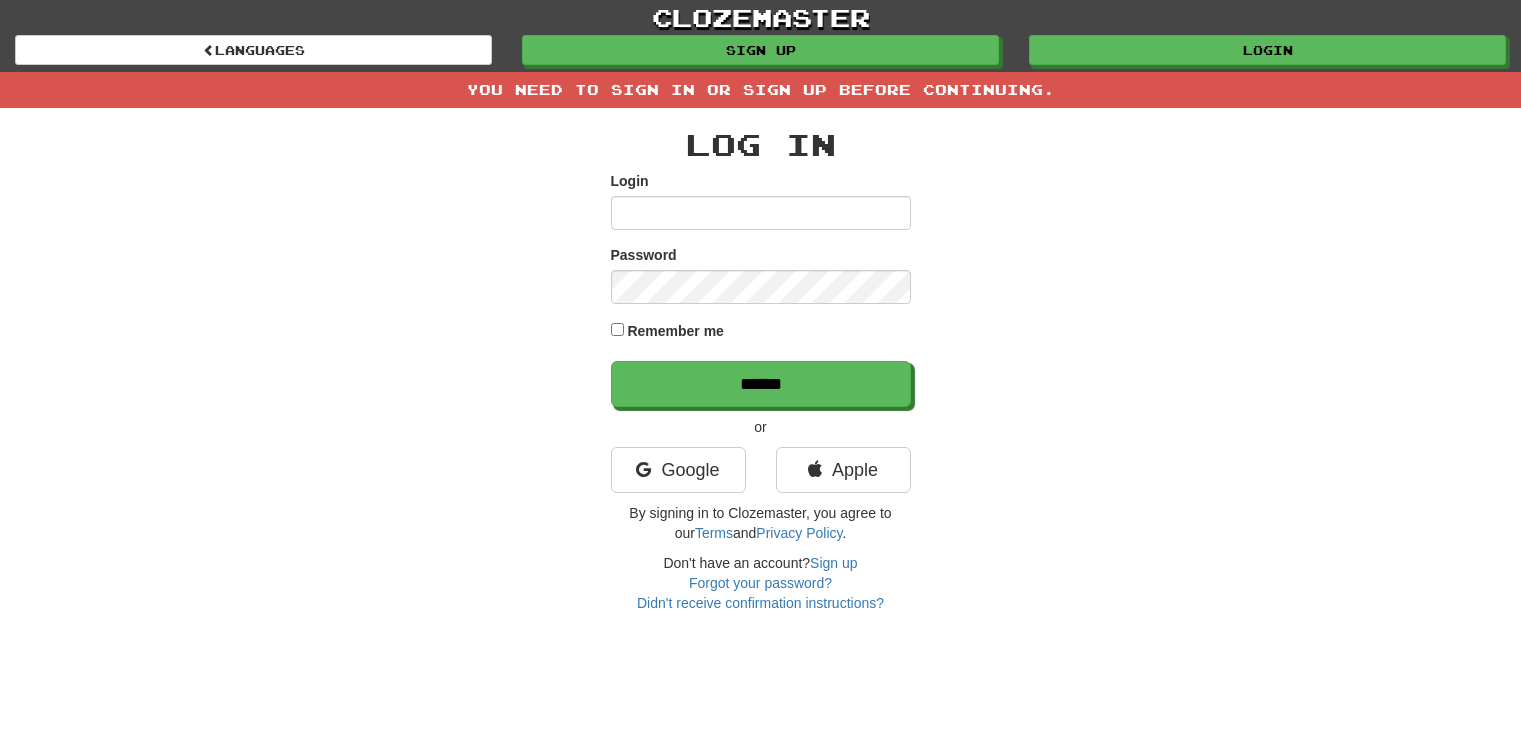 scroll, scrollTop: 0, scrollLeft: 0, axis: both 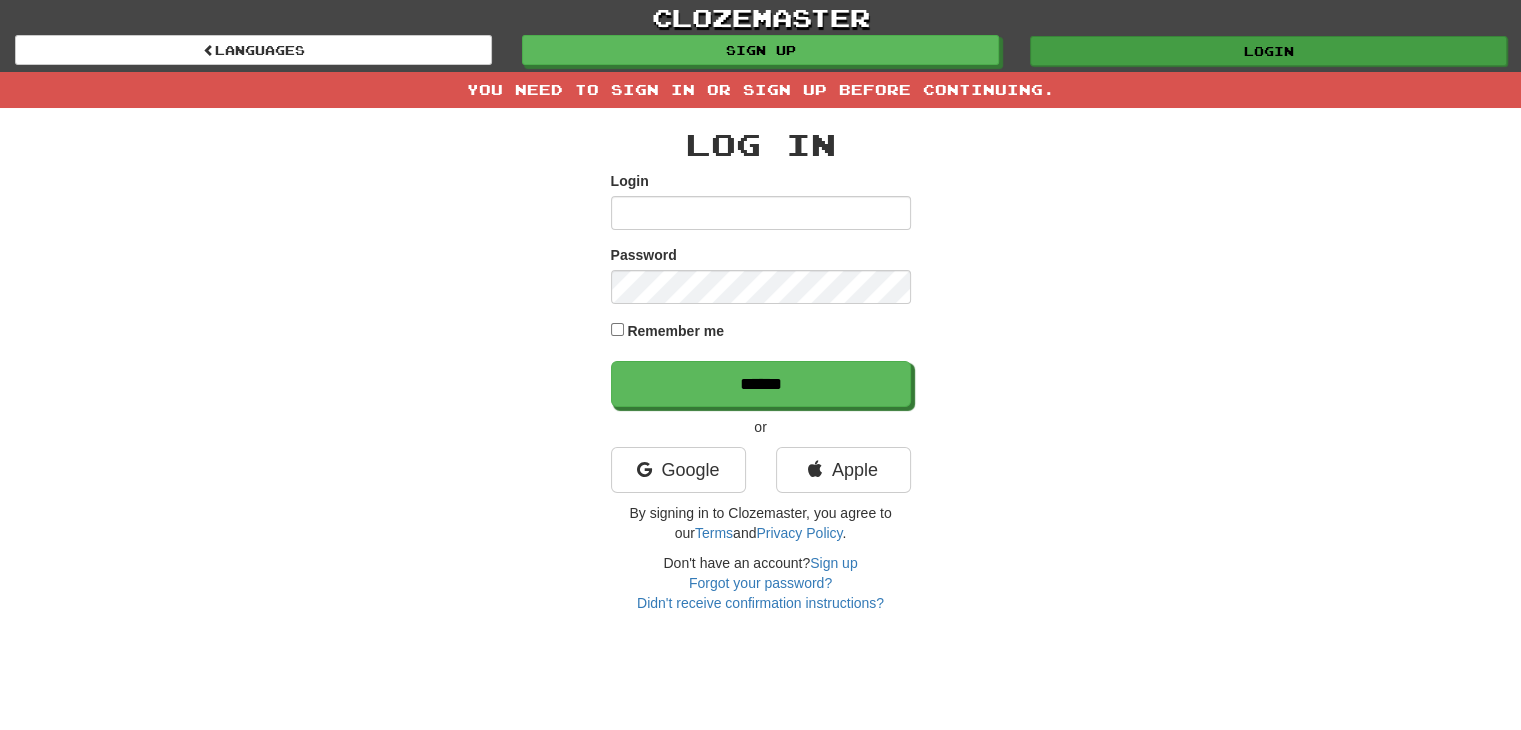 type on "**********" 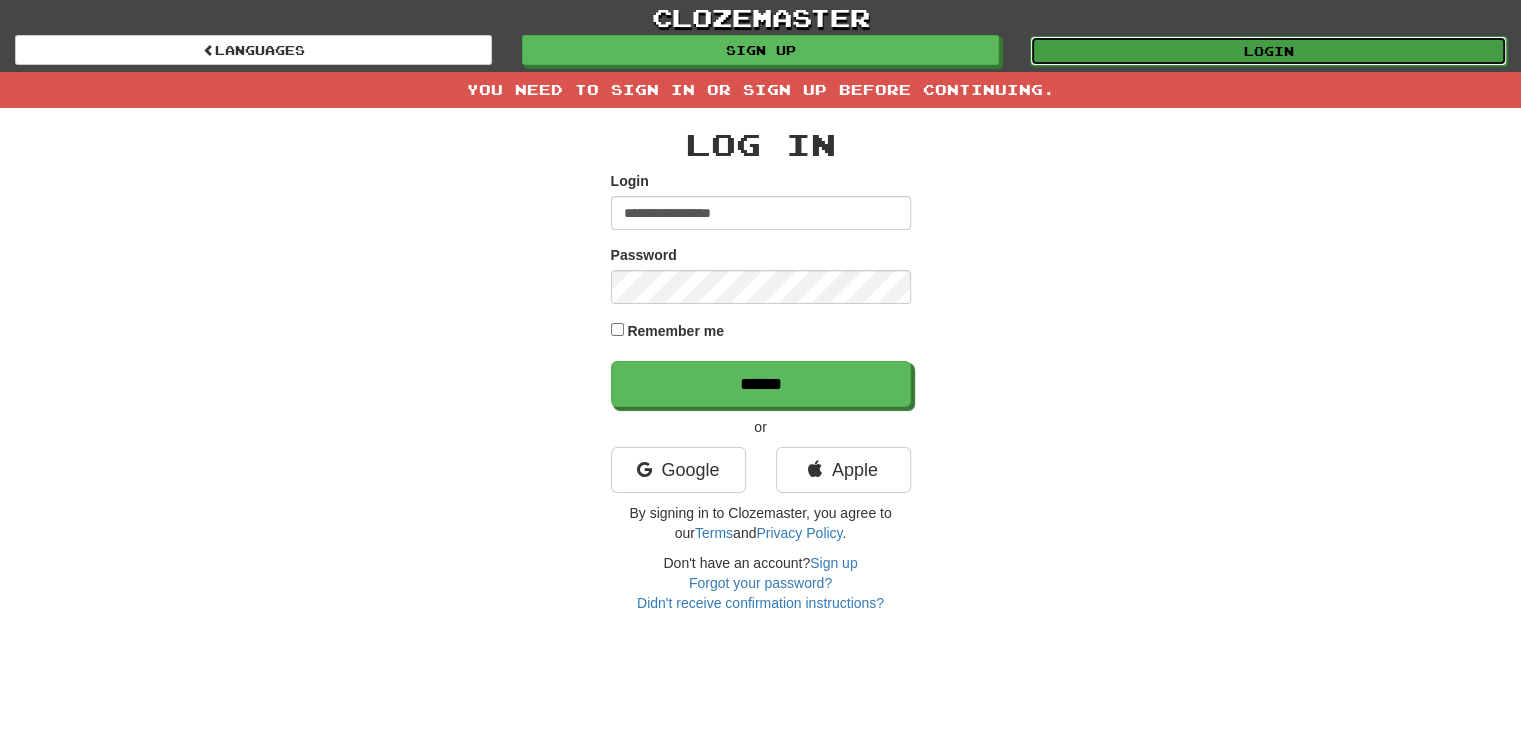 click on "Login" at bounding box center (1268, 51) 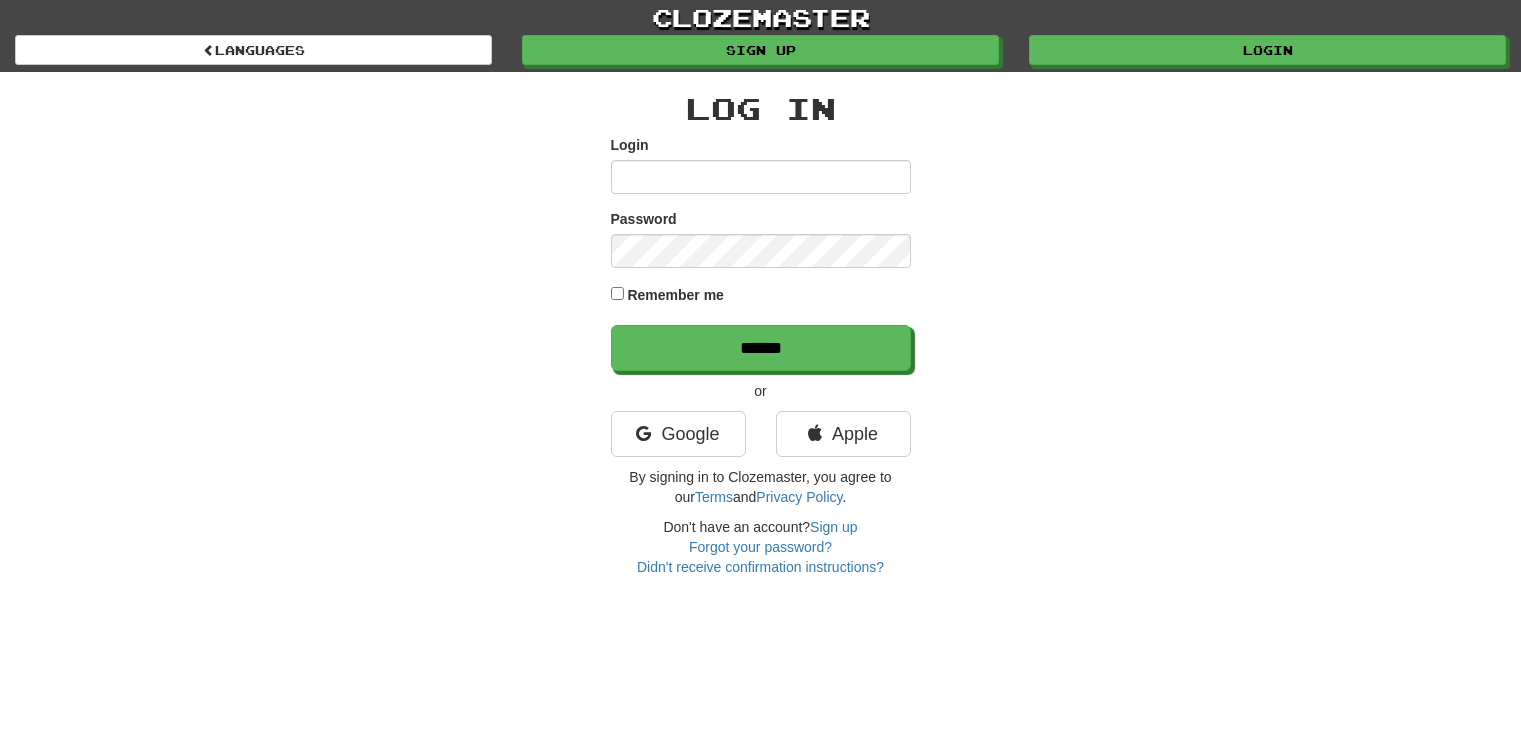 scroll, scrollTop: 0, scrollLeft: 0, axis: both 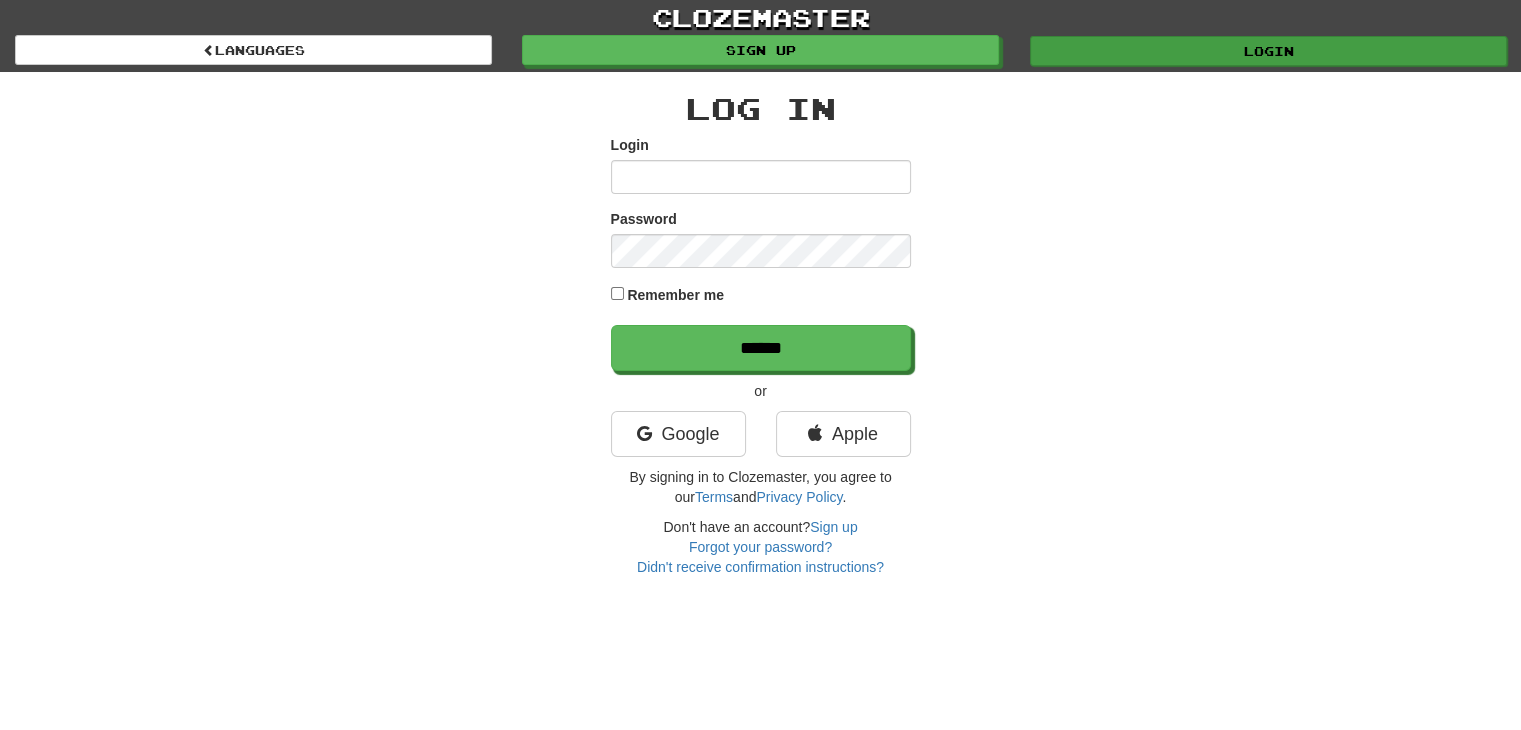 type on "**********" 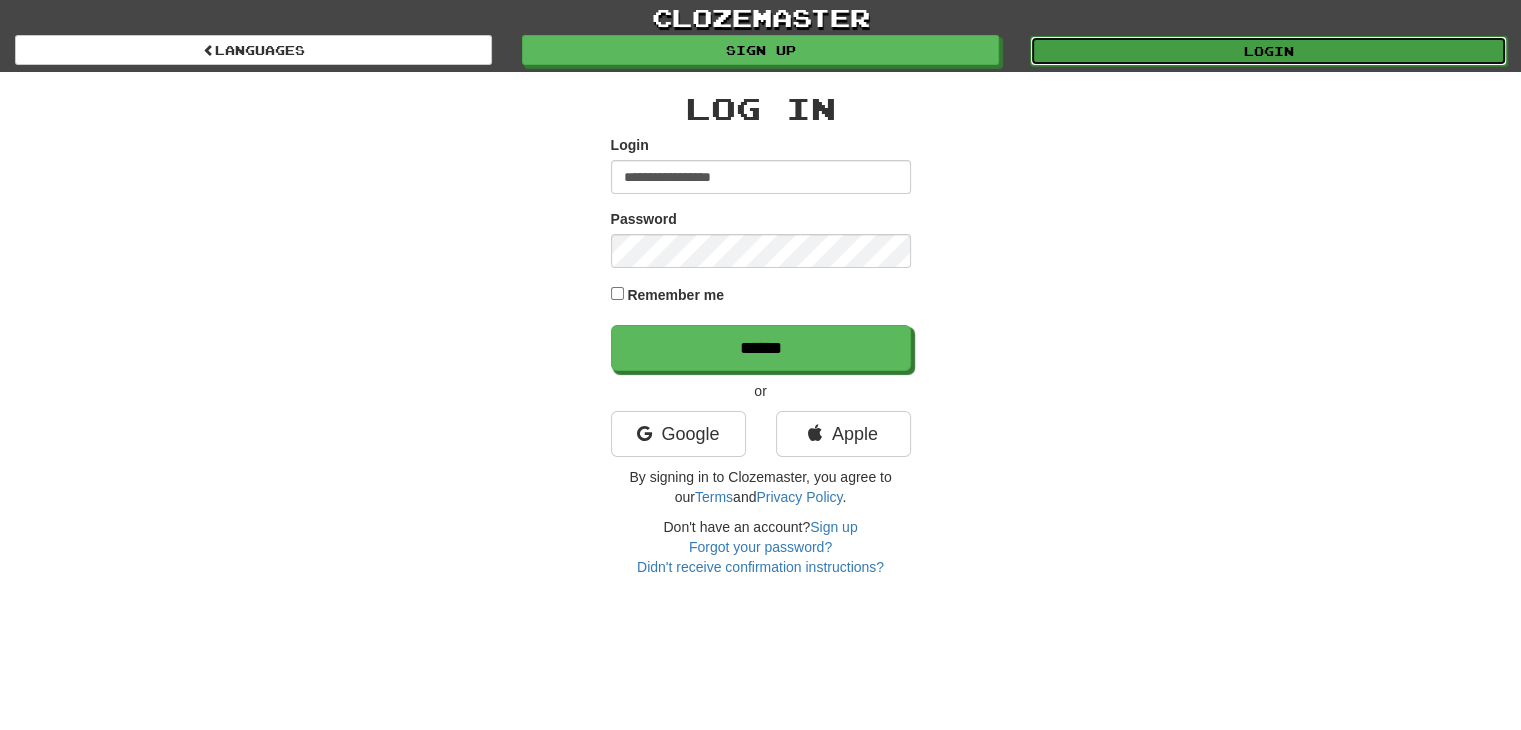 click on "Login" at bounding box center (1268, 51) 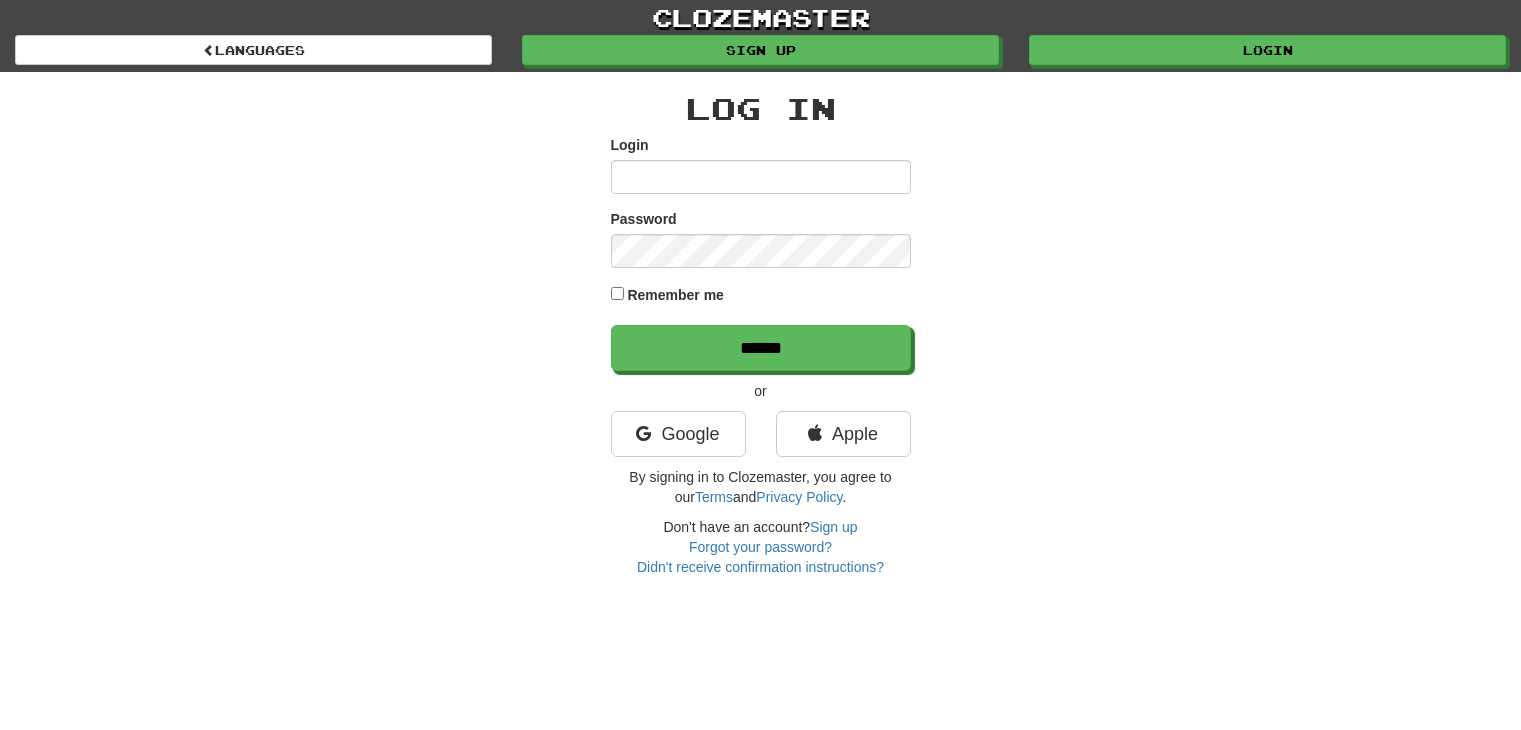 scroll, scrollTop: 0, scrollLeft: 0, axis: both 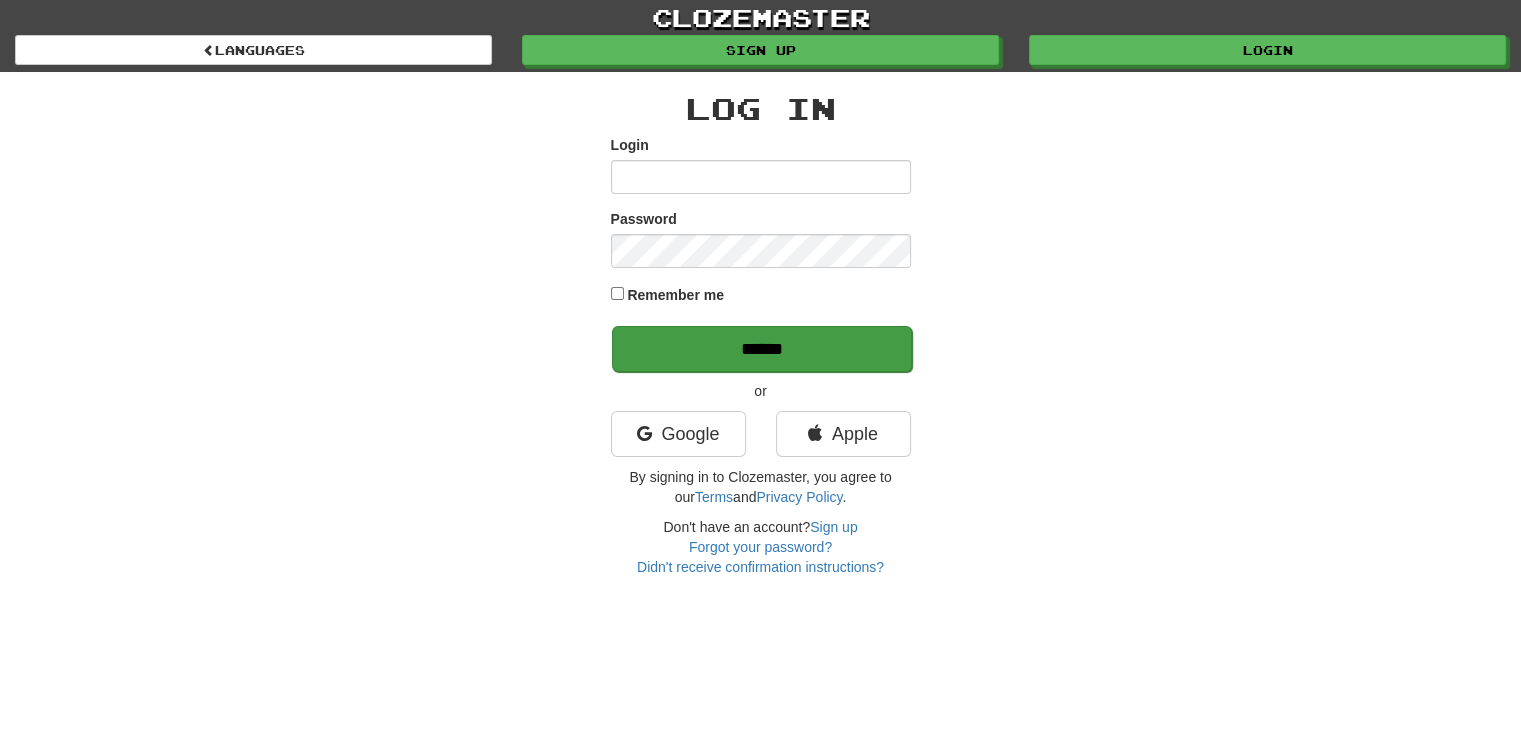 type on "**********" 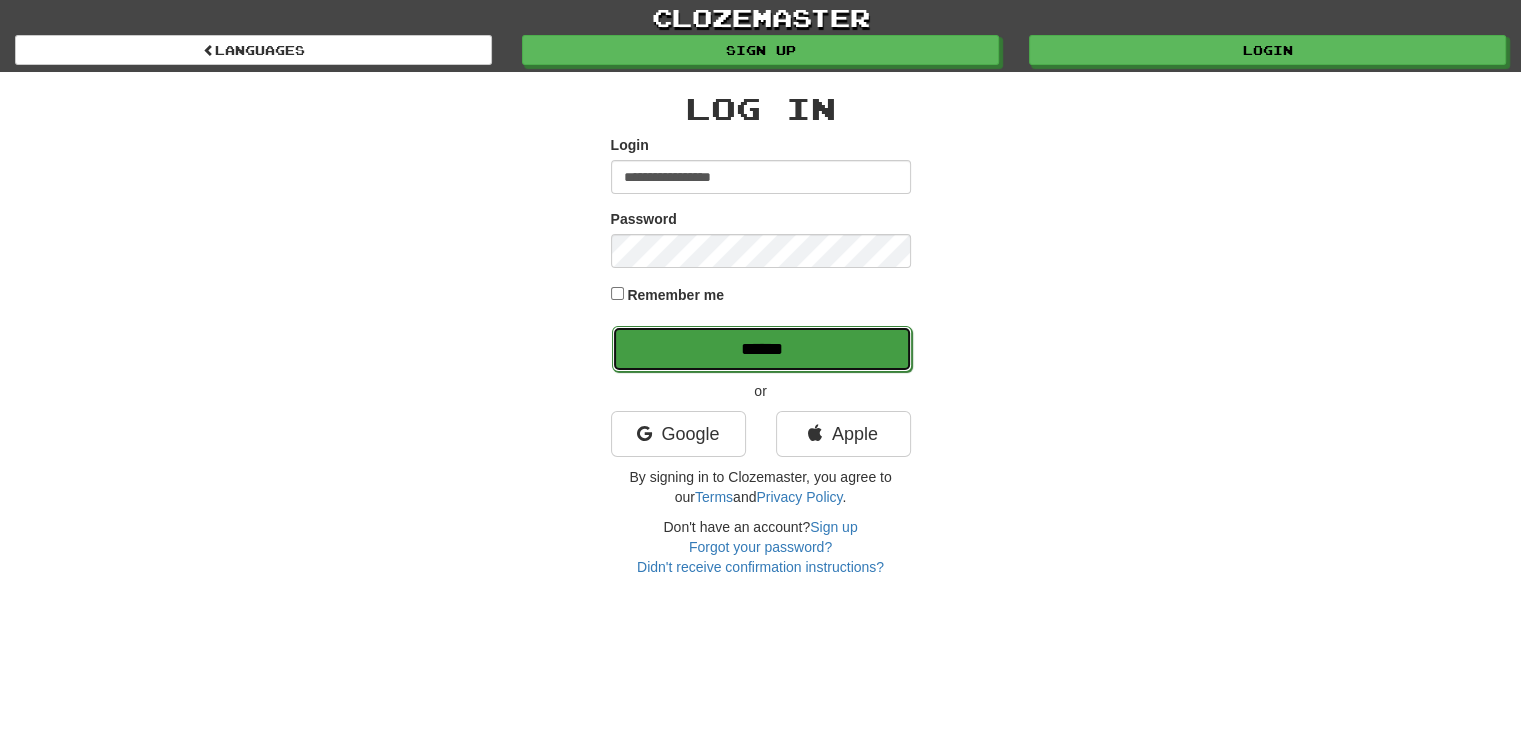 click on "******" at bounding box center [762, 349] 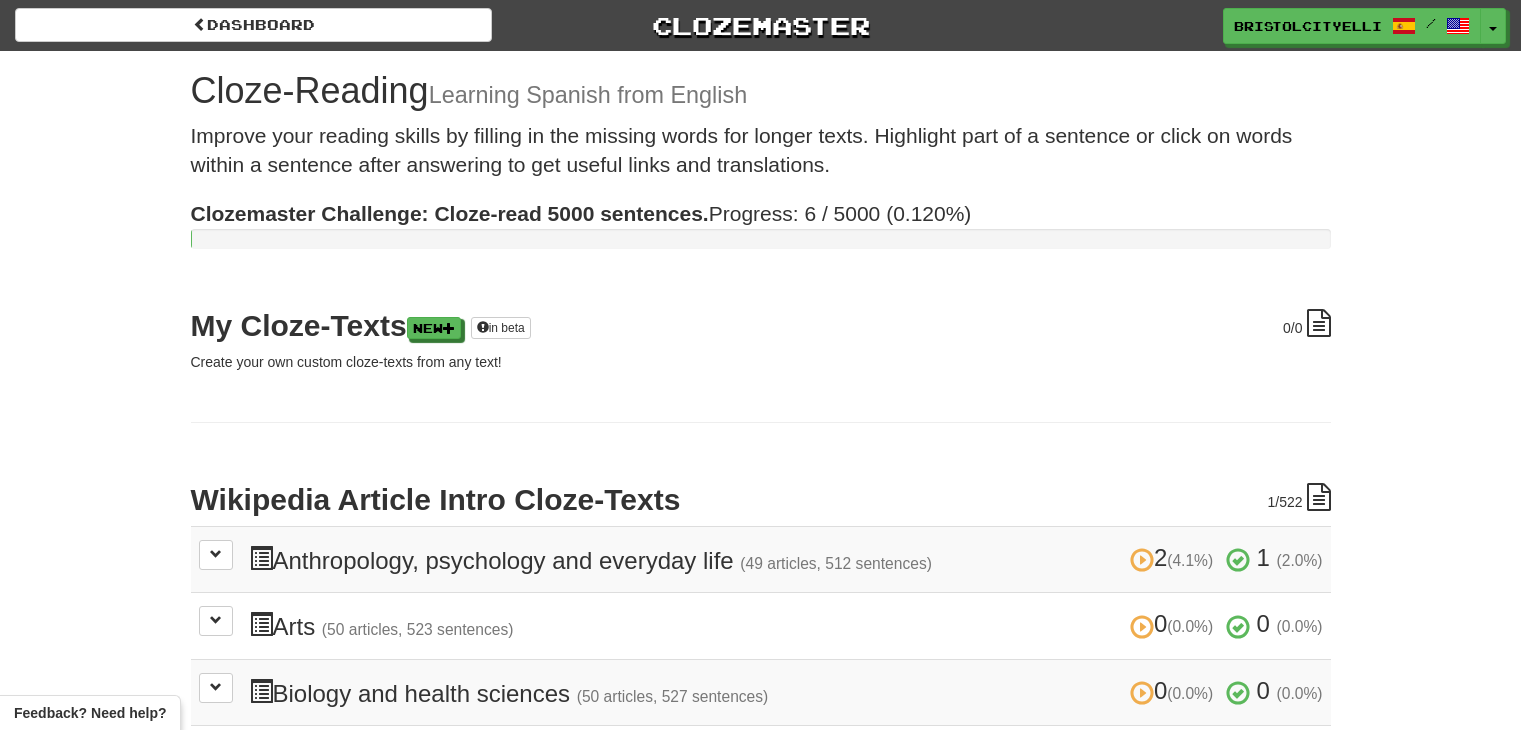scroll, scrollTop: 0, scrollLeft: 0, axis: both 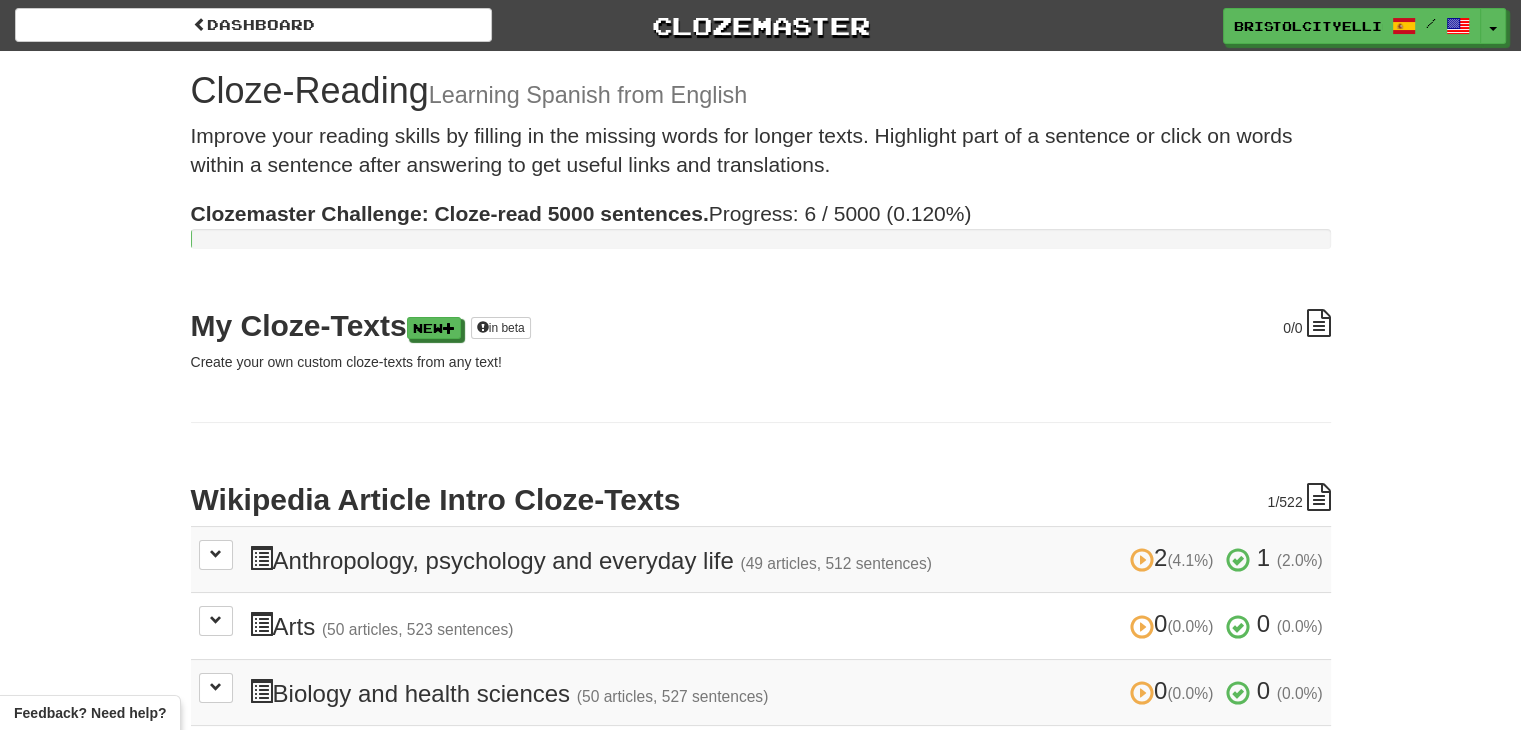 click on "Dashboard
Clozemaster
bristolcityelliot
/
Toggle Dropdown
Dashboard
Leaderboard
Activity Feed
Notifications
Profile
Discussions
Deutsch
/
English
Streak:
0
Review:
1
Points Today: 0
Español
/
English
Streak:
10
Review:
45
Points Today: 0
Languages
Account
Logout
bristolcityelliot
/
Toggle Dropdown
Dashboard
Leaderboard
Activity Feed
Notifications
Profile
Discussions
Deutsch
/
English
Streak:
0
Review:
1
Points Today: 0
Español
/
English
Streak:
10
Review:
45
Points Today: 0
Languages
Account
Logout
clozemaster" at bounding box center [760, 22] 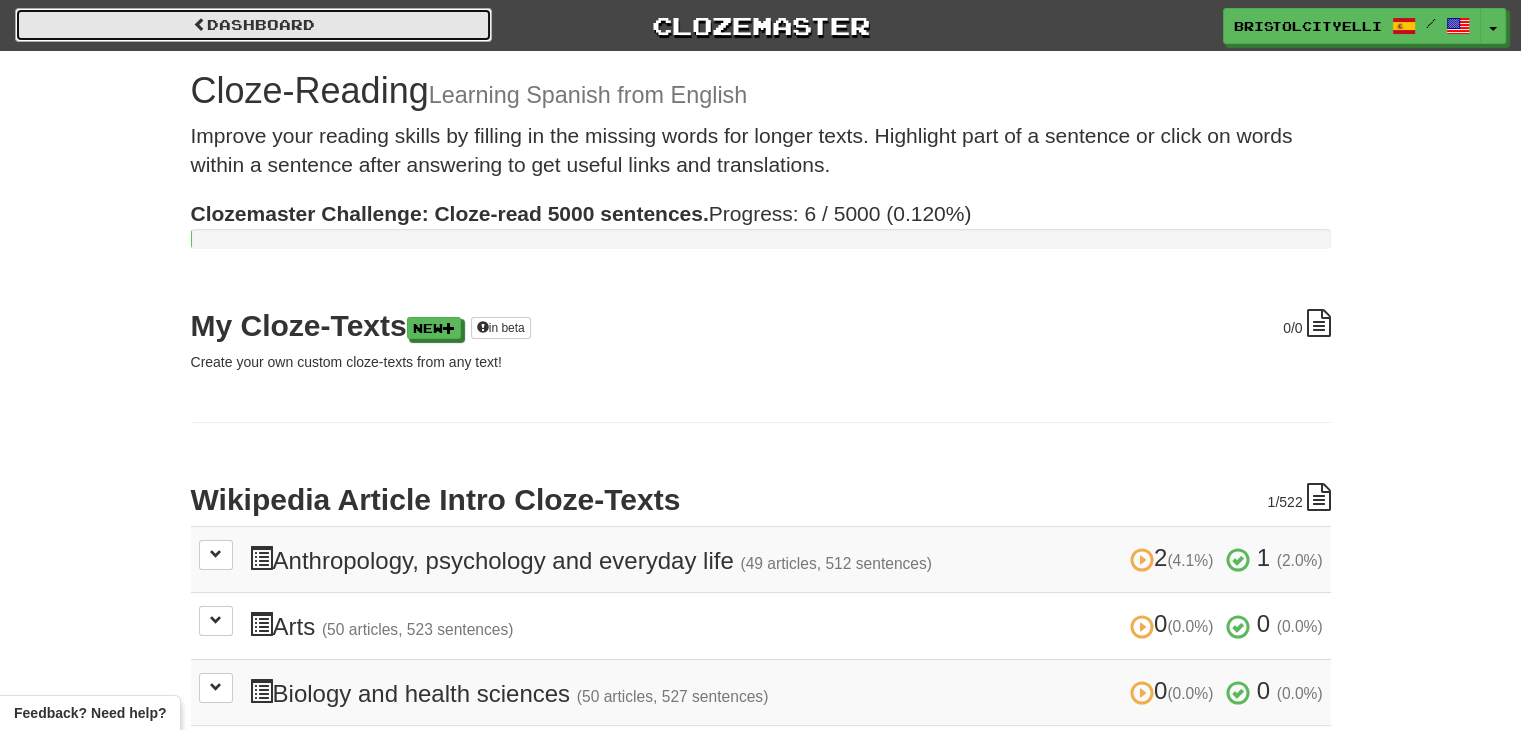 click on "Dashboard" at bounding box center [253, 25] 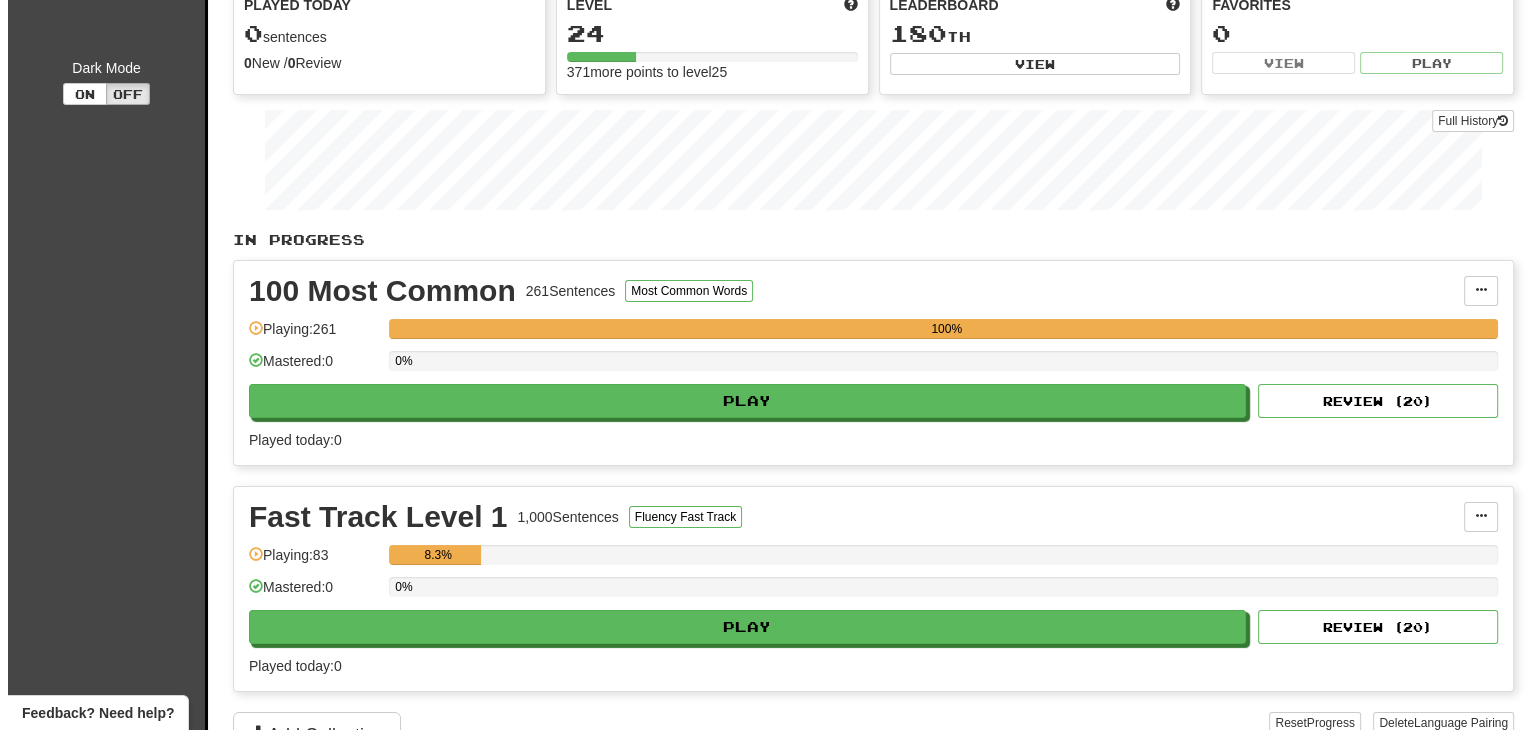 scroll, scrollTop: 200, scrollLeft: 0, axis: vertical 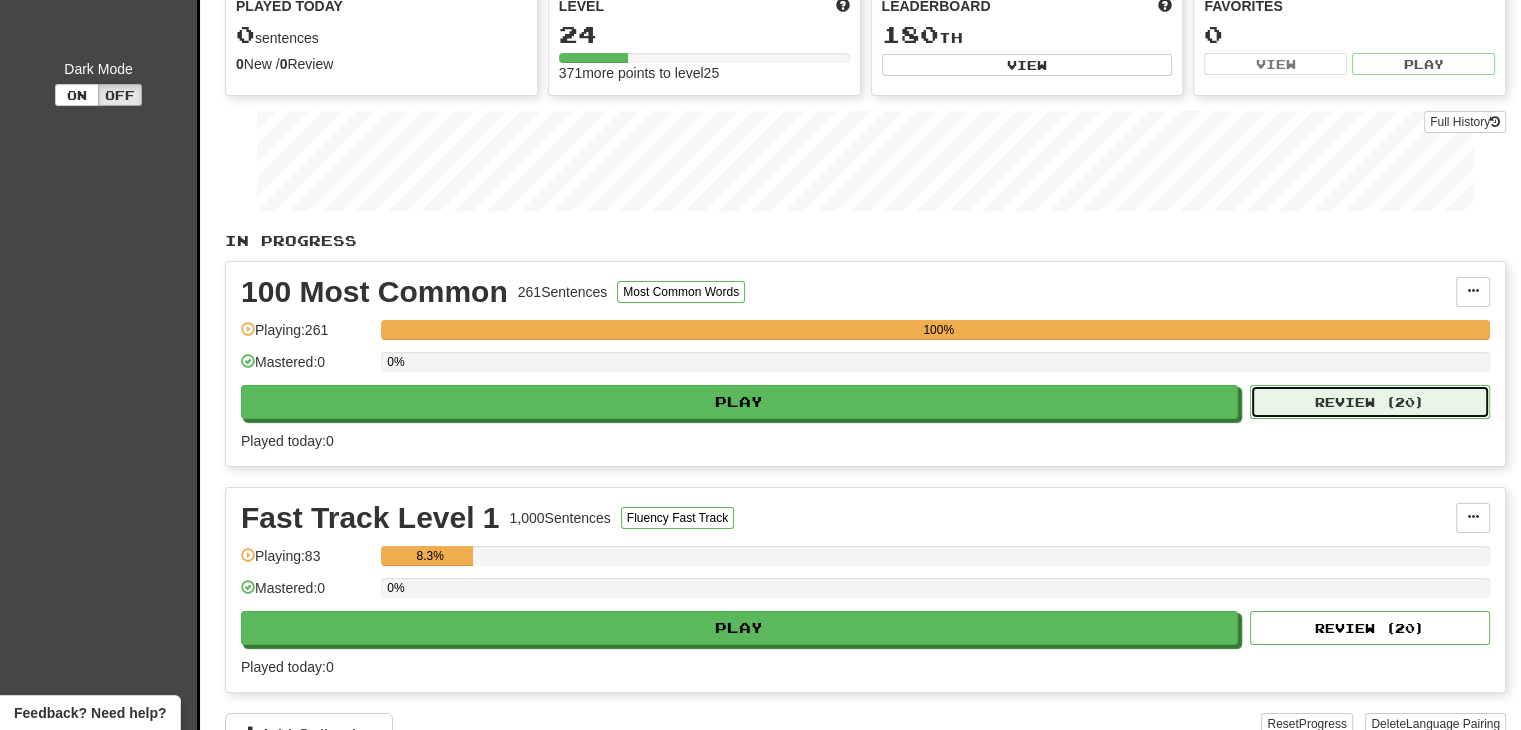 click on "Review ( 20 )" at bounding box center (1370, 402) 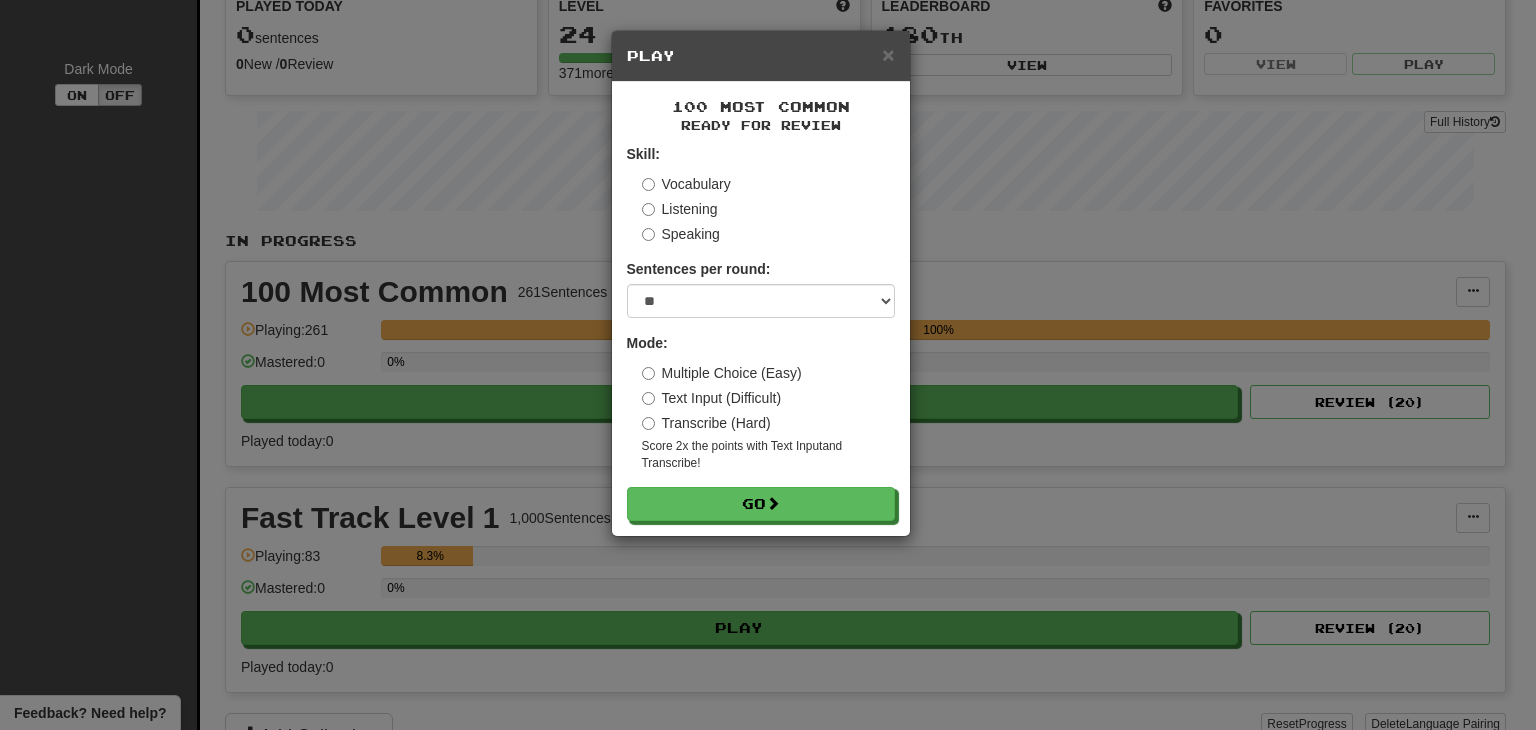 click on "Transcribe (Hard)" at bounding box center (706, 423) 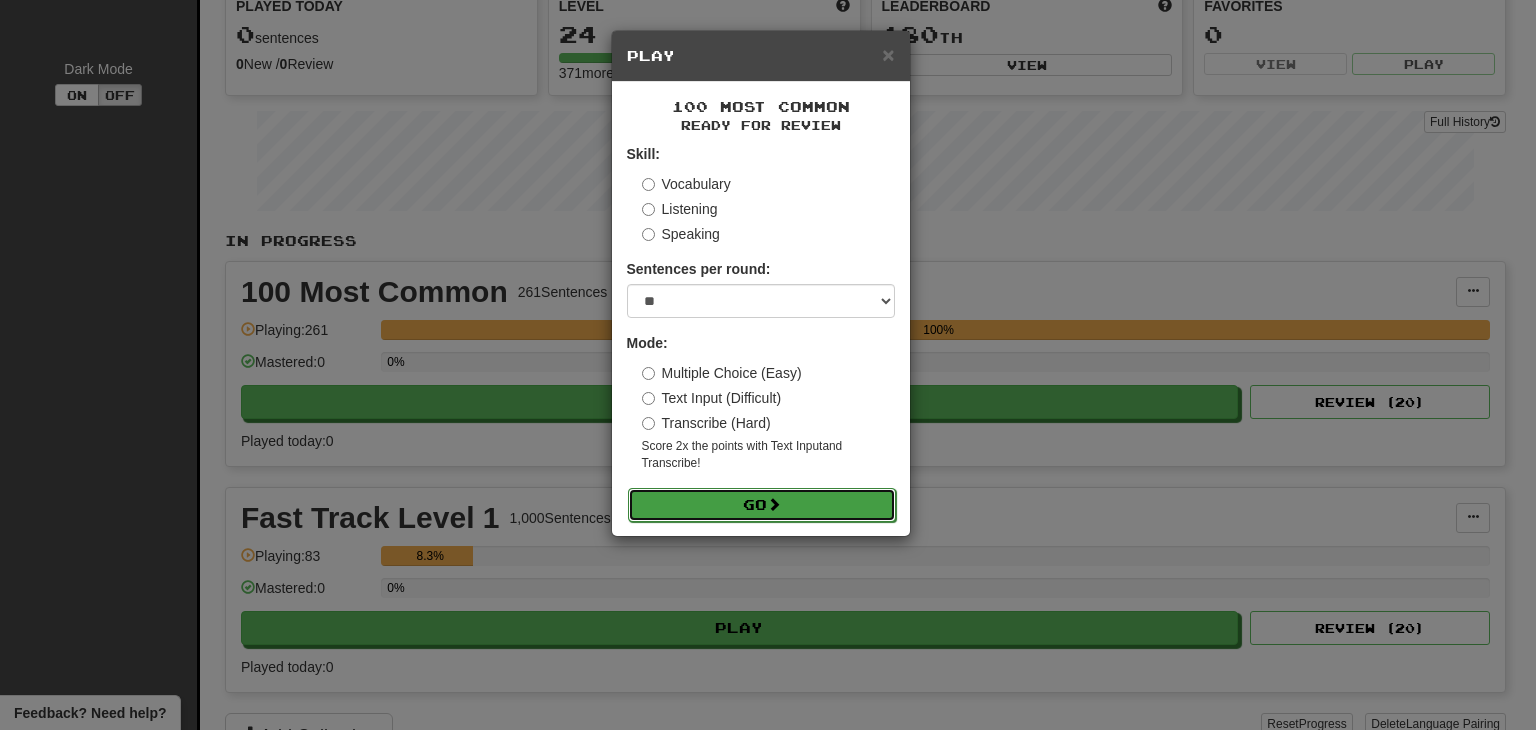 click on "Go" at bounding box center [762, 505] 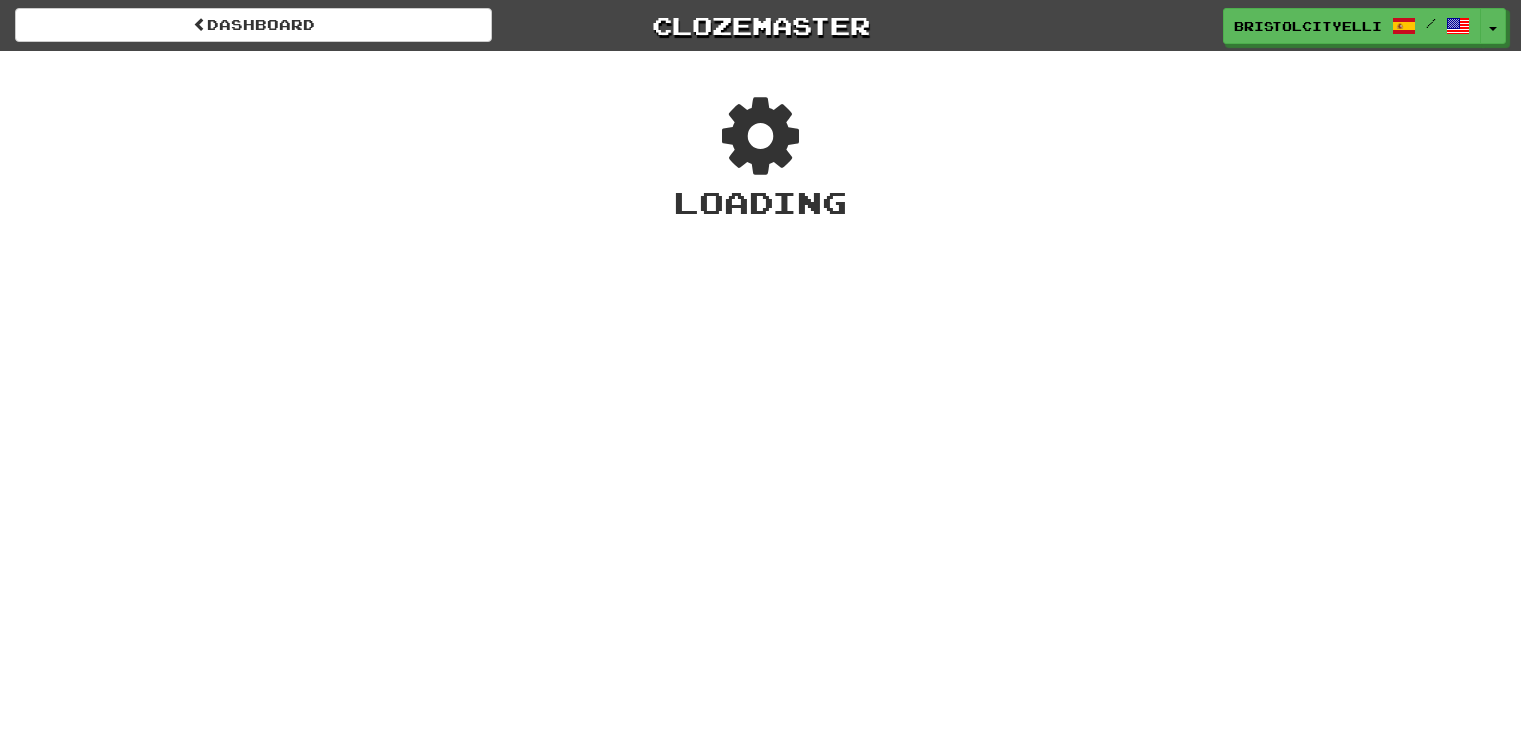 scroll, scrollTop: 0, scrollLeft: 0, axis: both 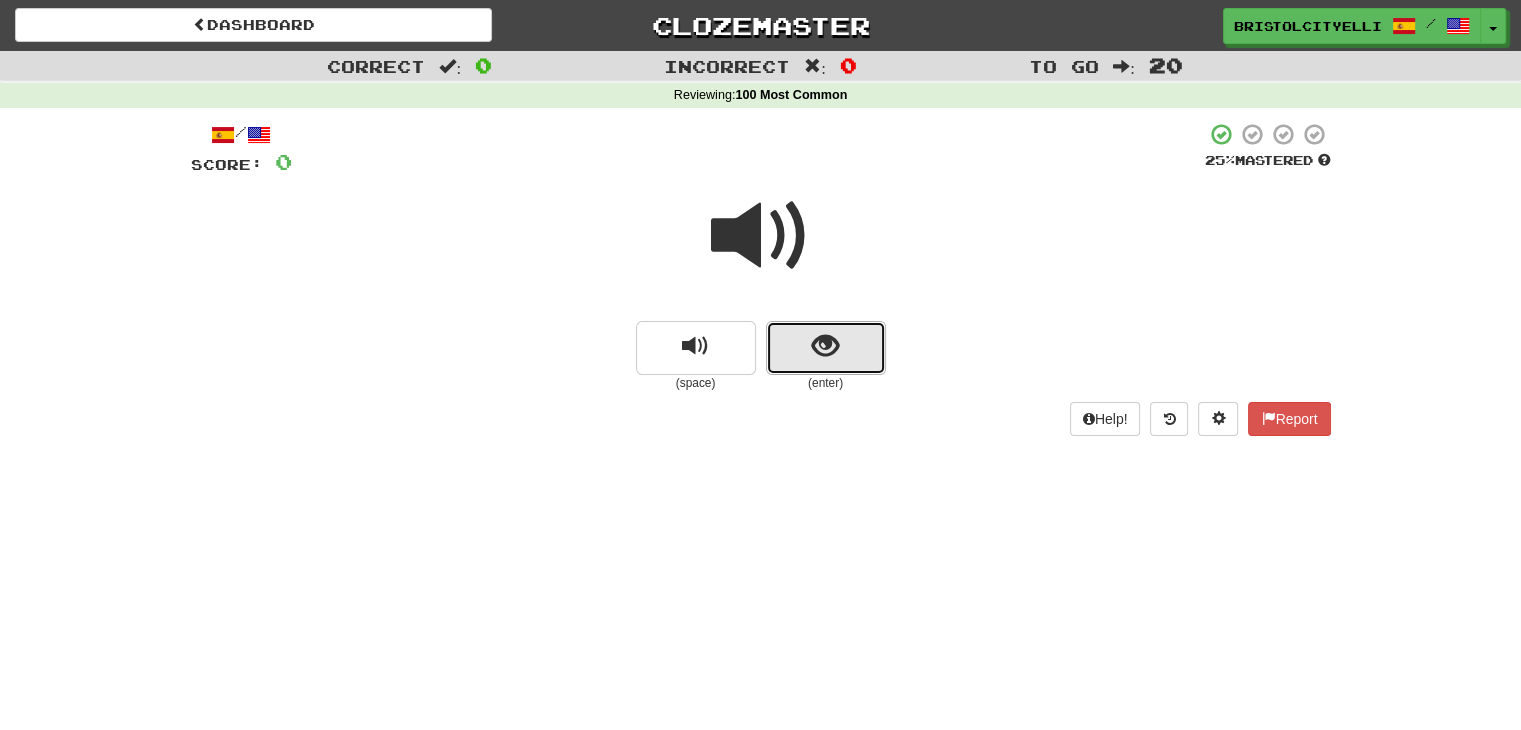 click at bounding box center (826, 348) 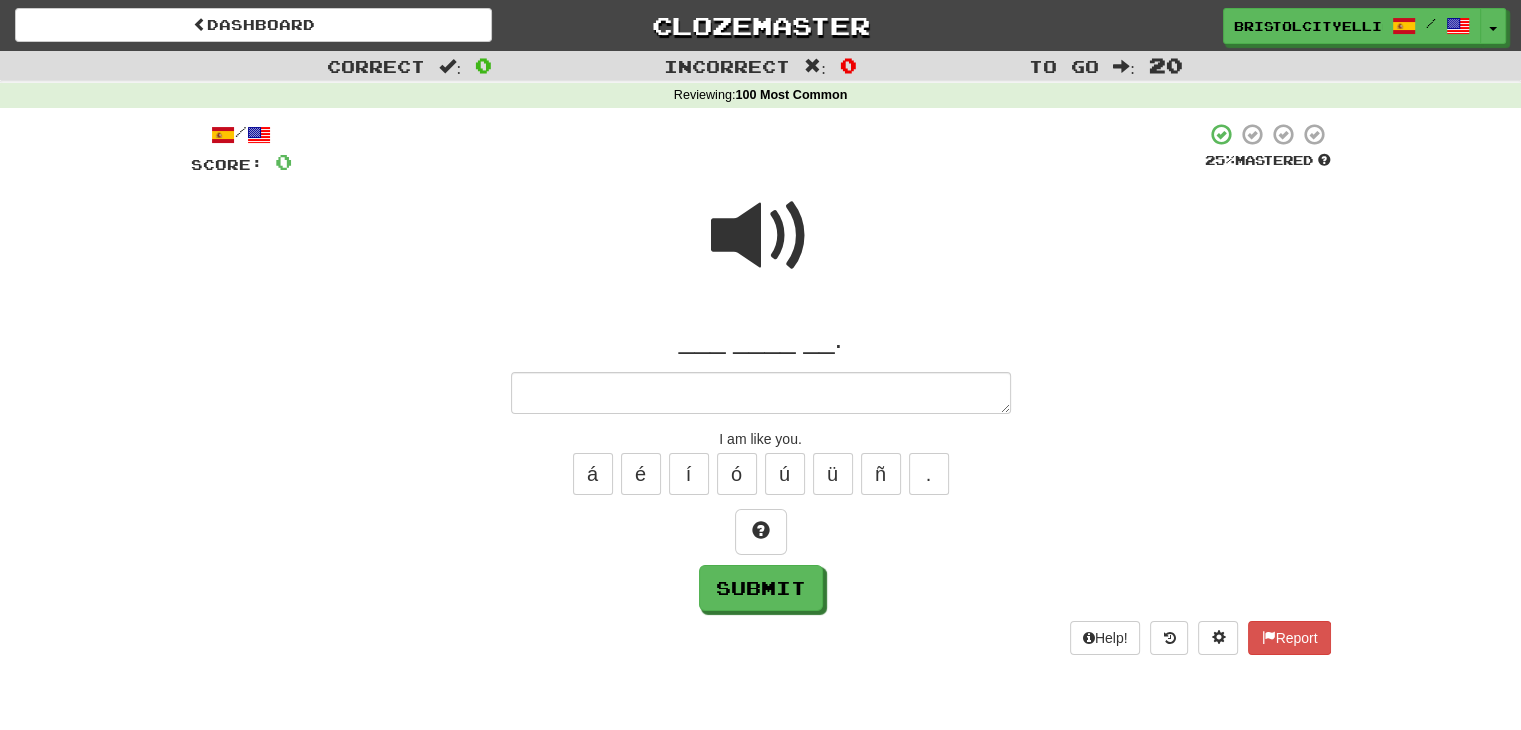 type on "*" 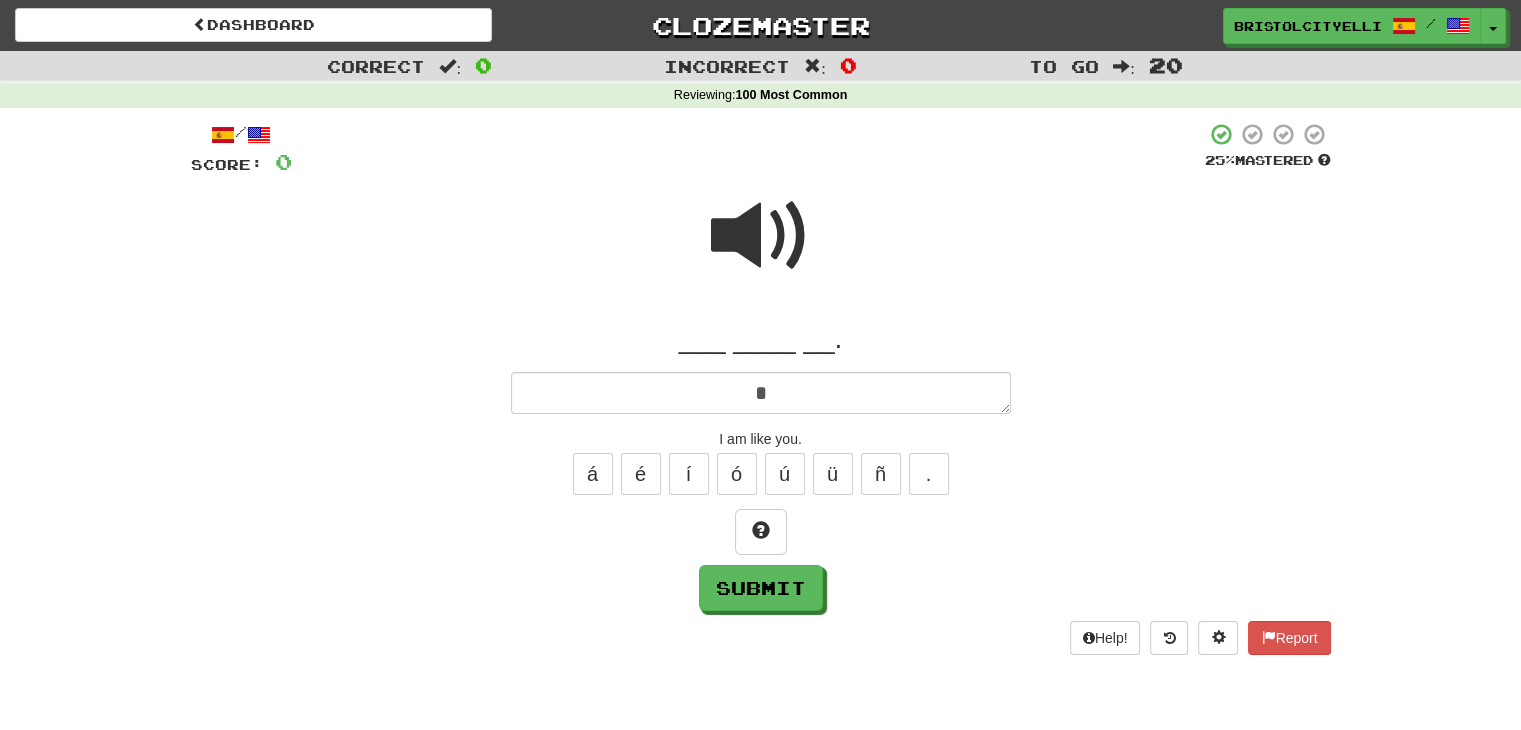type on "*" 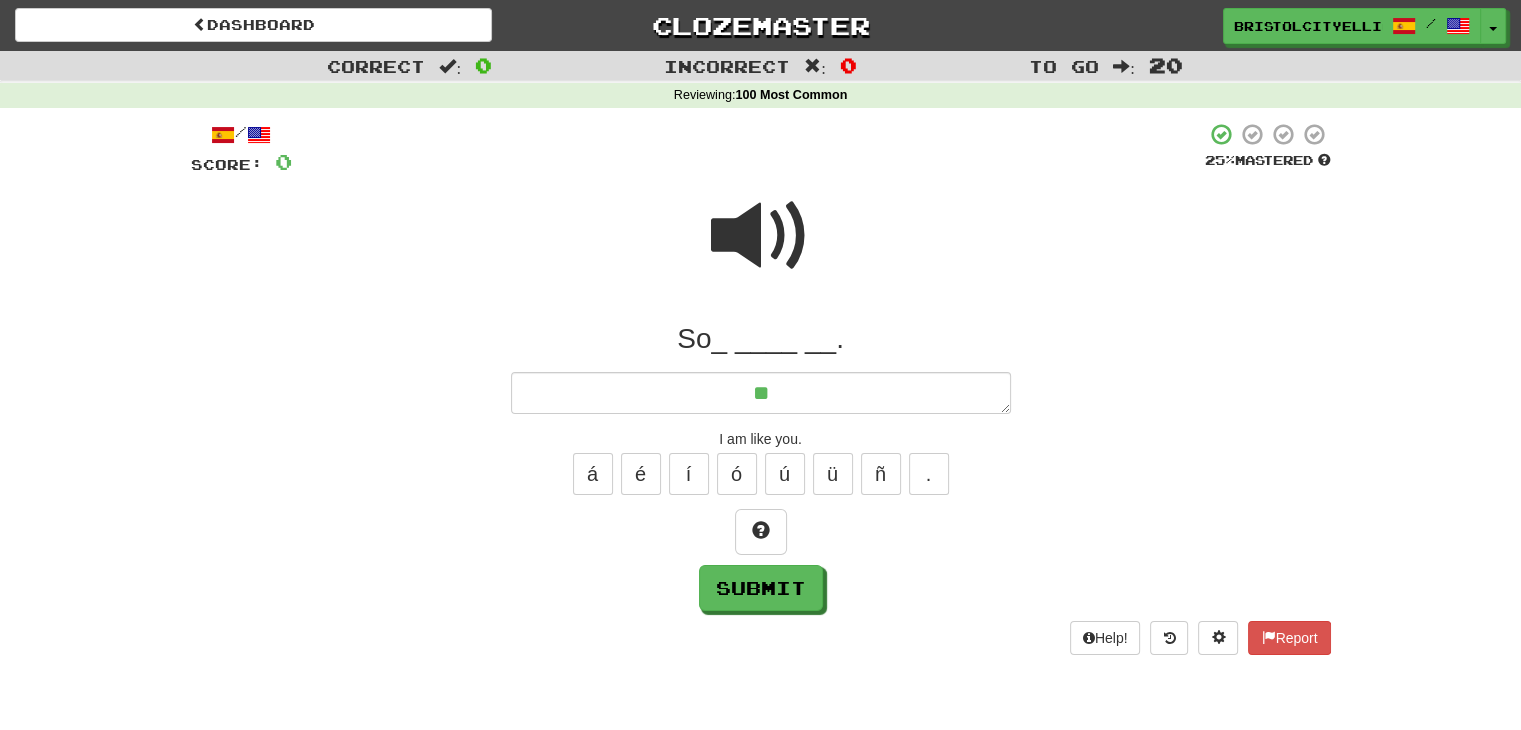 type on "*" 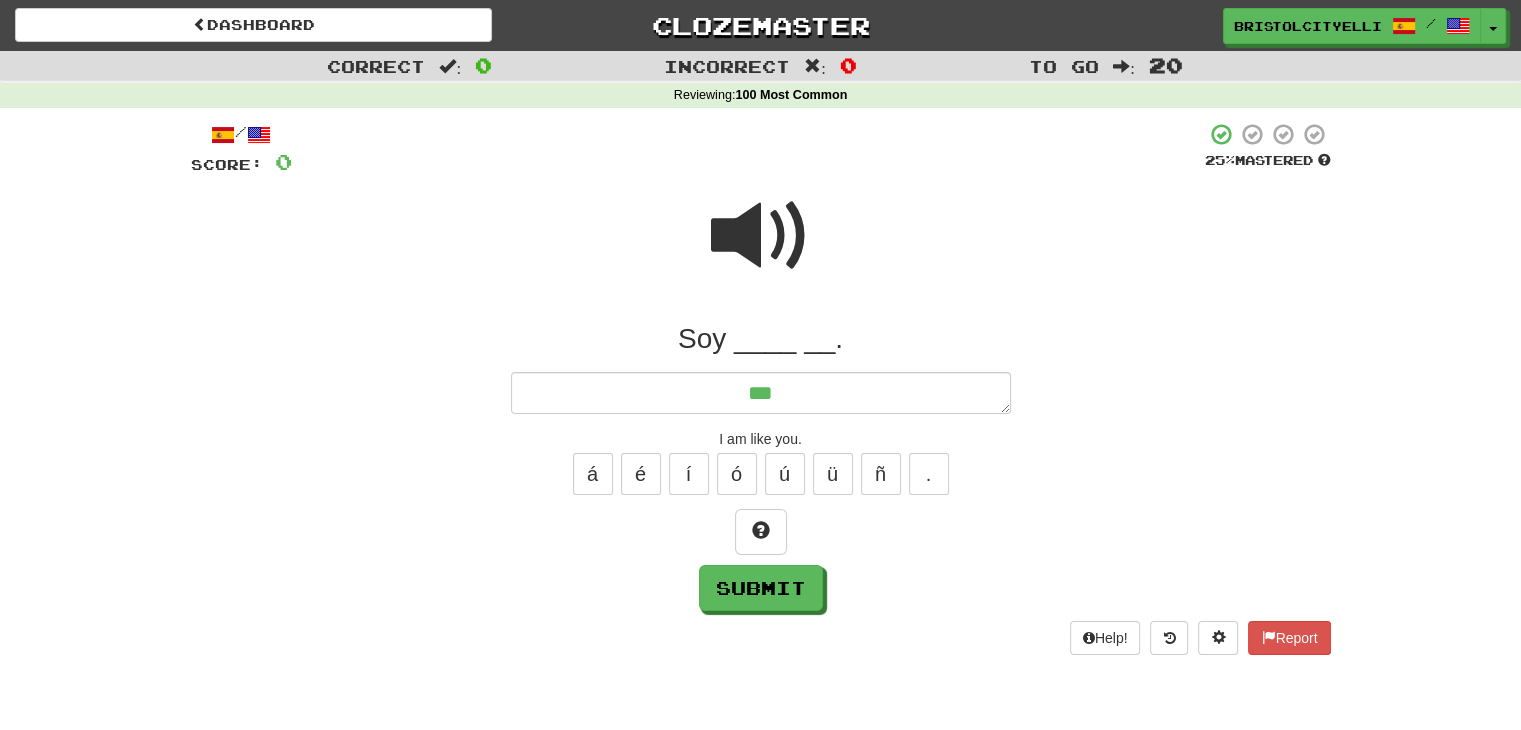 type on "*" 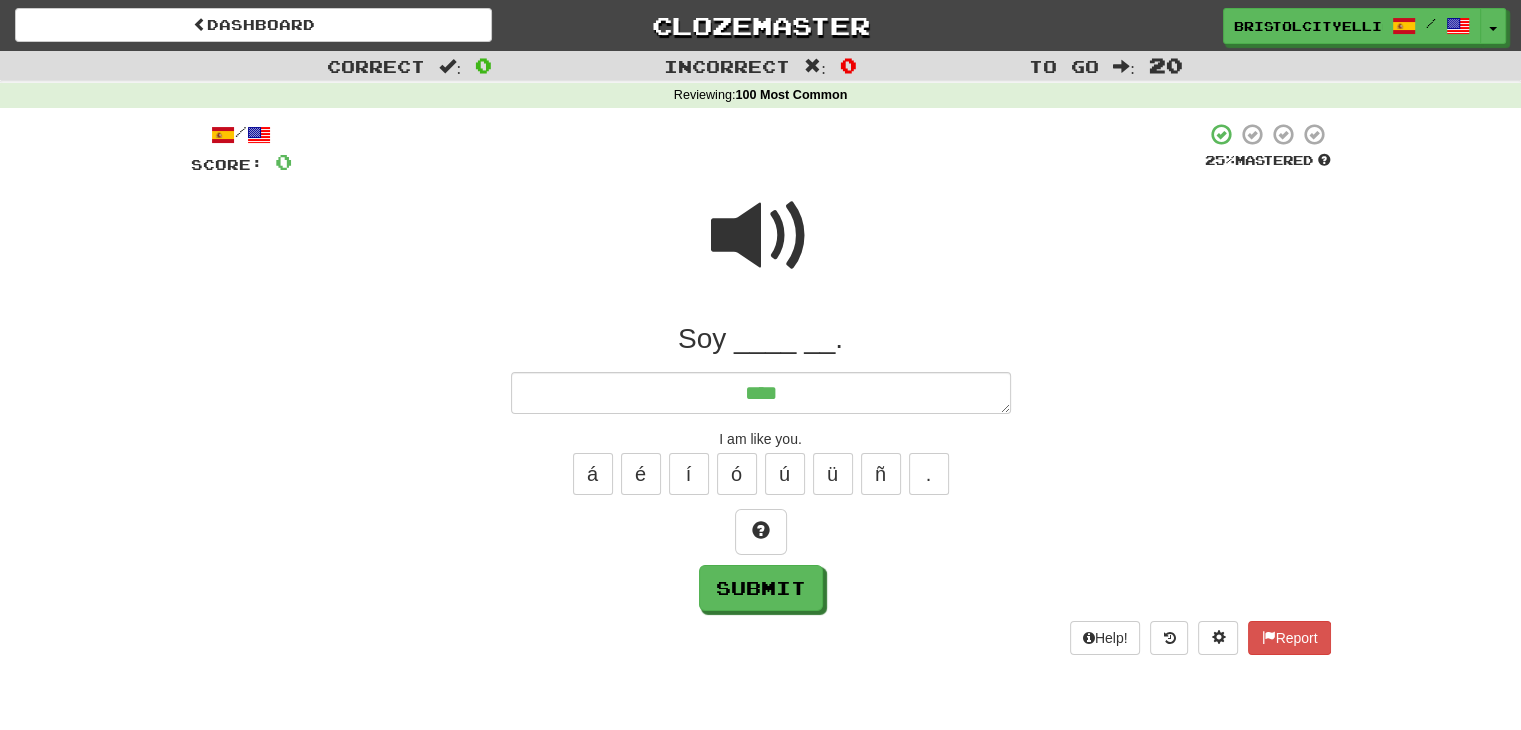 type on "*" 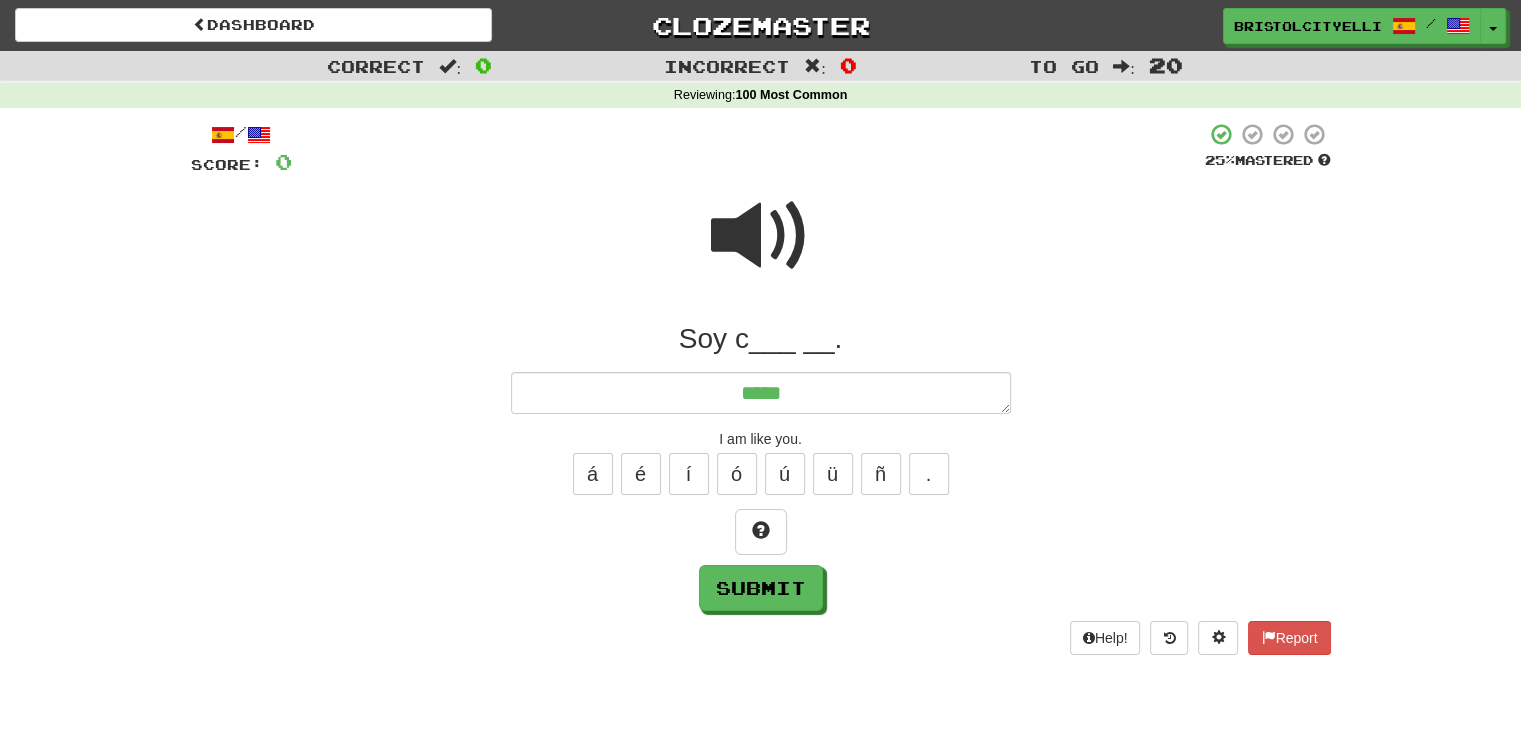type on "*" 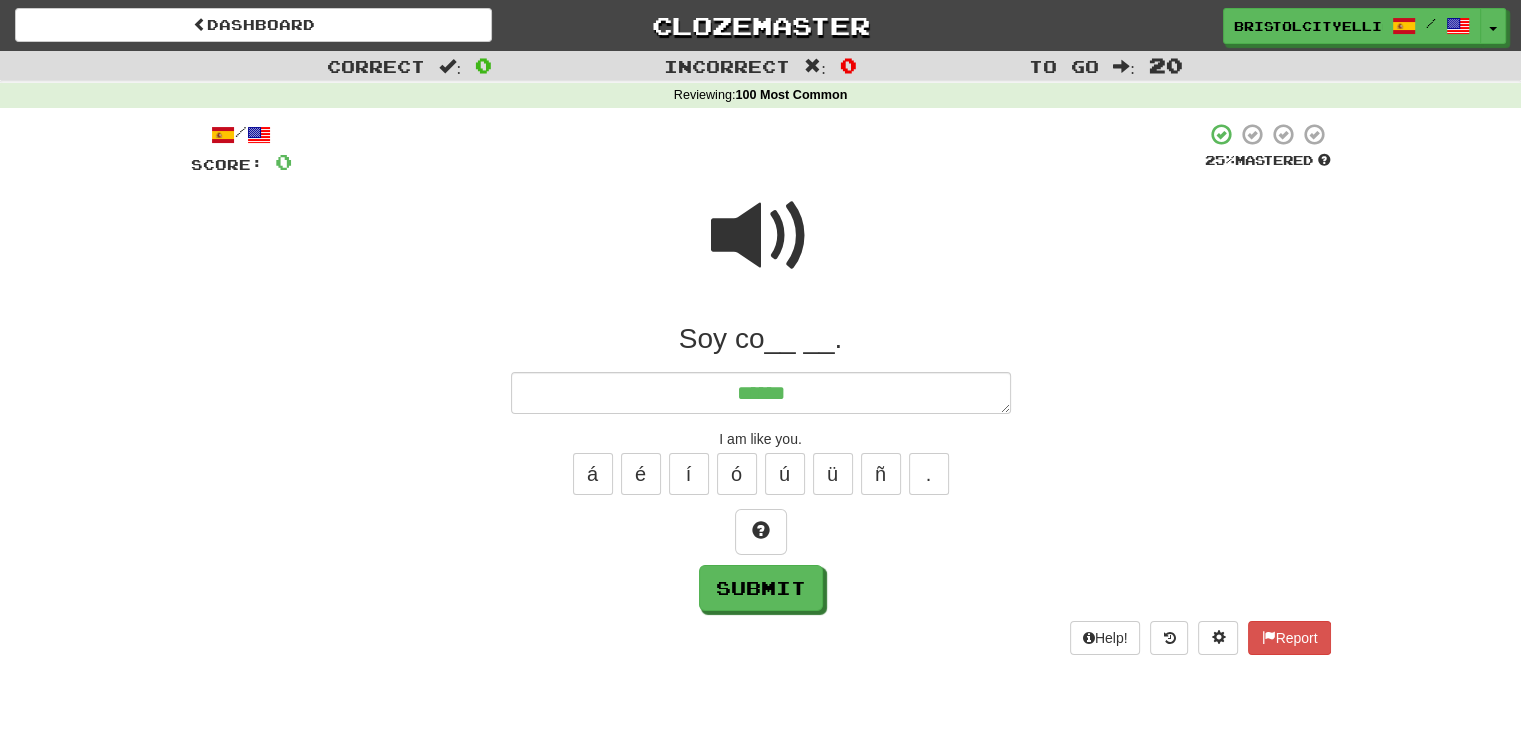 type on "*" 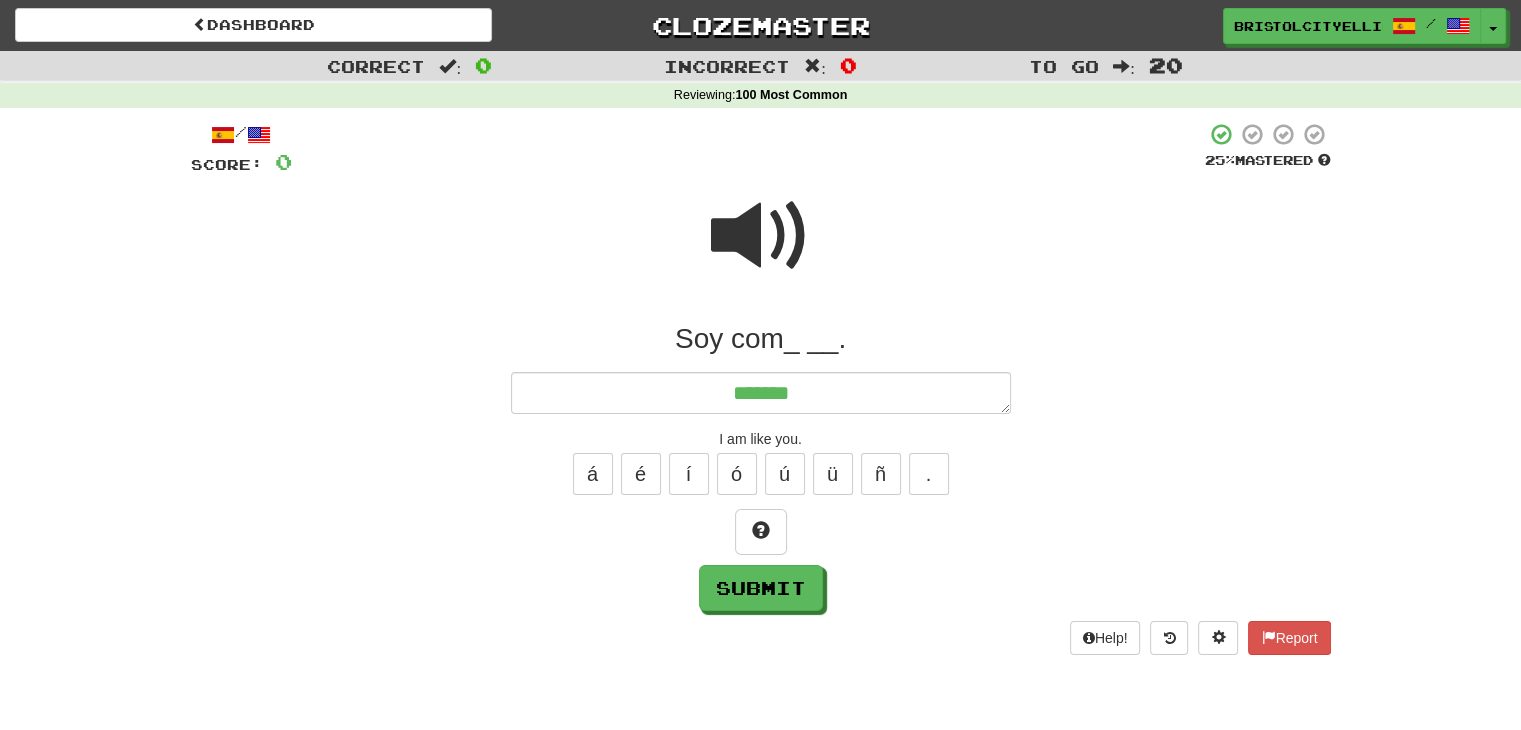 type on "*" 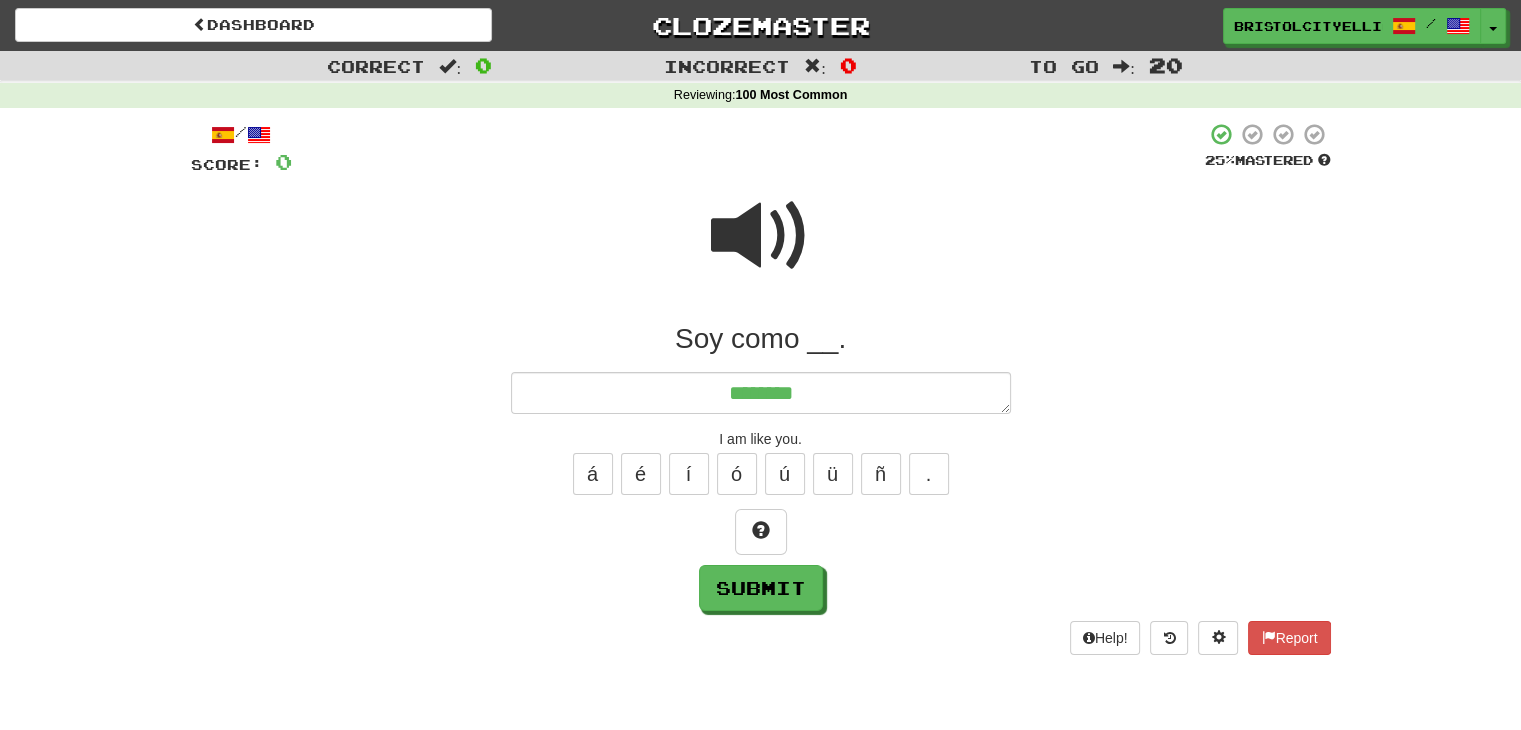 type on "*" 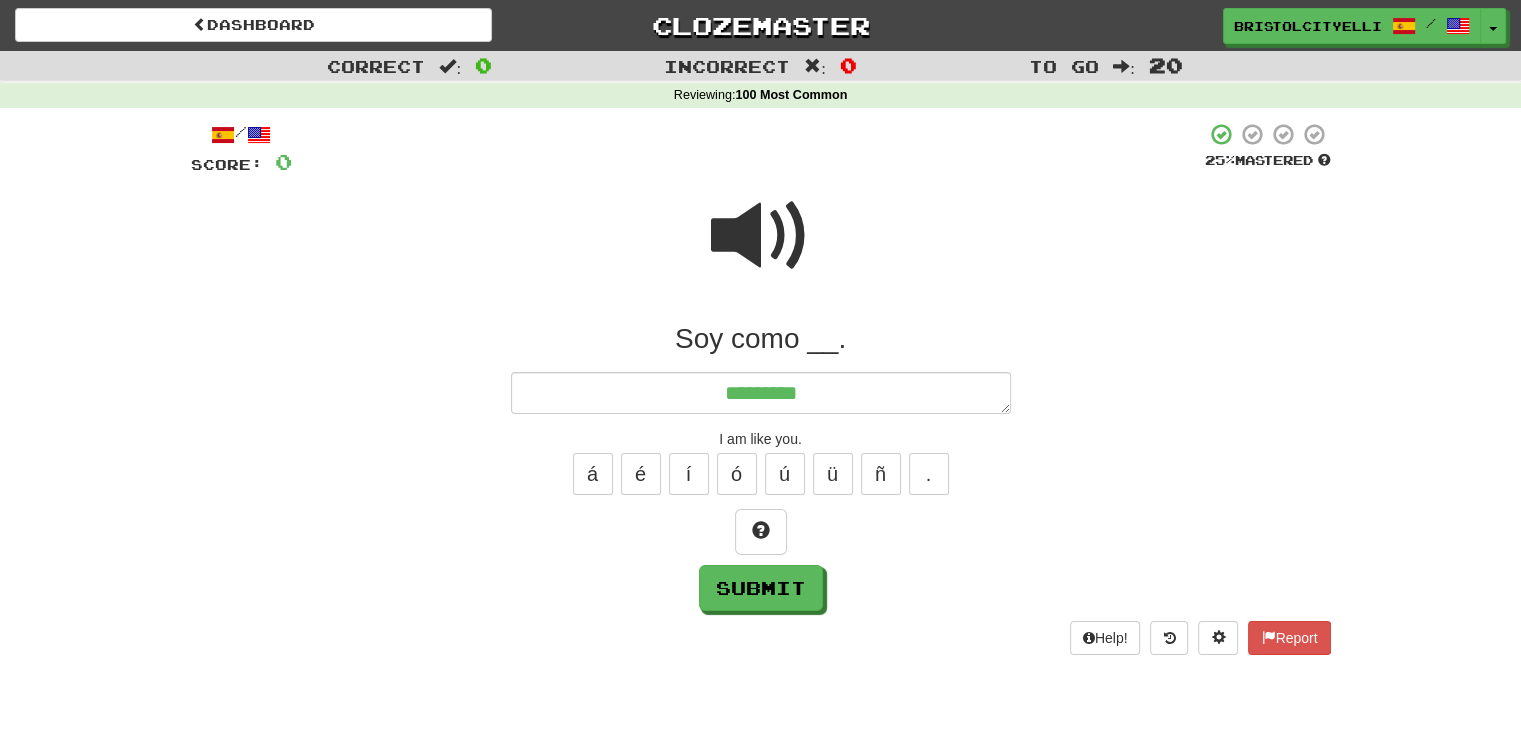 type on "*" 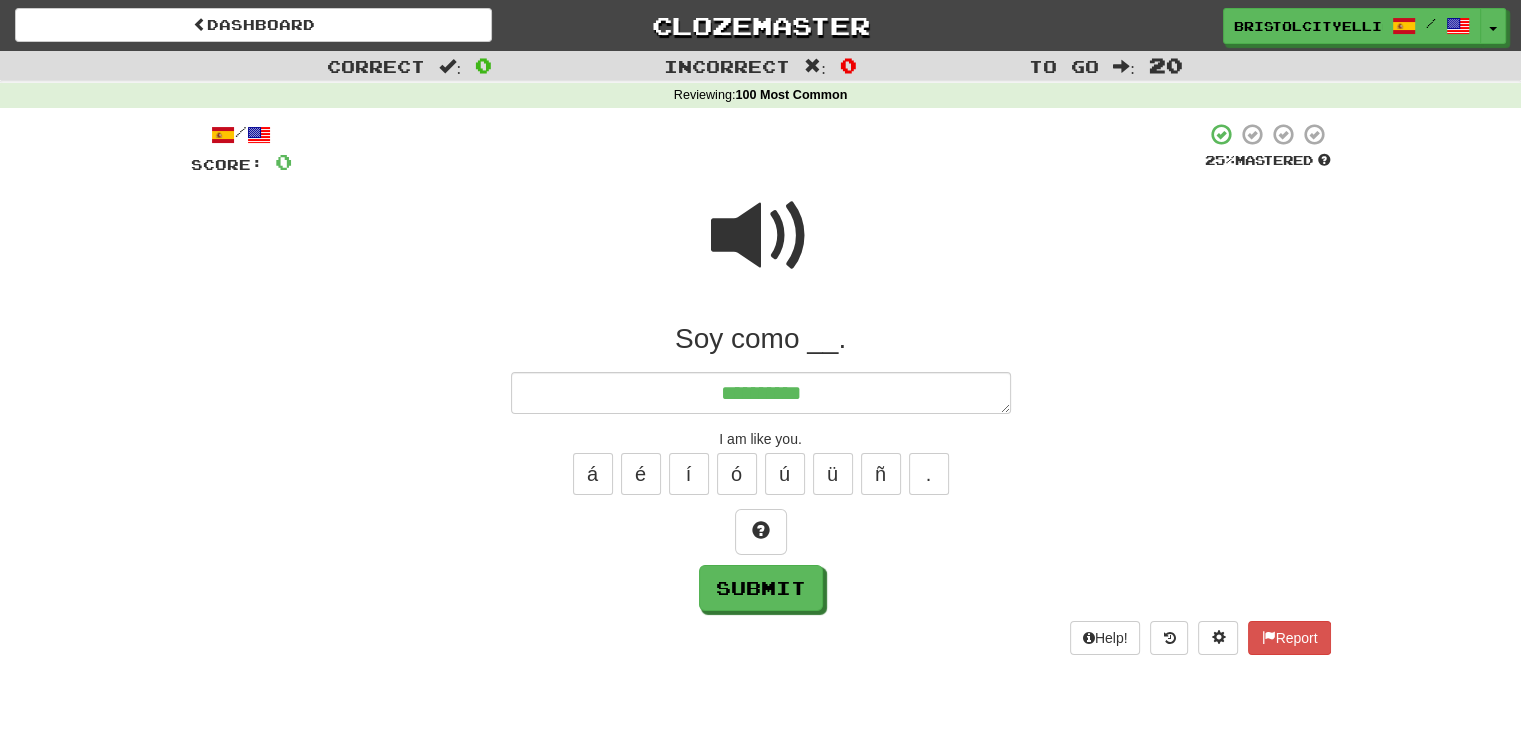 type on "*" 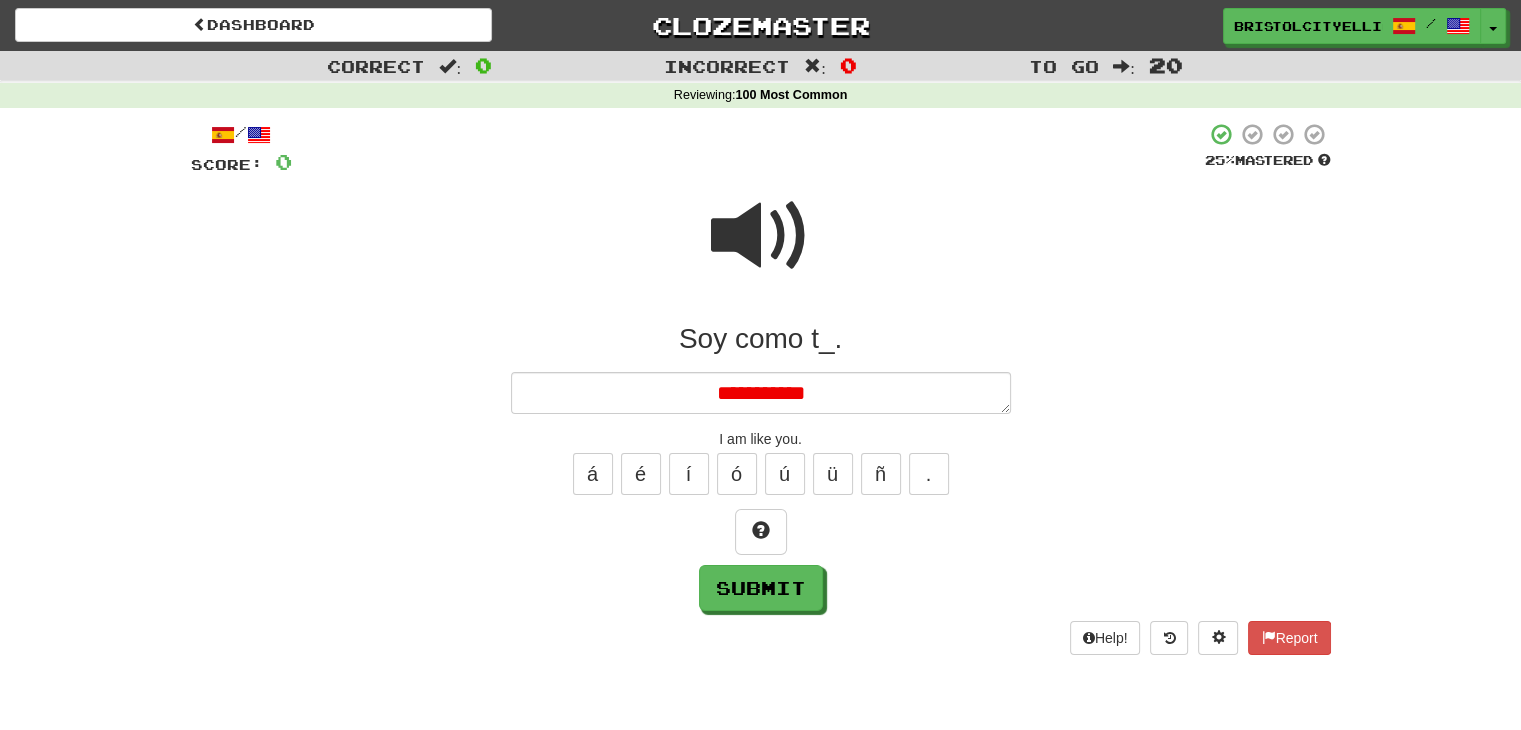 type on "*" 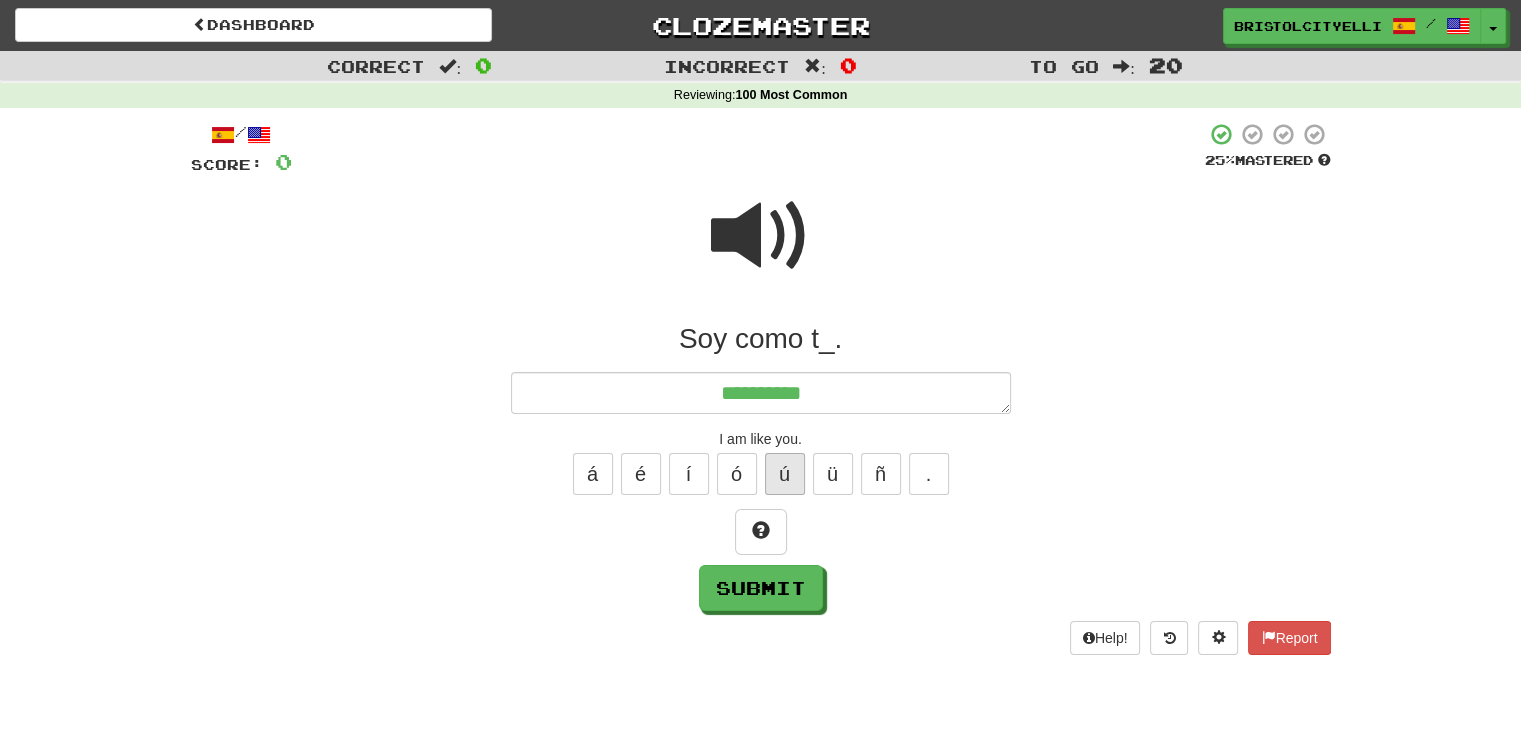 type on "**********" 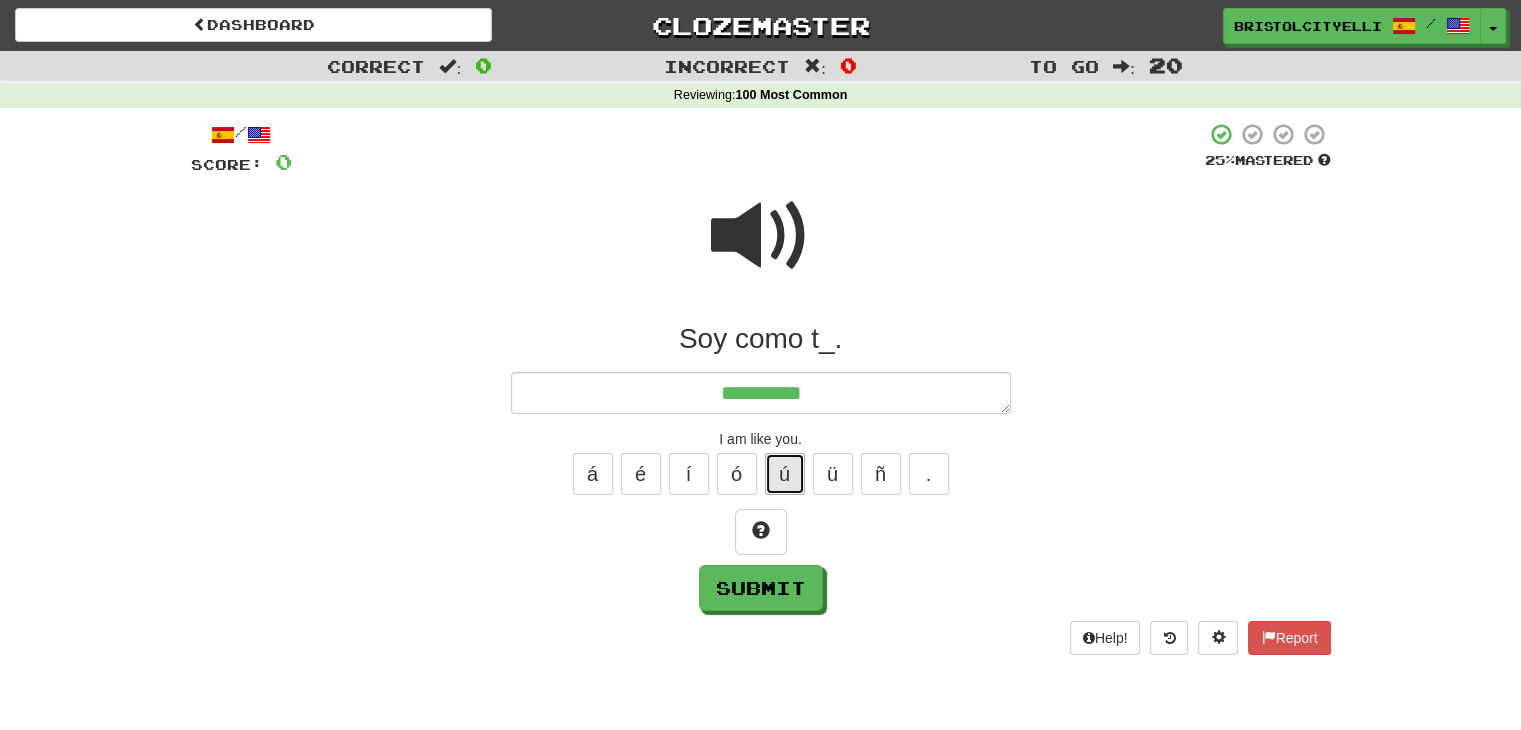 click on "ú" at bounding box center [785, 474] 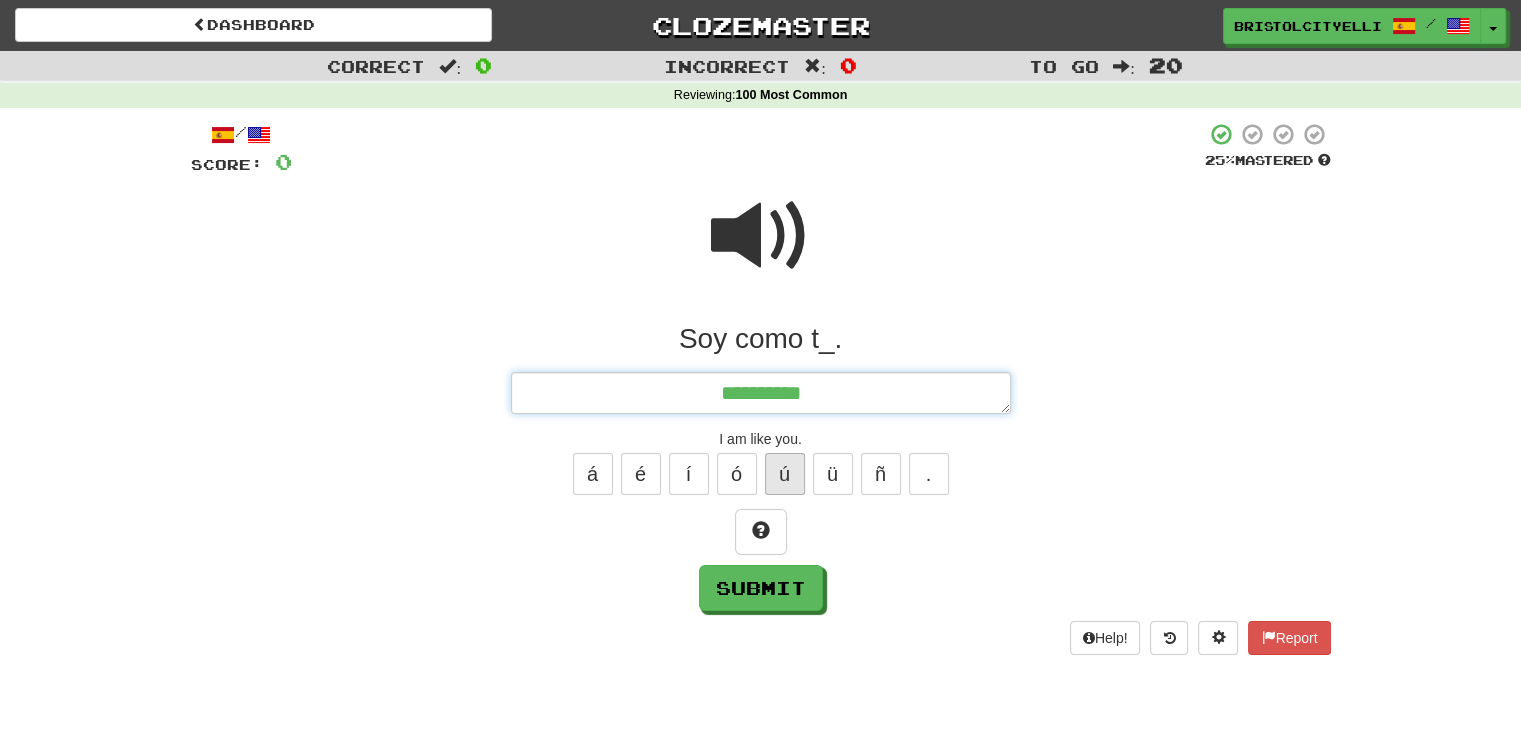 type on "*" 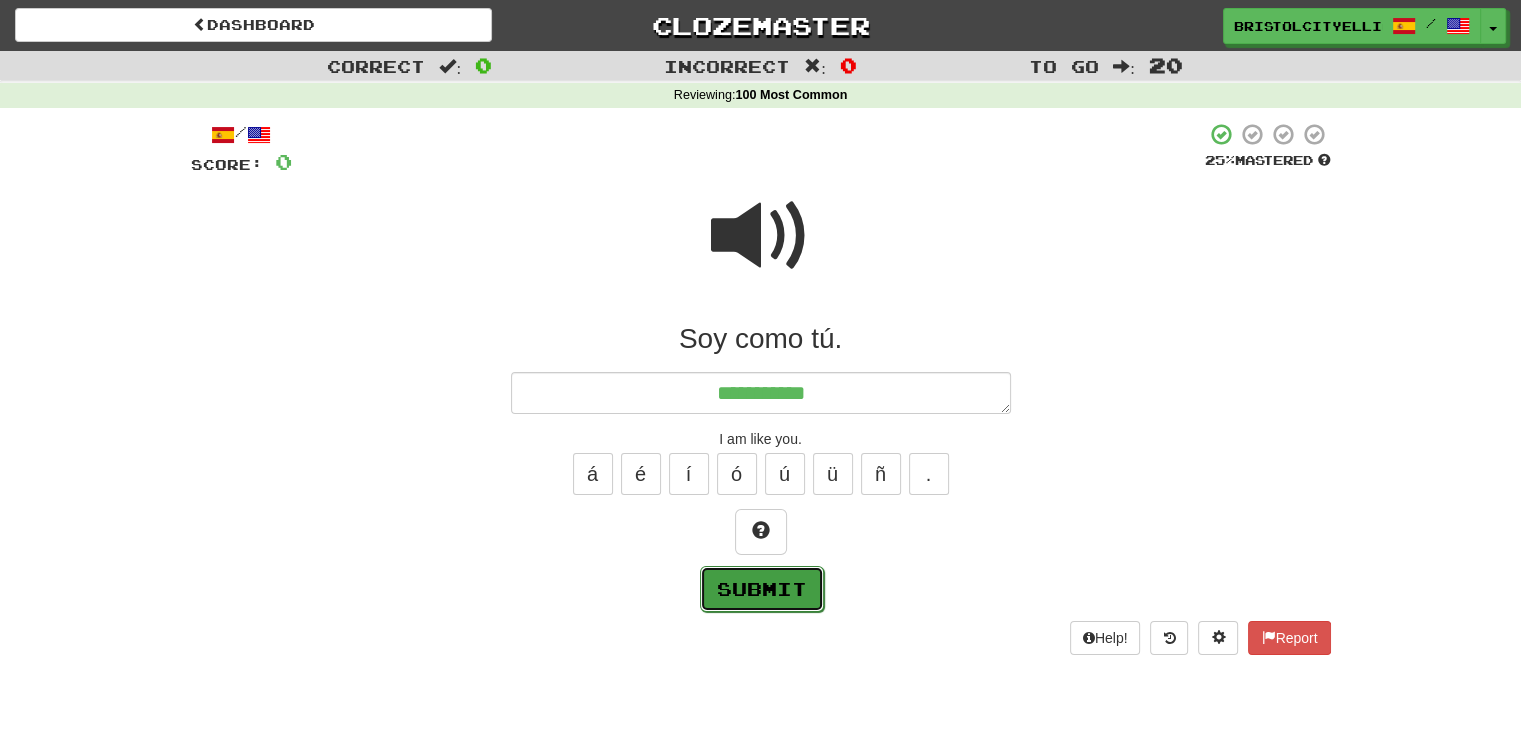click on "Submit" at bounding box center [762, 589] 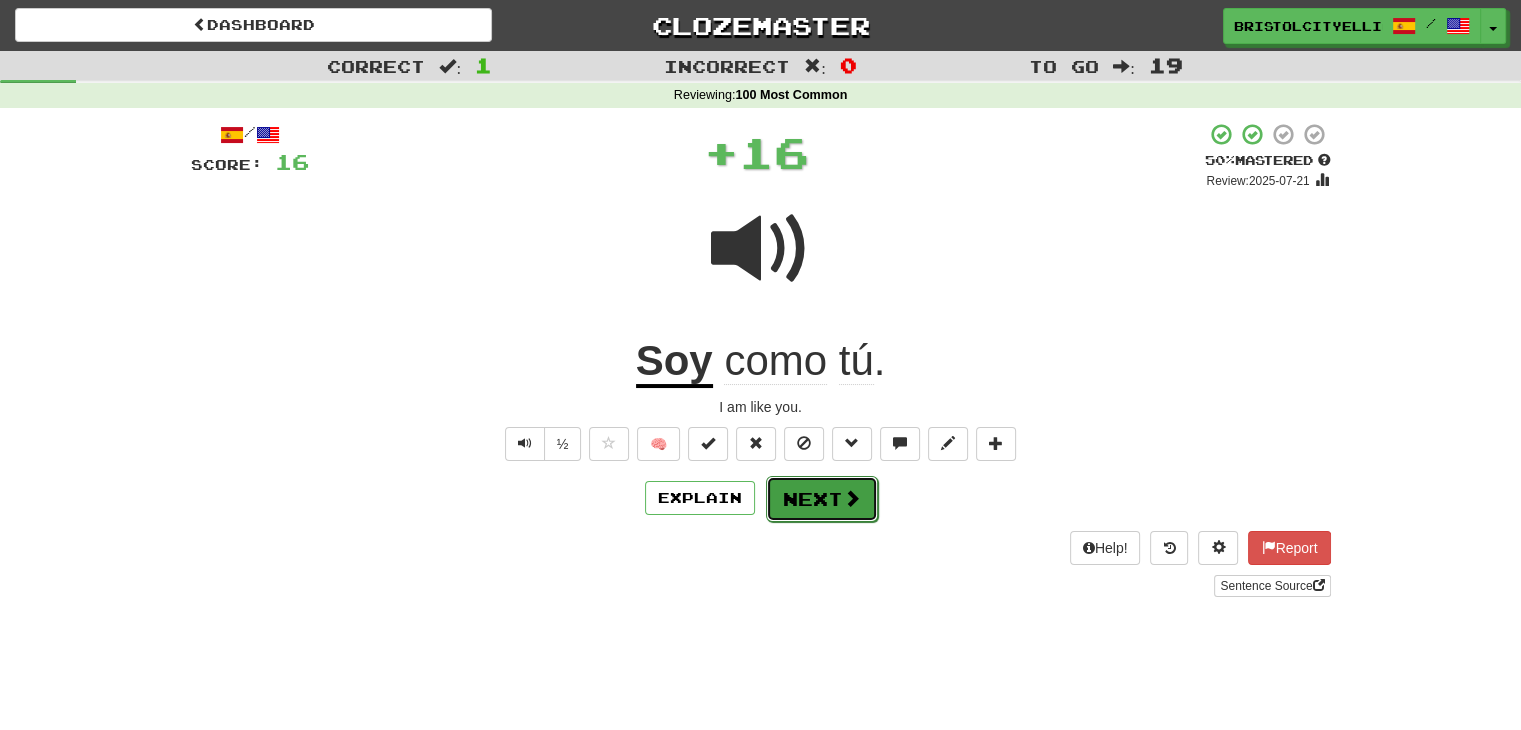 click on "Next" at bounding box center (822, 499) 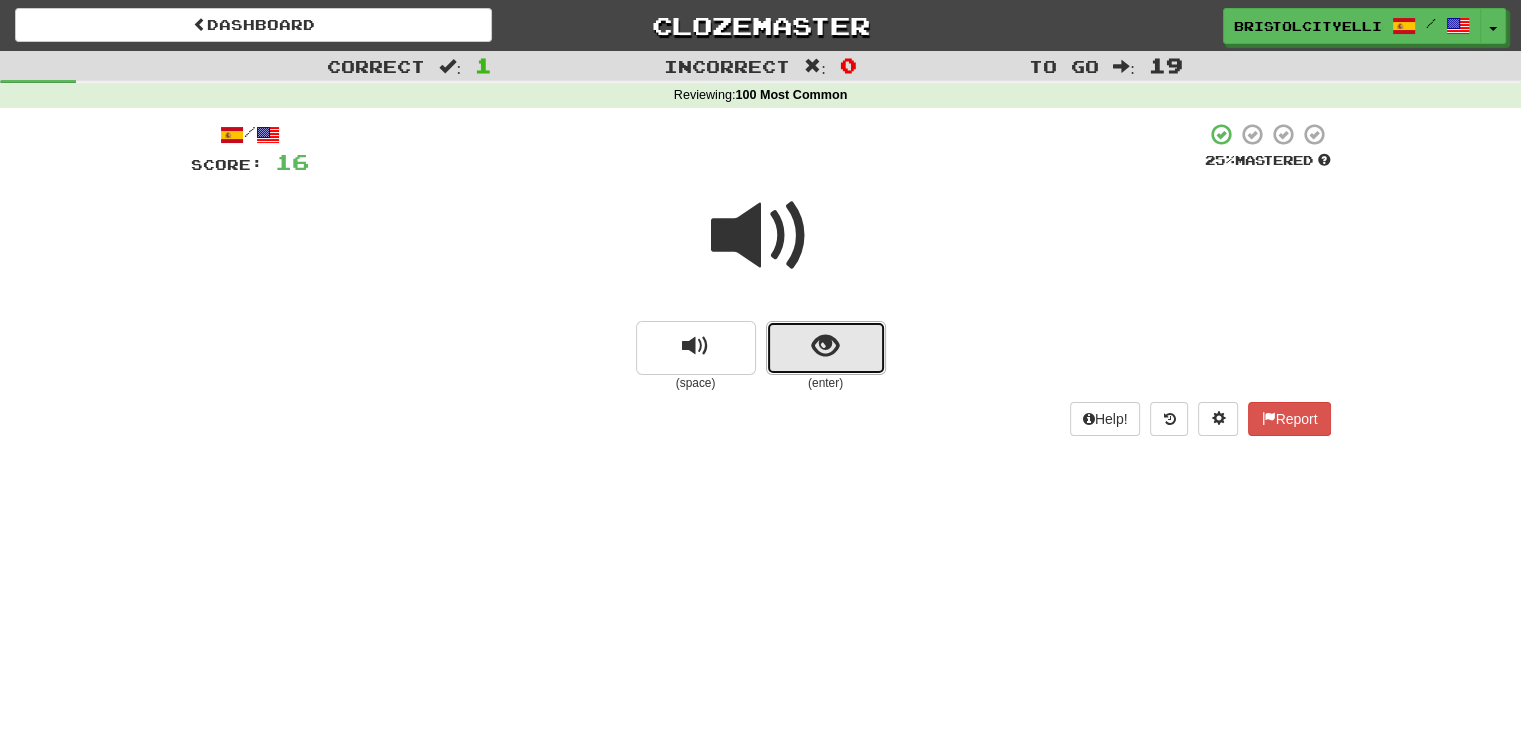 click at bounding box center (825, 346) 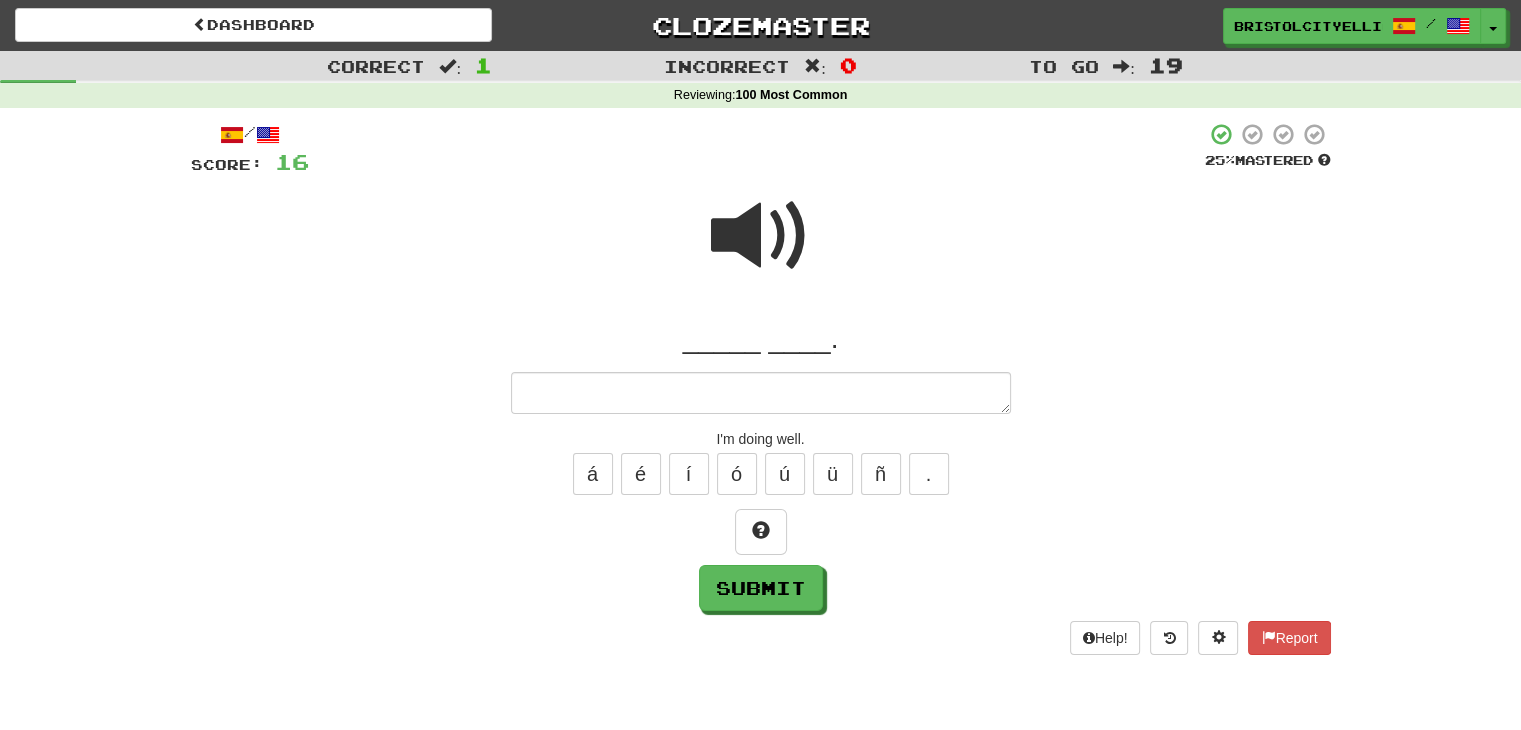 type on "*" 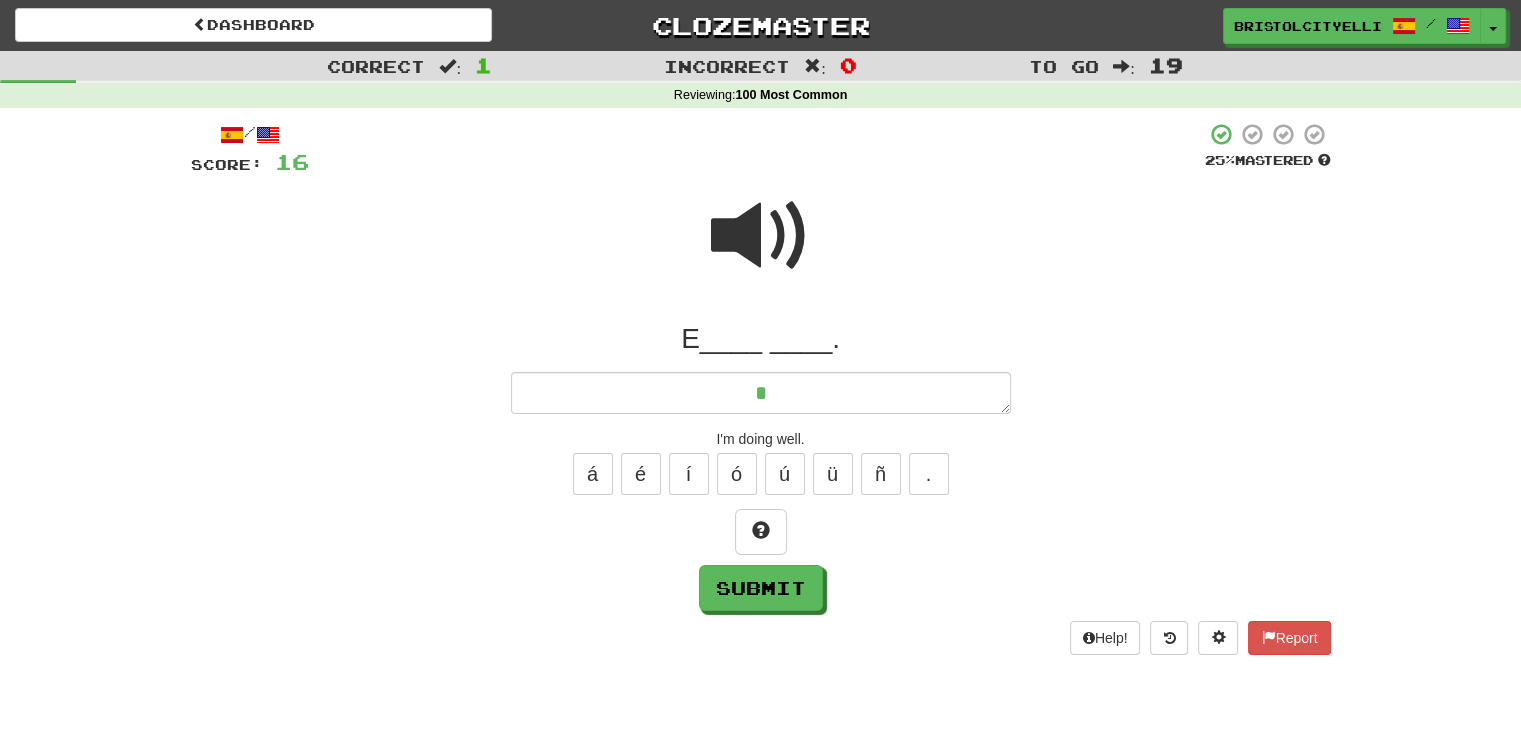 type on "*" 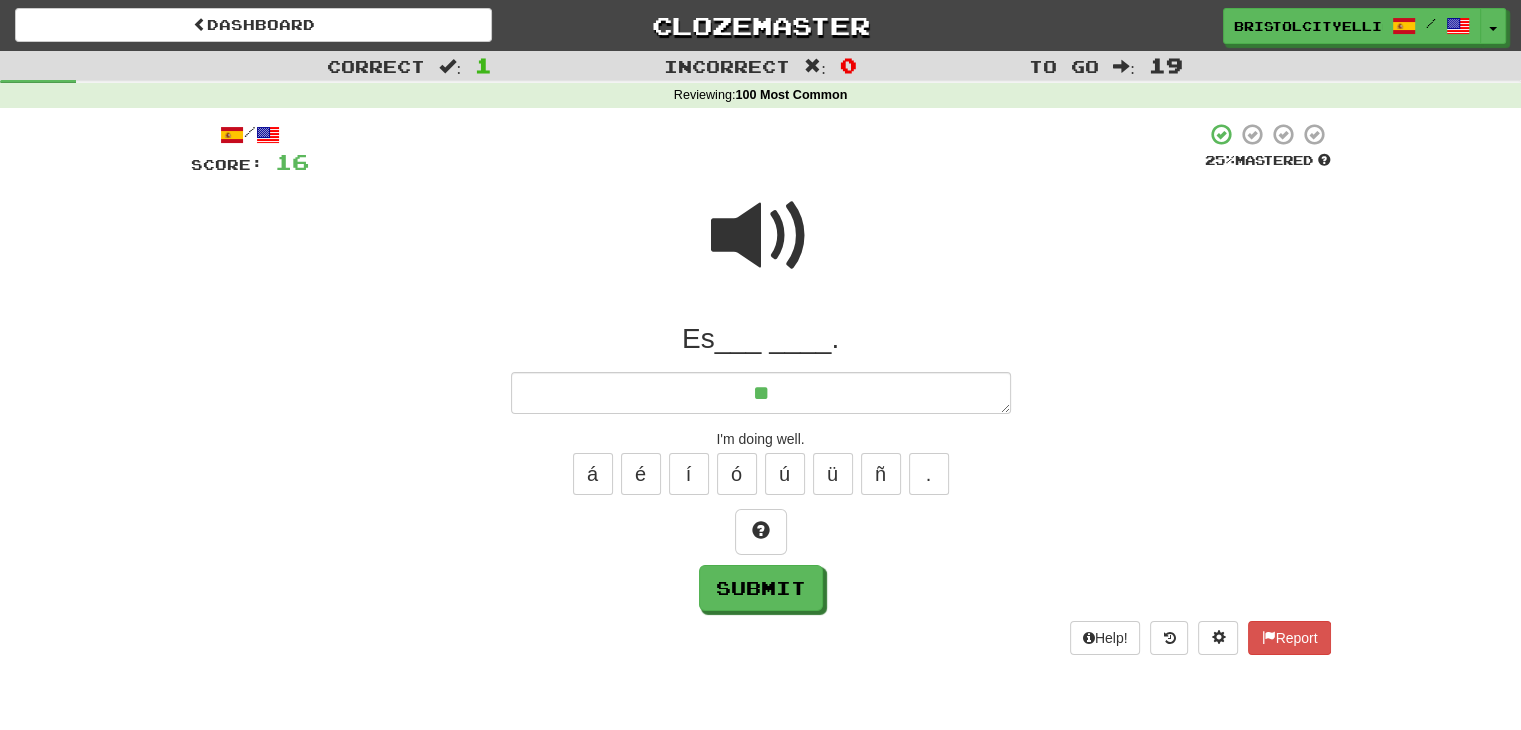 type on "*" 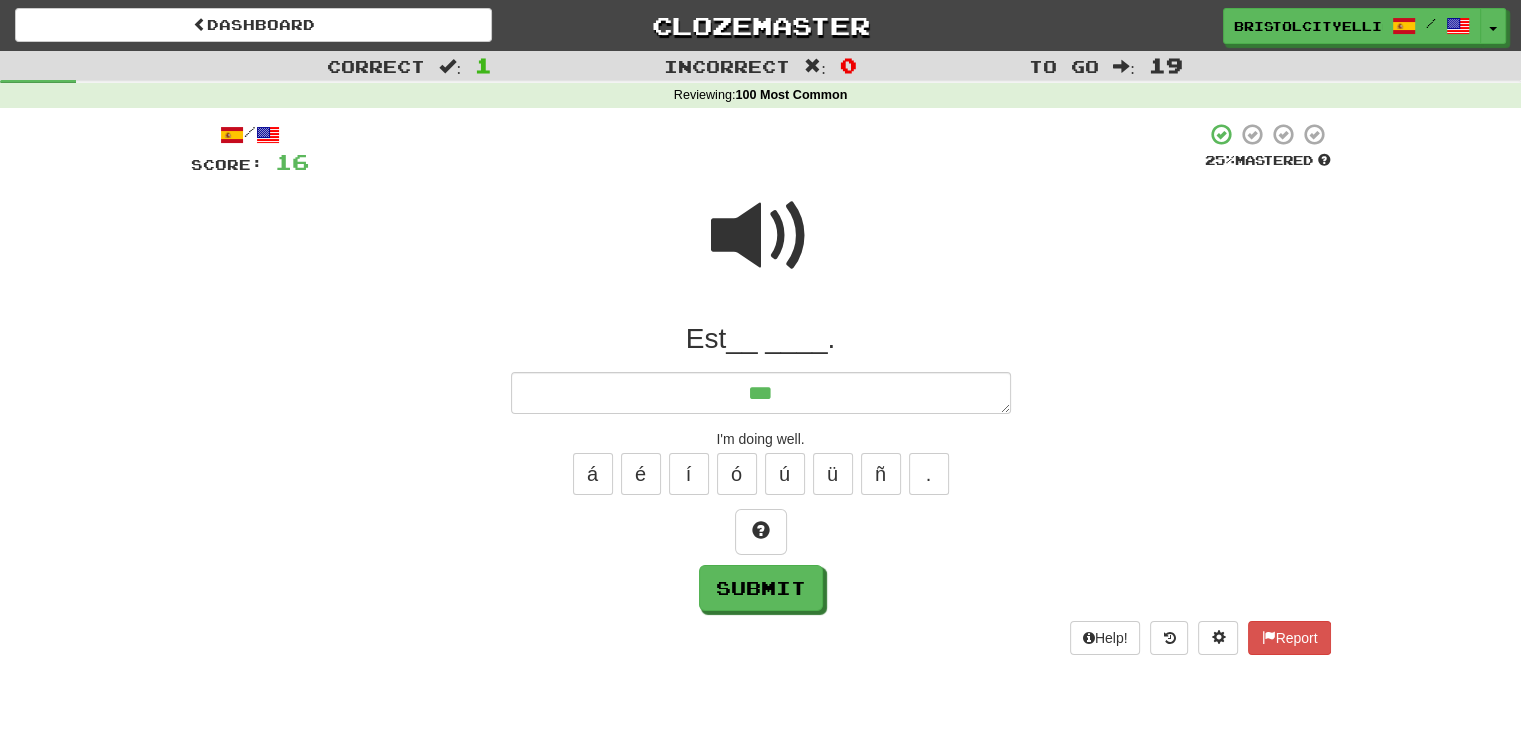 type on "*" 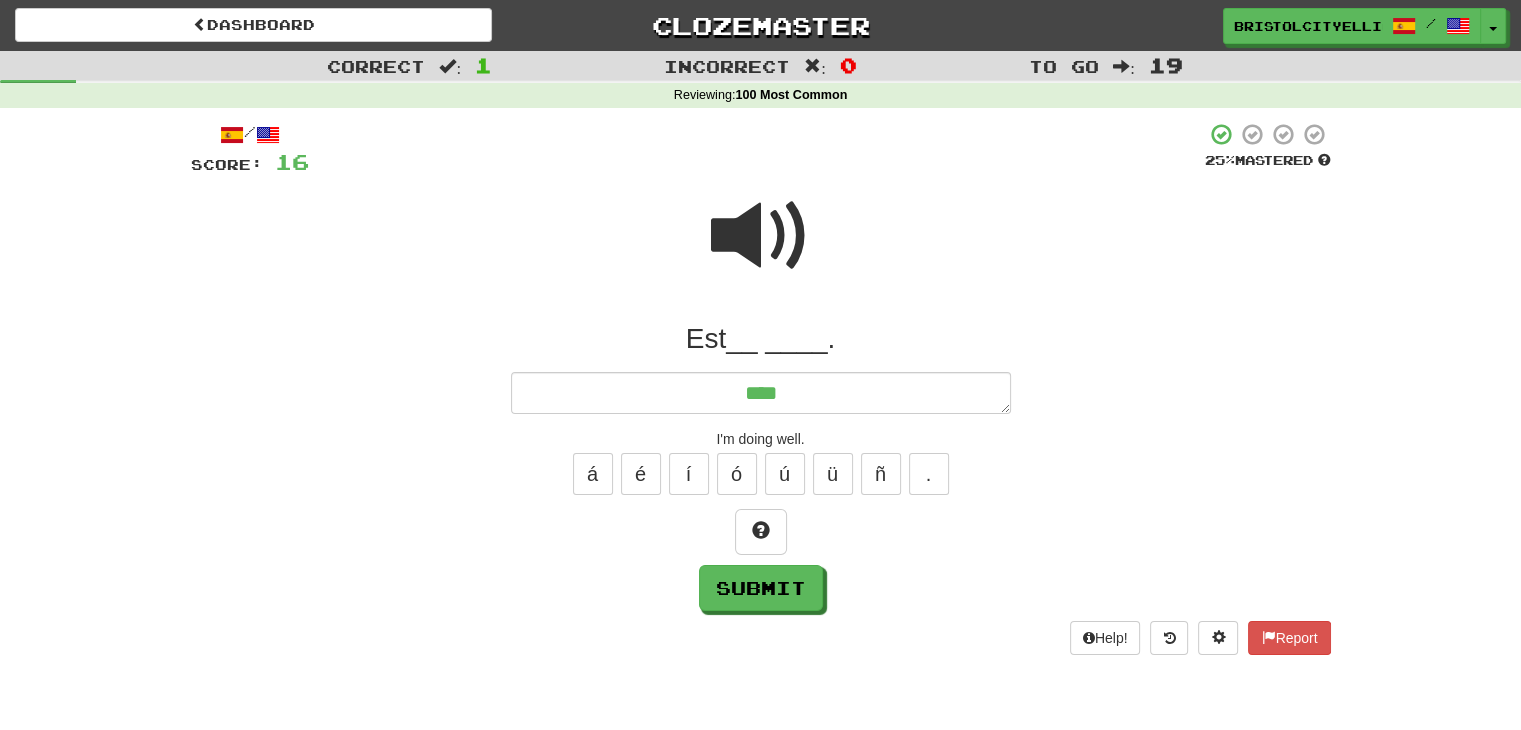 type on "*" 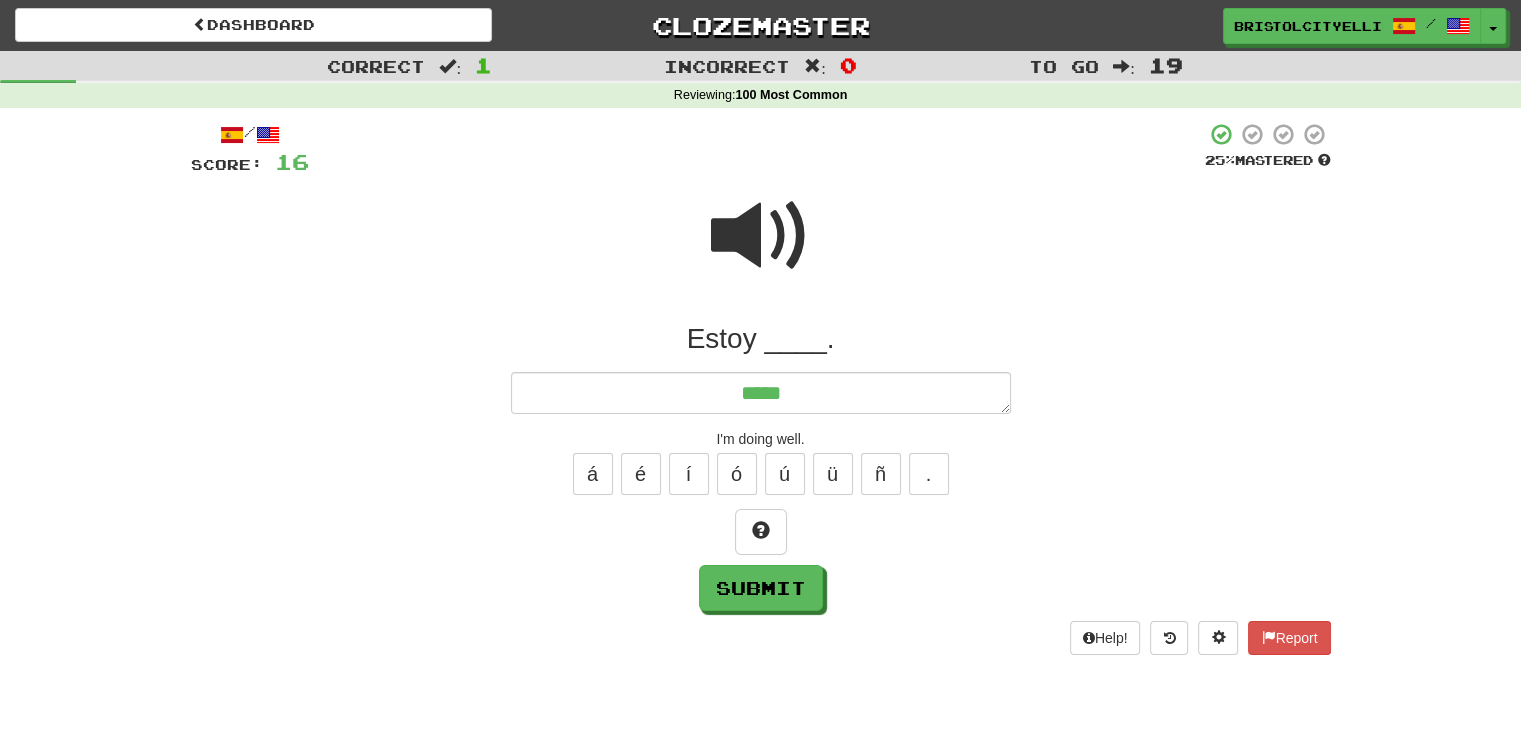 type on "*" 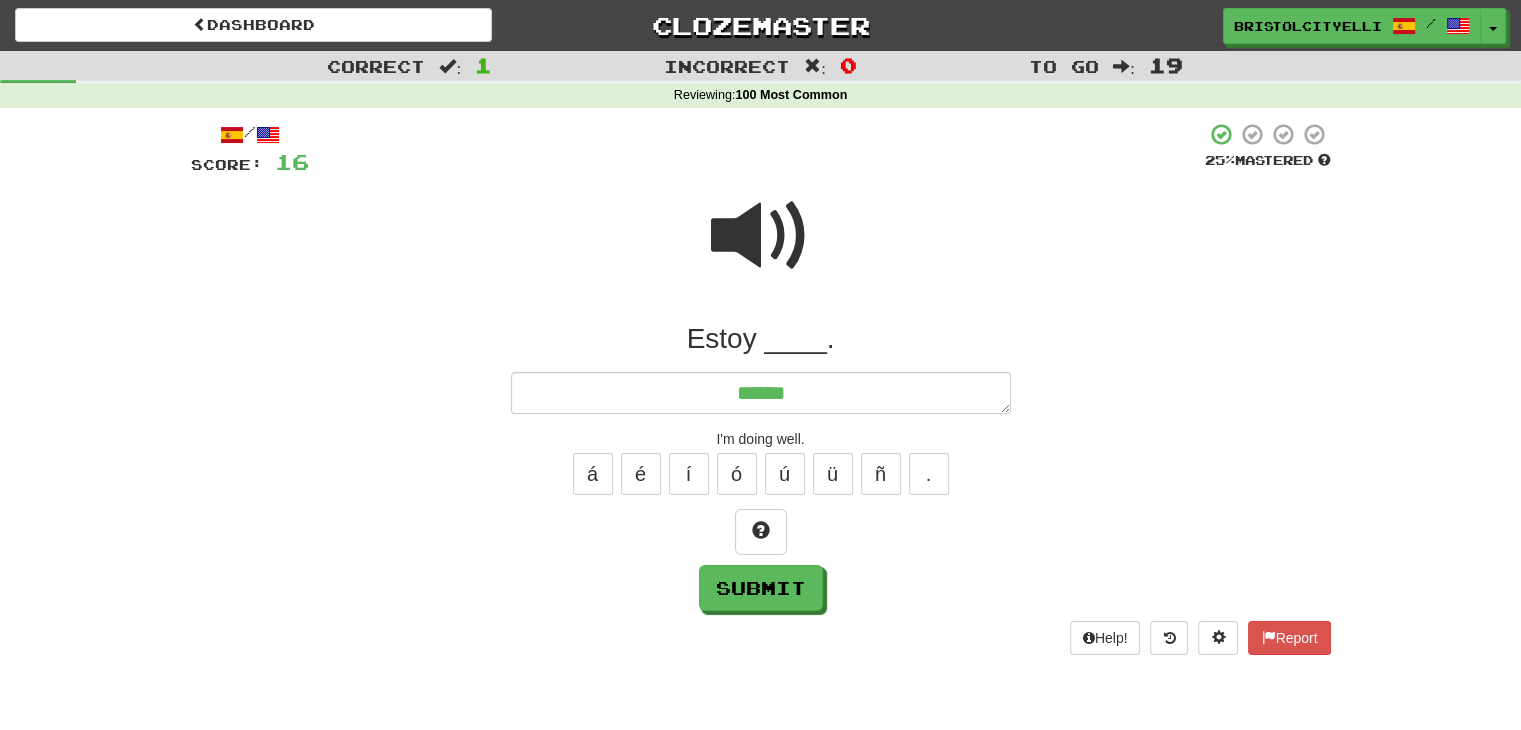 type on "*" 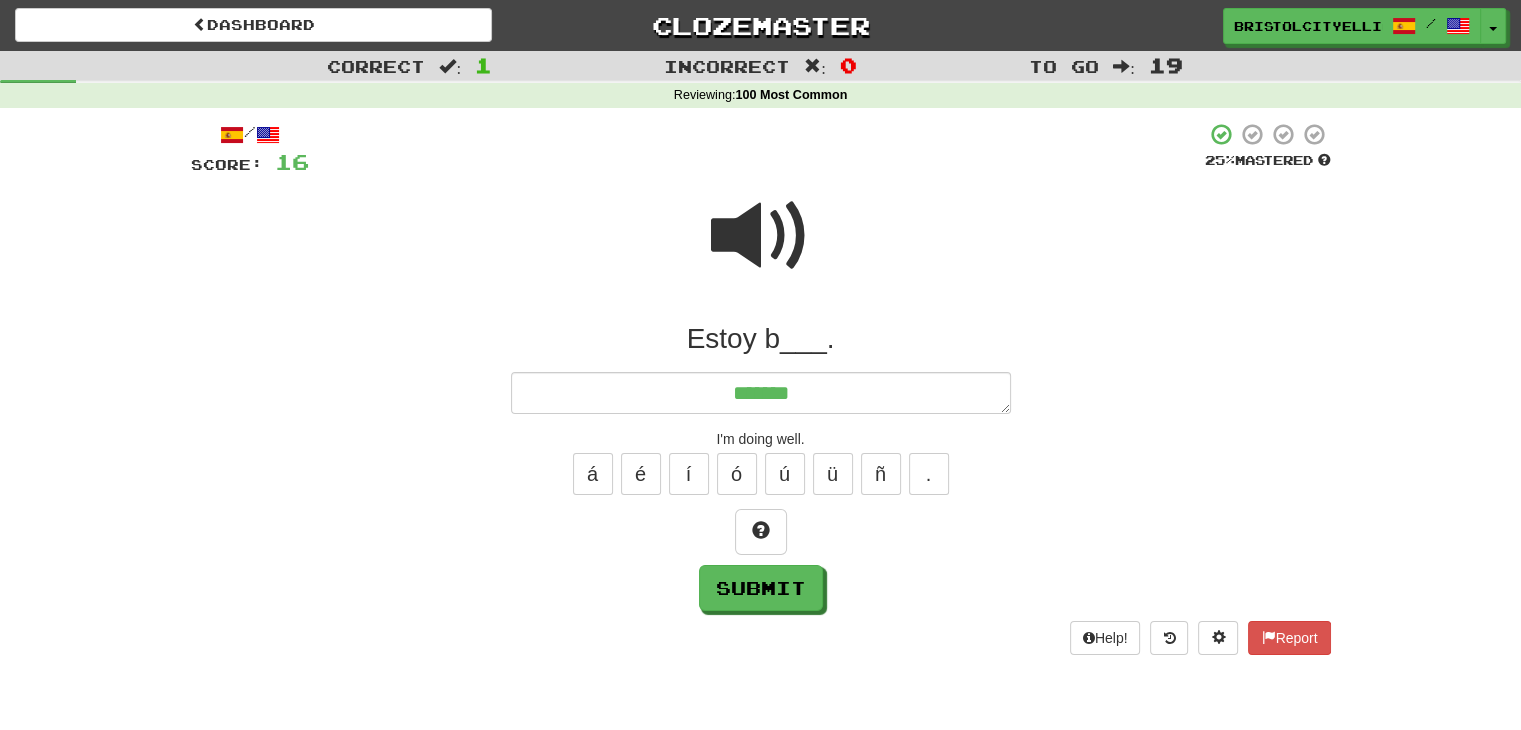 type on "*" 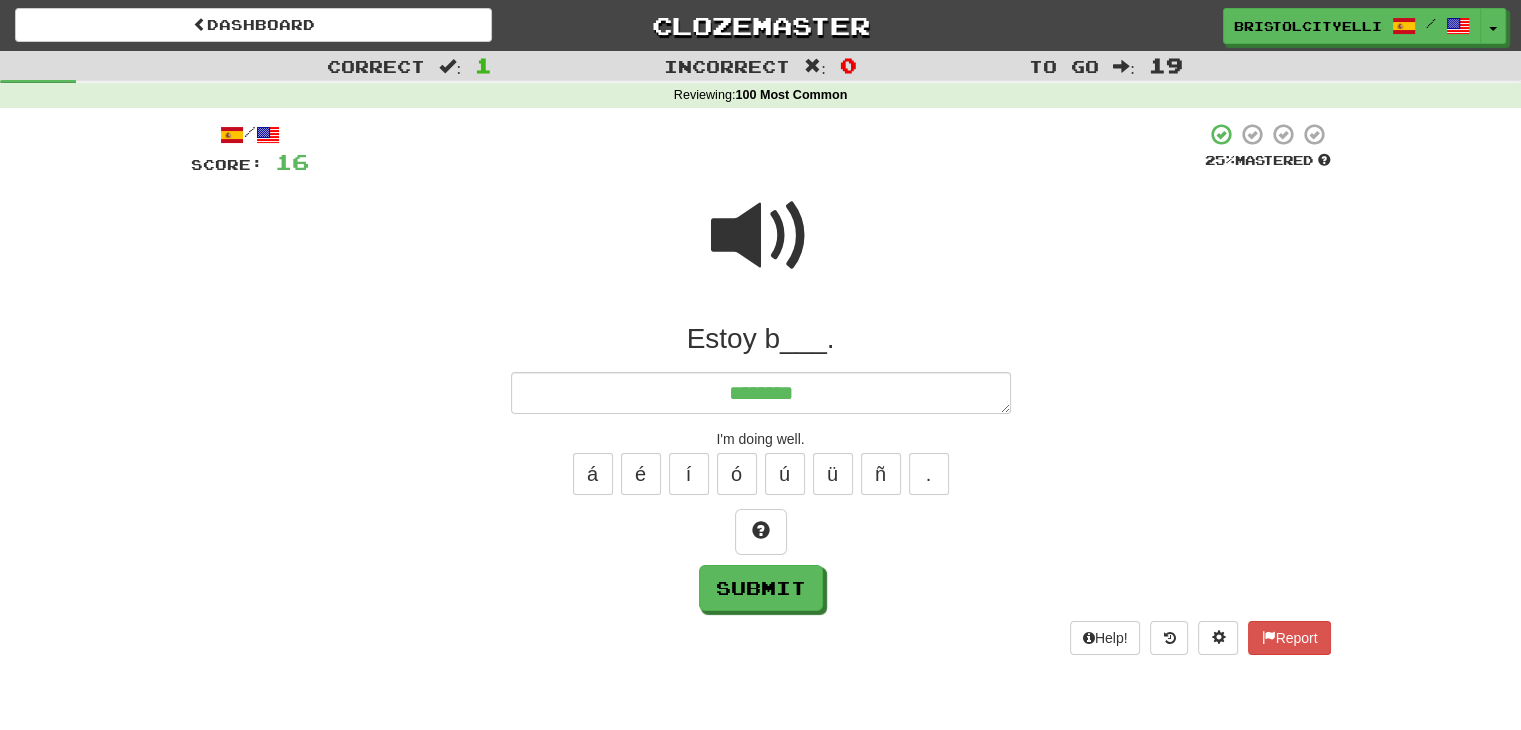 type on "*" 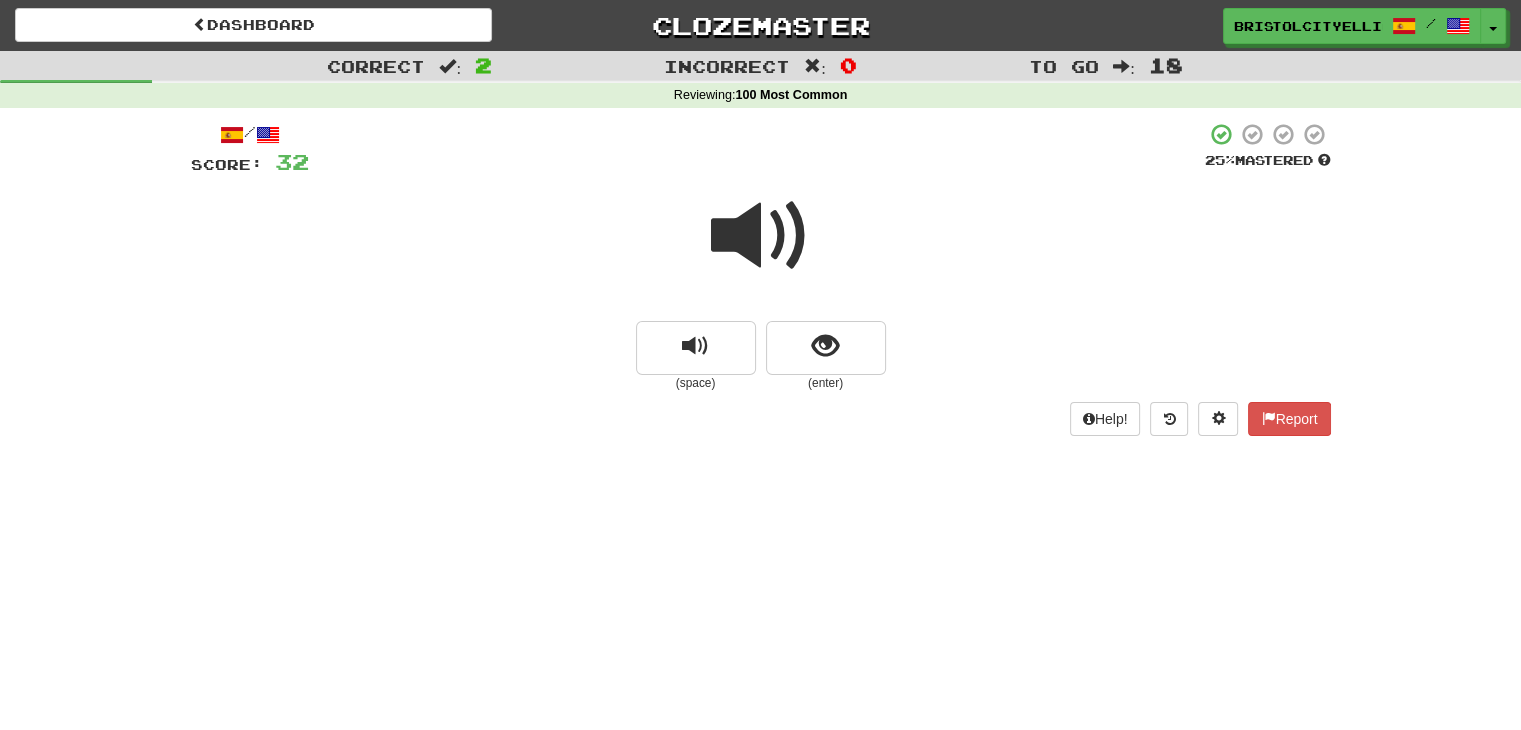 drag, startPoint x: 768, startPoint y: 235, endPoint x: 752, endPoint y: 189, distance: 48.703182 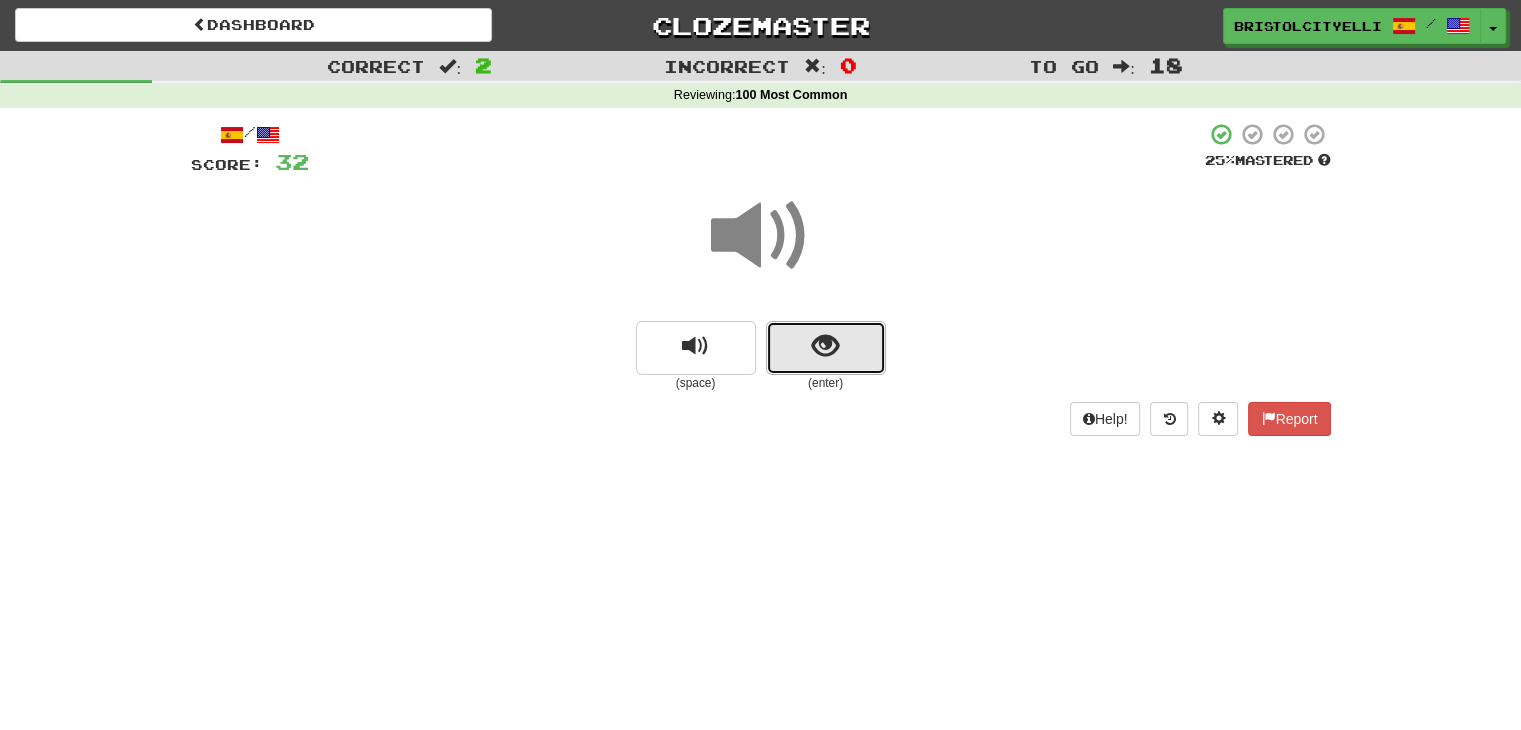 click at bounding box center [826, 348] 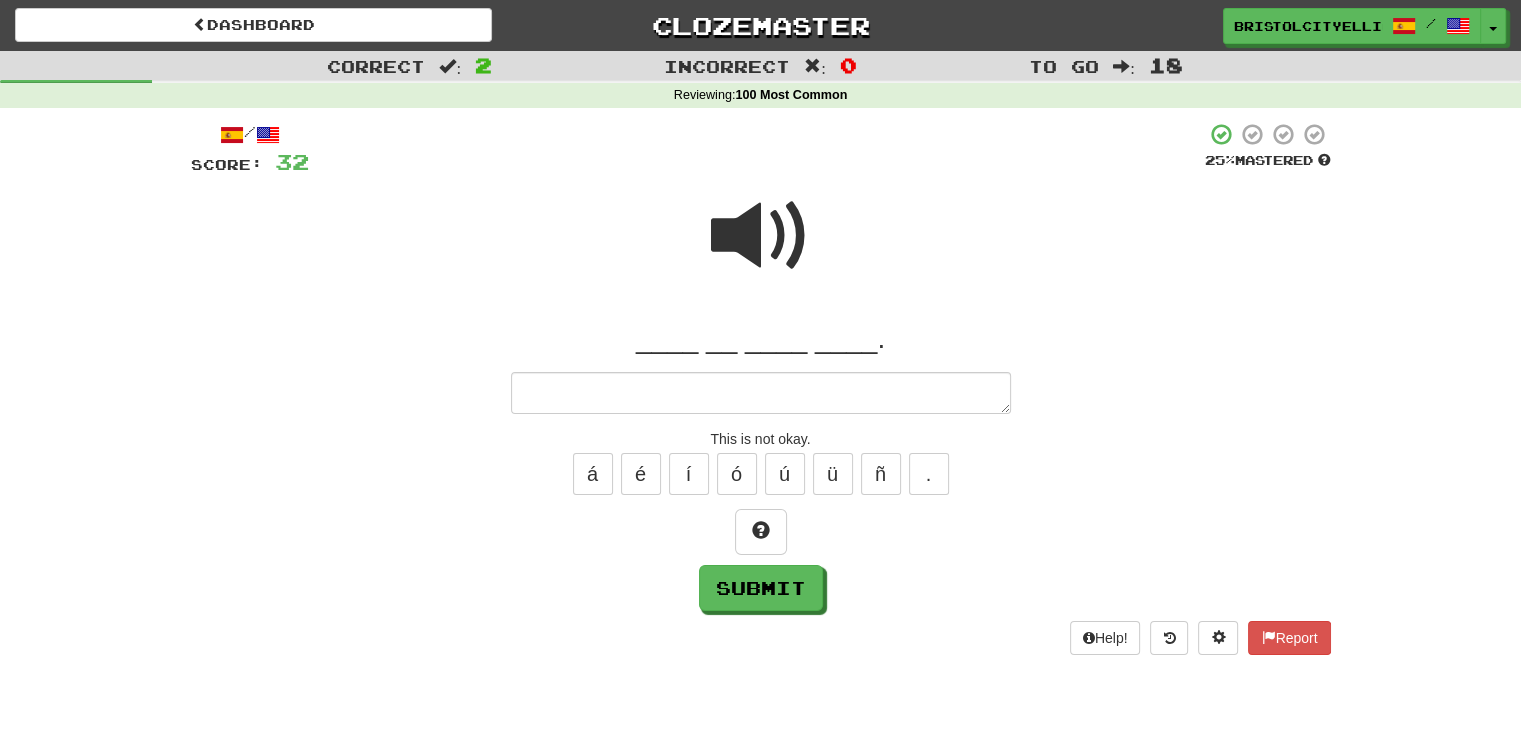 type on "*" 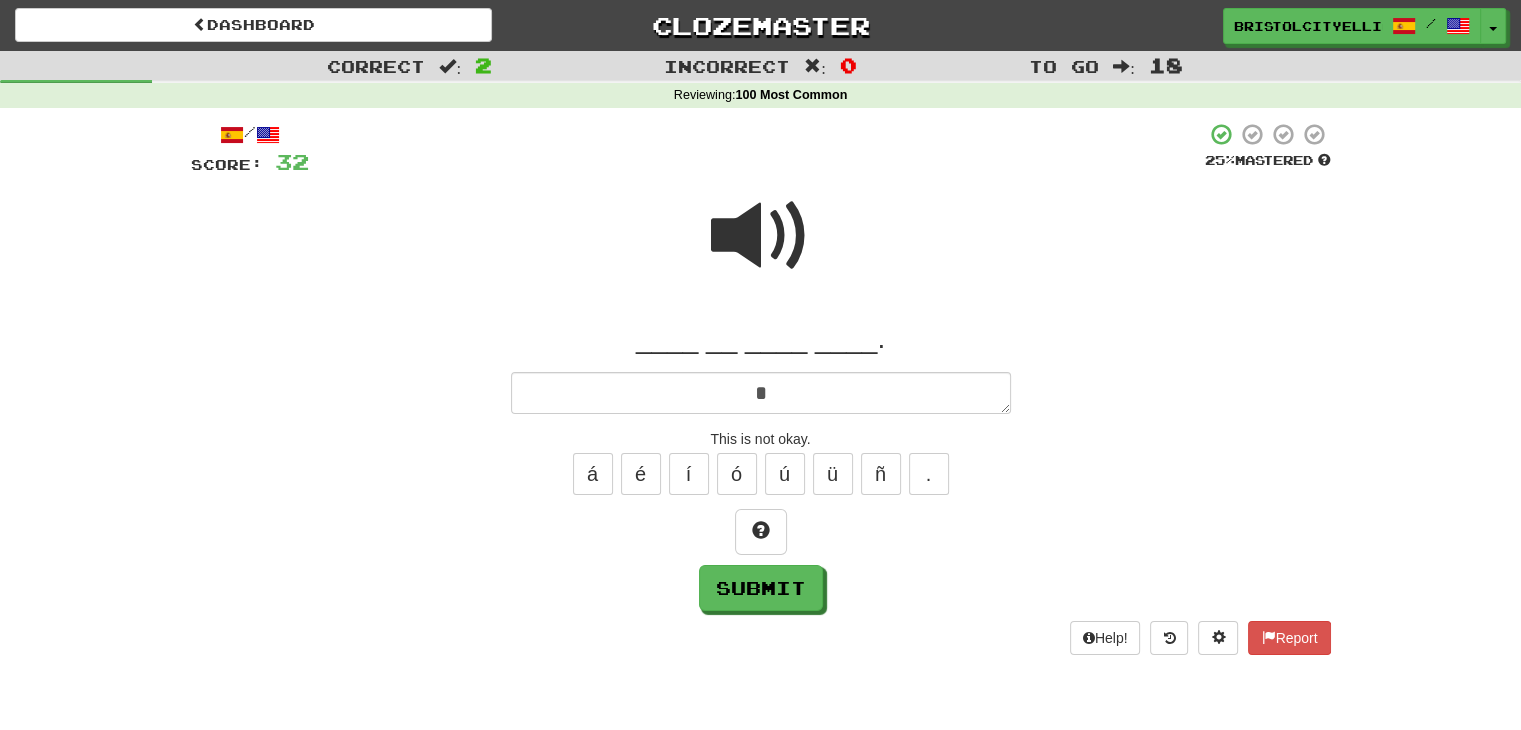 type on "*" 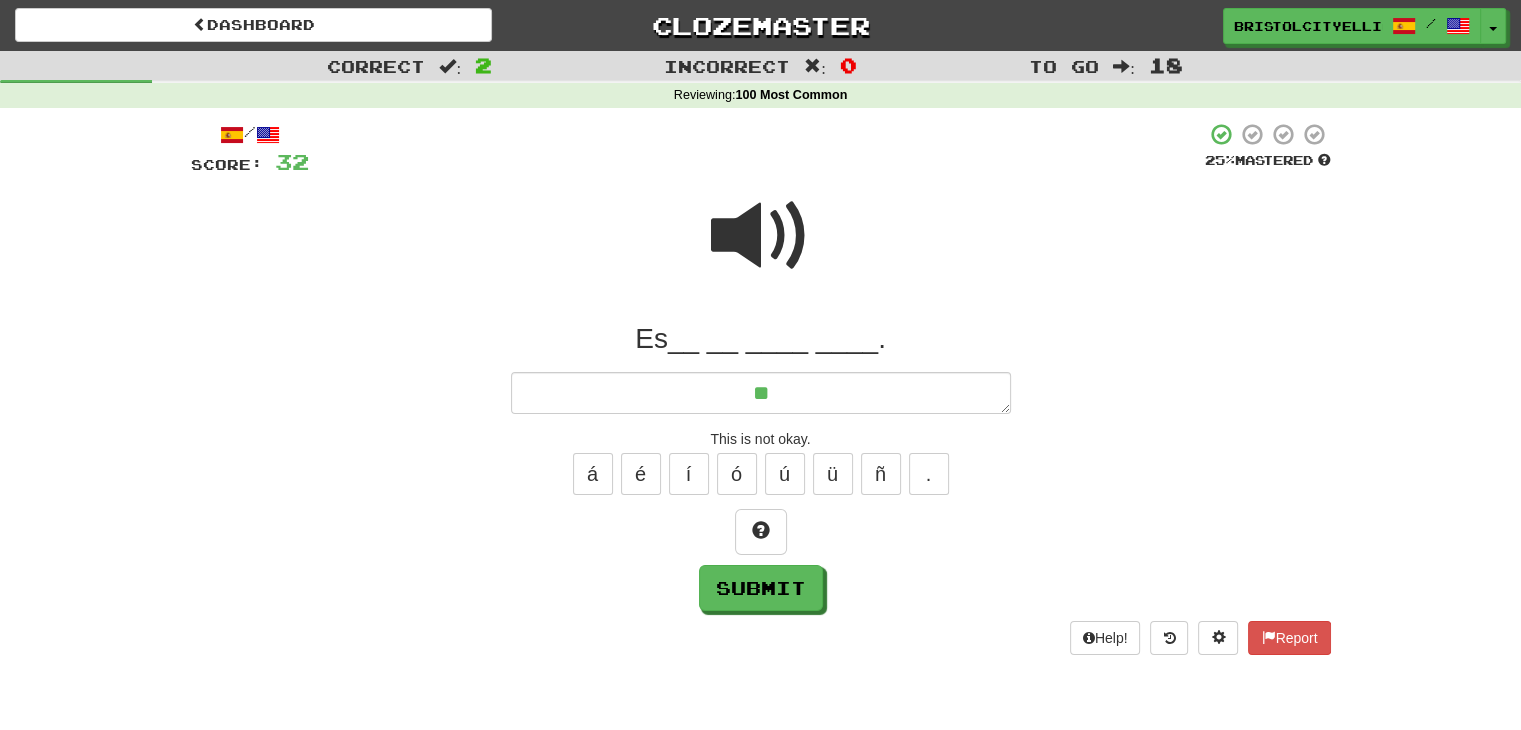 type on "*" 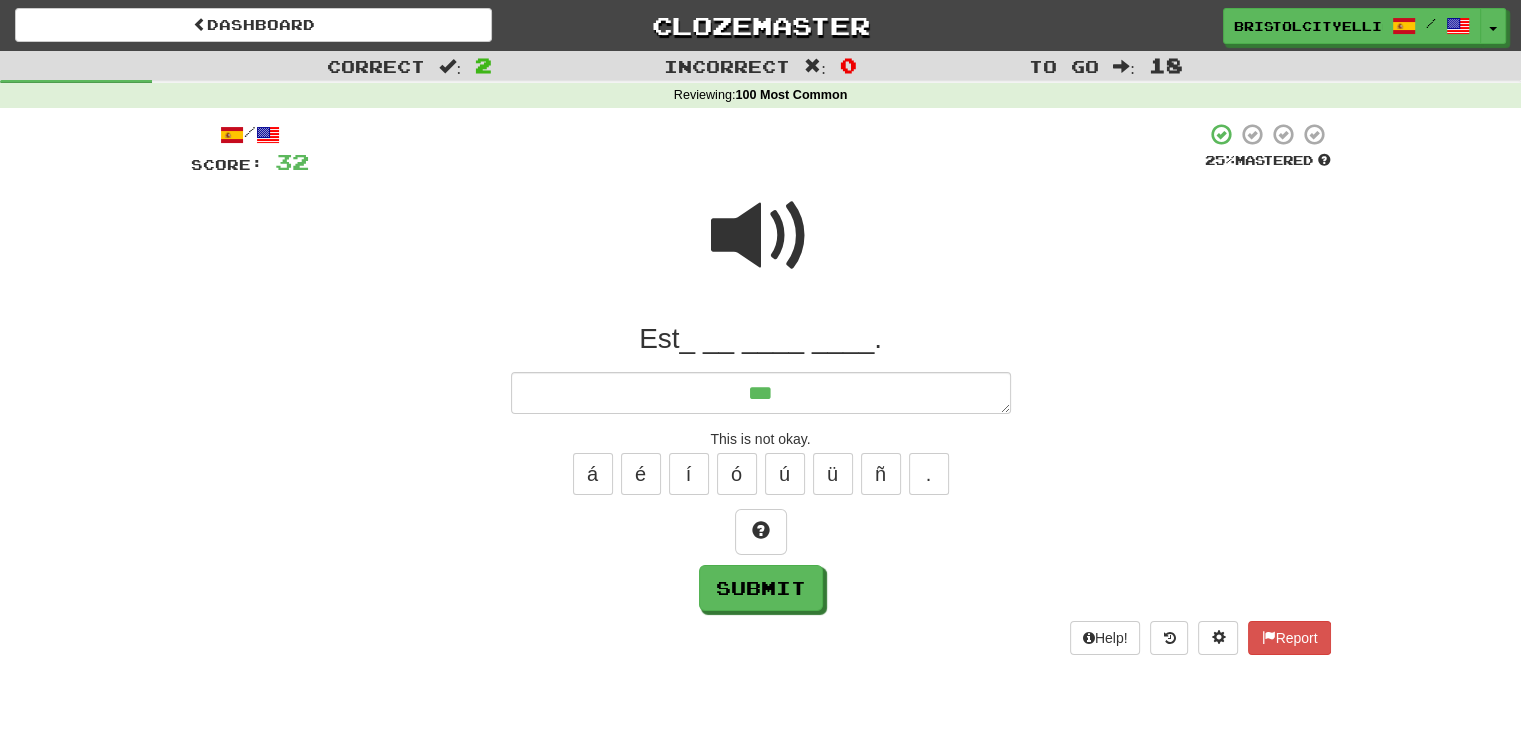 type on "*" 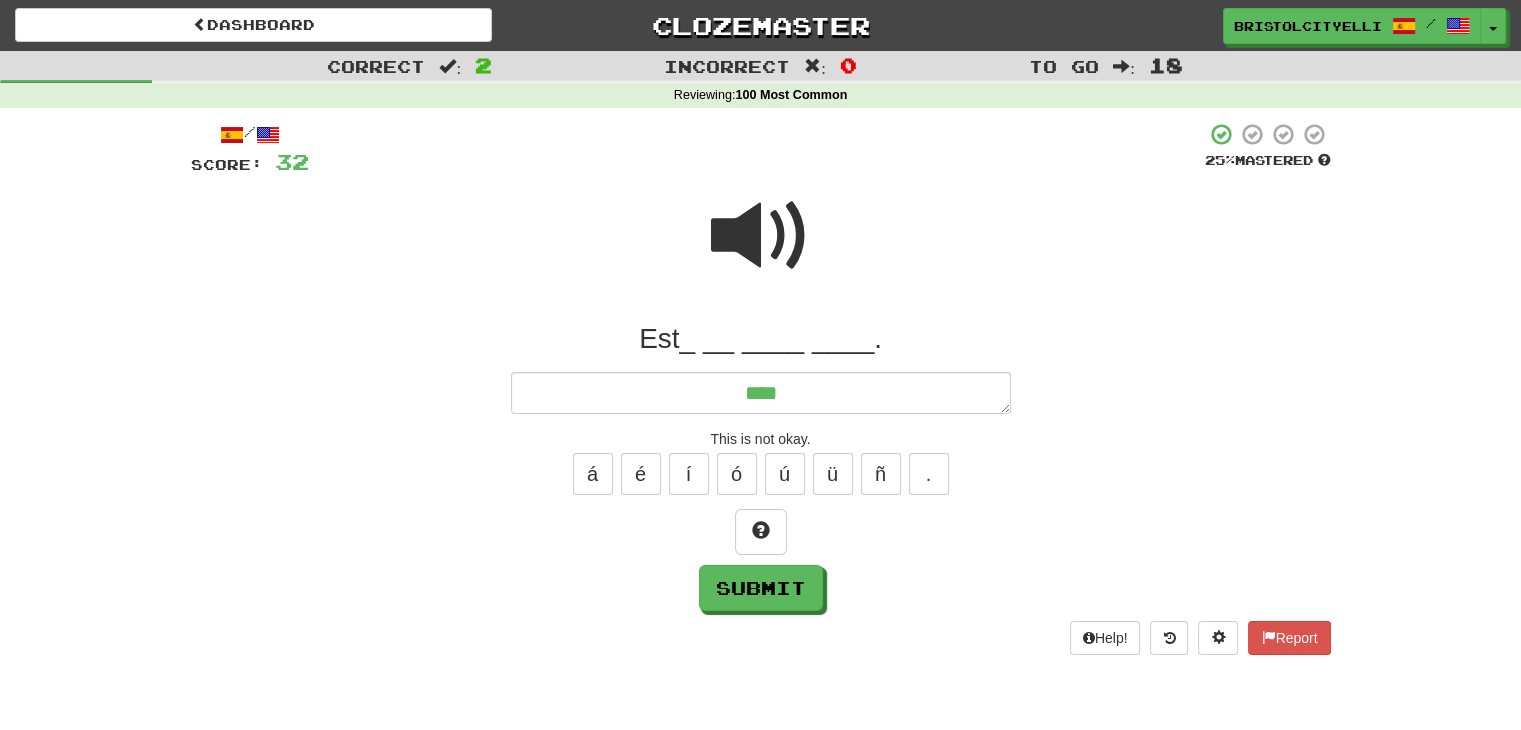 type on "*" 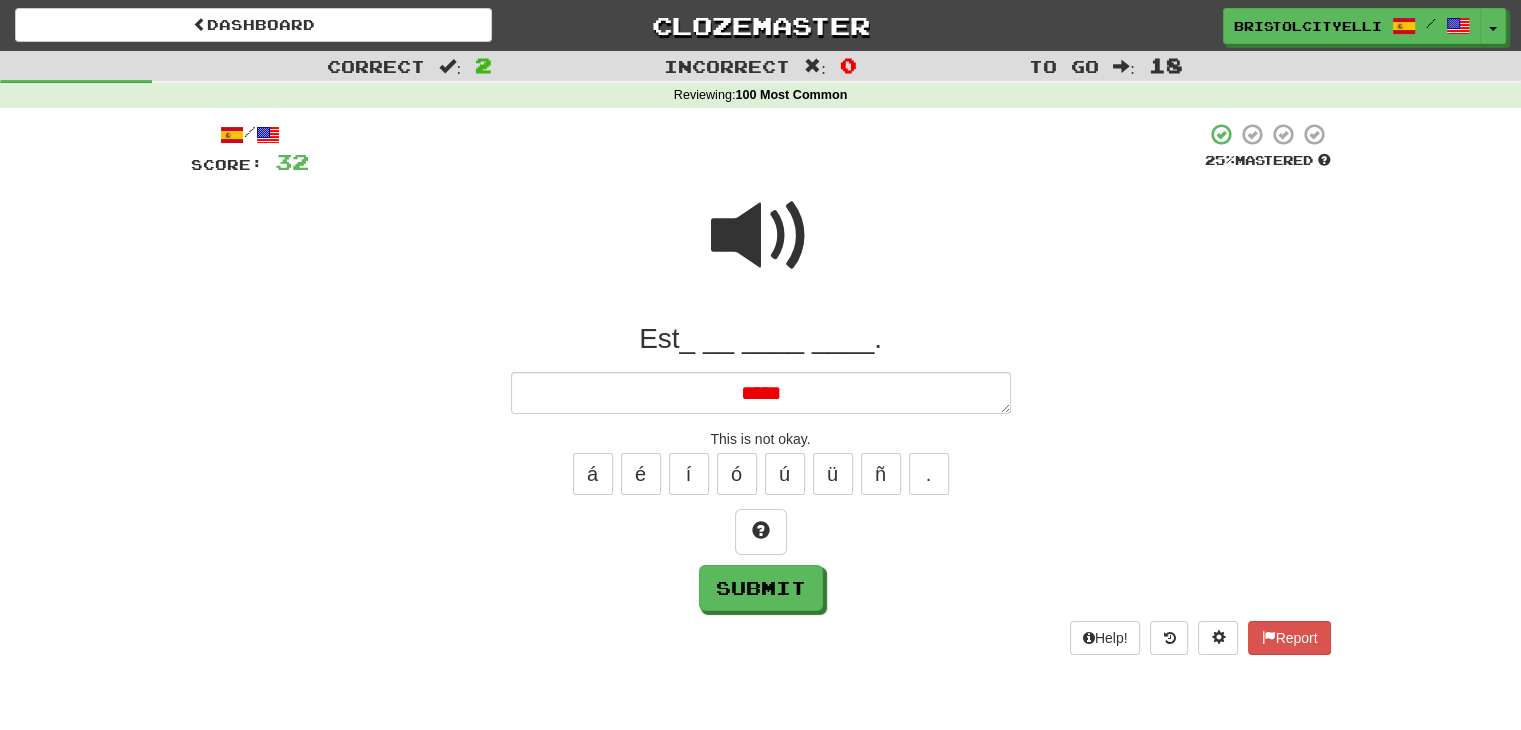 type on "*" 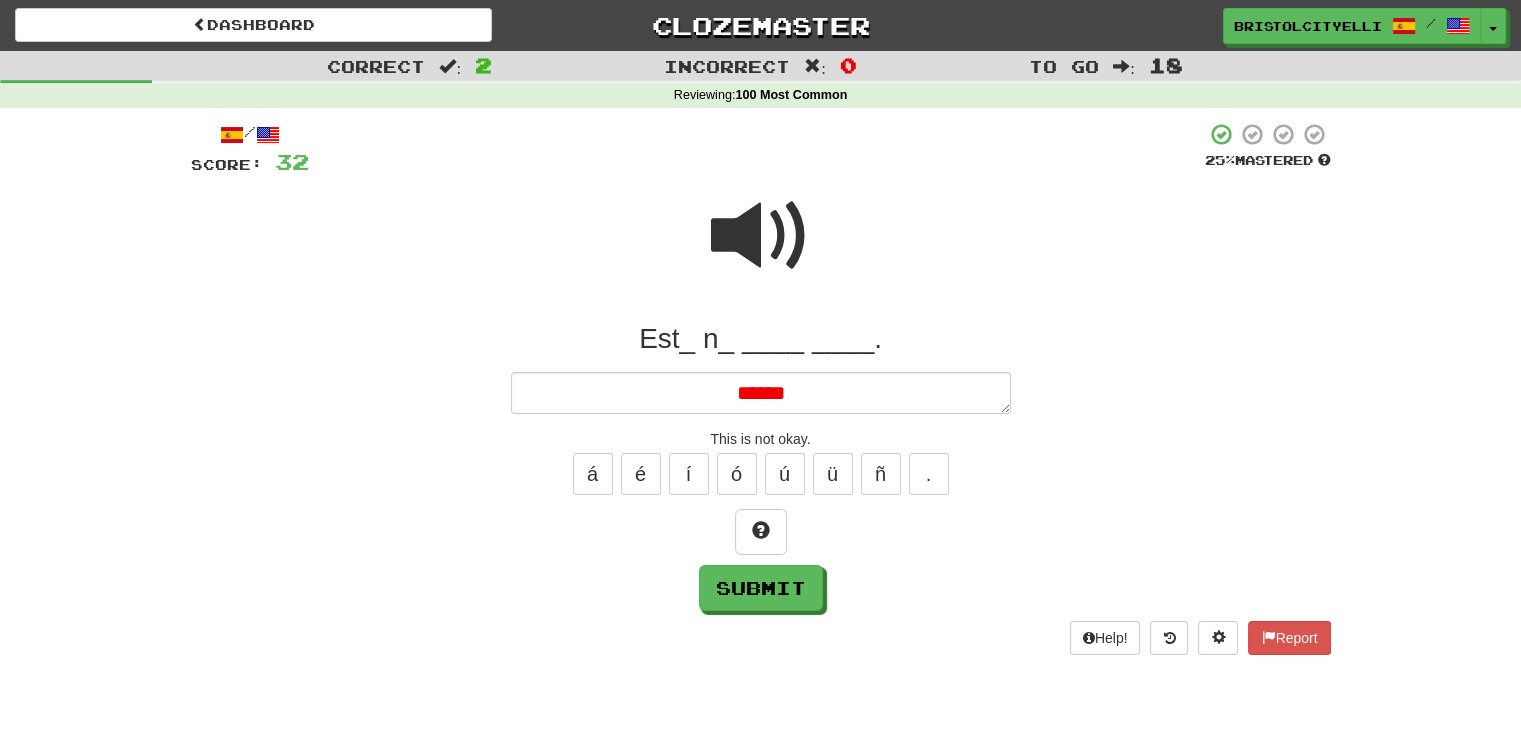 type on "*" 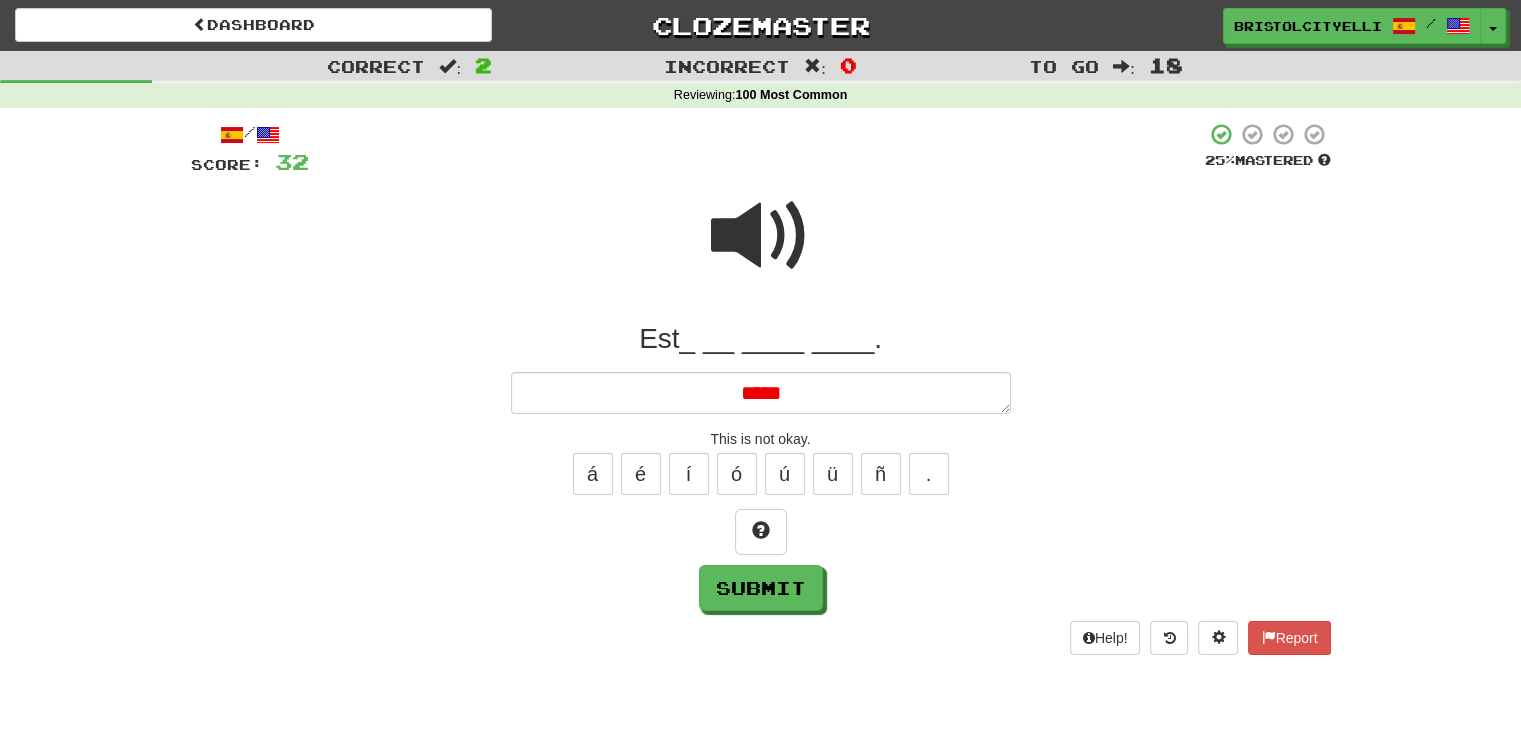 type on "*" 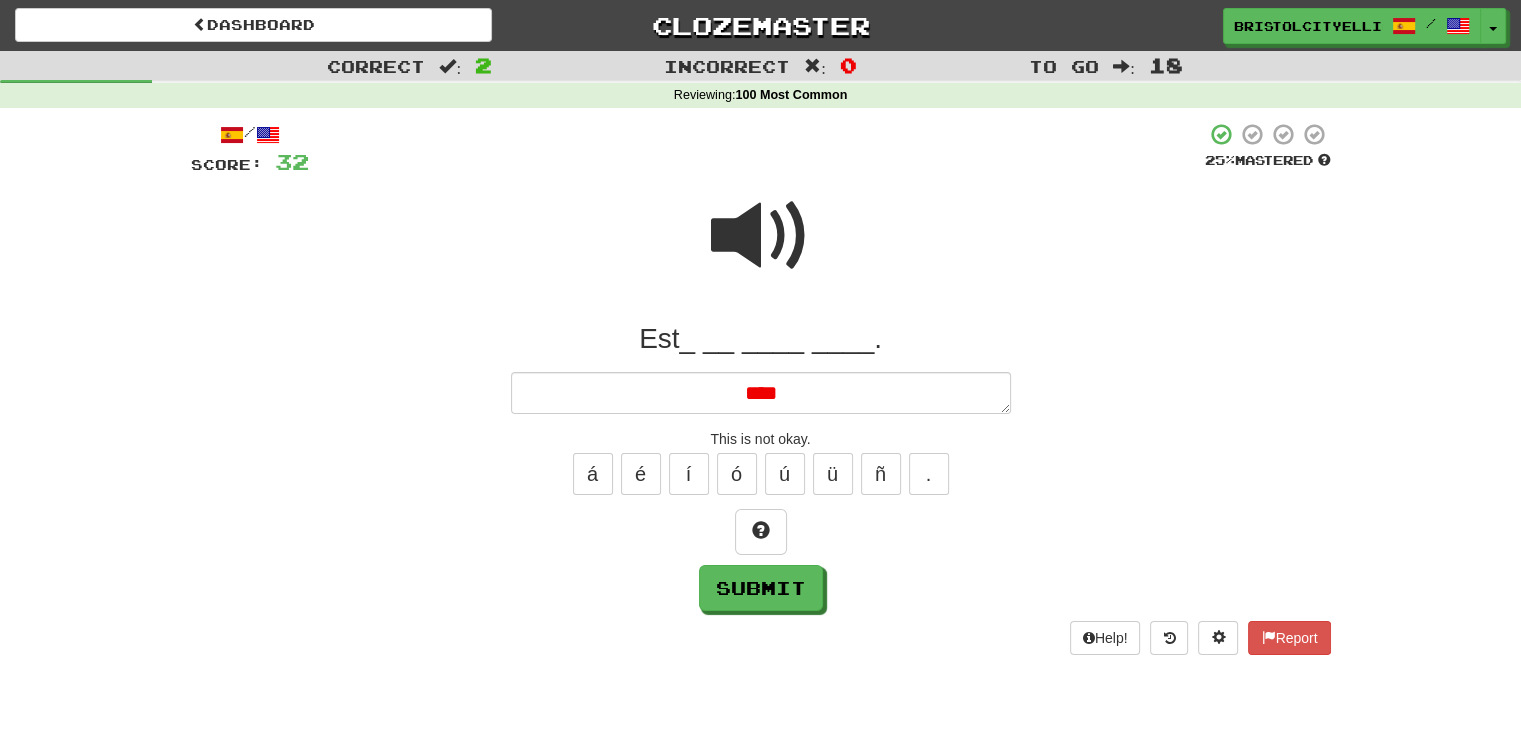 type on "*" 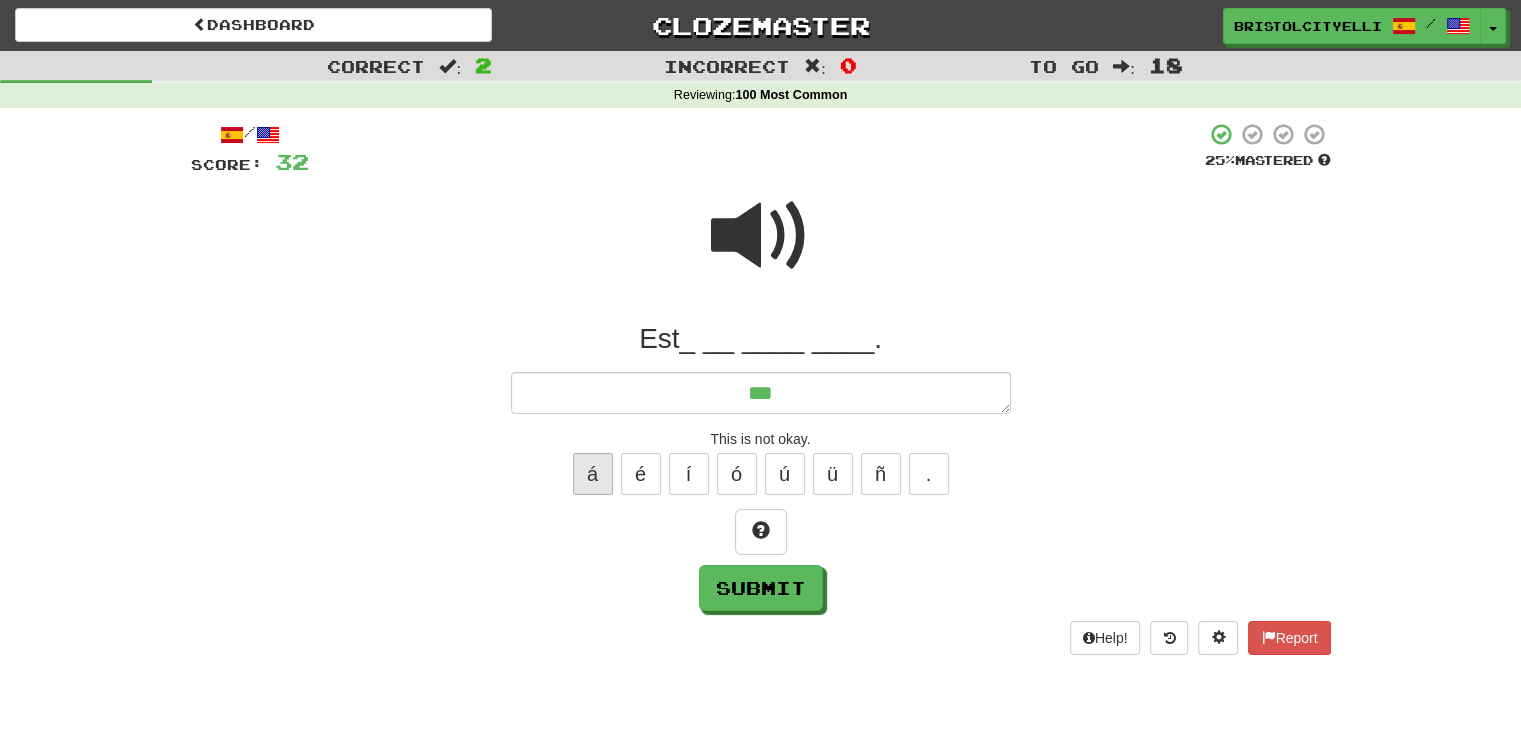 type on "***" 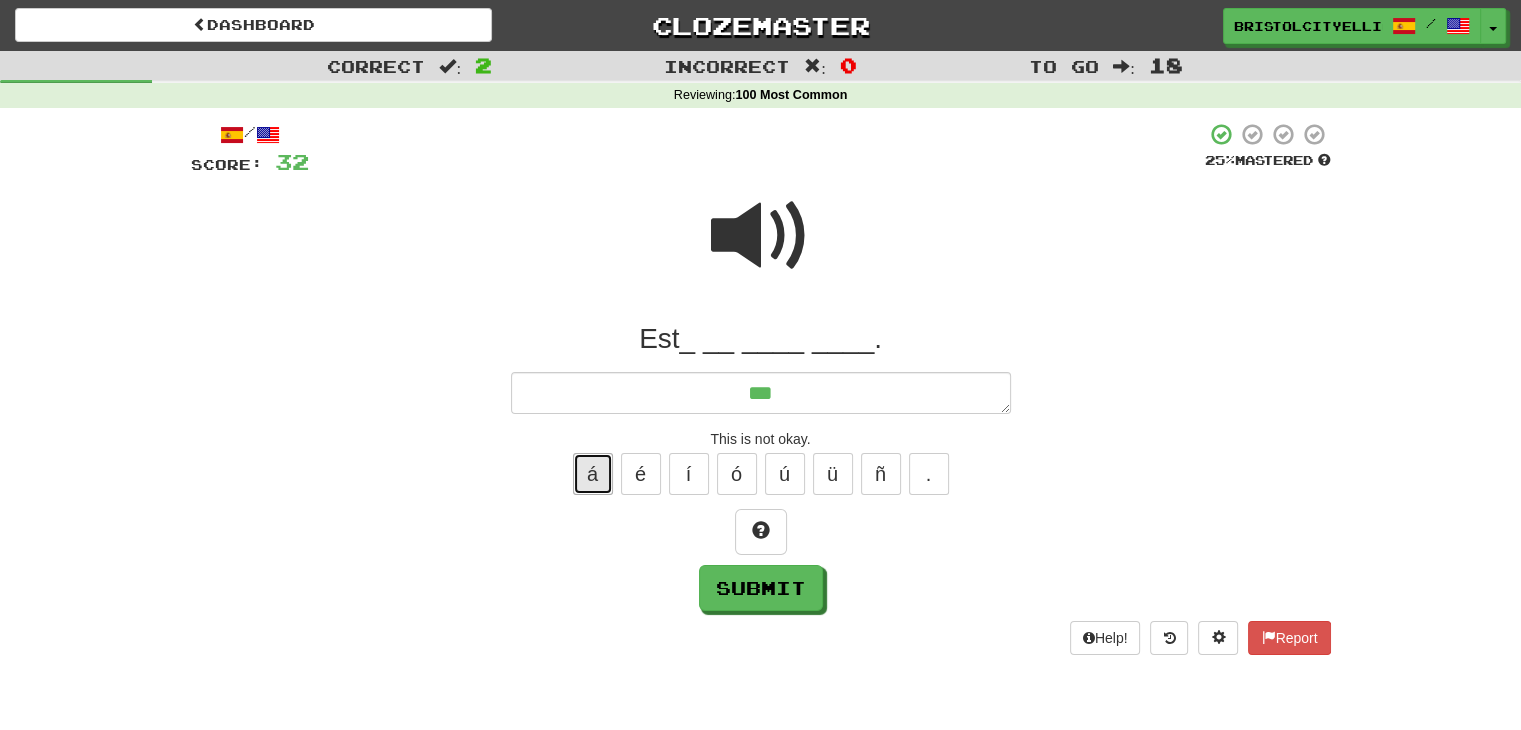 click on "á" at bounding box center [593, 474] 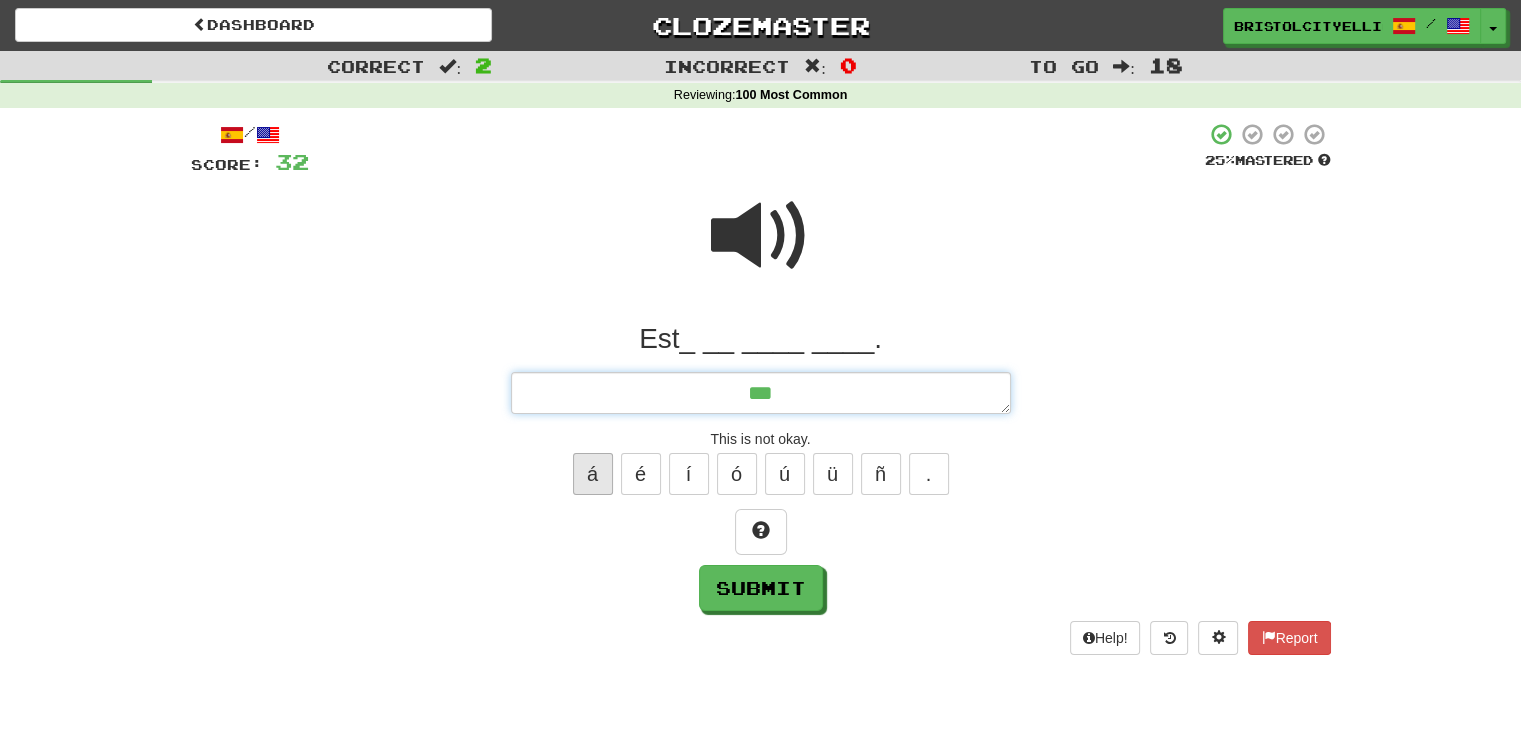 type on "*" 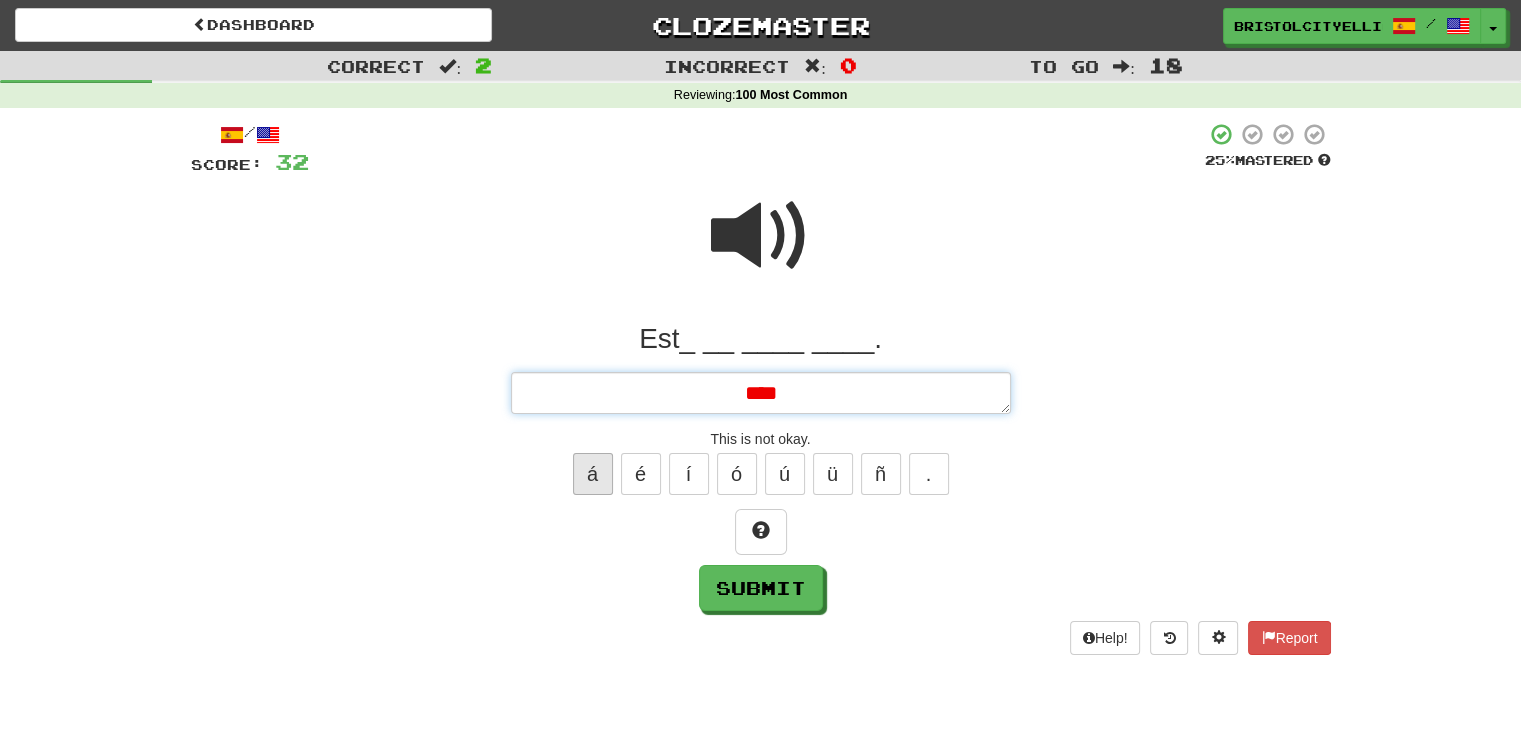 type on "*" 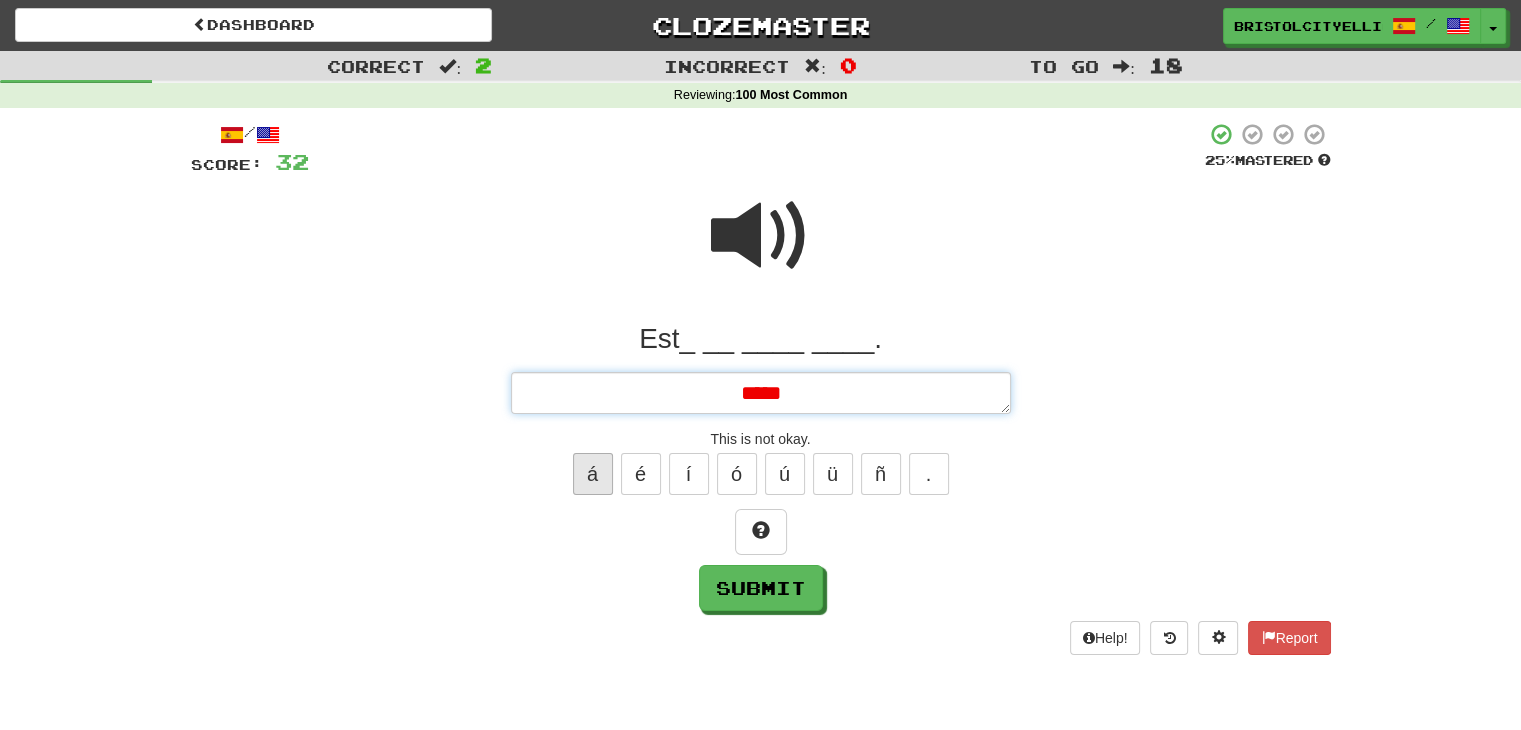 type on "*" 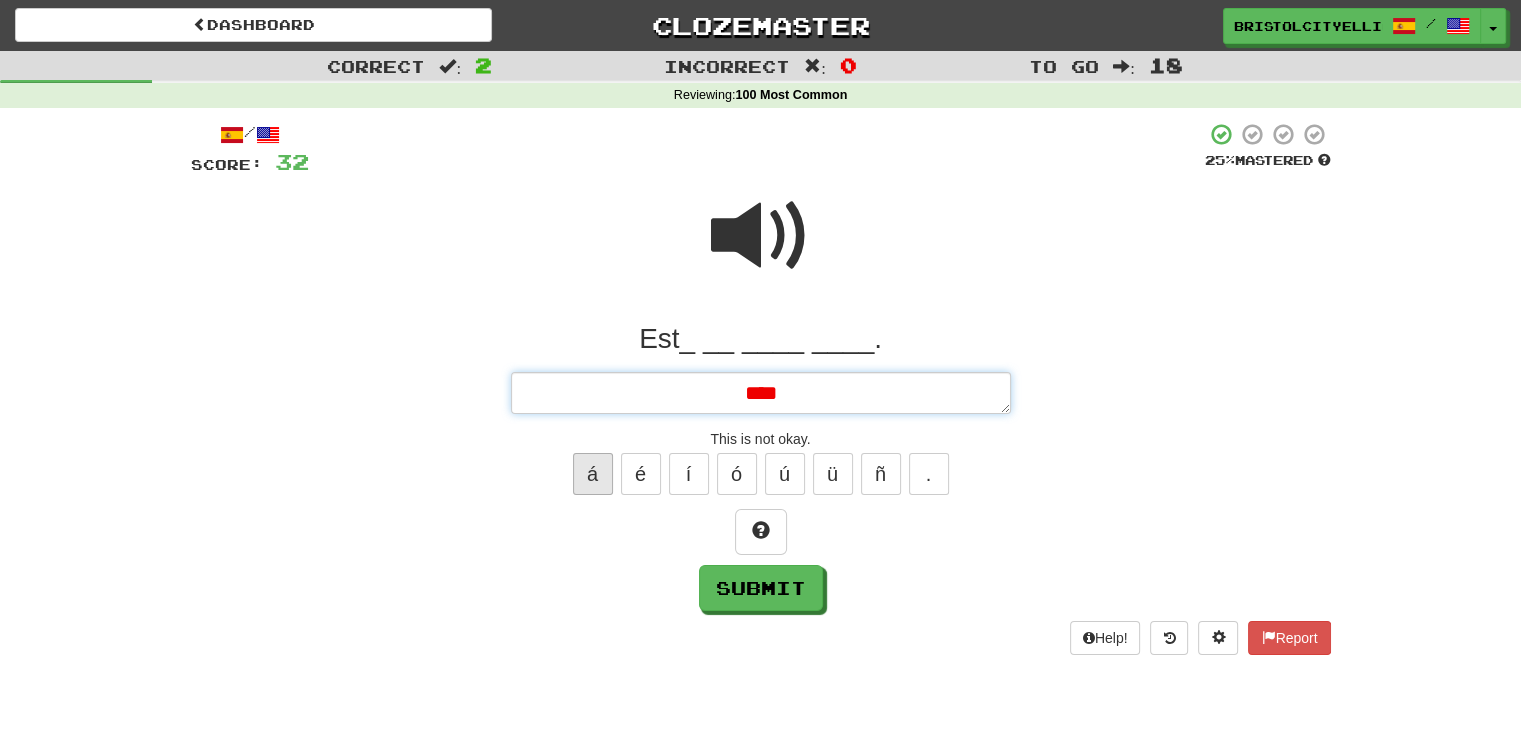 type on "*" 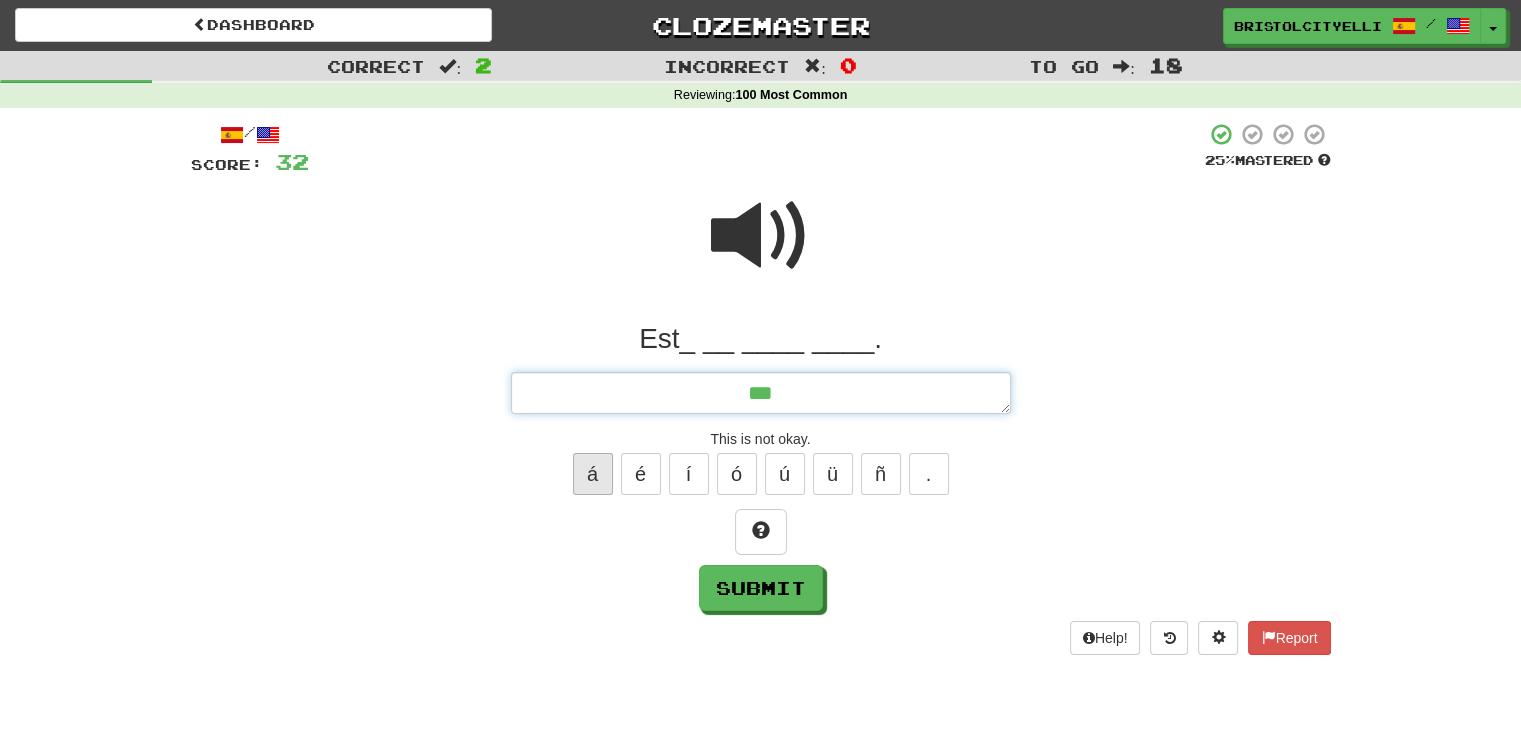 type on "*" 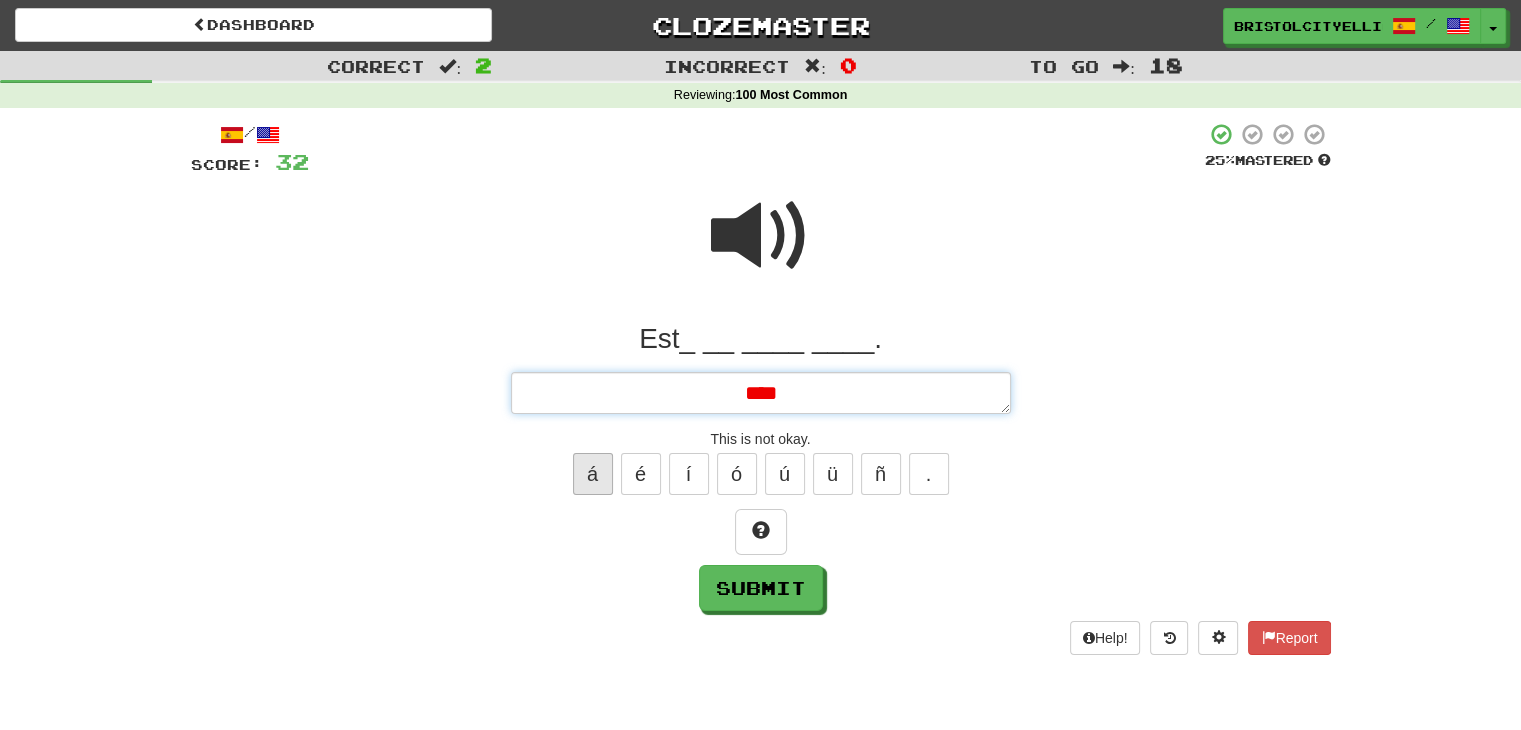 type on "*" 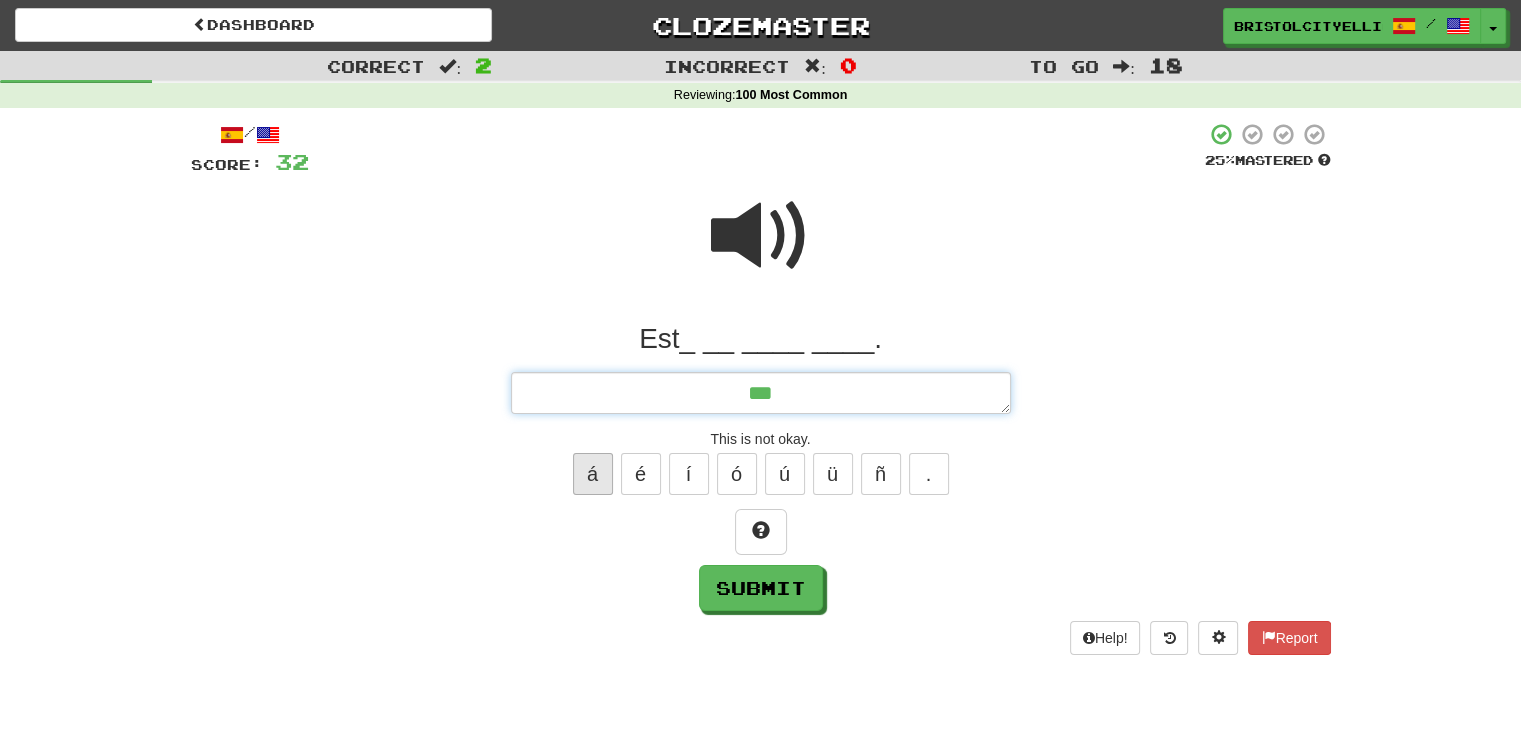 type on "*" 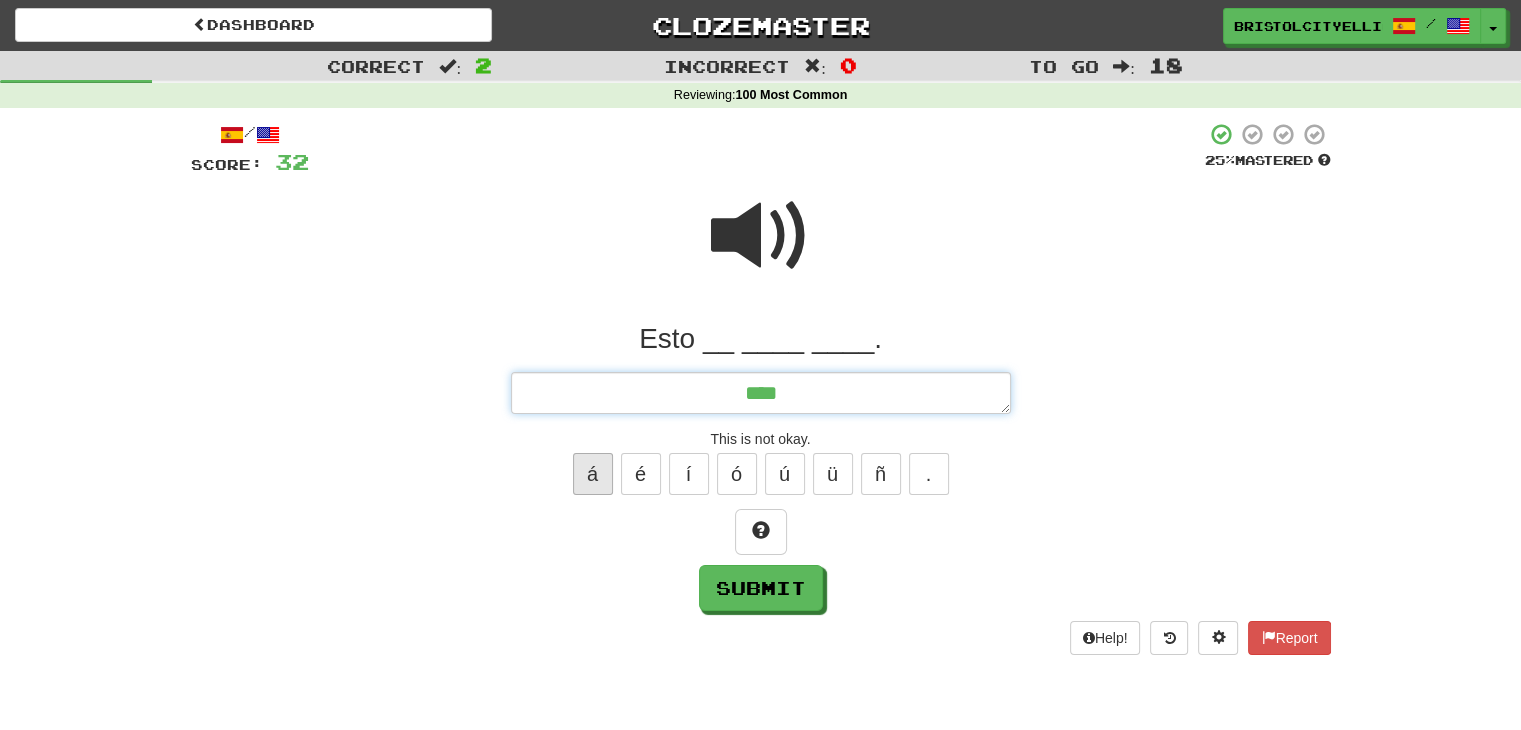 type on "*" 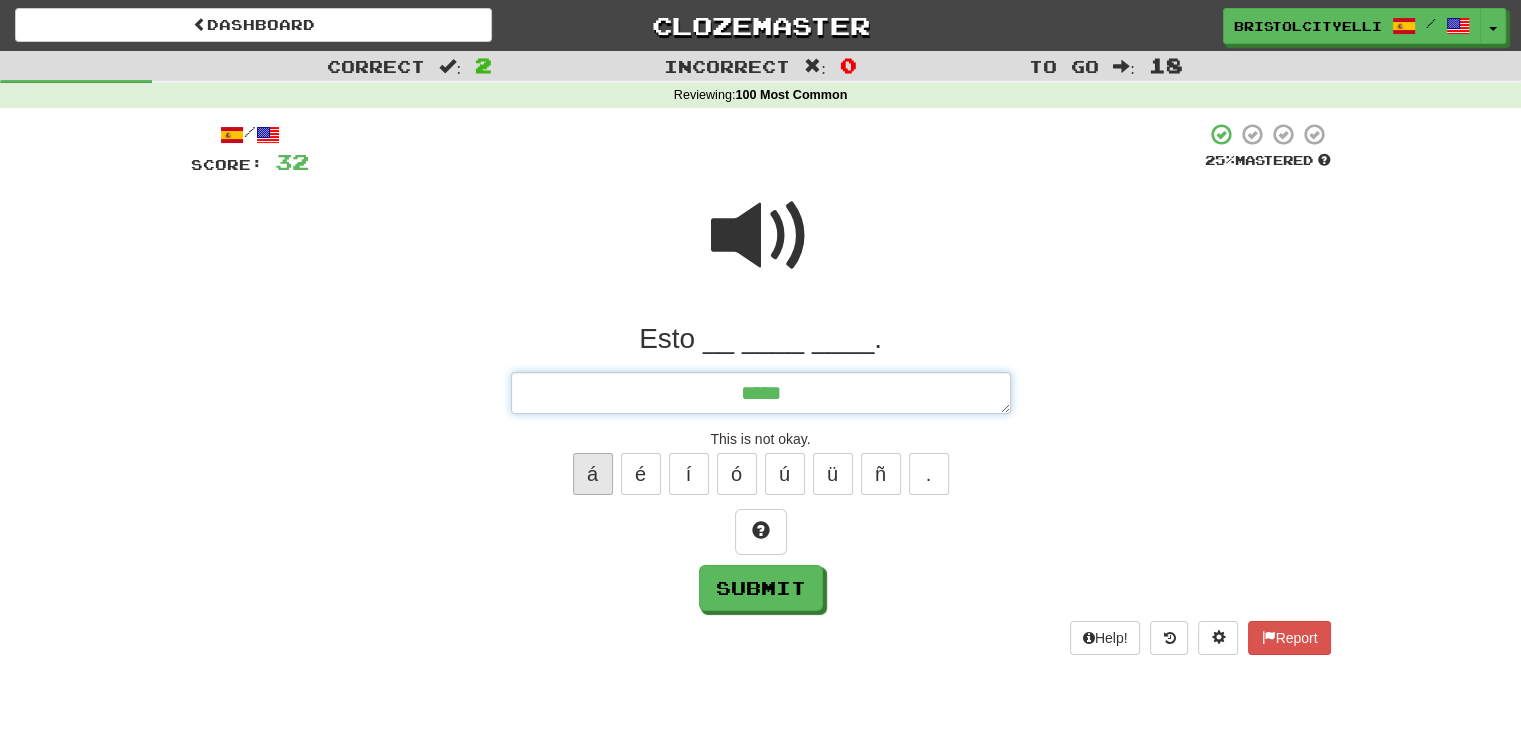 type on "*" 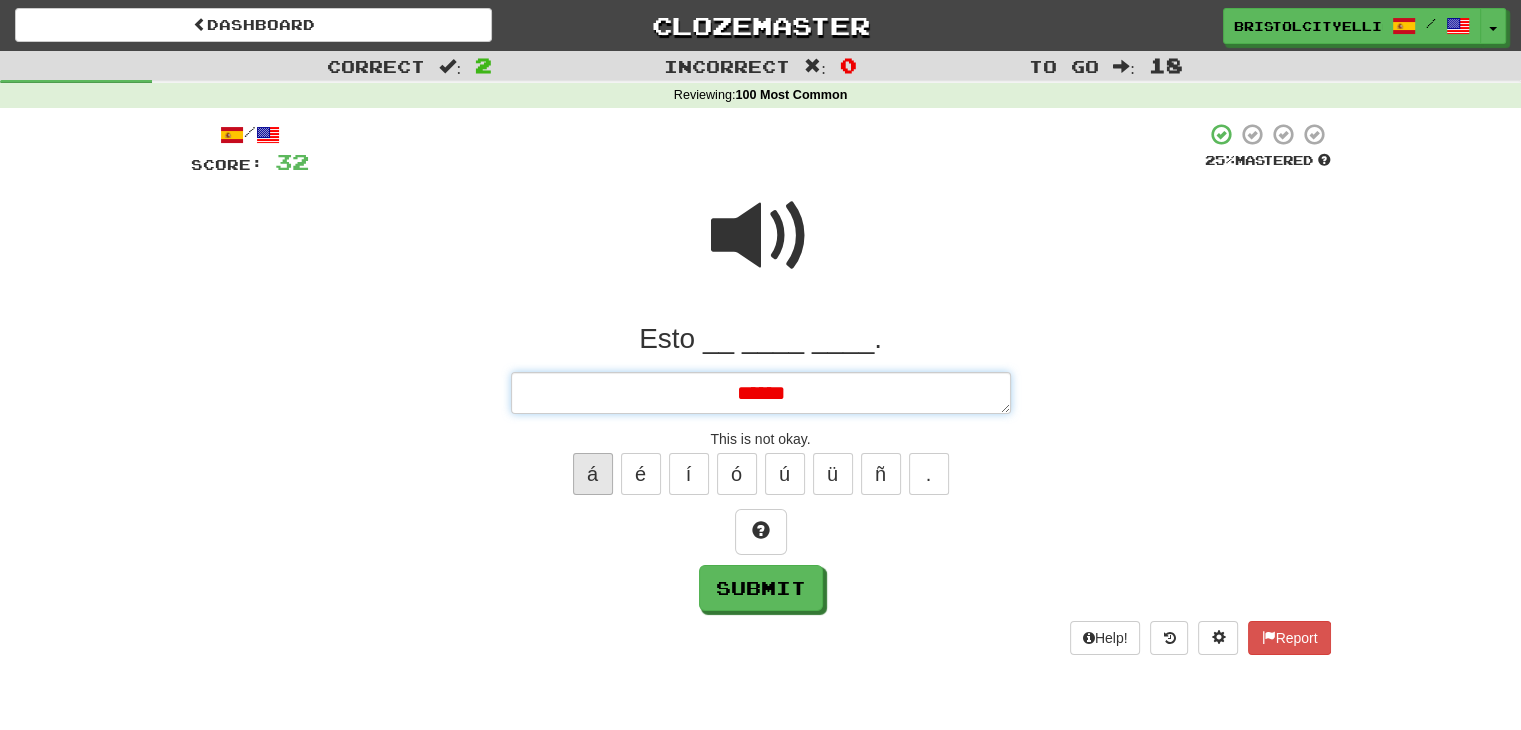 type on "*" 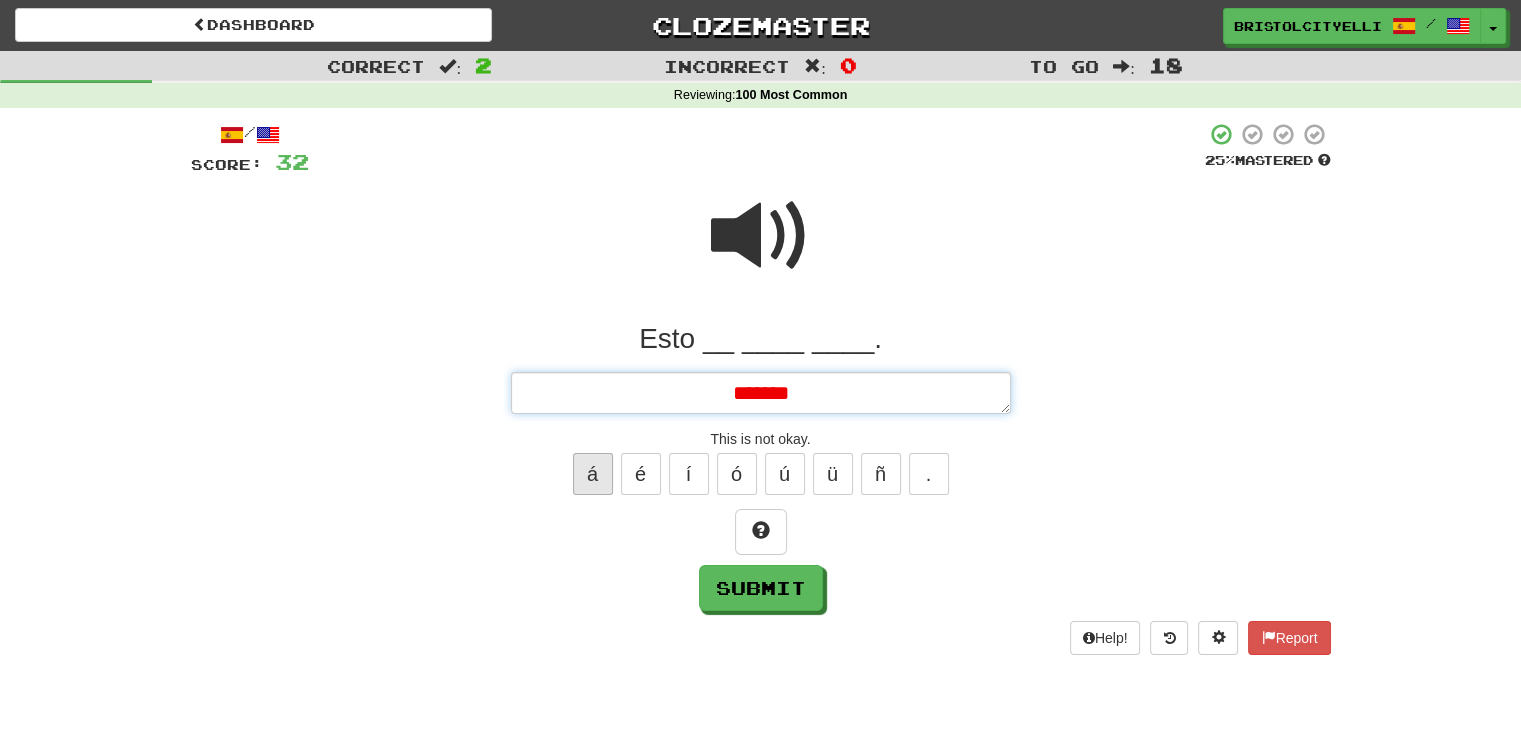 type on "*" 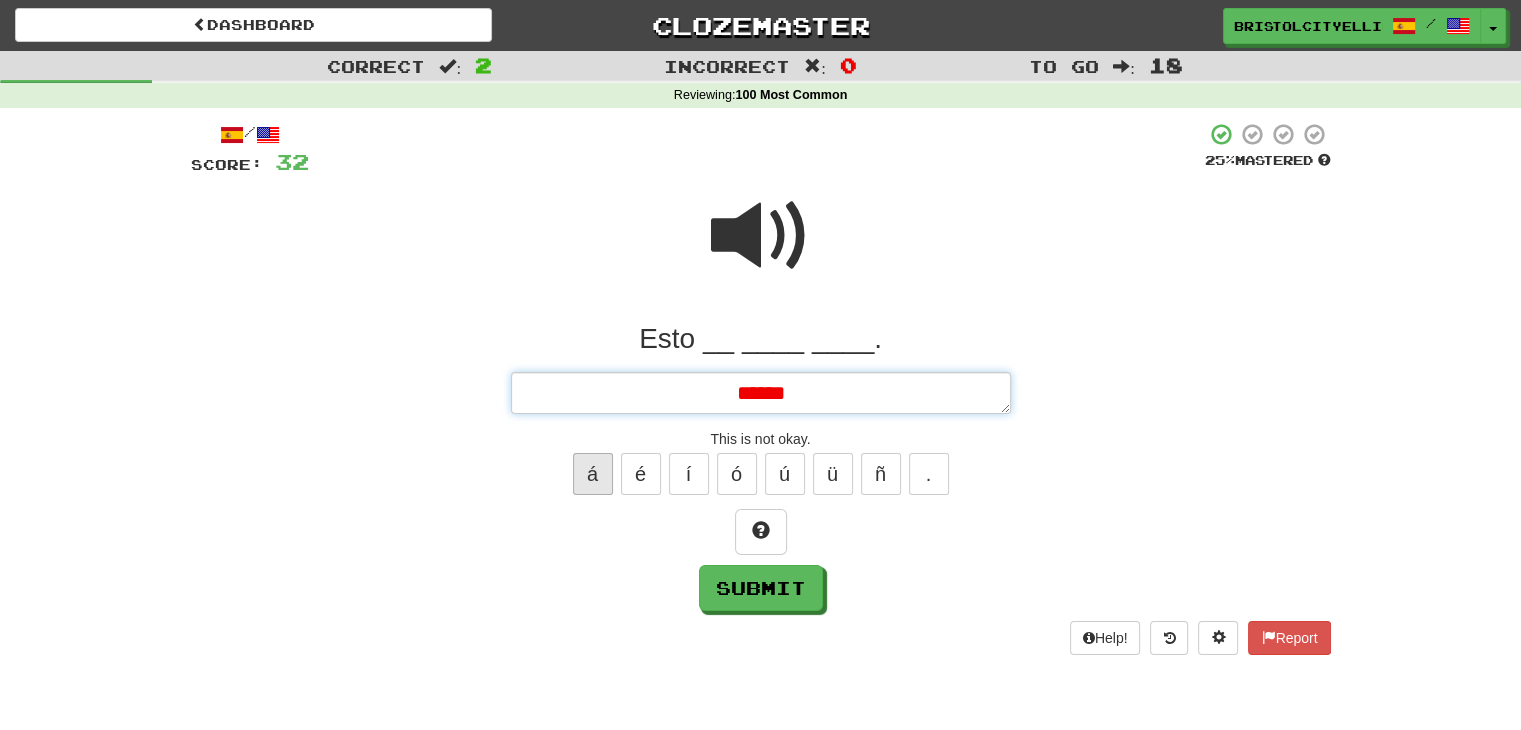 type on "*" 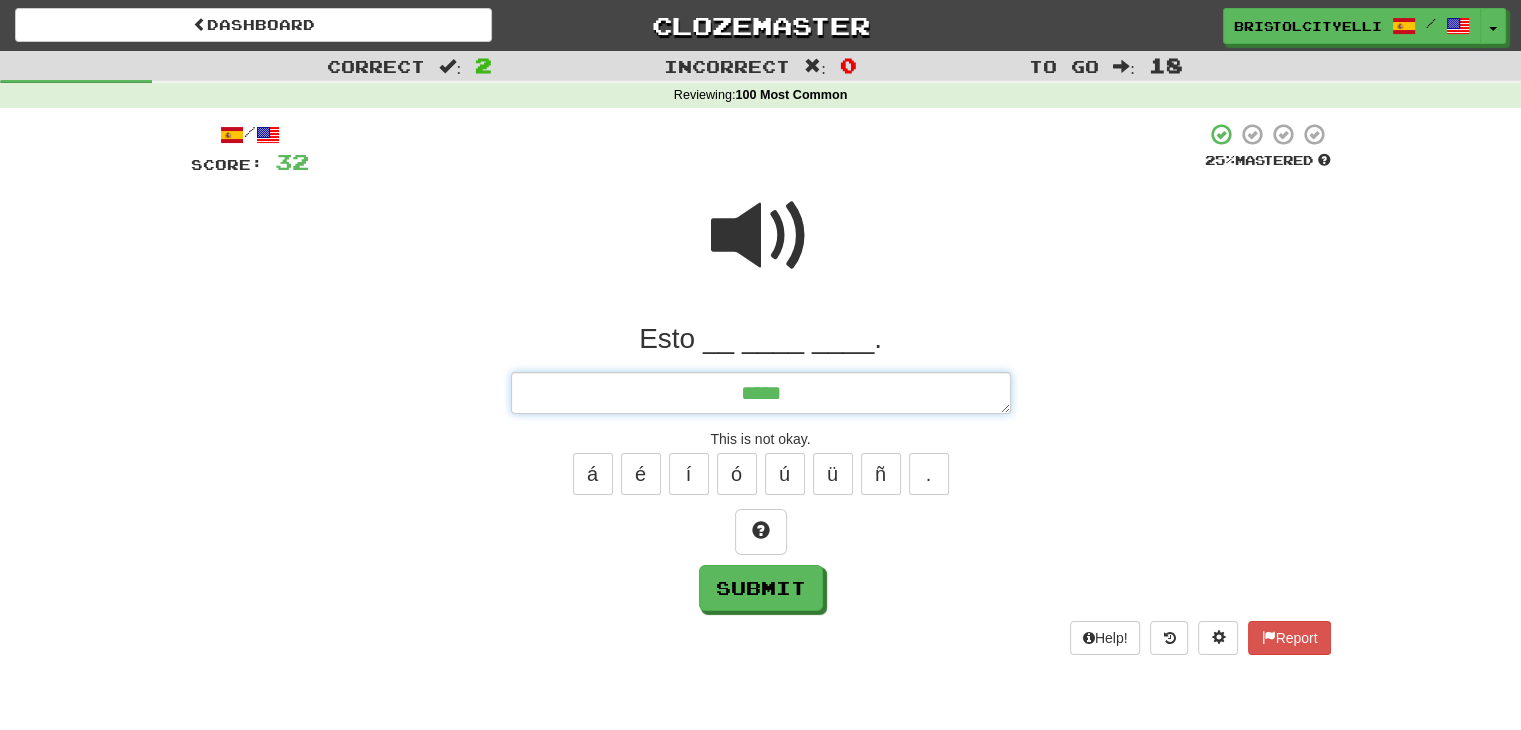 type on "****" 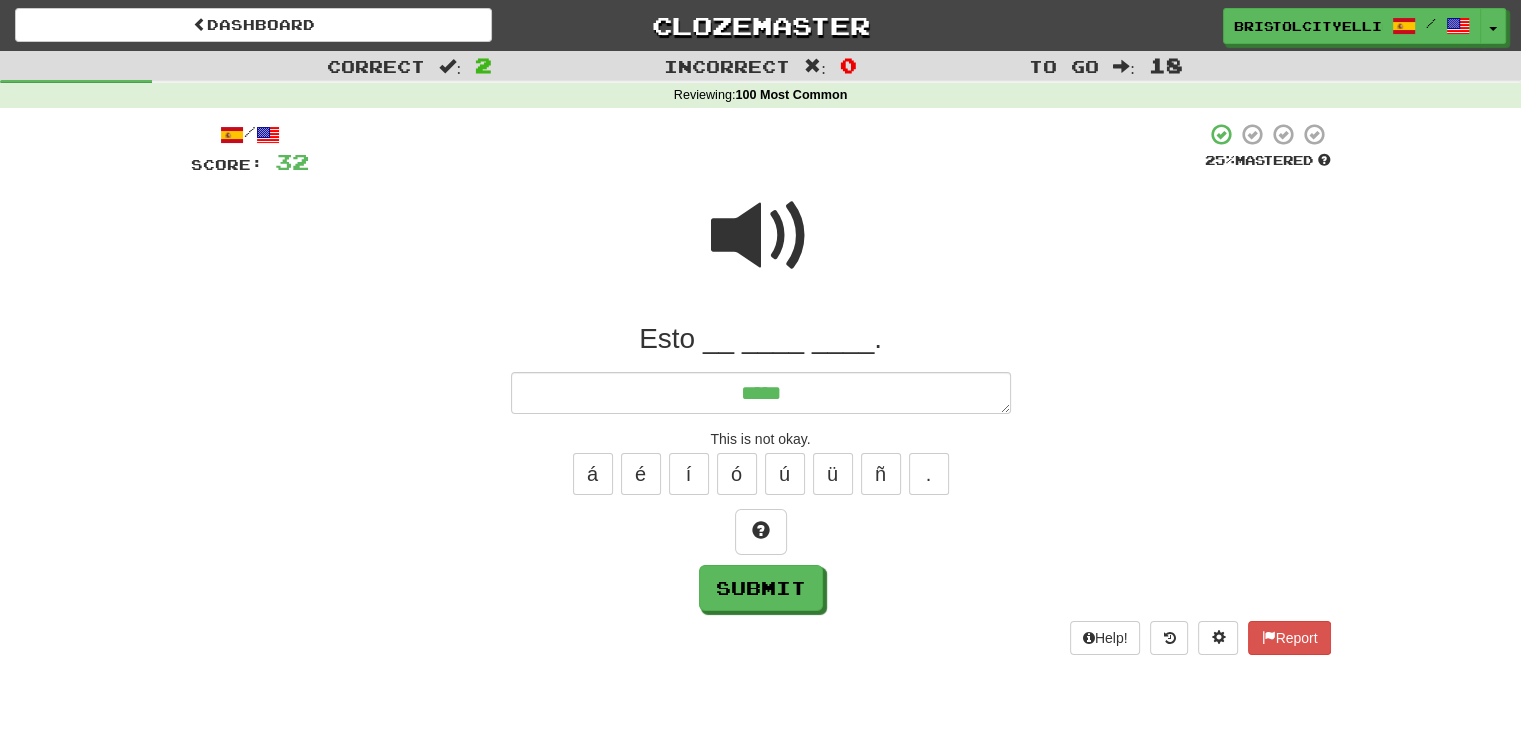 click at bounding box center (761, 236) 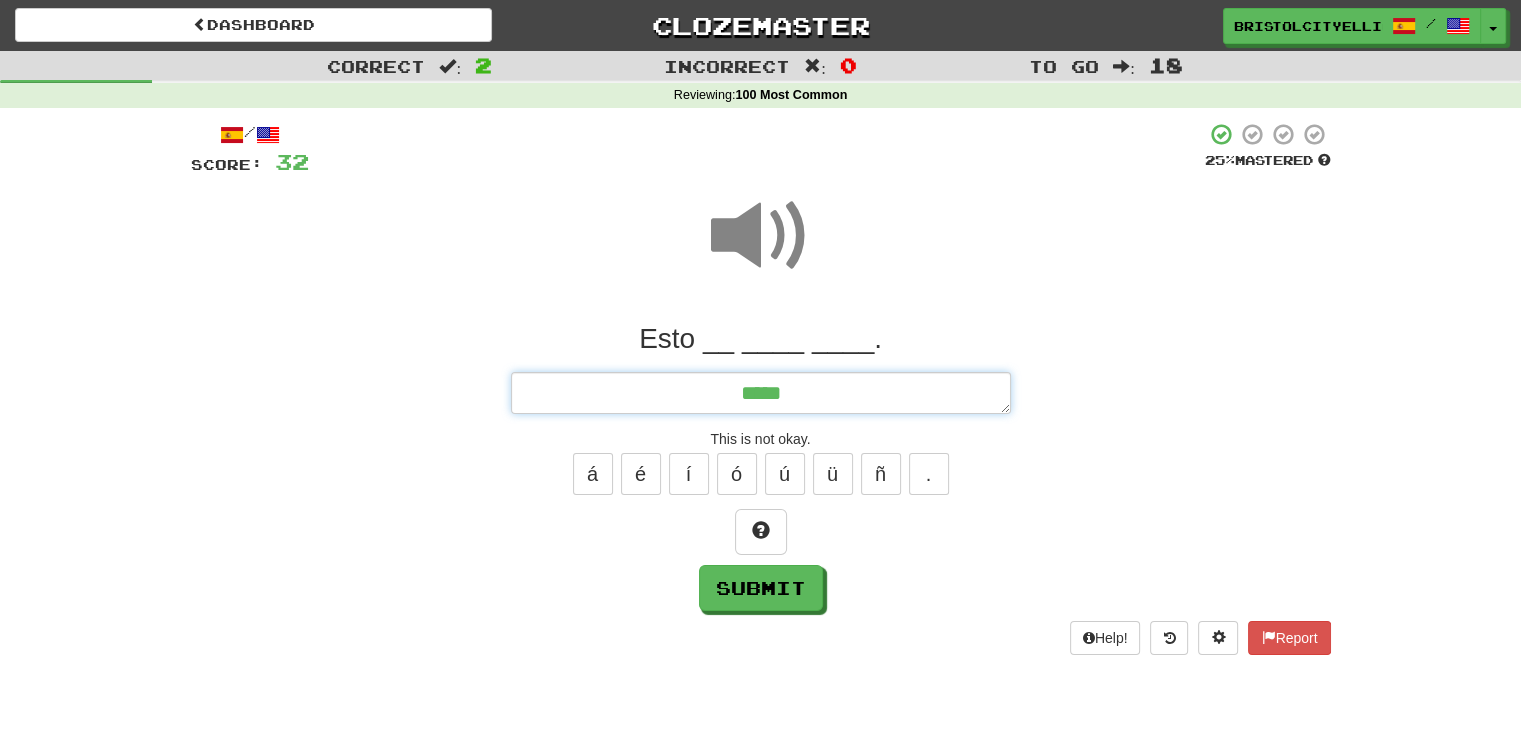 click on "****" at bounding box center [761, 393] 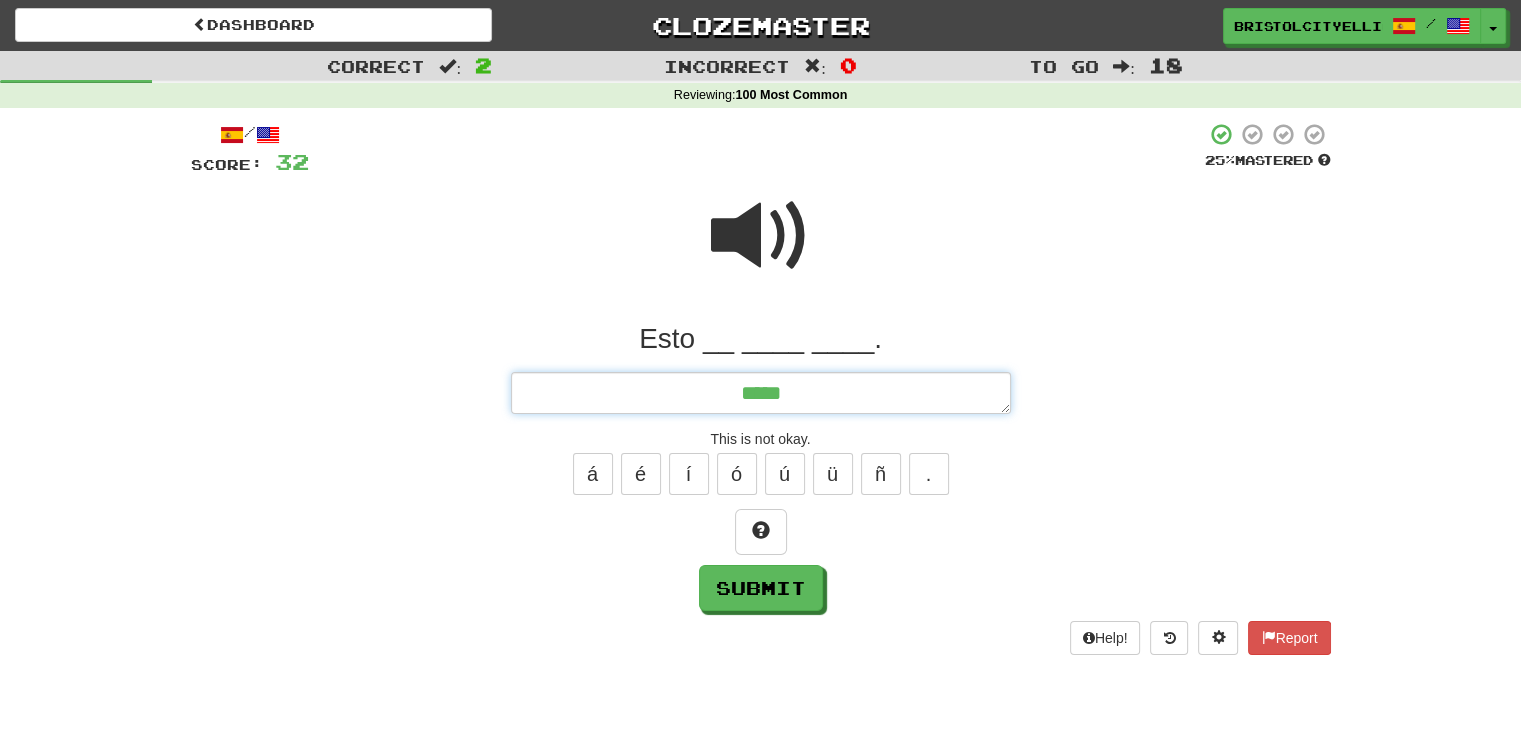 type on "*" 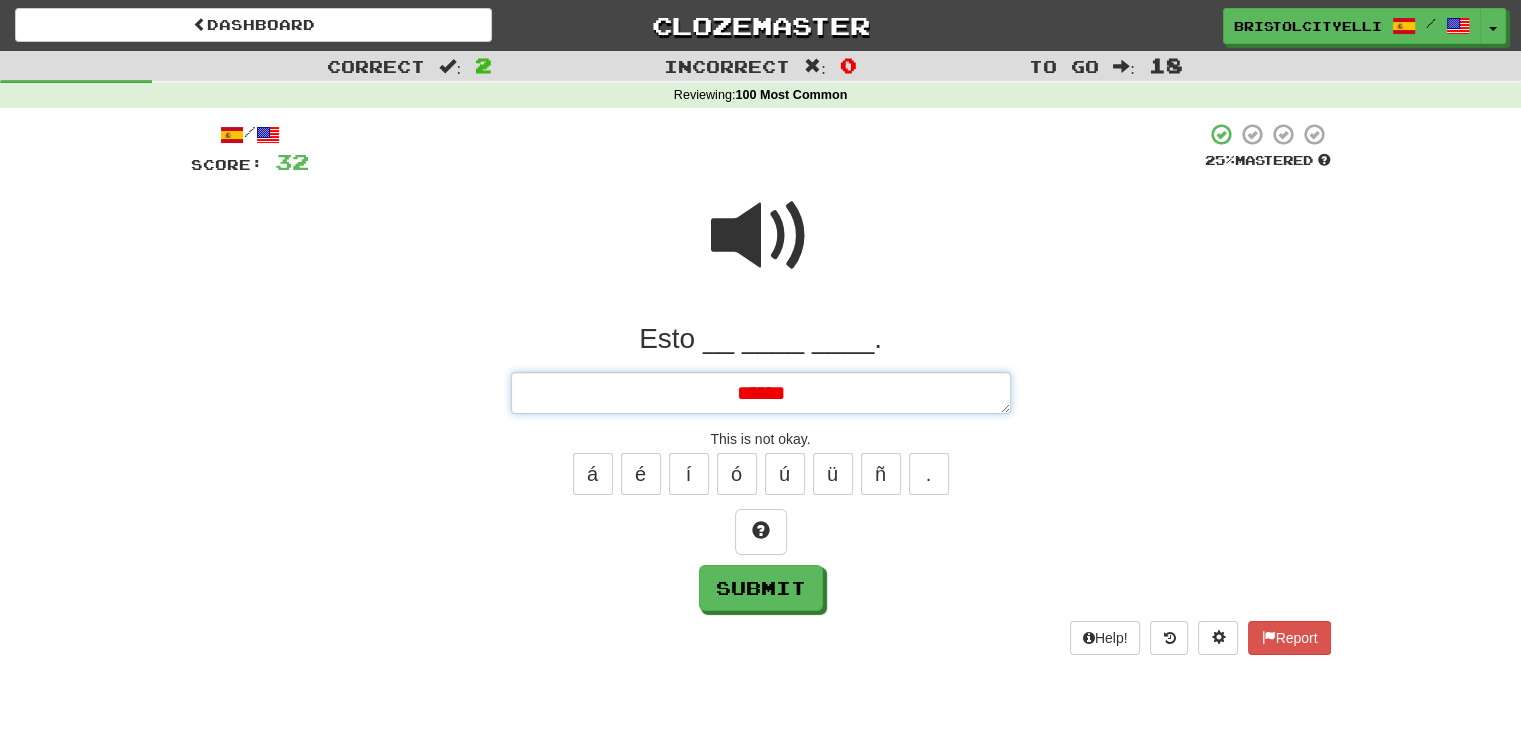 type on "*" 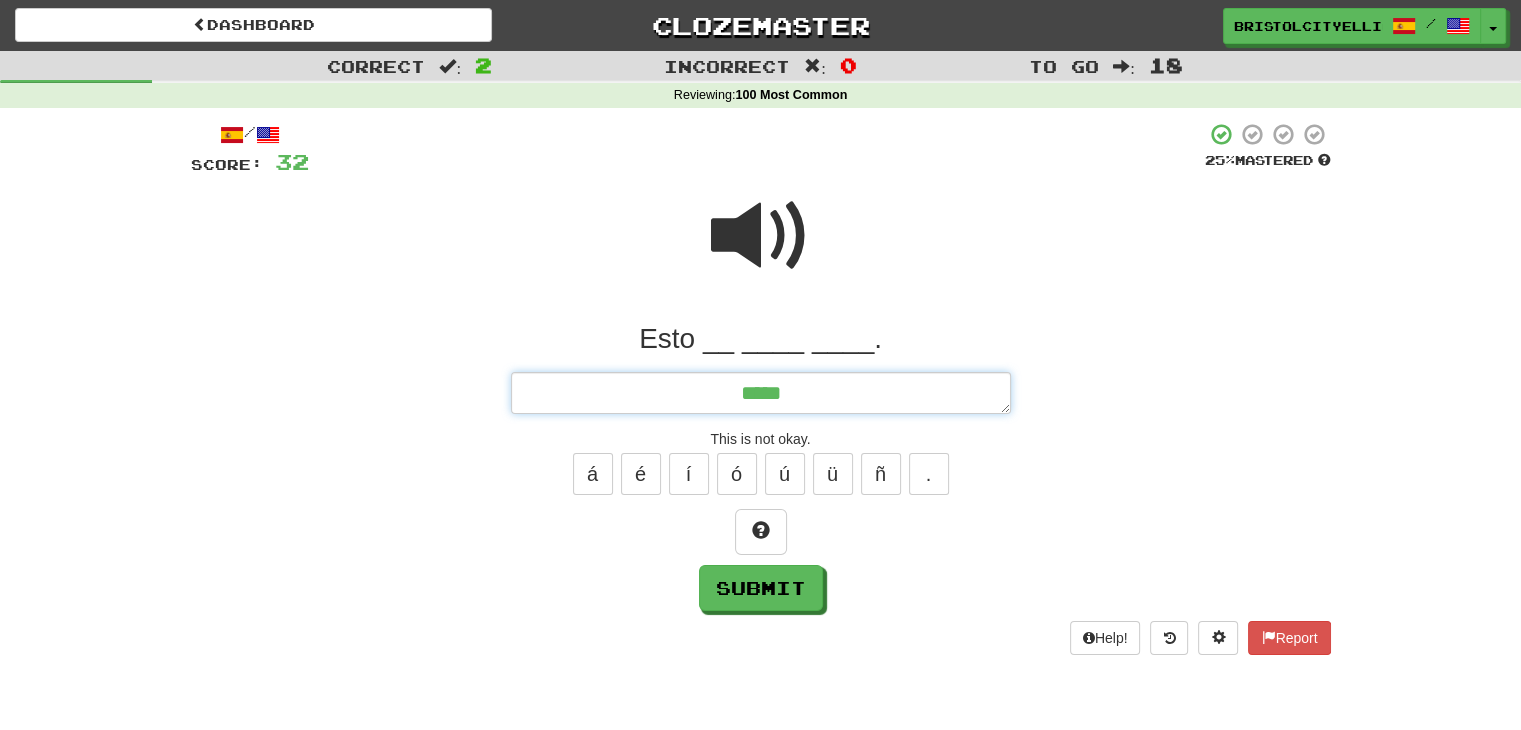 type on "*" 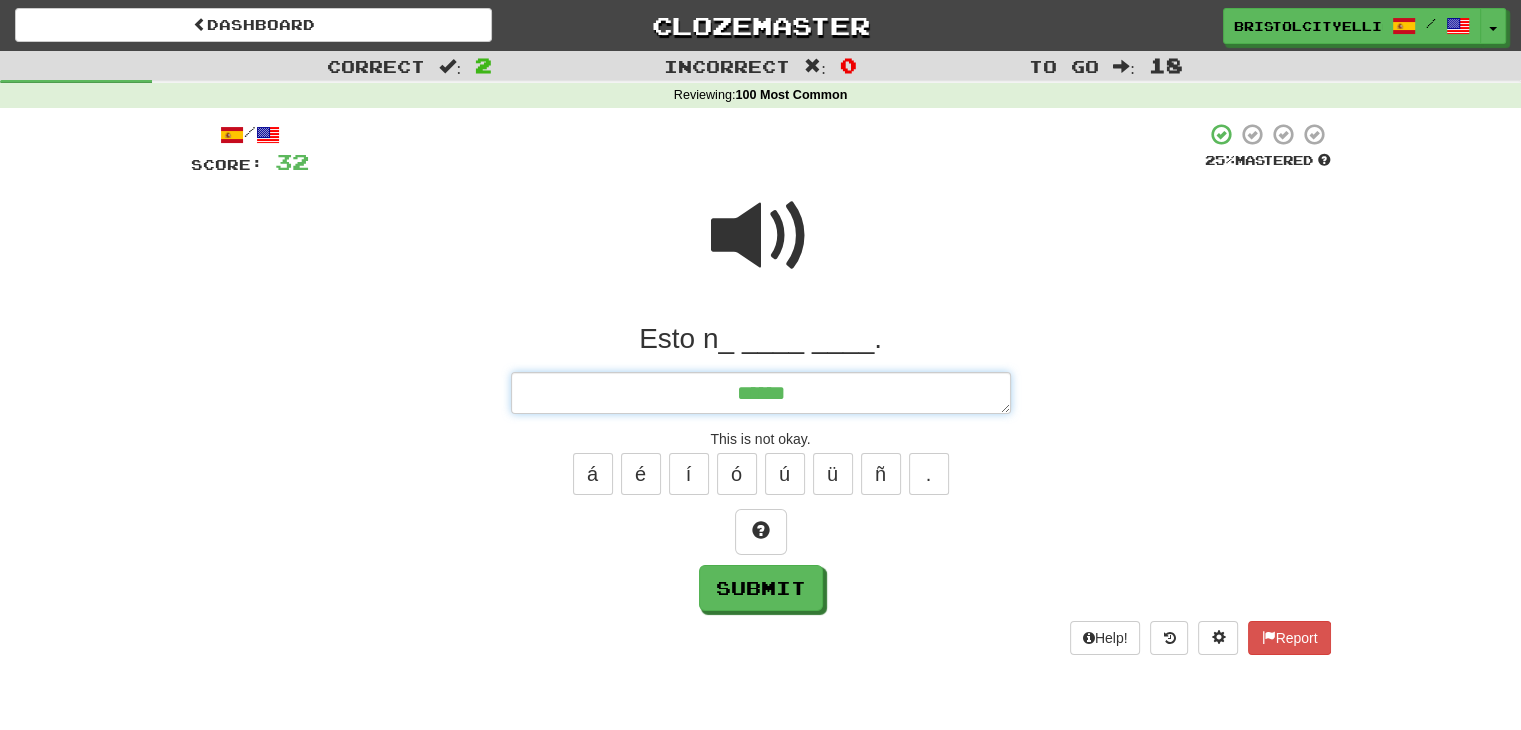 type on "*" 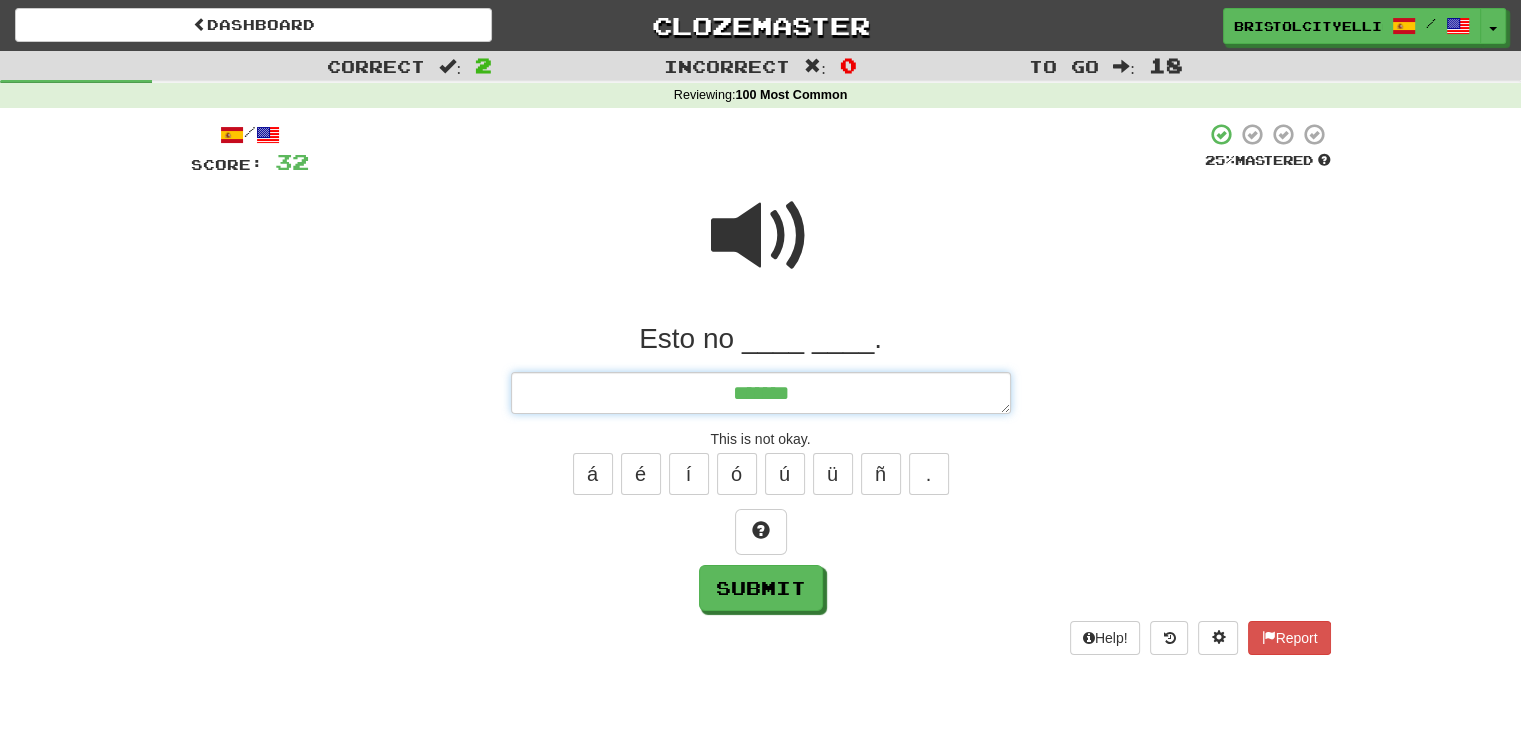 type on "*" 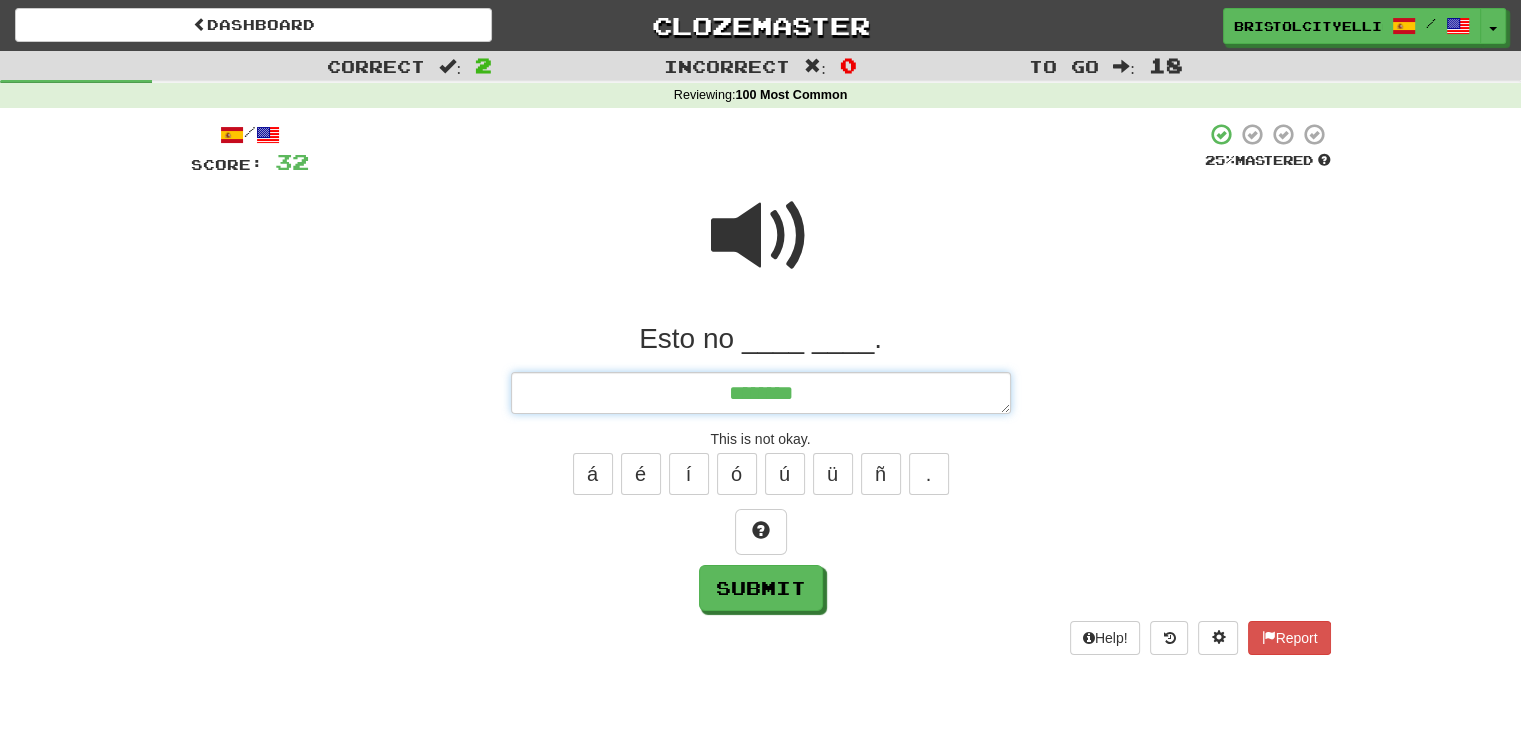 type on "*" 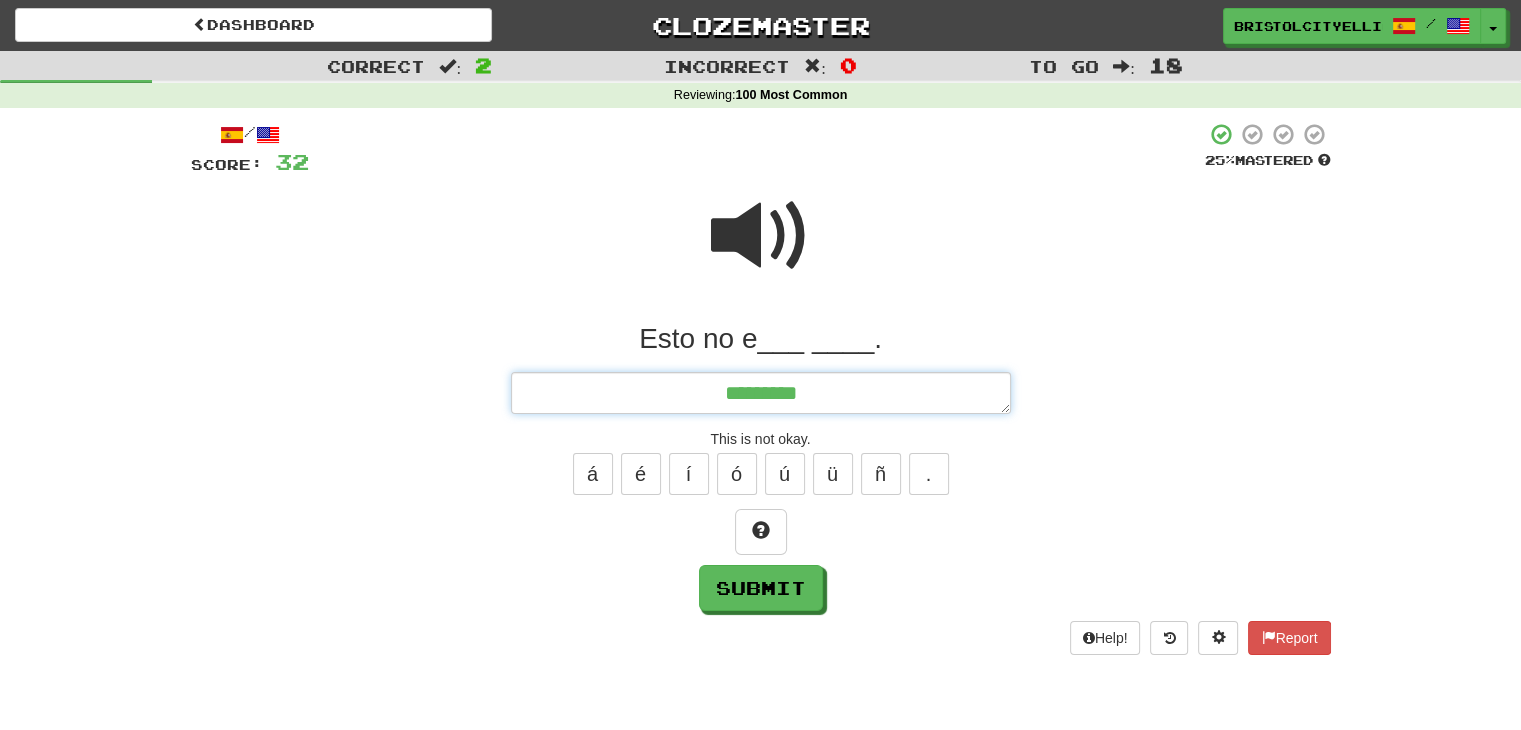 type on "*" 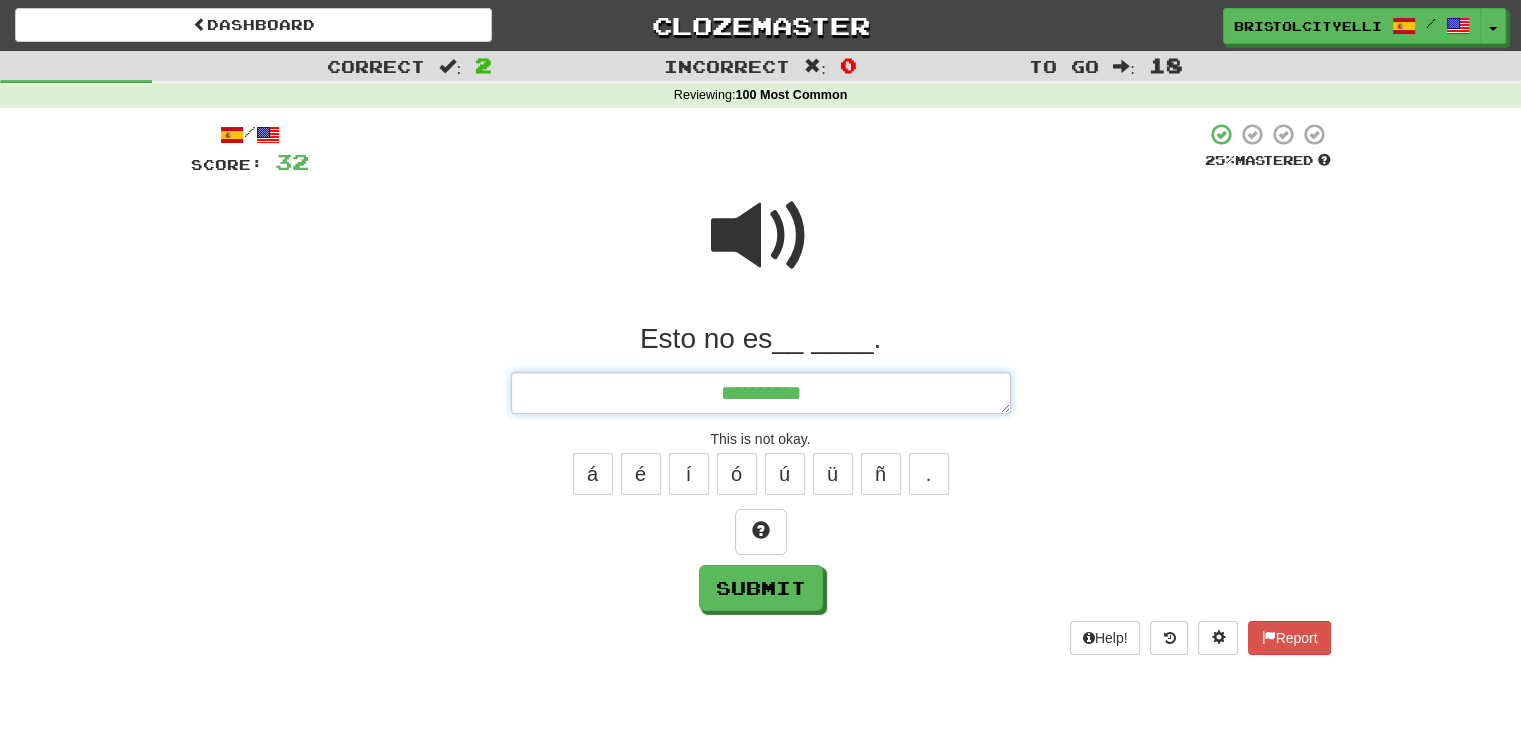 type on "*" 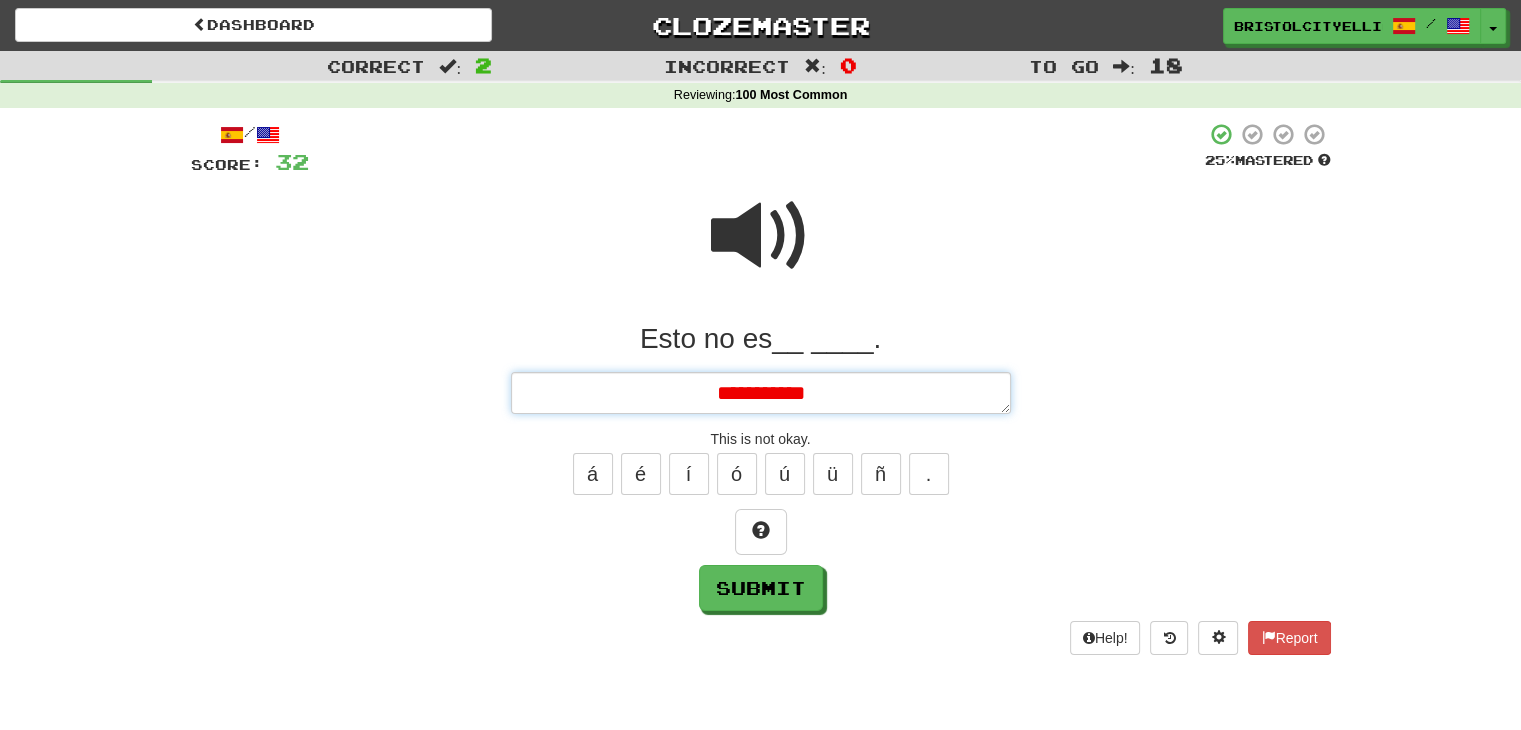 type on "*" 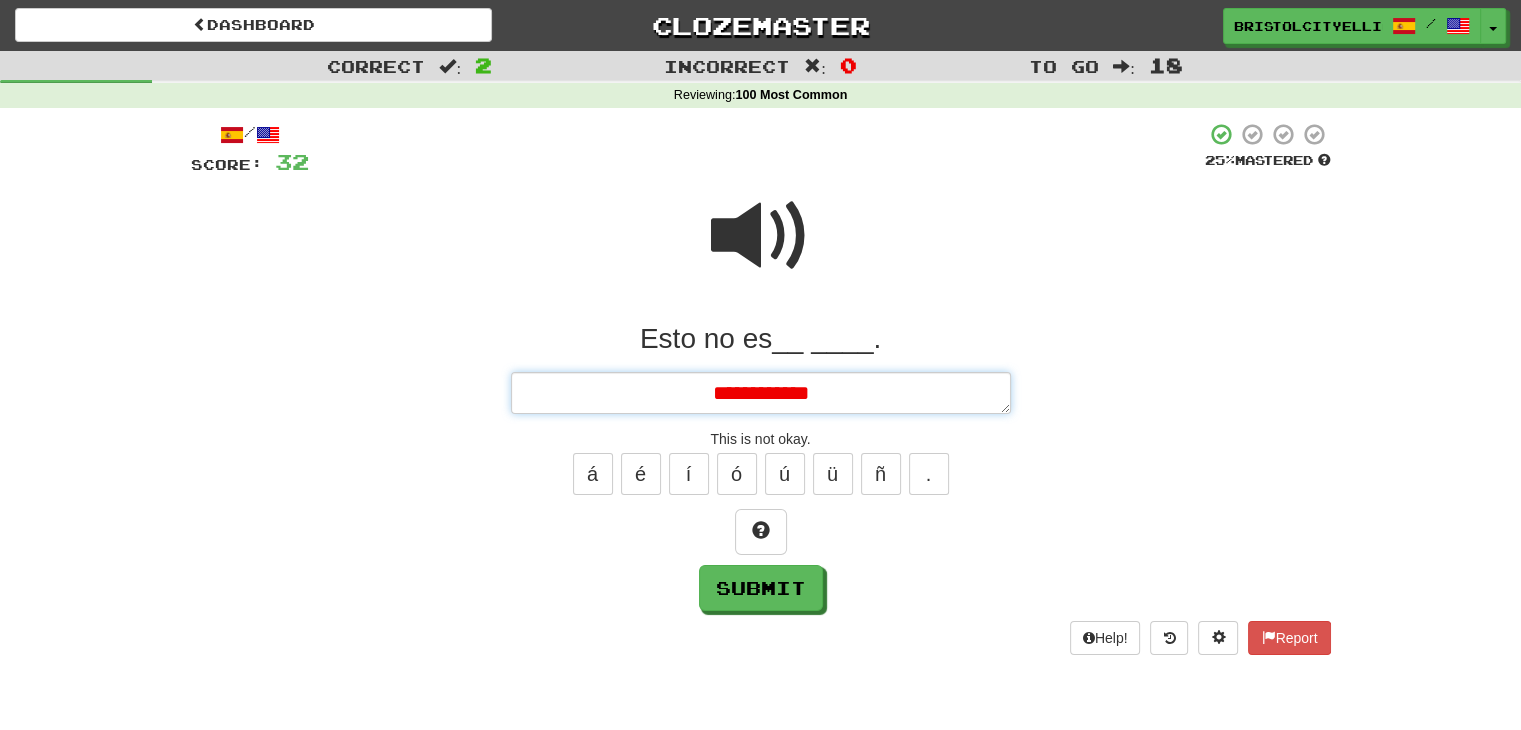 type on "*" 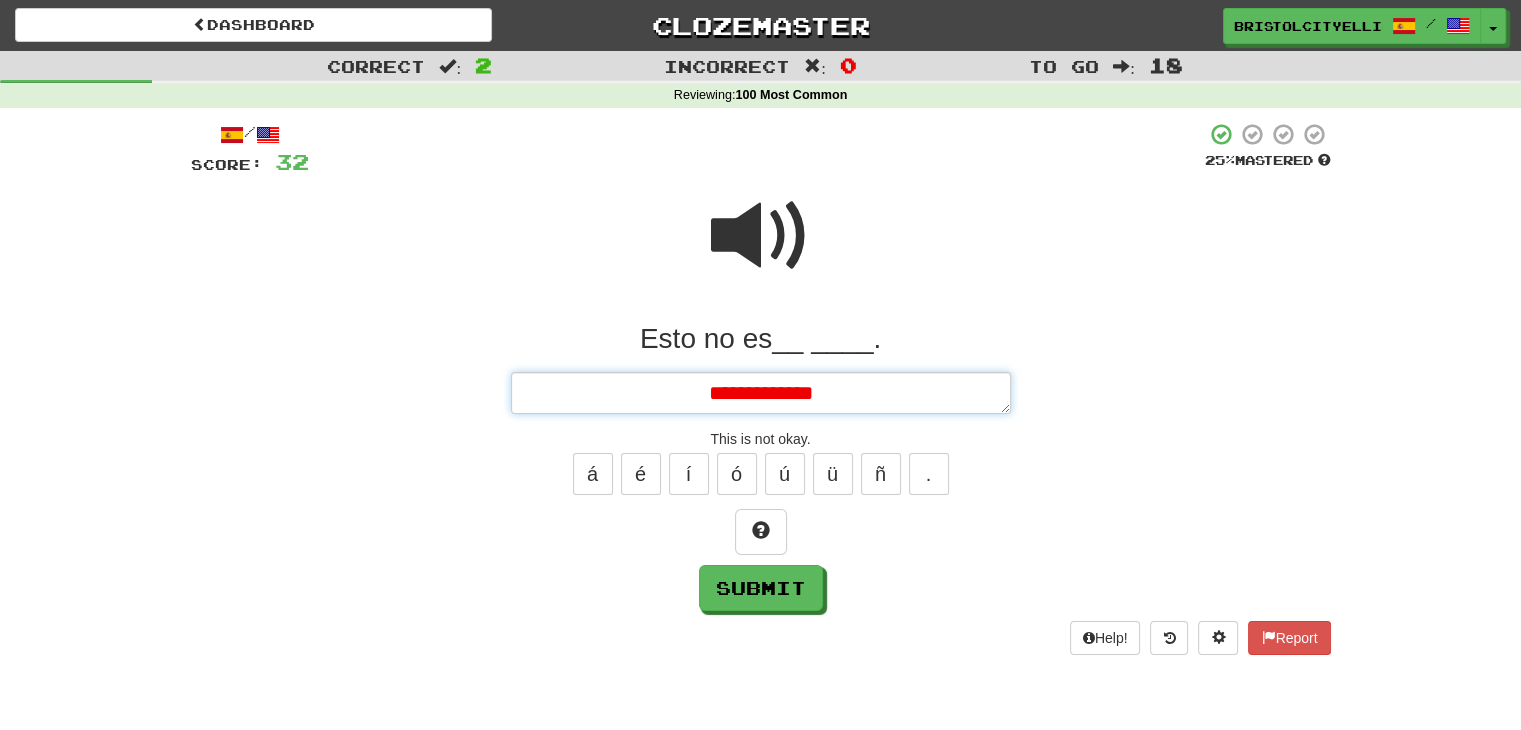type on "*" 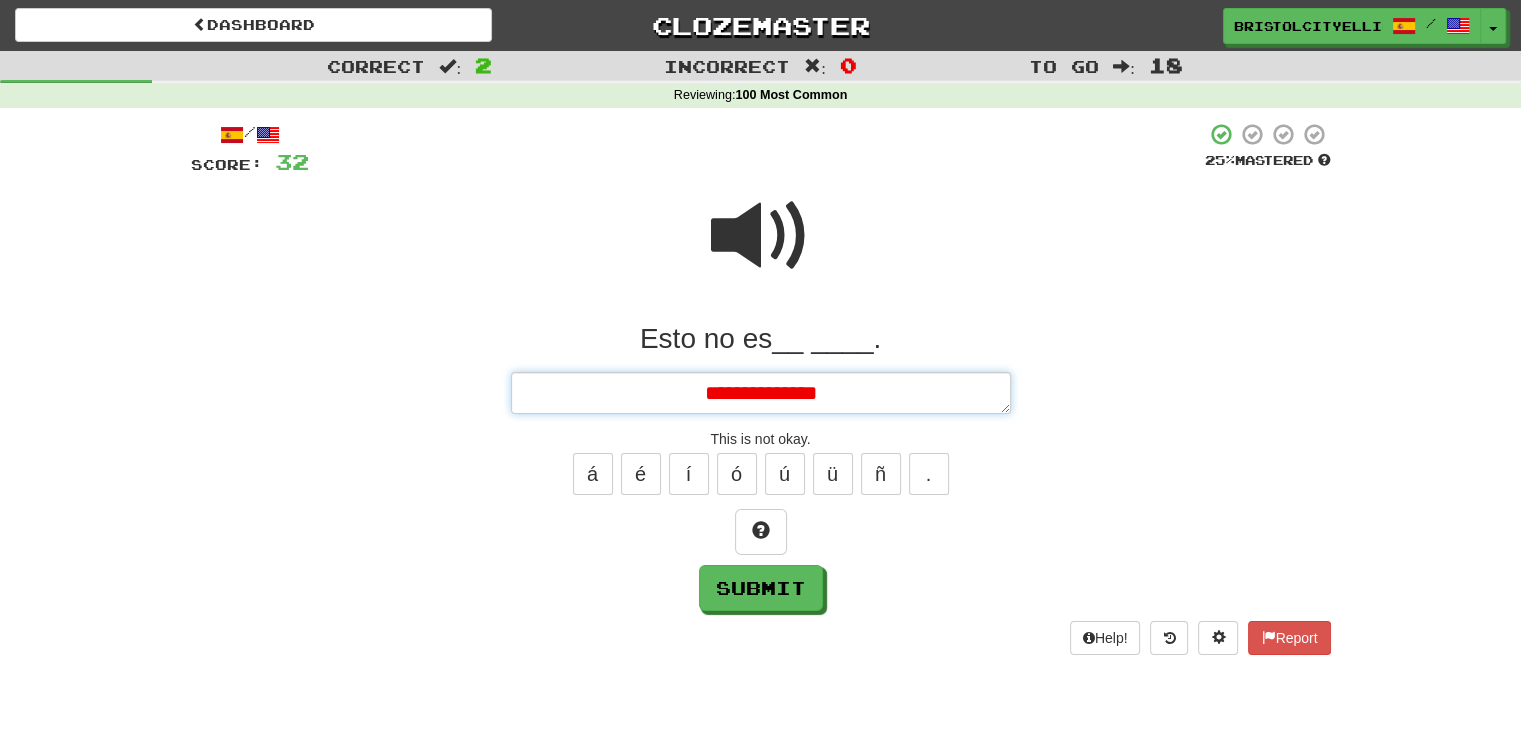 type on "*" 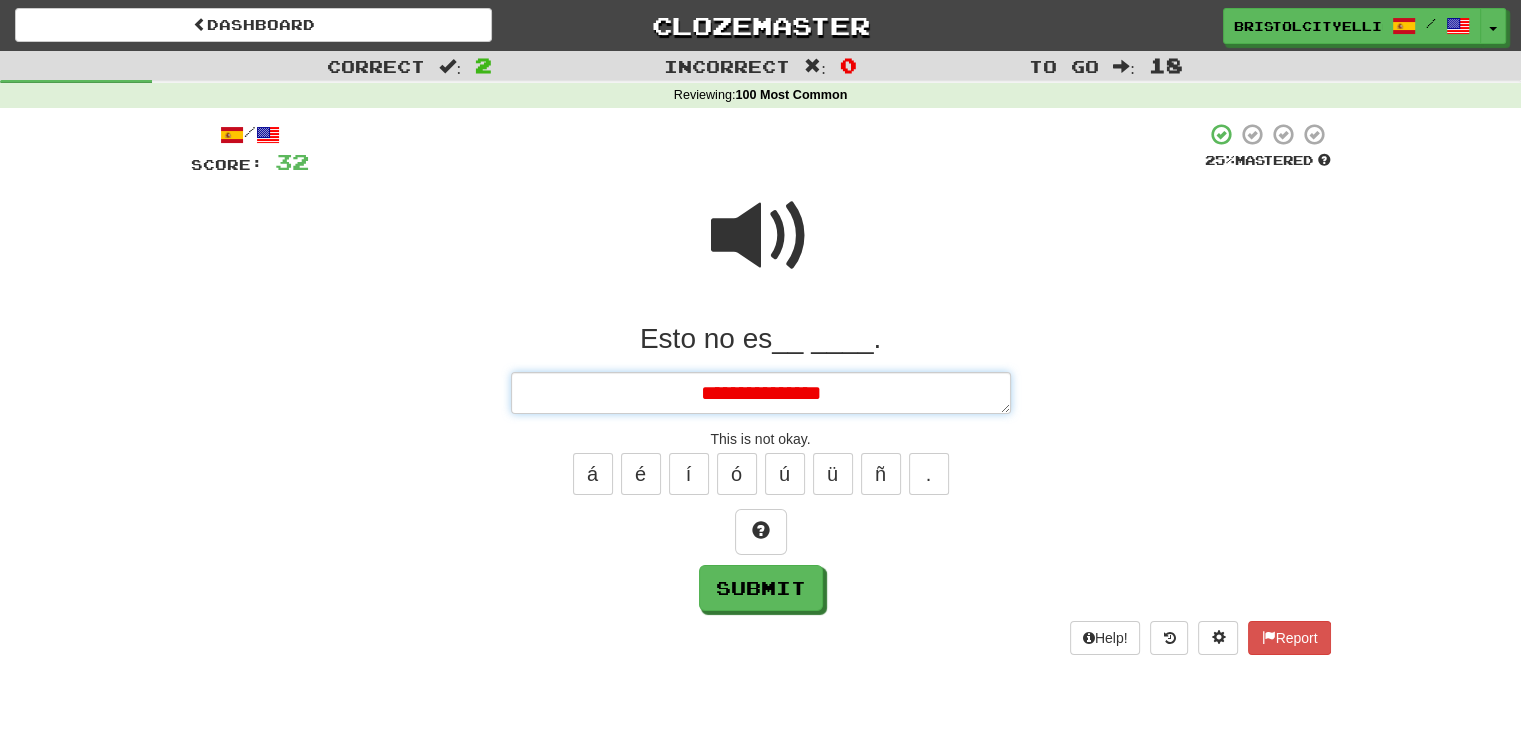 type on "*" 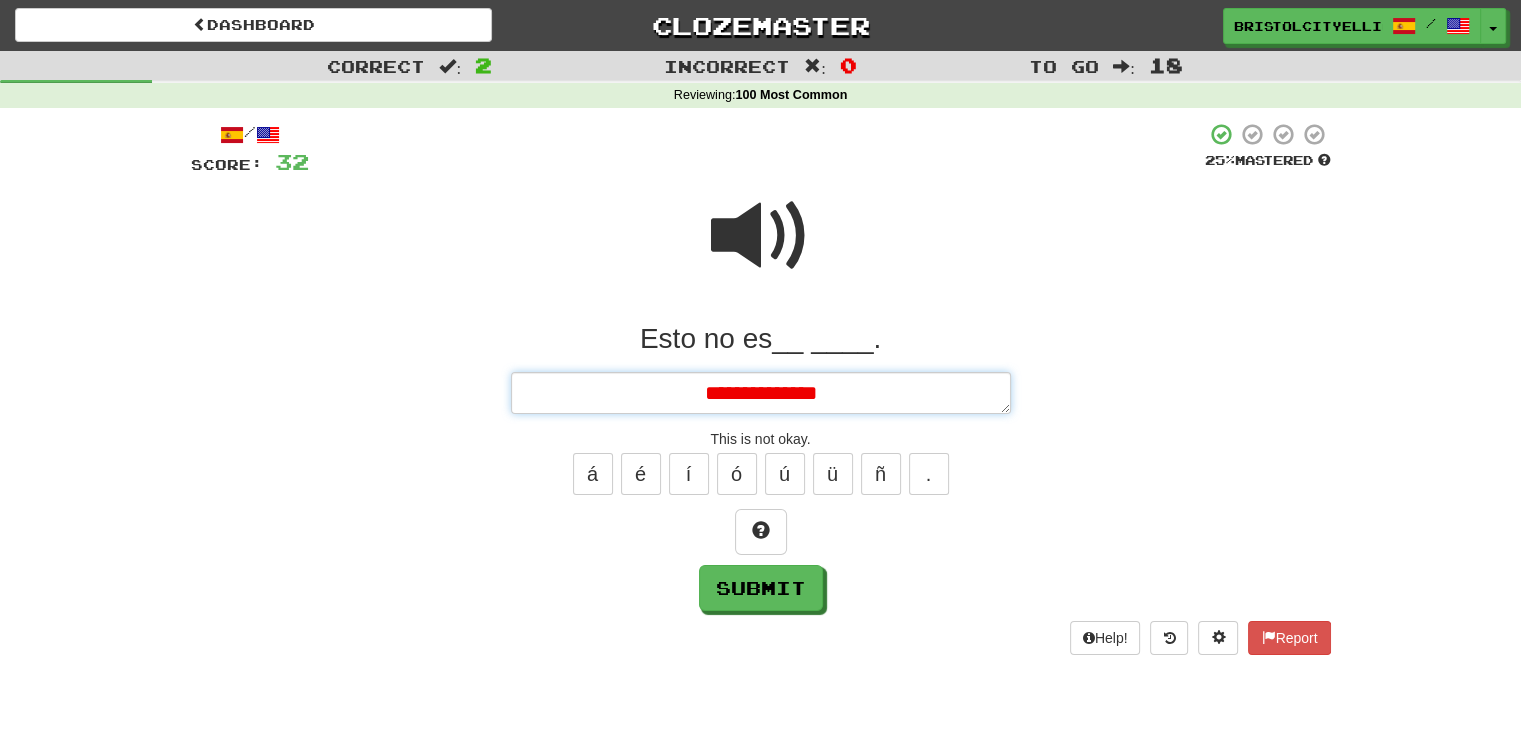 type on "*" 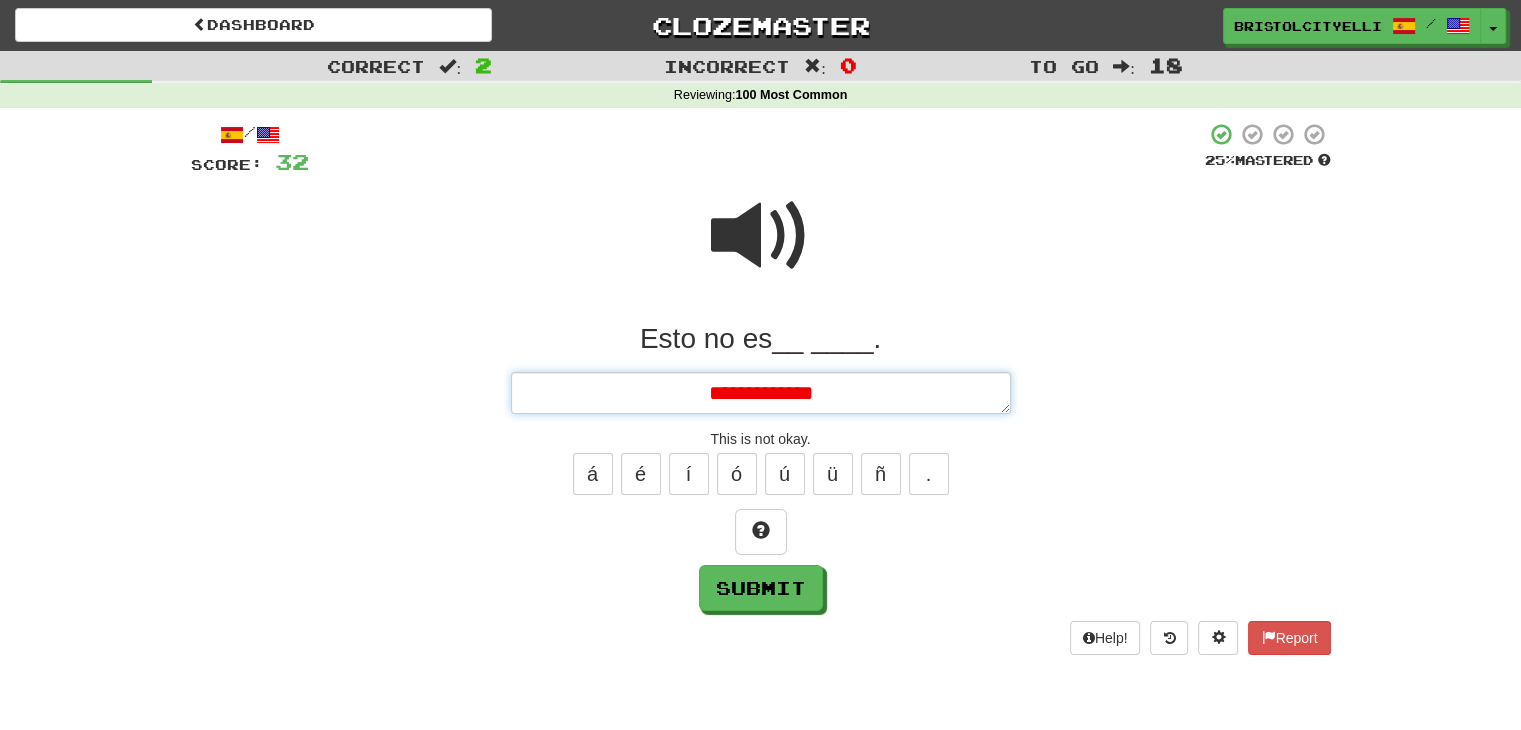 type on "*" 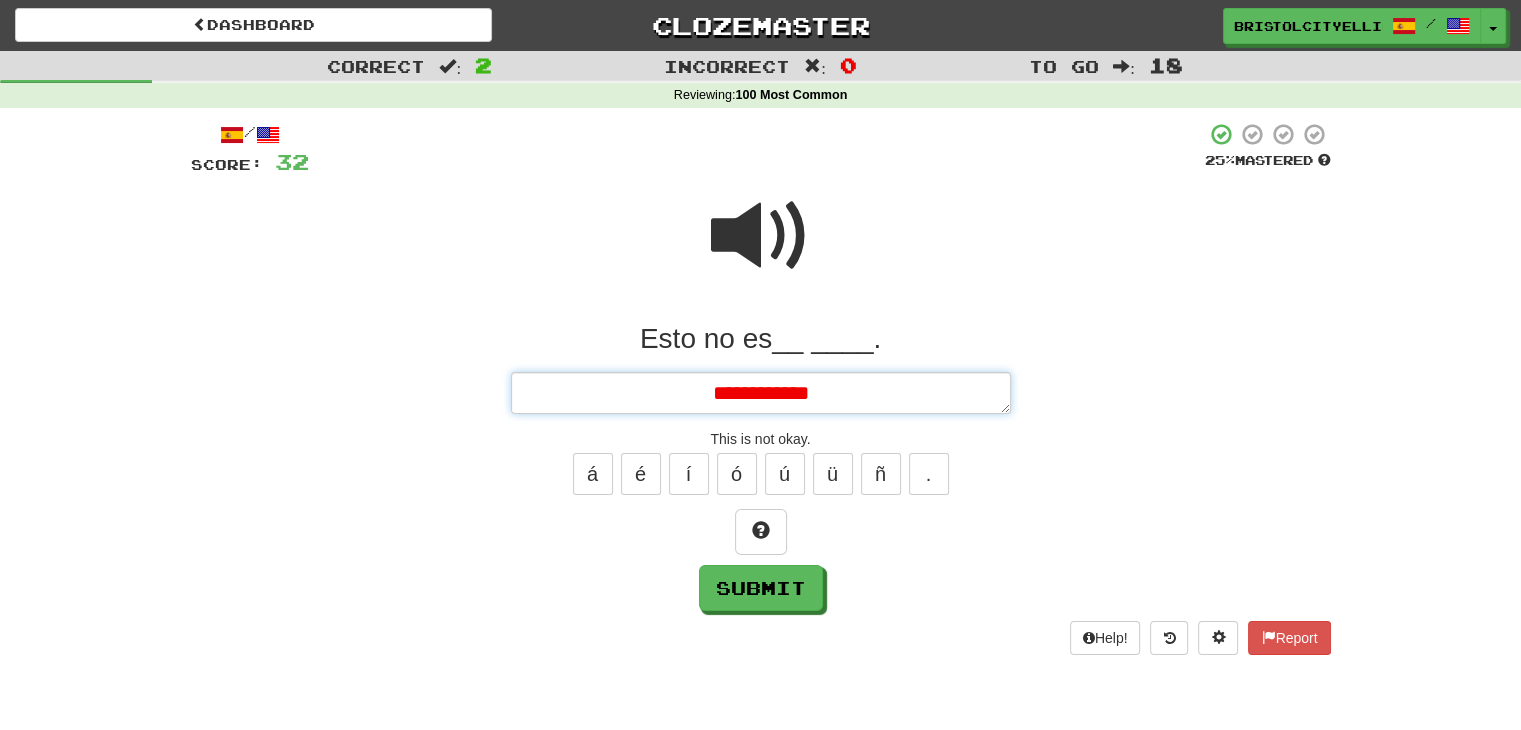 type on "*" 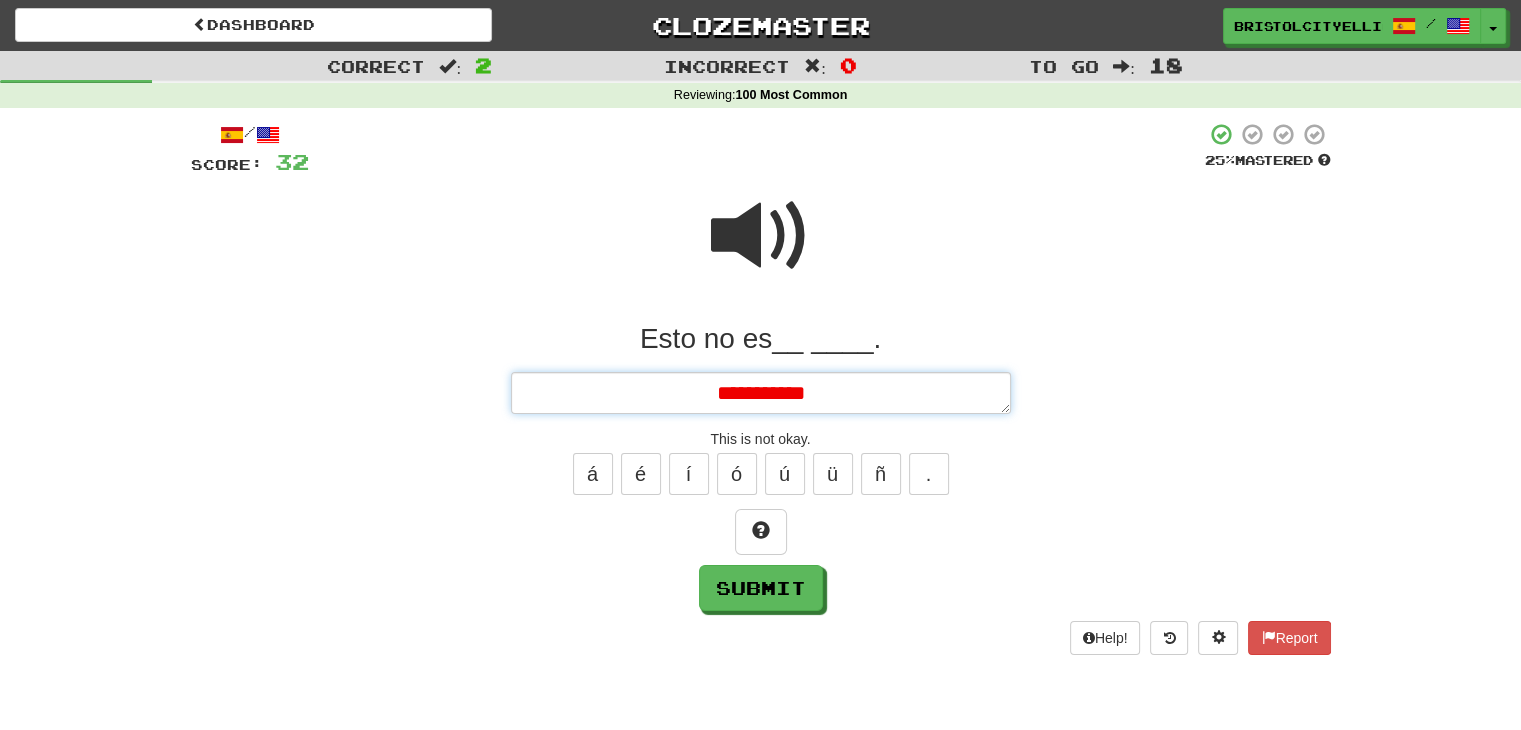 type on "*" 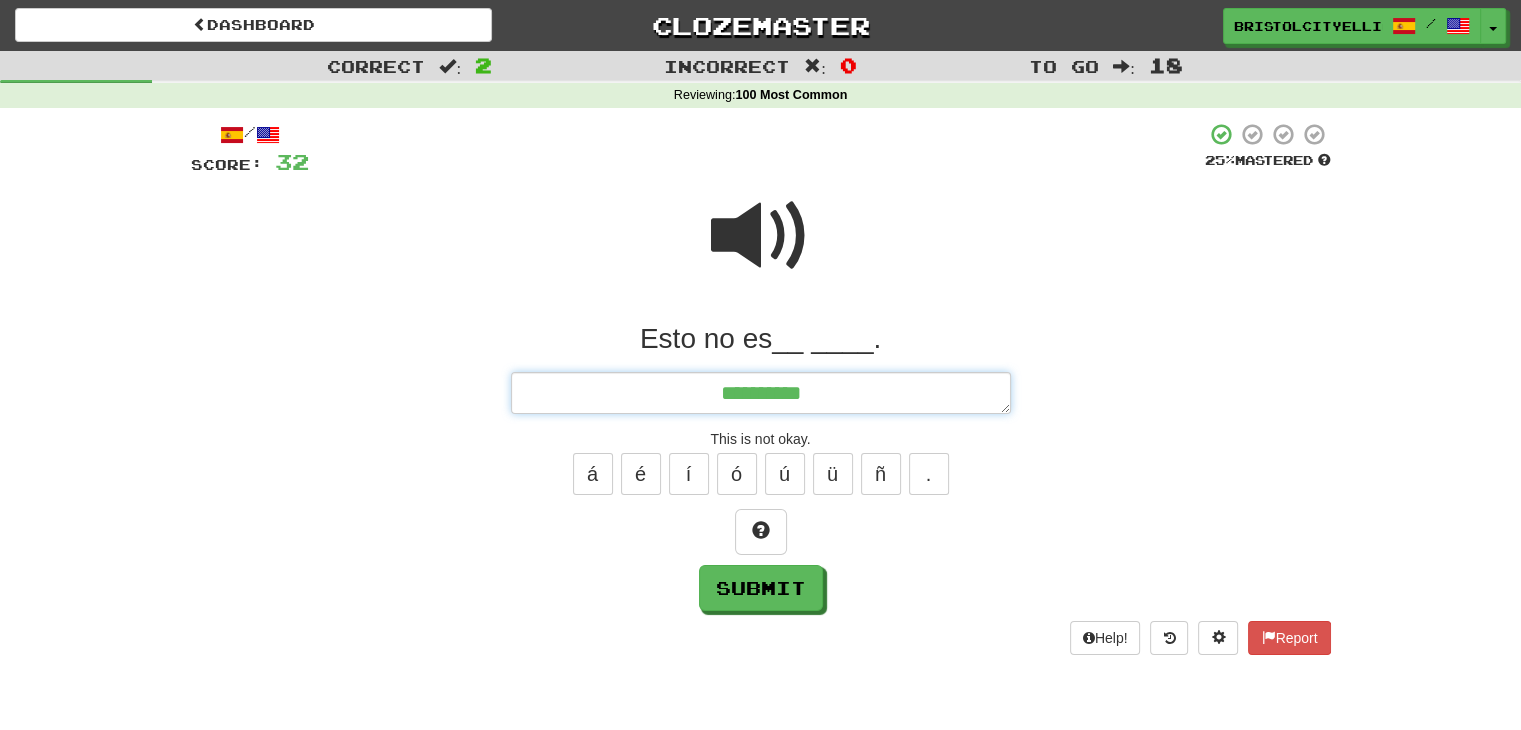 type on "*" 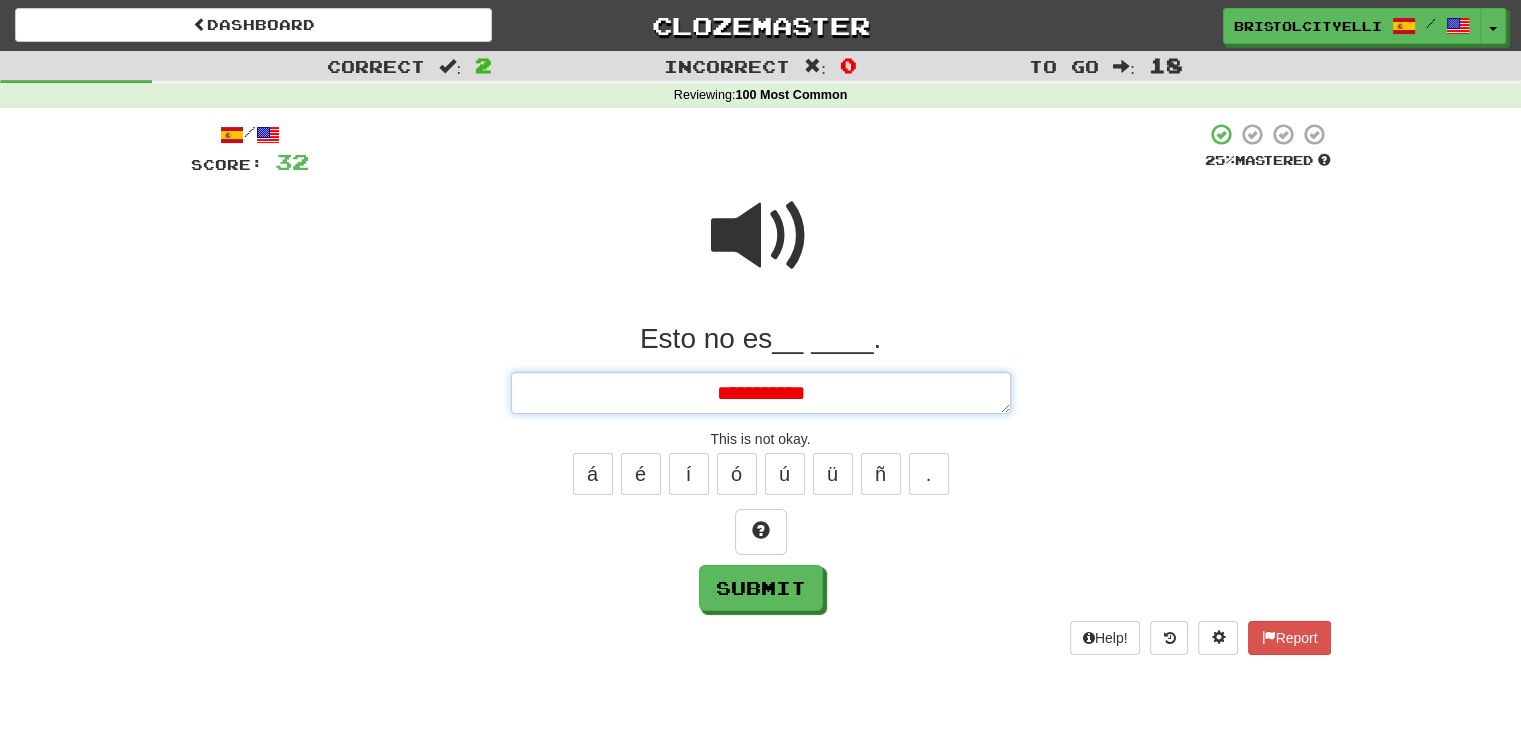 type on "*" 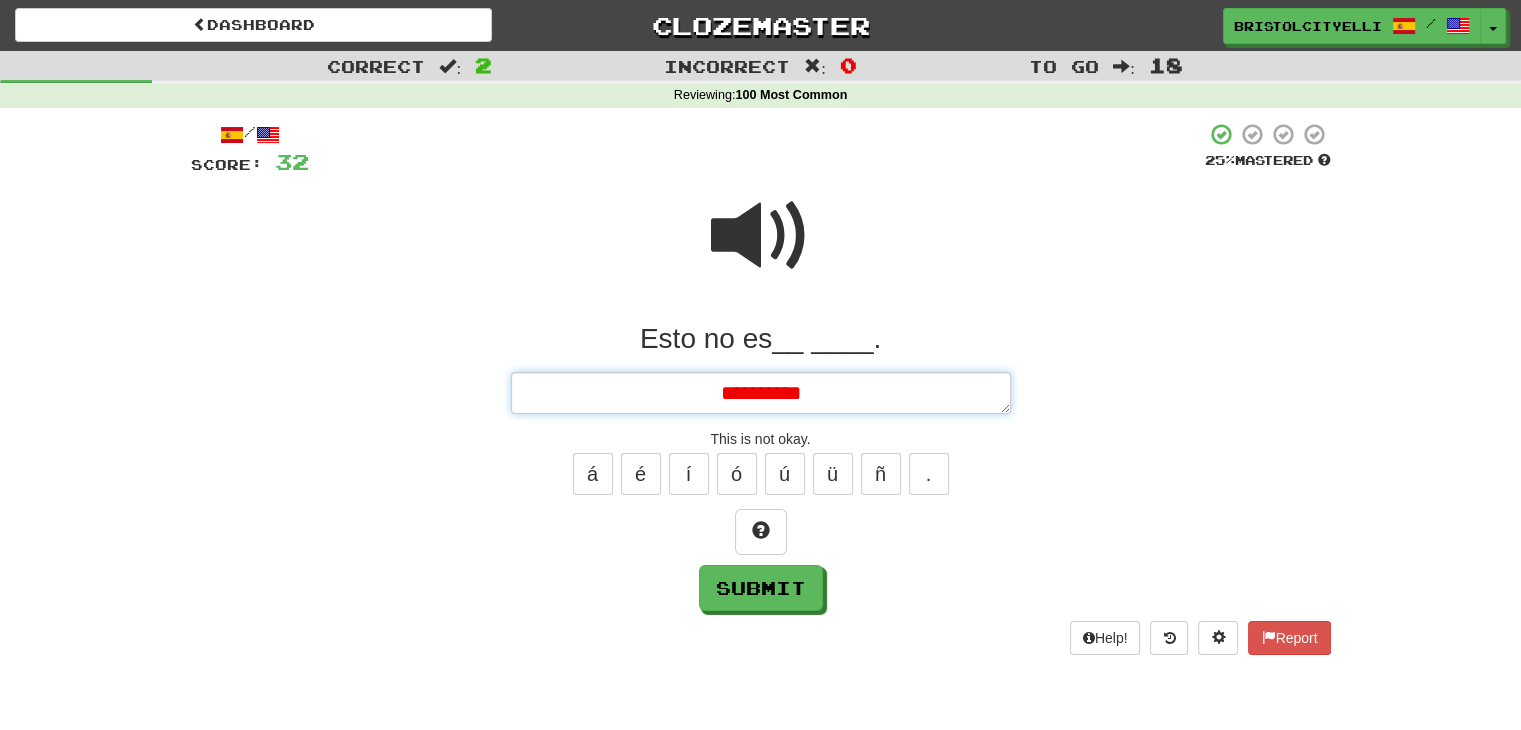 type on "*" 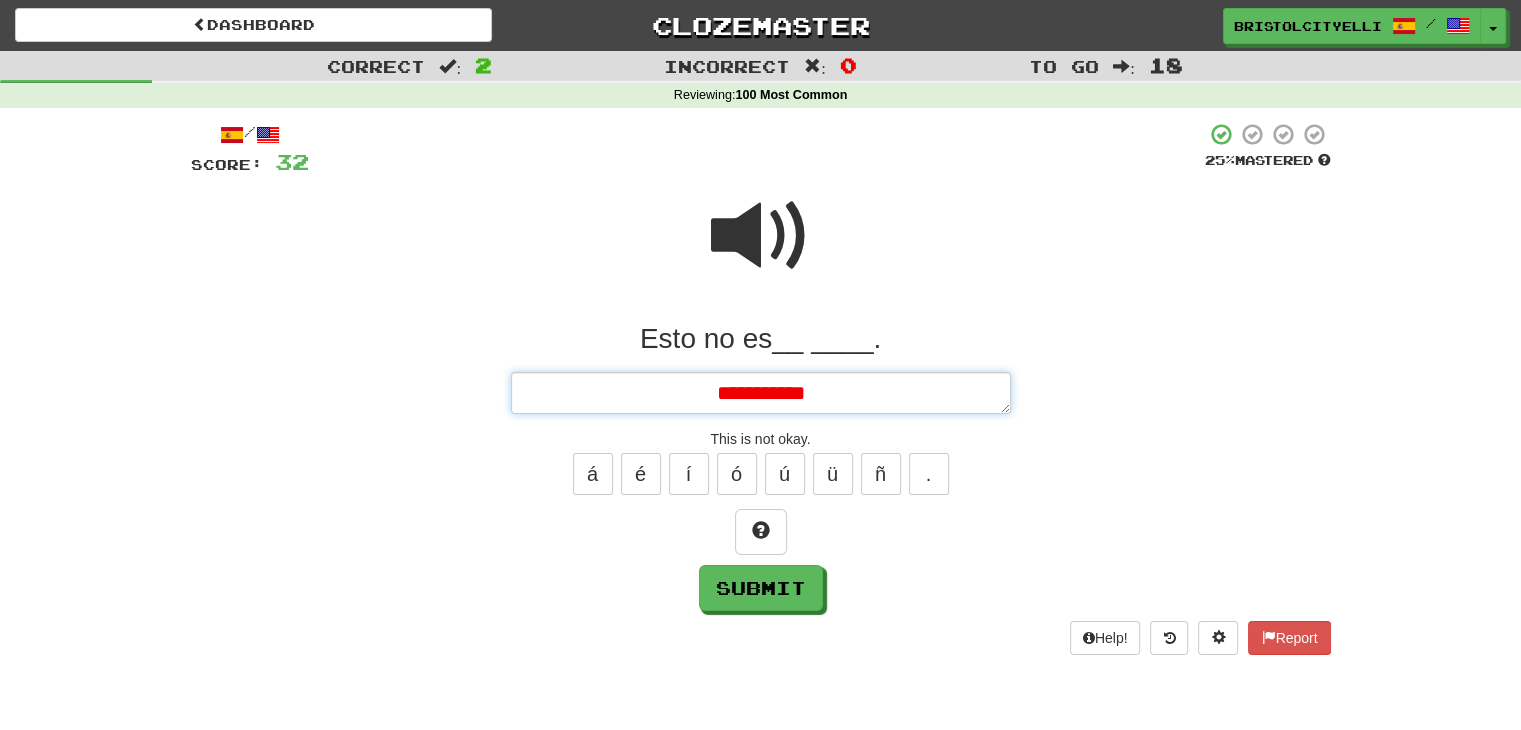 type on "*" 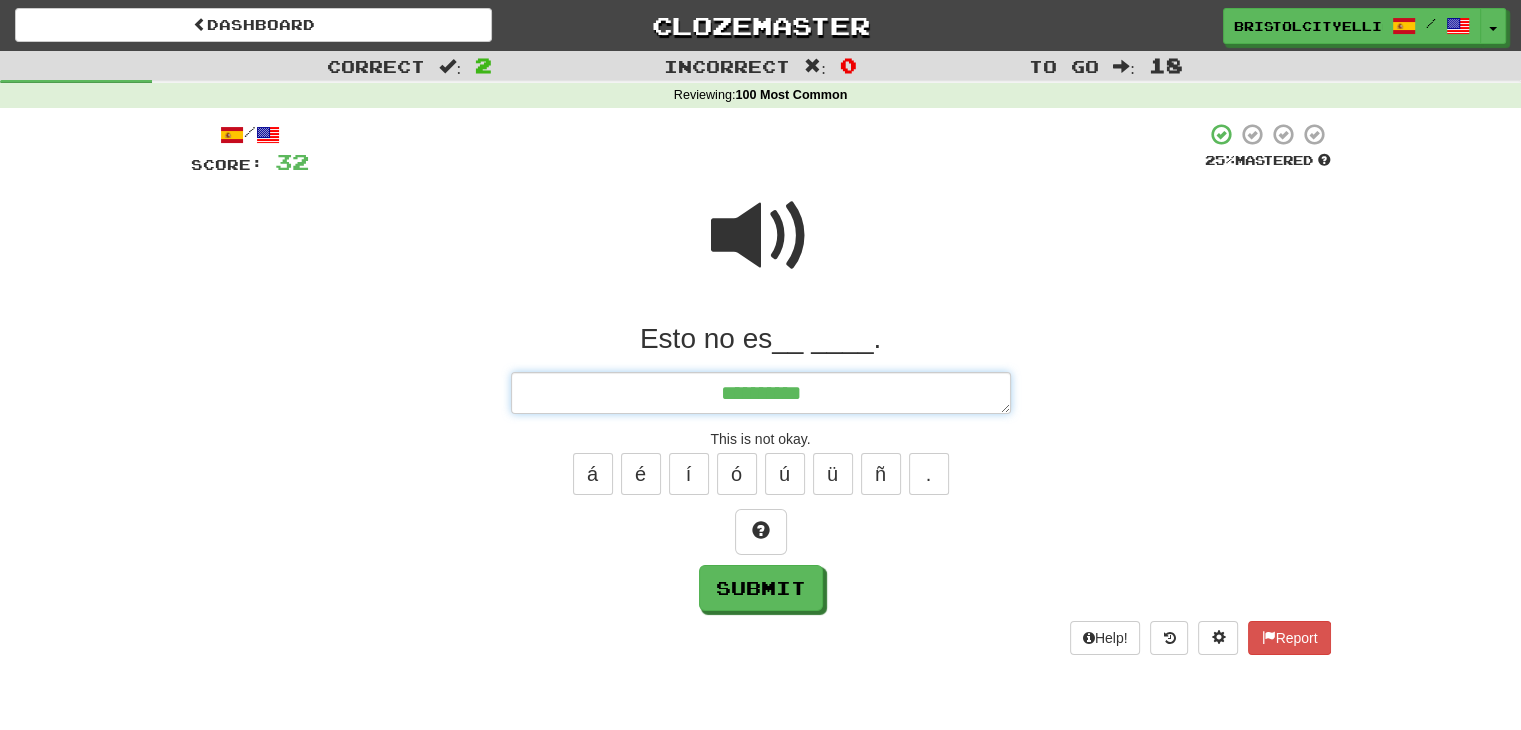 type on "**********" 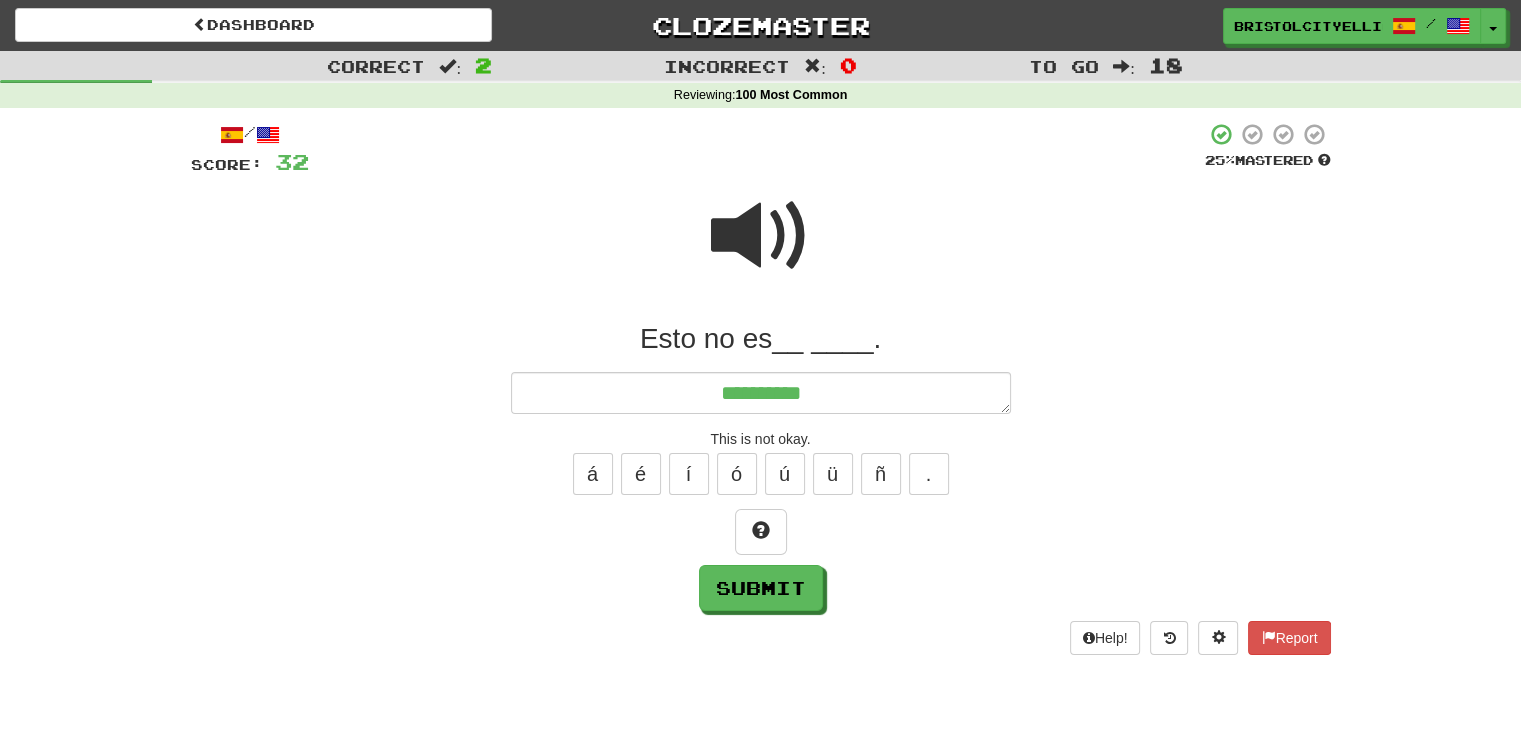 click at bounding box center [761, 236] 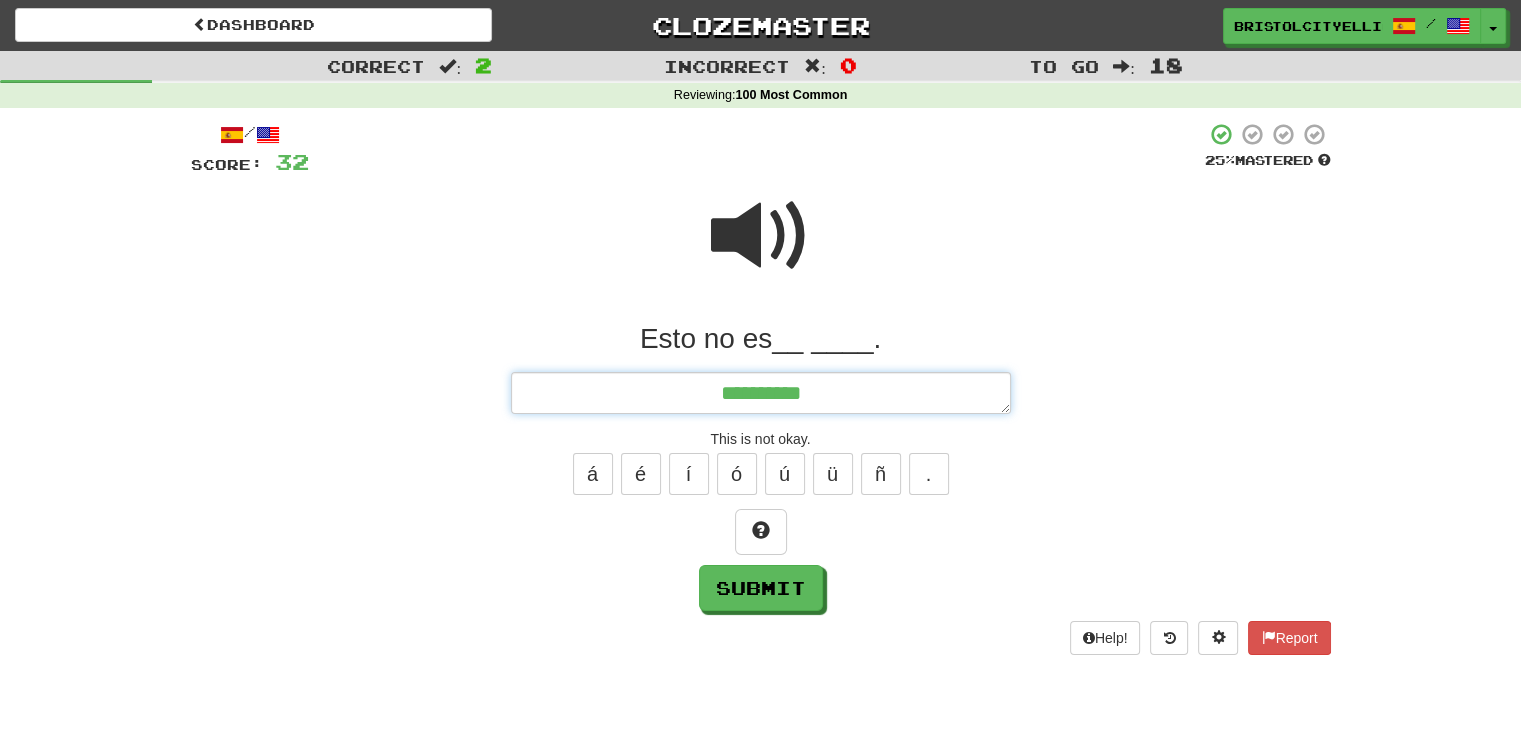click on "**********" at bounding box center [761, 393] 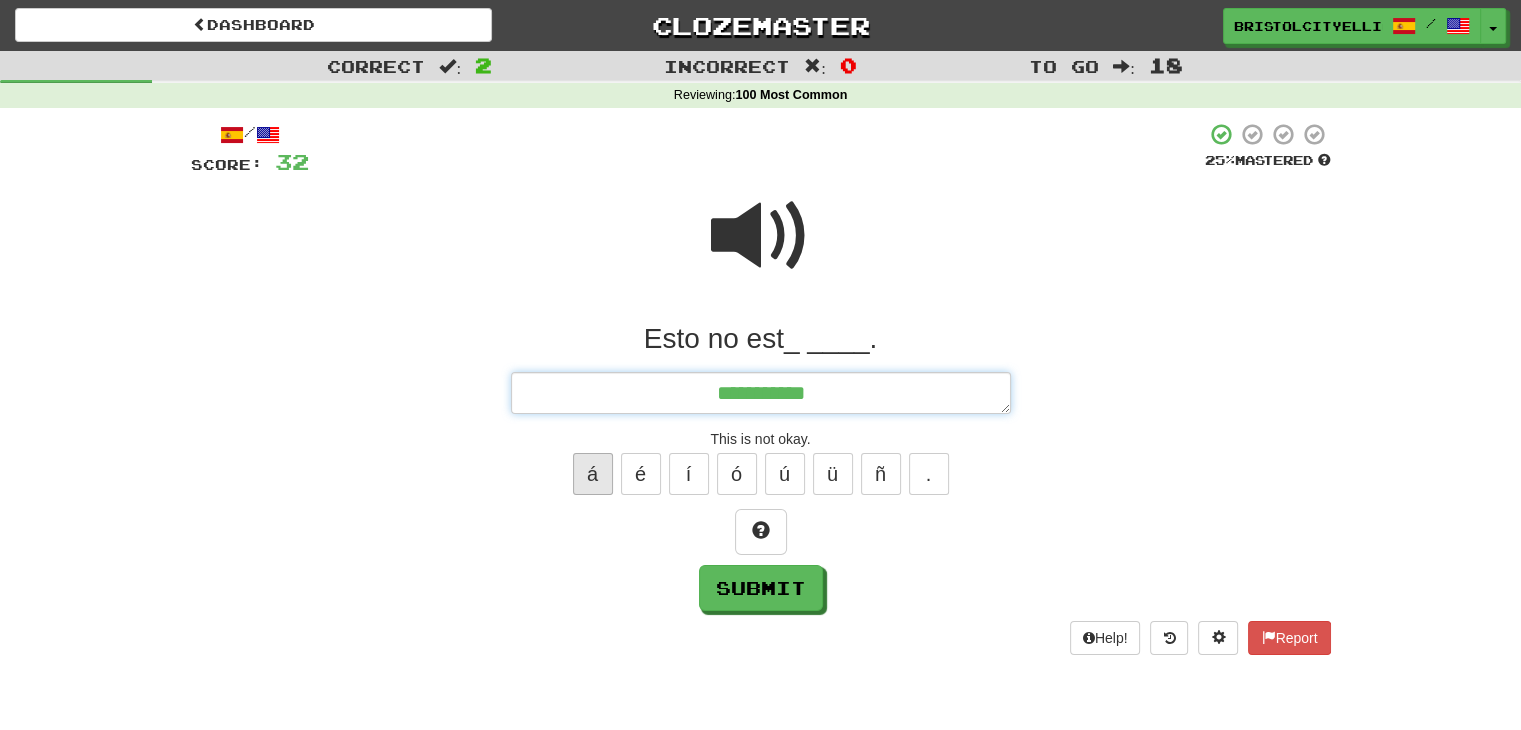 type on "**********" 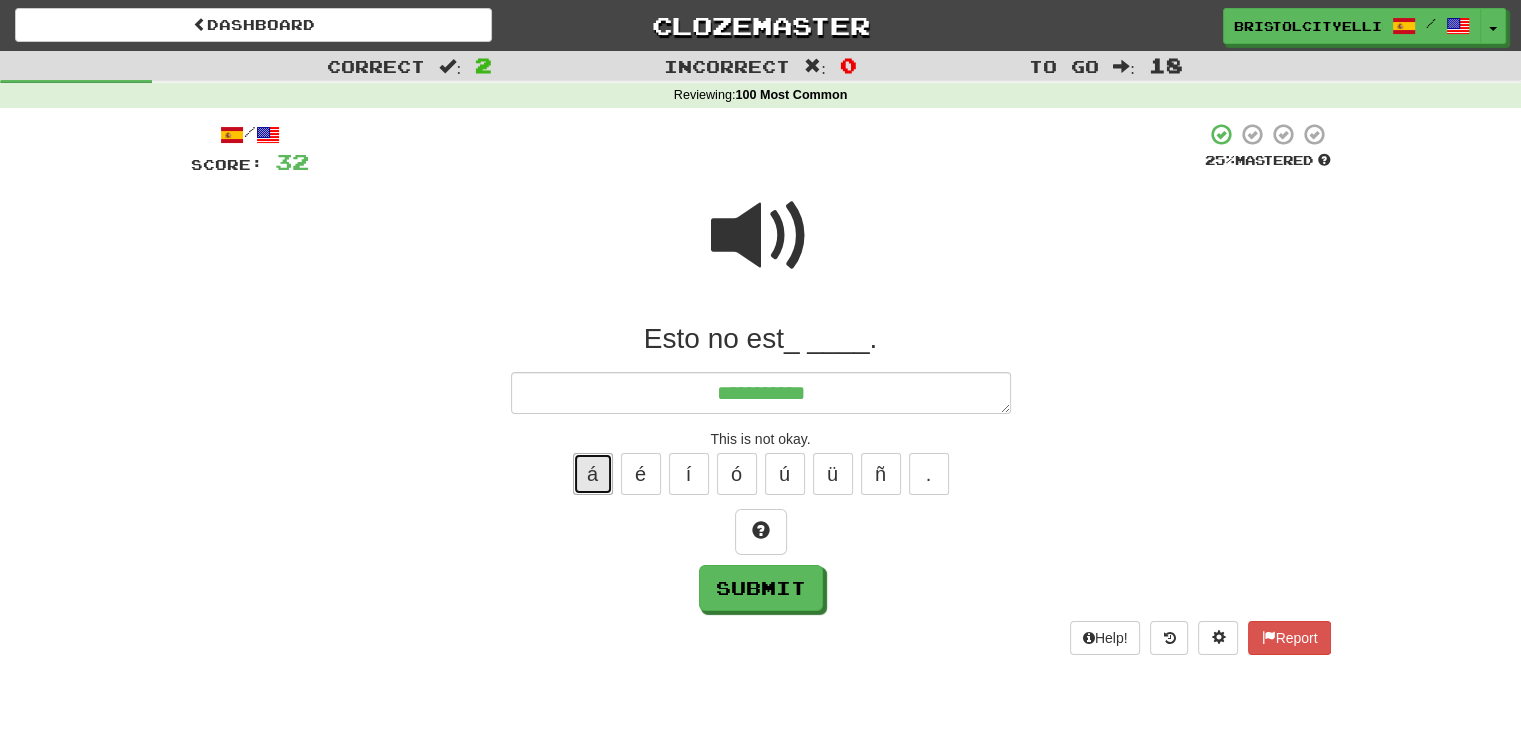 click on "á" at bounding box center (593, 474) 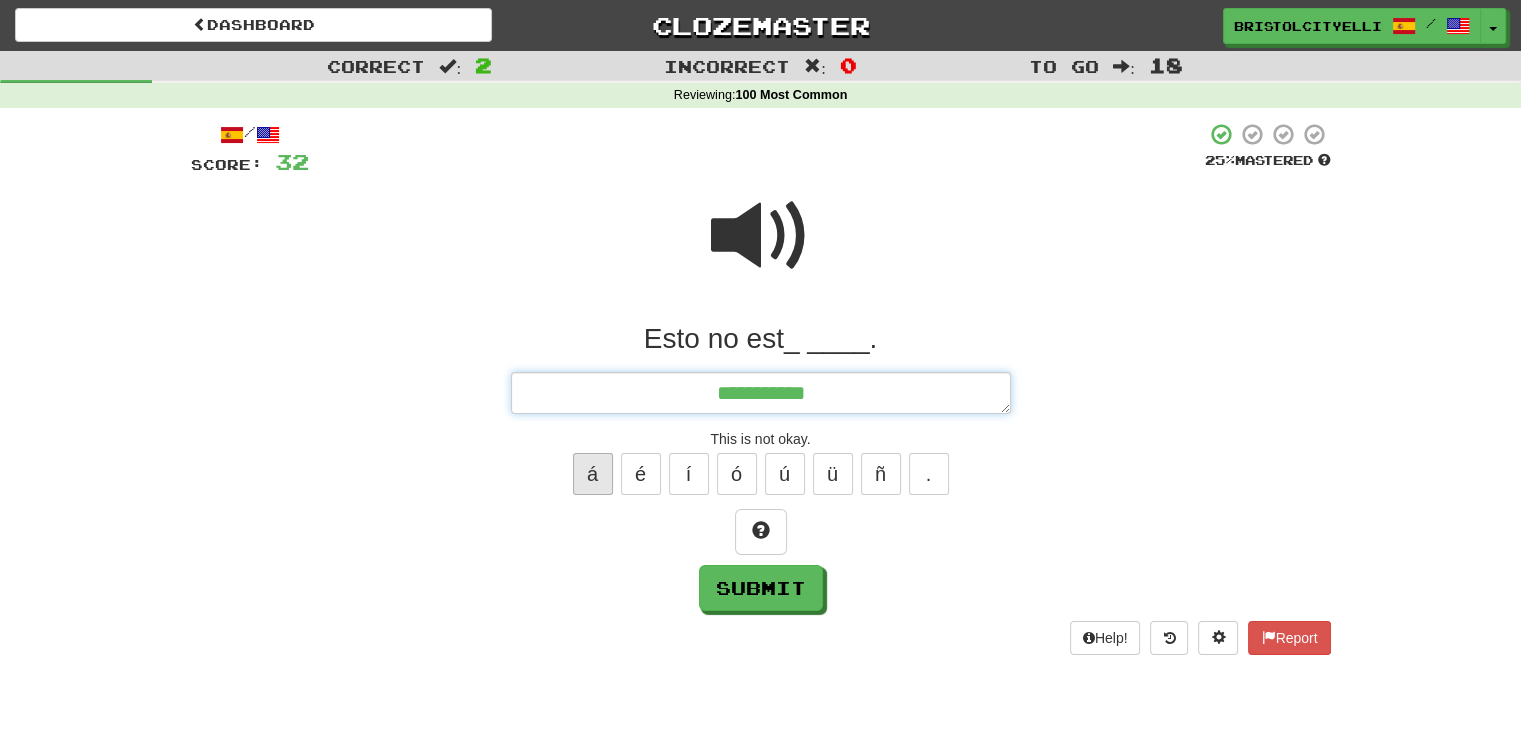 type on "*" 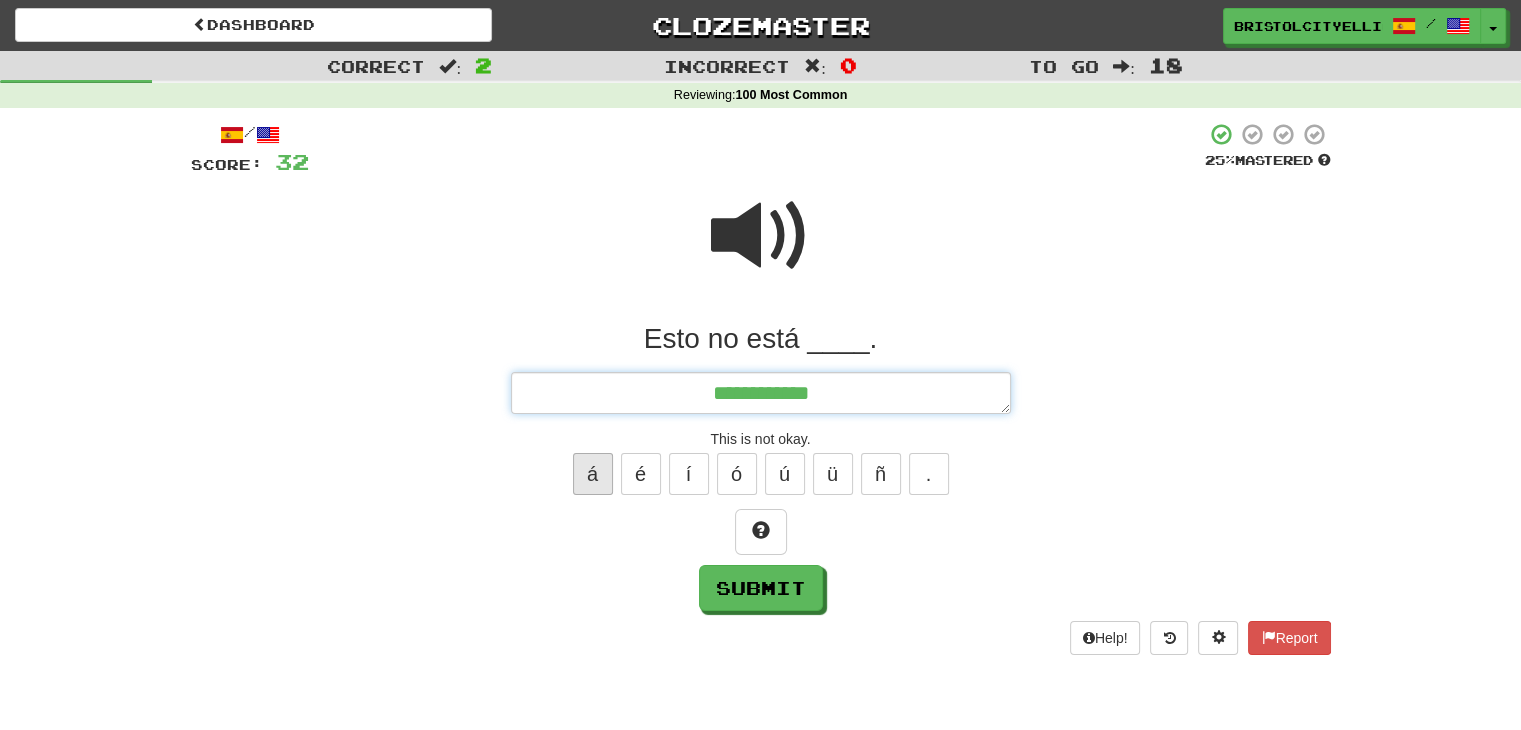 type on "*" 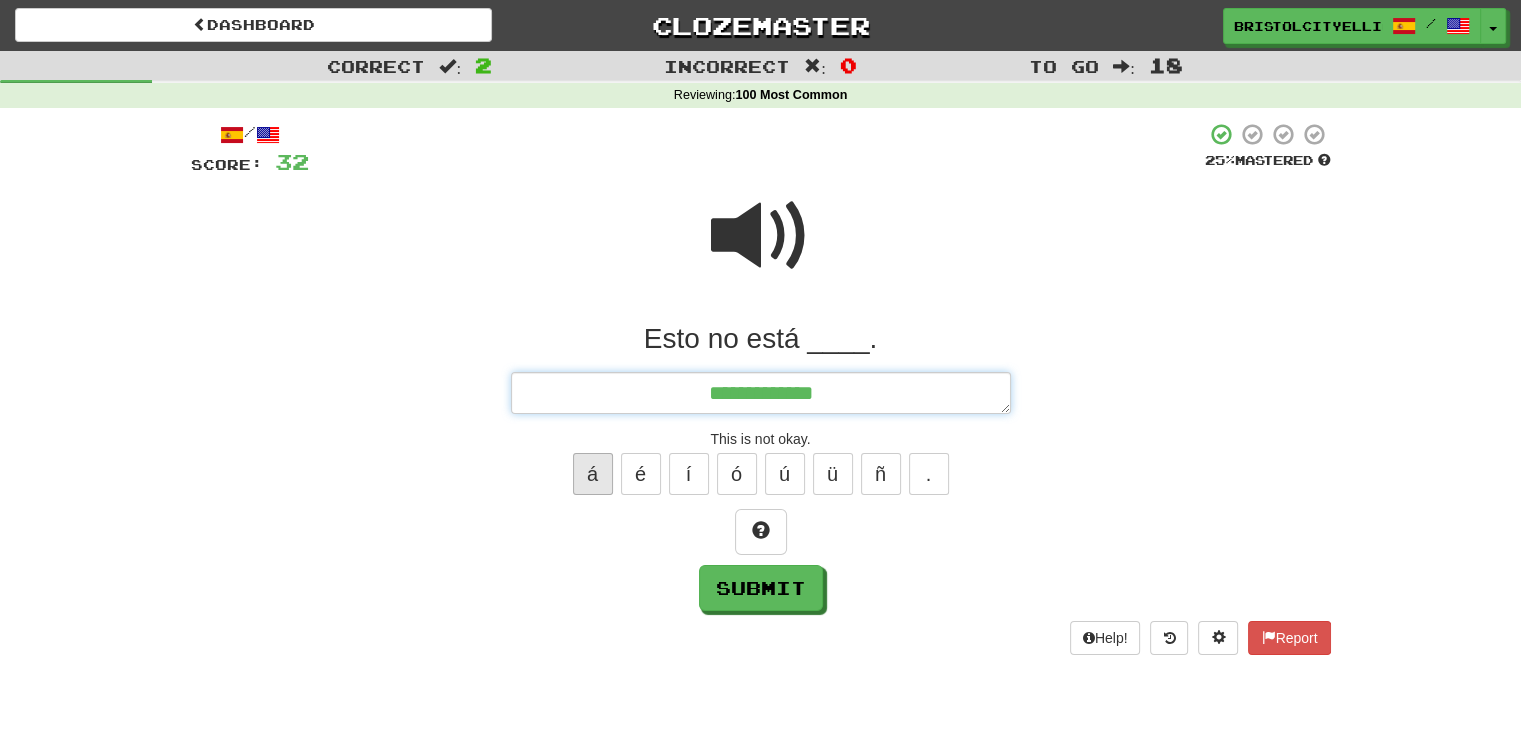 type on "*" 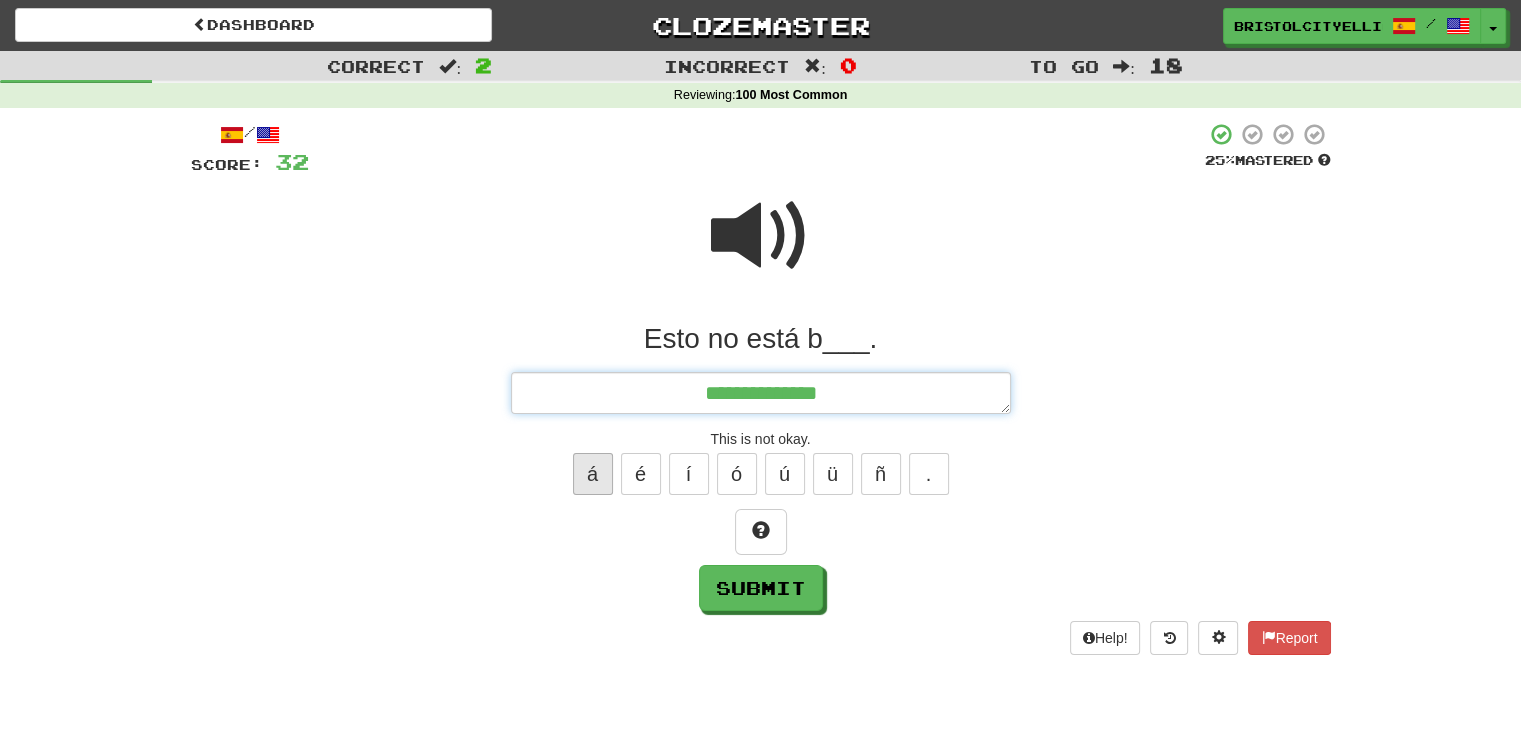 type on "*" 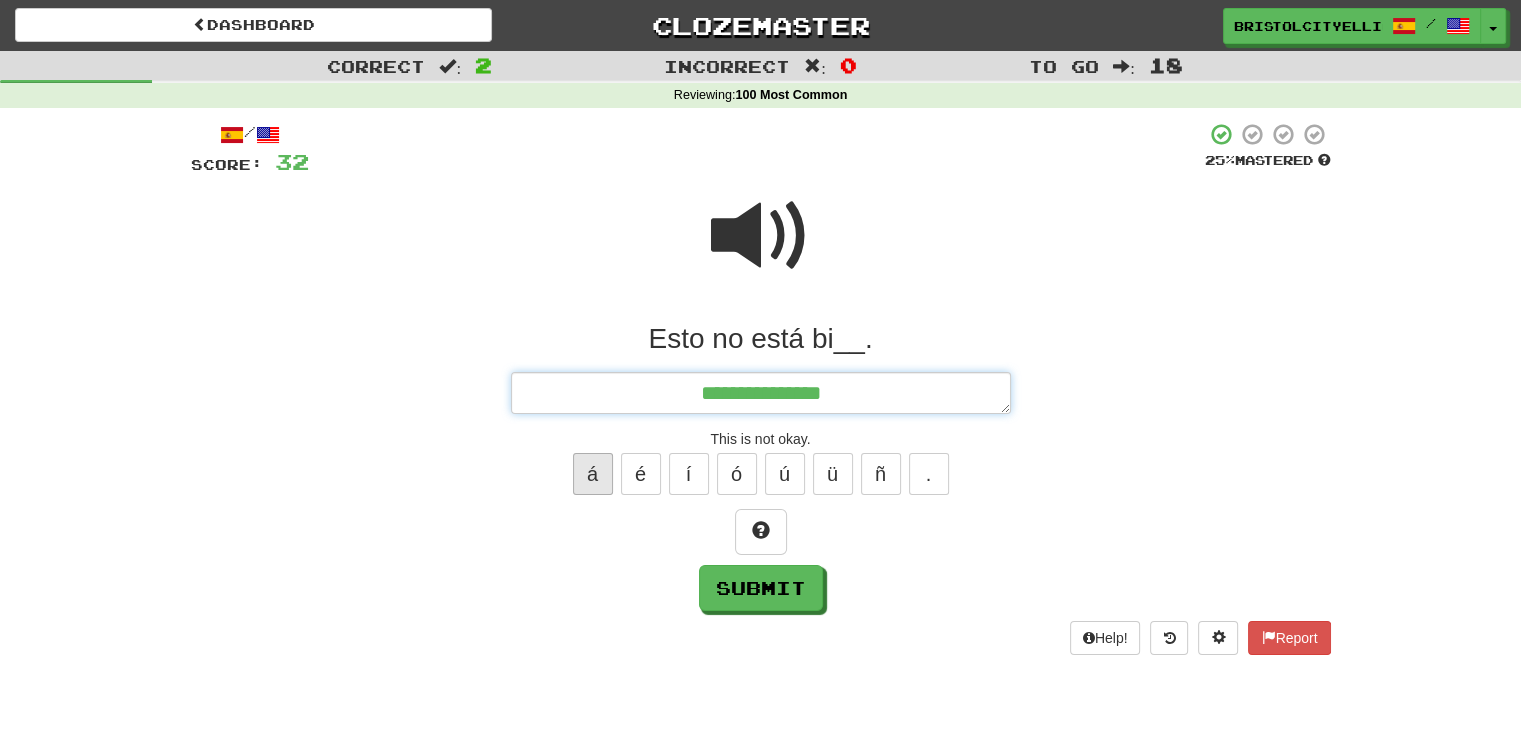 type on "*" 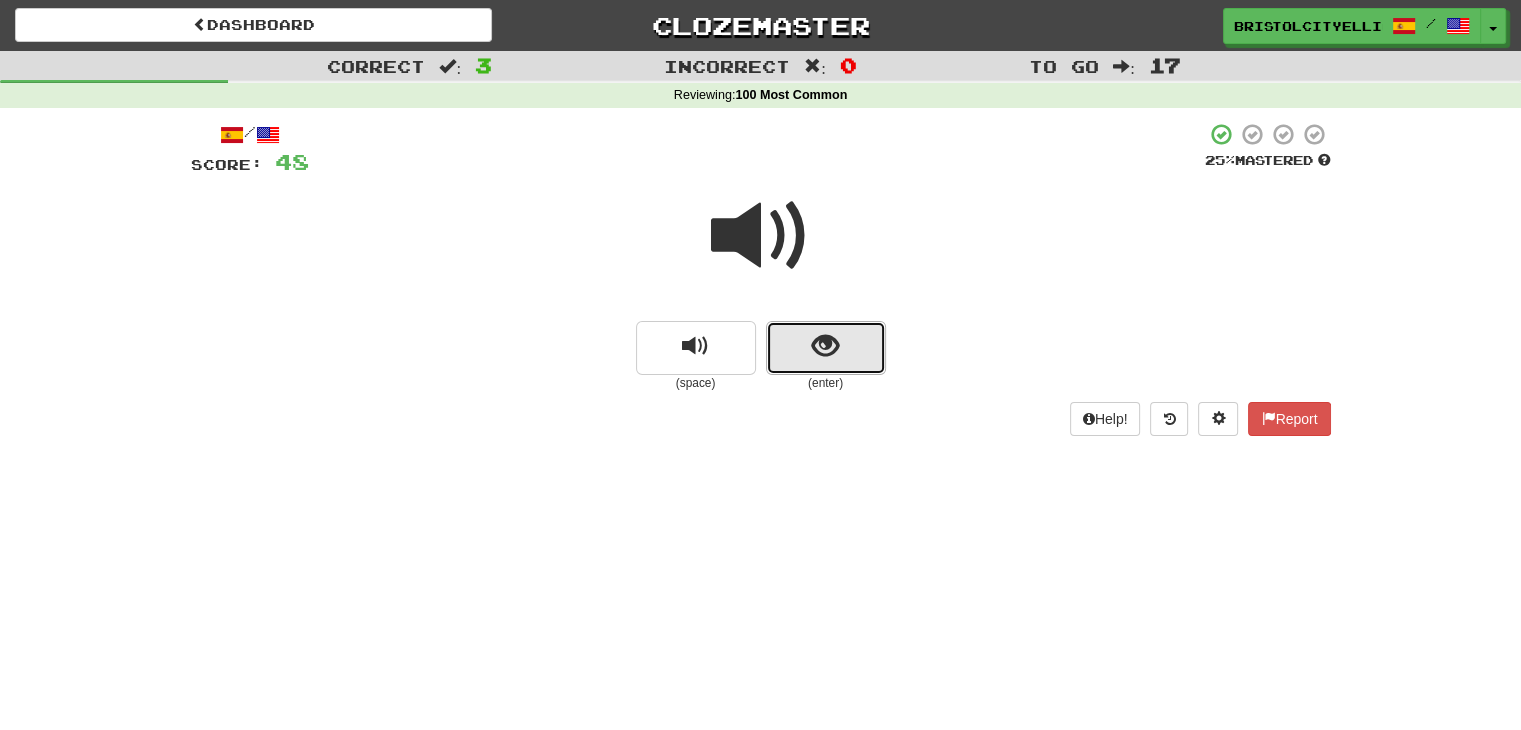 click at bounding box center [826, 348] 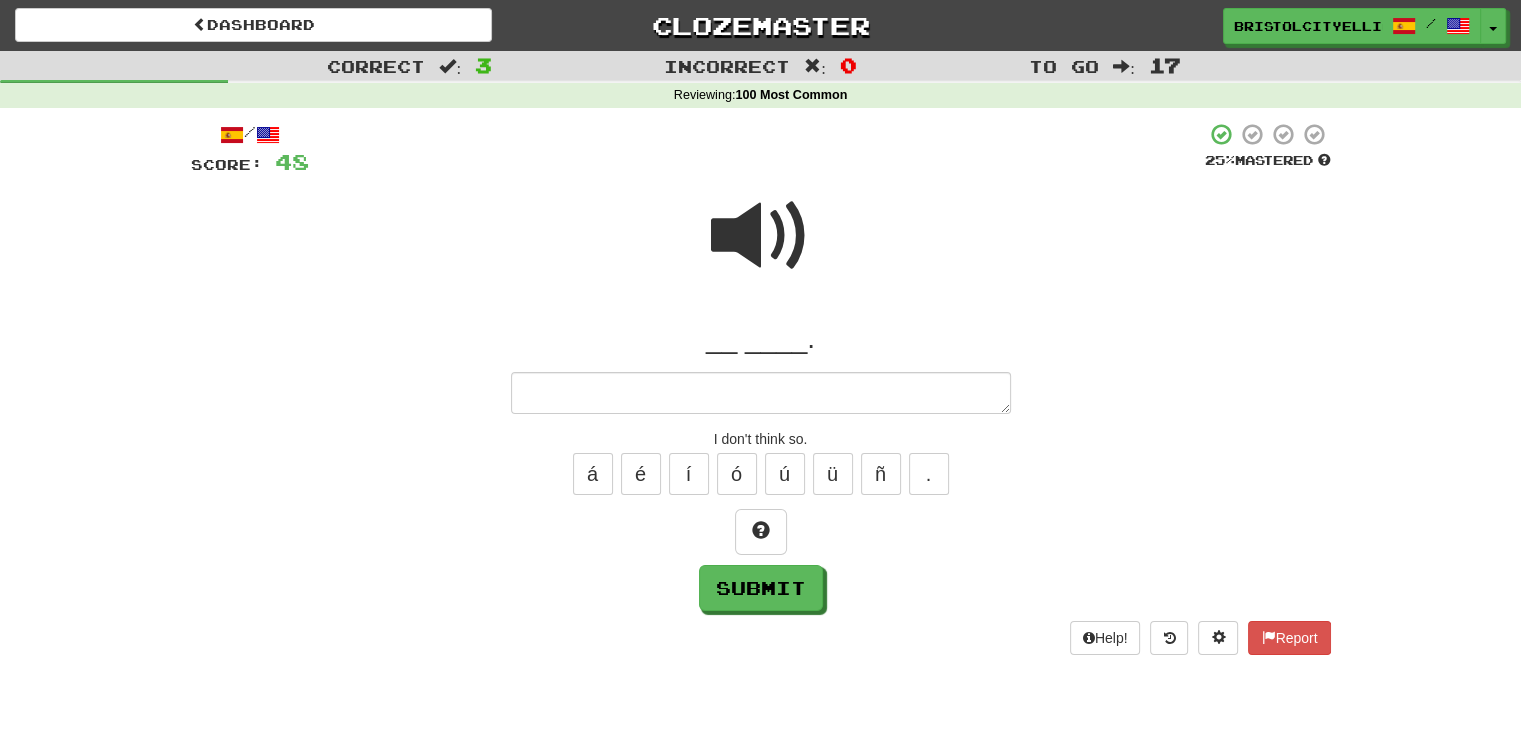 type on "*" 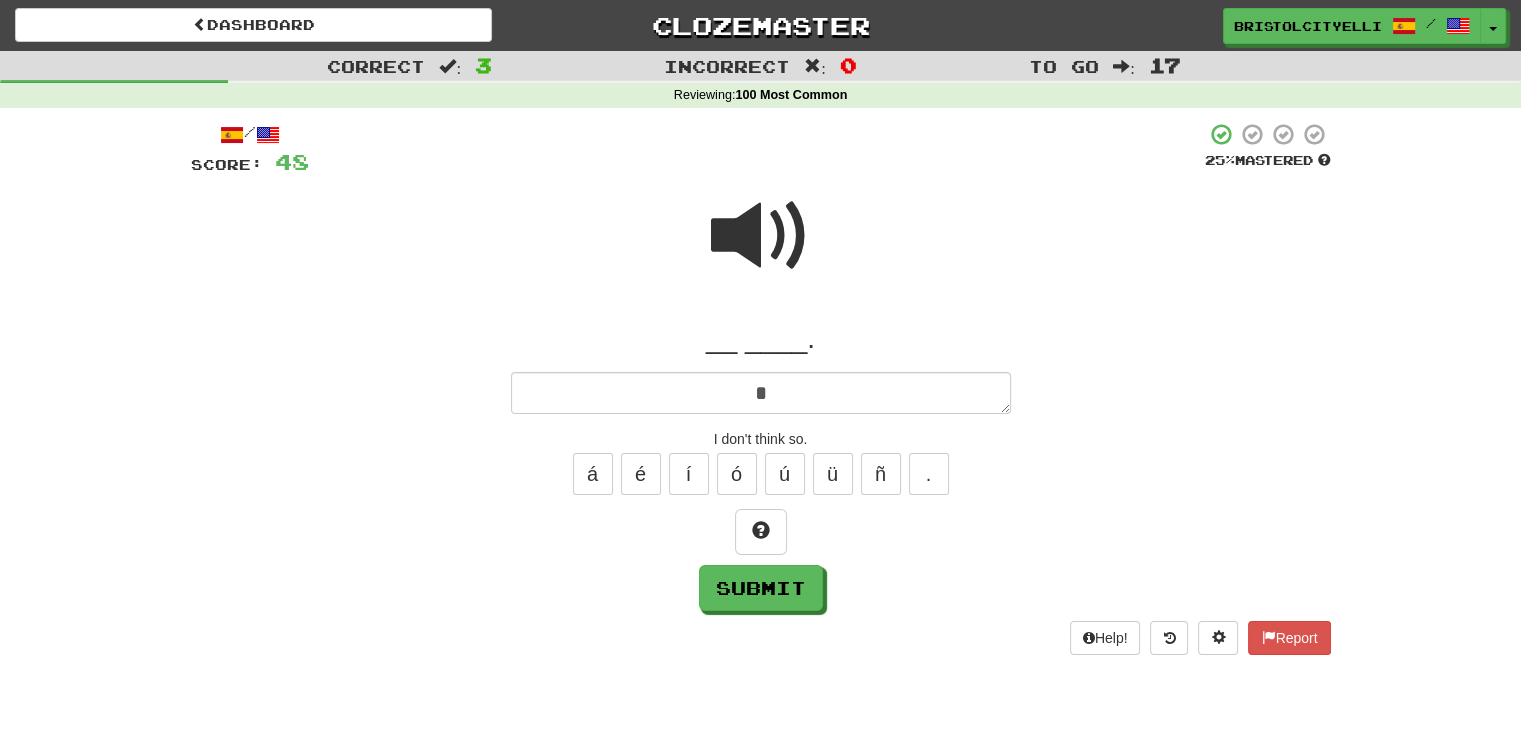 type on "*" 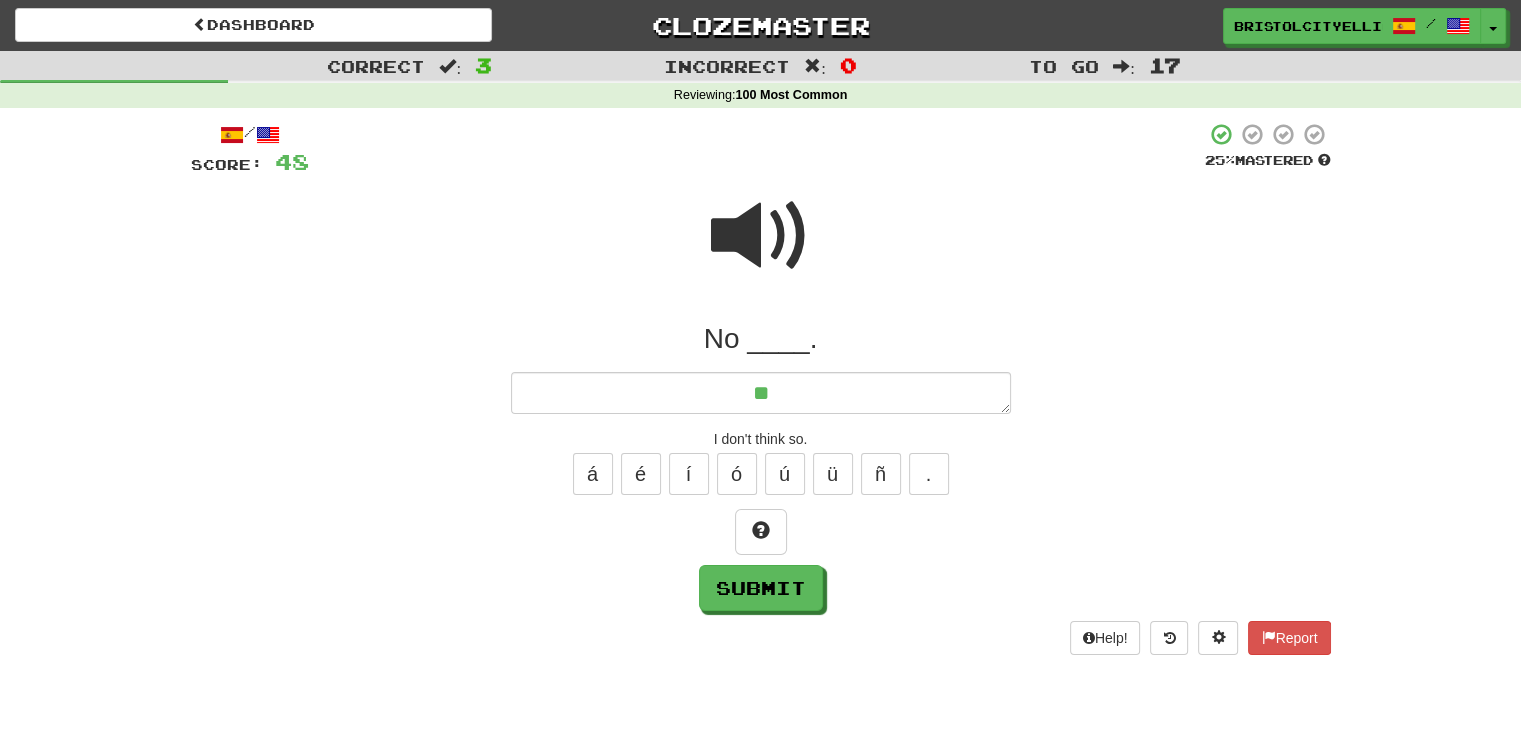 type on "*" 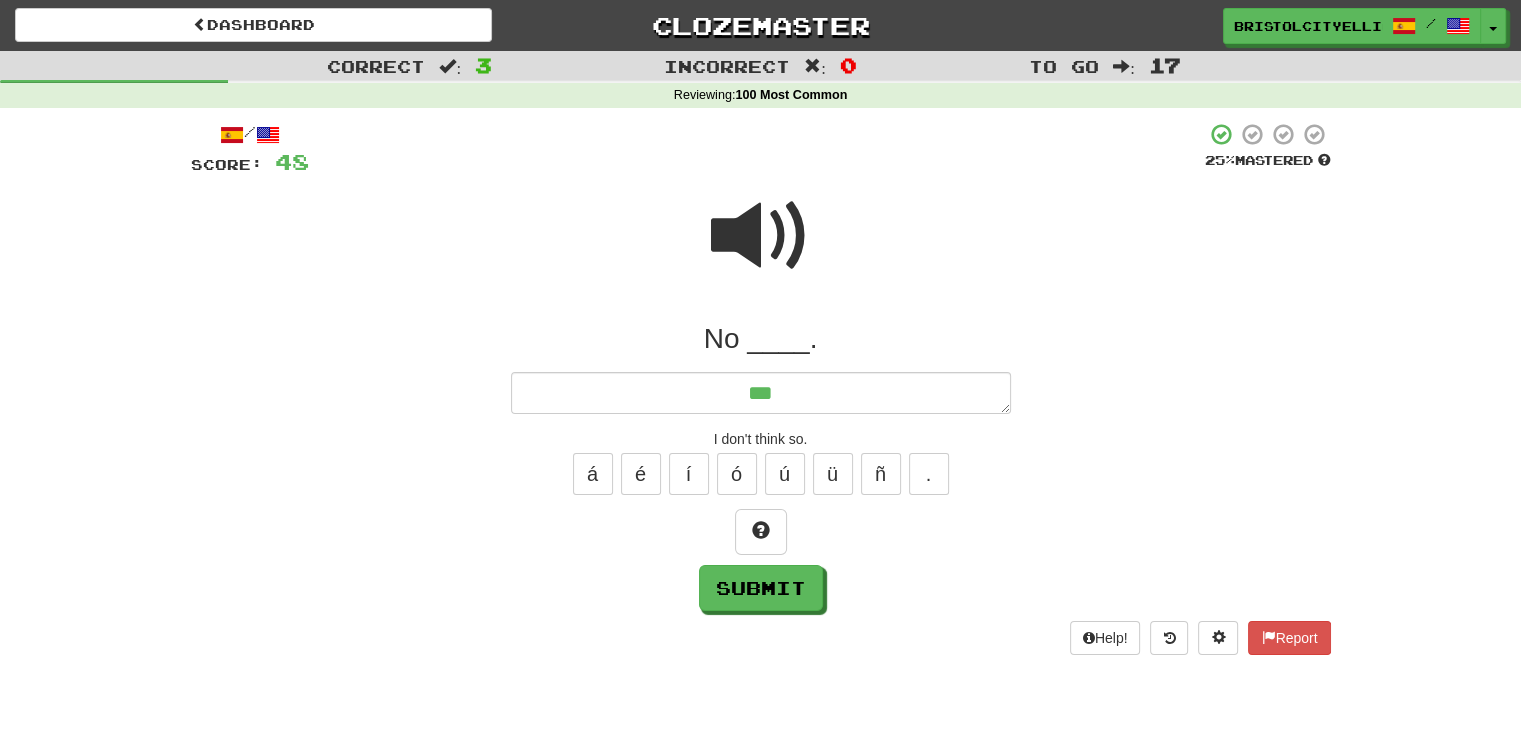 type on "*" 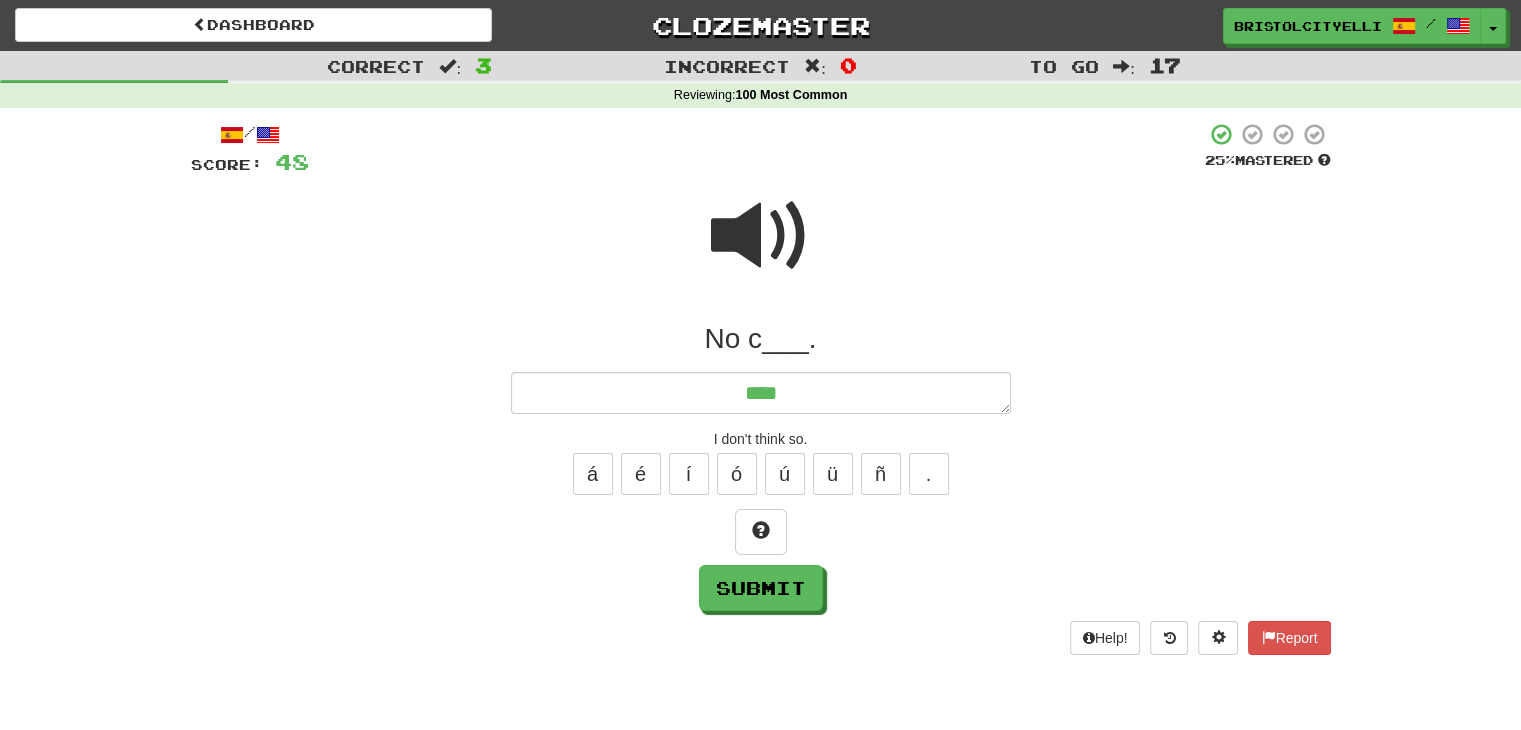 type on "*" 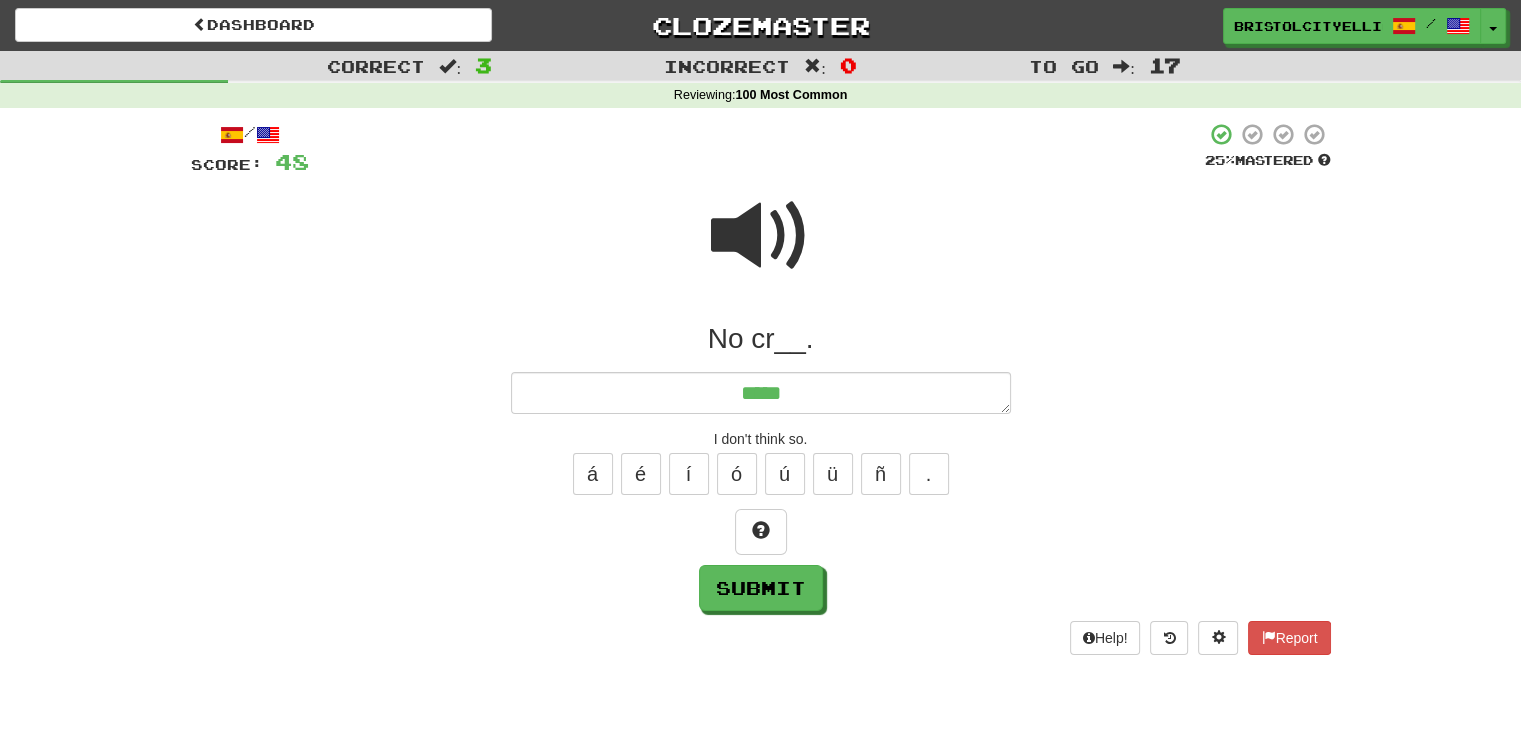 type on "*" 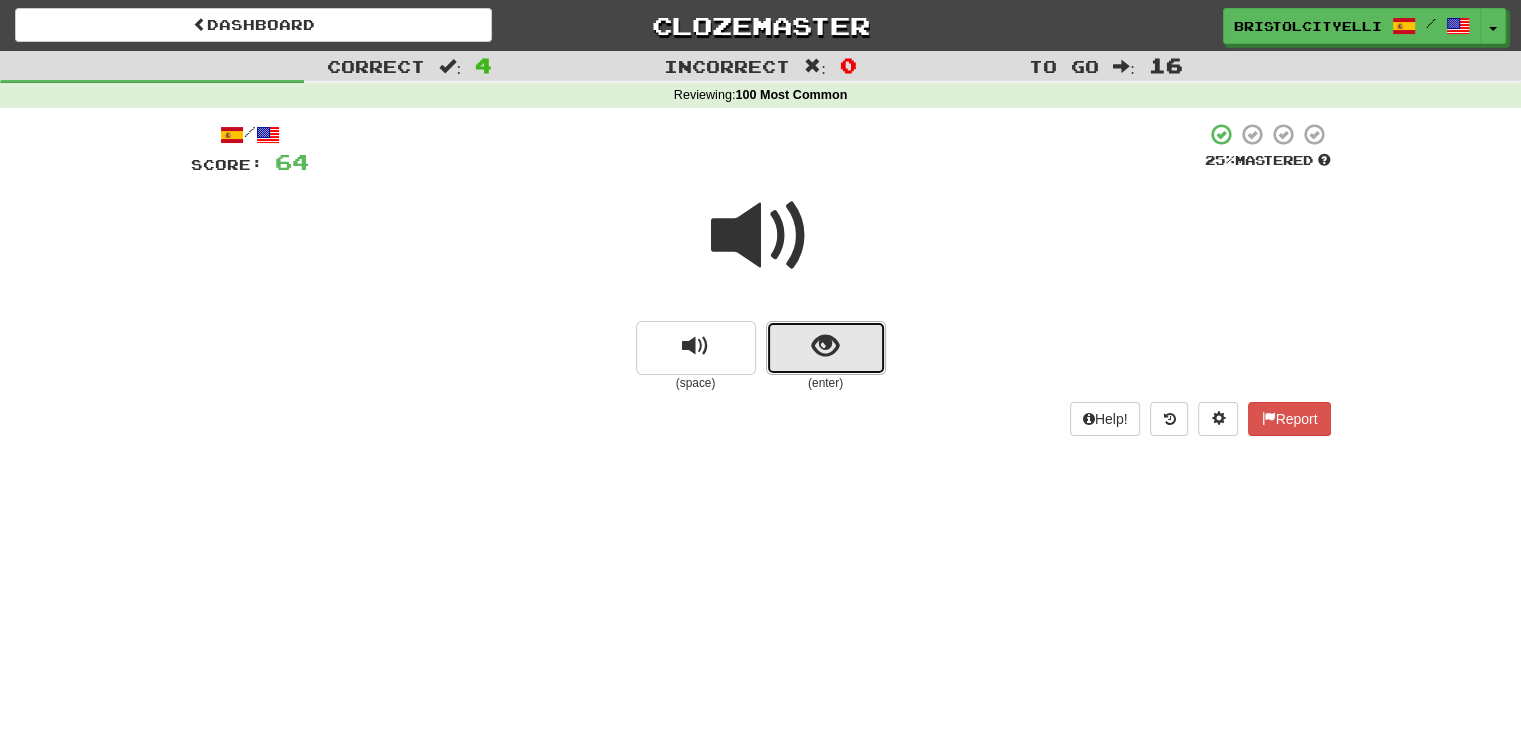 click at bounding box center [825, 346] 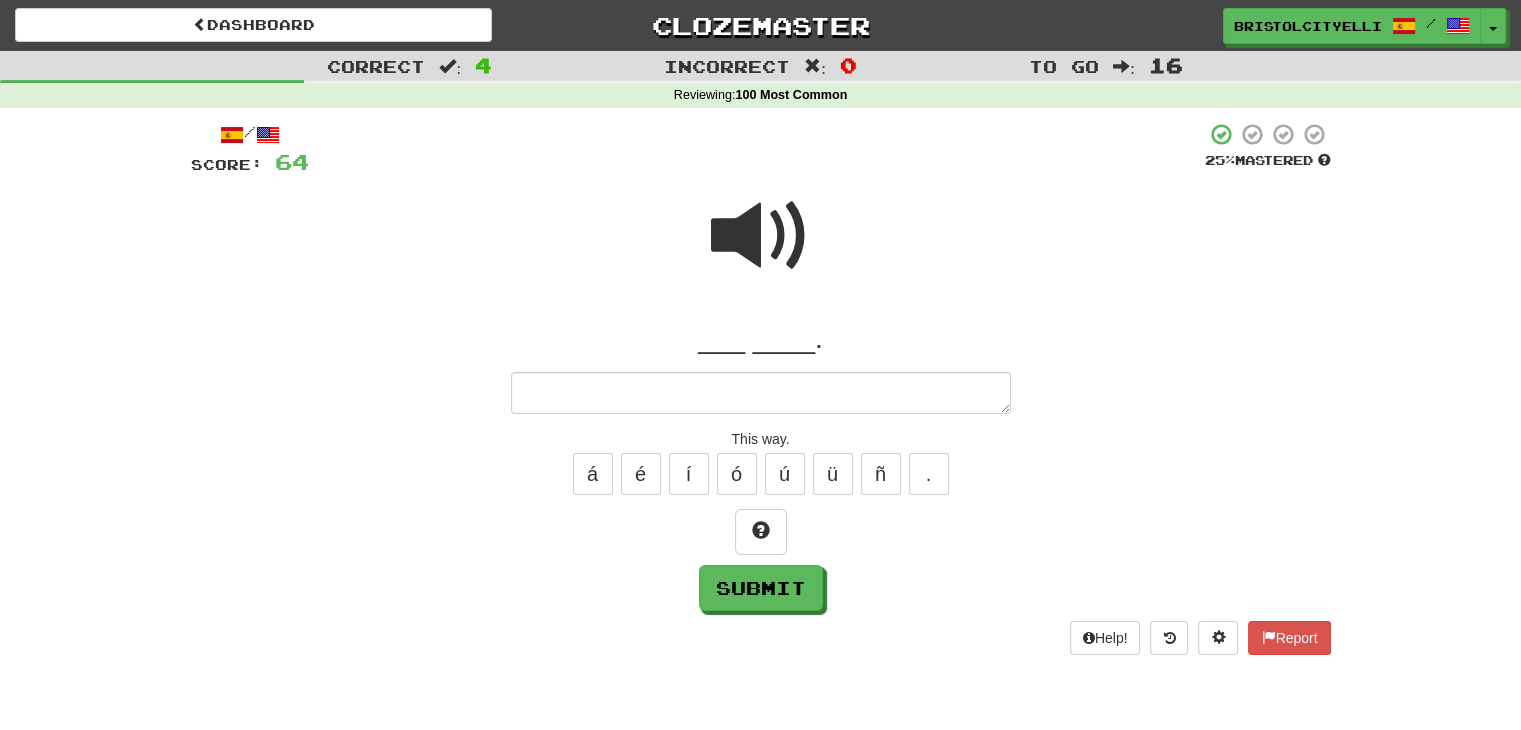 type on "*" 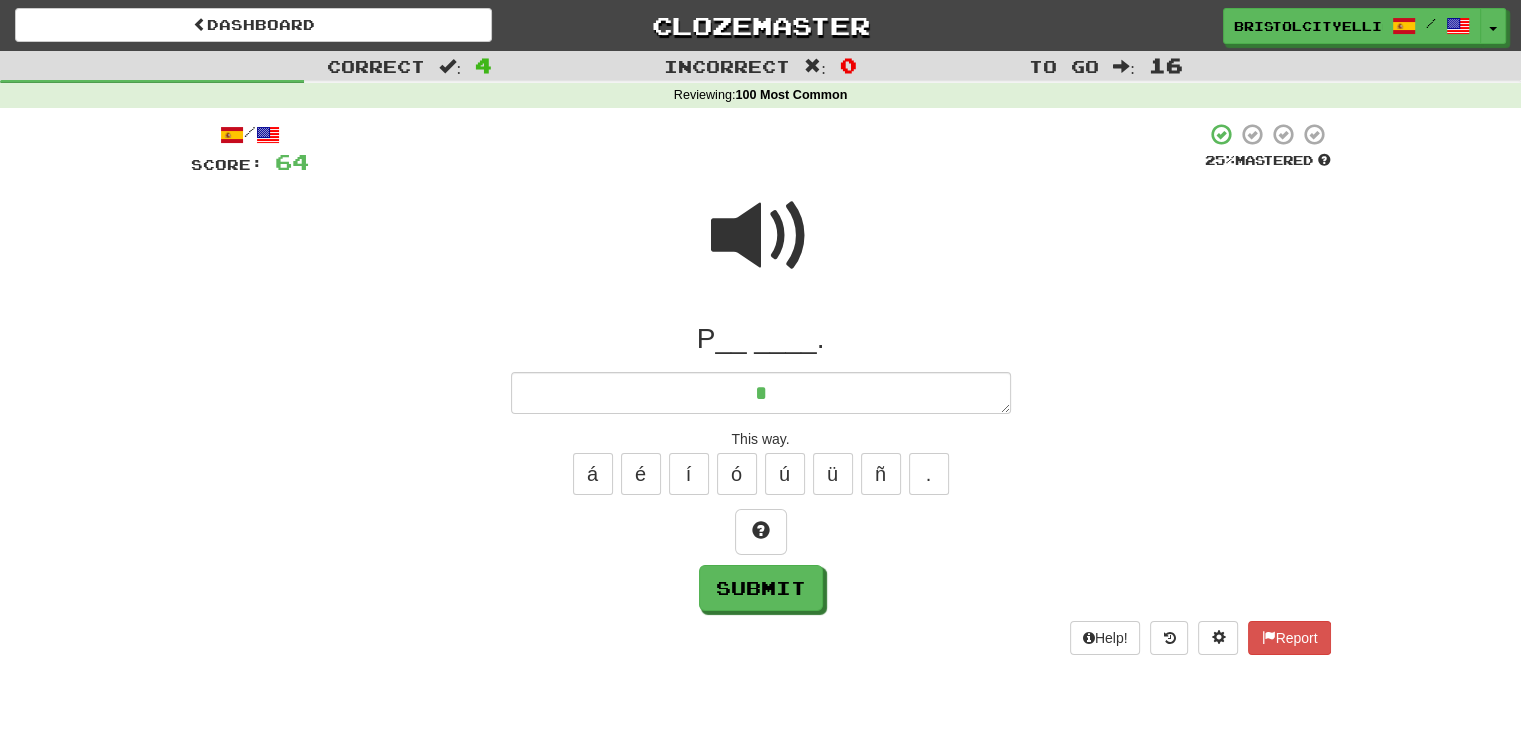 type on "*" 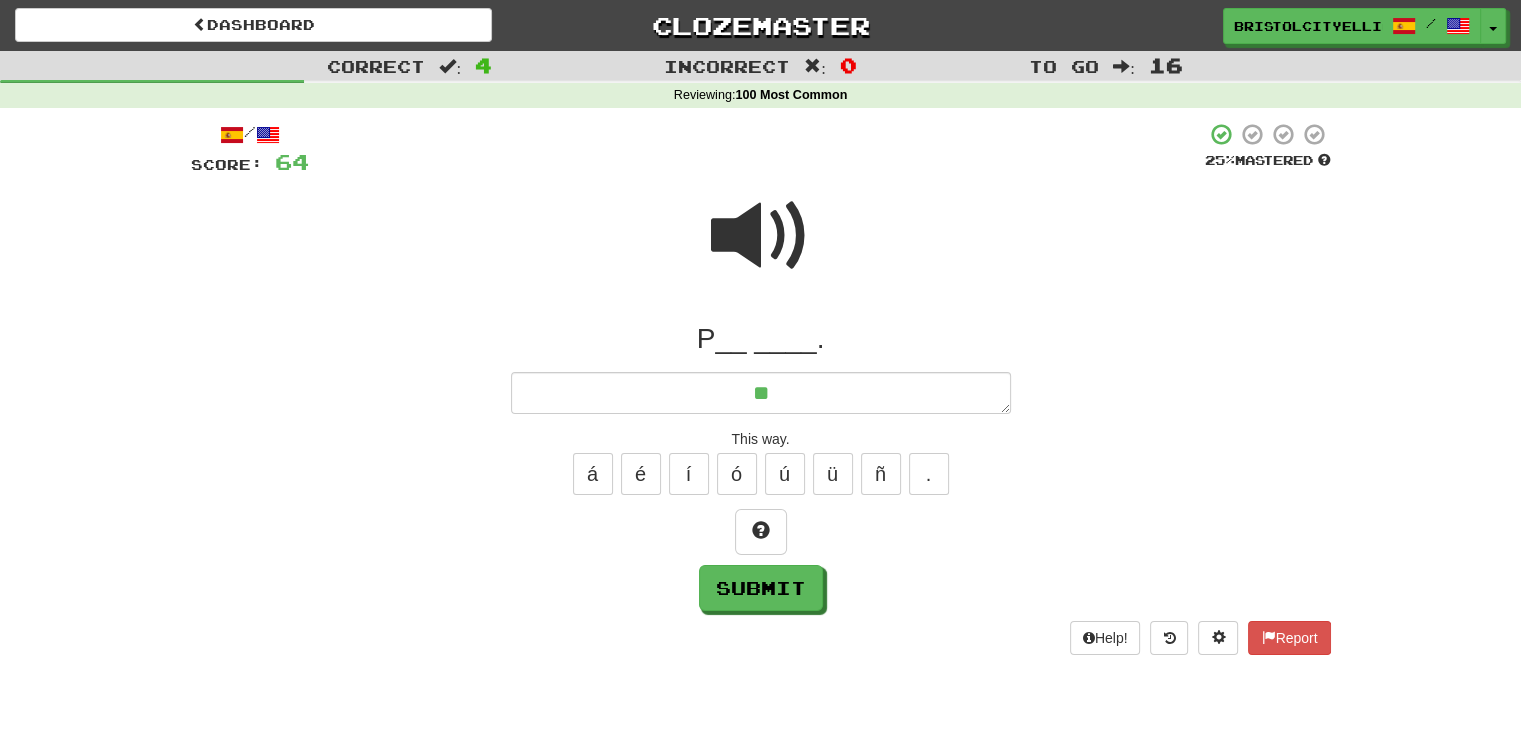 type on "*" 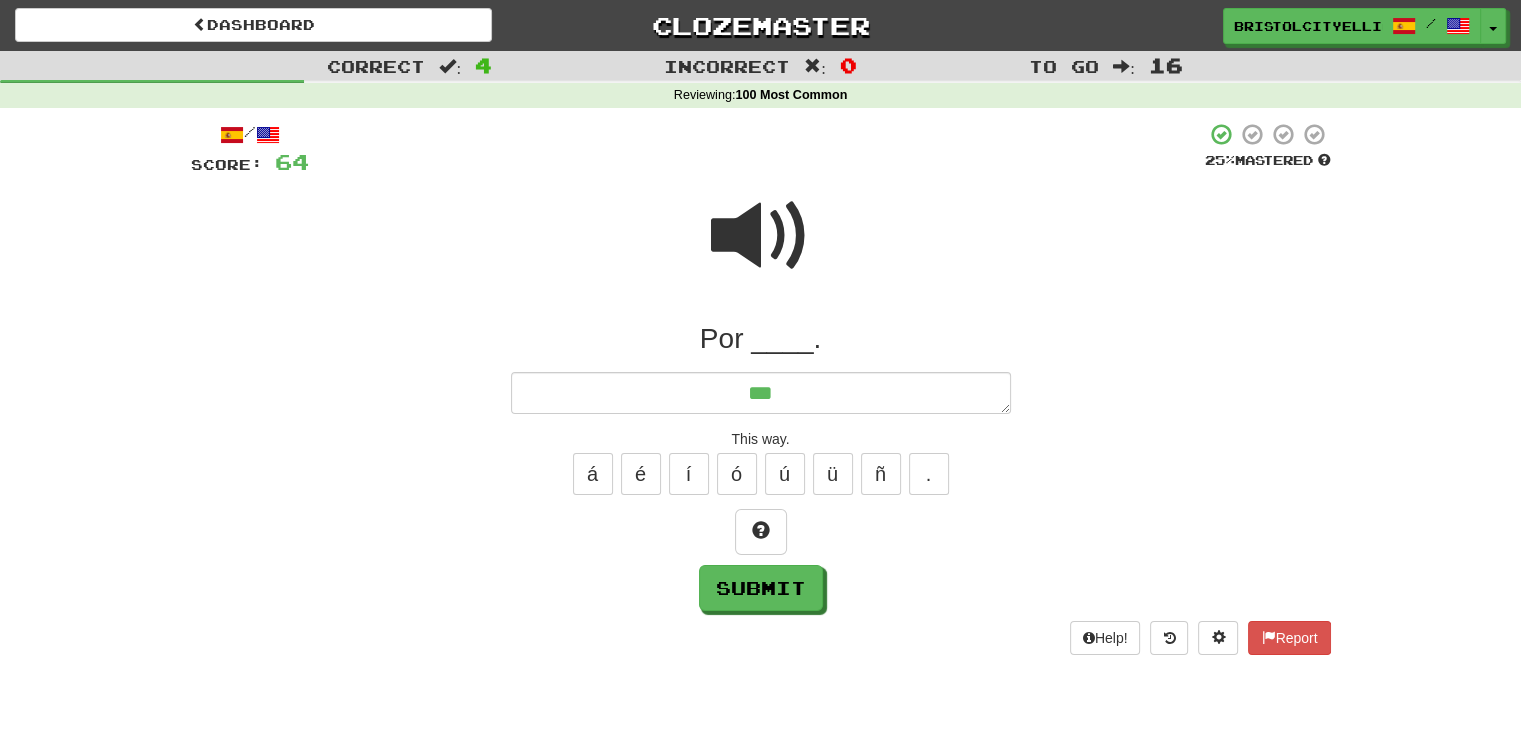 type on "*" 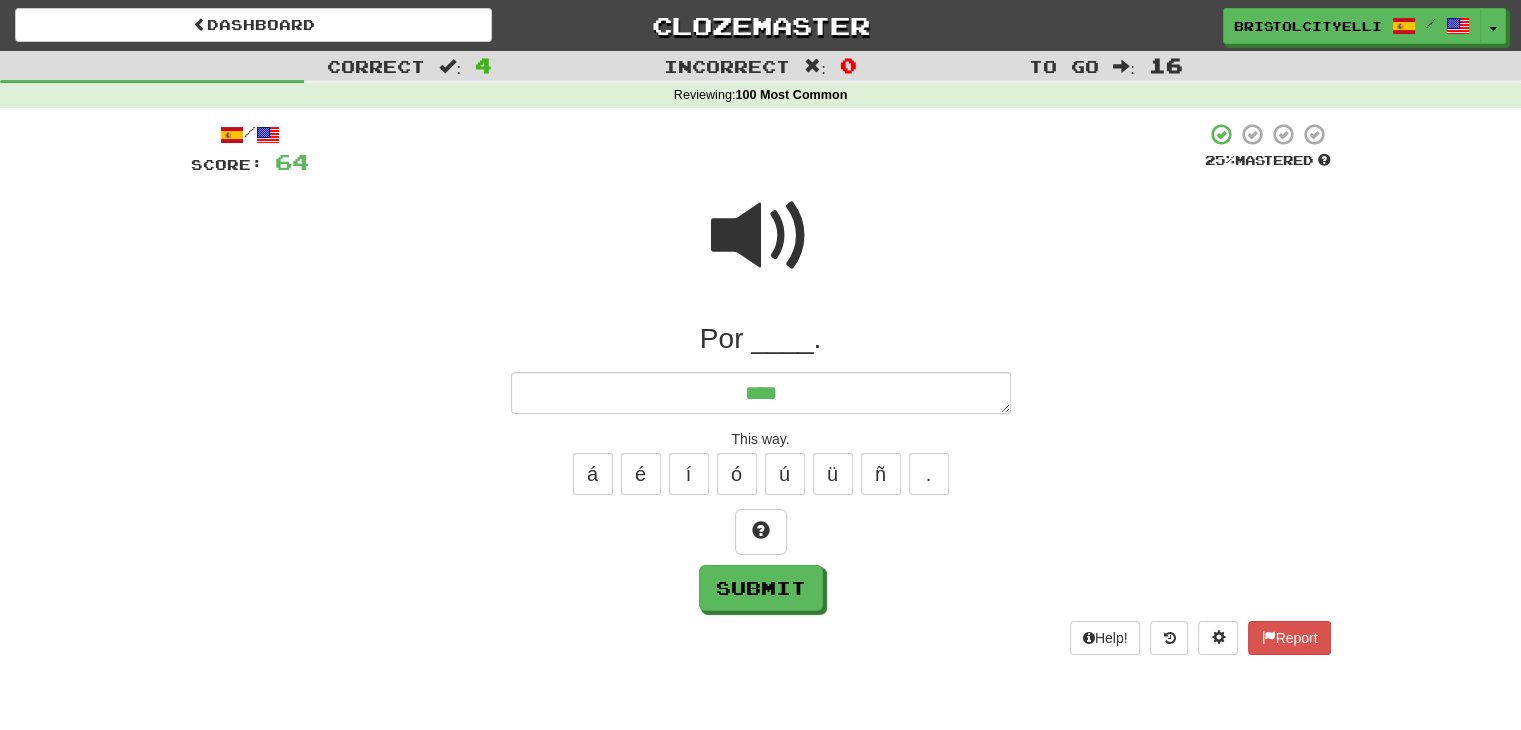 type on "*" 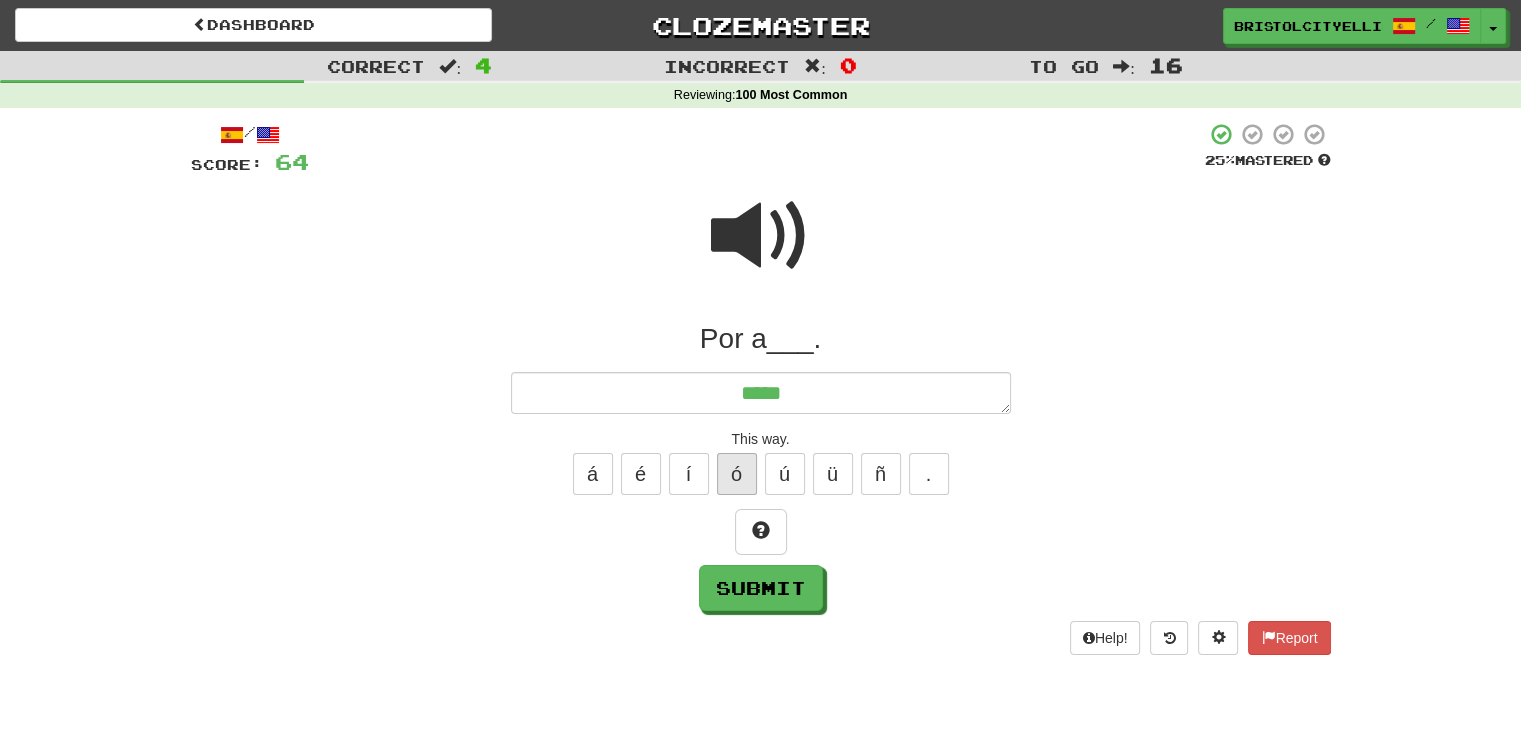 type on "*" 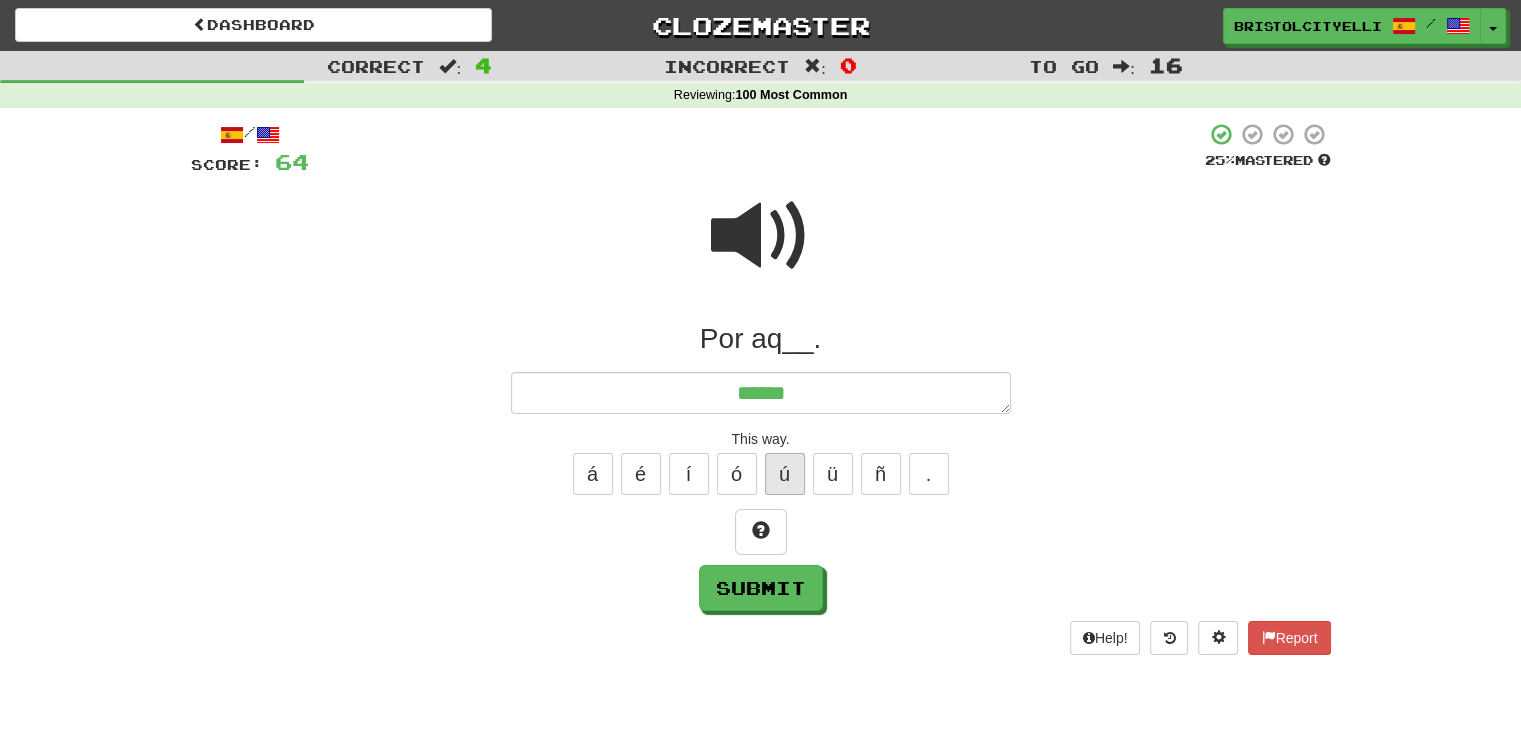 type on "******" 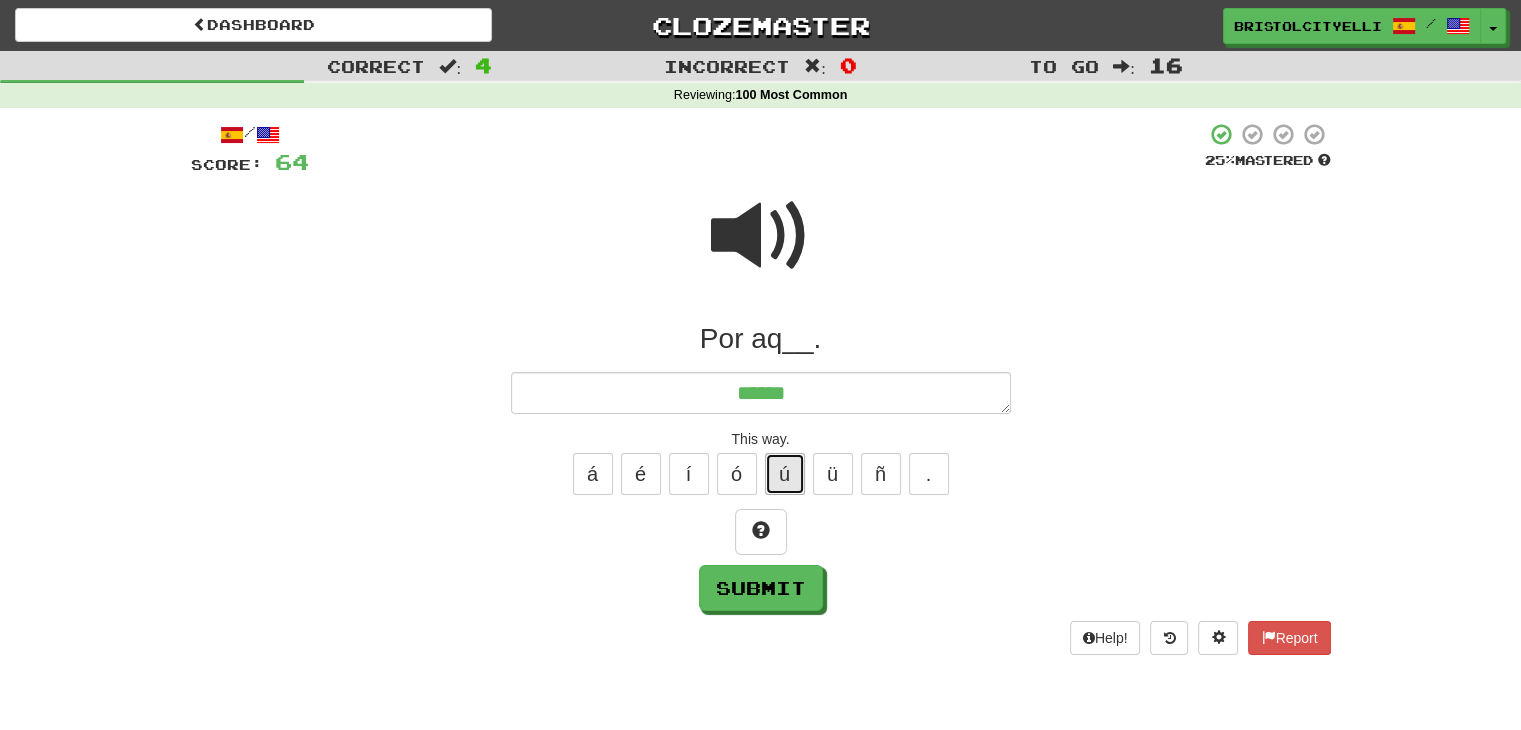 click on "ú" at bounding box center (785, 474) 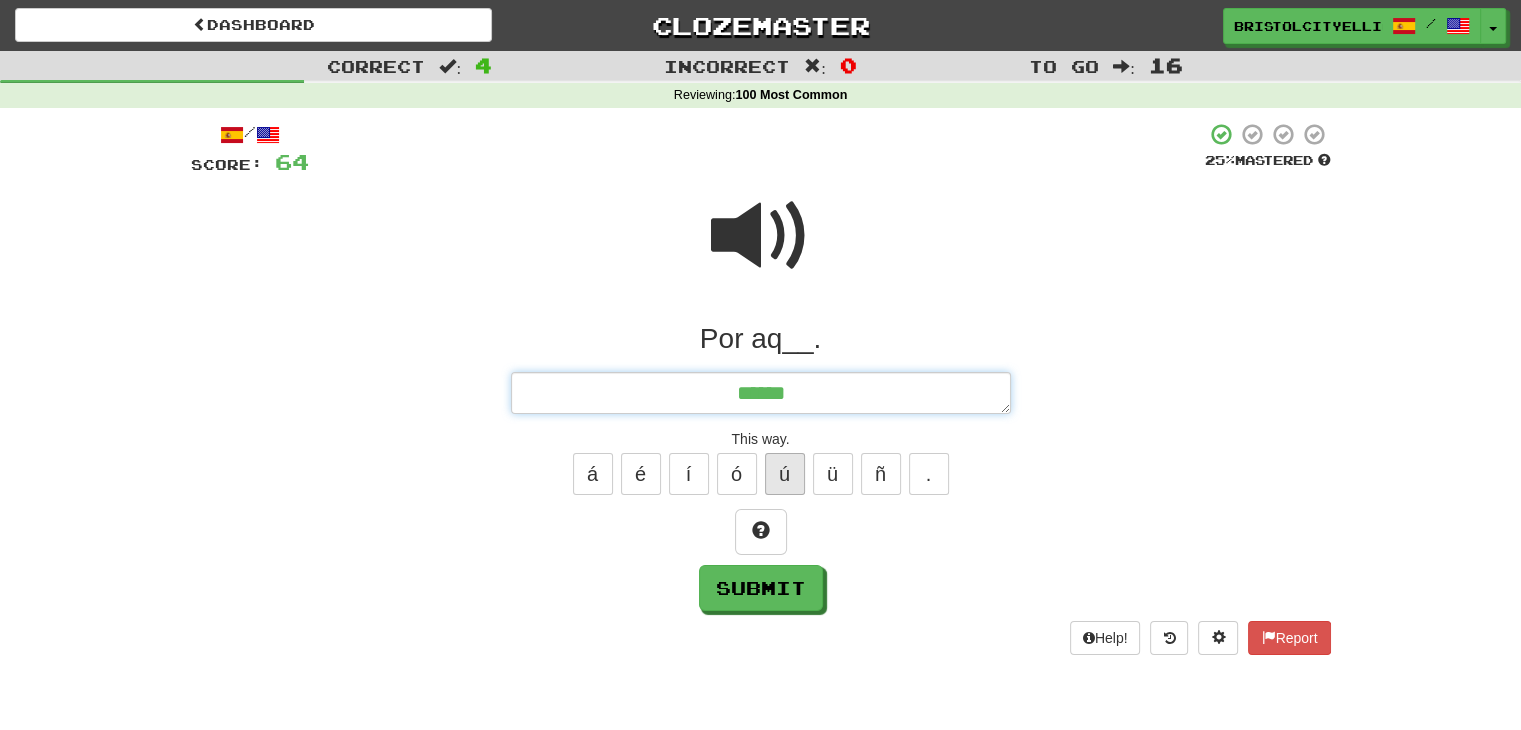 type on "*" 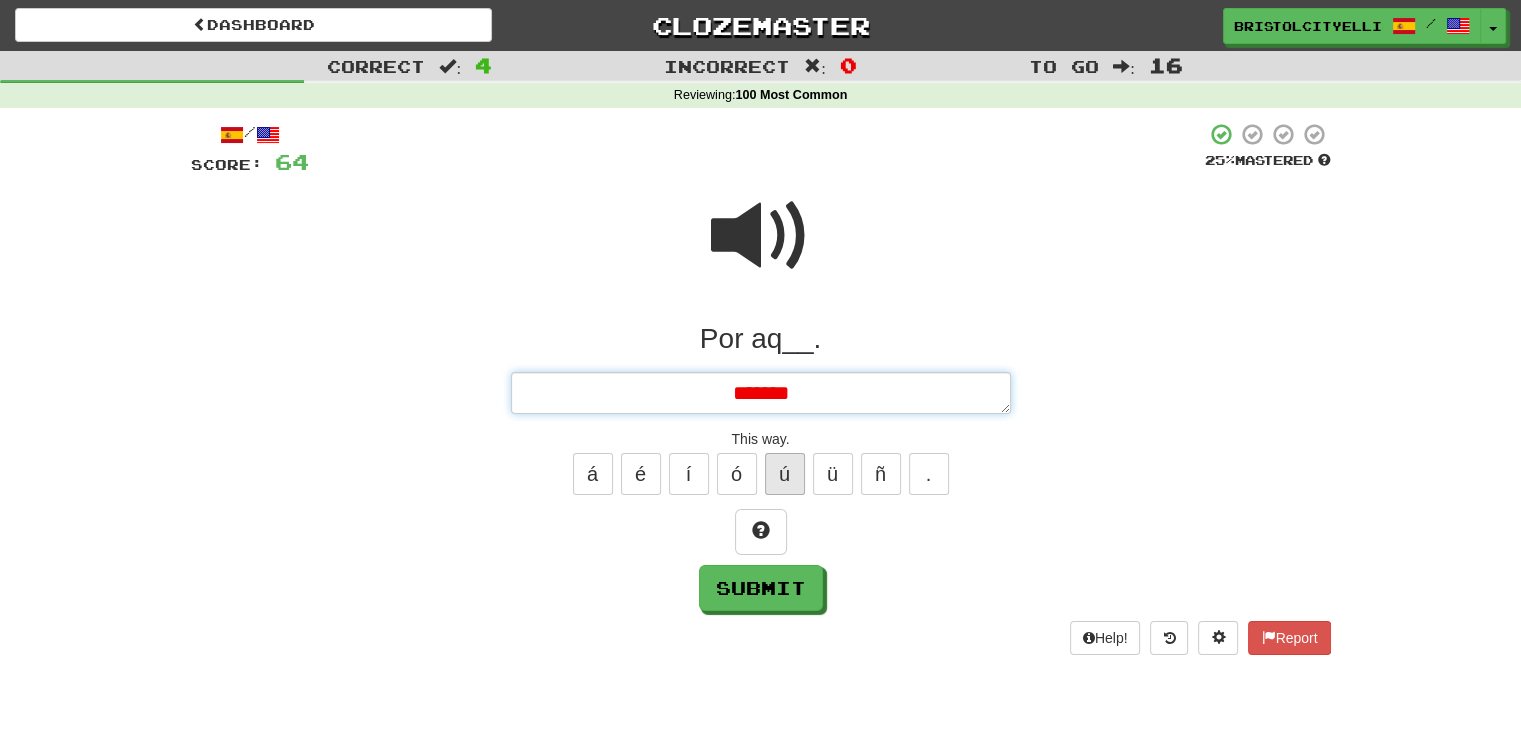 type on "*" 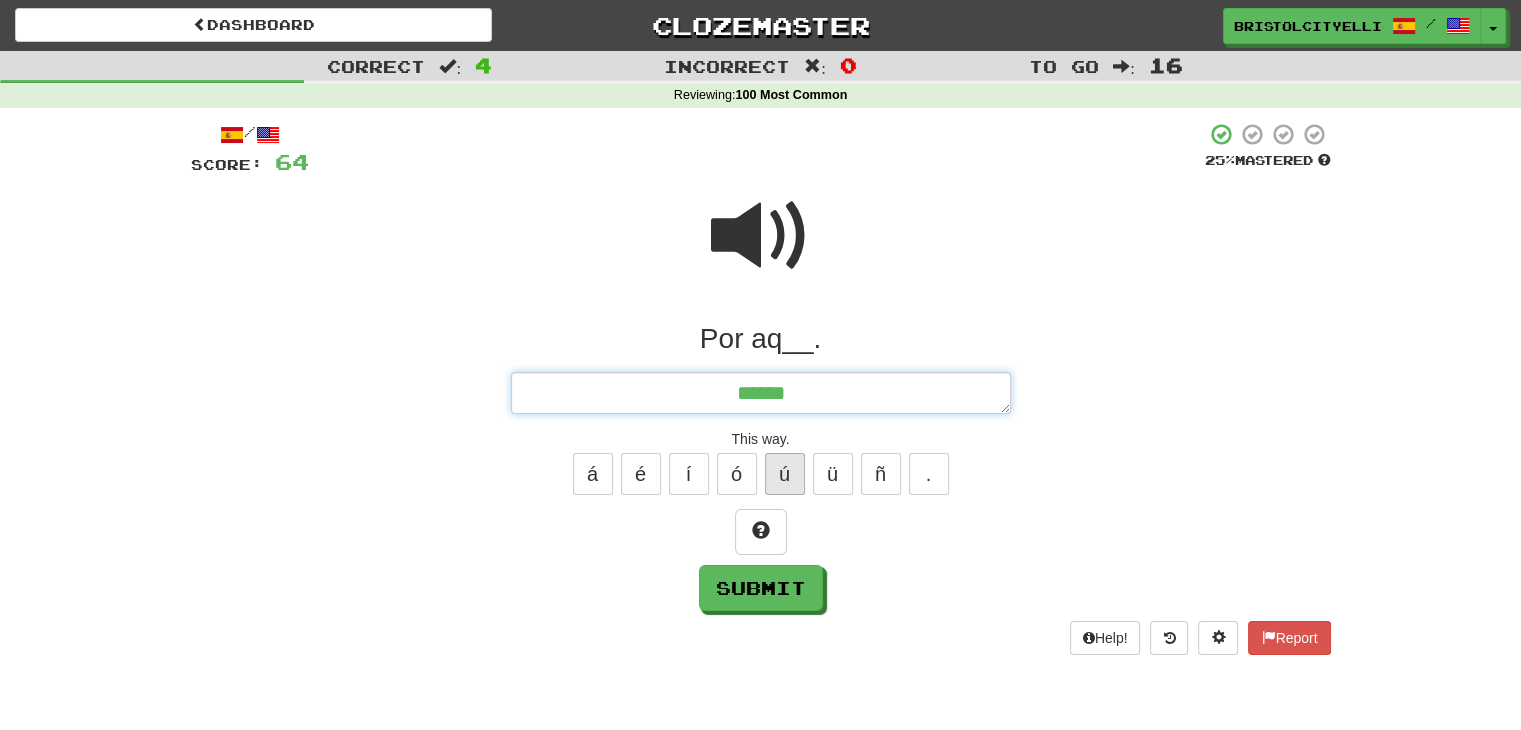 type on "*" 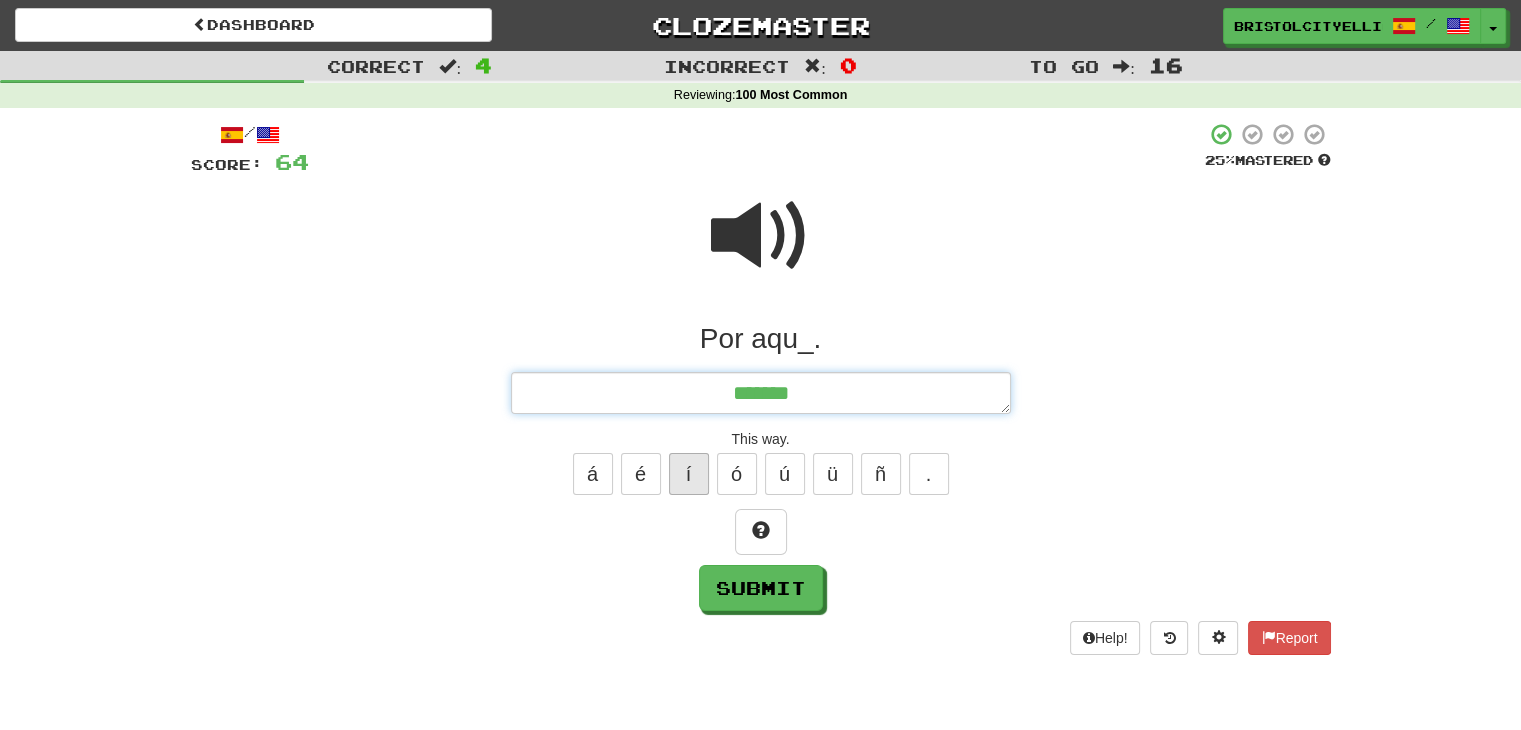 type on "*******" 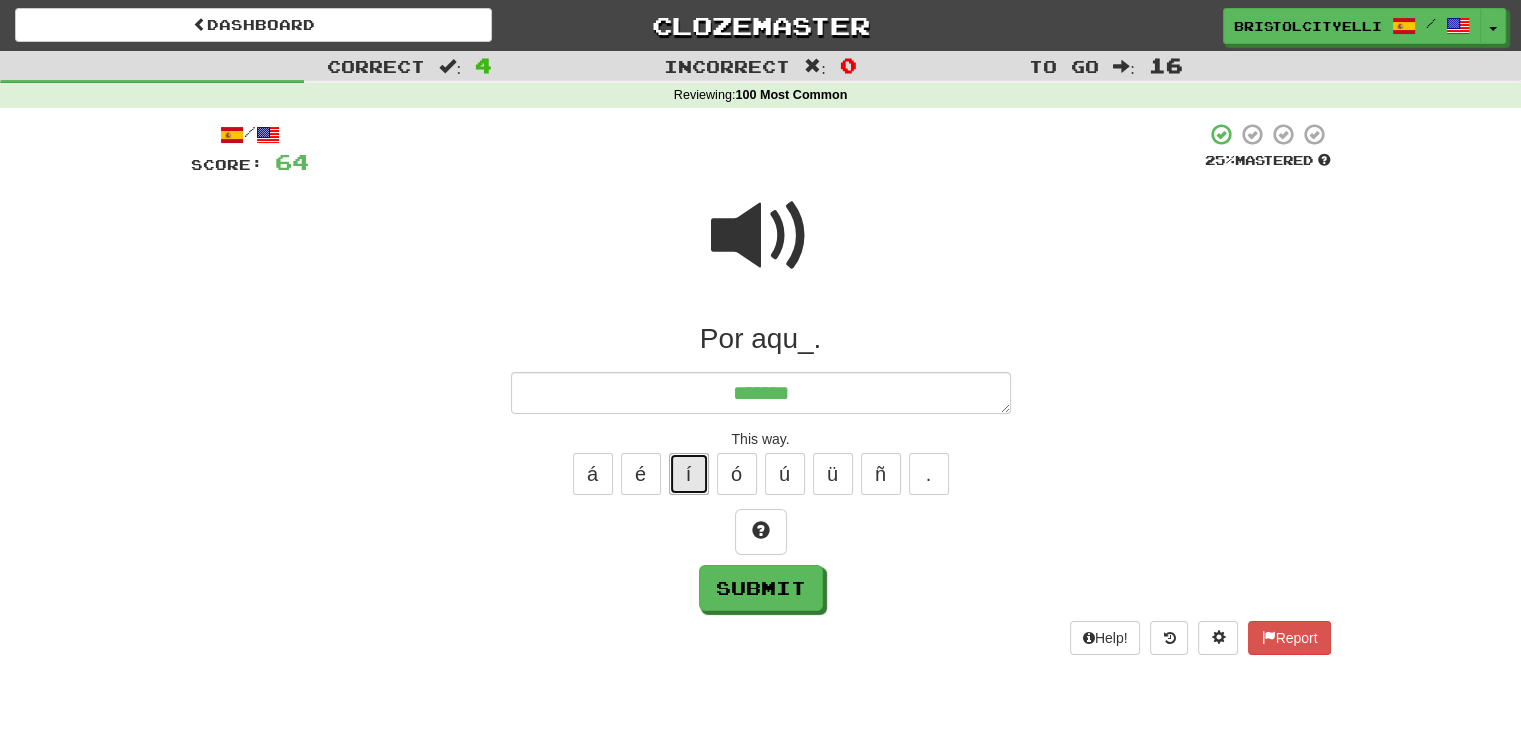 click on "í" at bounding box center [689, 474] 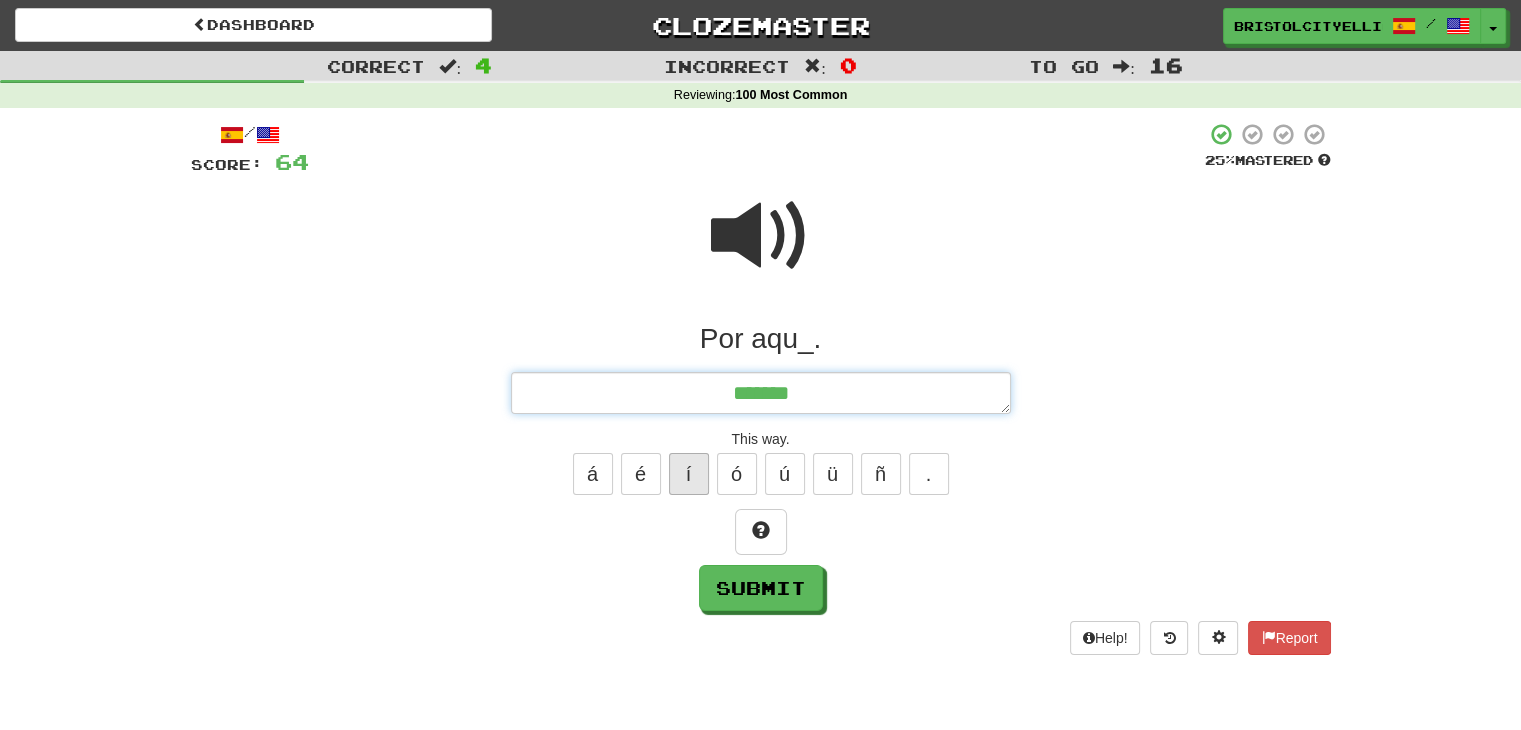 type on "*" 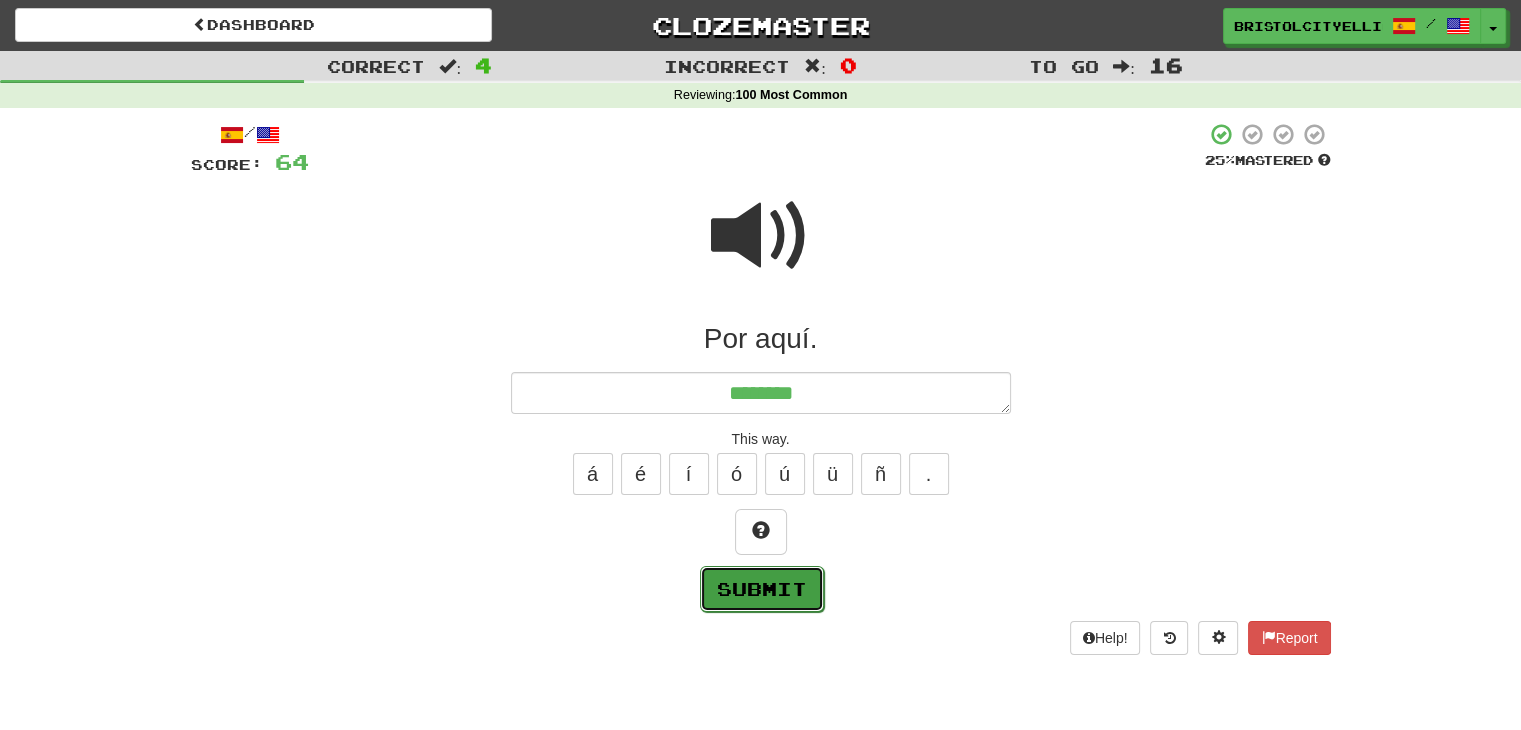 click on "Submit" at bounding box center [762, 589] 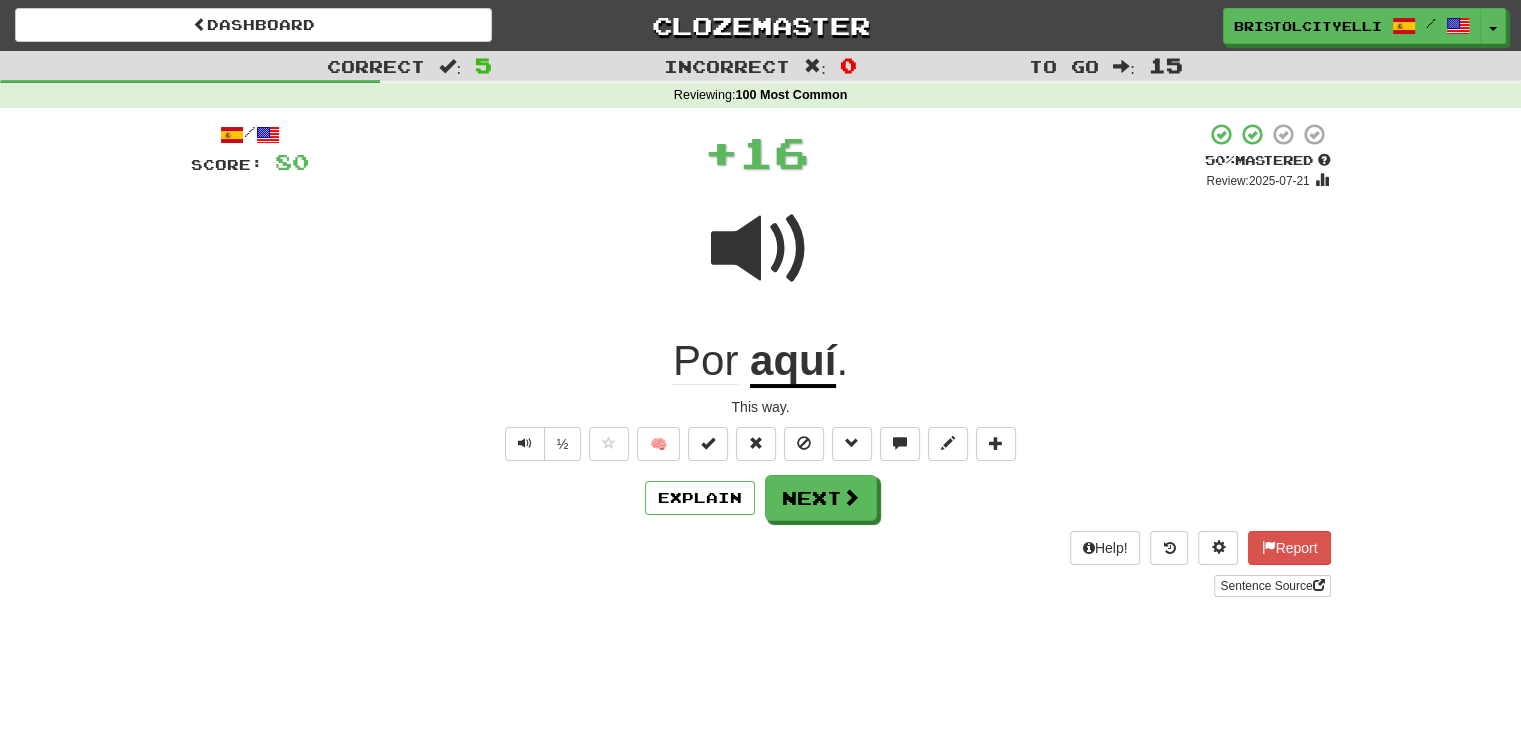 click on "Help!  Report Sentence Source" at bounding box center [761, 564] 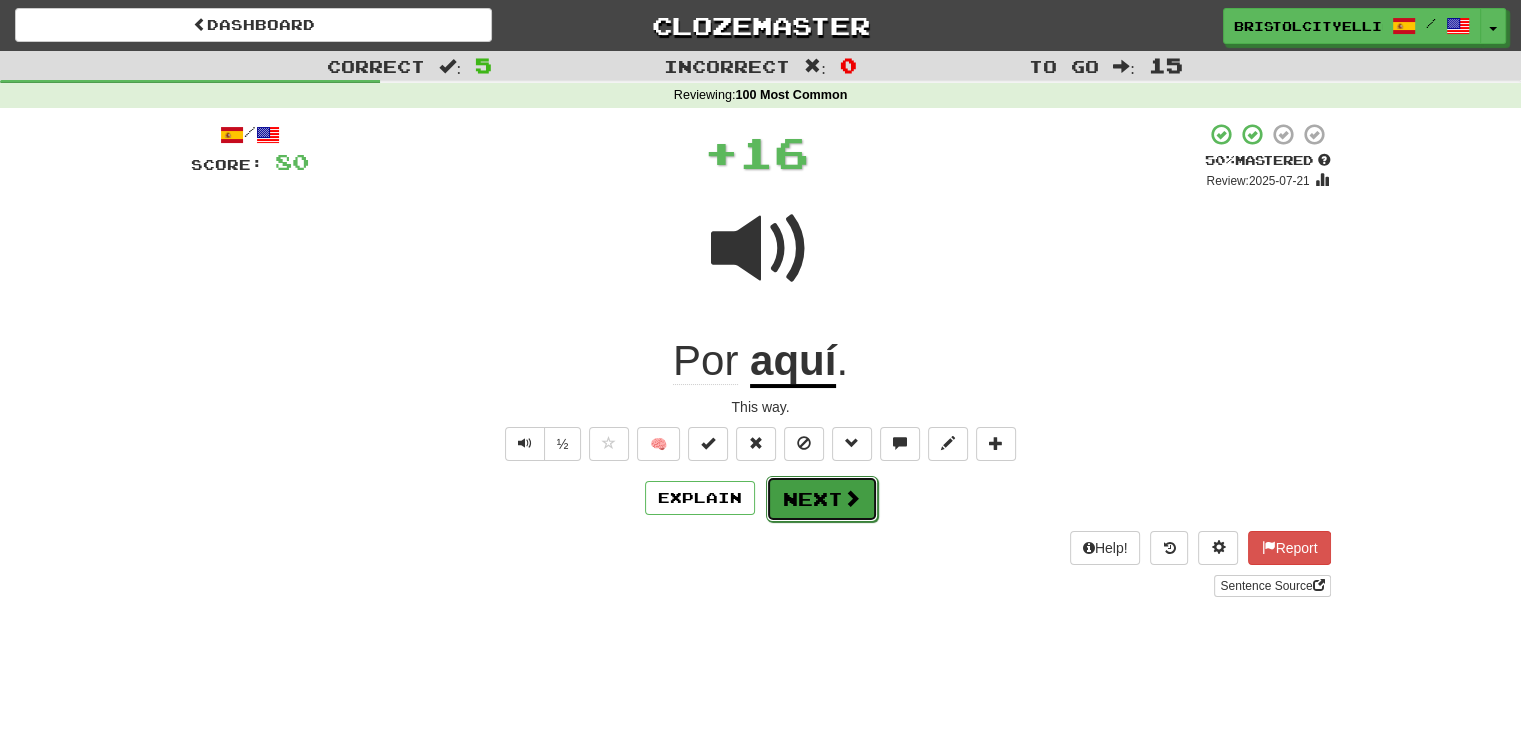 click on "Next" at bounding box center (822, 499) 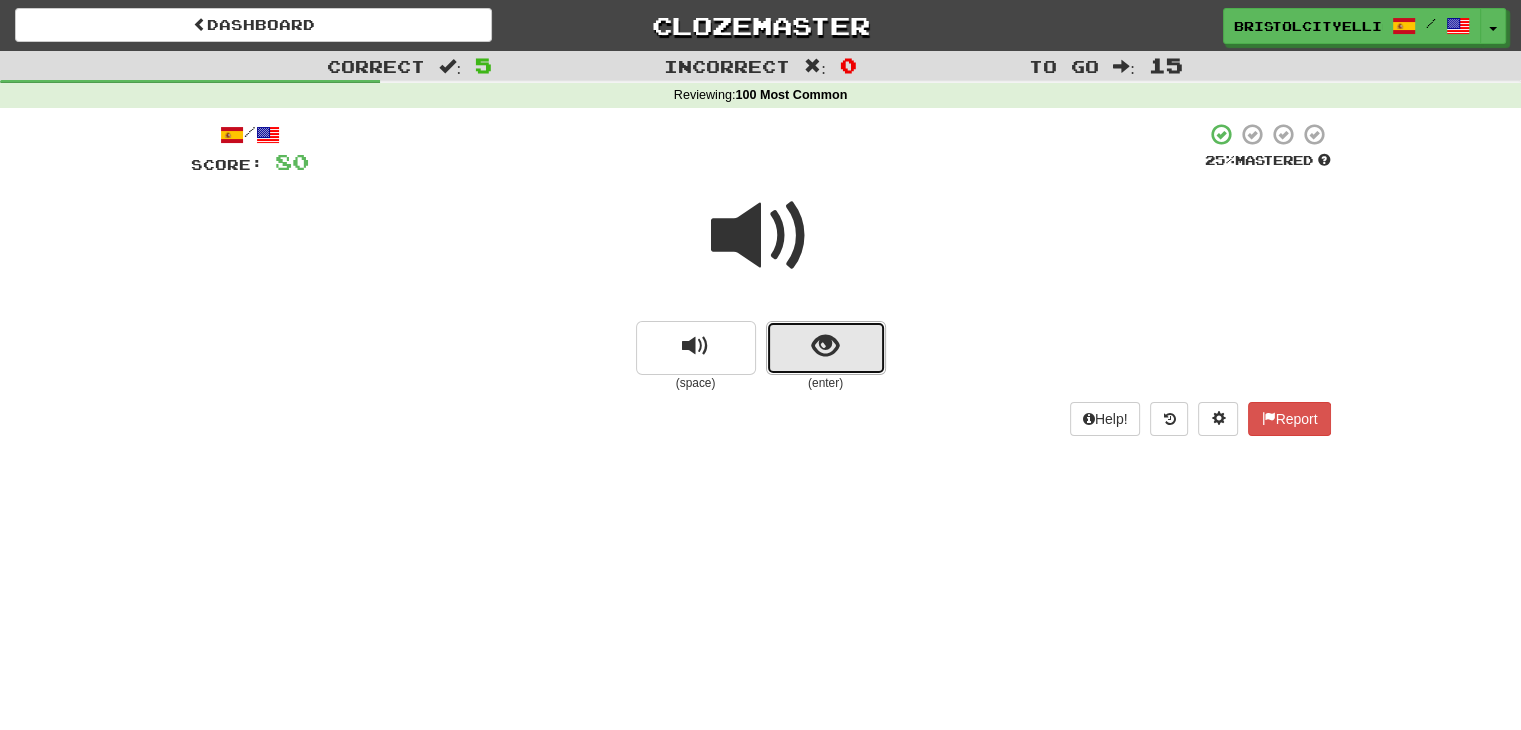 click at bounding box center [826, 348] 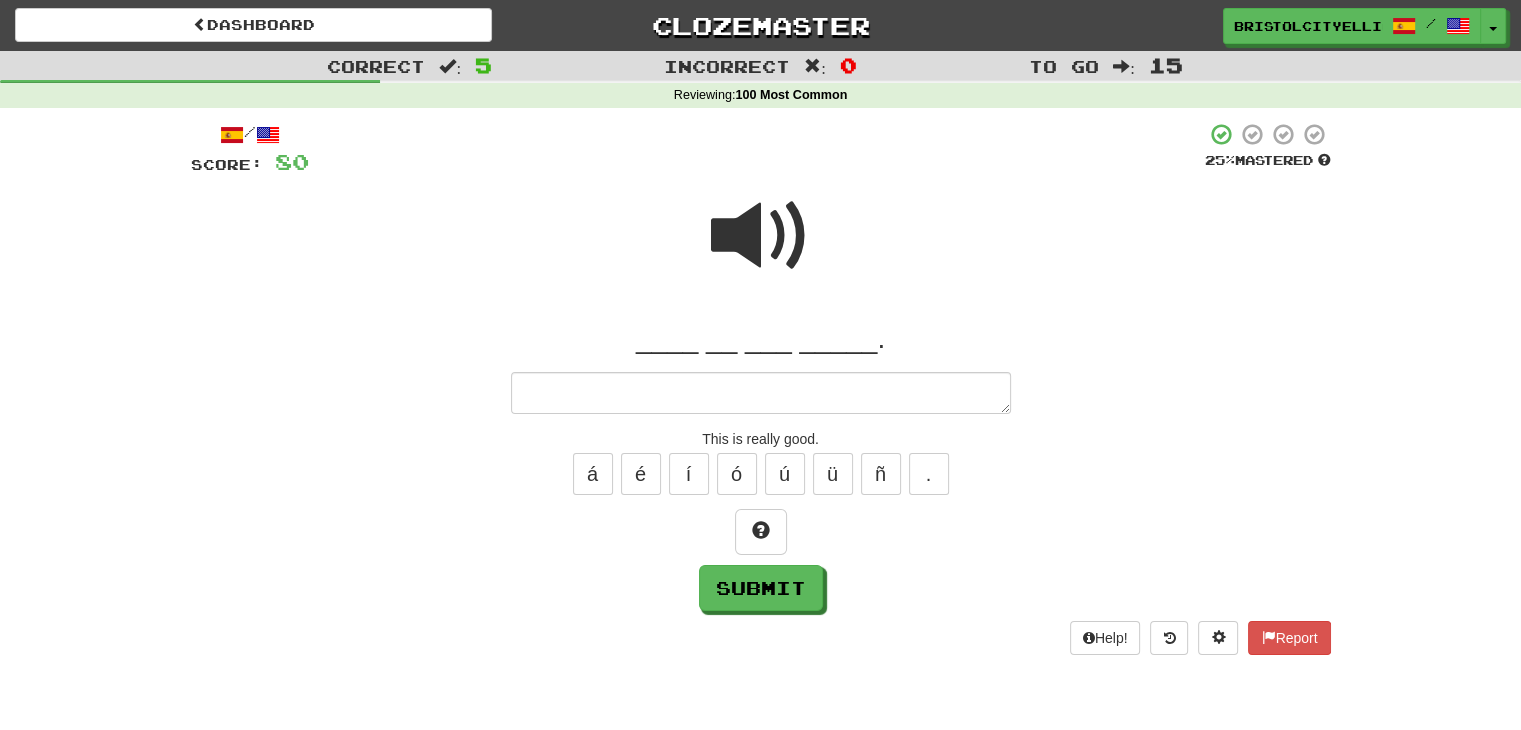 type on "*" 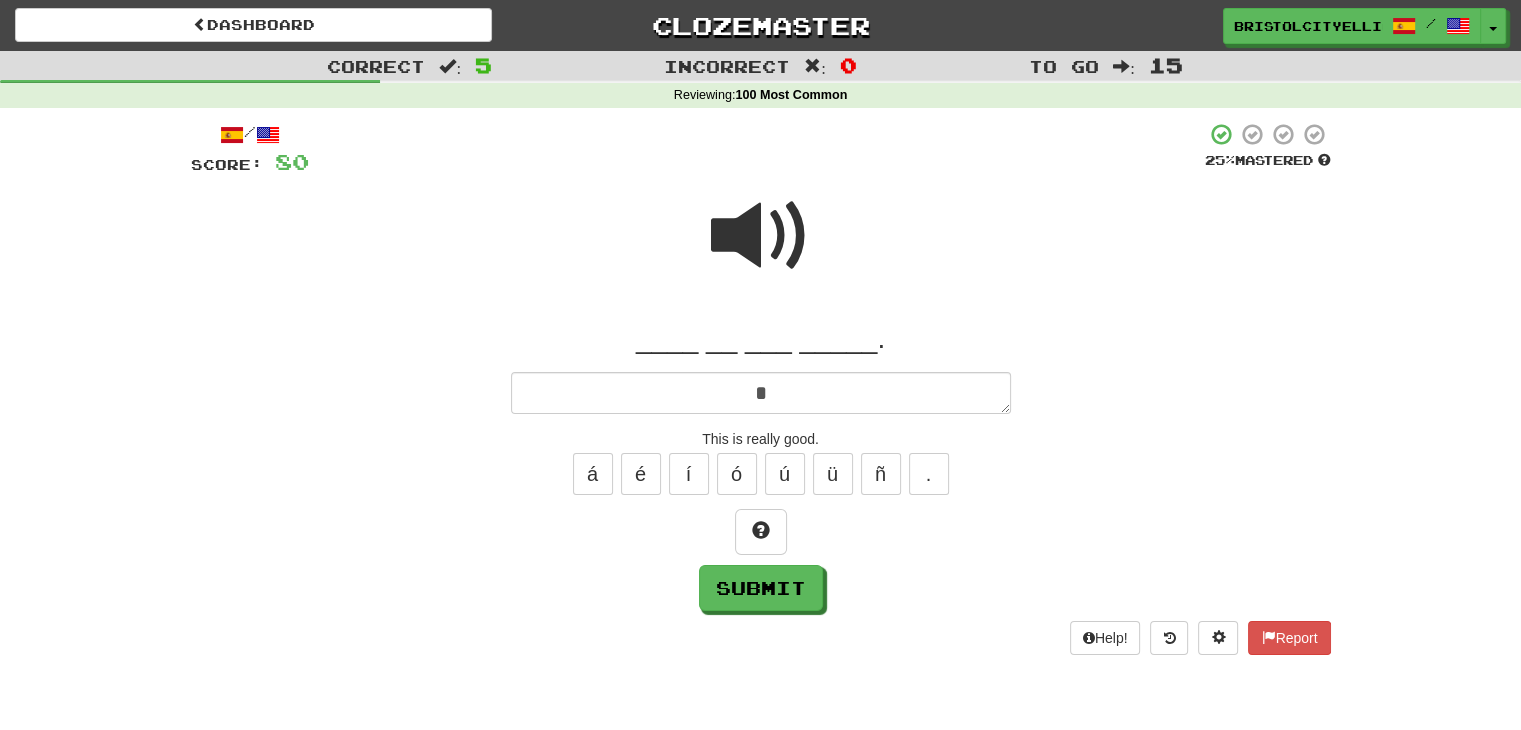 type on "*" 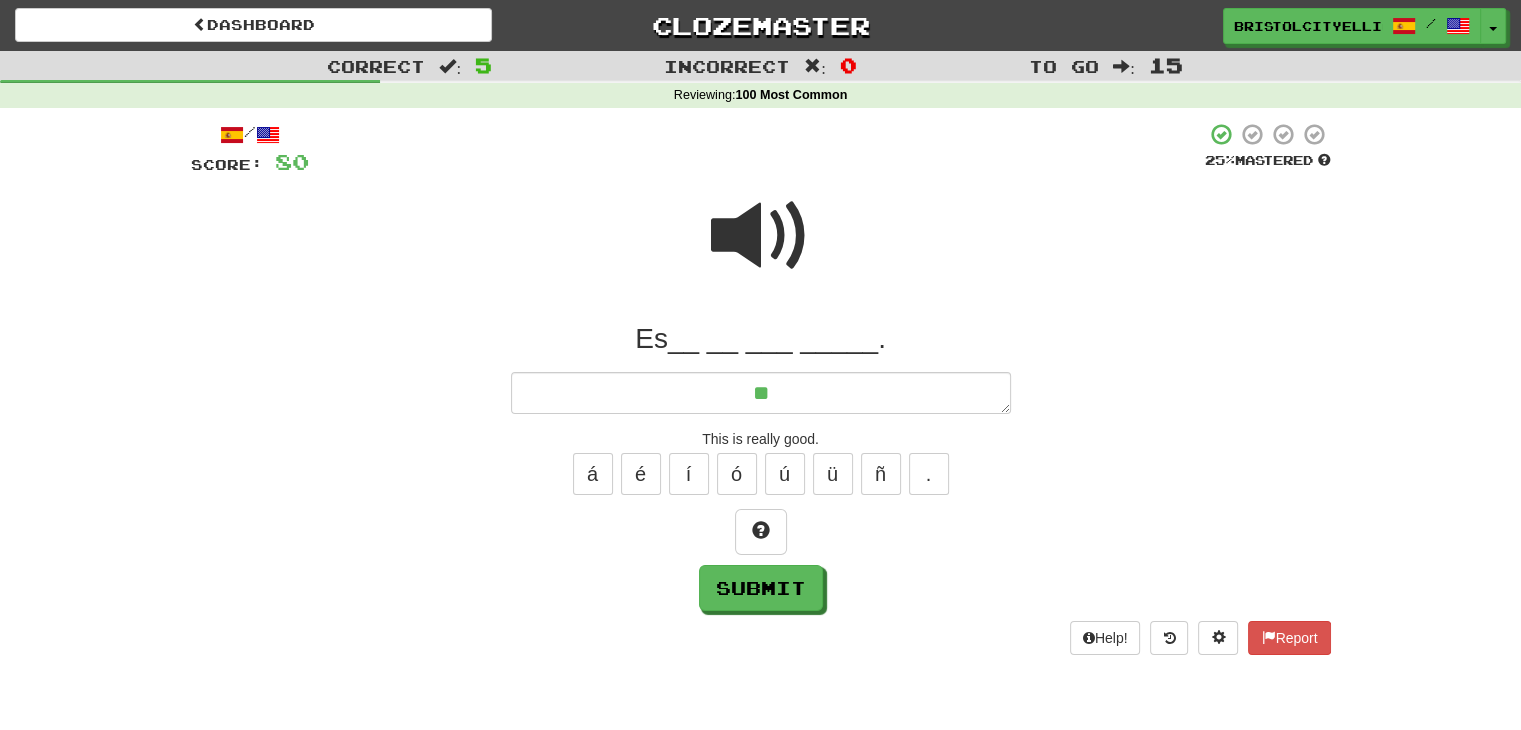 type on "*" 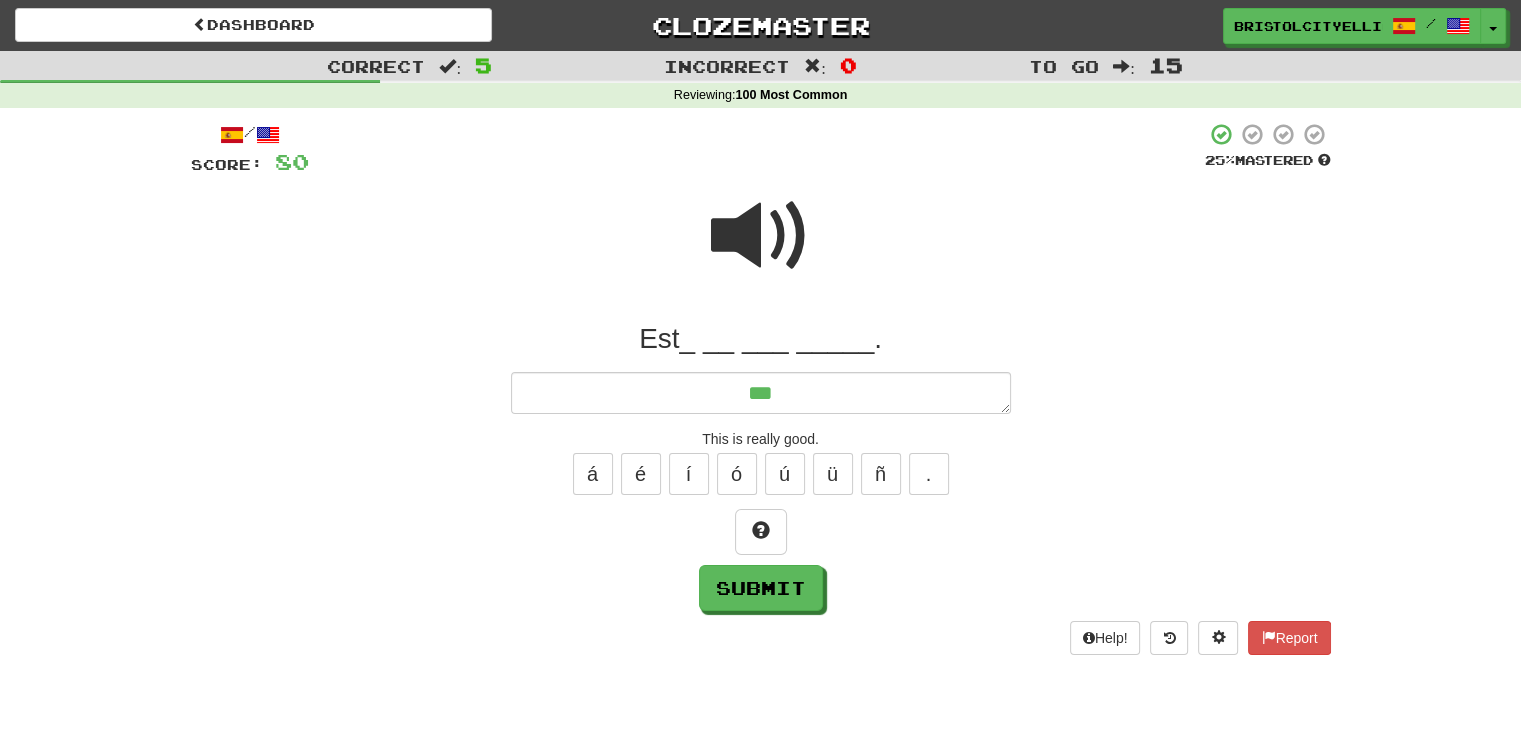 type on "****" 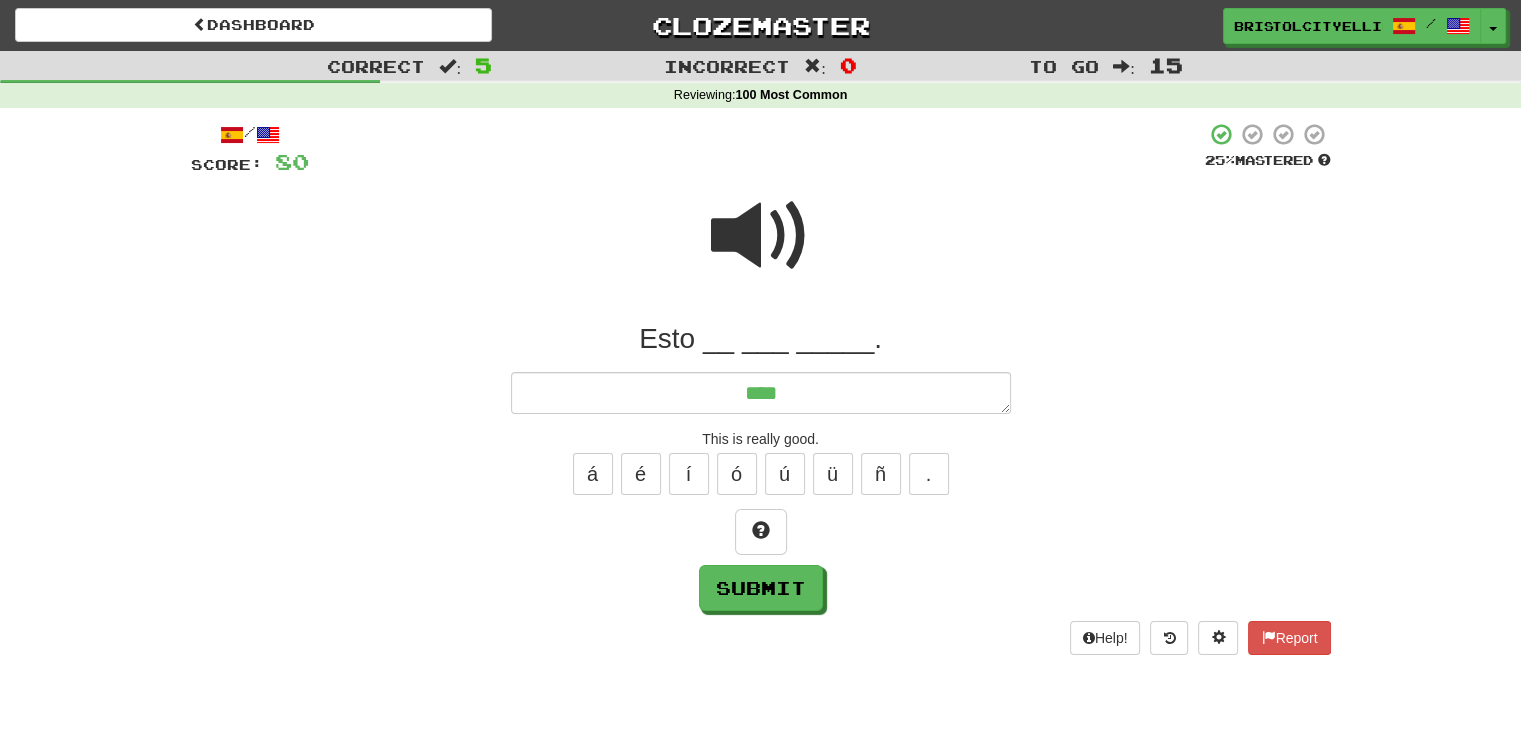 type on "*" 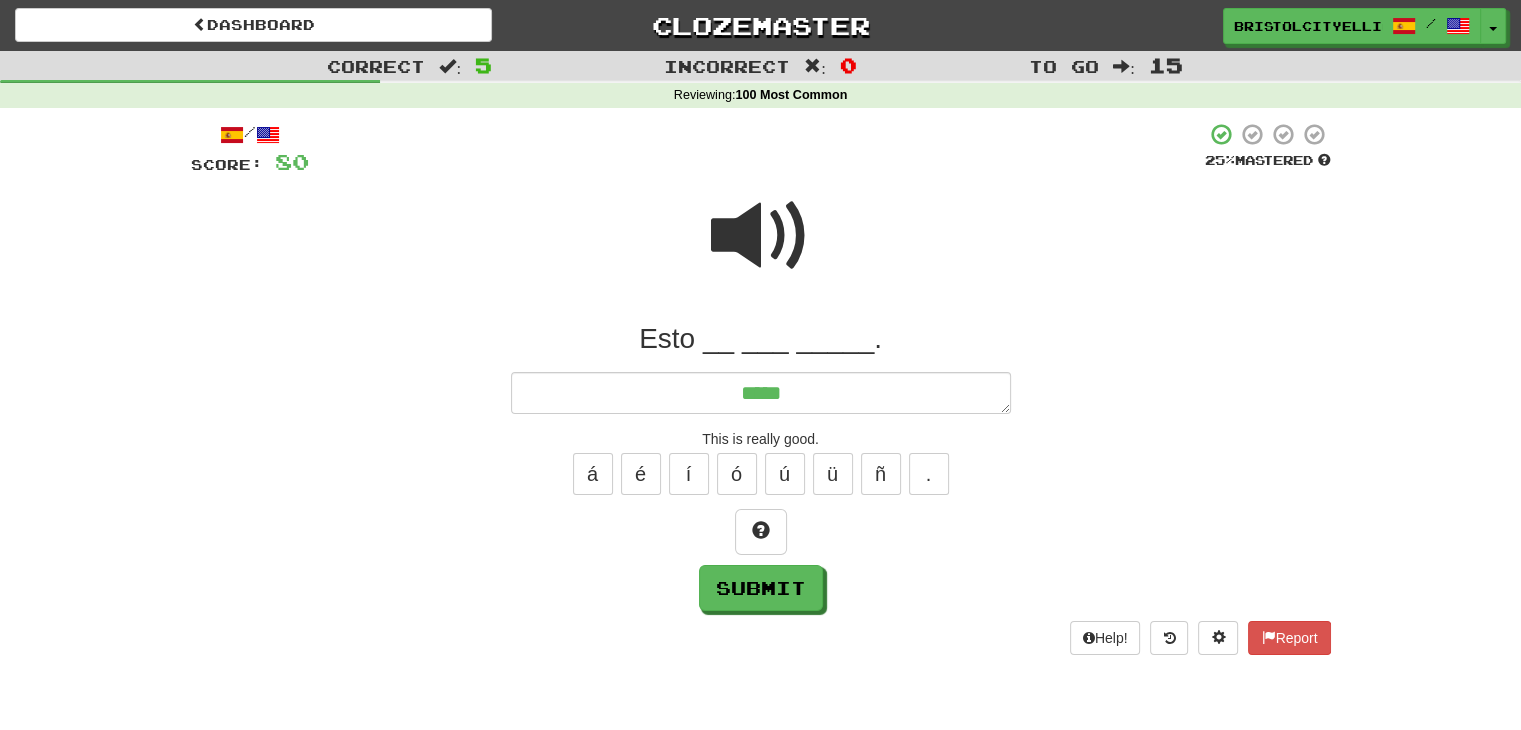 type on "*" 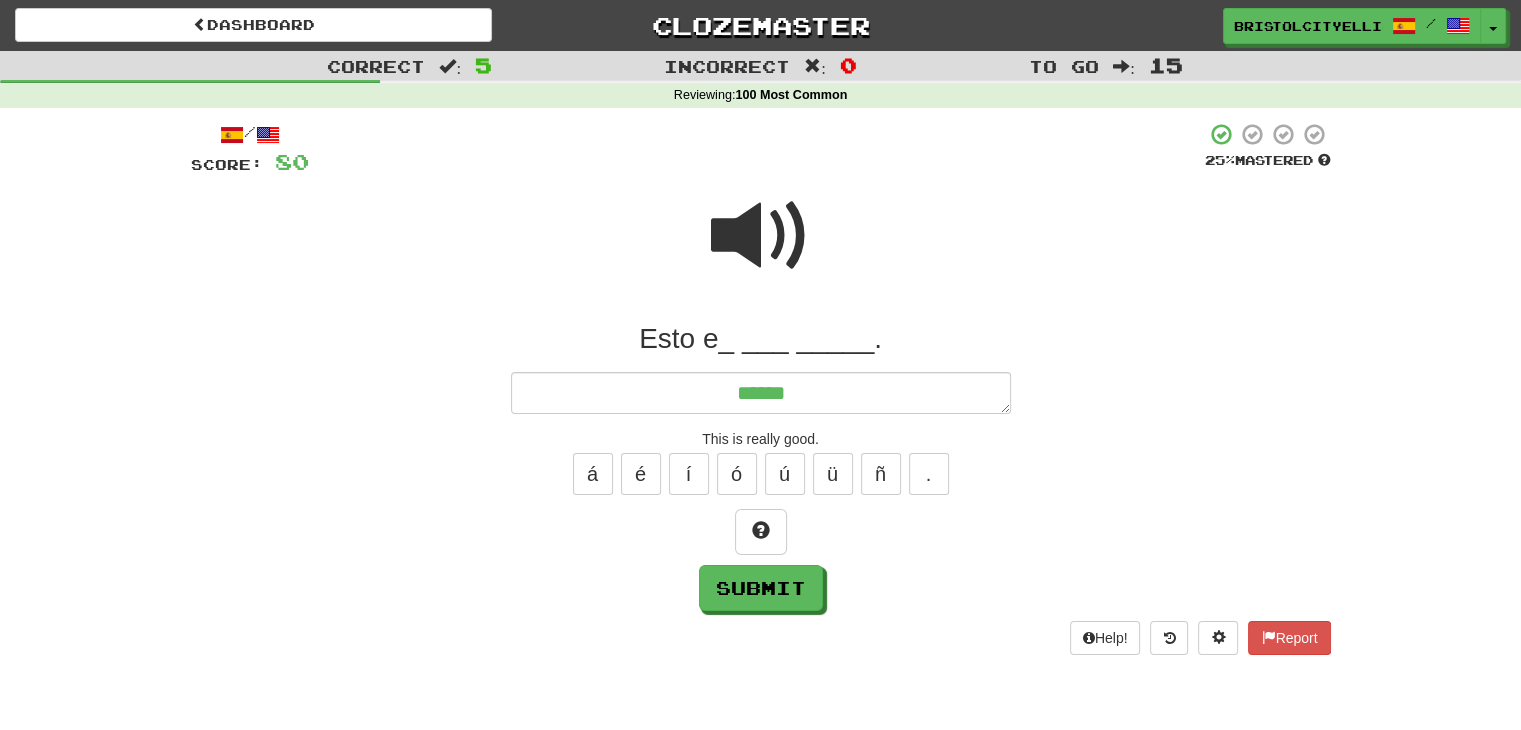 type on "*" 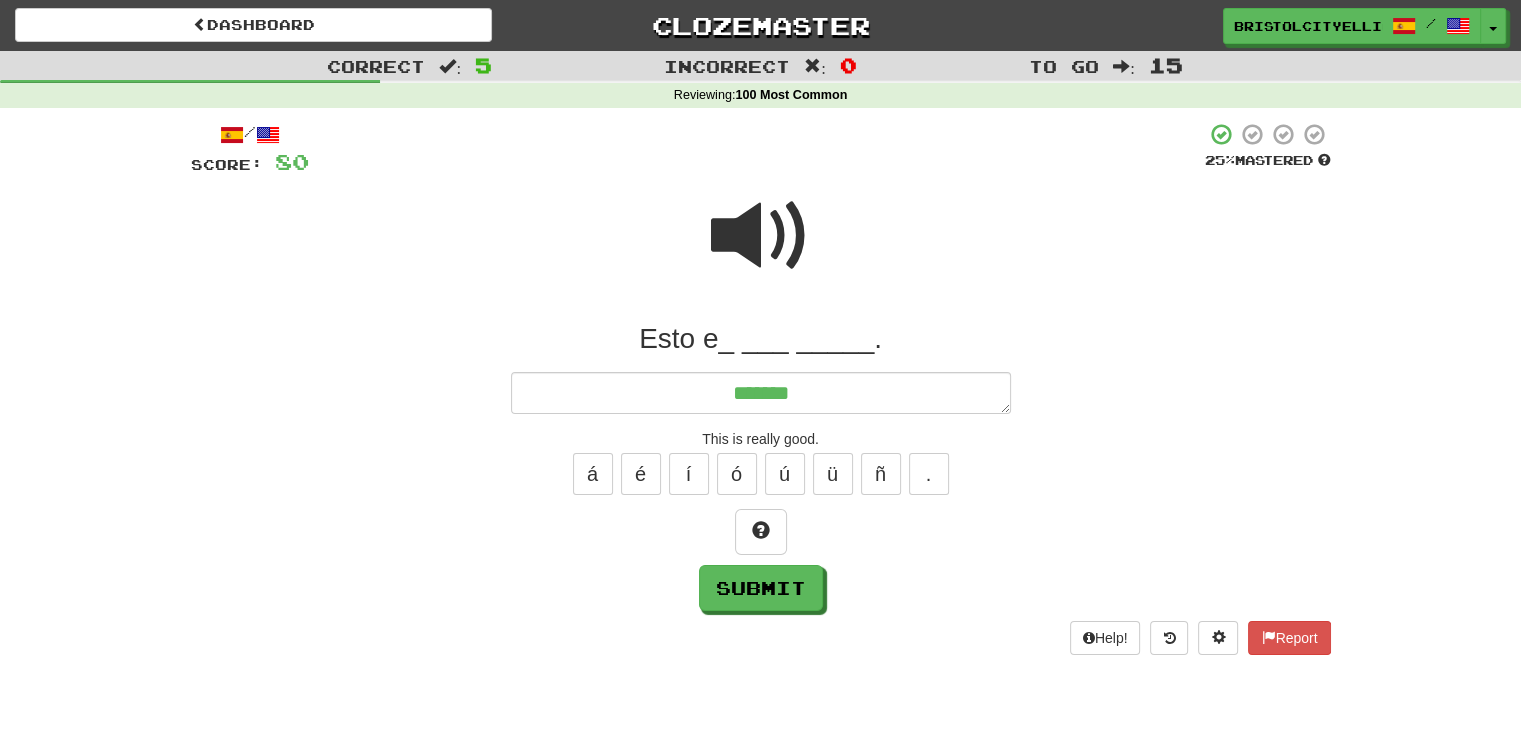 type on "*" 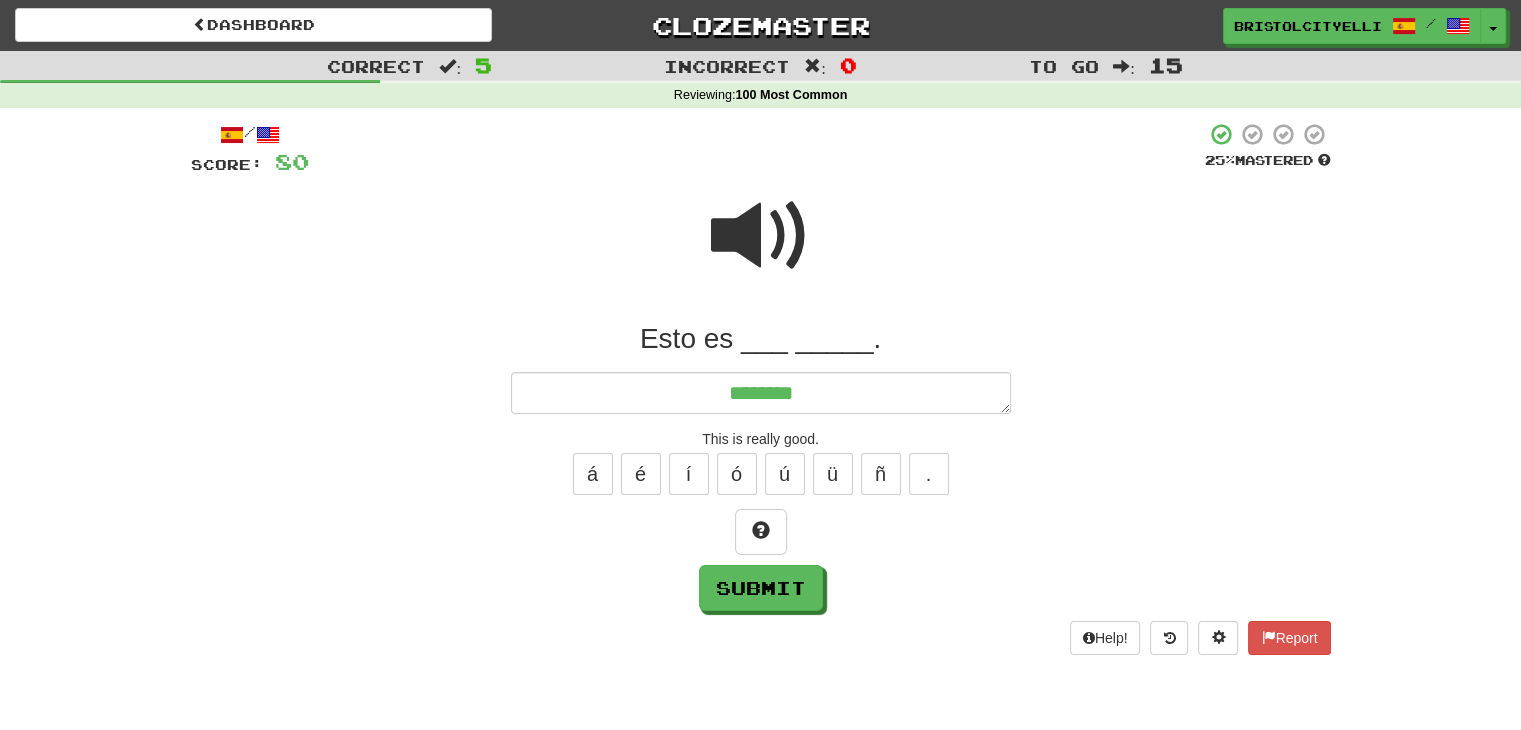 type on "*" 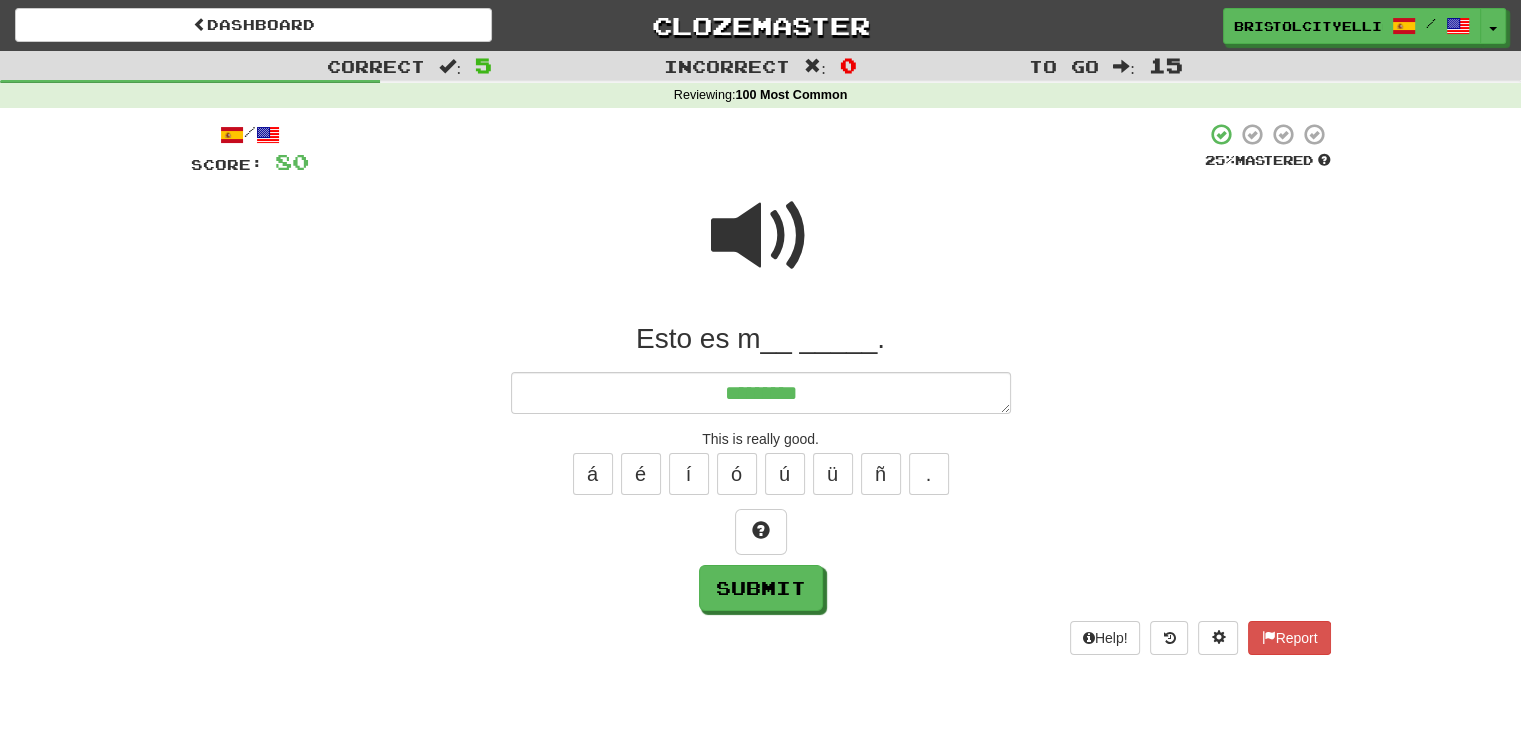 type on "*" 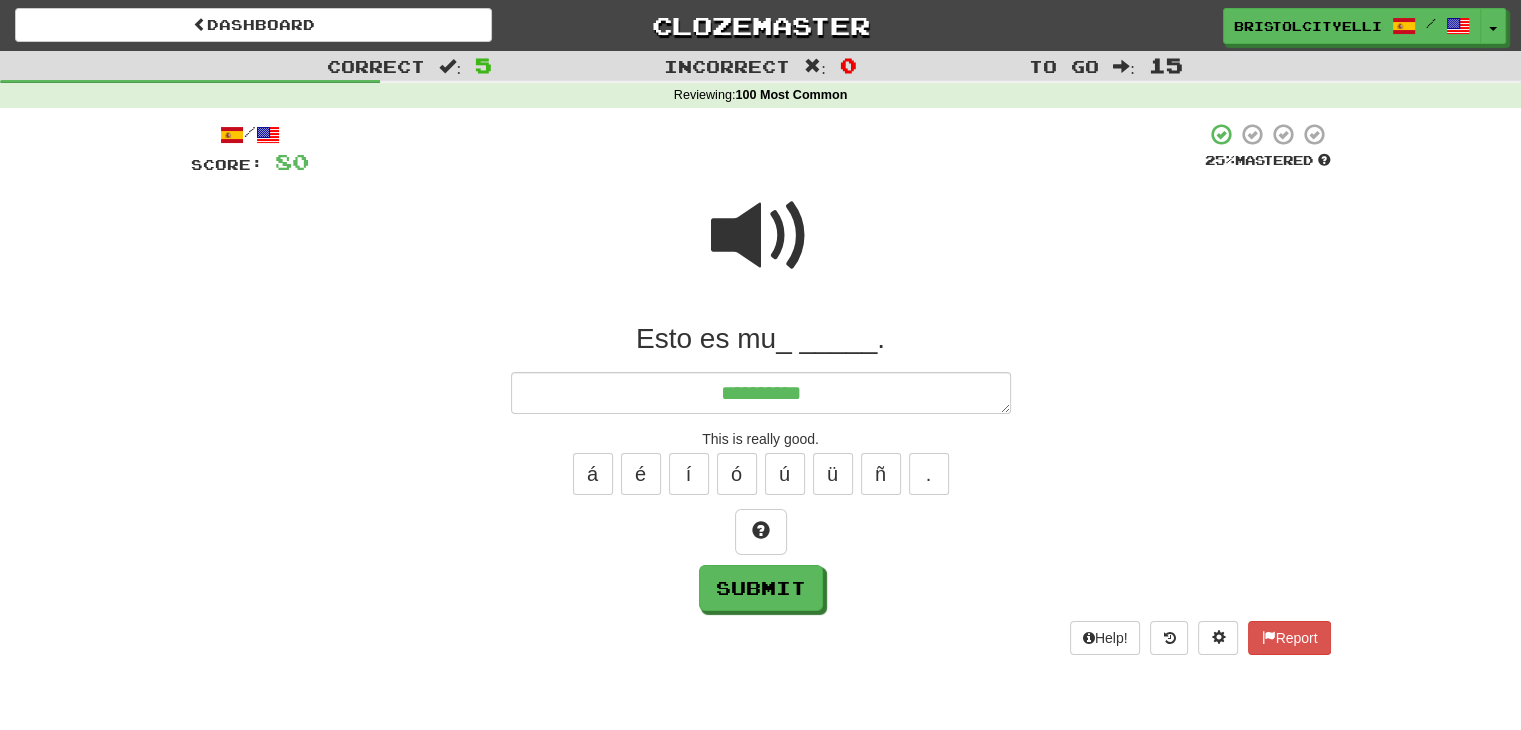 type on "*" 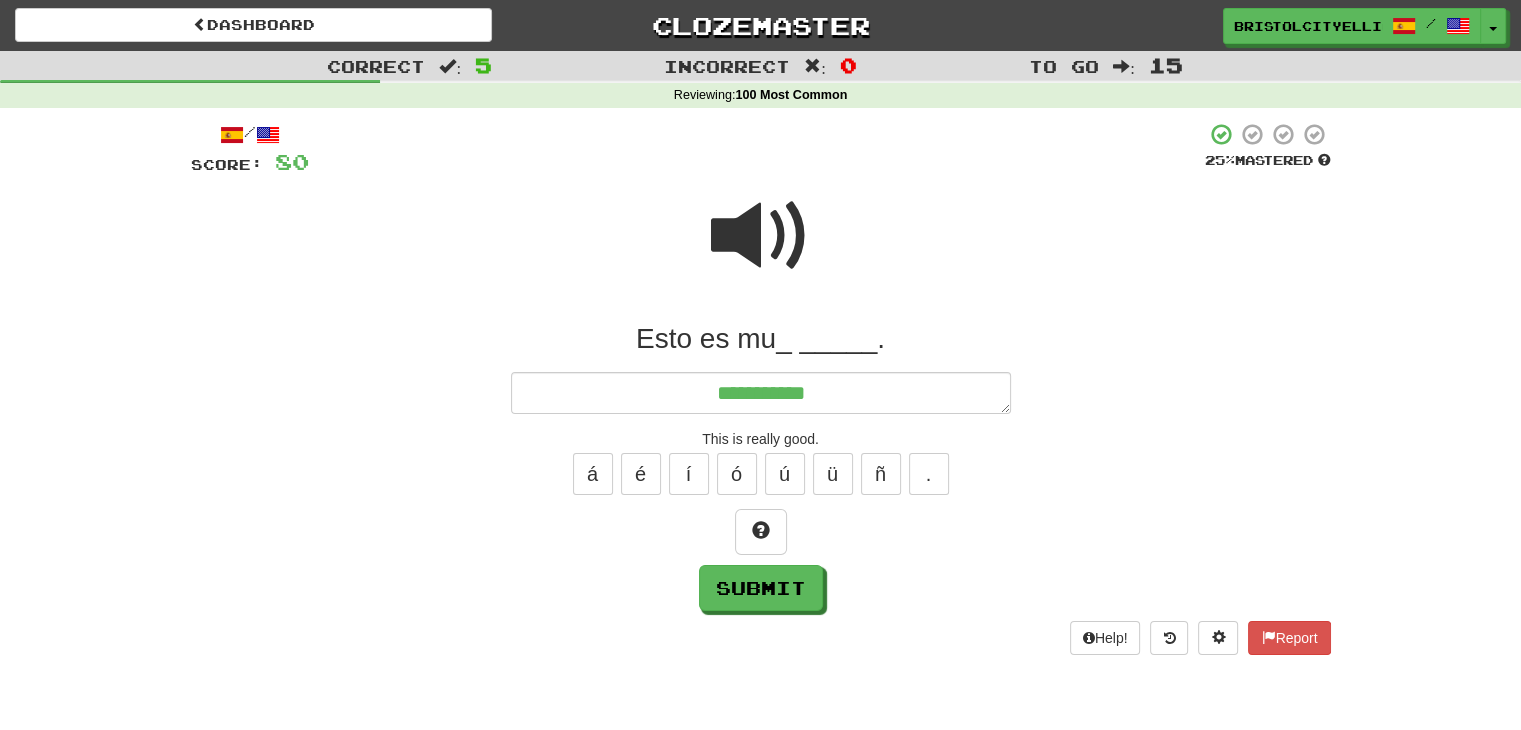 type on "*" 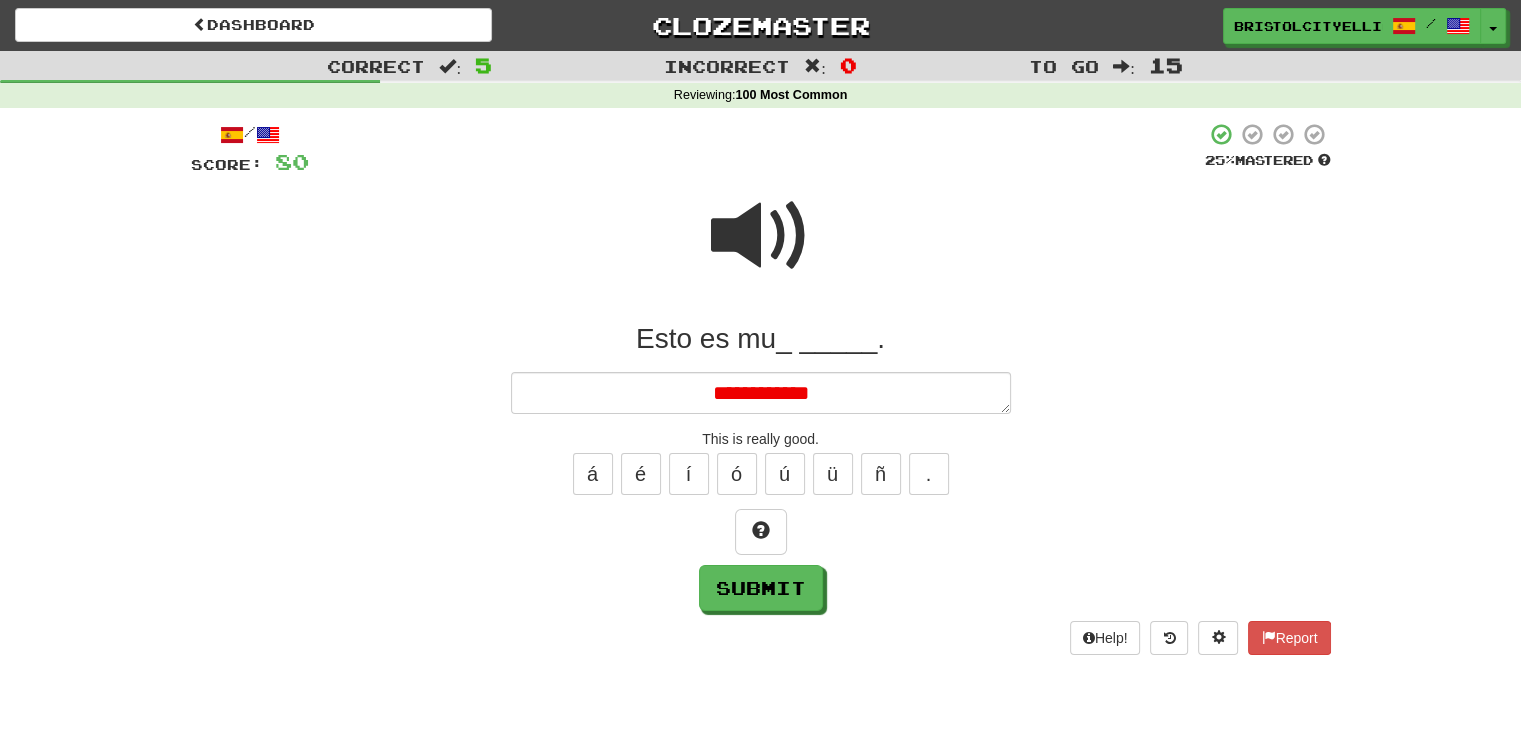 type on "*" 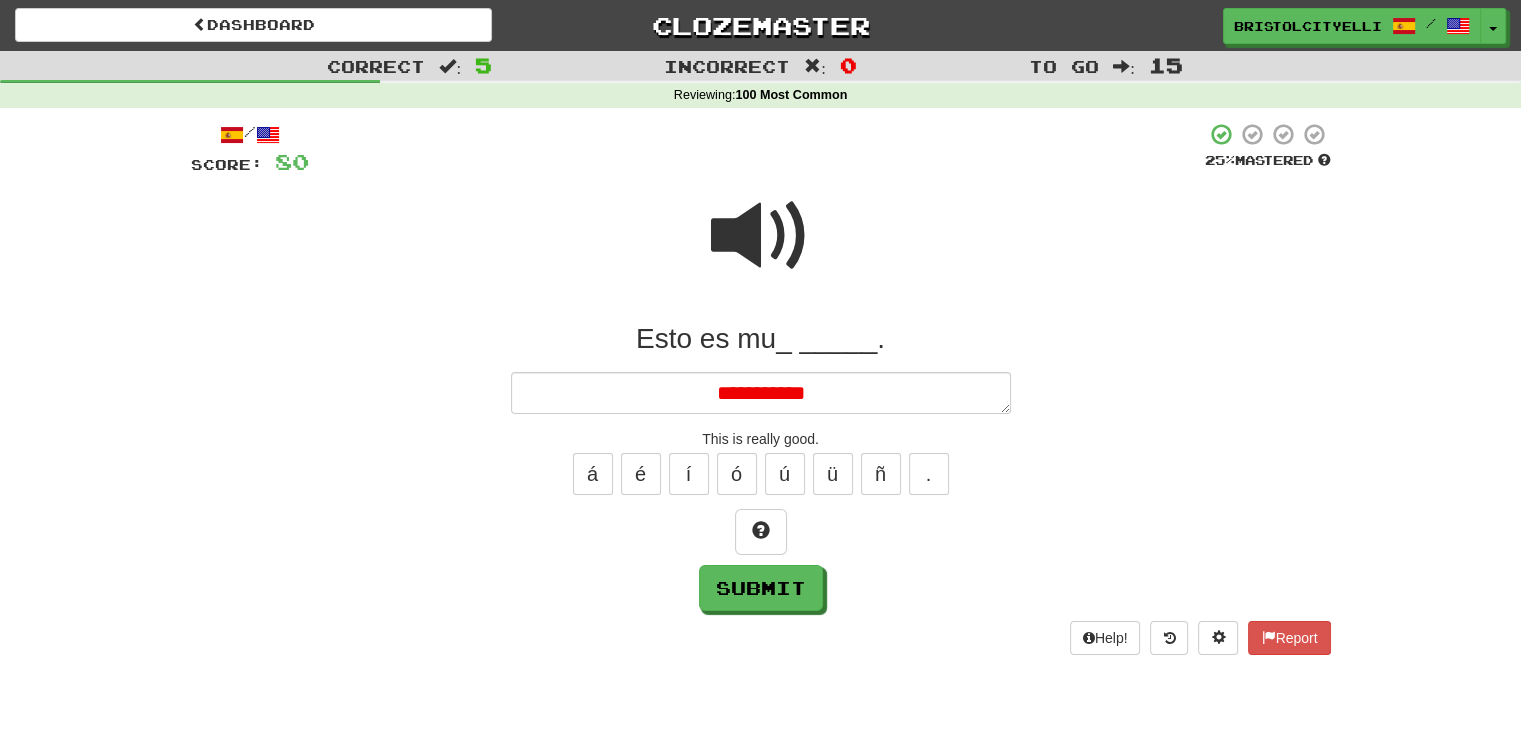type on "*" 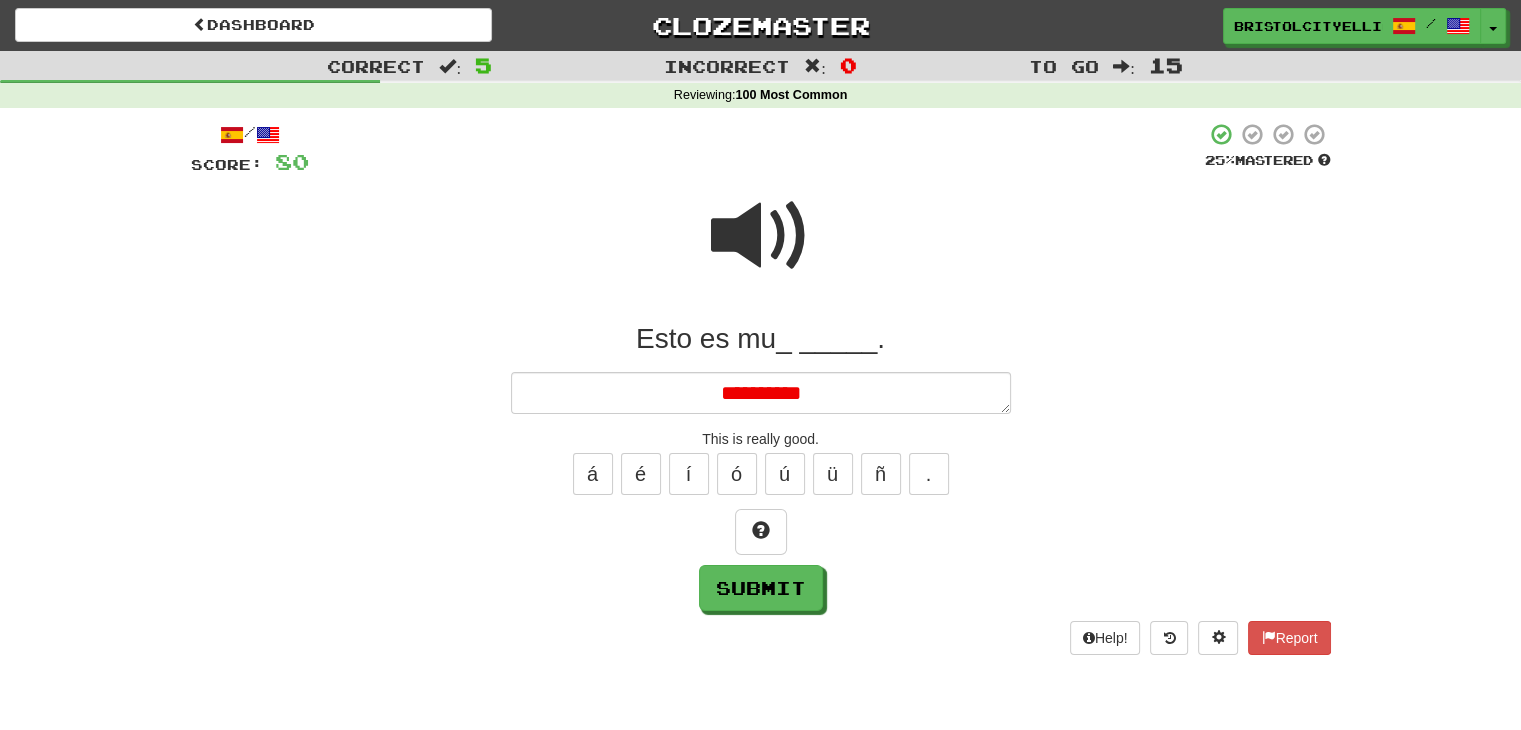 type on "*" 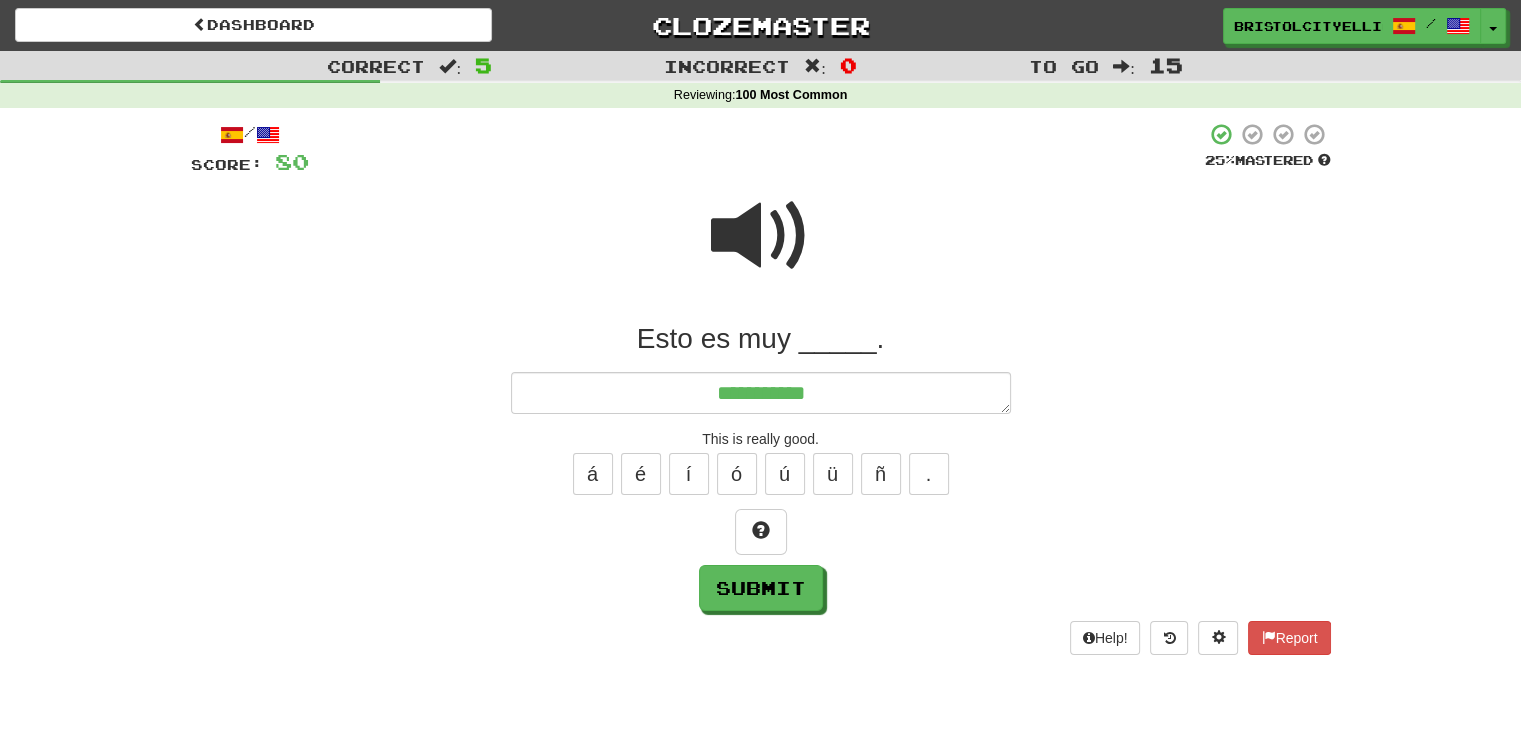type on "*" 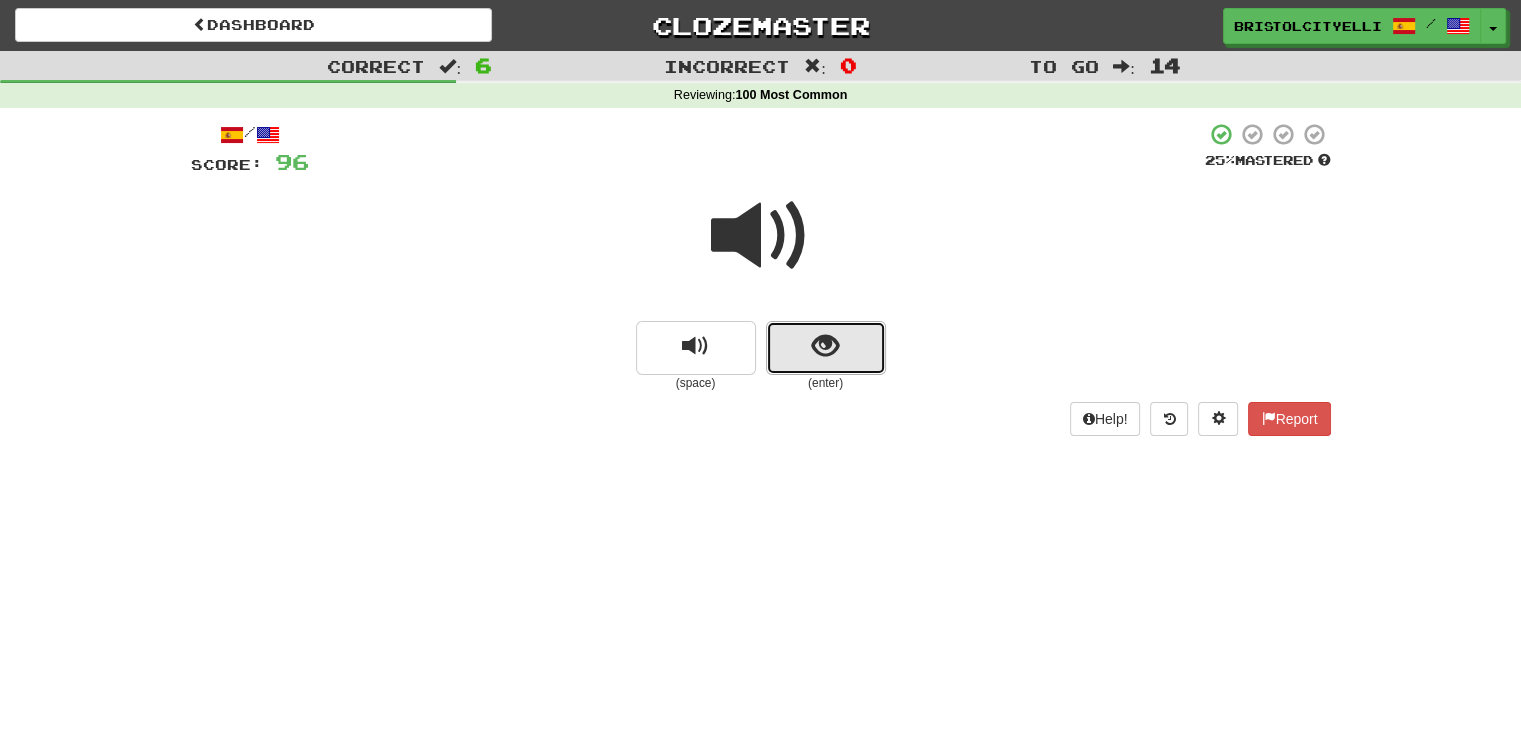 click at bounding box center [826, 348] 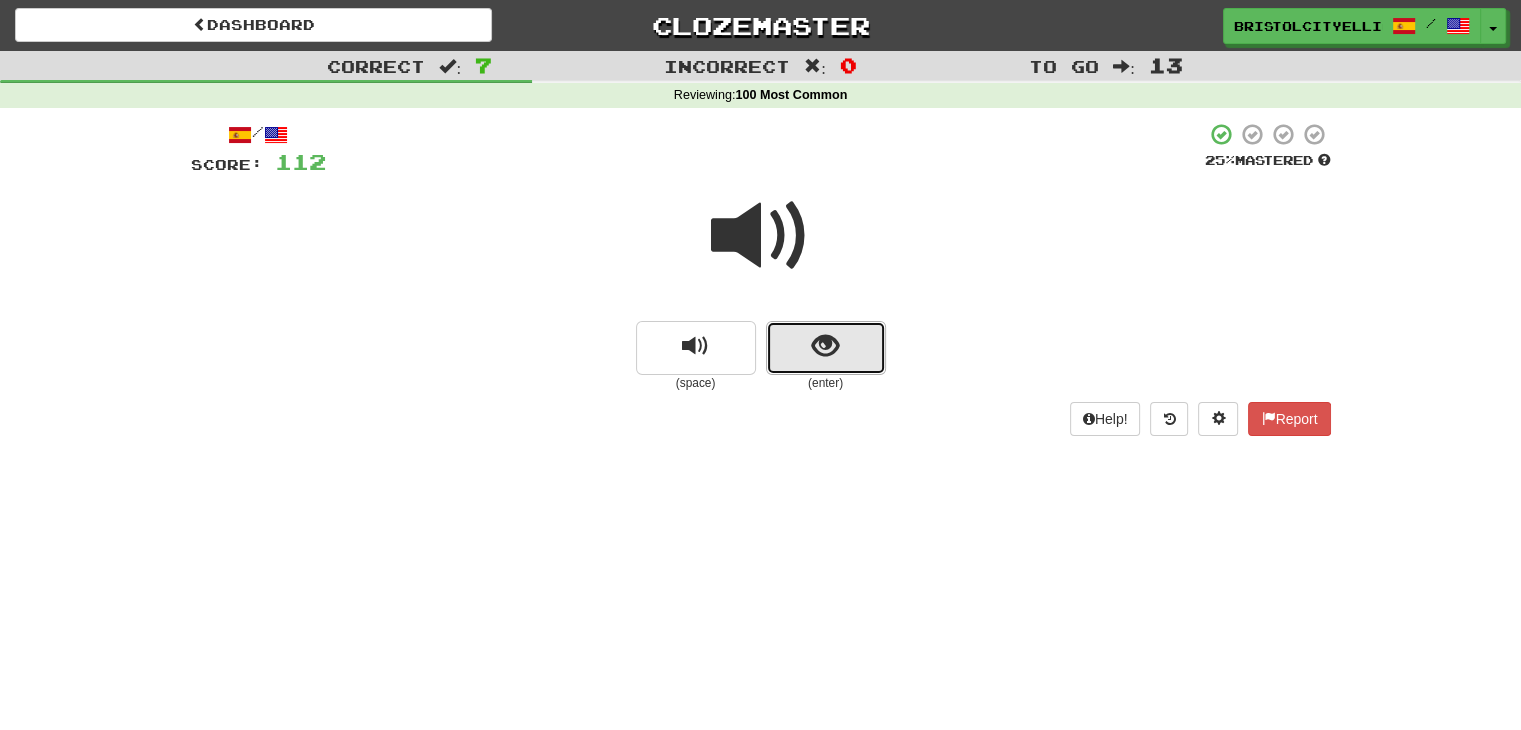 click at bounding box center [825, 346] 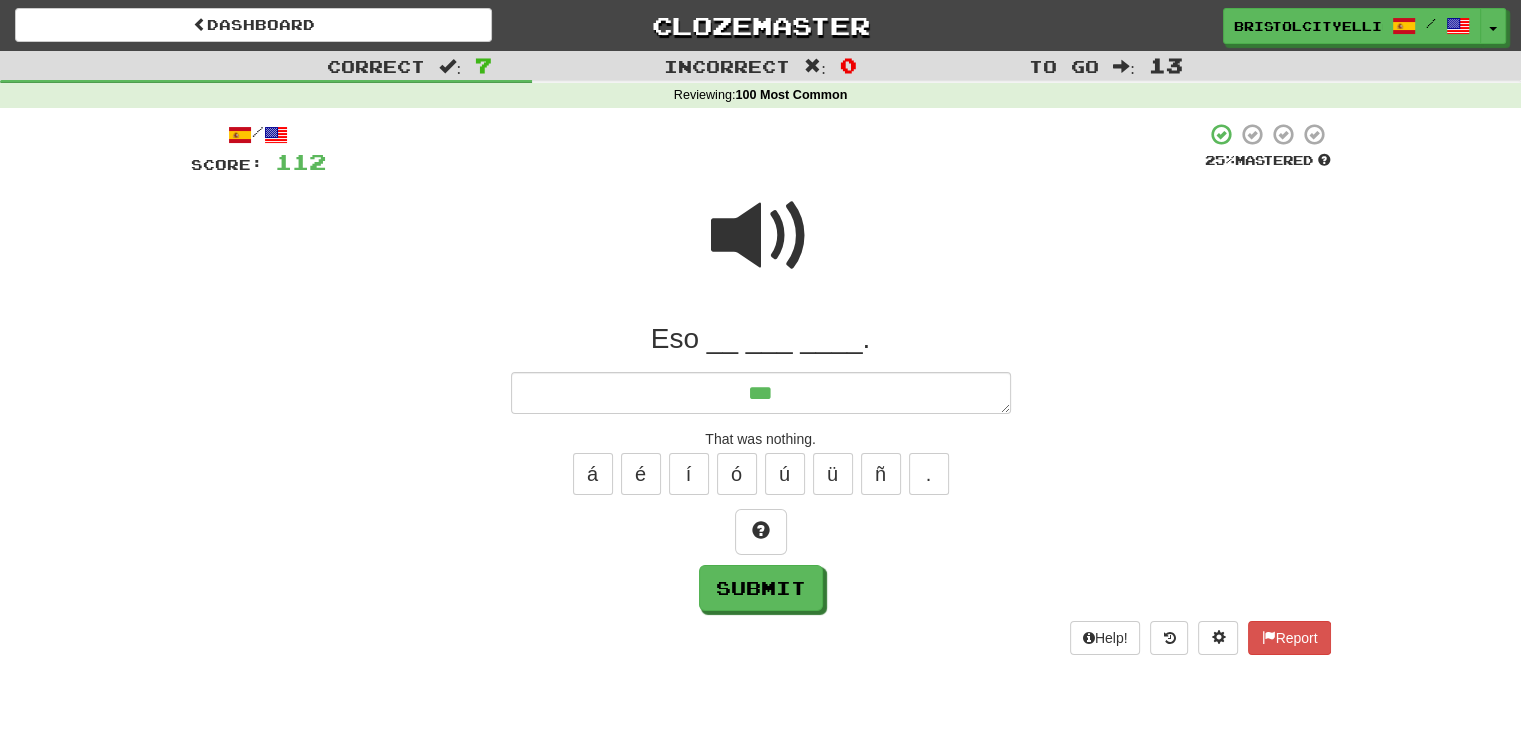 click at bounding box center (761, 236) 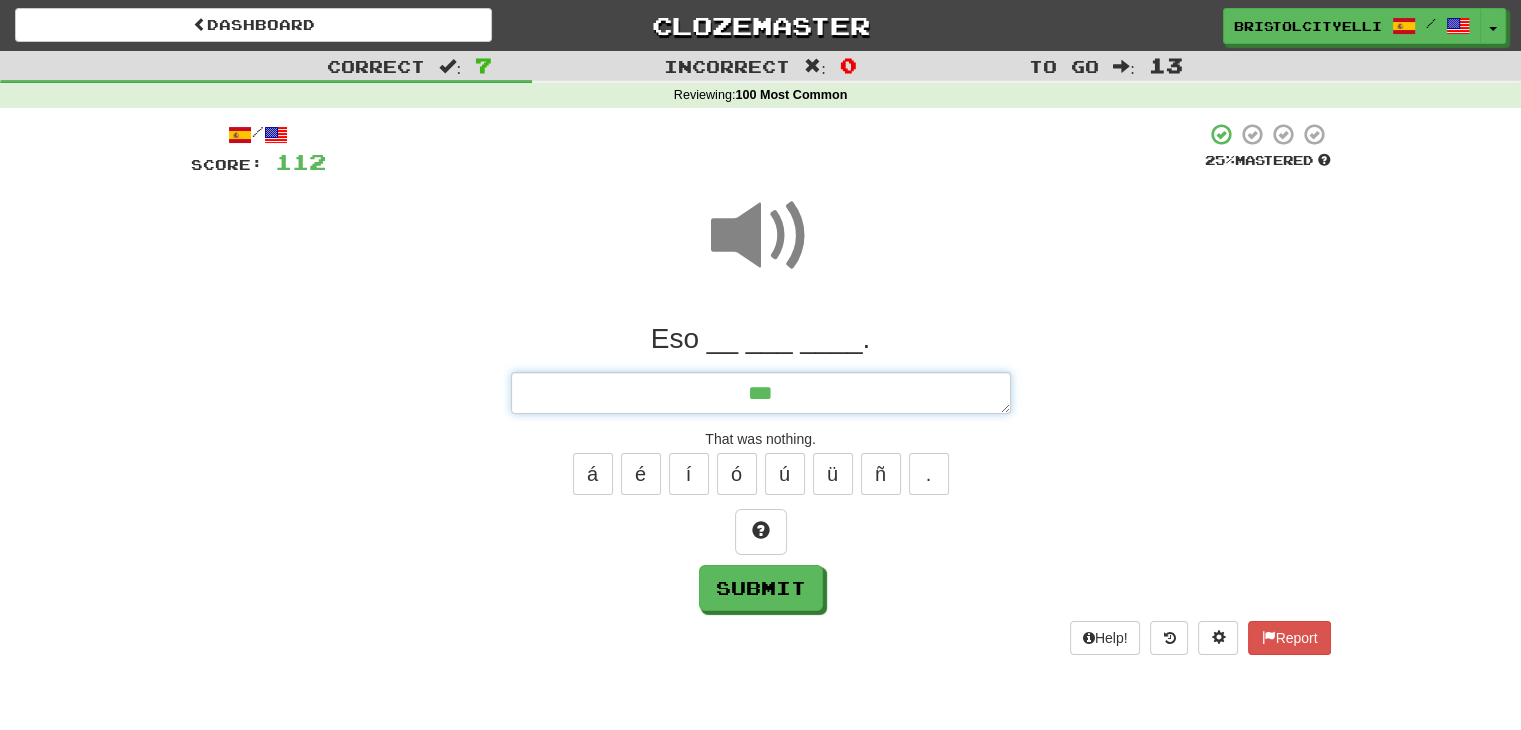 click on "***" at bounding box center (761, 393) 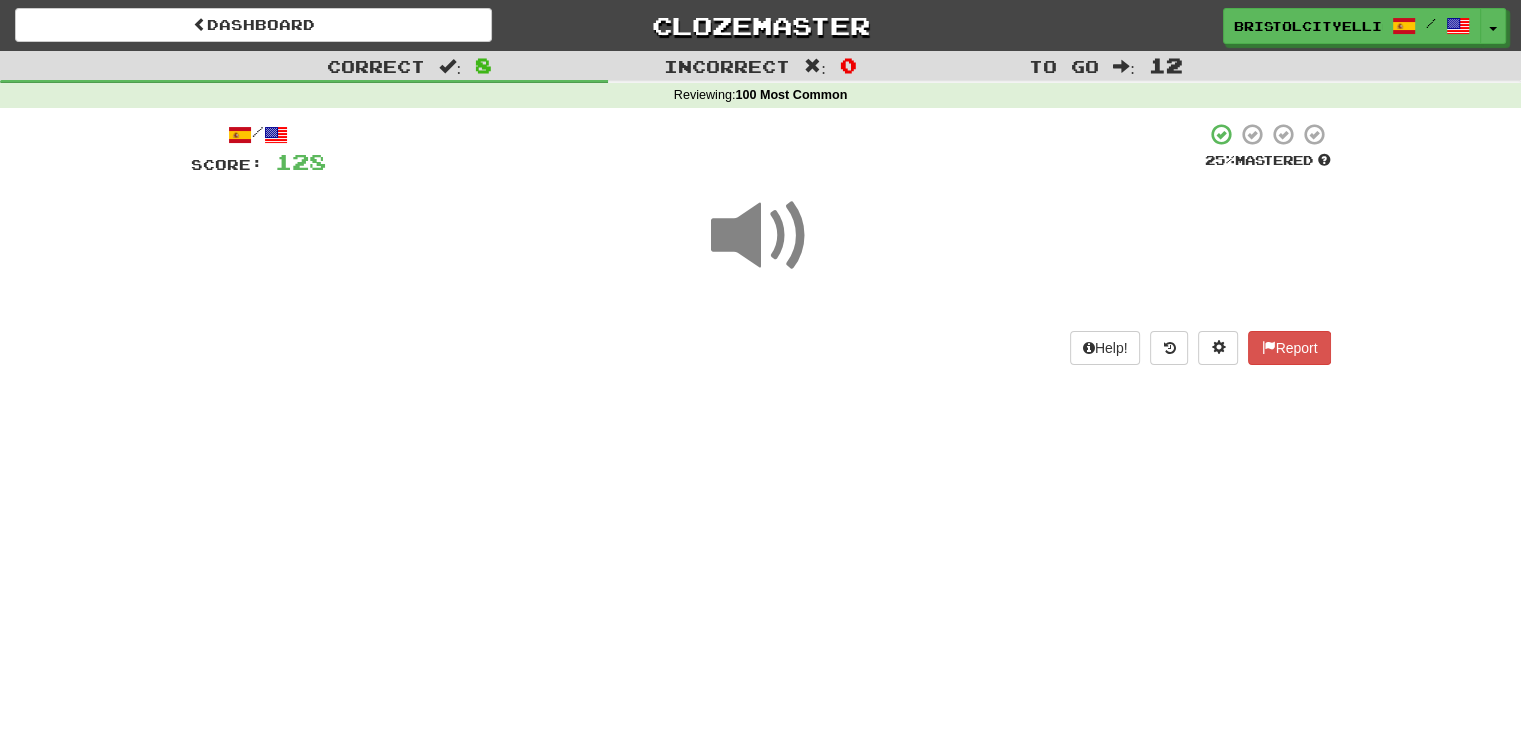click at bounding box center (761, 236) 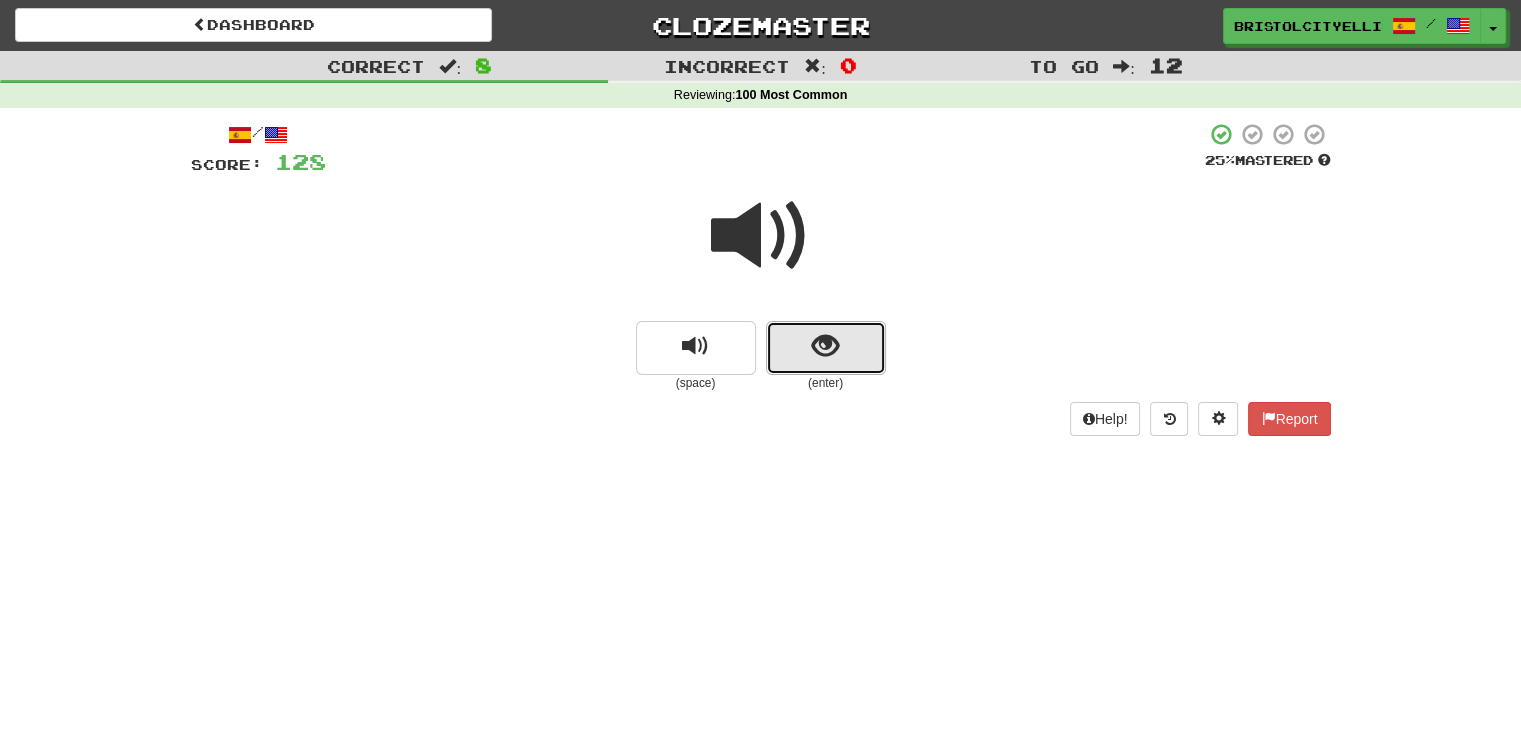 click at bounding box center (826, 348) 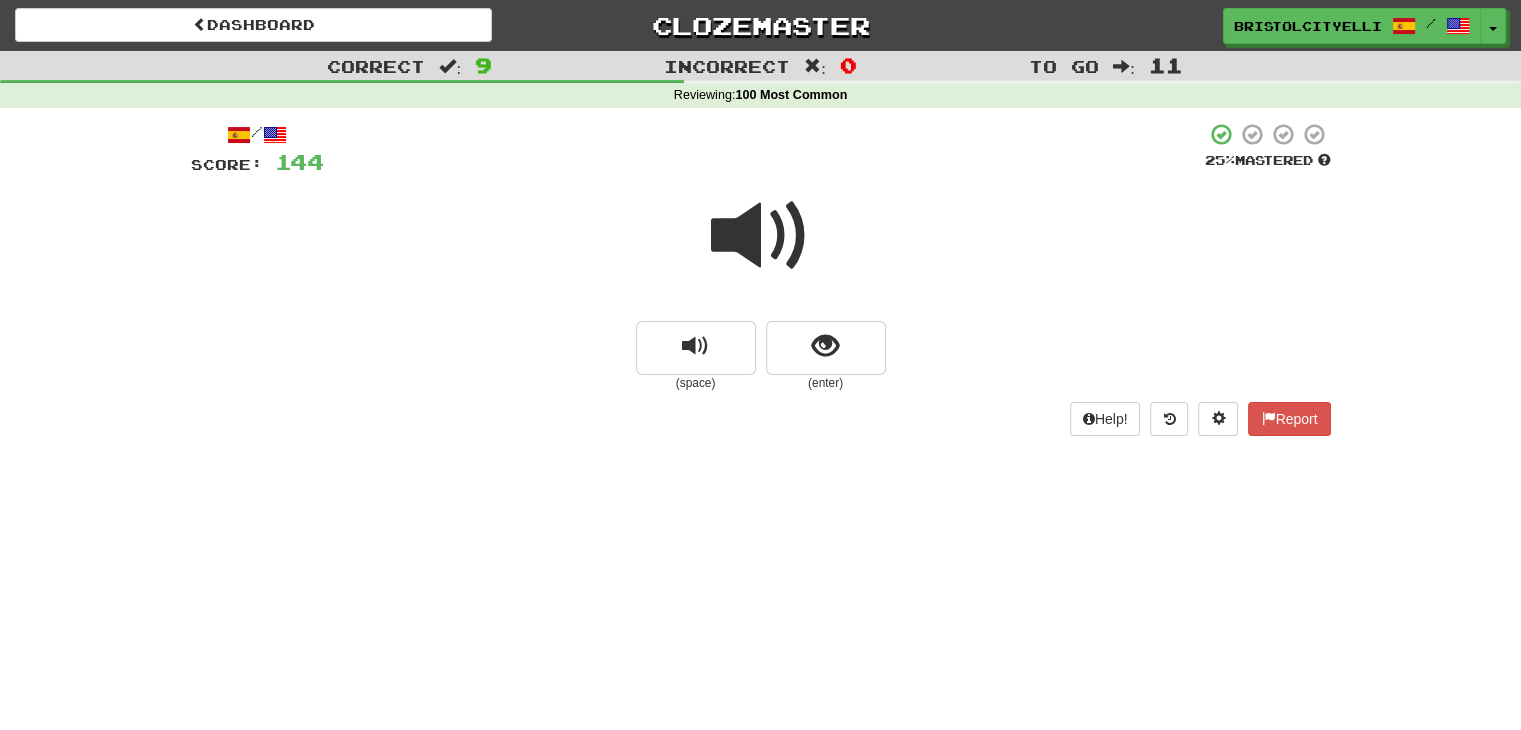 click at bounding box center [761, 249] 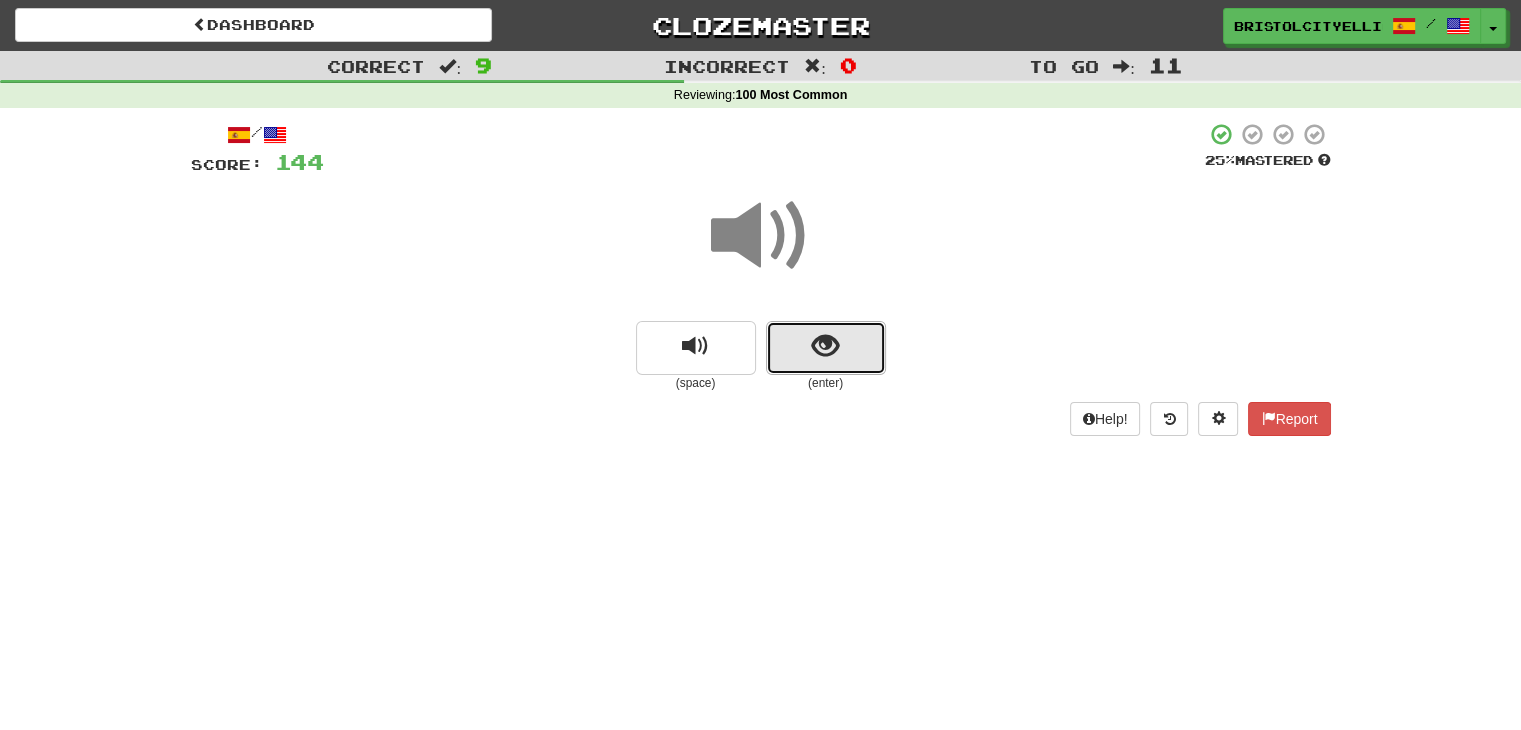 click at bounding box center (826, 348) 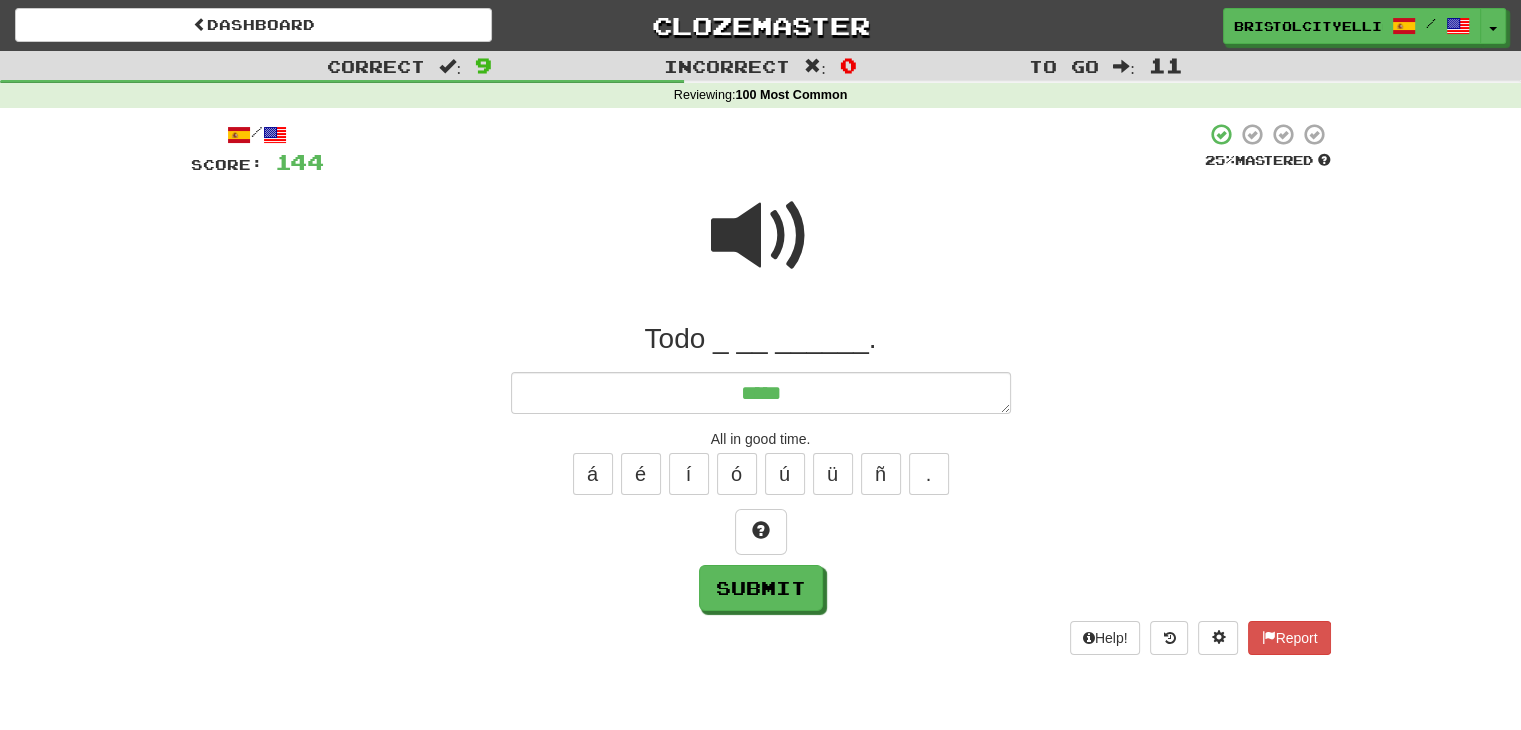 click at bounding box center (761, 236) 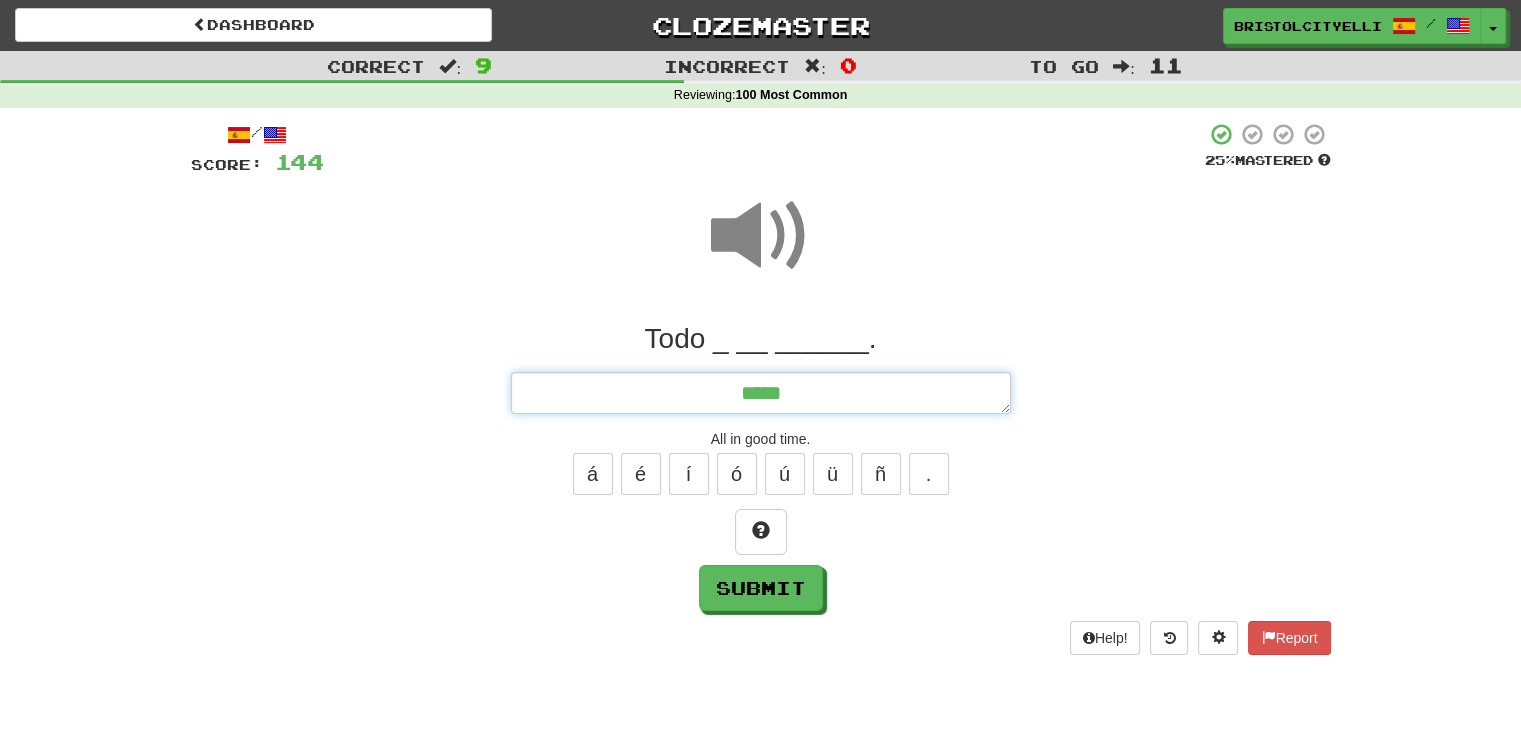 click on "****" at bounding box center (761, 393) 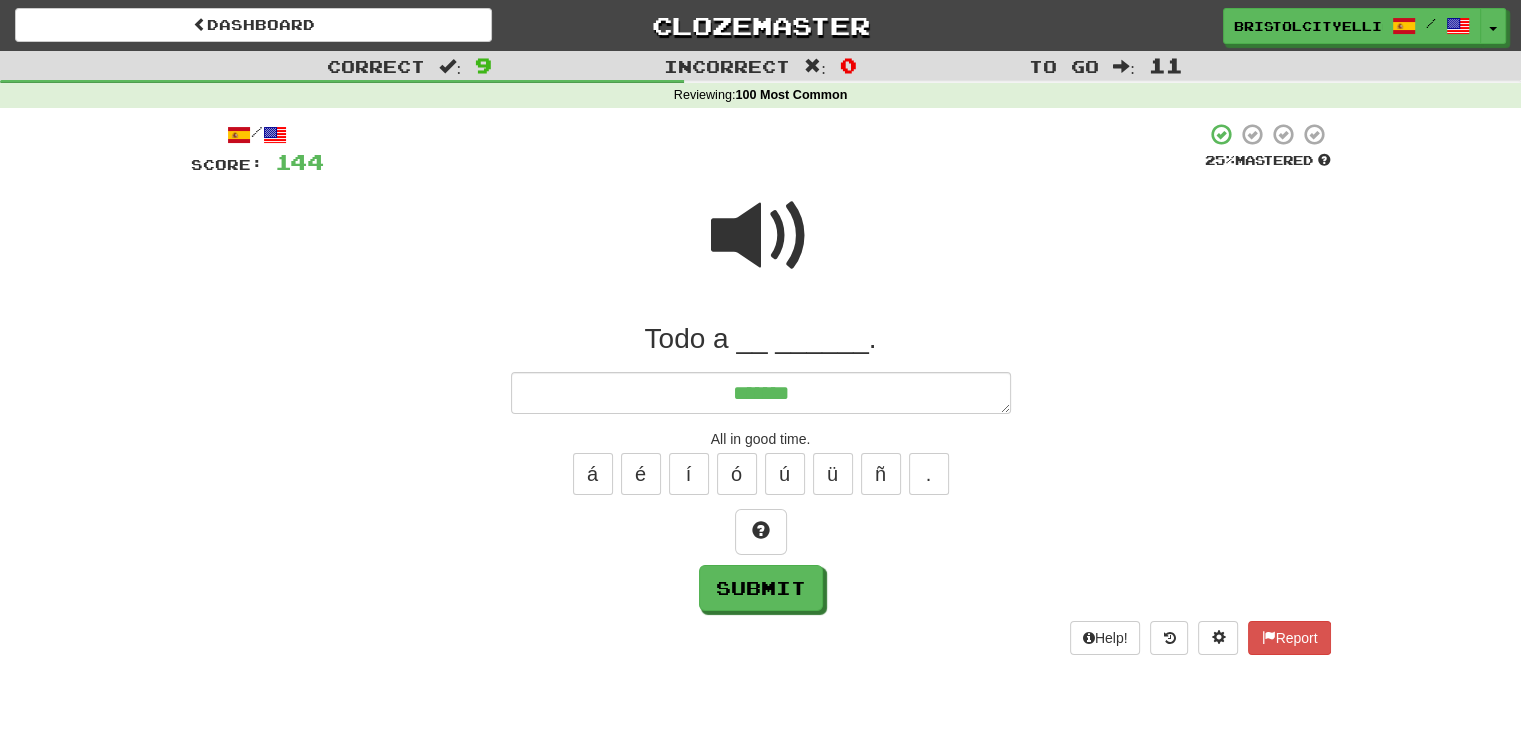 click at bounding box center (761, 236) 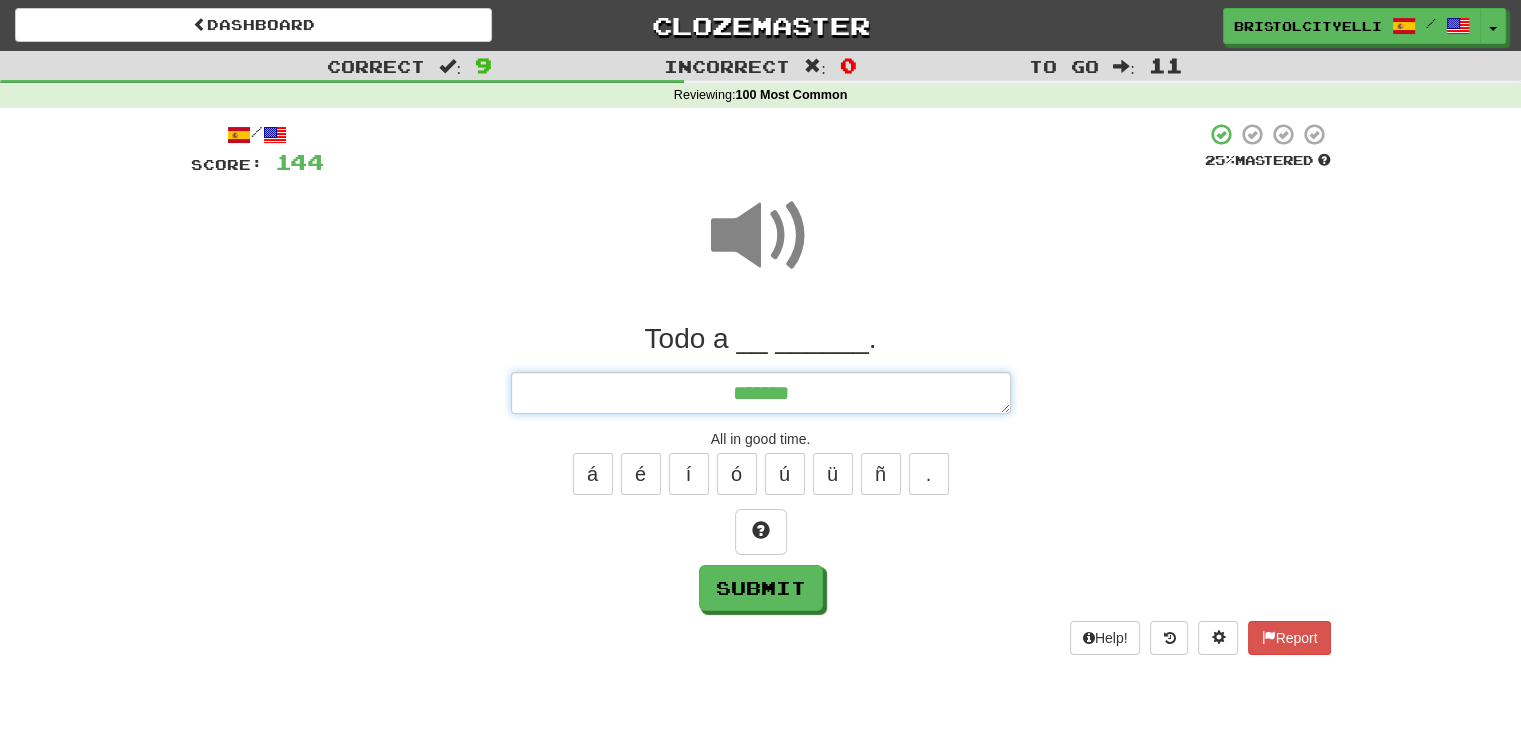 click on "******" at bounding box center [761, 393] 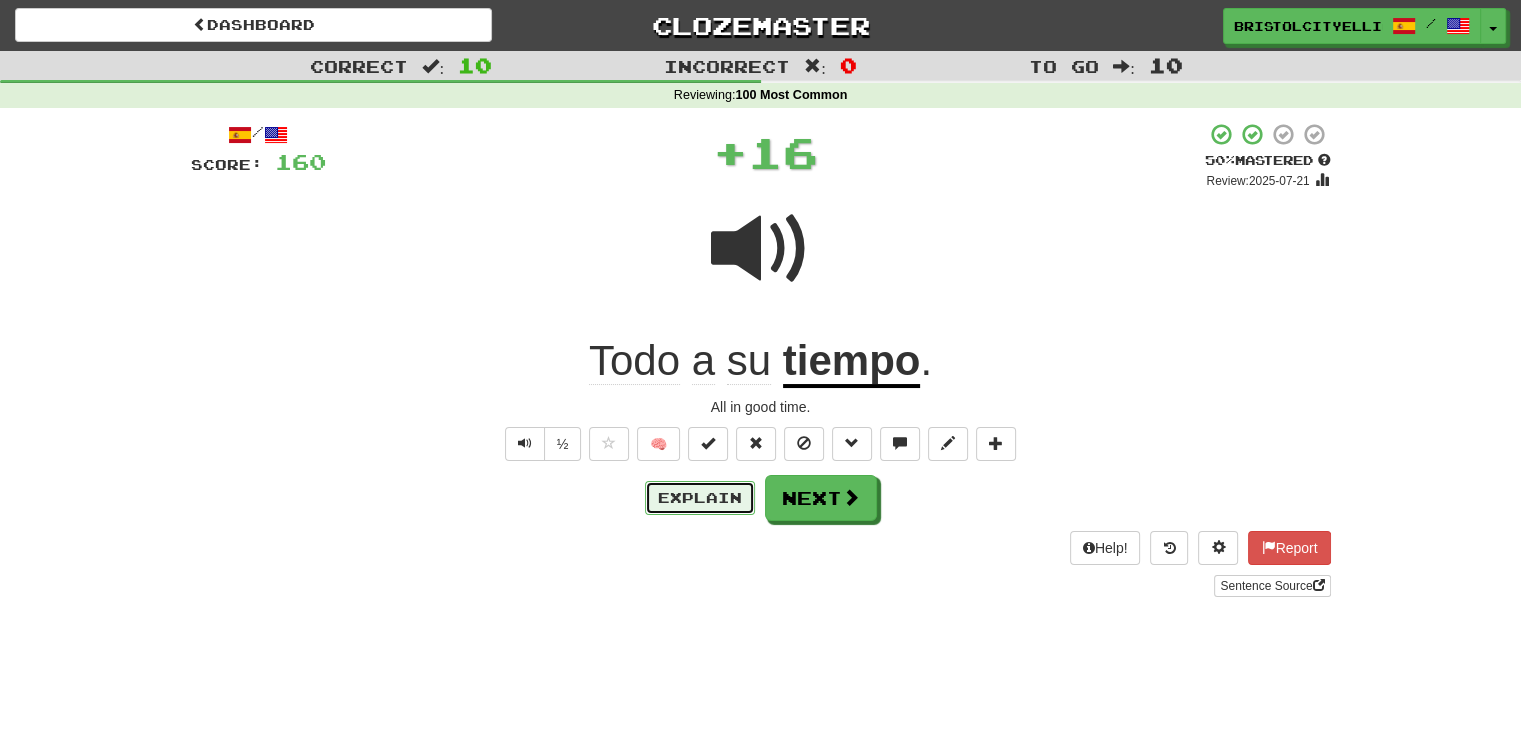 click on "Explain" at bounding box center [700, 498] 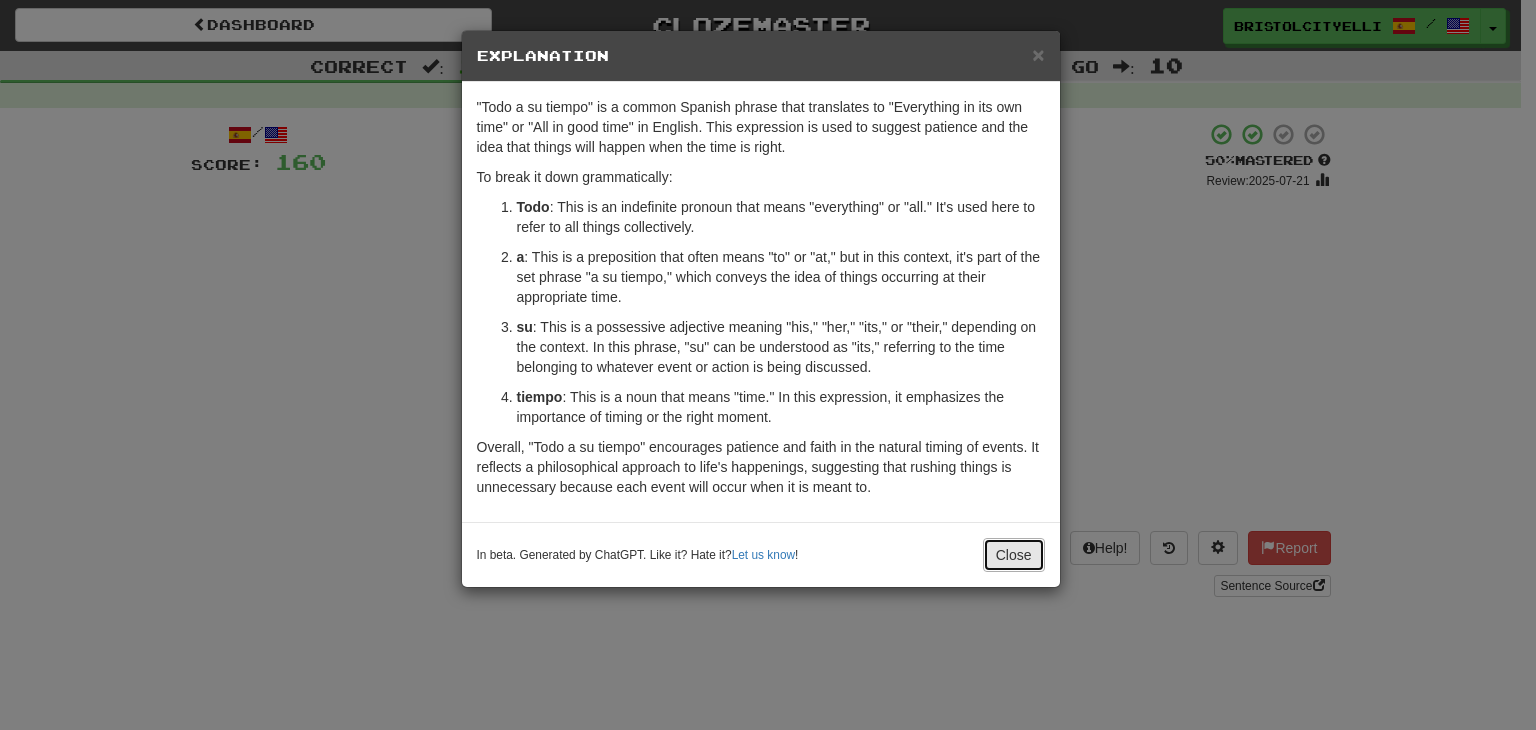 click on "Close" at bounding box center (1014, 555) 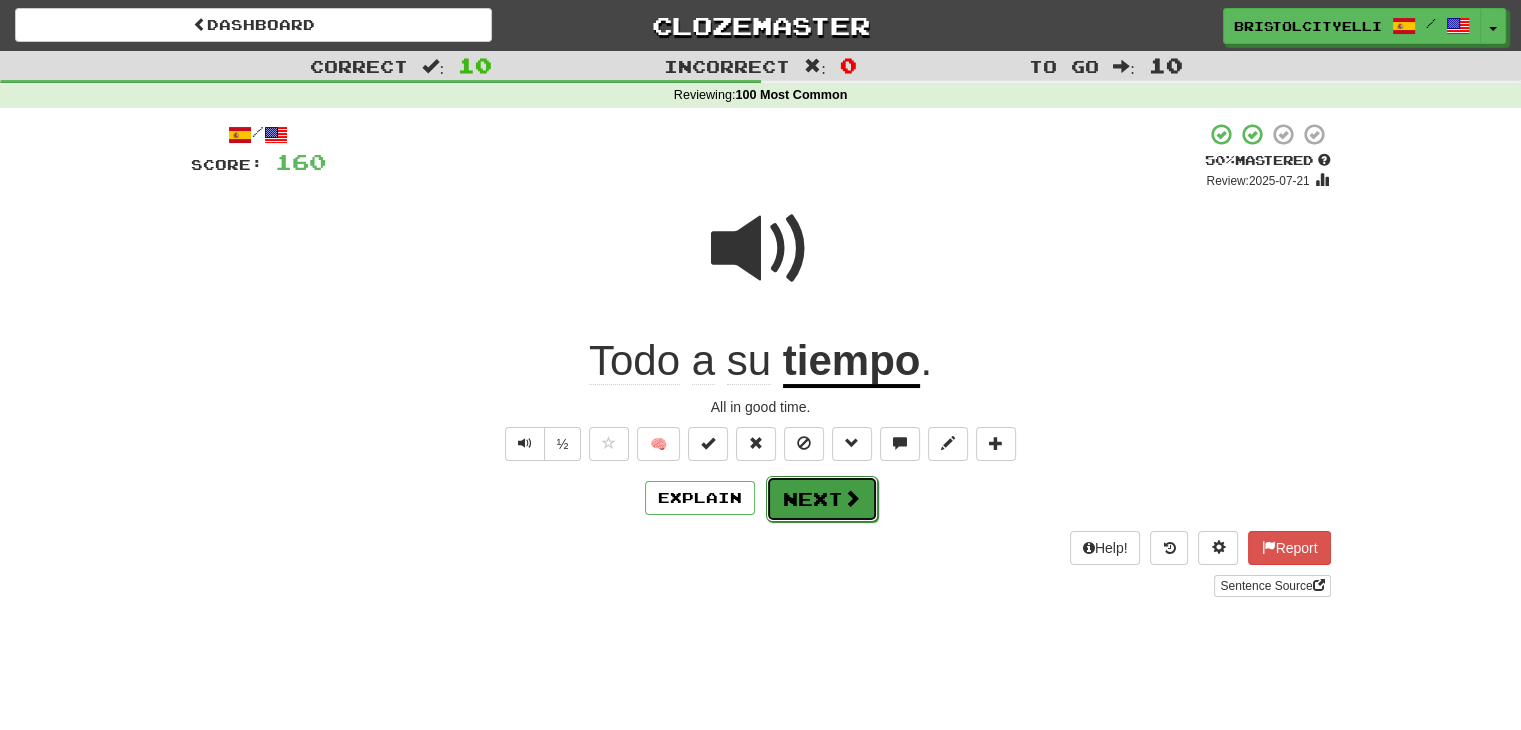 click at bounding box center (852, 498) 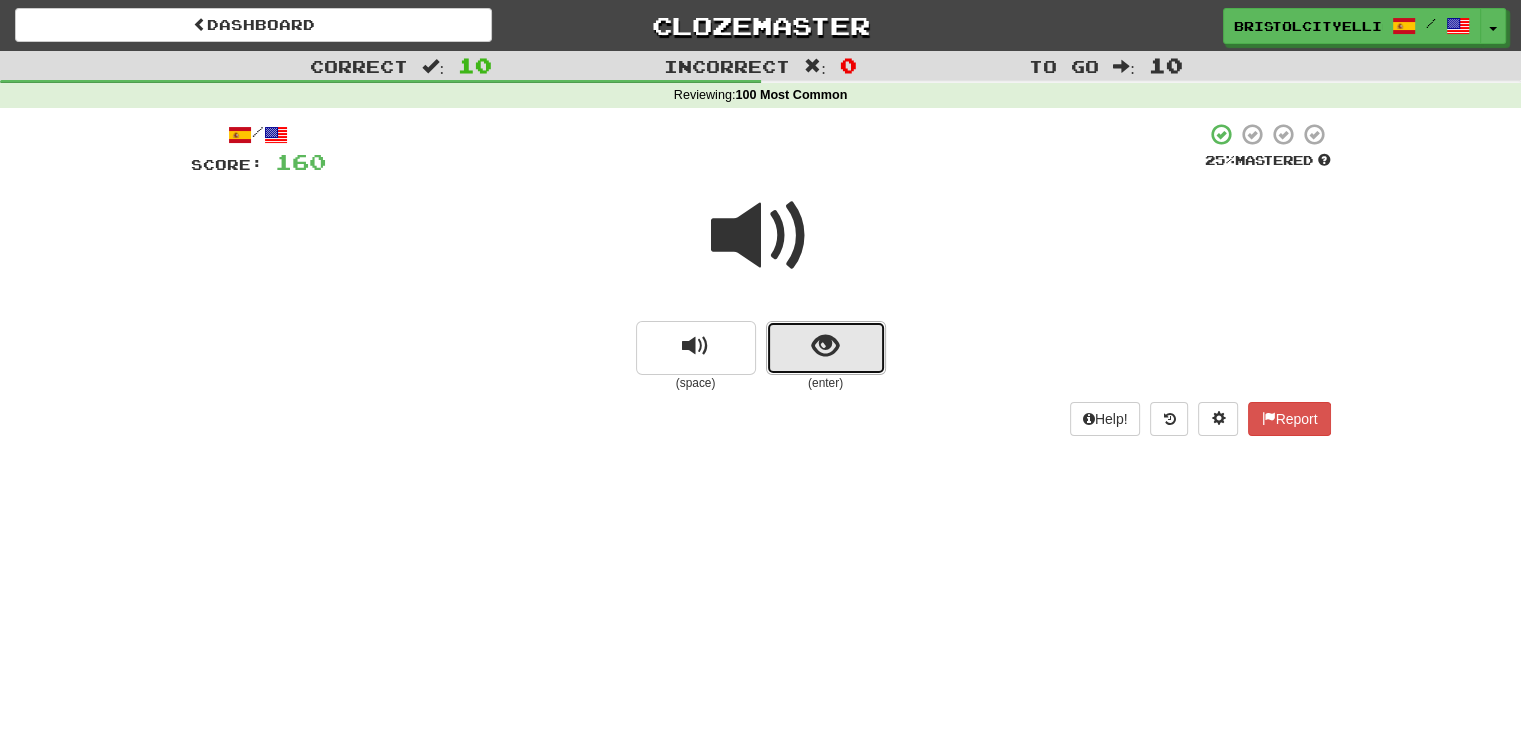 click at bounding box center (825, 346) 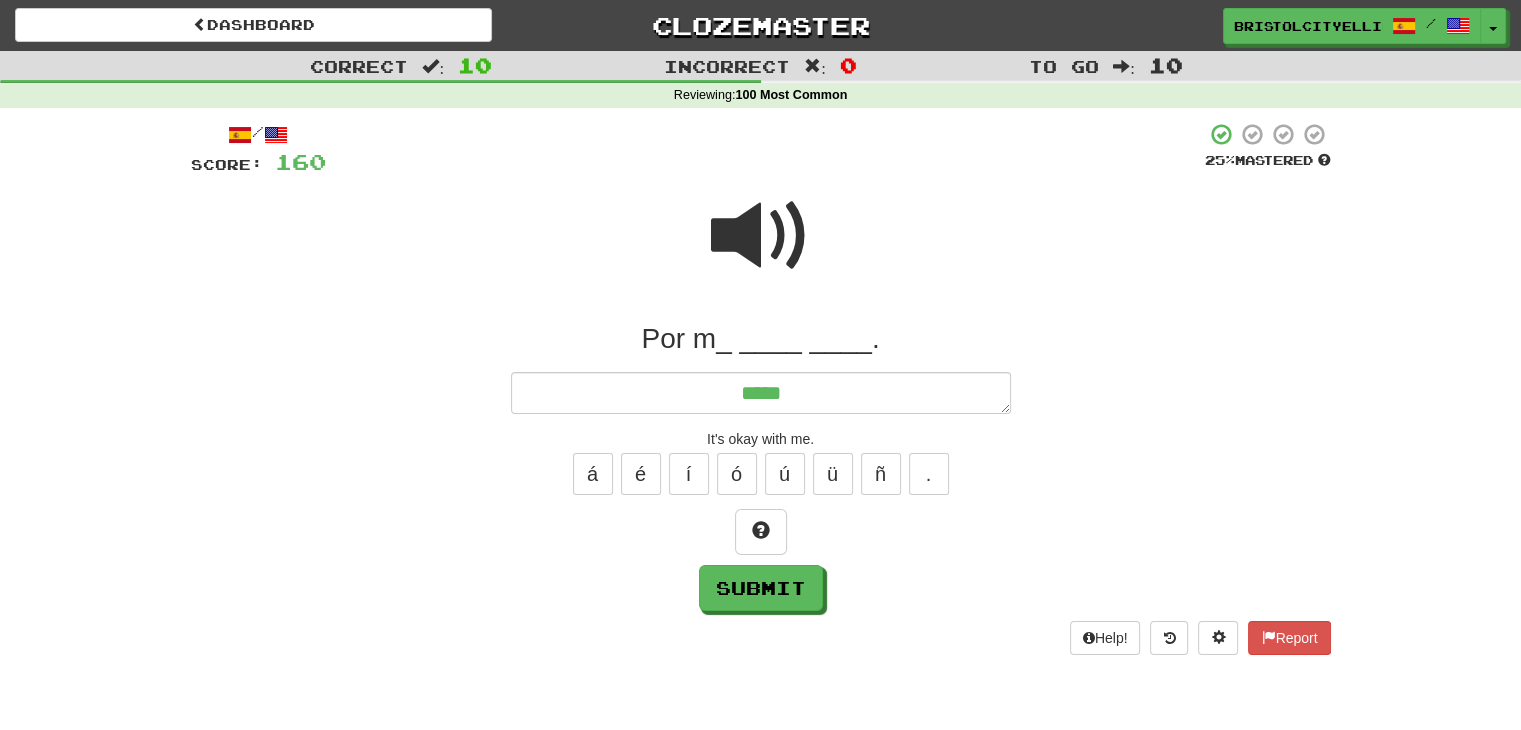 click on "á é í ó ú ü ñ ." at bounding box center [761, 474] 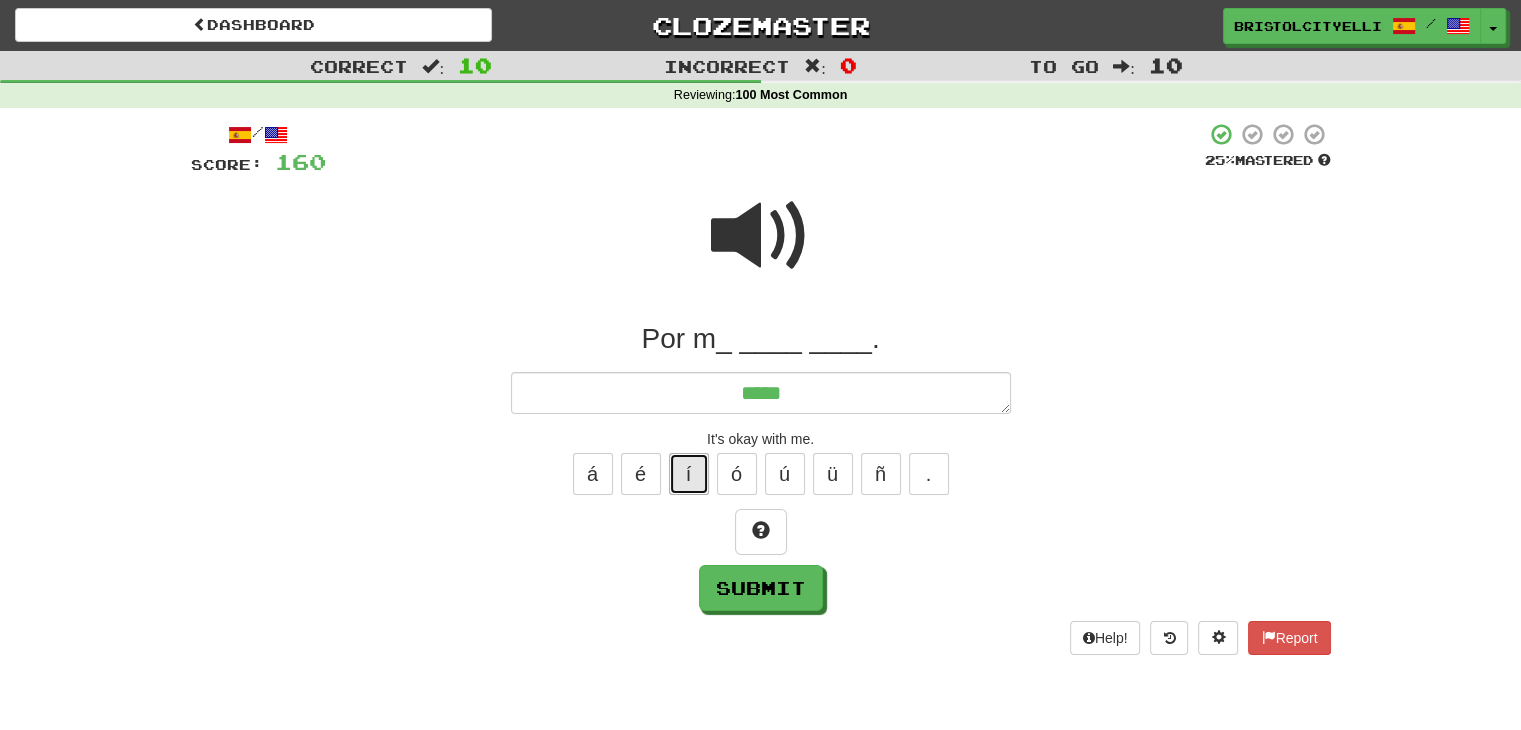 click on "í" at bounding box center [689, 474] 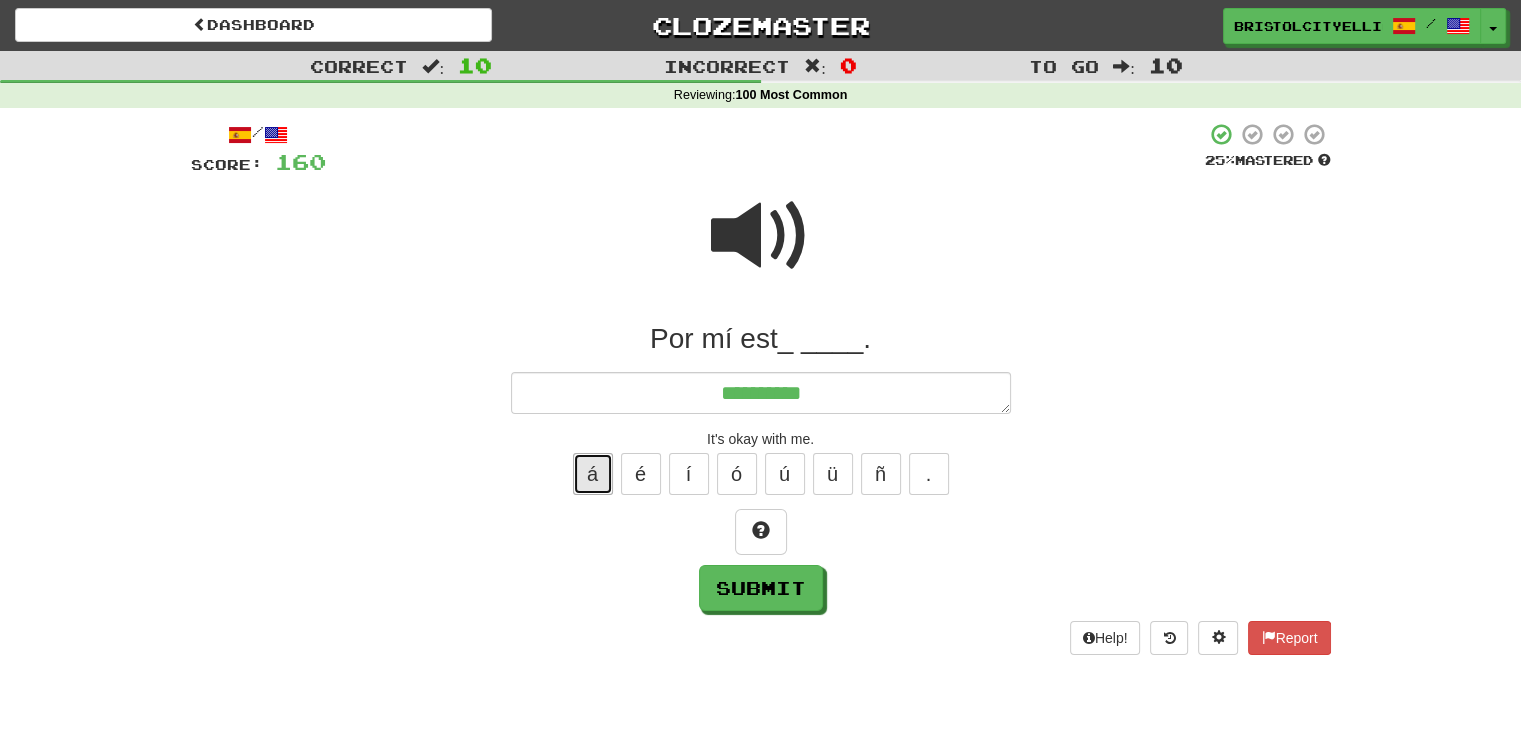 click on "á" at bounding box center (593, 474) 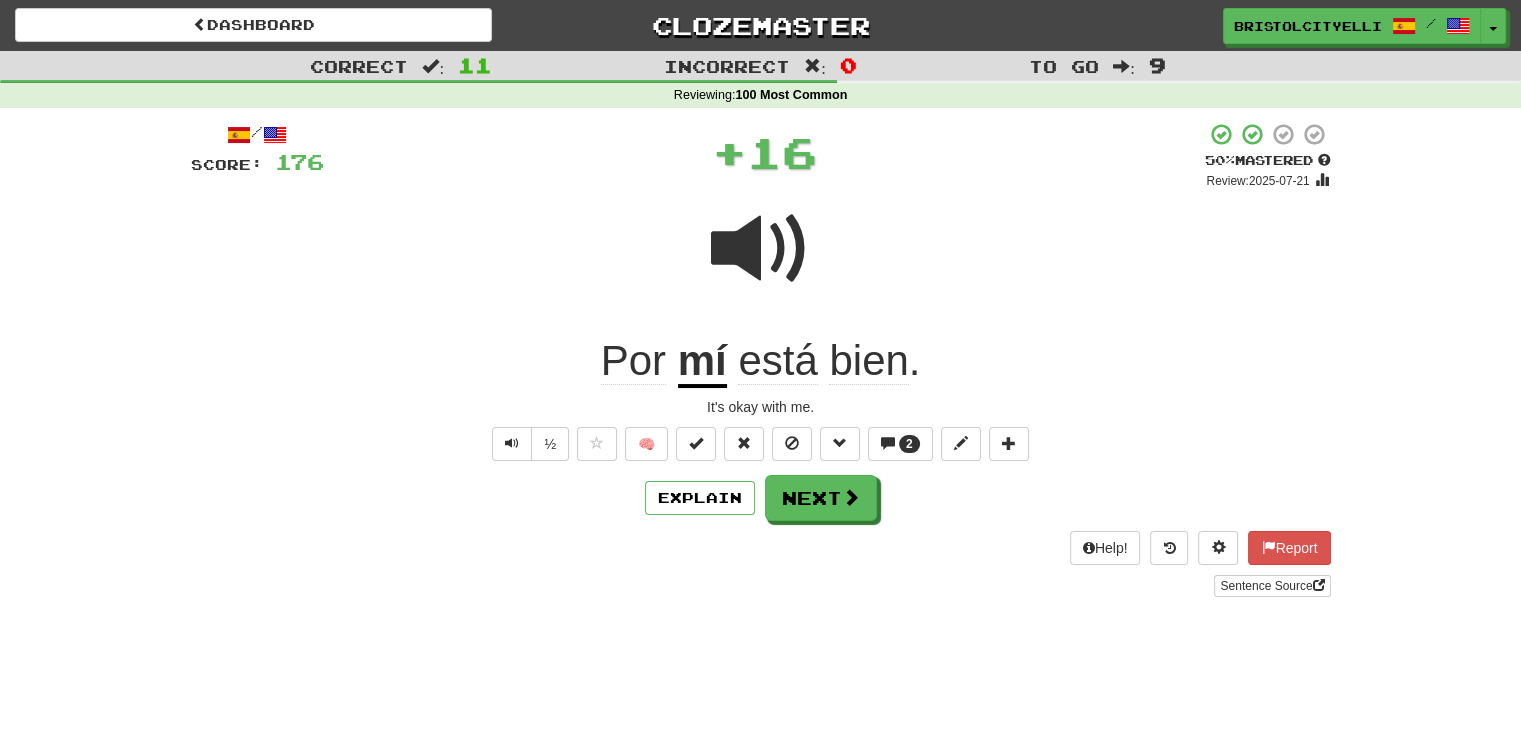 click on "/  Score:   176 + 16 50 %  Mastered Review:  2025-07-21 Por   mí   está   bien . It's okay with me. ½ 🧠 2 Explain Next  Help!  Report Sentence Source" at bounding box center [761, 359] 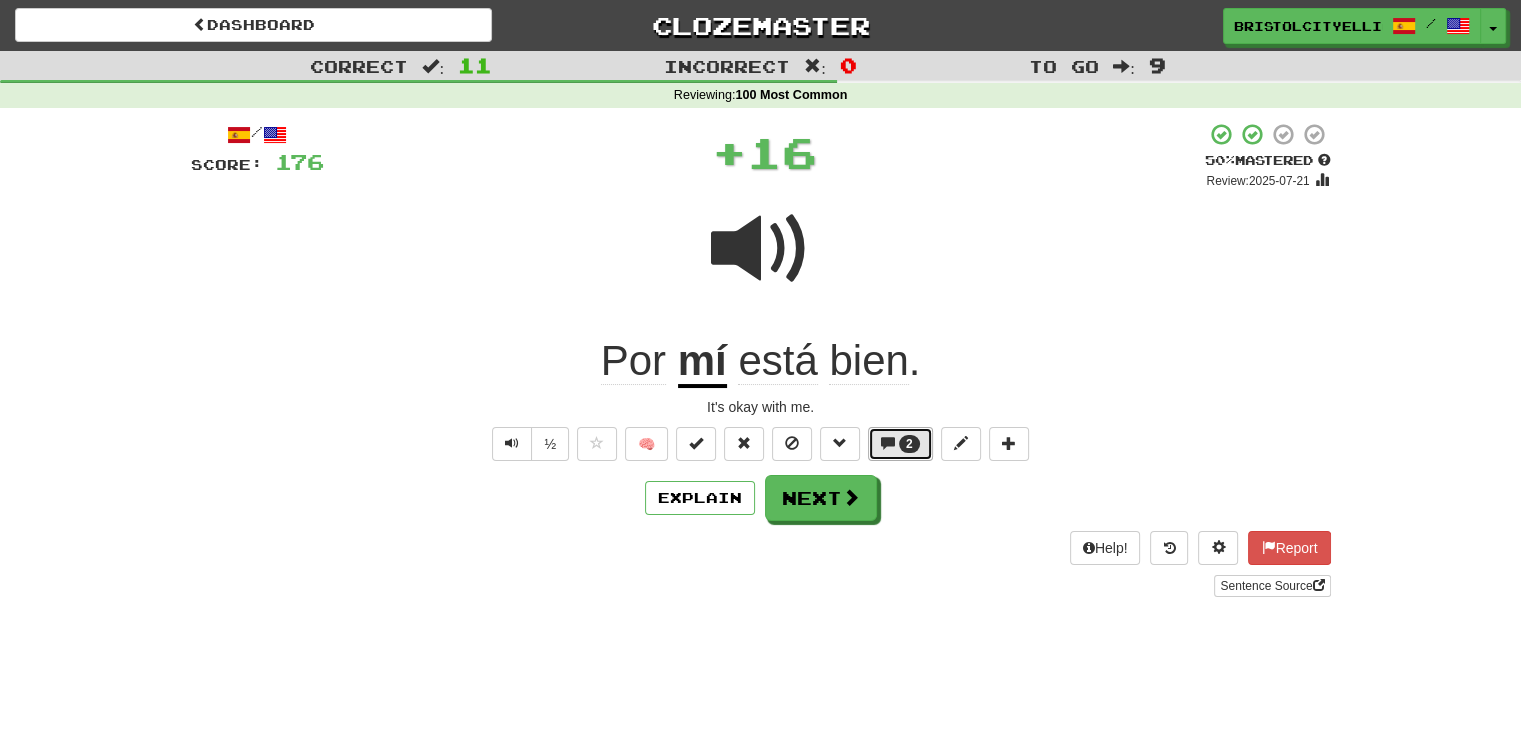 click at bounding box center (888, 443) 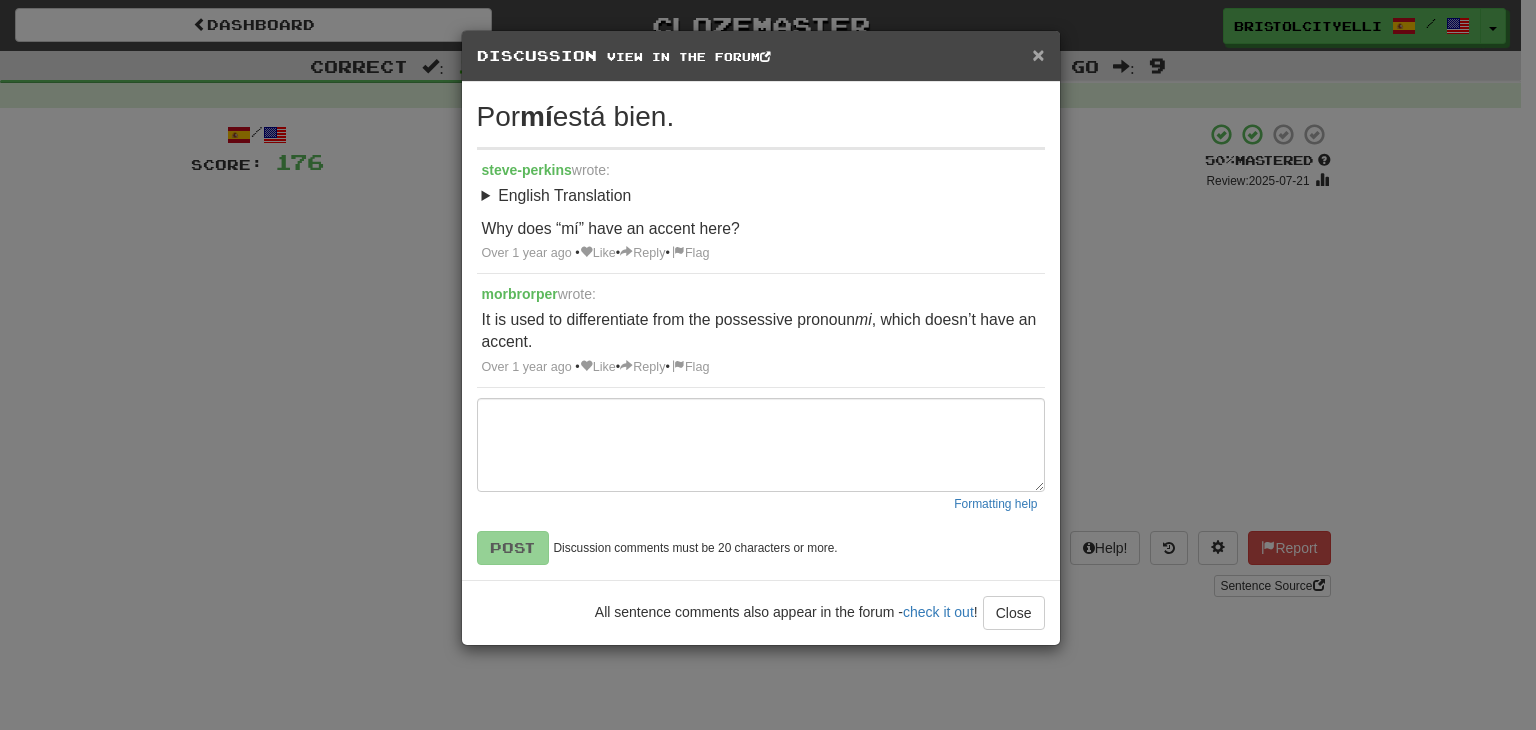 drag, startPoint x: 1042, startPoint y: 54, endPoint x: 912, endPoint y: 7, distance: 138.2353 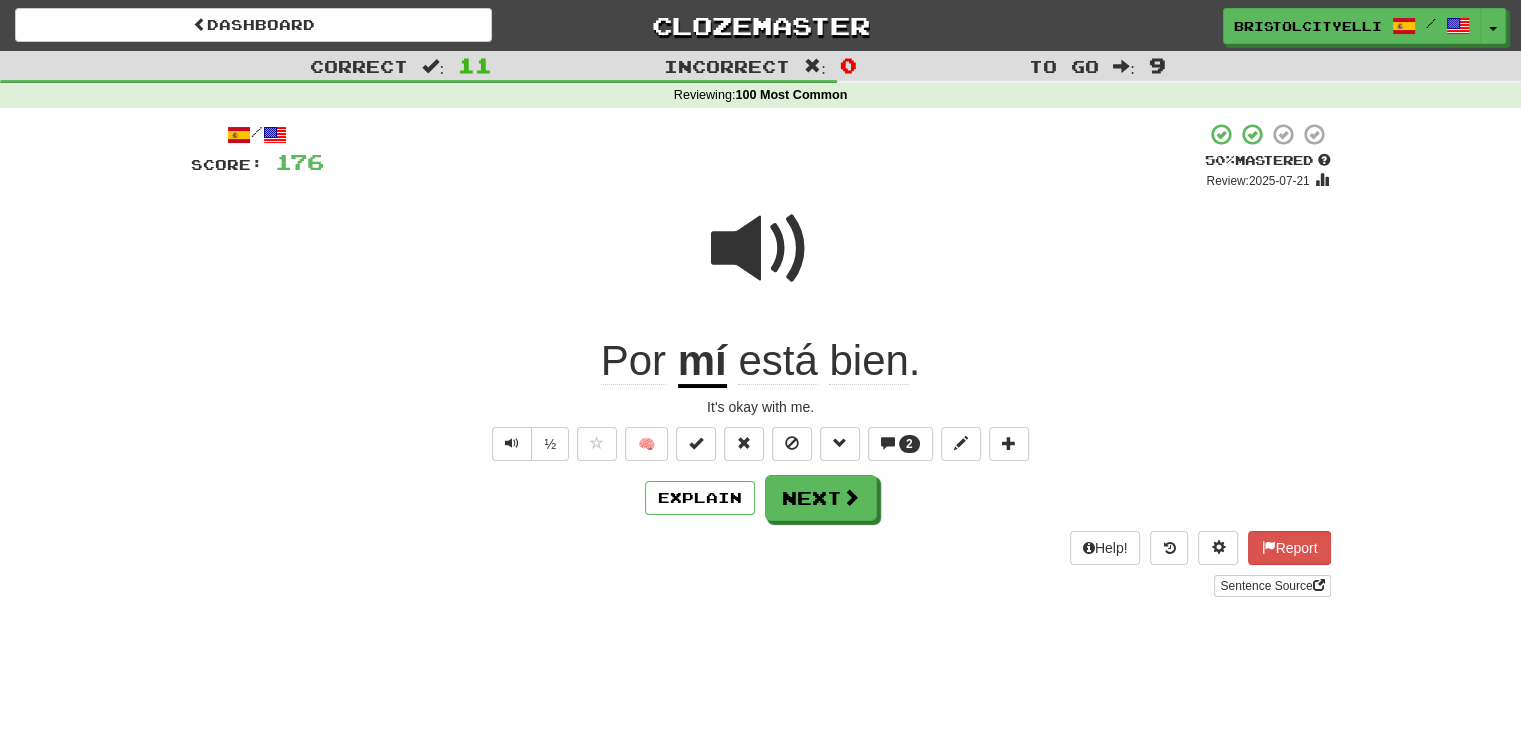 click on "/  Score:   176 + 16 50 %  Mastered Review:  2025-07-21 Por   mí   está   bien . It's okay with me. ½ 🧠 2 Explain Next  Help!  Report Sentence Source" at bounding box center [761, 359] 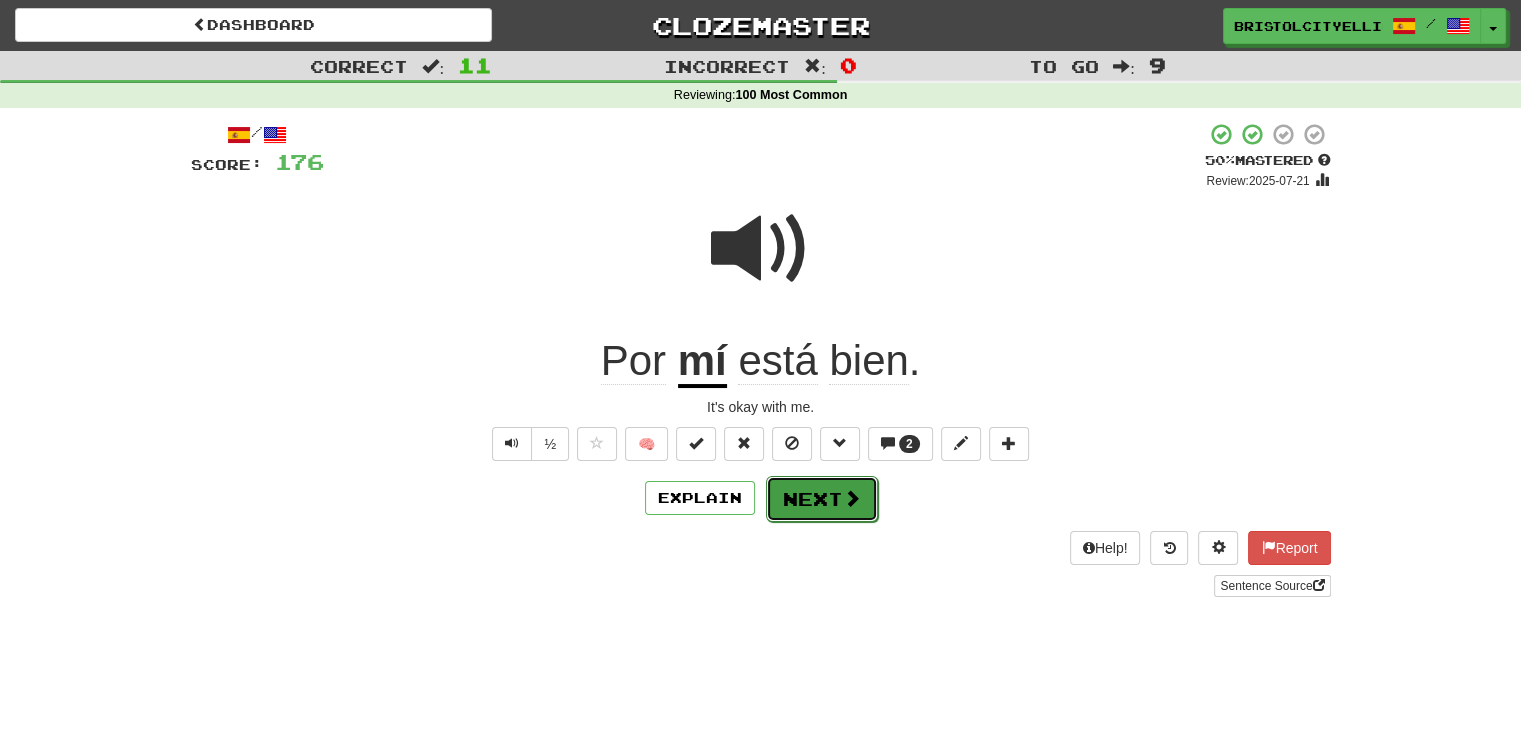 click on "Next" at bounding box center [822, 499] 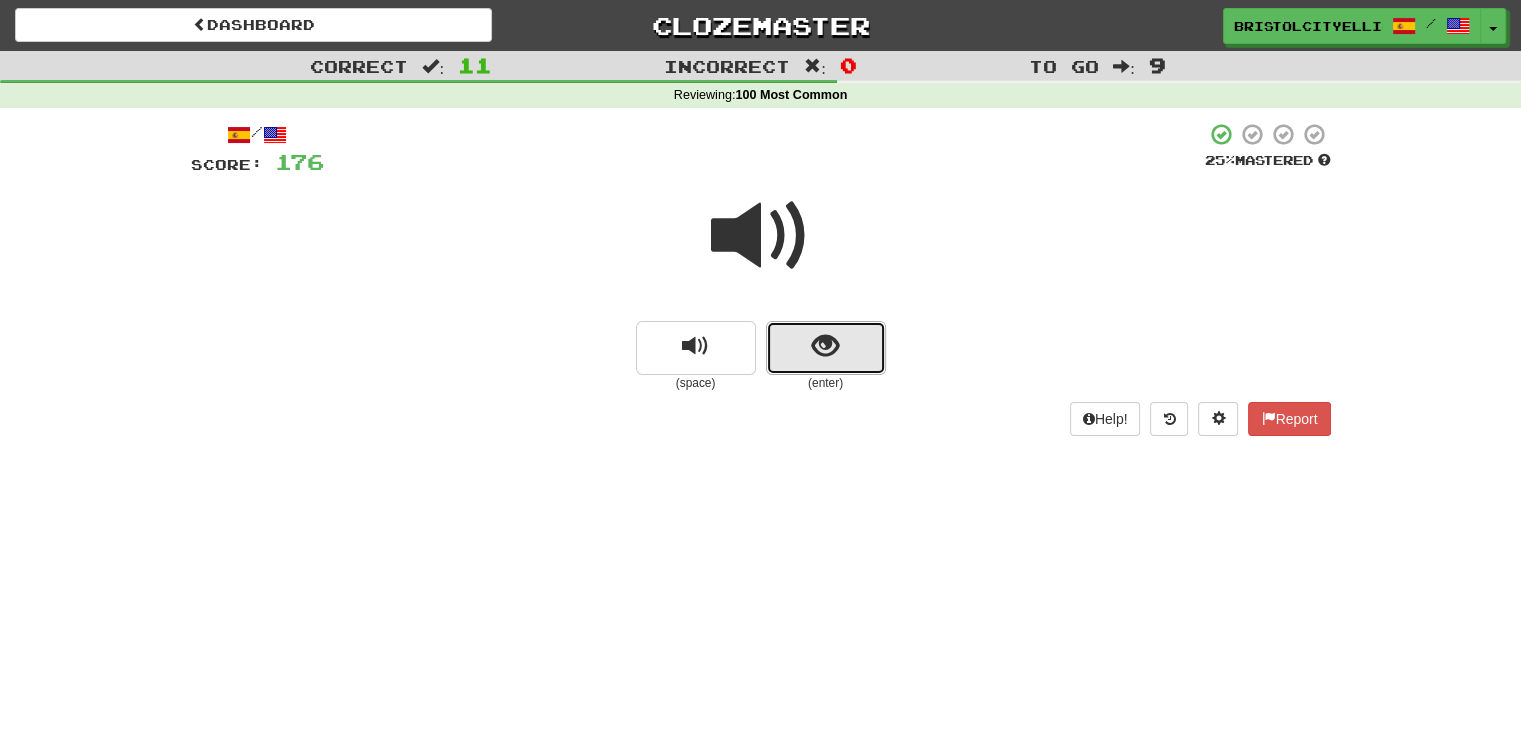 click at bounding box center (826, 348) 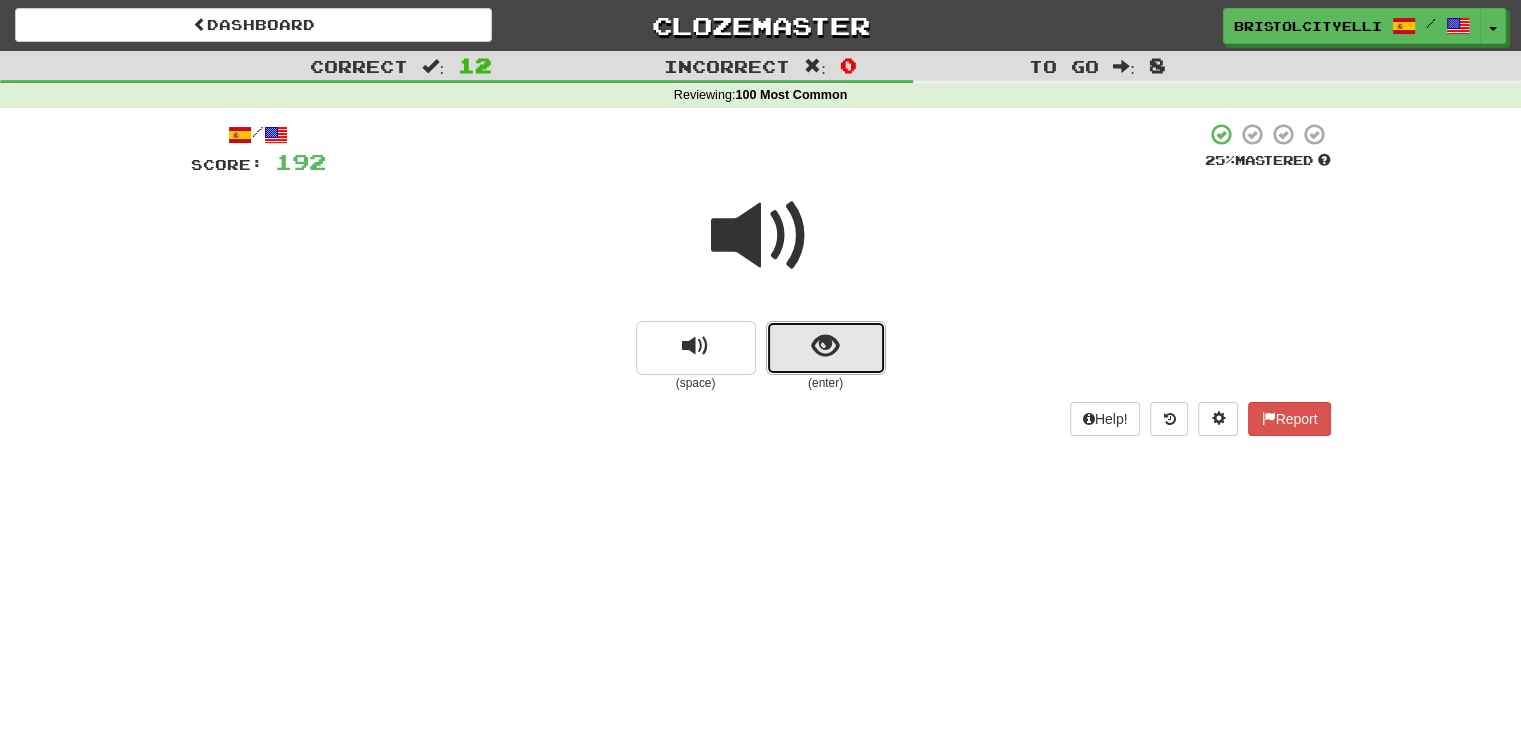 click at bounding box center (826, 348) 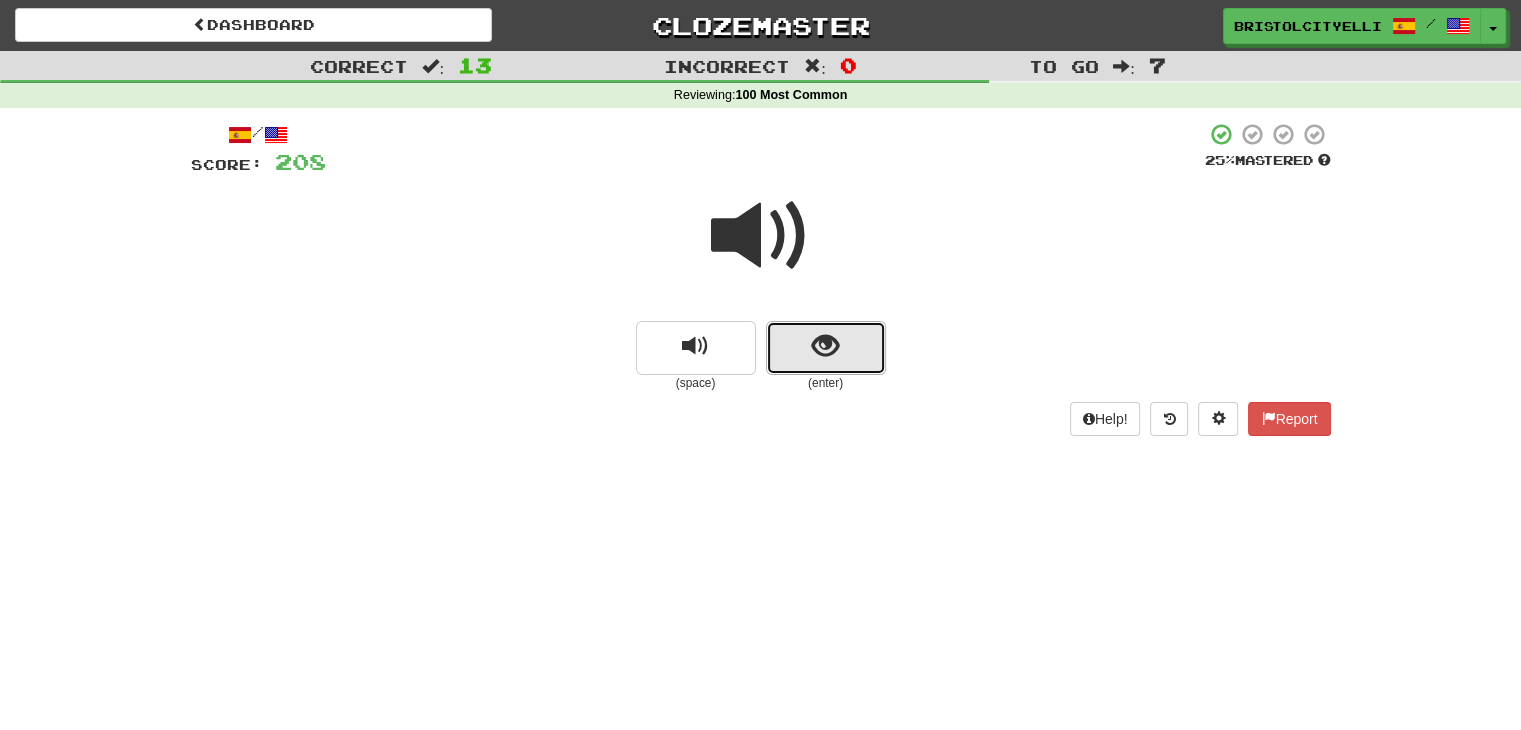 click at bounding box center (826, 348) 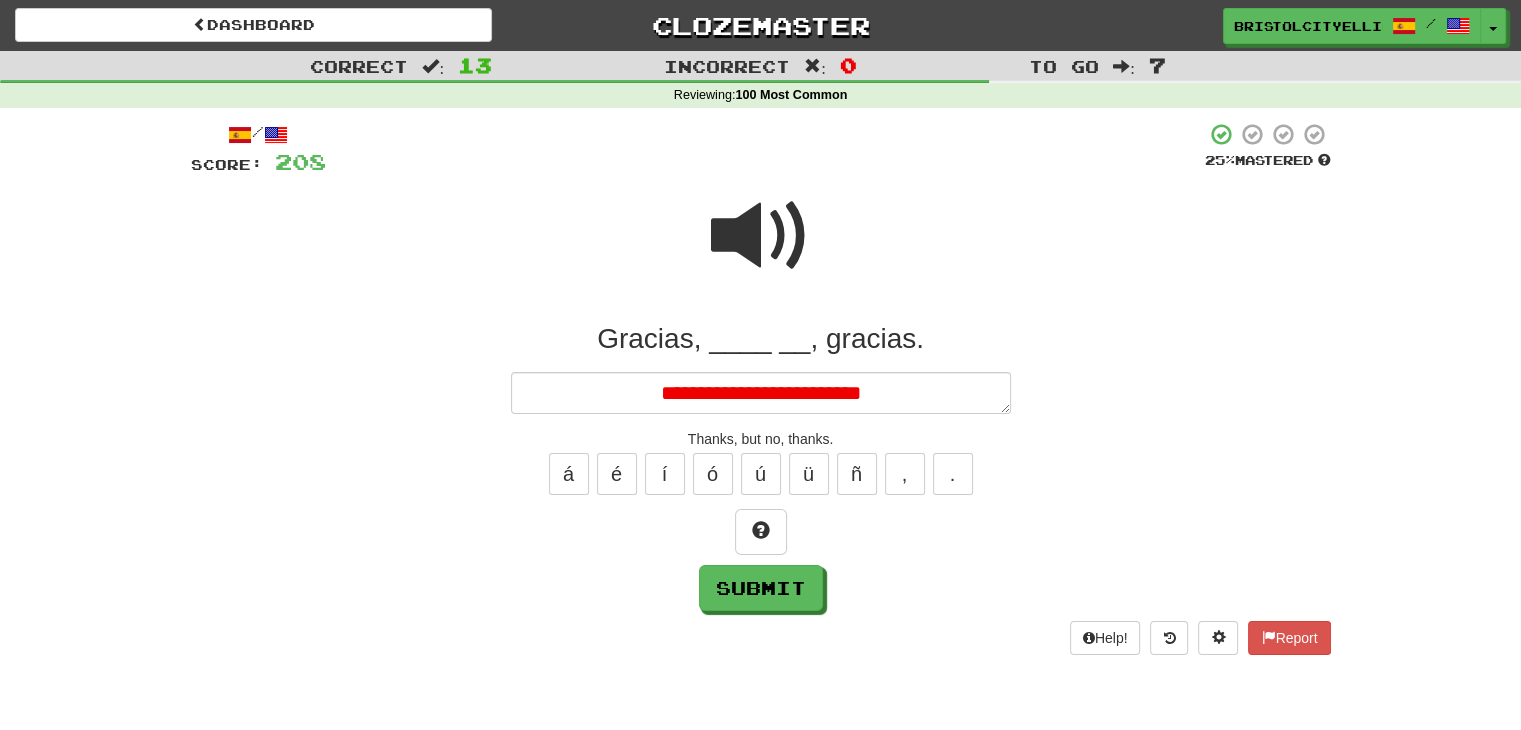 click on "**********" at bounding box center [761, 393] 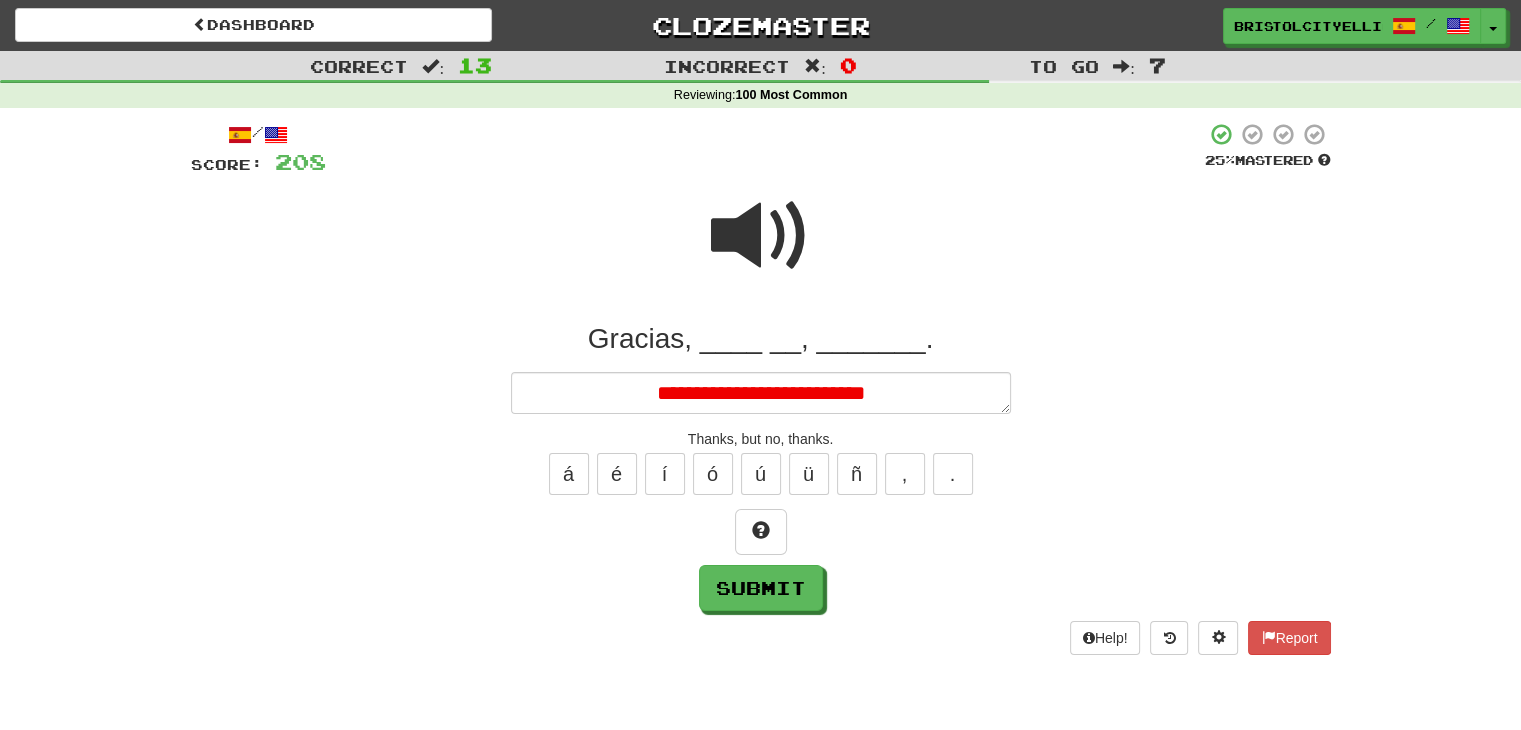click on "**********" at bounding box center [761, 393] 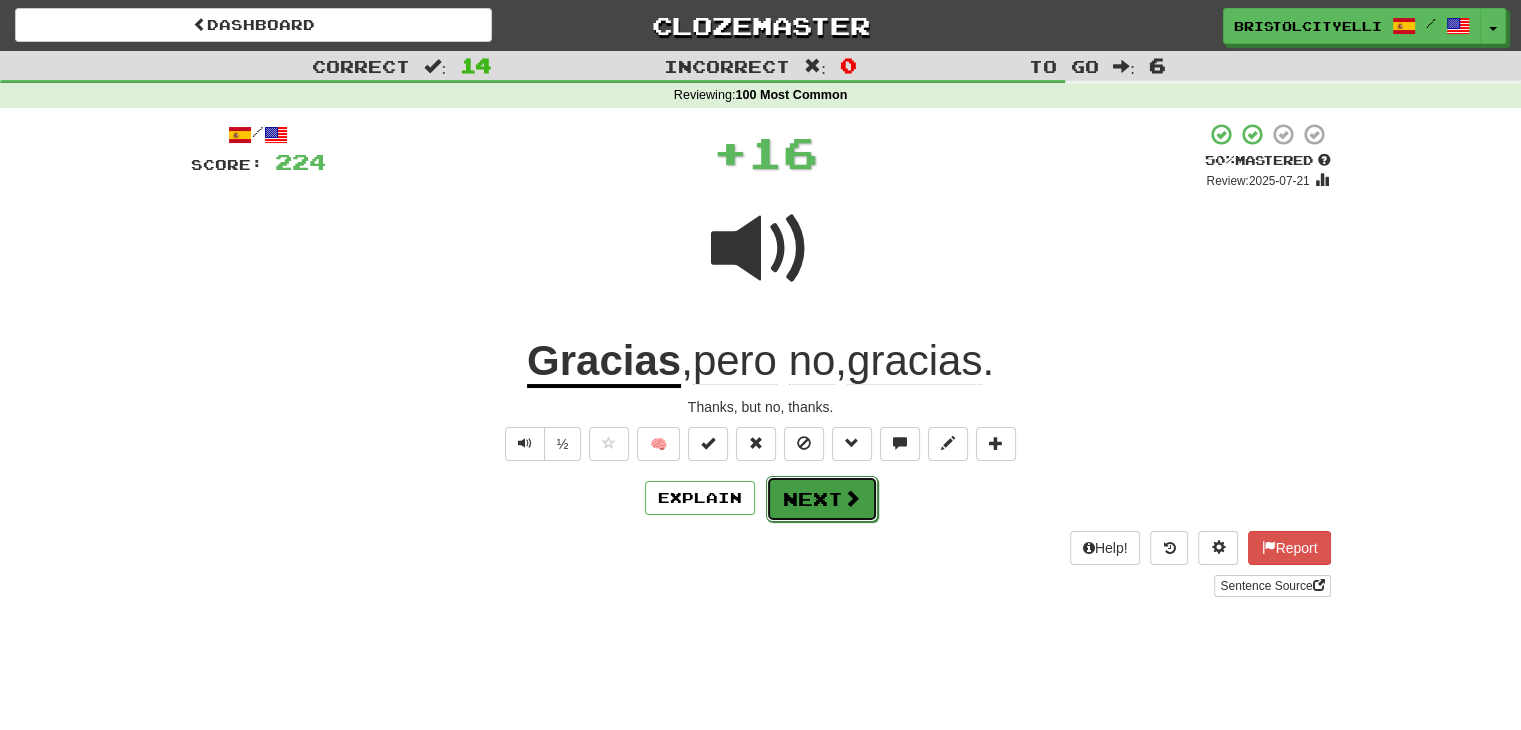 click on "Next" at bounding box center (822, 499) 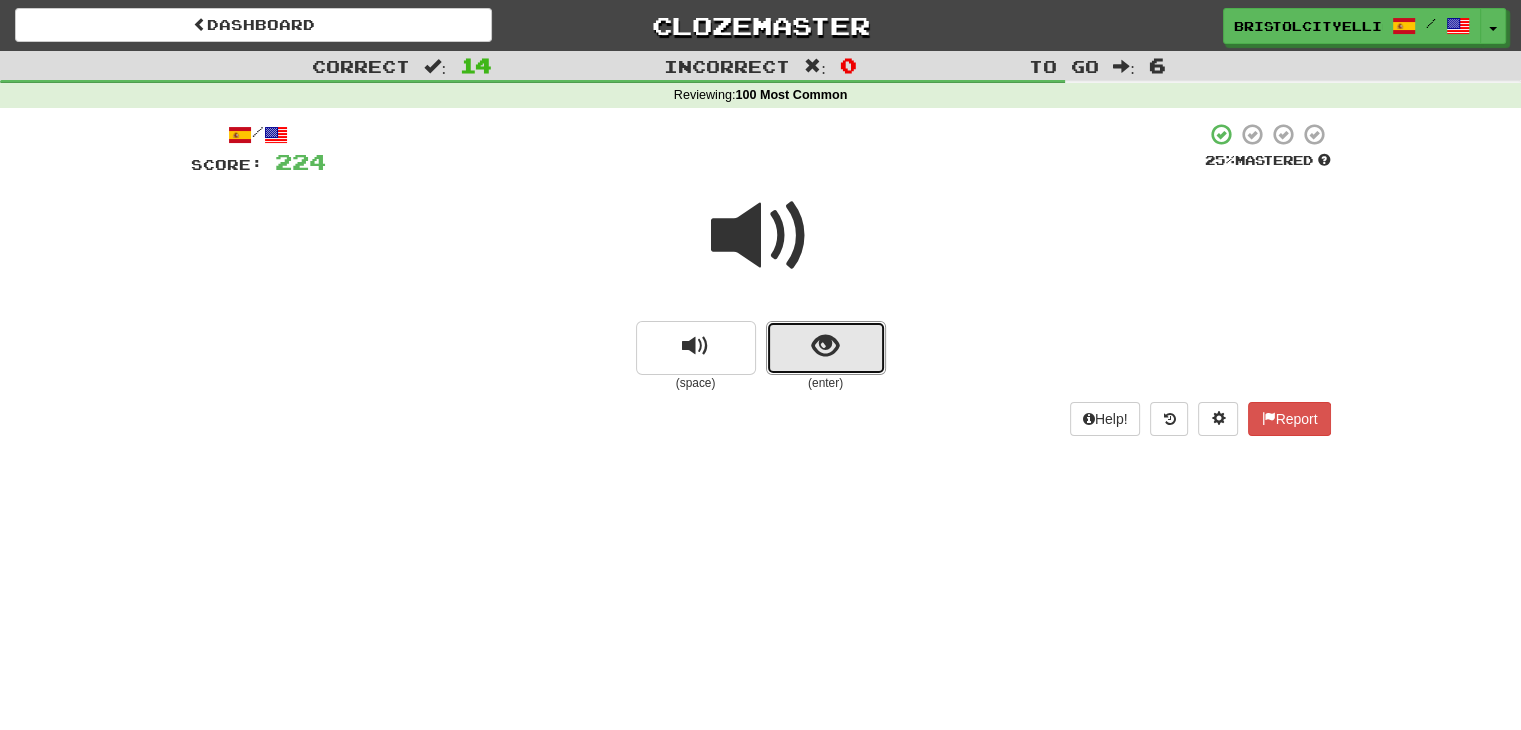click on "(enter)" at bounding box center [826, 356] 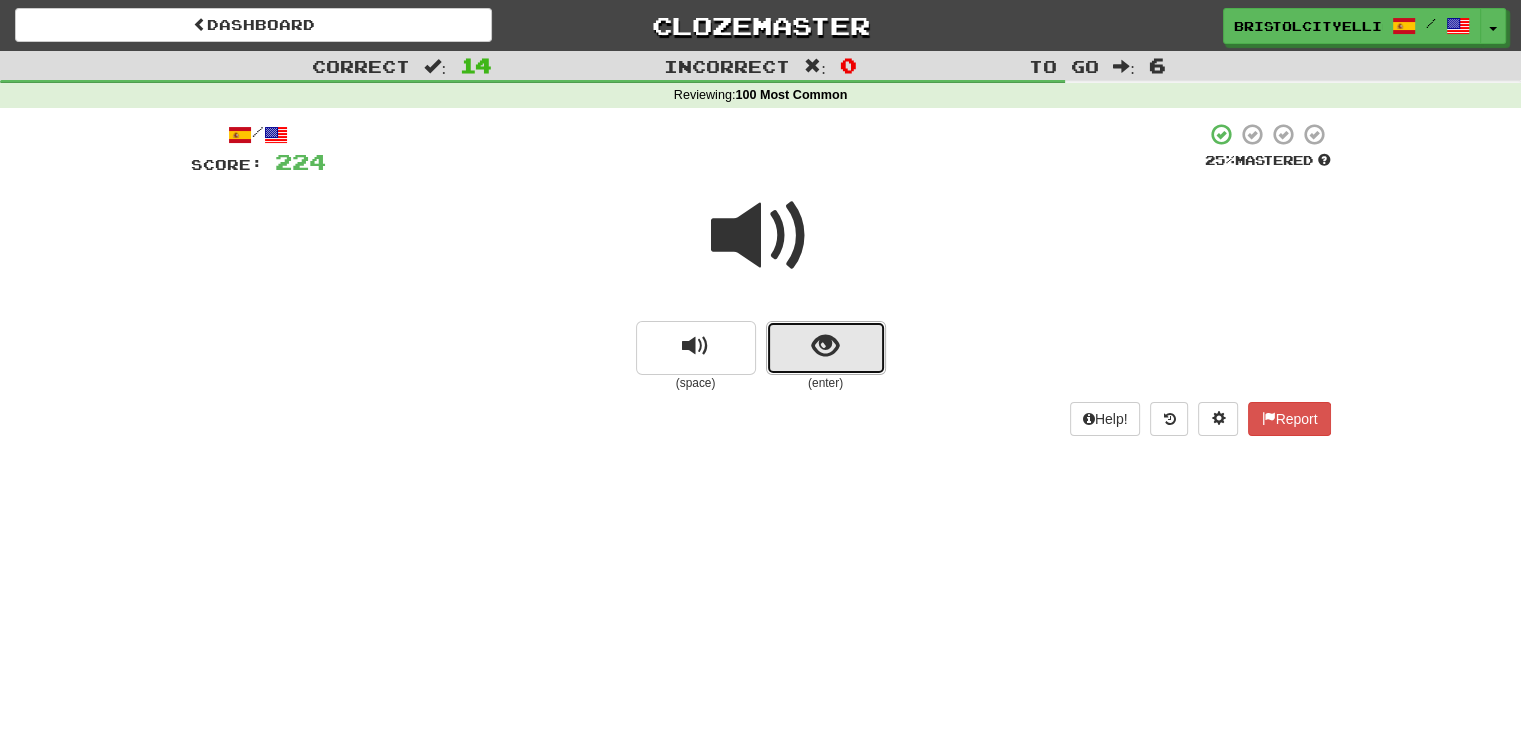 click at bounding box center (826, 348) 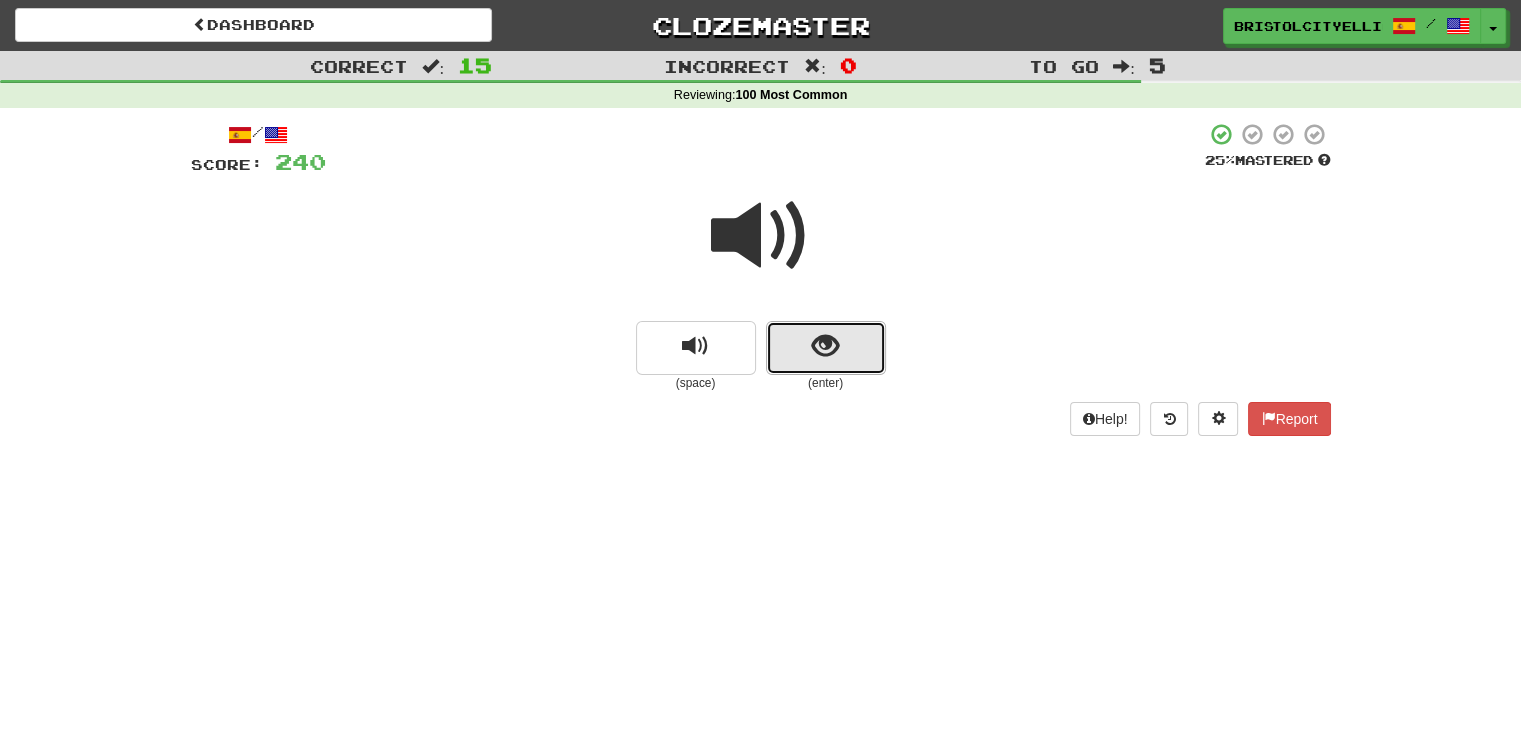 click at bounding box center (826, 348) 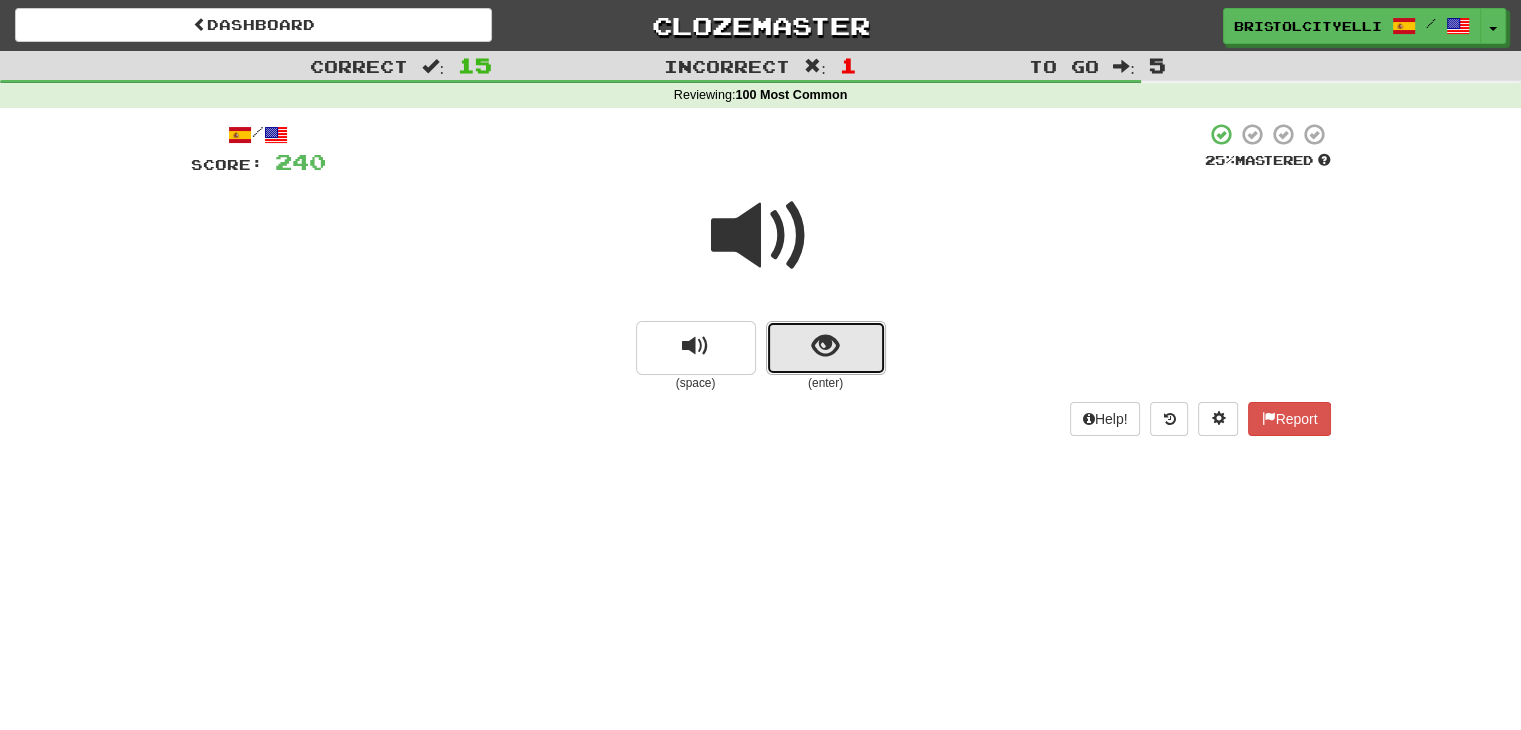 click at bounding box center [825, 346] 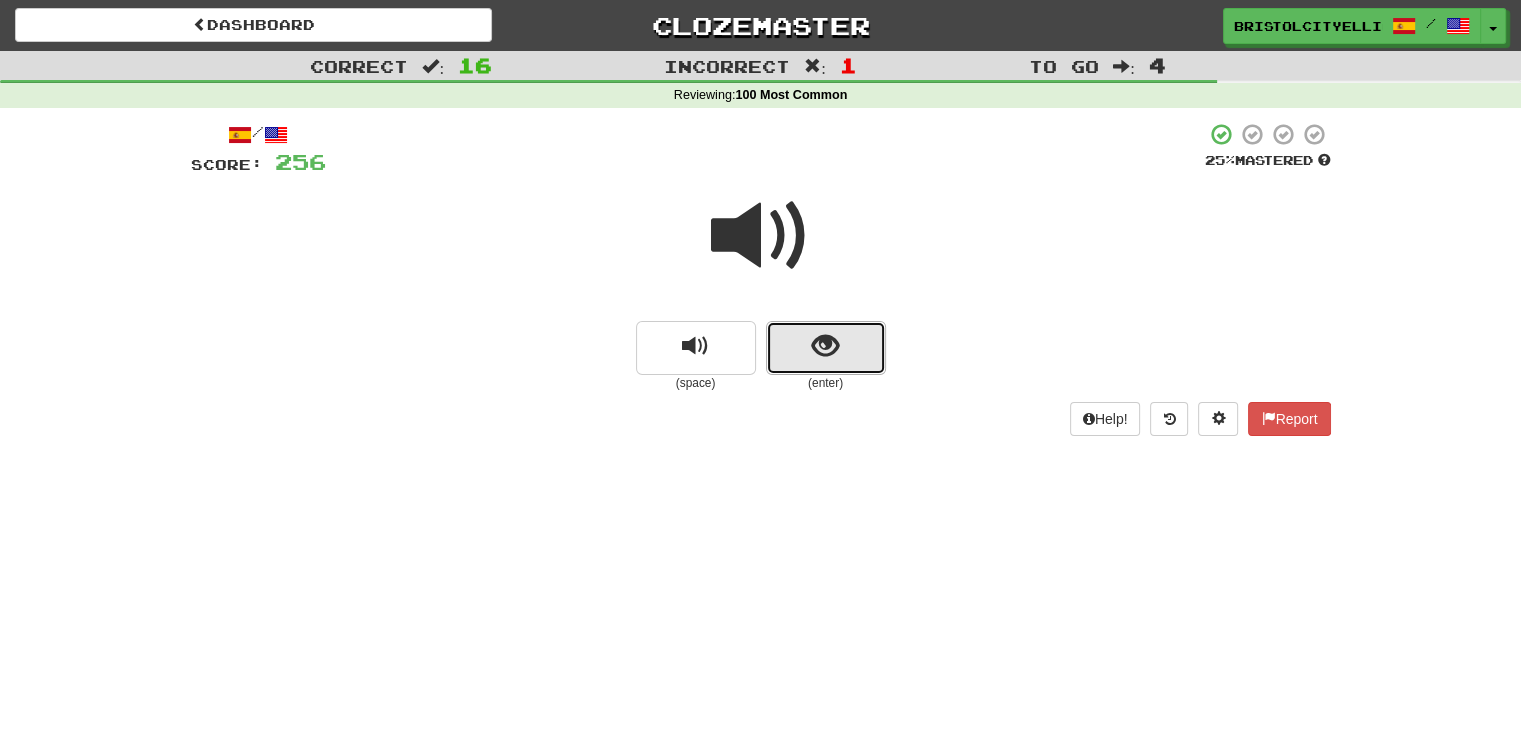 click at bounding box center (826, 348) 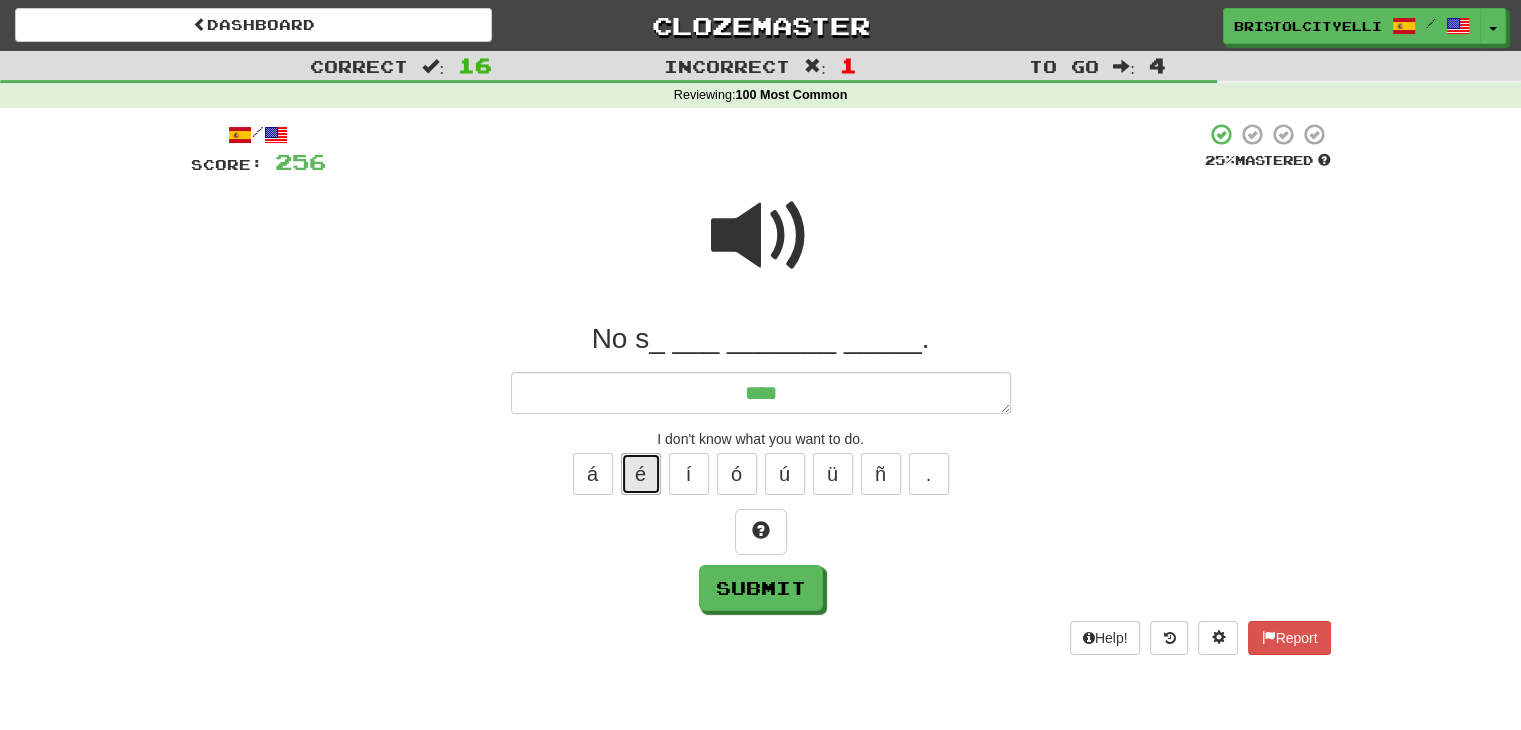click on "é" at bounding box center (641, 474) 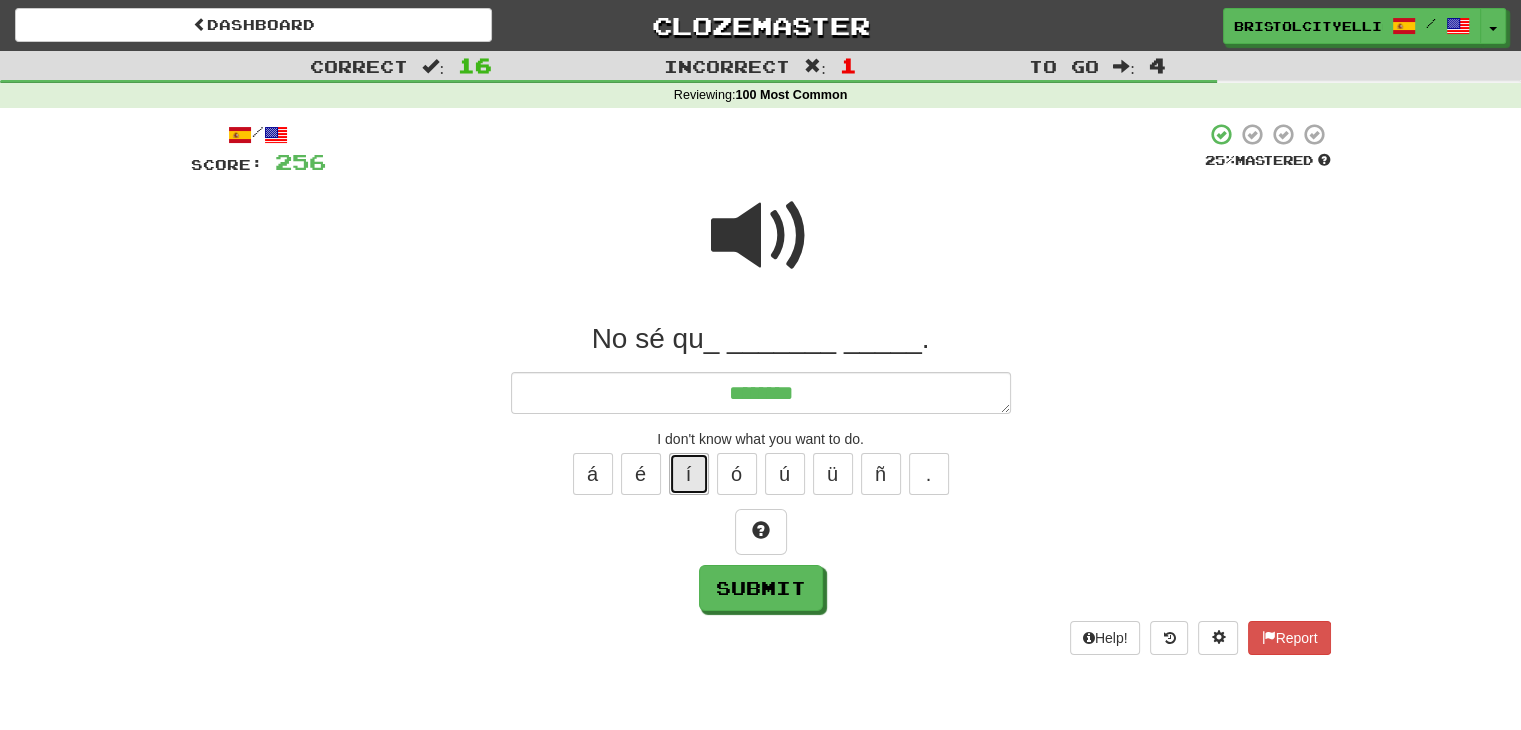 click on "í" at bounding box center [689, 474] 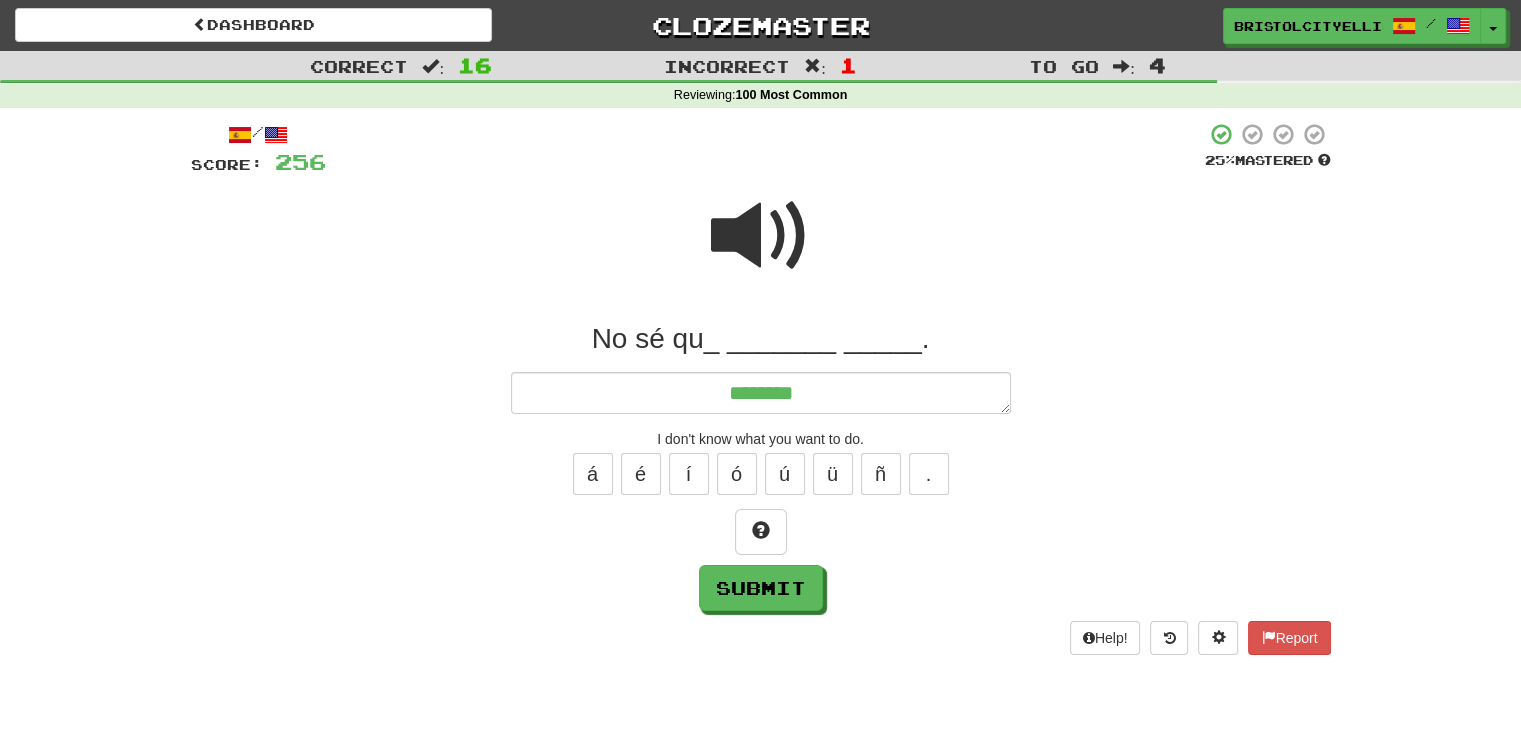 click at bounding box center (761, 236) 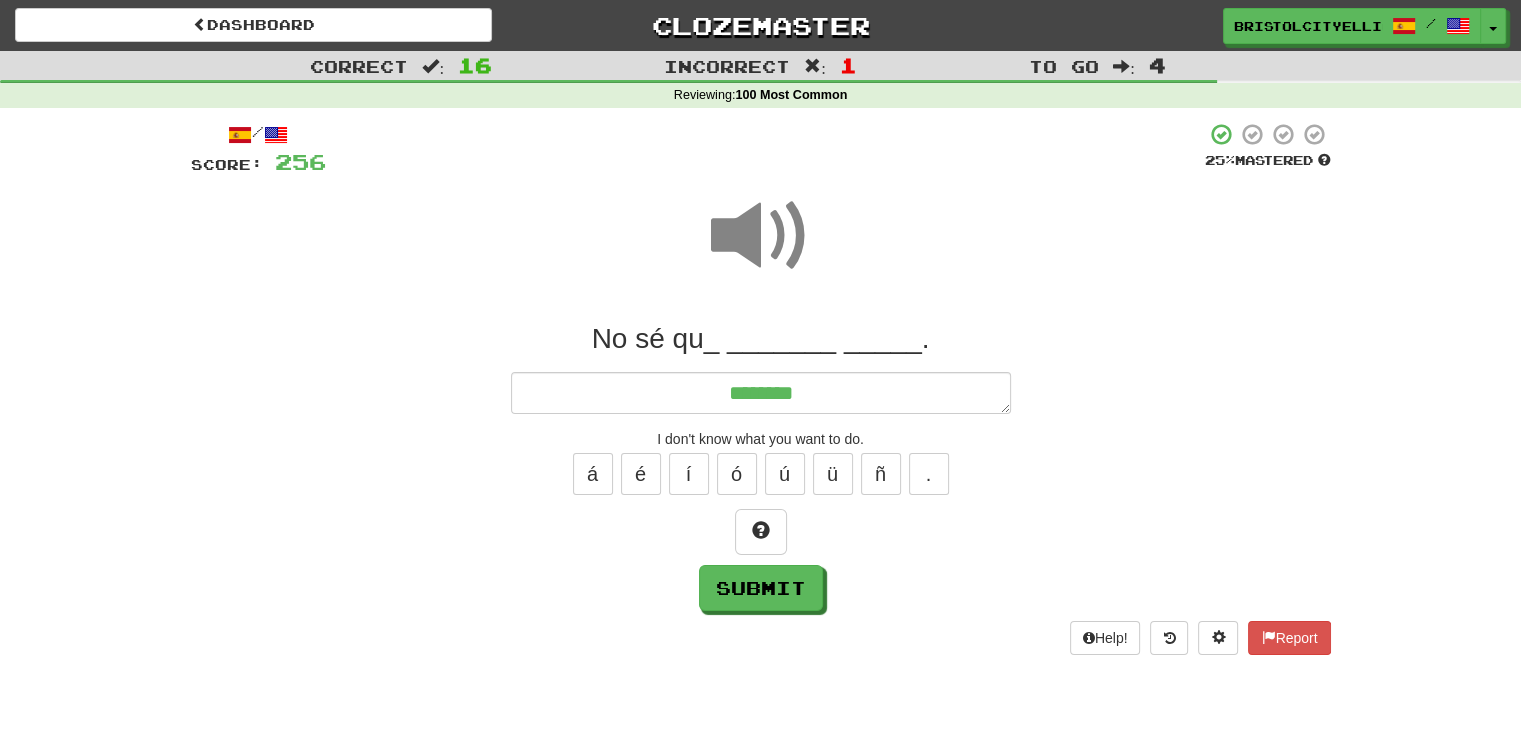 click on "No sé qu_ _______ _____. ******** I don't know what you want to do. á é í ó ú ü ñ . Submit" at bounding box center (761, 466) 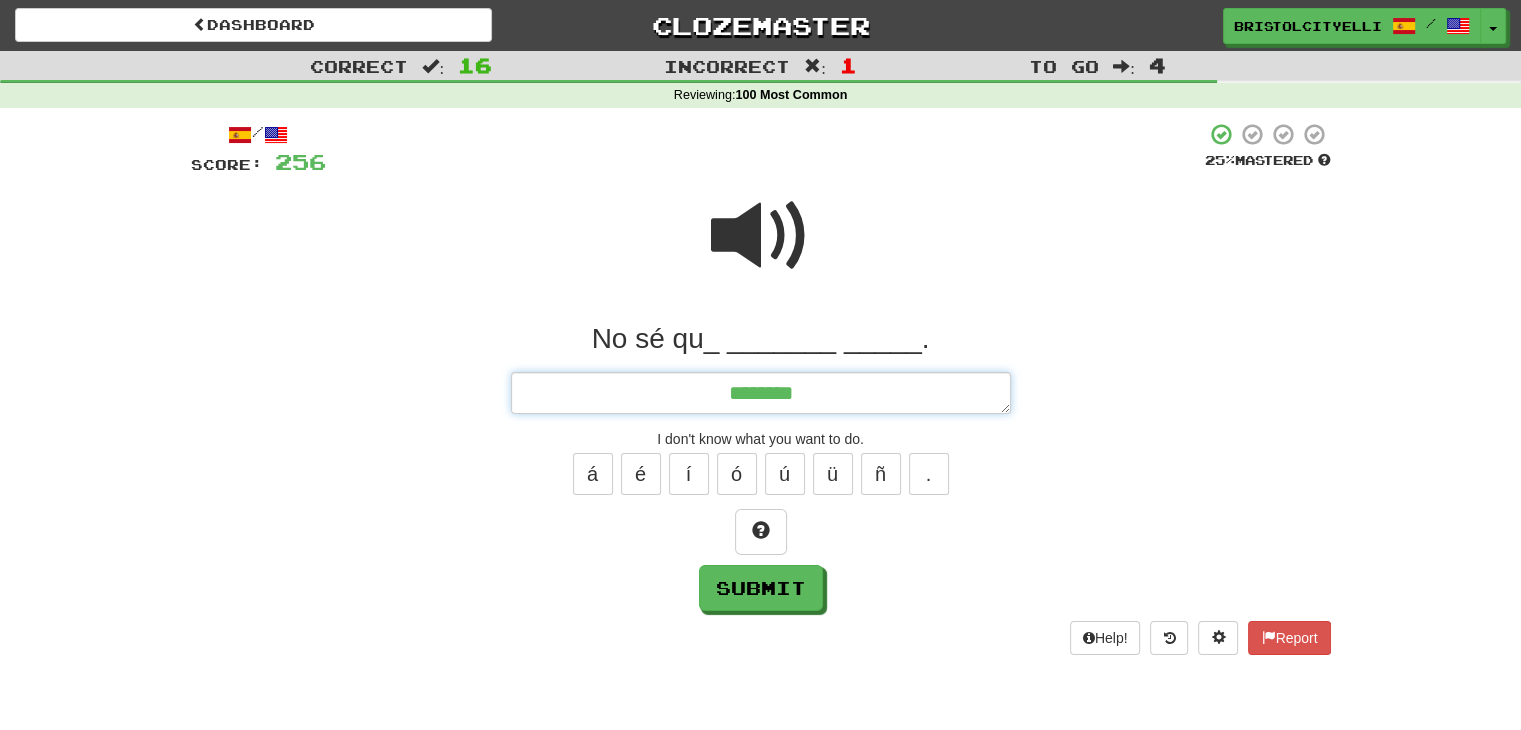 click on "********" at bounding box center [761, 393] 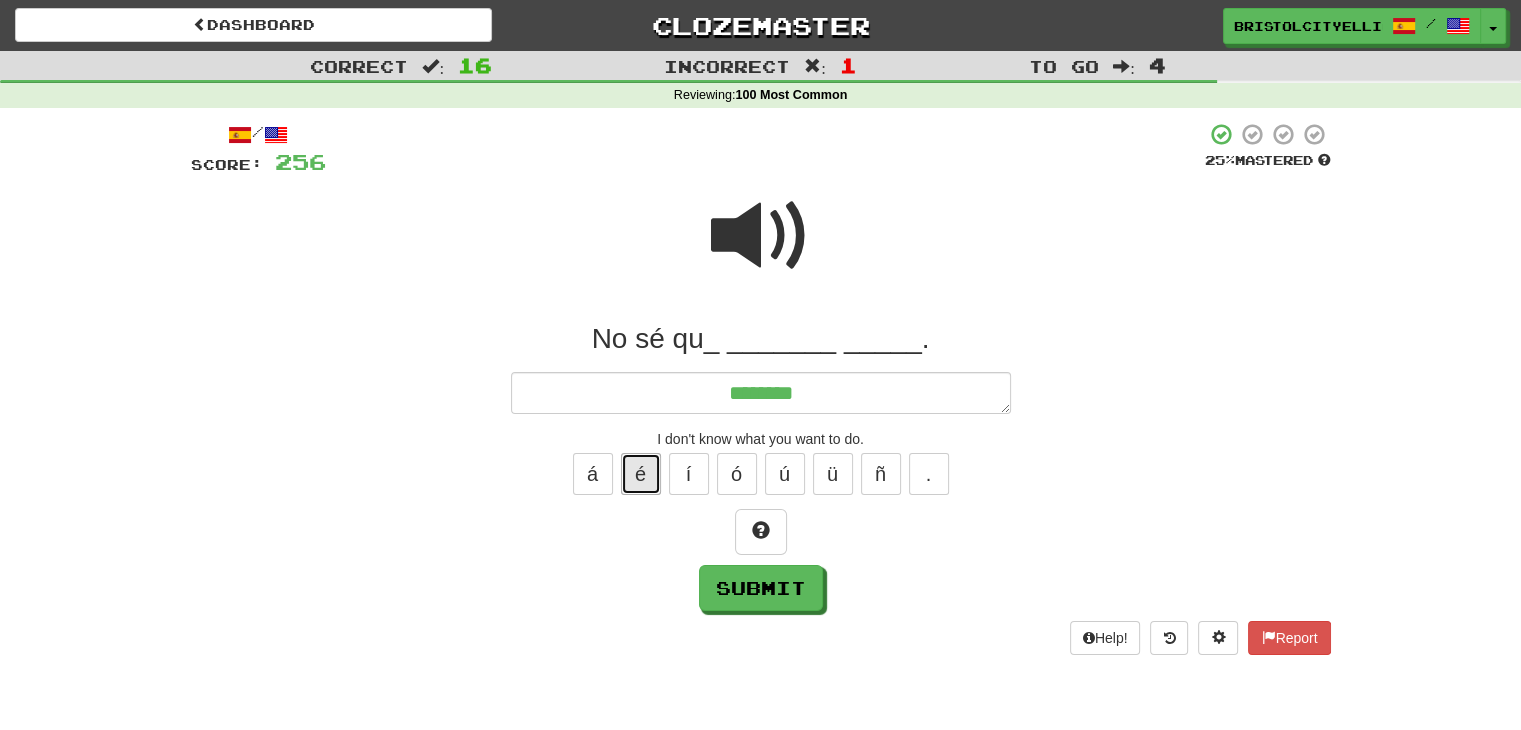 click on "é" at bounding box center [641, 474] 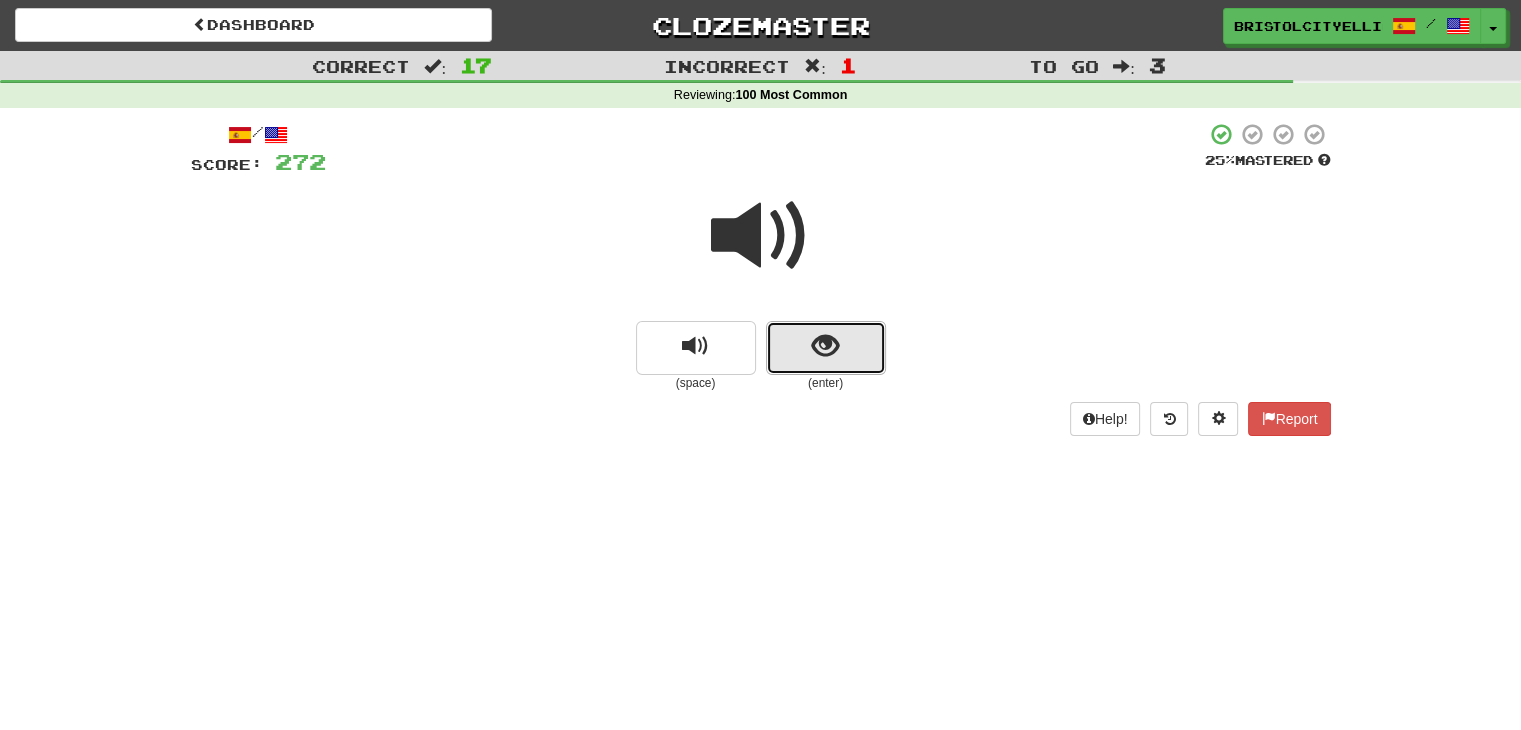 click at bounding box center [826, 348] 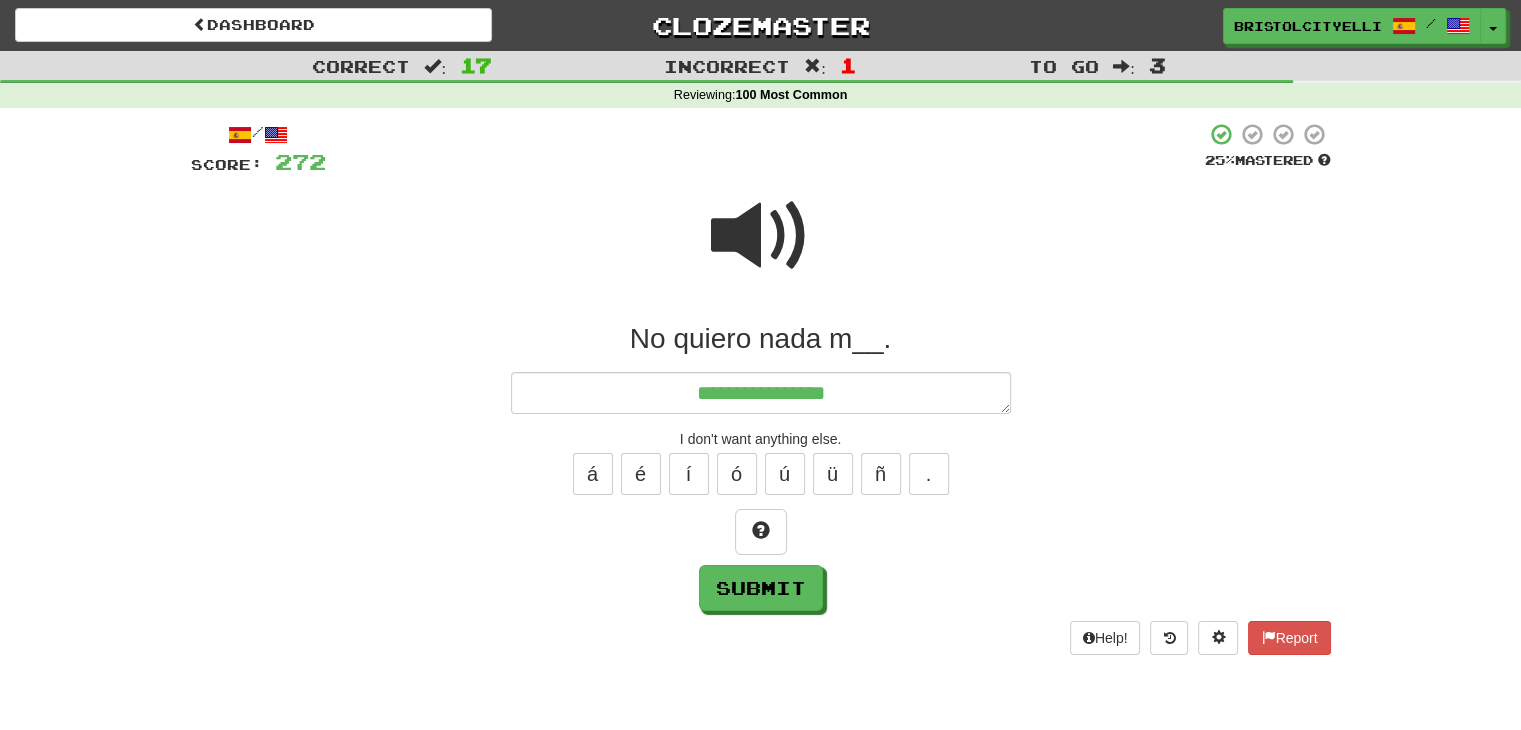click at bounding box center (761, 236) 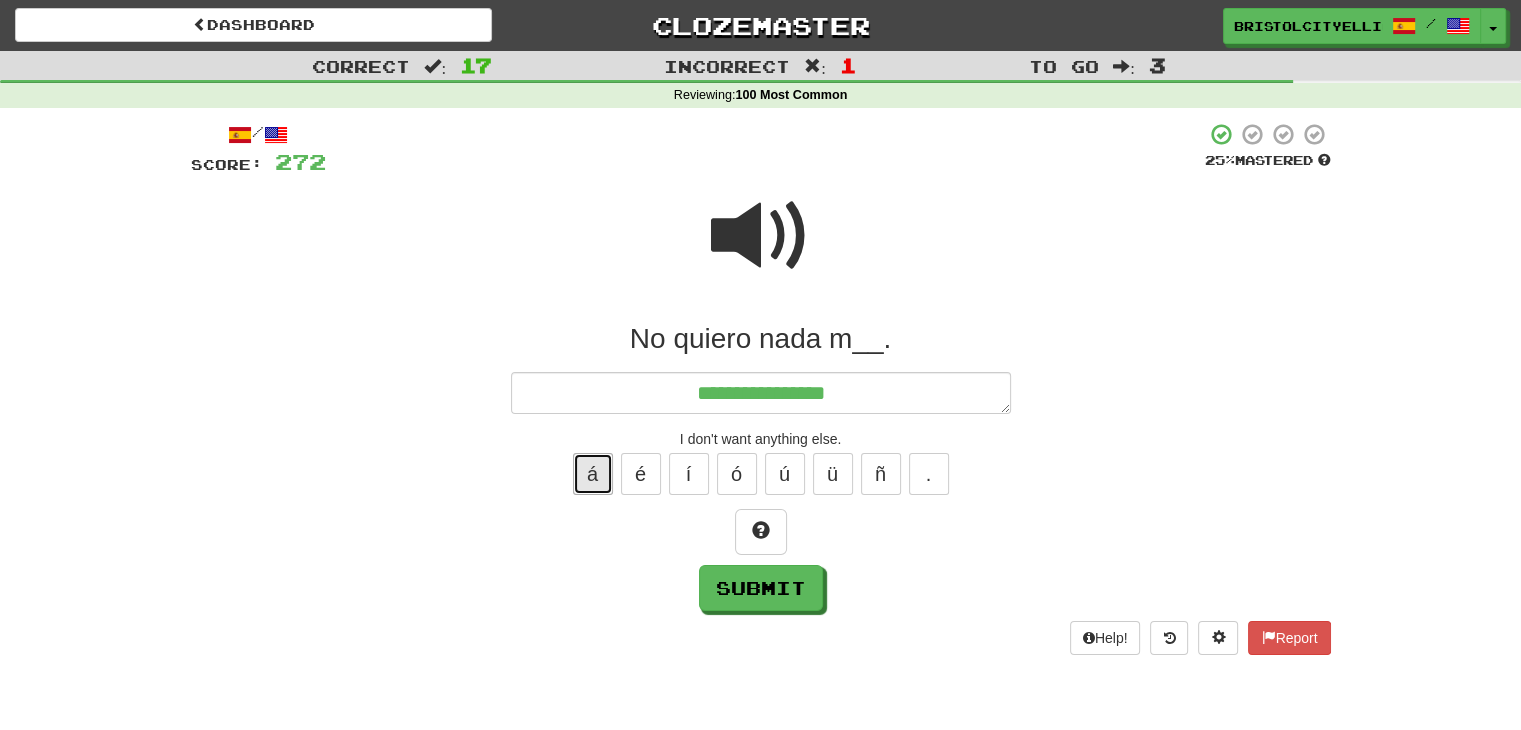 click on "á" at bounding box center (593, 474) 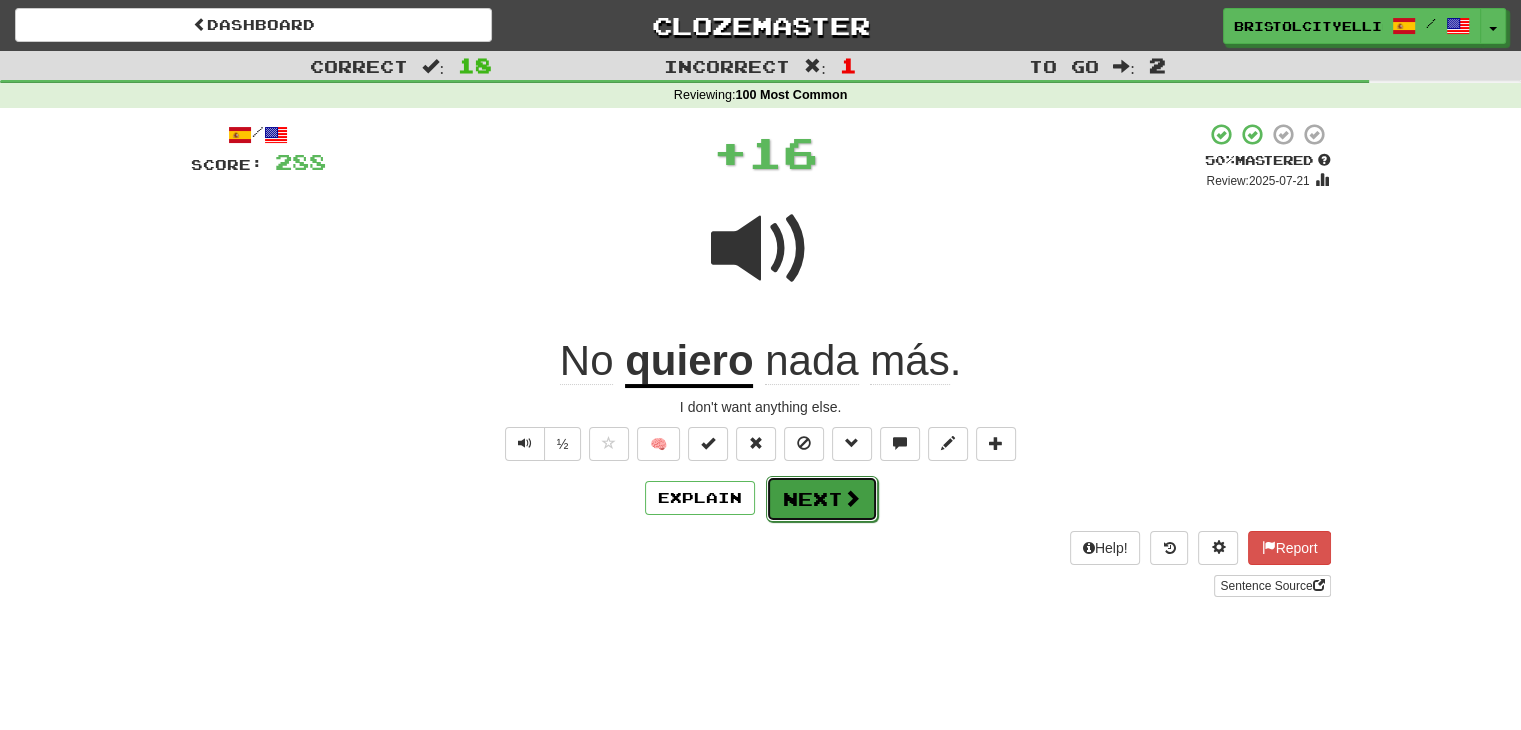 drag, startPoint x: 840, startPoint y: 476, endPoint x: 841, endPoint y: 487, distance: 11.045361 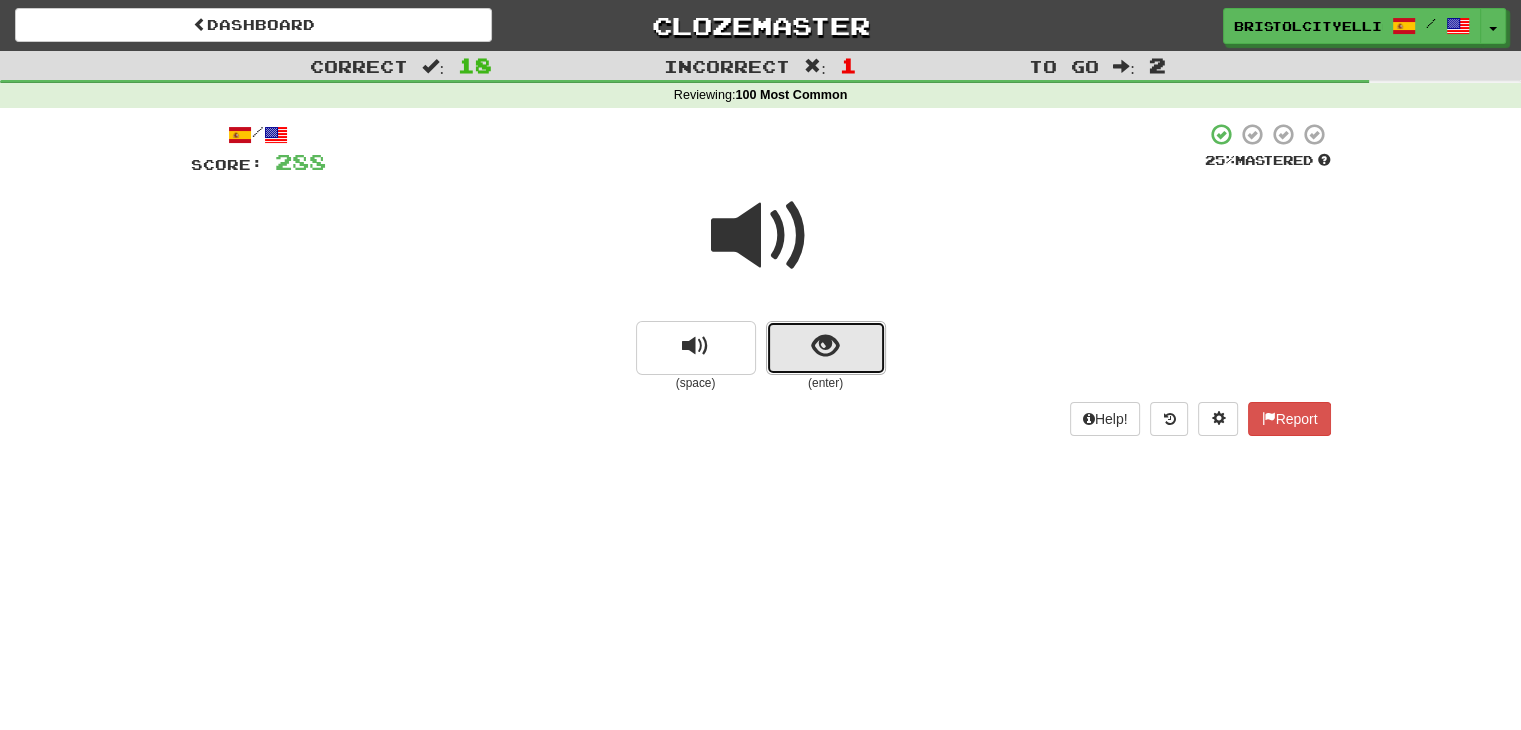 click at bounding box center (826, 348) 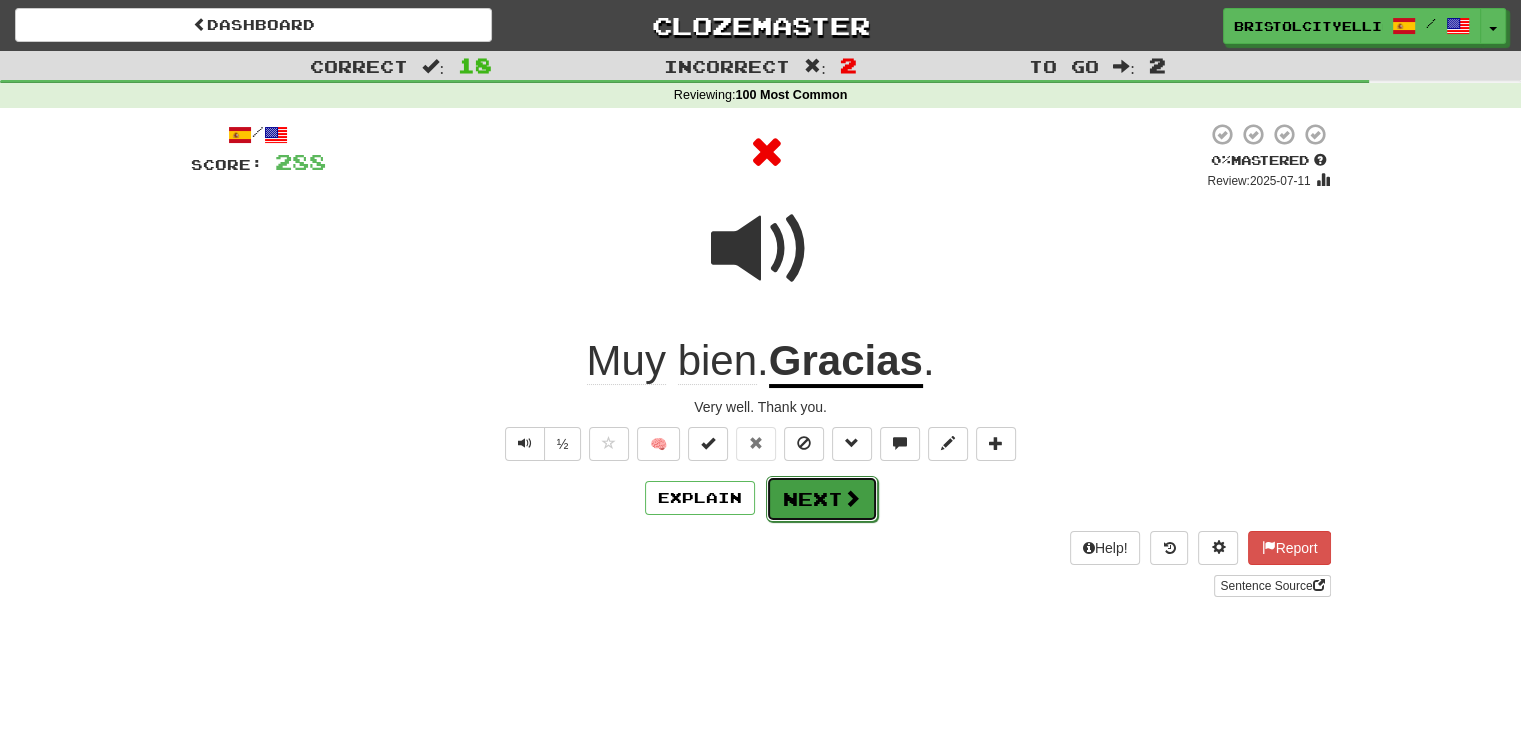 click on "Next" at bounding box center [822, 499] 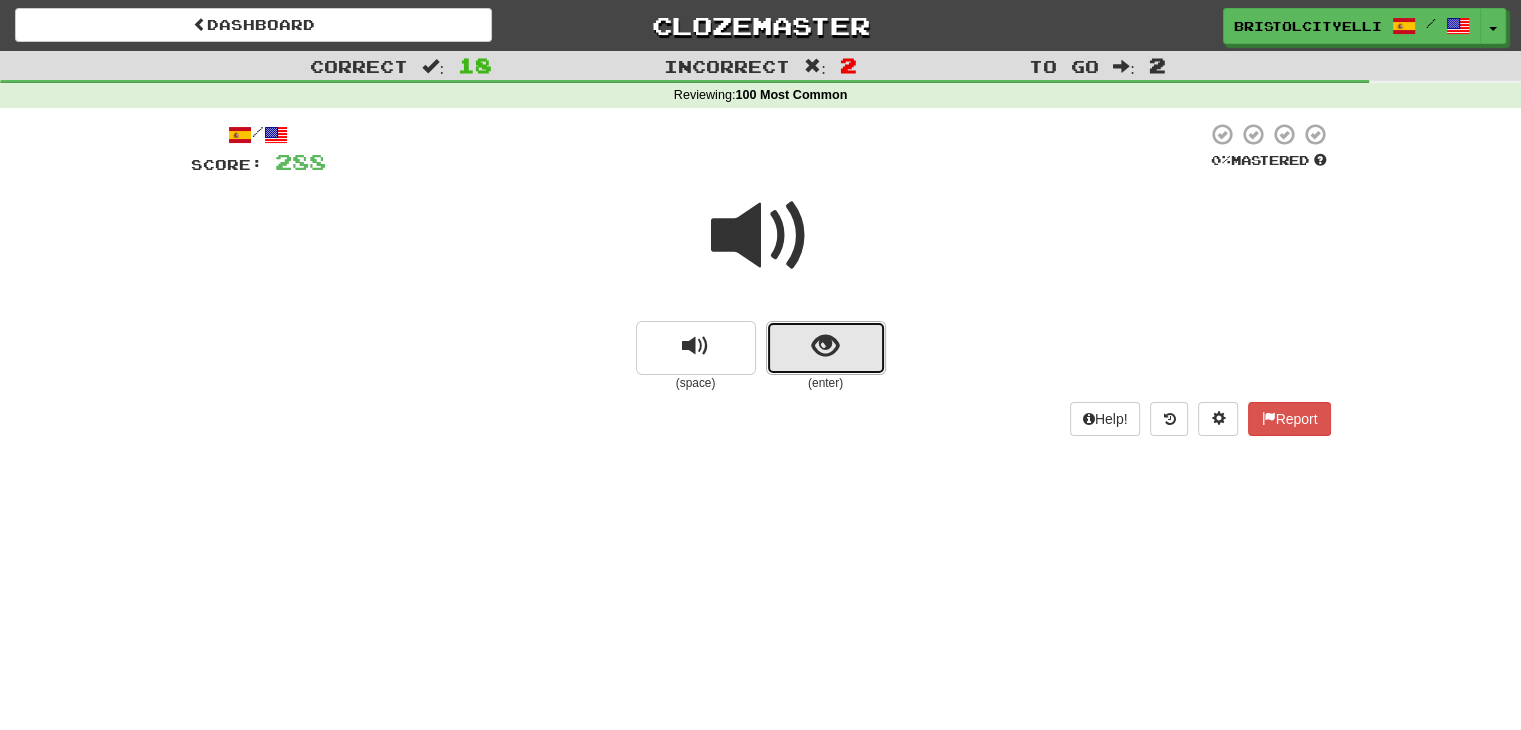 click at bounding box center [826, 348] 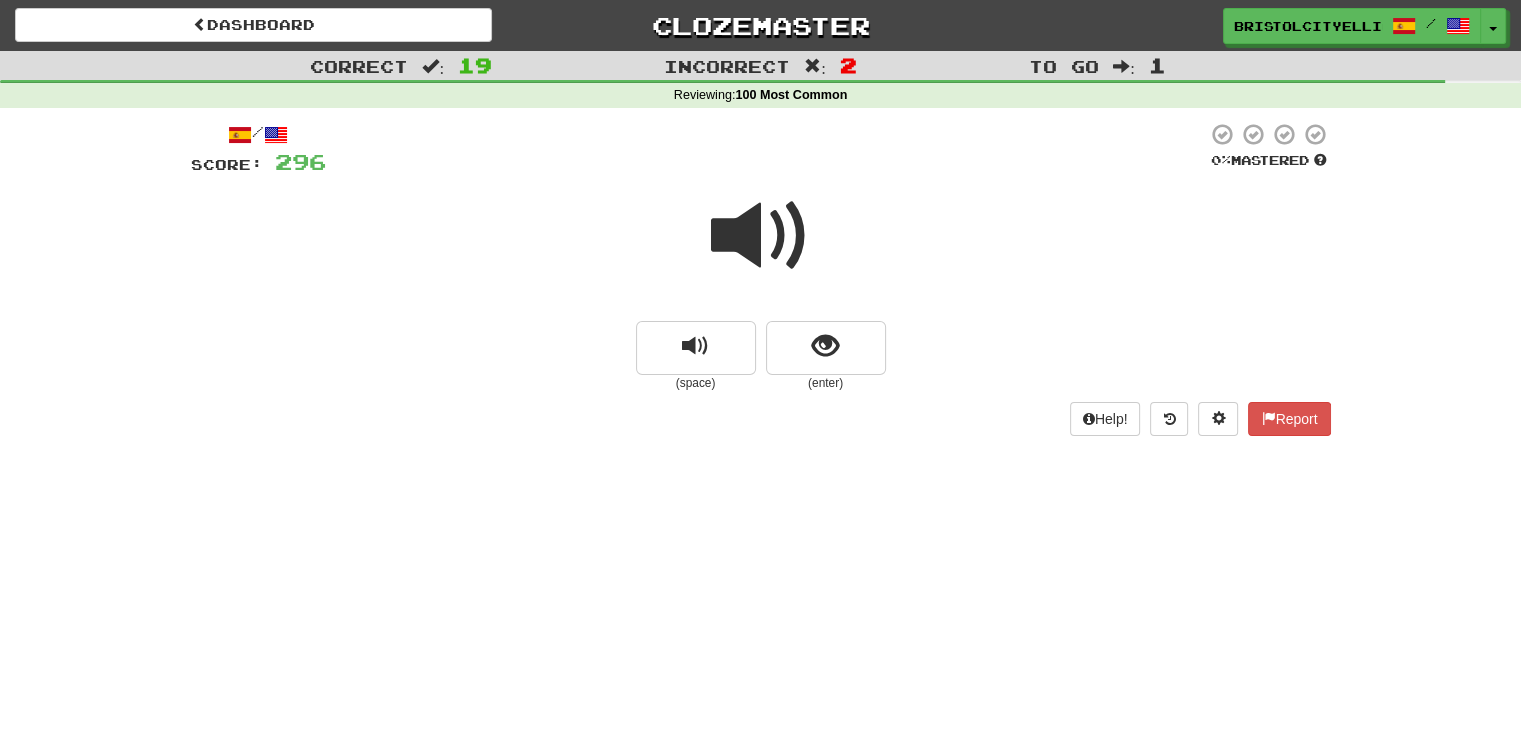 click on "(enter)" at bounding box center (826, 383) 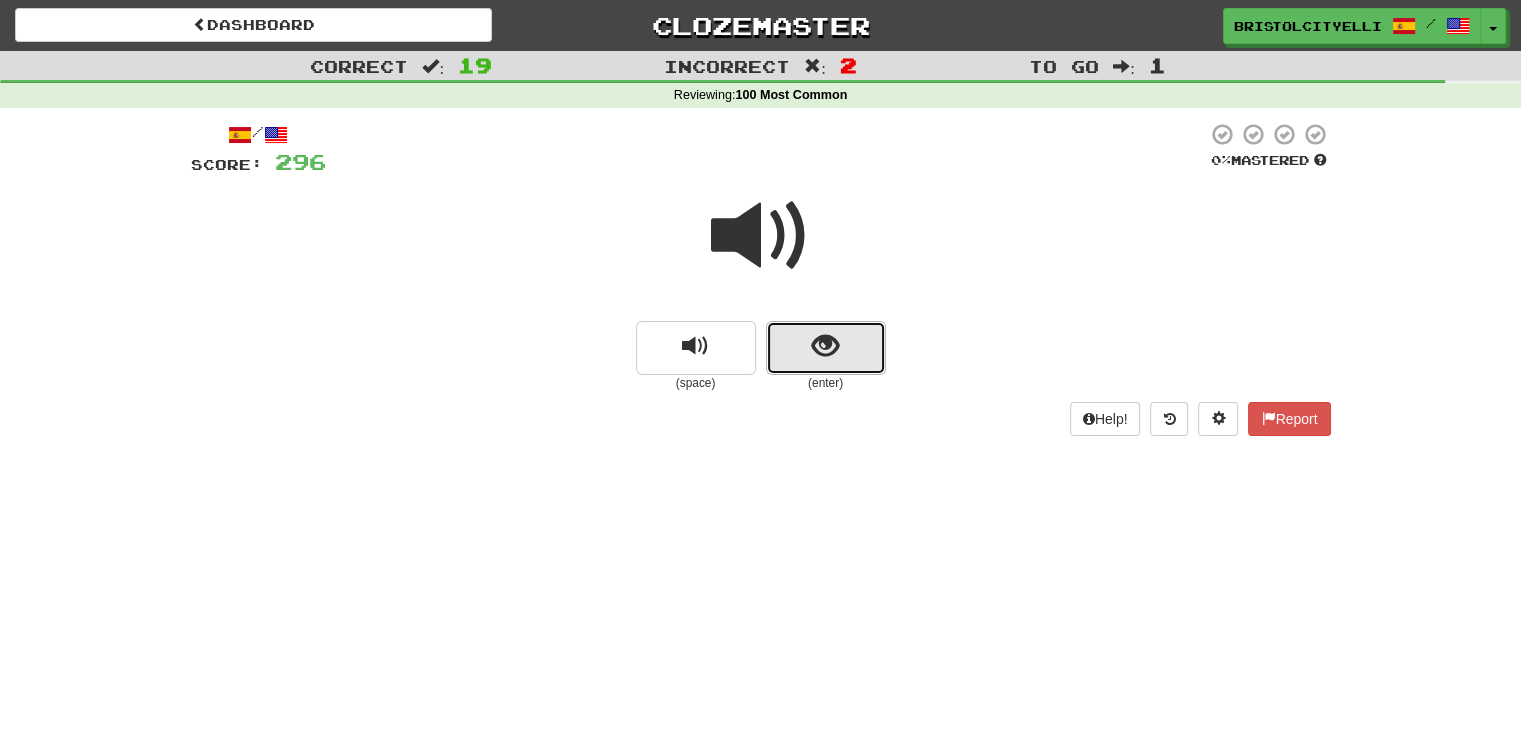 click at bounding box center [826, 348] 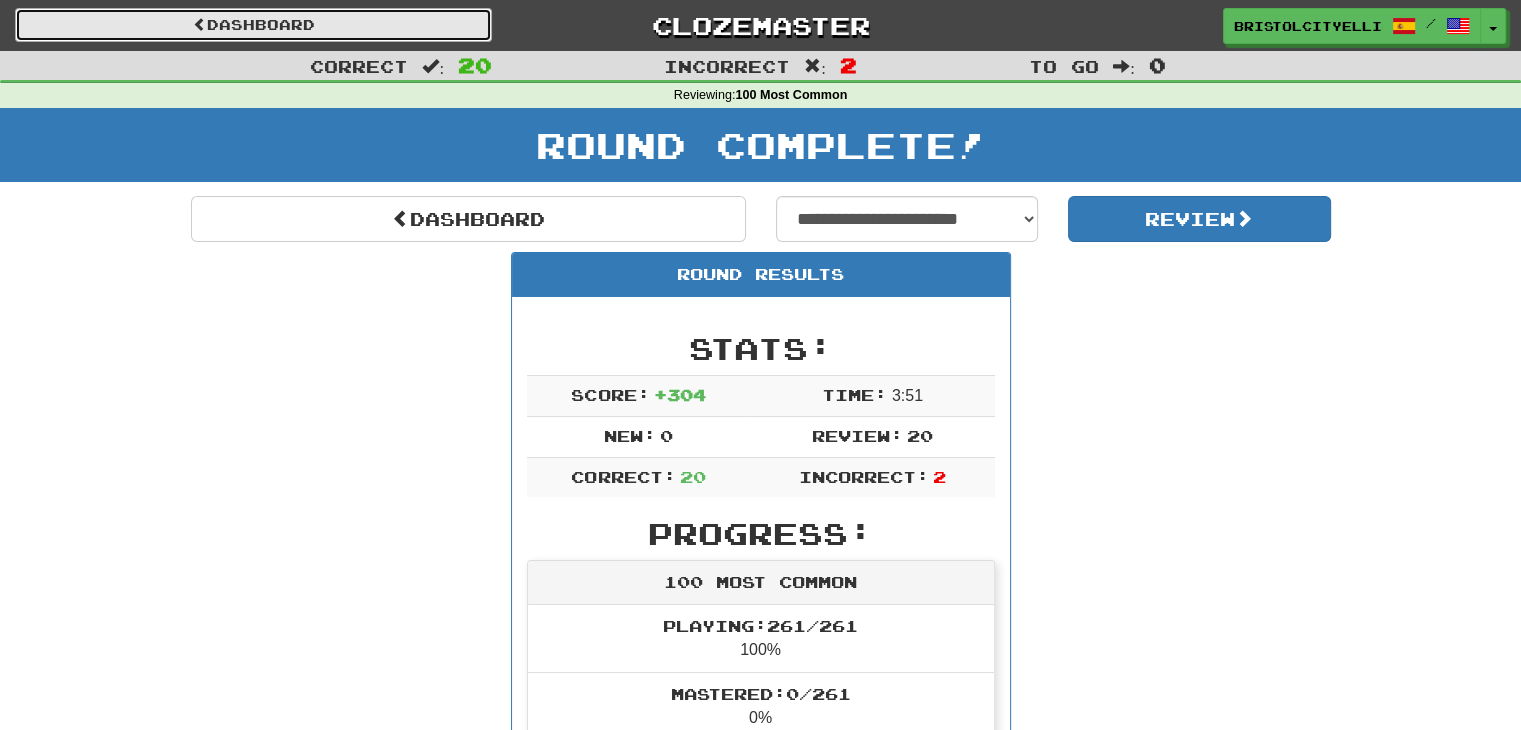 click on "Dashboard" at bounding box center [253, 25] 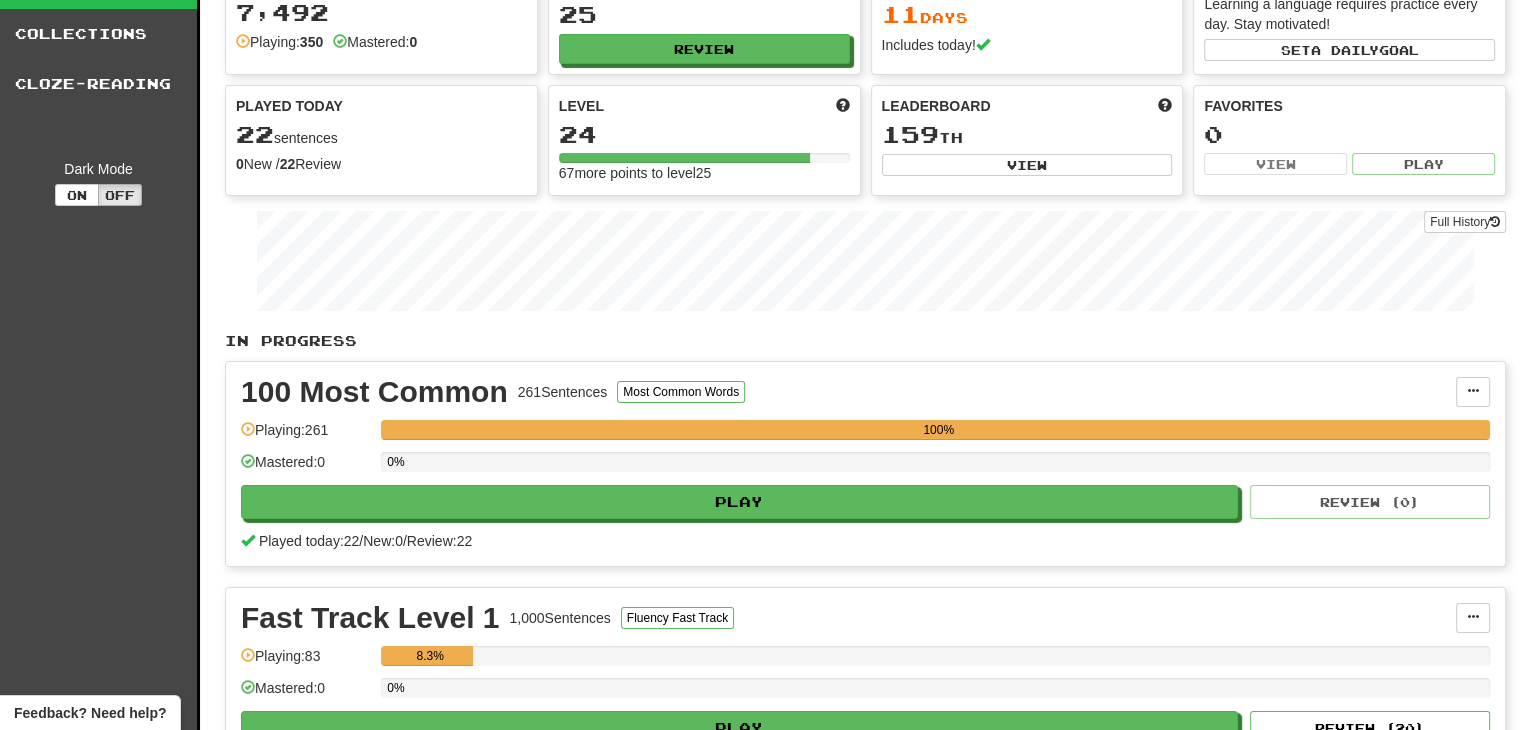 scroll, scrollTop: 0, scrollLeft: 0, axis: both 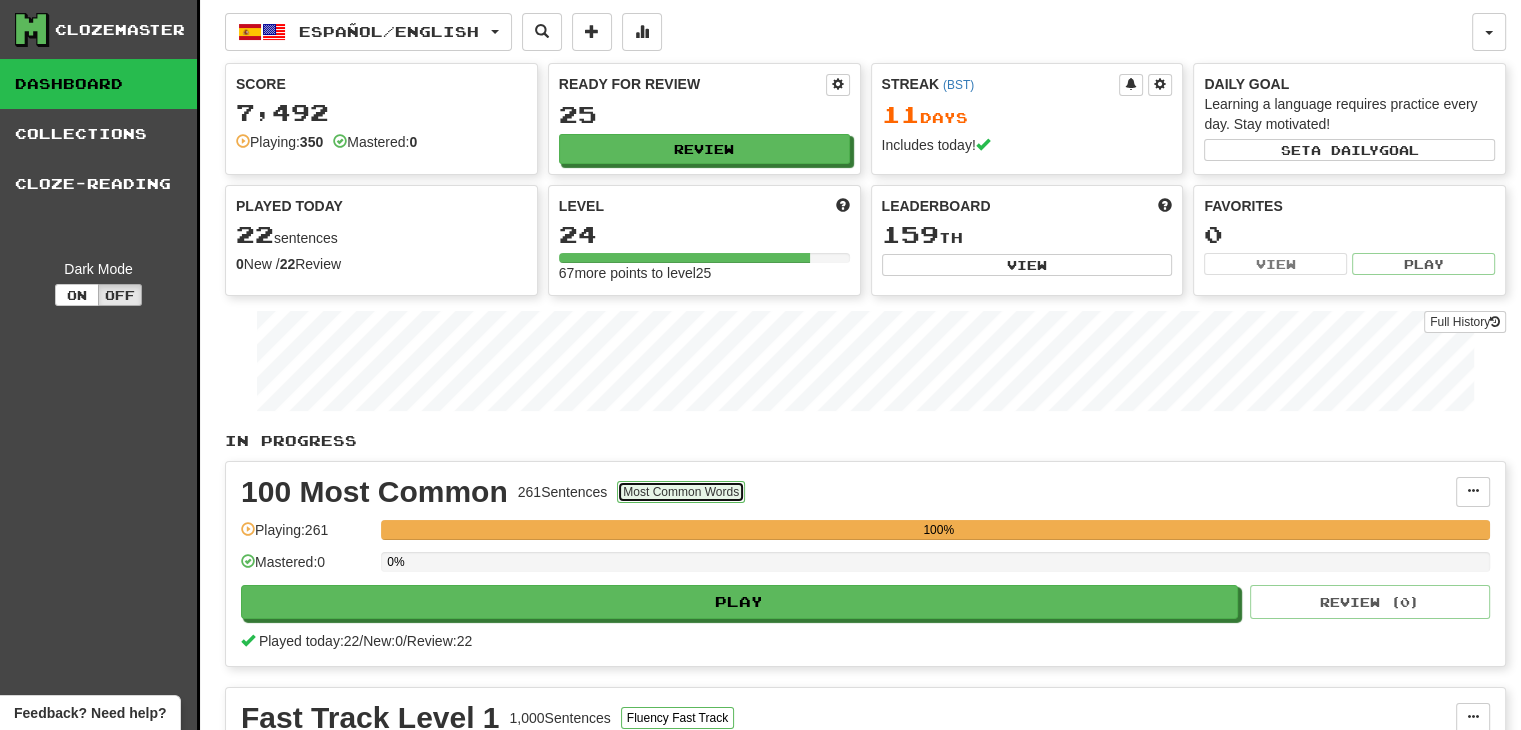 click on "Most Common Words" at bounding box center [681, 492] 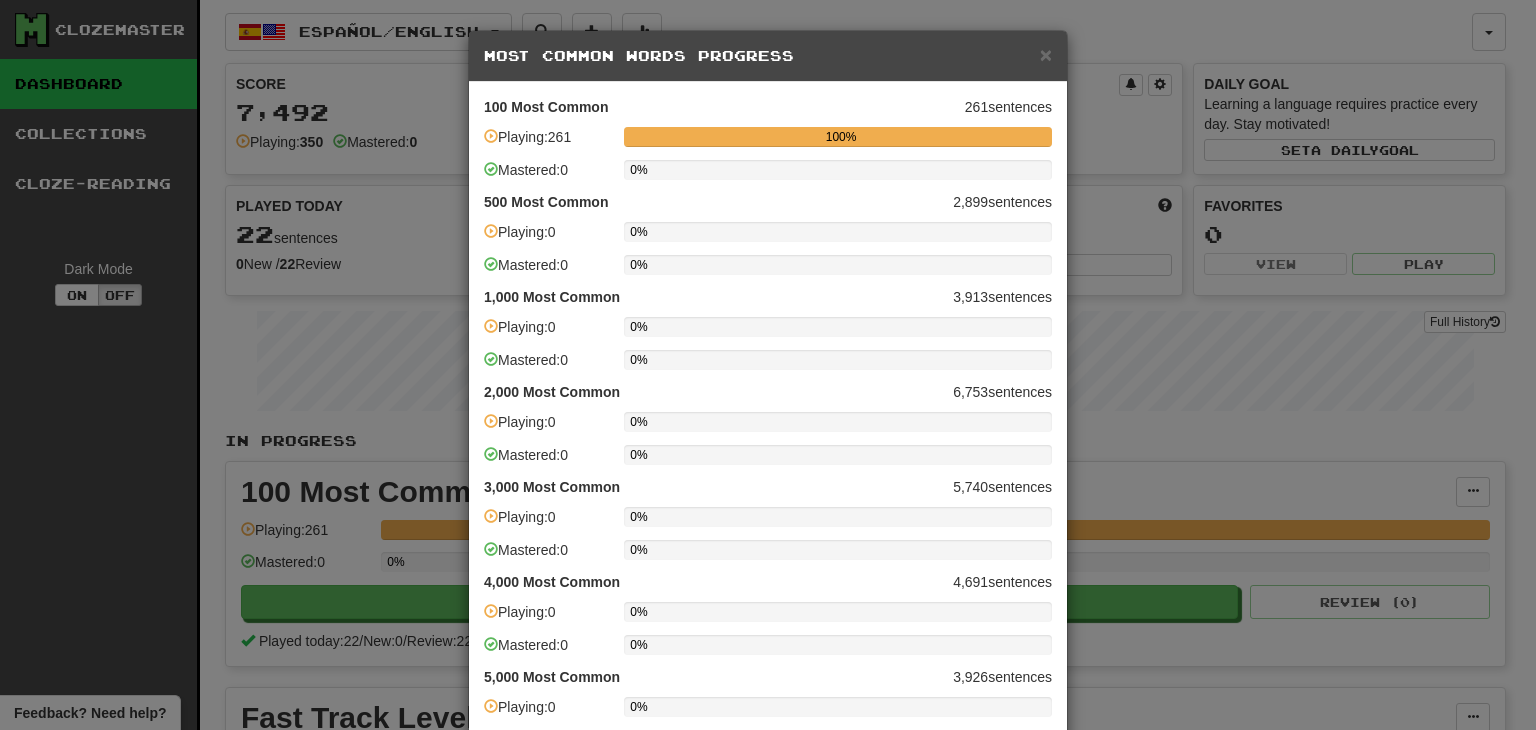 click on "× Most Common Words Progress" at bounding box center [768, 56] 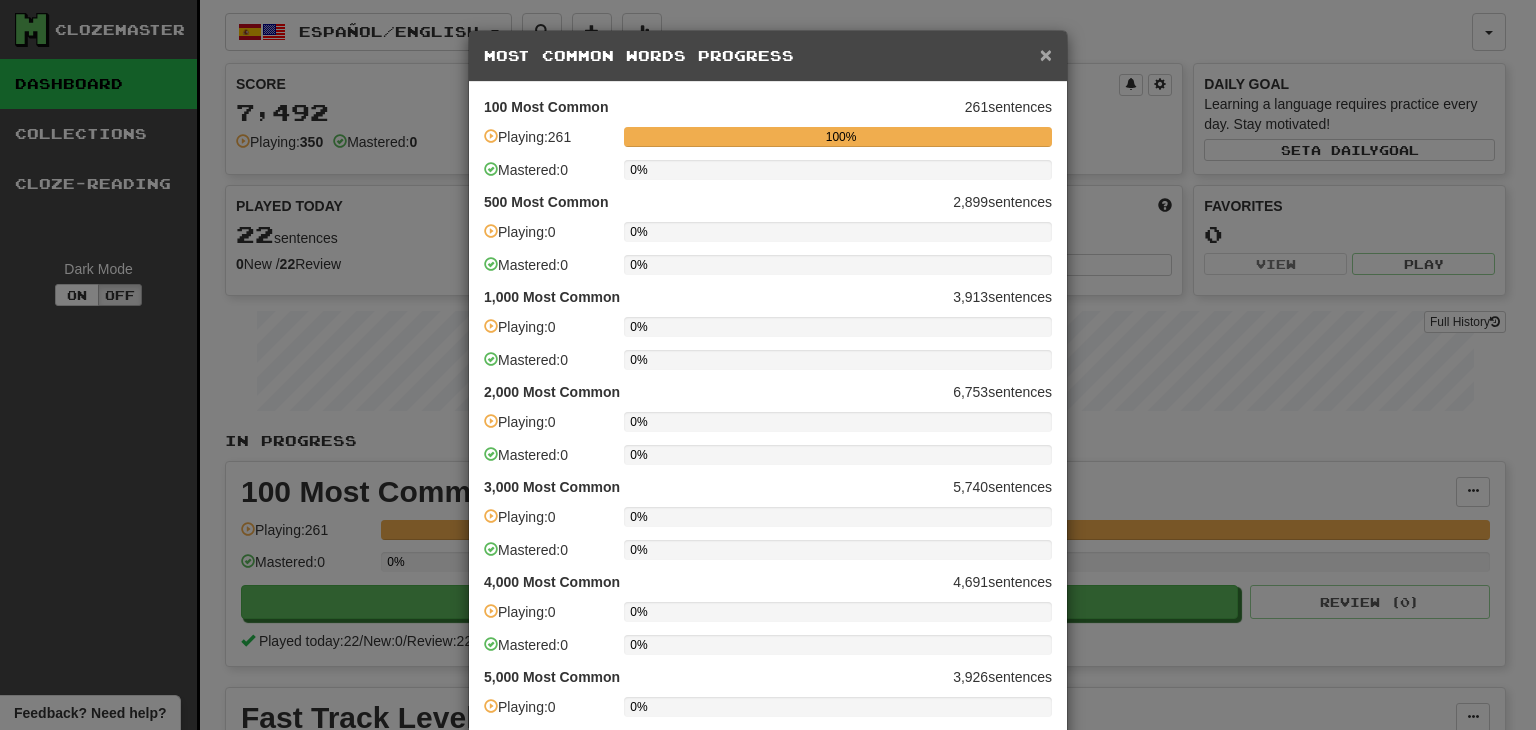 click on "×" at bounding box center [1046, 54] 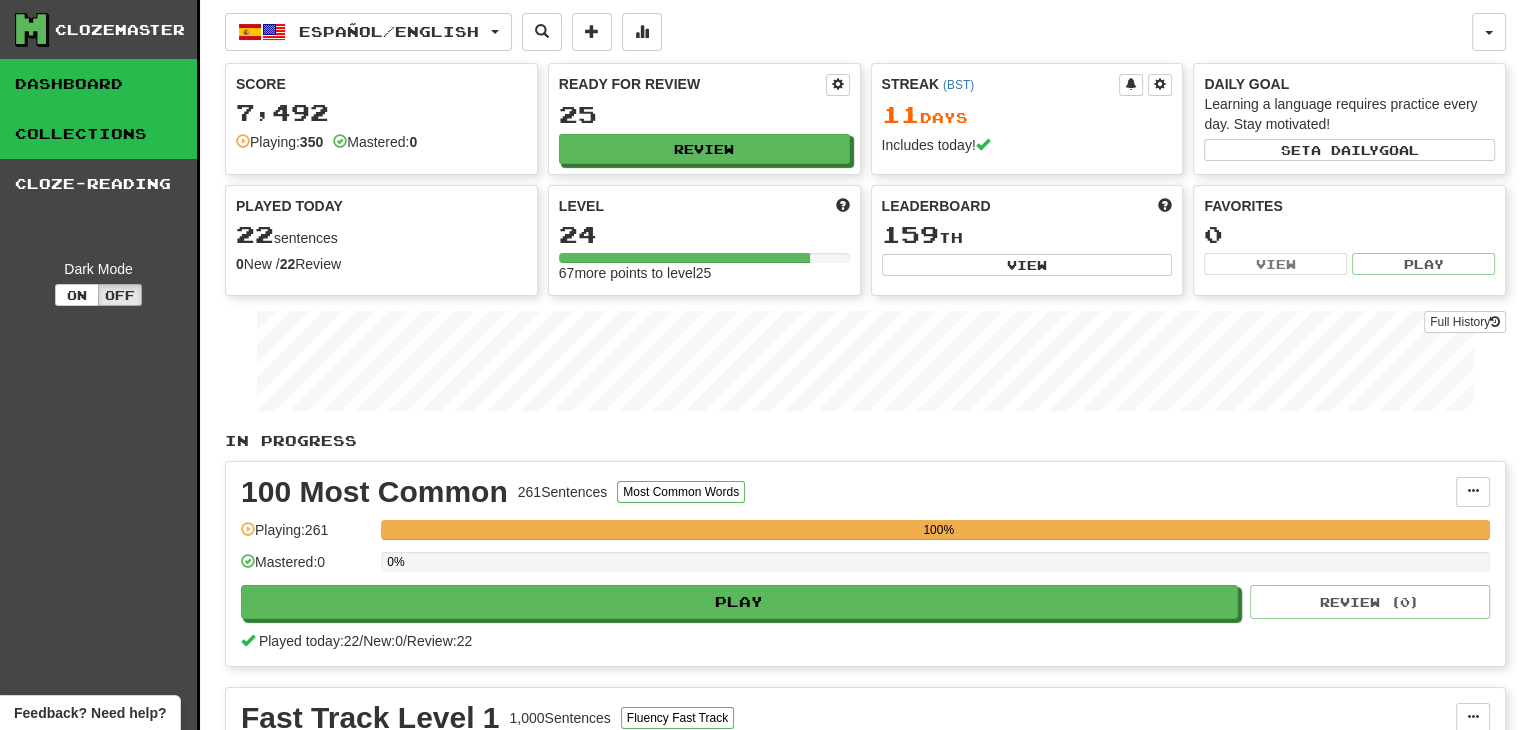 click on "Collections" at bounding box center (98, 134) 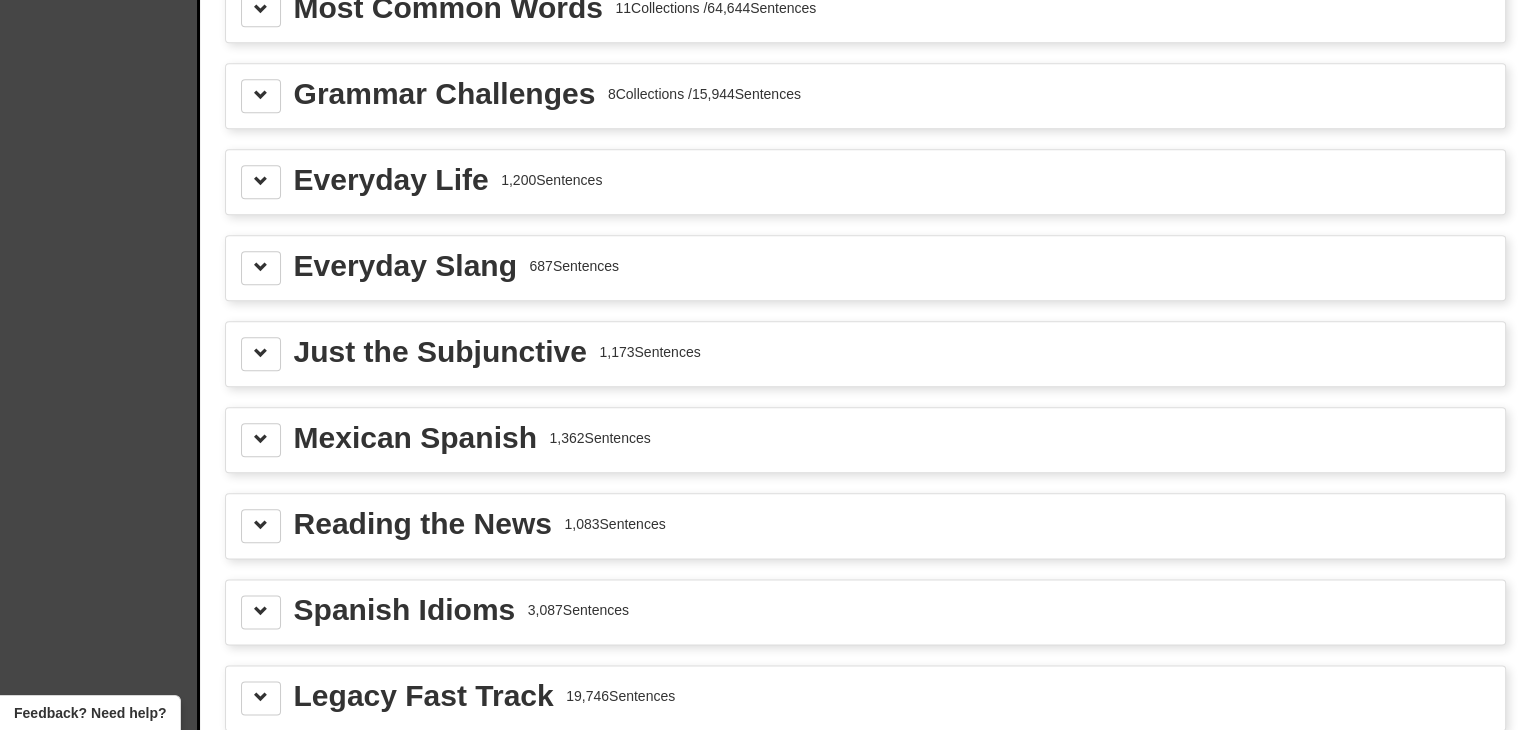 scroll, scrollTop: 2200, scrollLeft: 0, axis: vertical 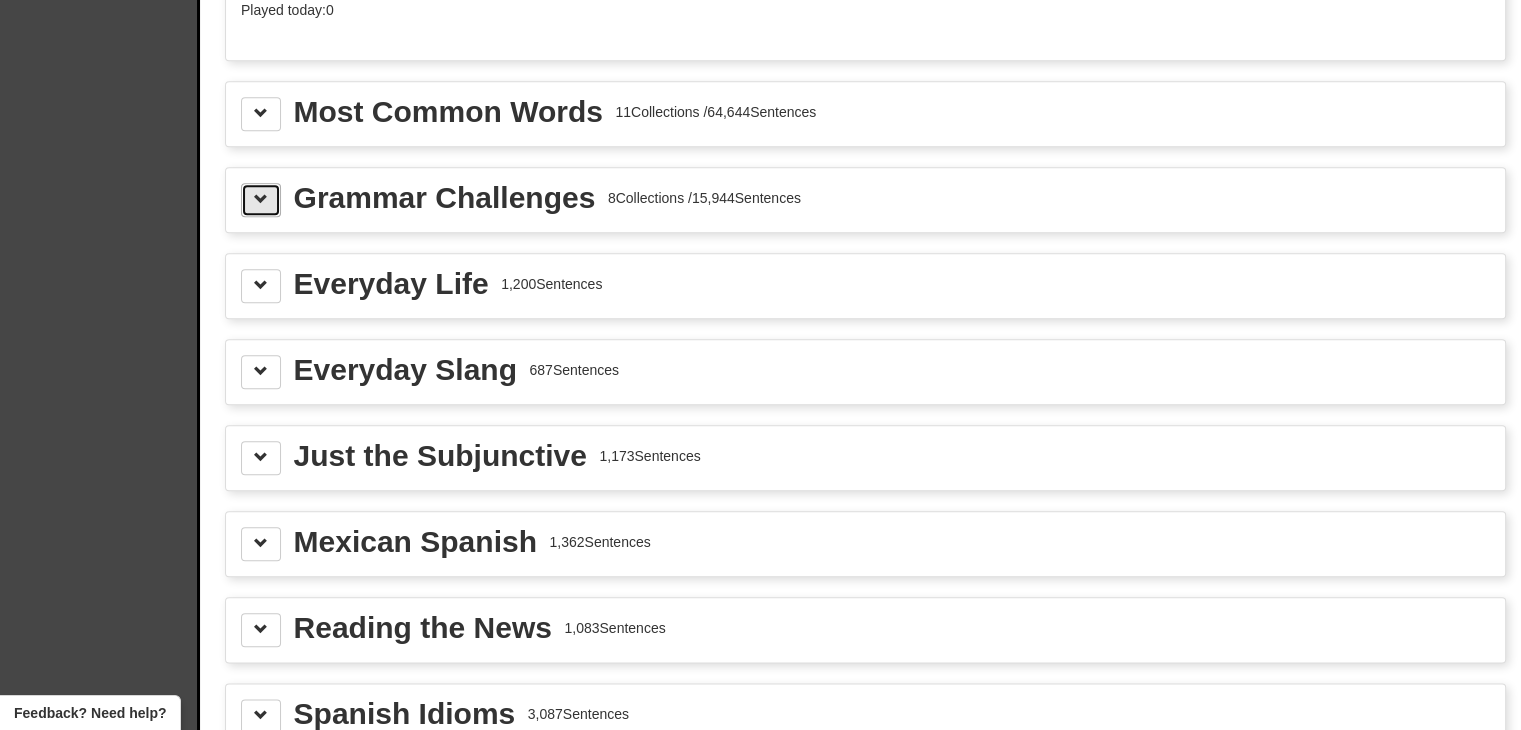 click at bounding box center [261, 200] 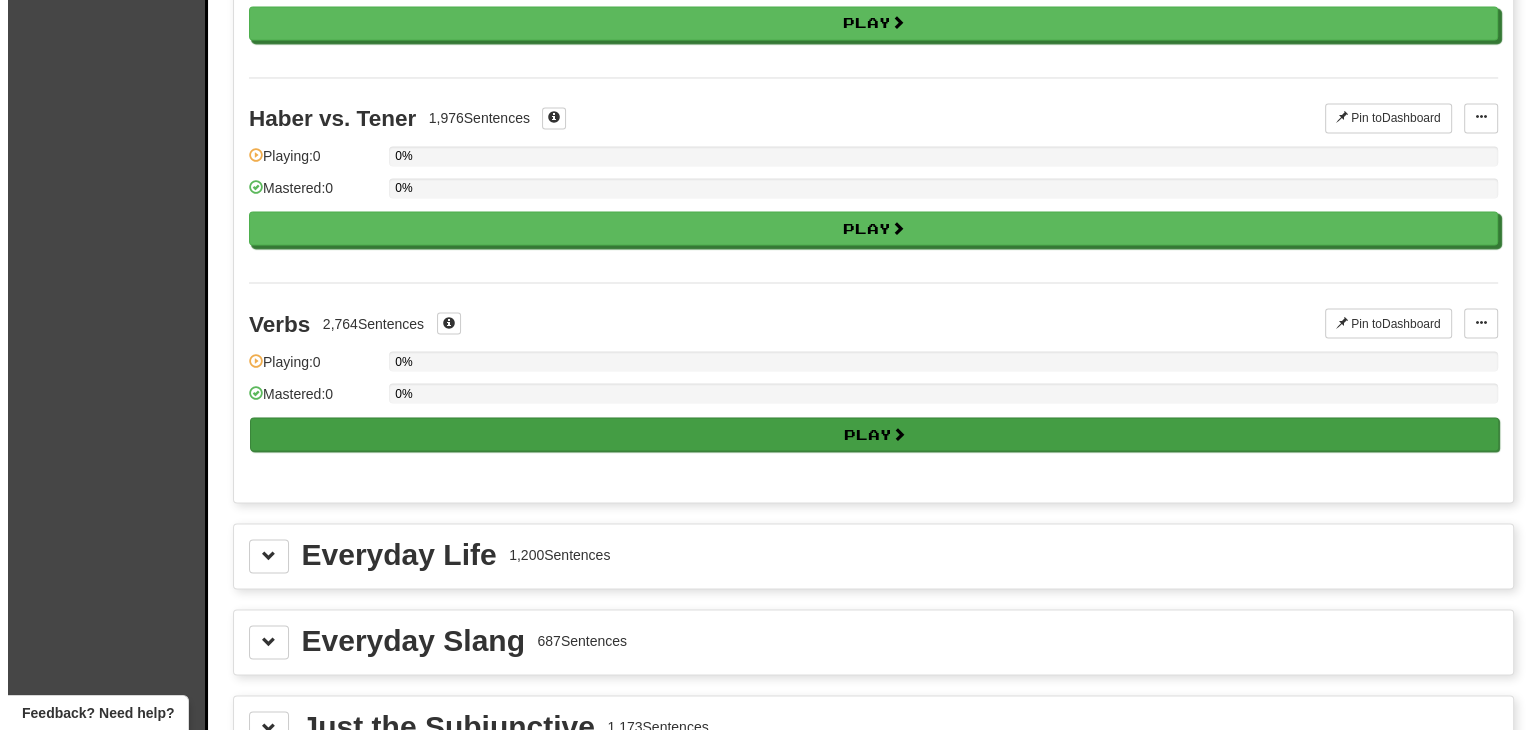 scroll, scrollTop: 3700, scrollLeft: 0, axis: vertical 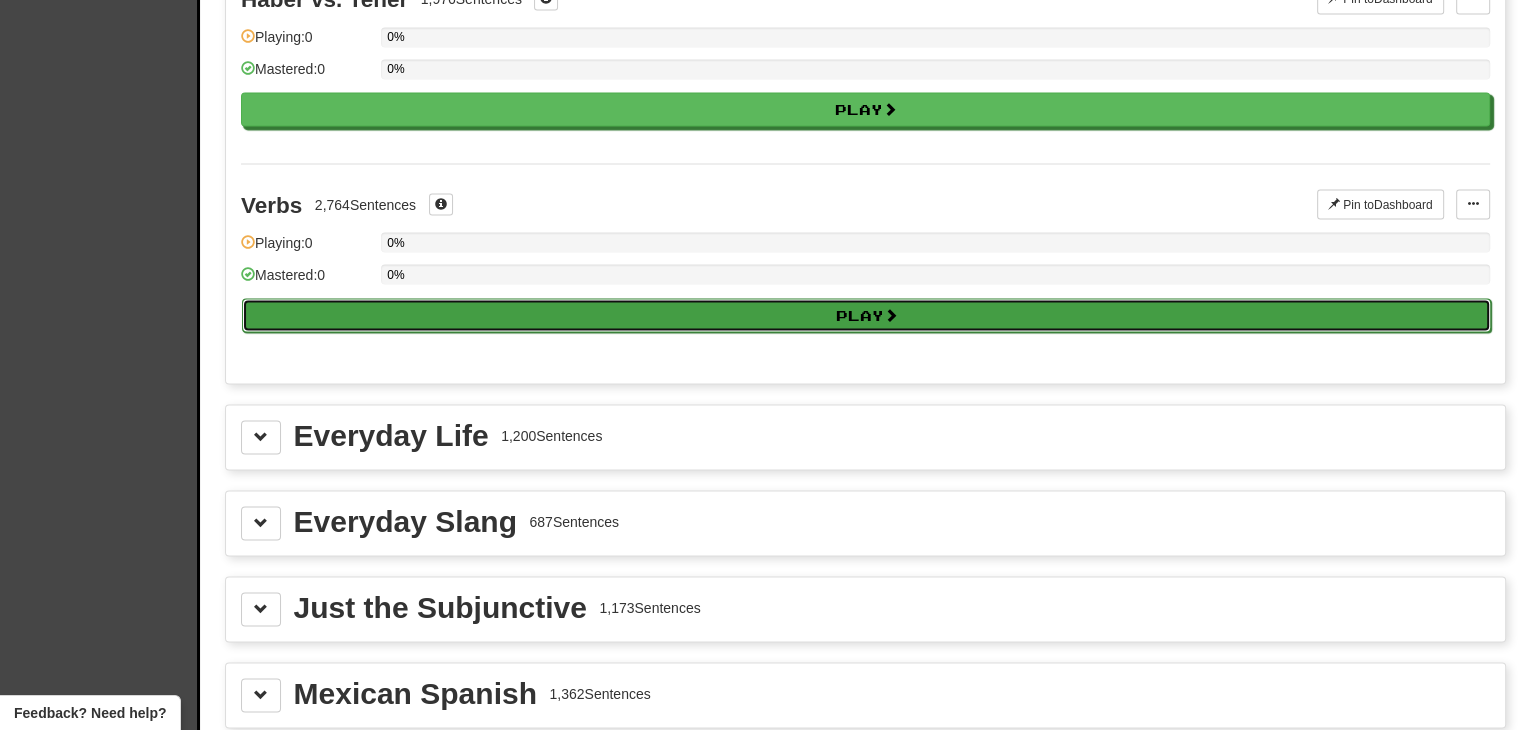 click on "Play" at bounding box center [866, 315] 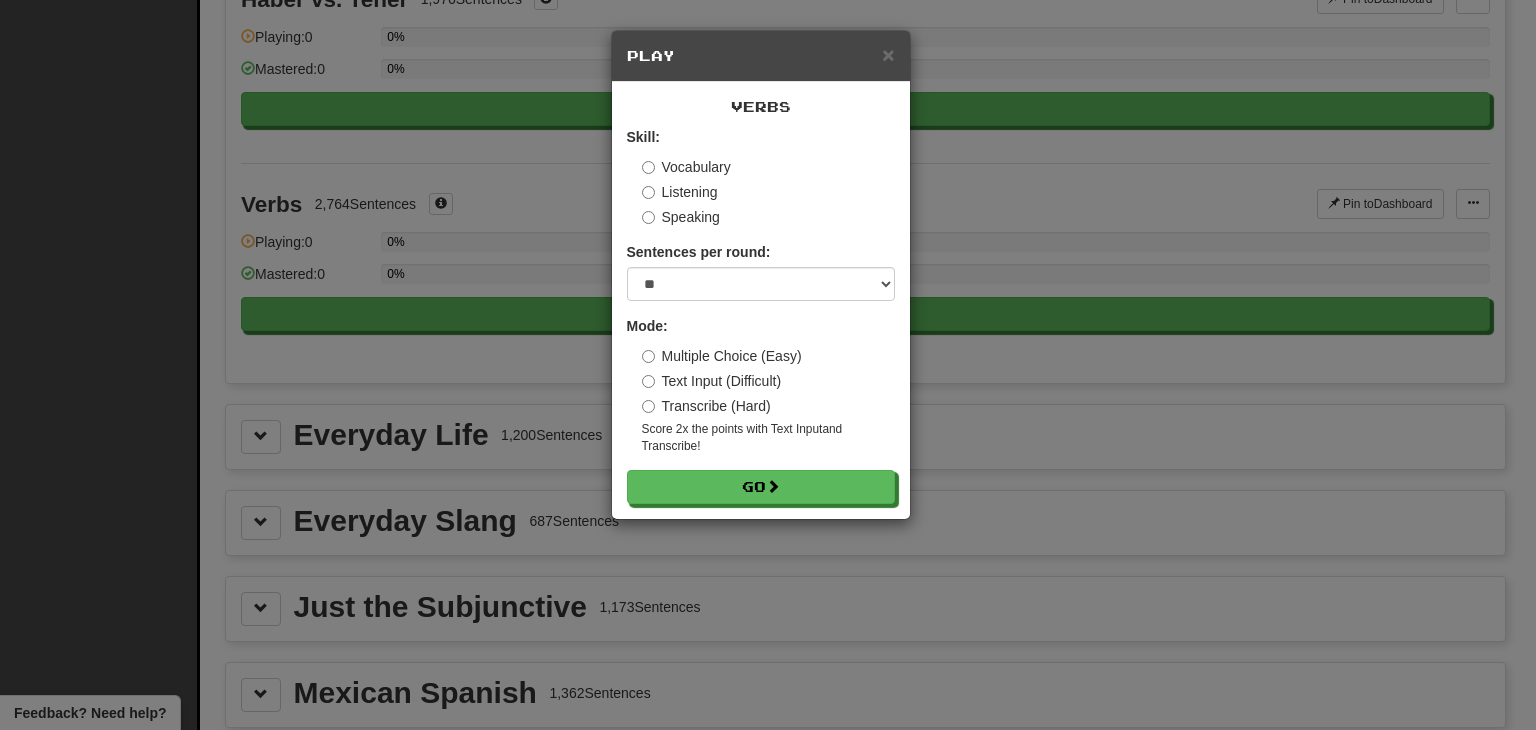 click on "Vocabulary" at bounding box center [686, 167] 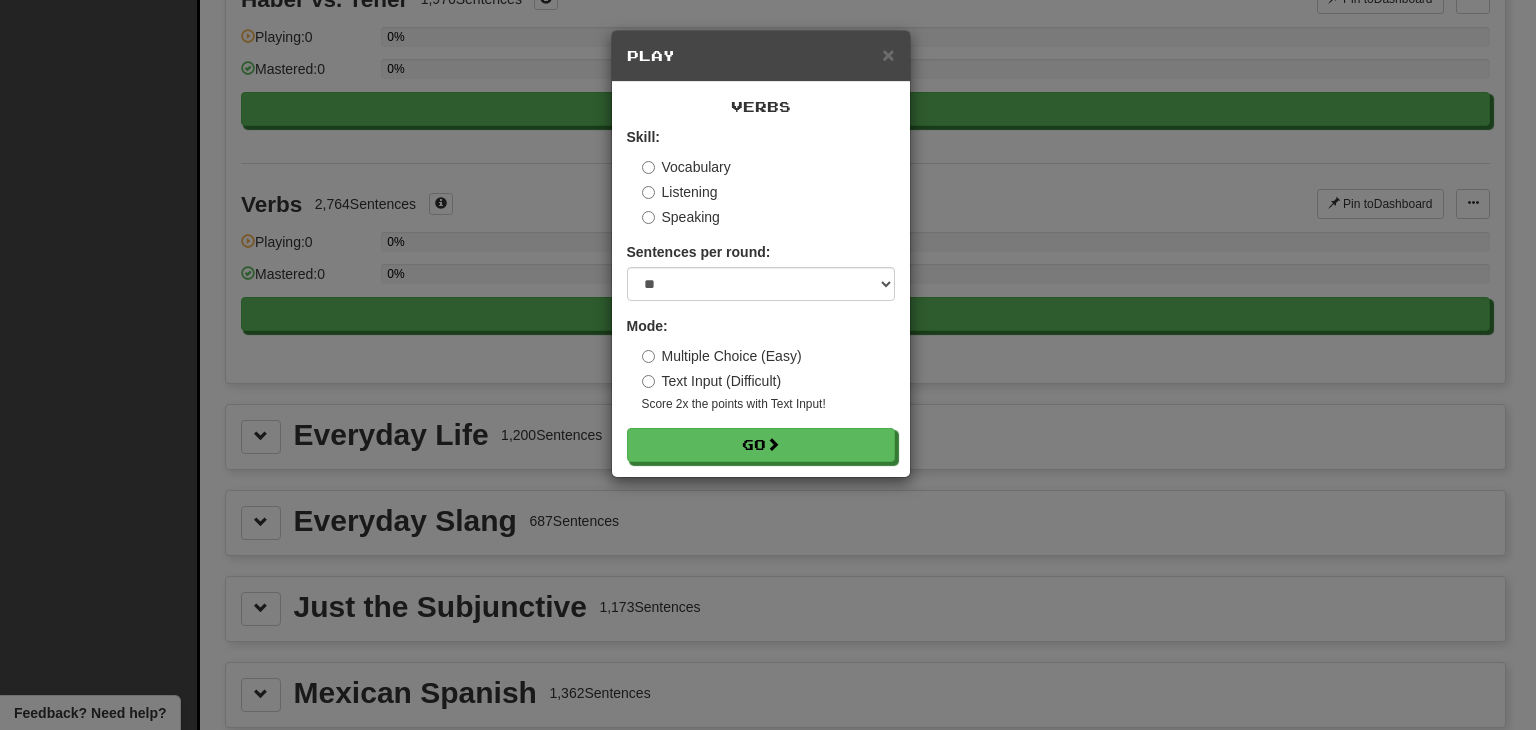 click on "Multiple Choice (Easy) Text Input (Difficult) Score 2x the points with Text Input !" at bounding box center [768, 379] 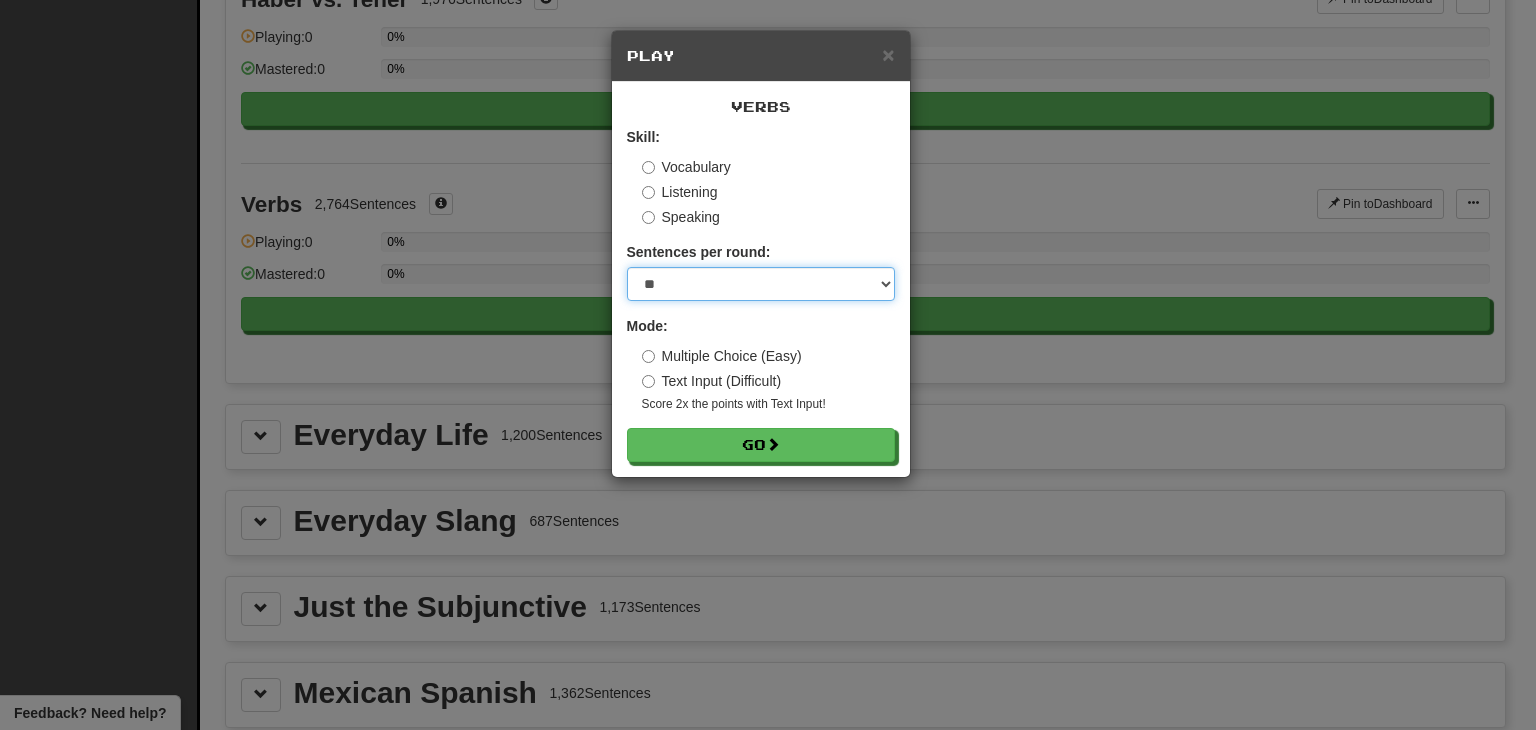 drag, startPoint x: 730, startPoint y: 286, endPoint x: 730, endPoint y: 305, distance: 19 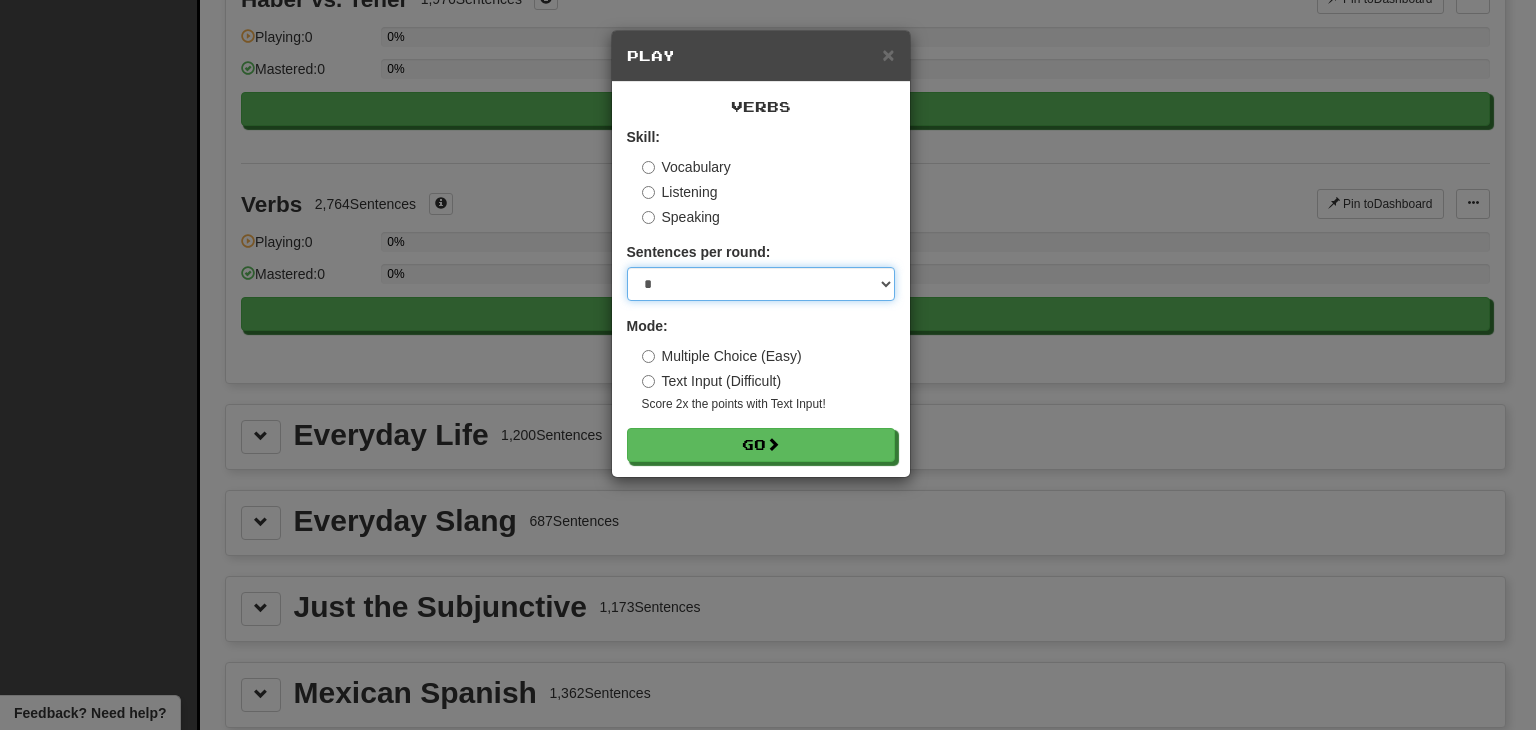 click on "* ** ** ** ** ** *** ********" at bounding box center (761, 284) 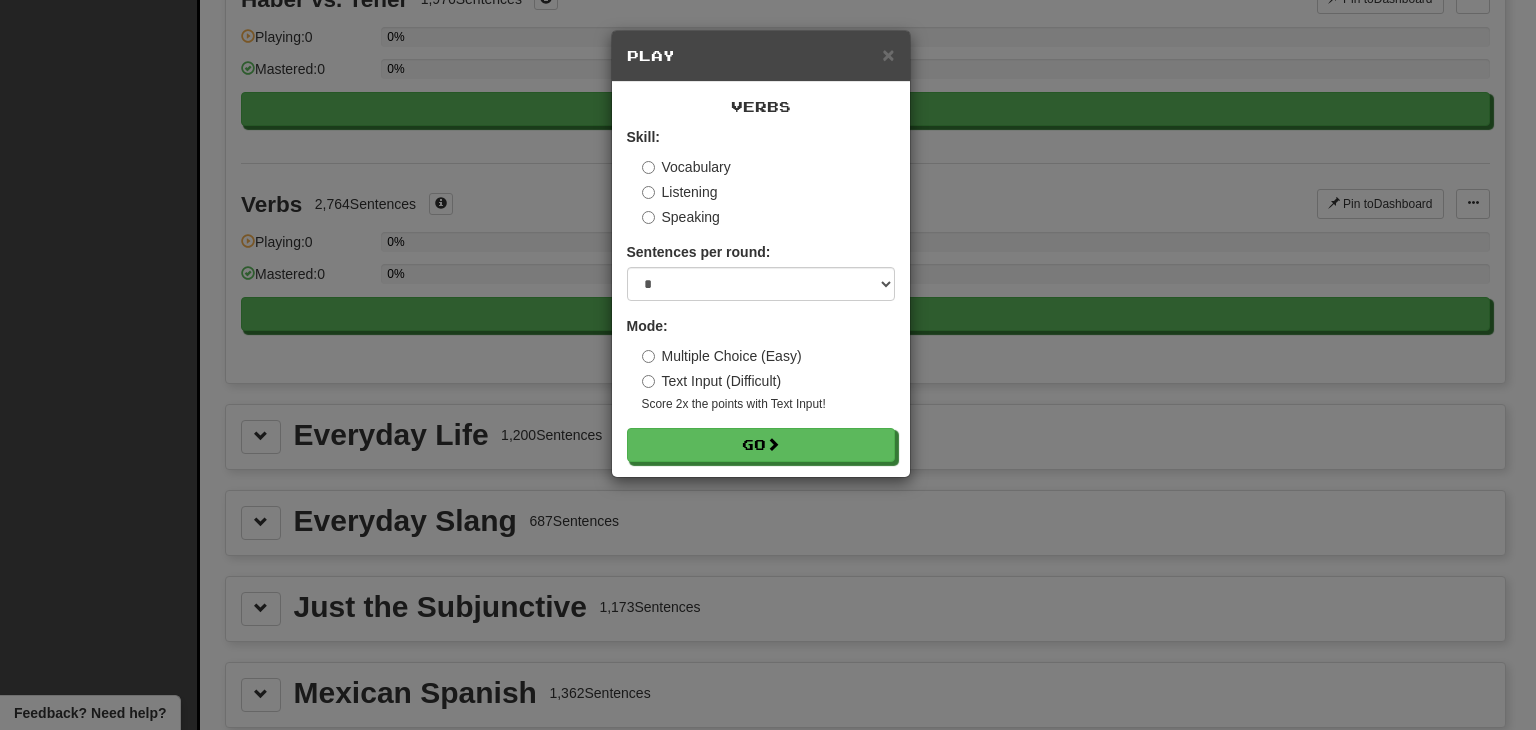 click on "Text Input (Difficult)" at bounding box center (712, 381) 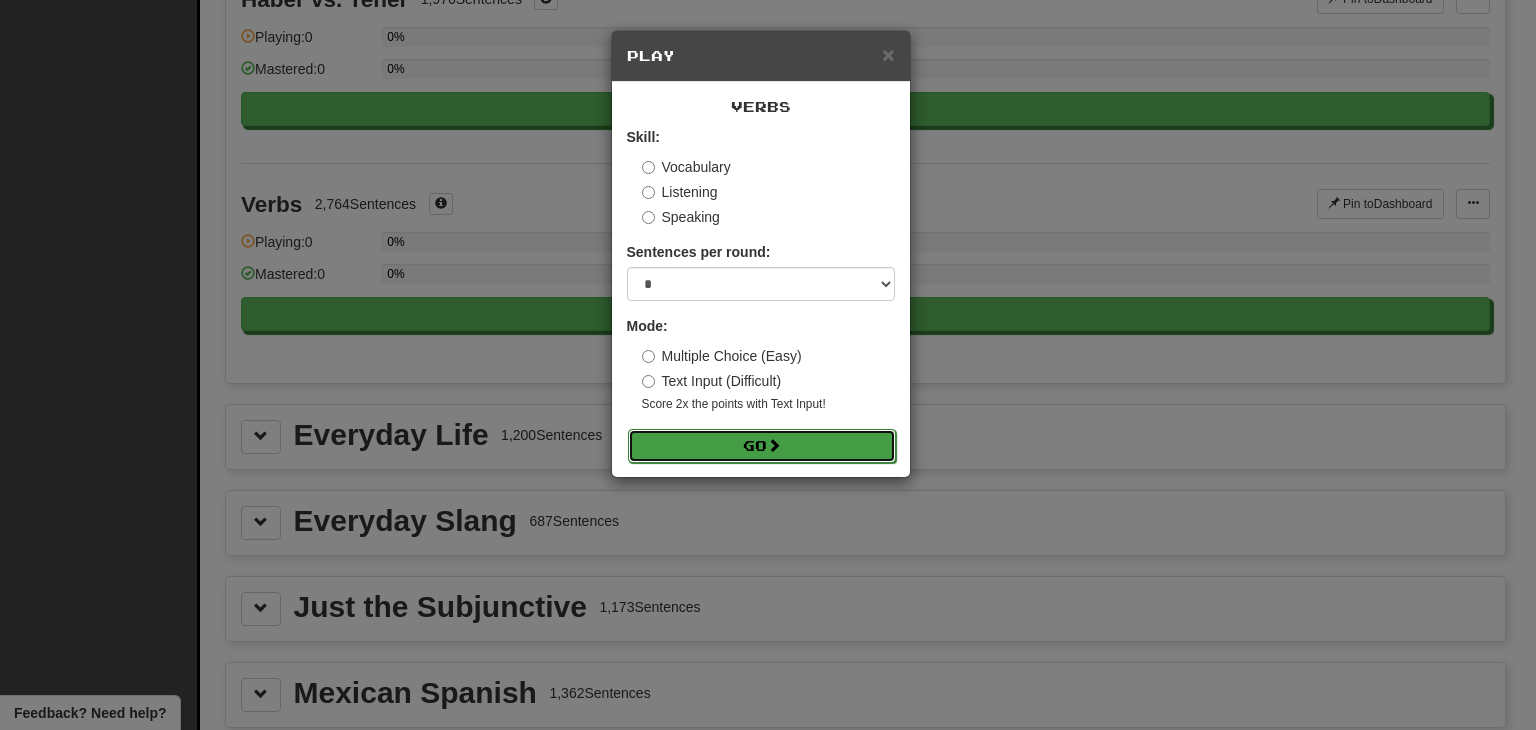 click on "Go" at bounding box center [762, 446] 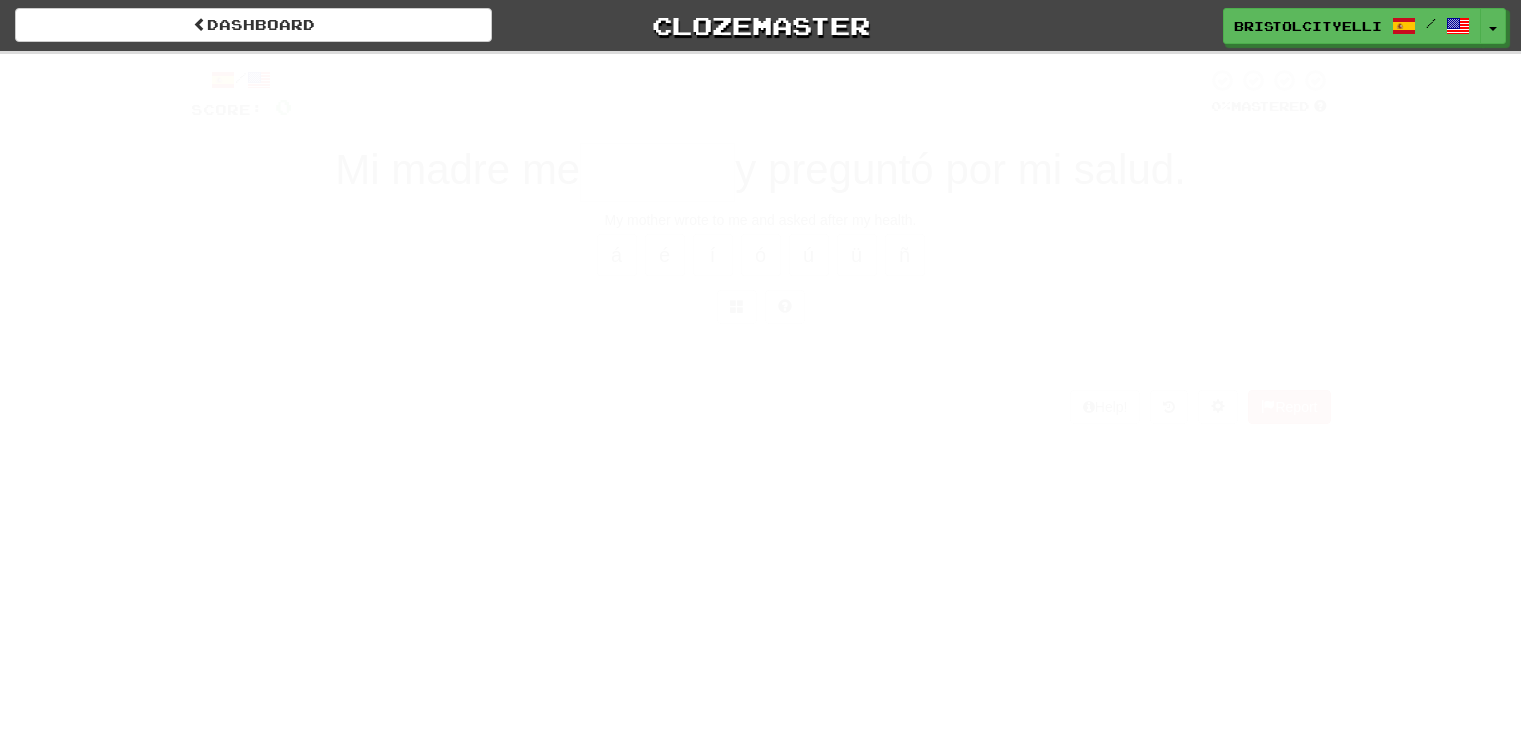 scroll, scrollTop: 0, scrollLeft: 0, axis: both 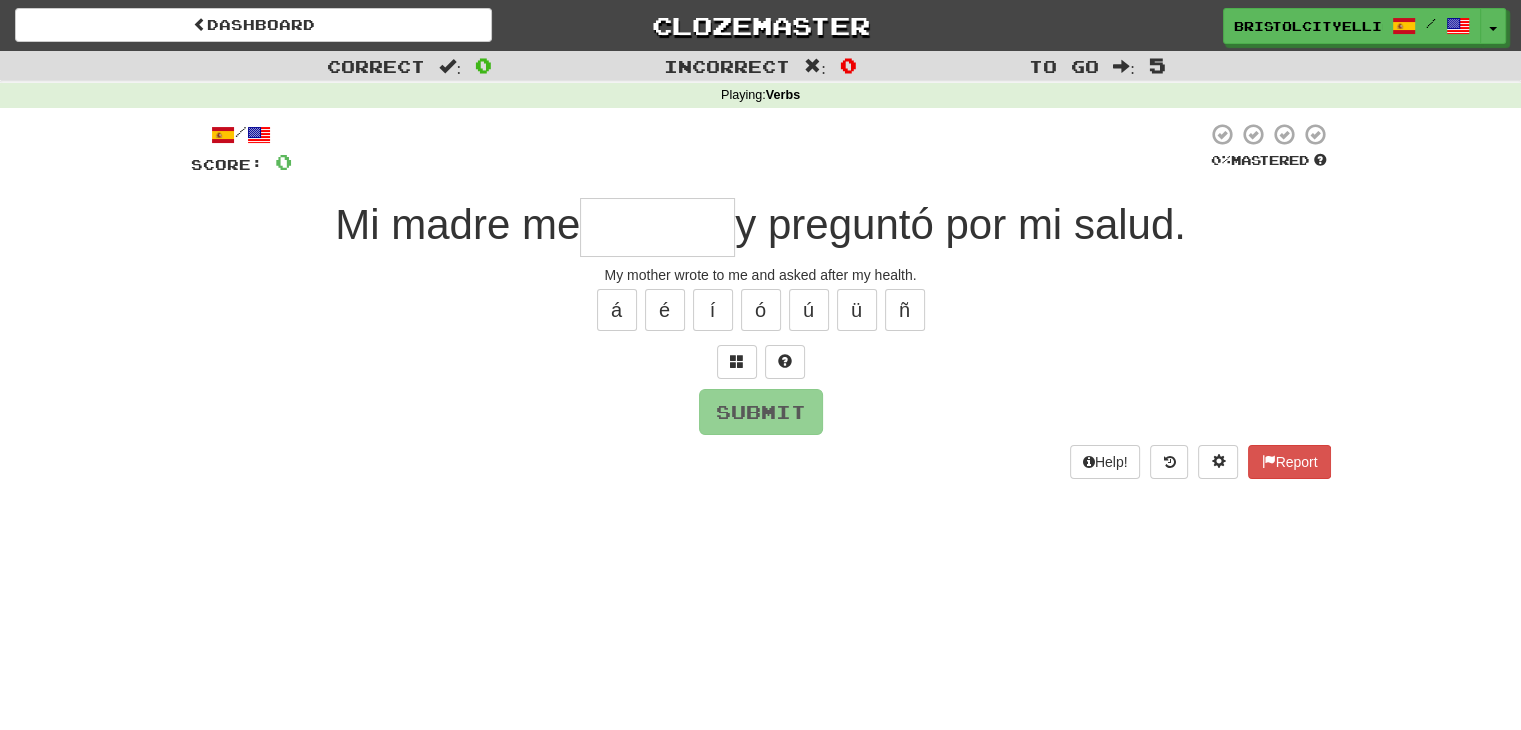 click at bounding box center [657, 227] 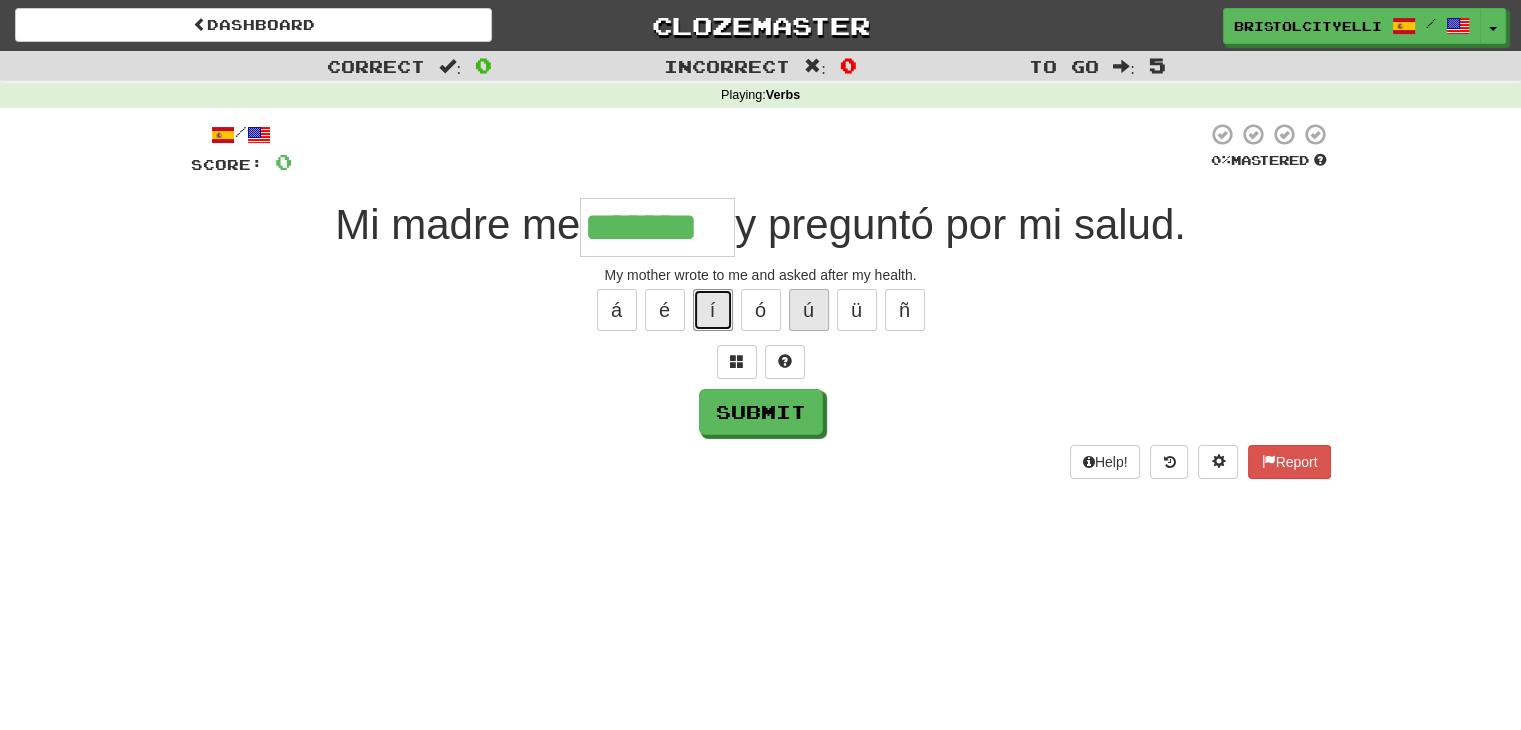drag, startPoint x: 706, startPoint y: 305, endPoint x: 788, endPoint y: 313, distance: 82.38932 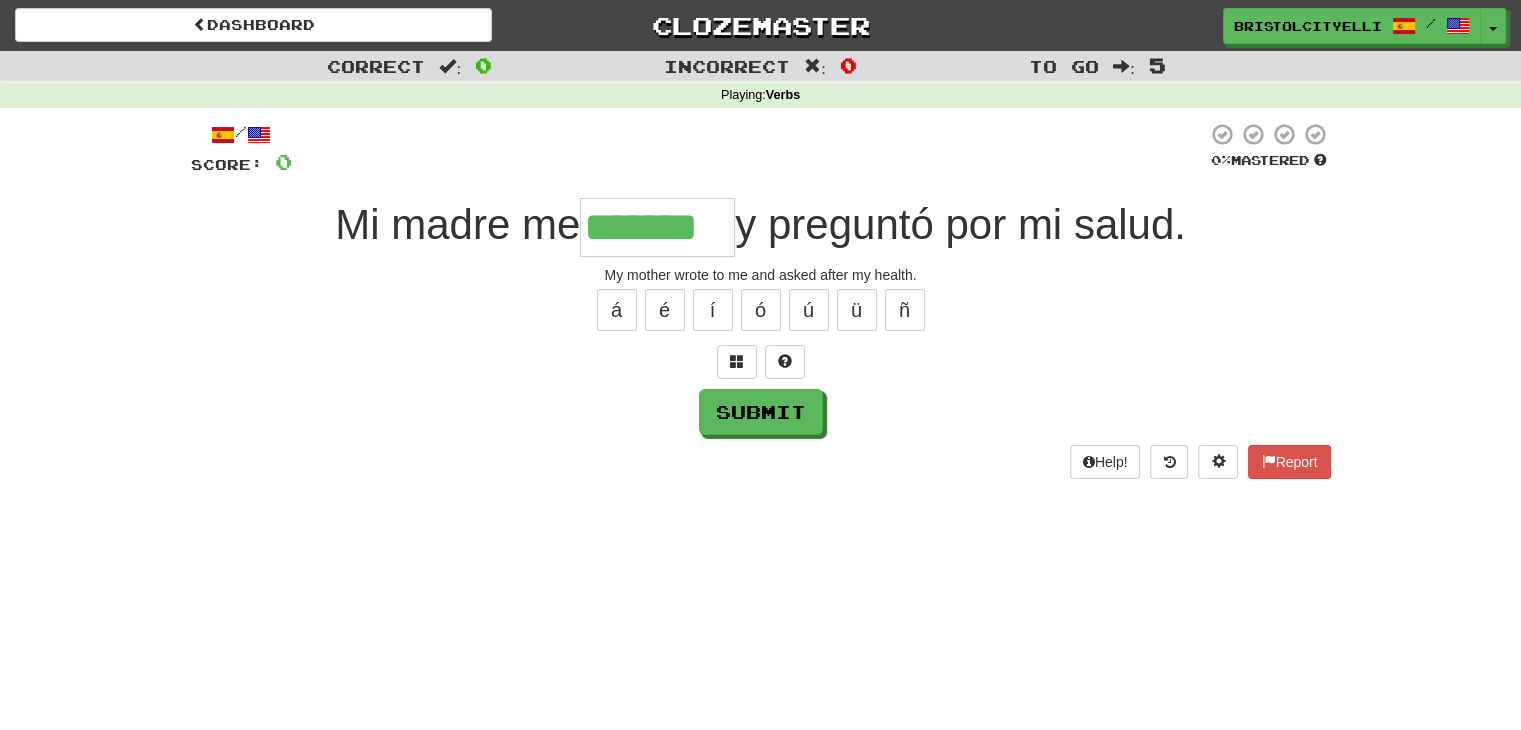 click on "*******" at bounding box center [657, 227] 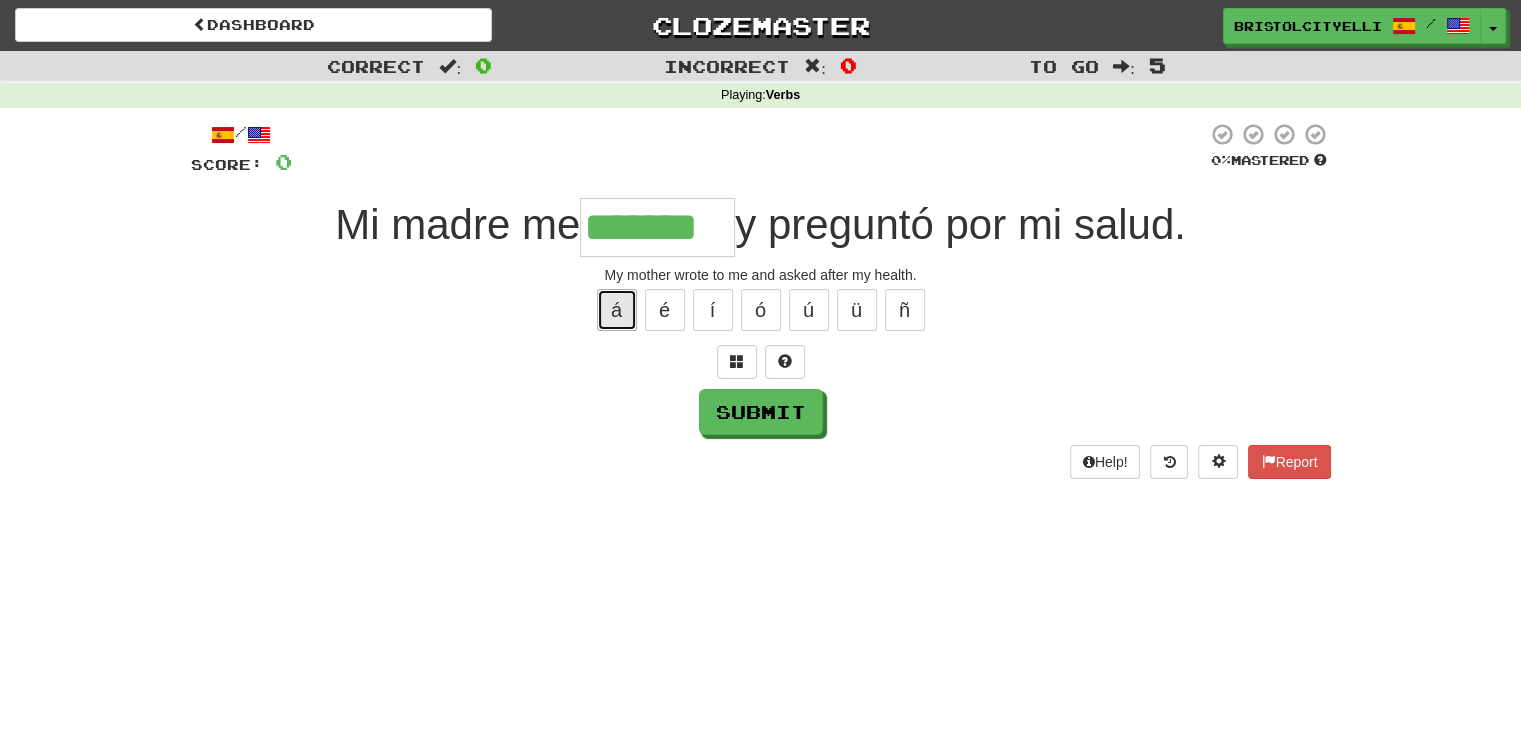 click on "á" at bounding box center (617, 310) 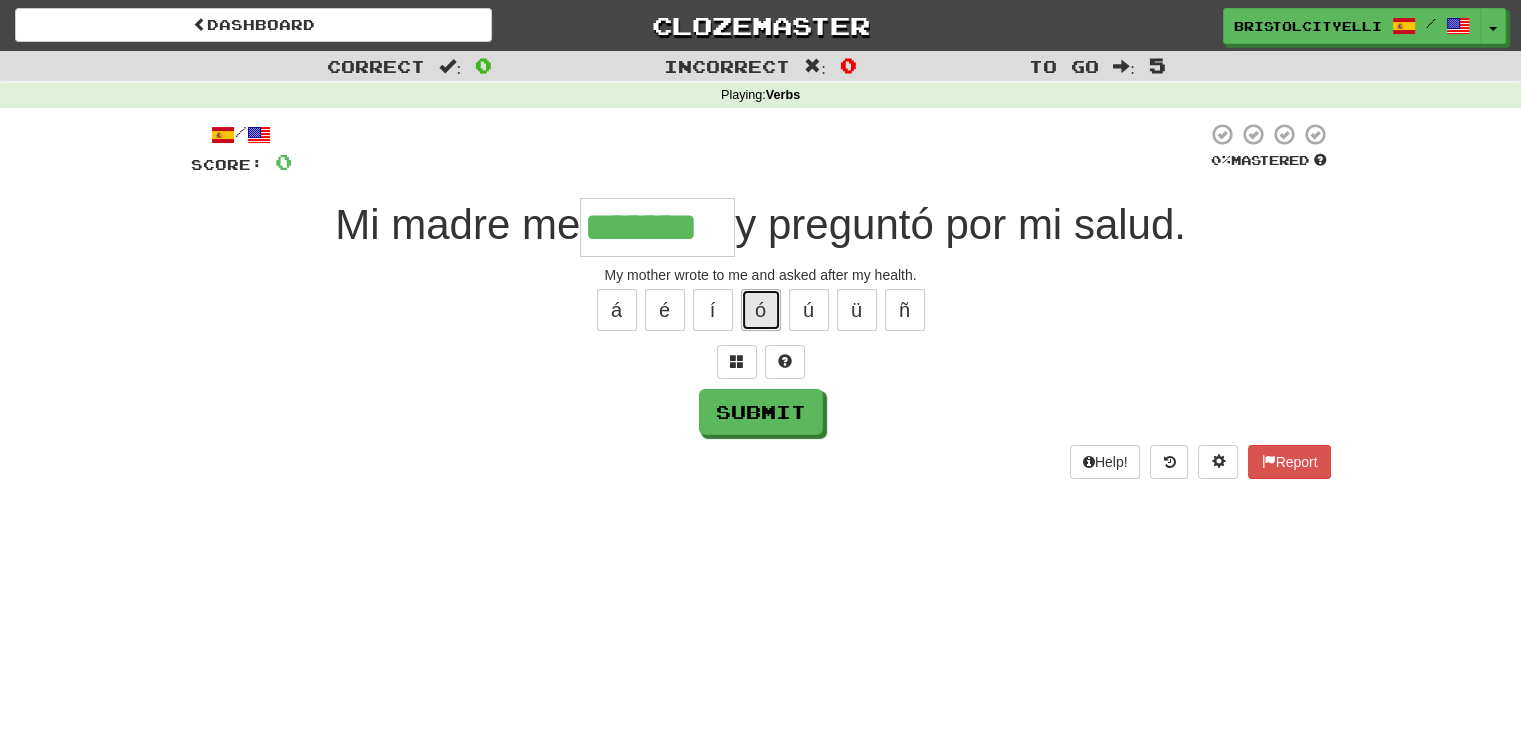 click on "ó" at bounding box center (761, 310) 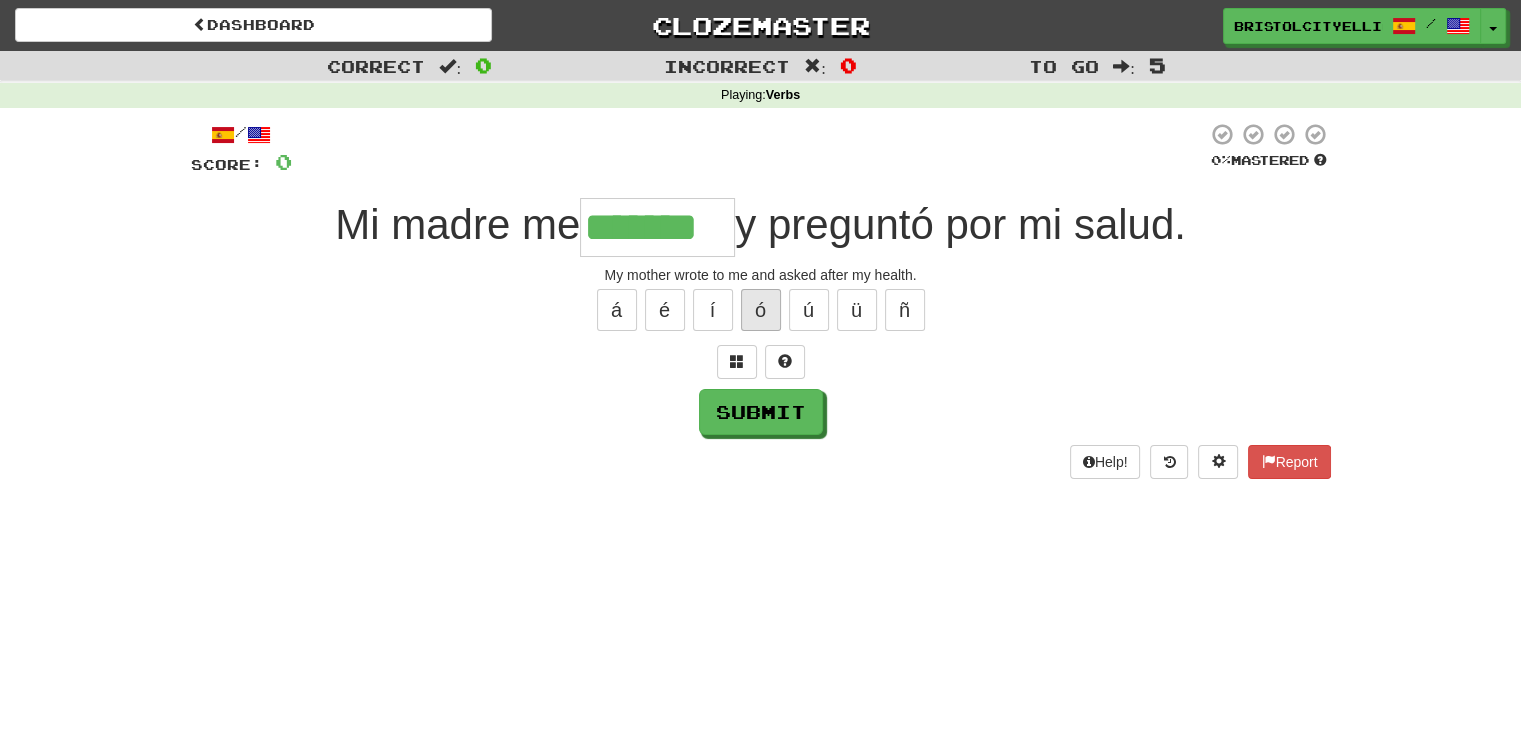 type on "********" 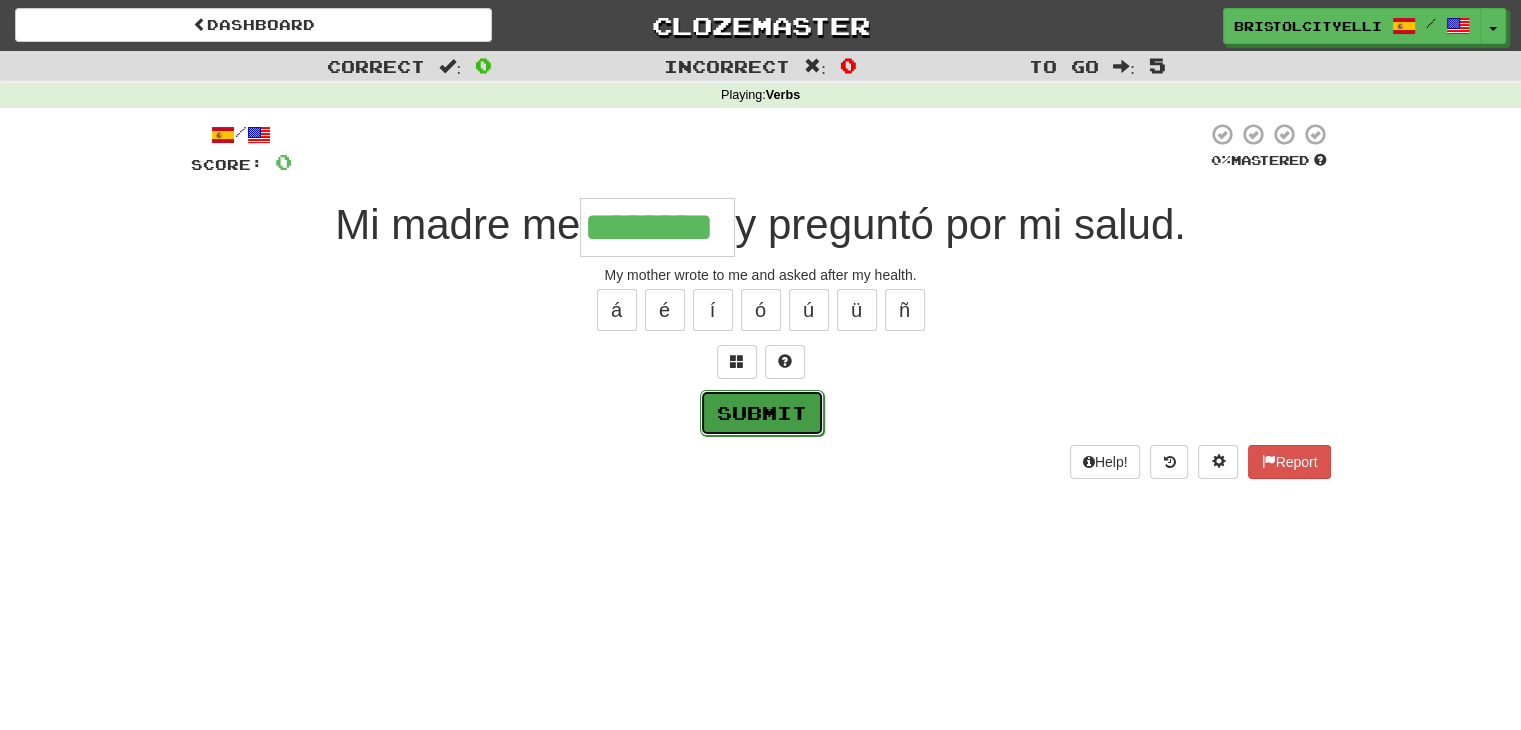 click on "Submit" at bounding box center (762, 413) 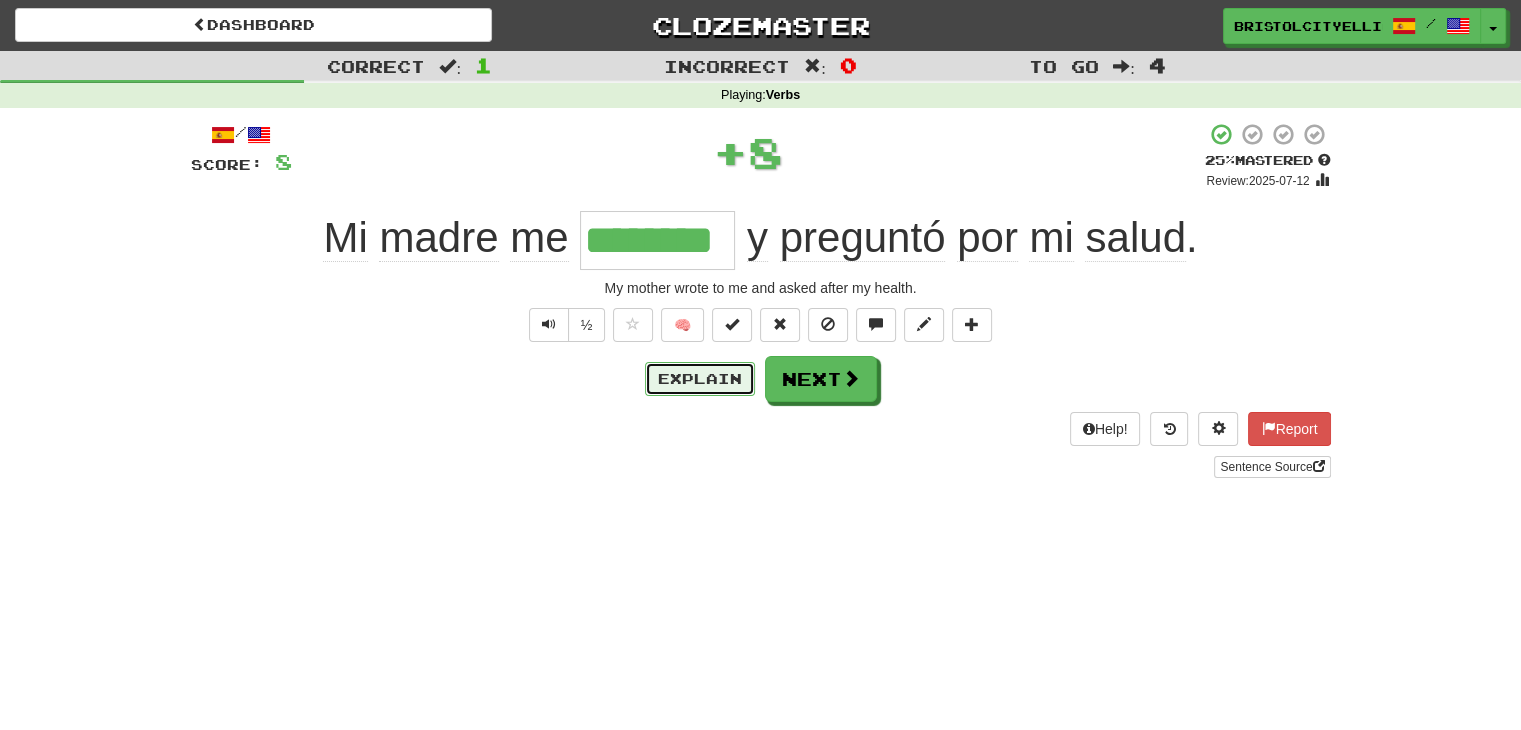 click on "Explain" at bounding box center [700, 379] 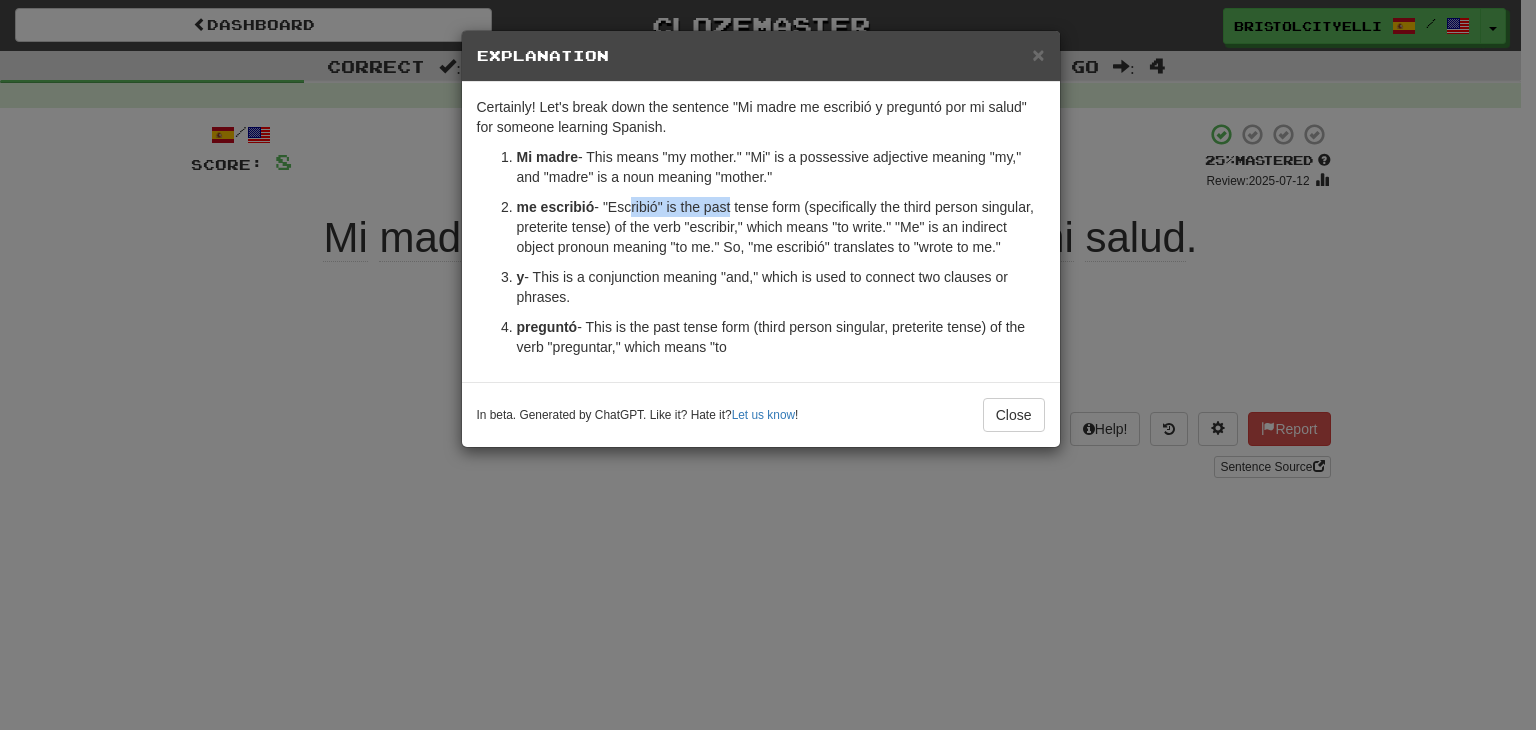 drag, startPoint x: 627, startPoint y: 206, endPoint x: 732, endPoint y: 201, distance: 105.11898 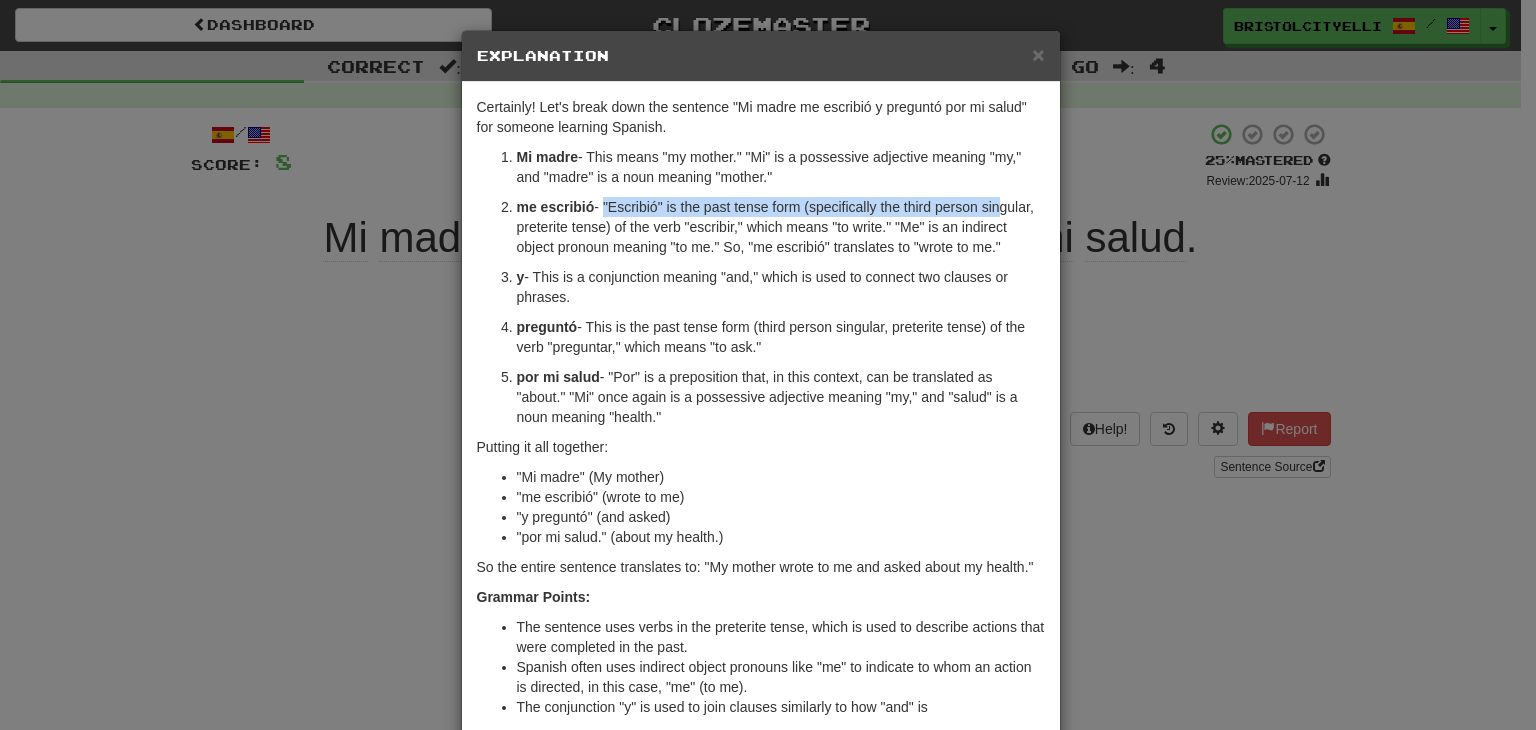 drag, startPoint x: 600, startPoint y: 207, endPoint x: 992, endPoint y: 202, distance: 392.0319 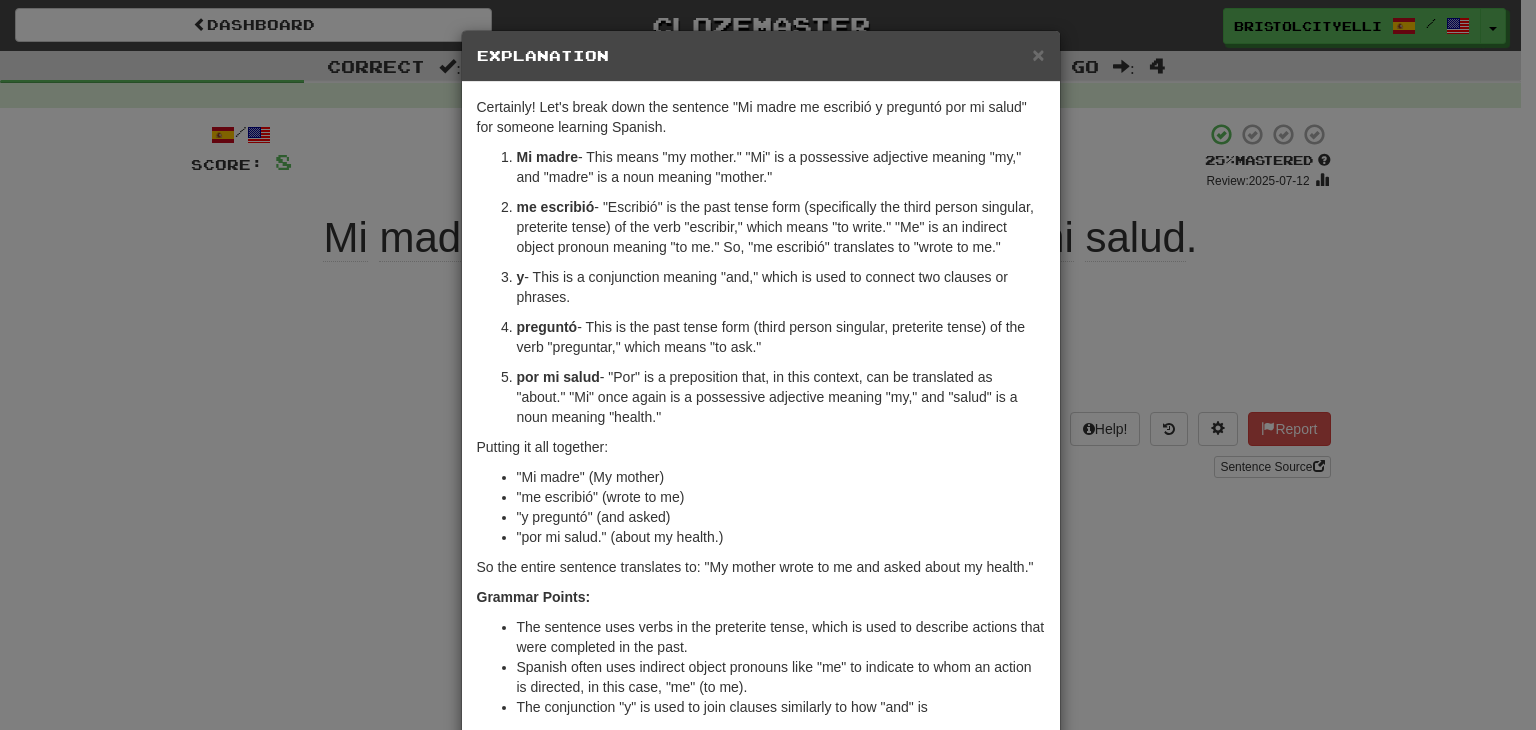 click on "me escribió  - "Escribió" is the past tense form (specifically the third person singular, preterite tense) of the verb "escribir," which means "to write." "Me" is an indirect object pronoun meaning "to me." So, "me escribió" translates to "wrote to me."" at bounding box center [781, 227] 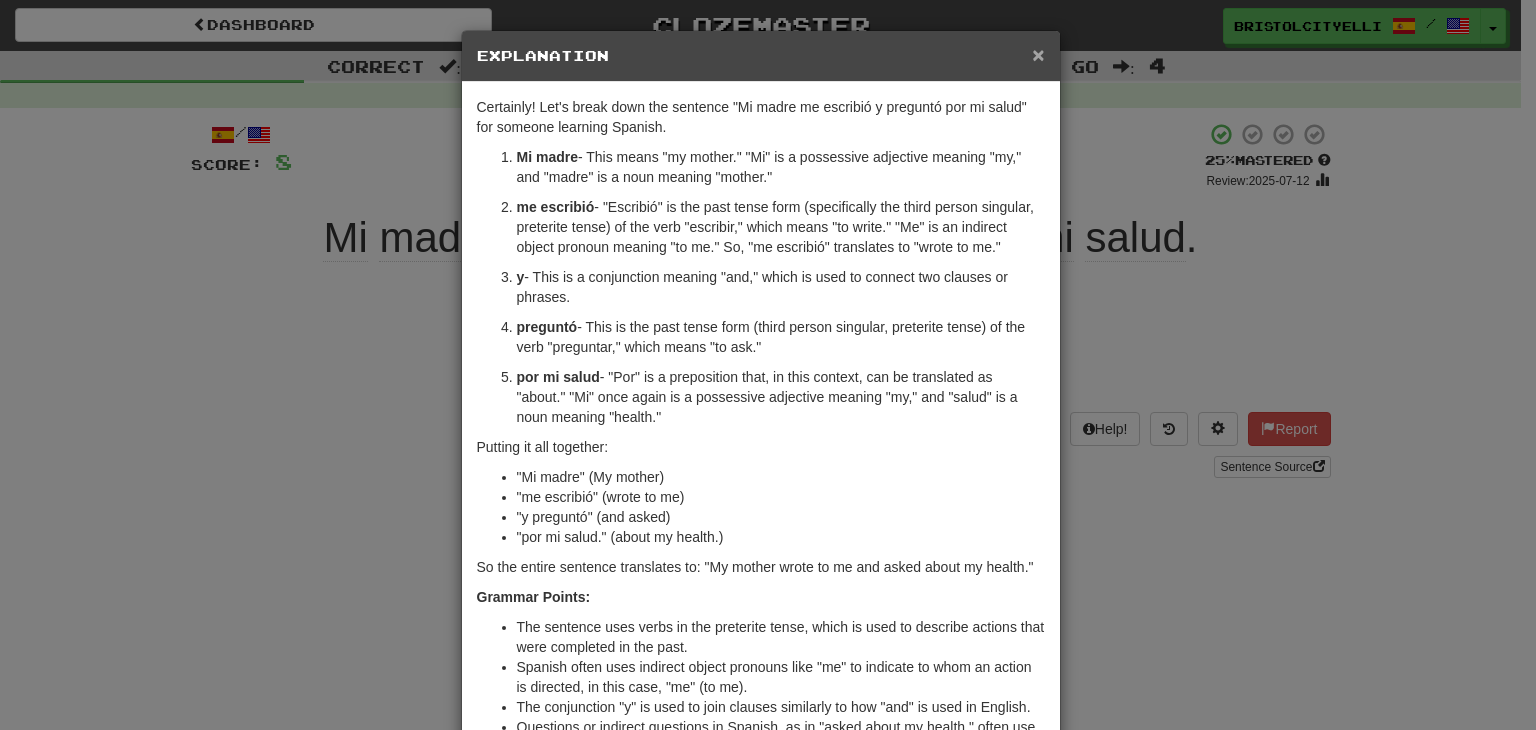 click on "×" at bounding box center (1038, 54) 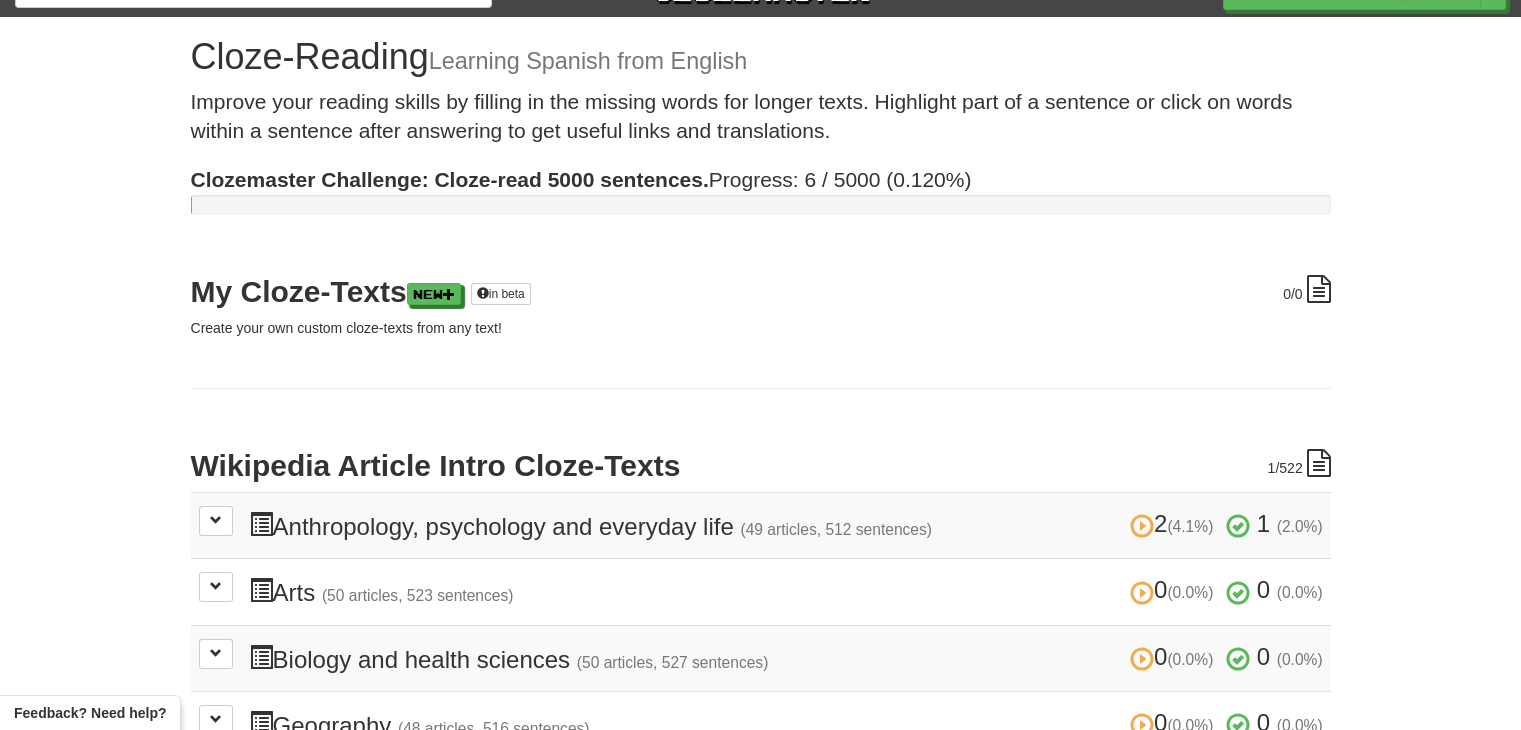 scroll, scrollTop: 0, scrollLeft: 0, axis: both 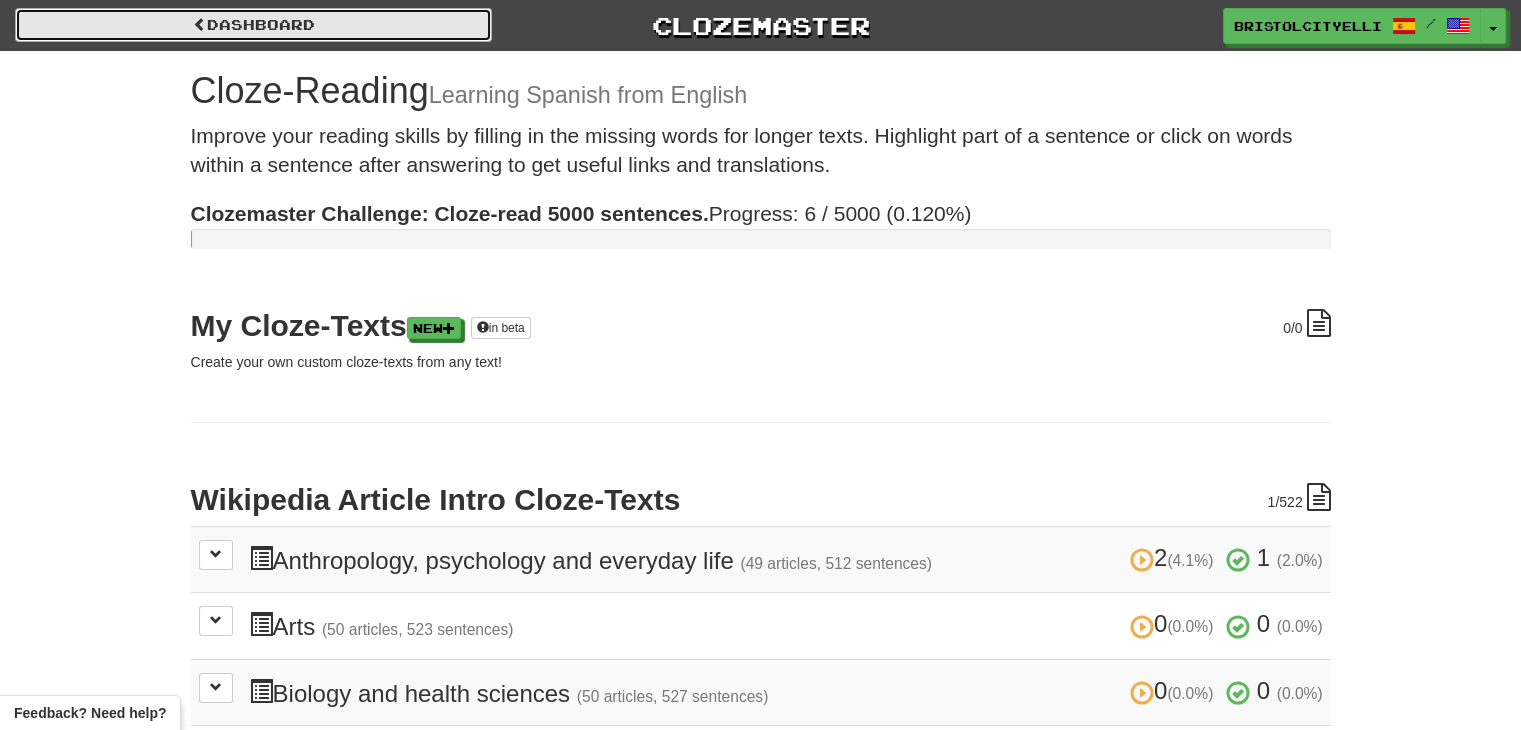 click on "Dashboard" at bounding box center (253, 25) 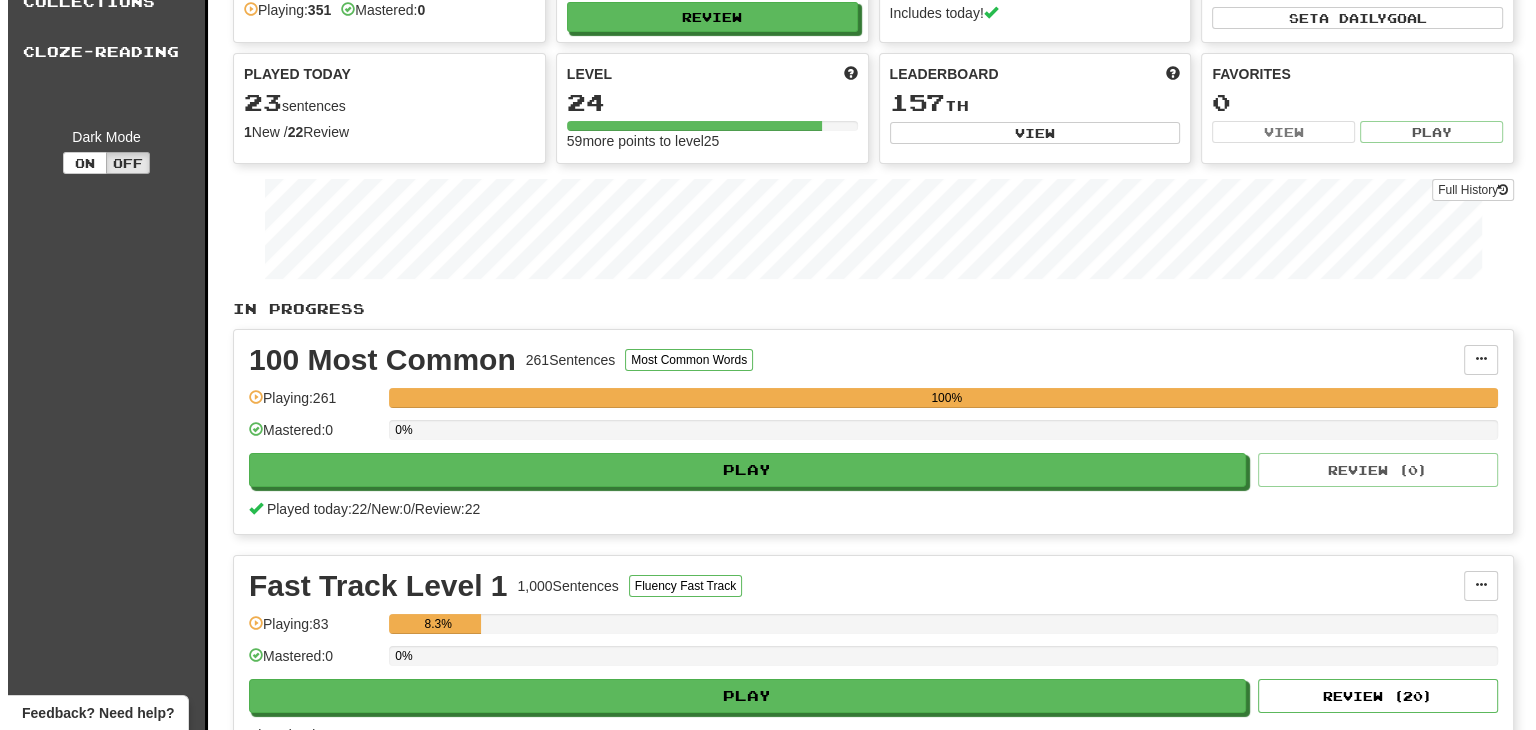 scroll, scrollTop: 500, scrollLeft: 0, axis: vertical 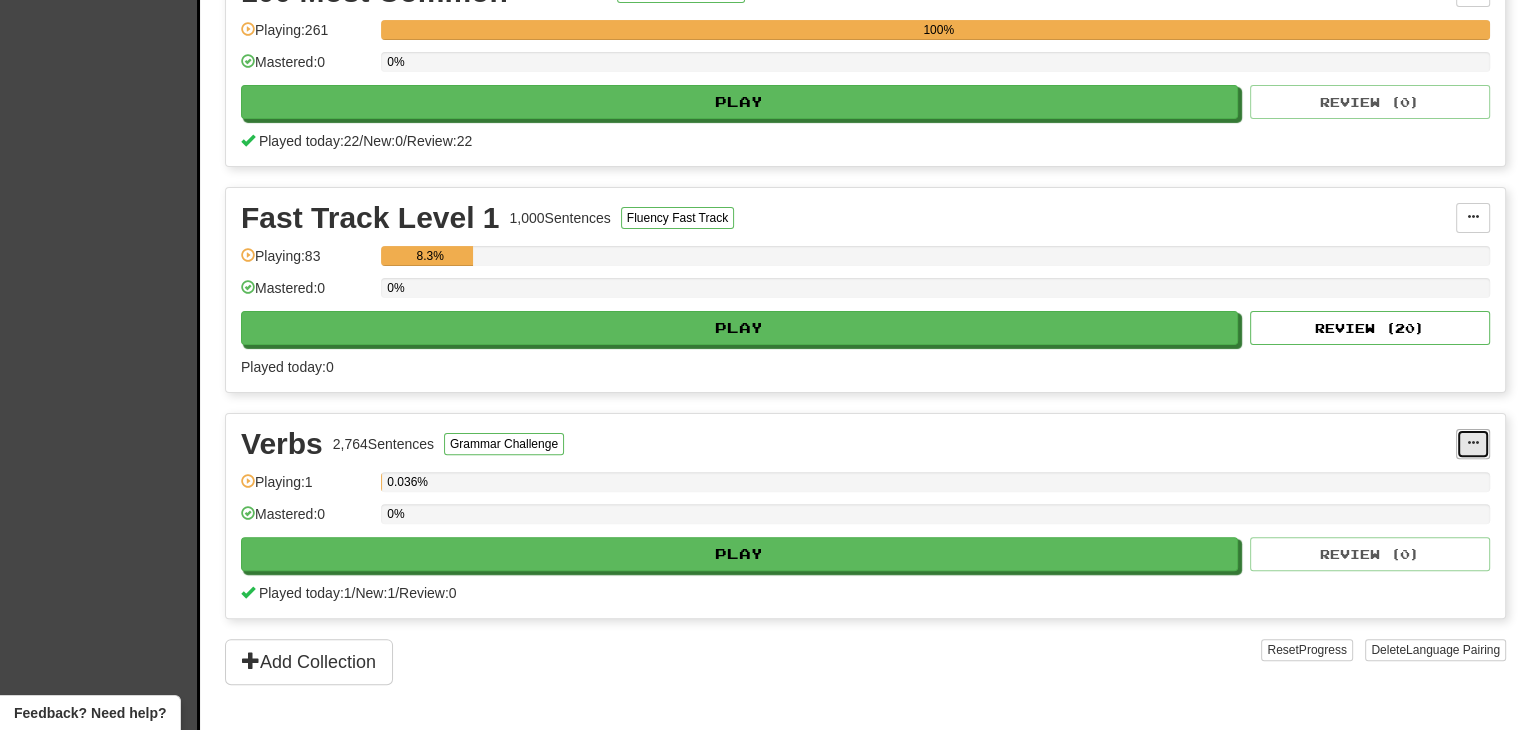 click at bounding box center [1473, 444] 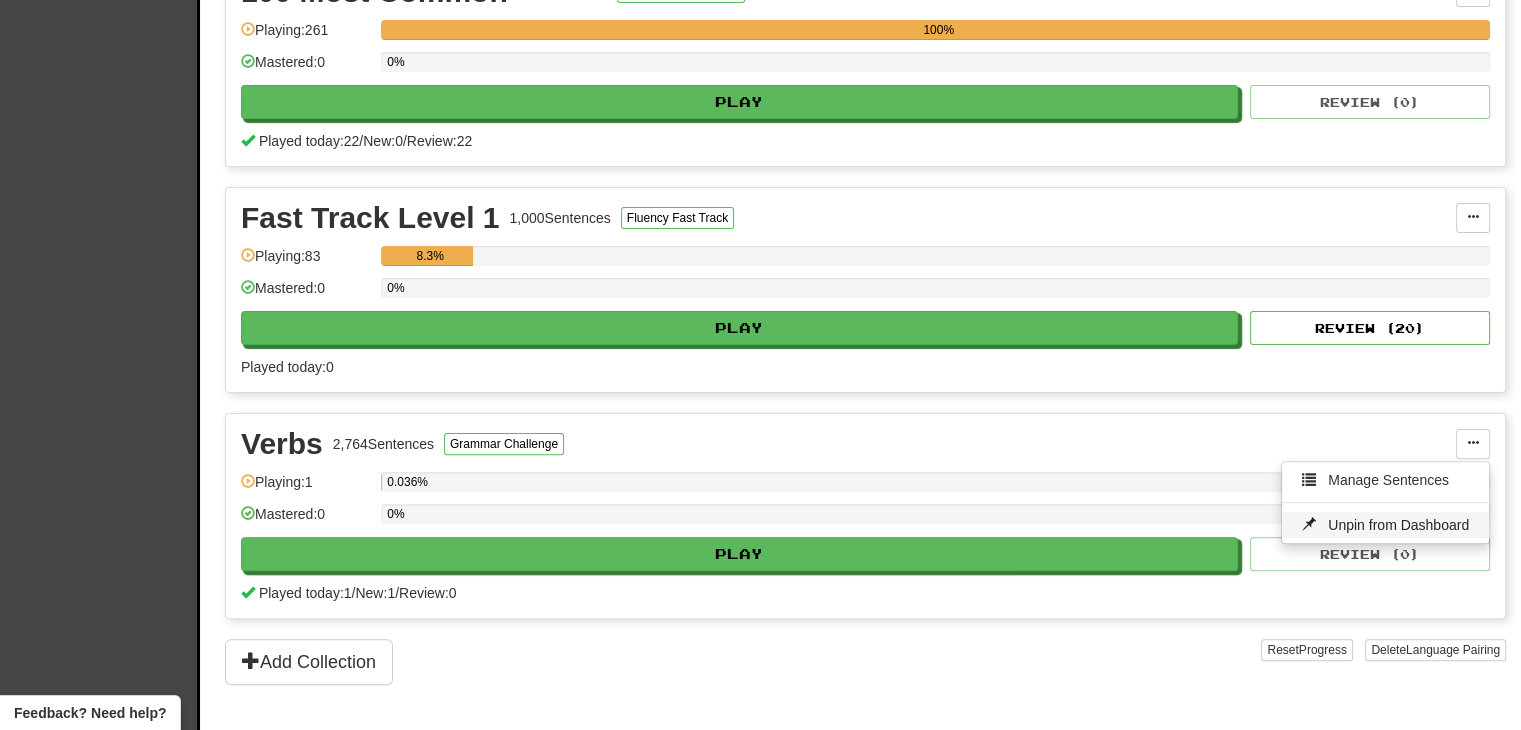 click on "Unpin from Dashboard" at bounding box center (1398, 525) 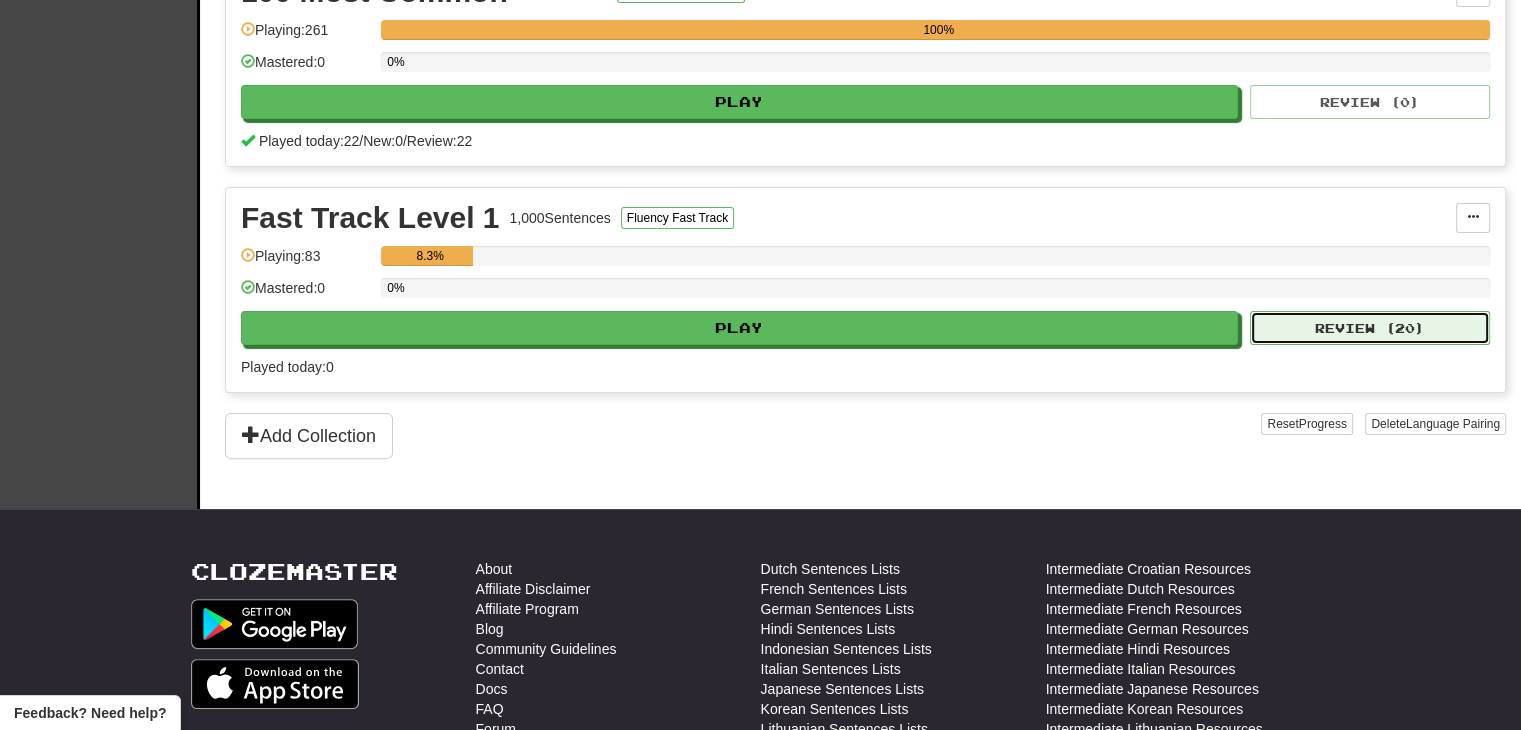 click on "Review ( 20 )" at bounding box center (1370, 328) 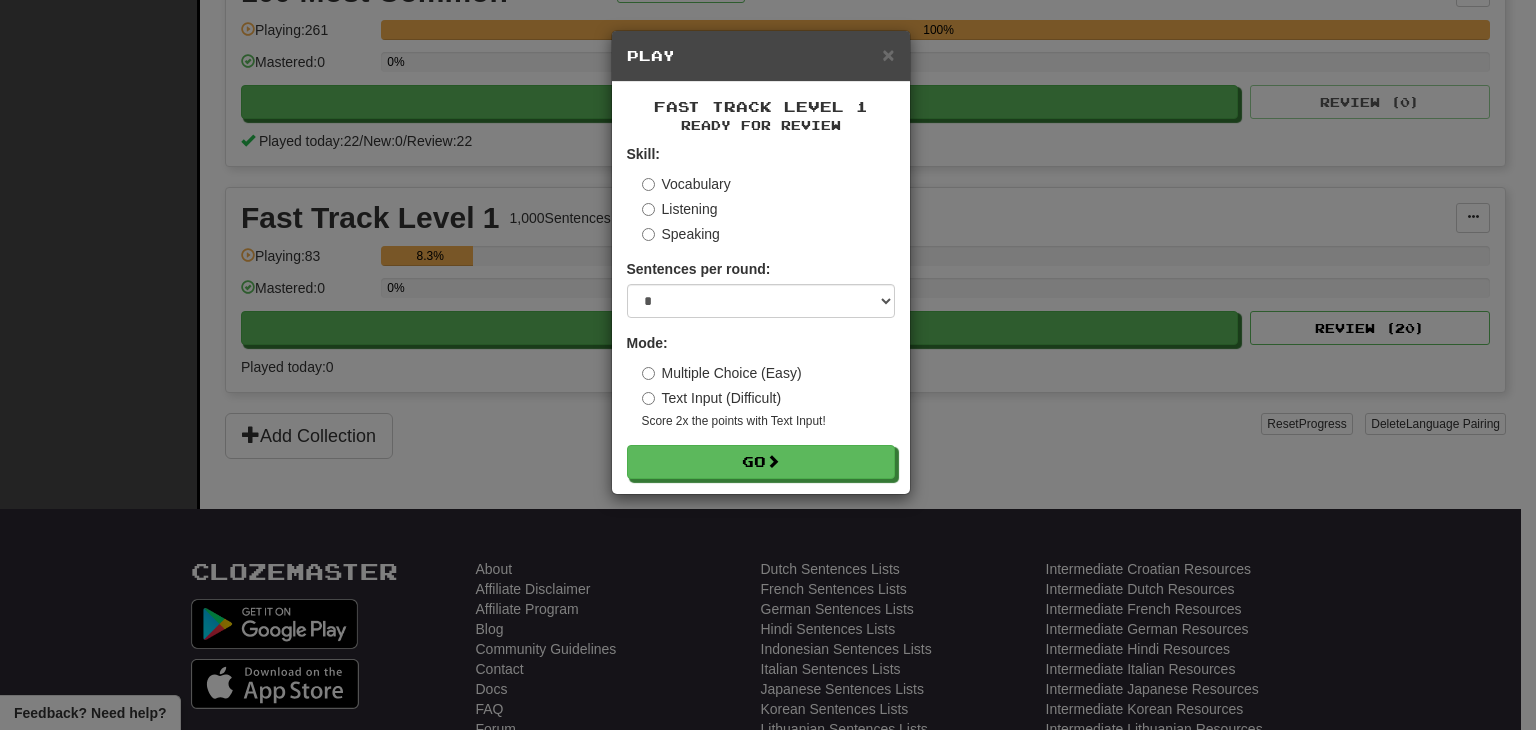 click on "Vocabulary Listening Speaking" at bounding box center (768, 209) 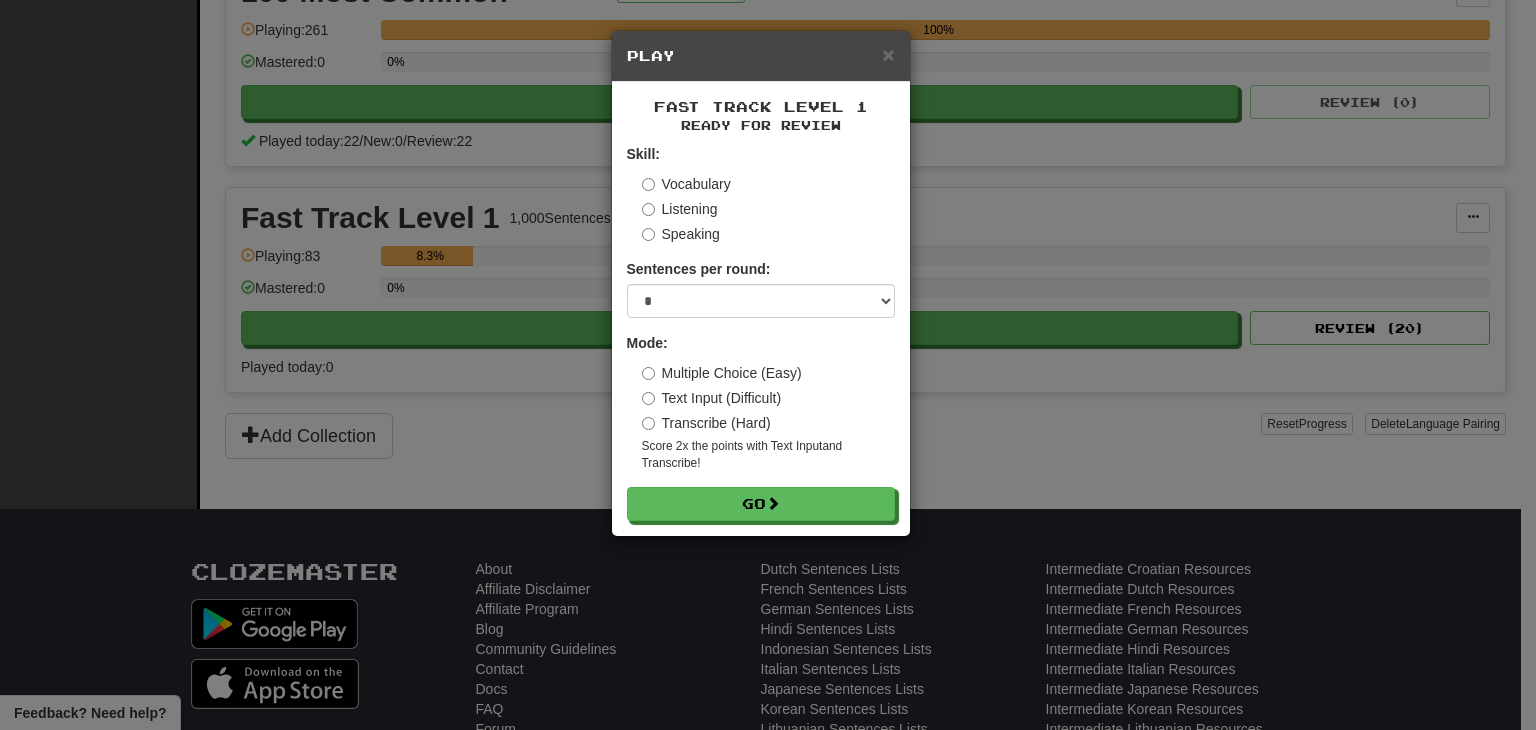 click on "Sentences per round:" at bounding box center (699, 269) 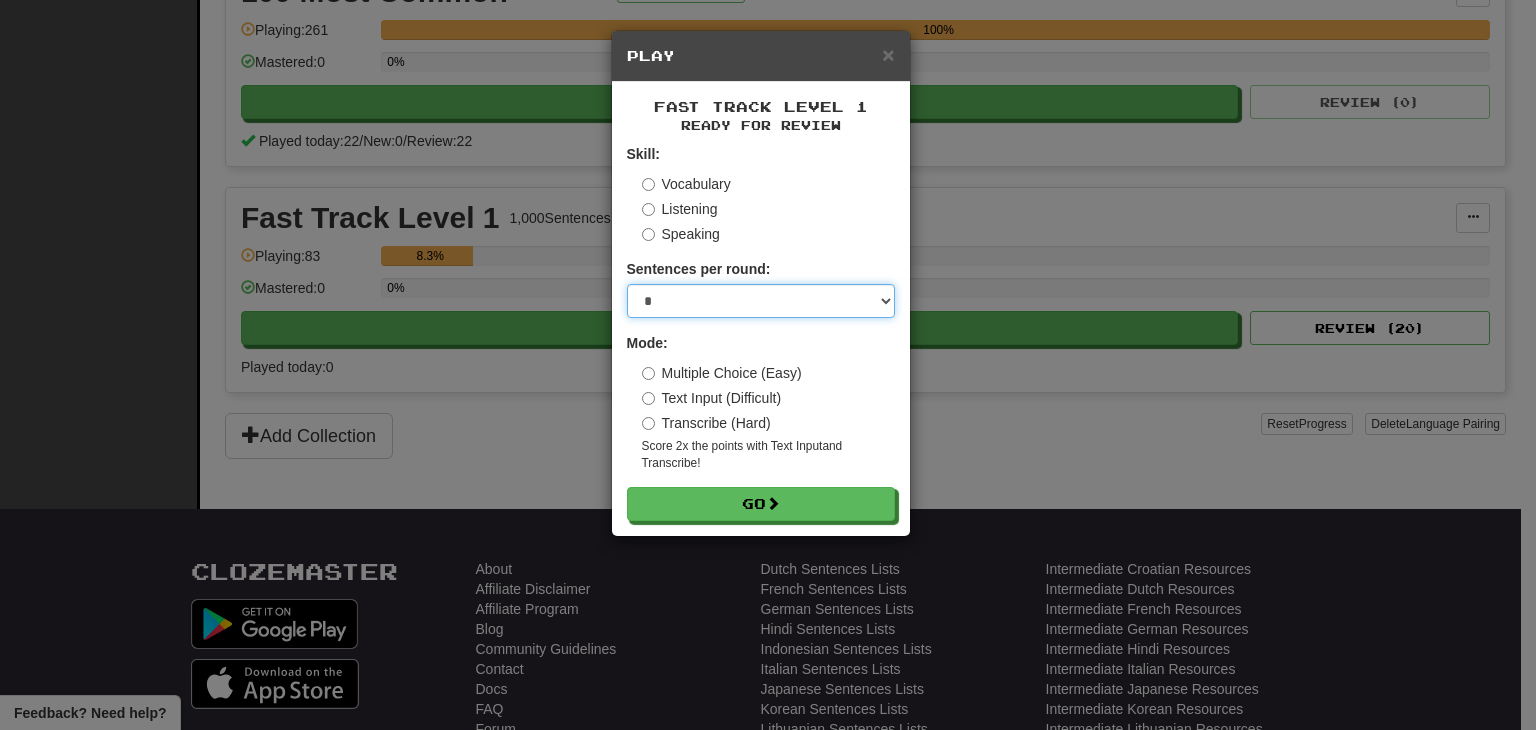 drag, startPoint x: 673, startPoint y: 305, endPoint x: 676, endPoint y: 315, distance: 10.440307 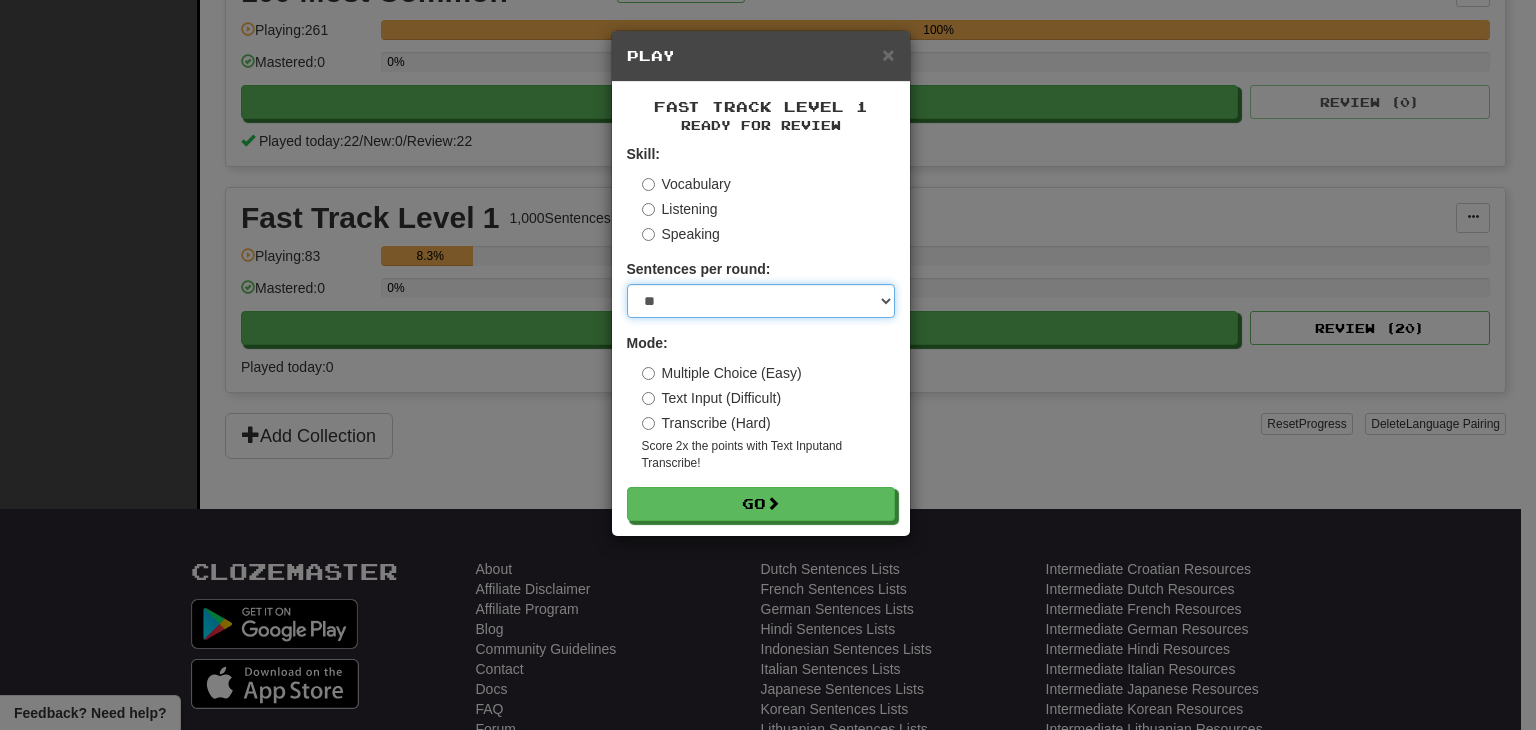 click on "* ** ** ** ** ** *** ********" at bounding box center (761, 301) 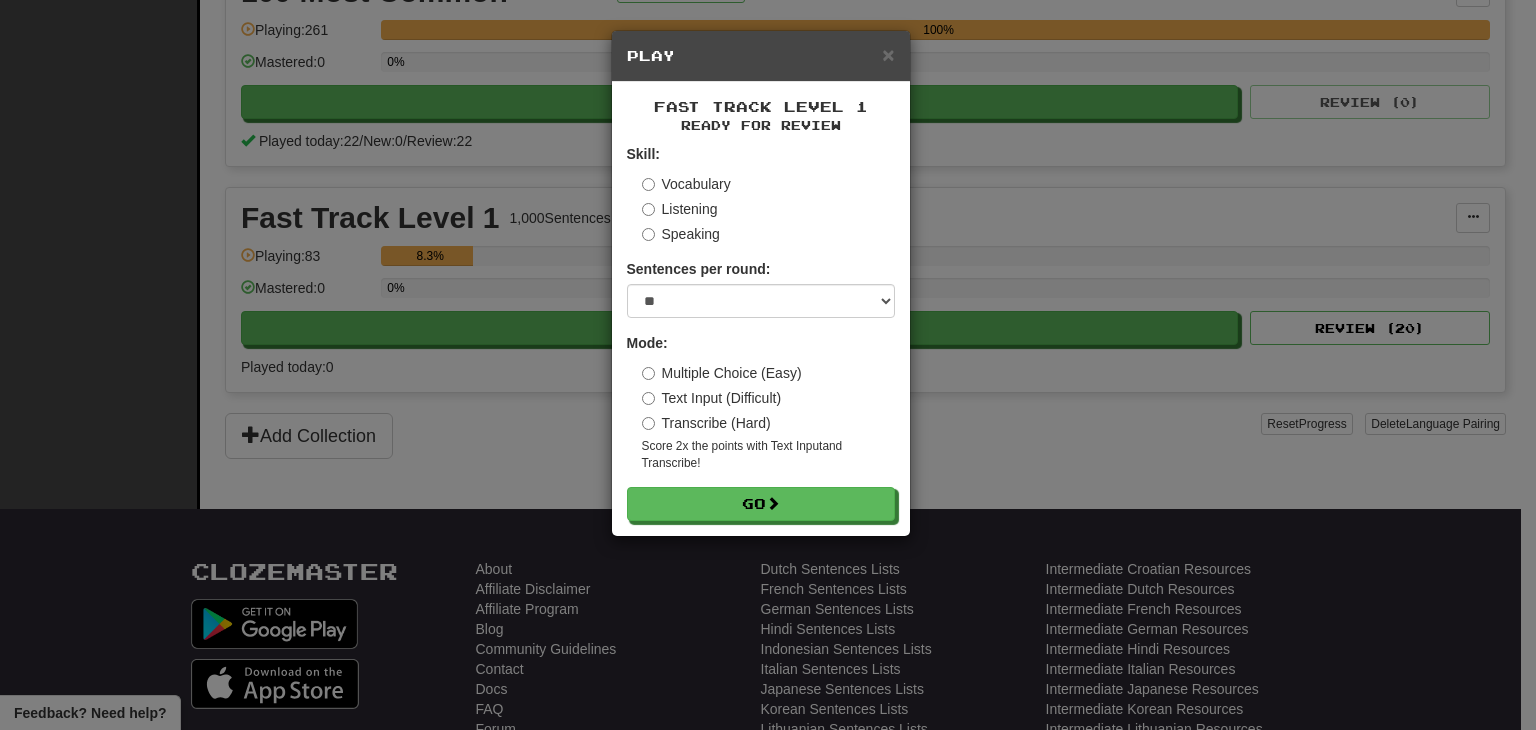 drag, startPoint x: 660, startPoint y: 406, endPoint x: 662, endPoint y: 419, distance: 13.152946 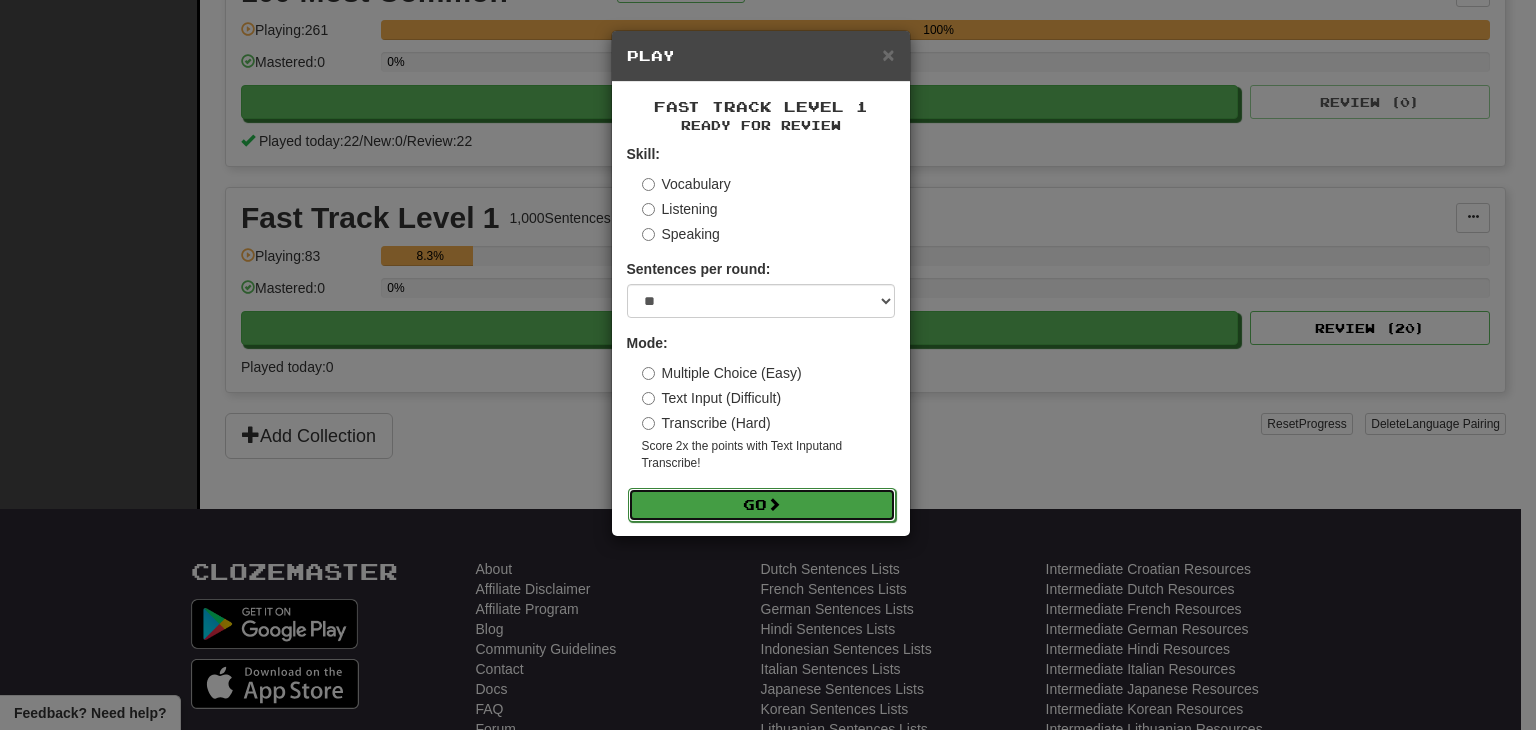click on "Go" at bounding box center (762, 505) 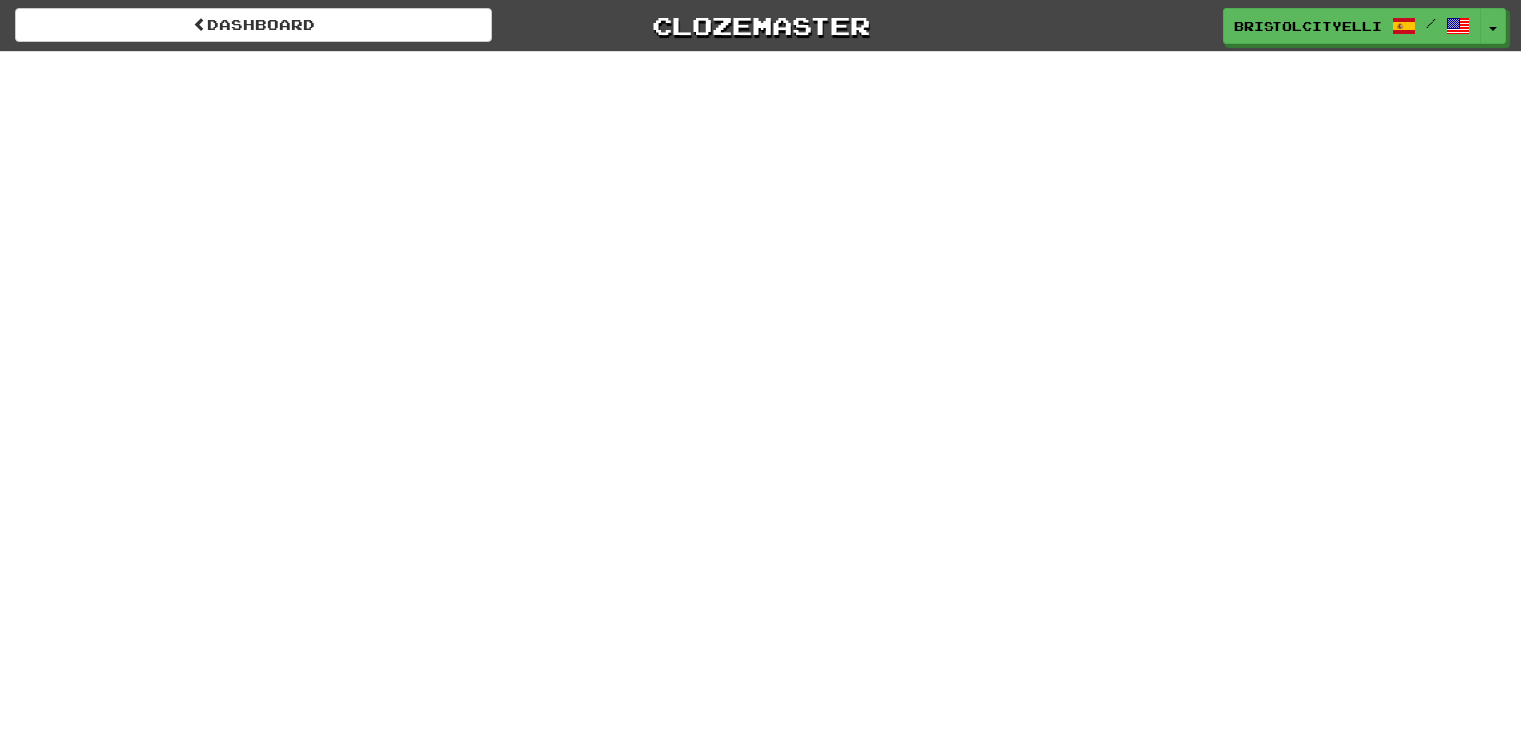 scroll, scrollTop: 0, scrollLeft: 0, axis: both 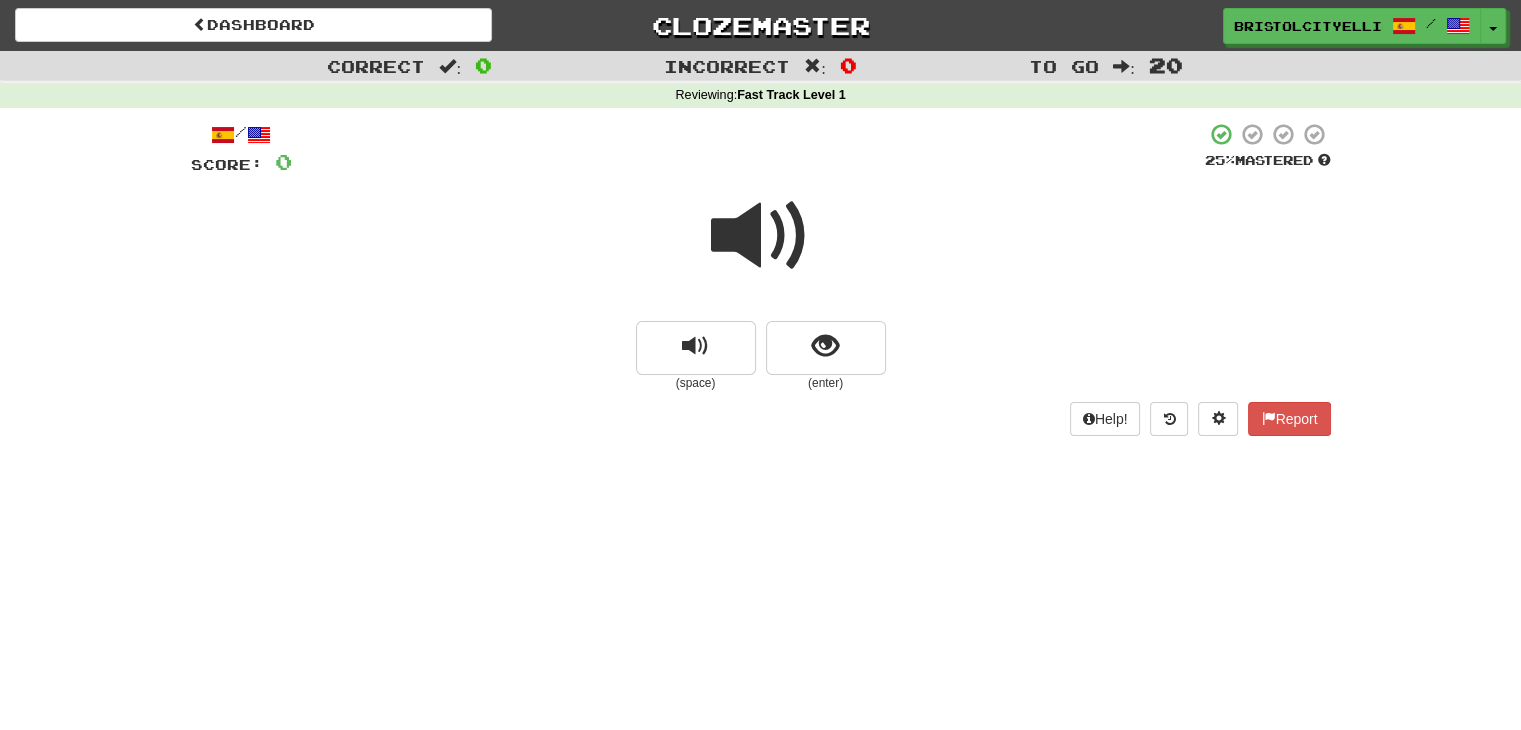 click at bounding box center [761, 236] 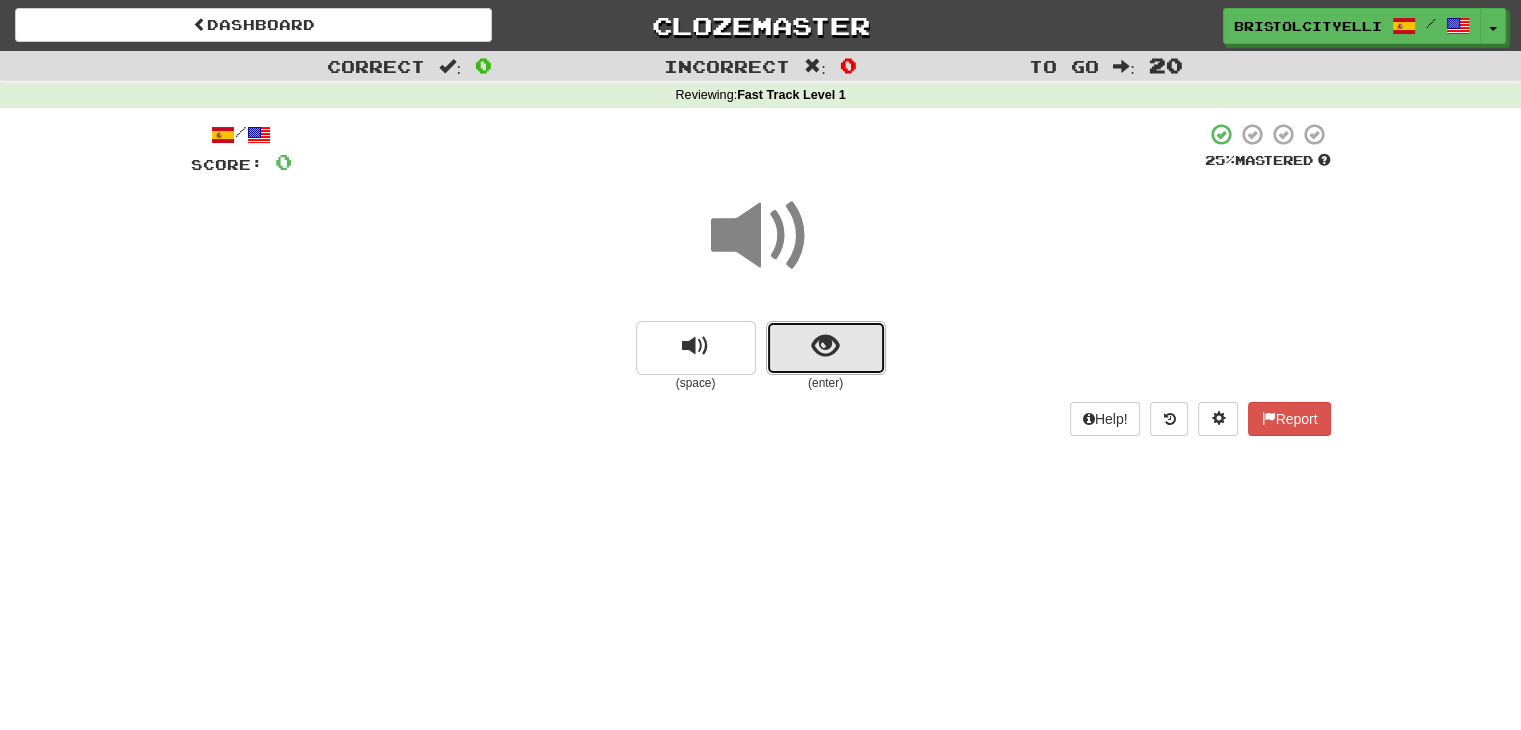 click at bounding box center [826, 348] 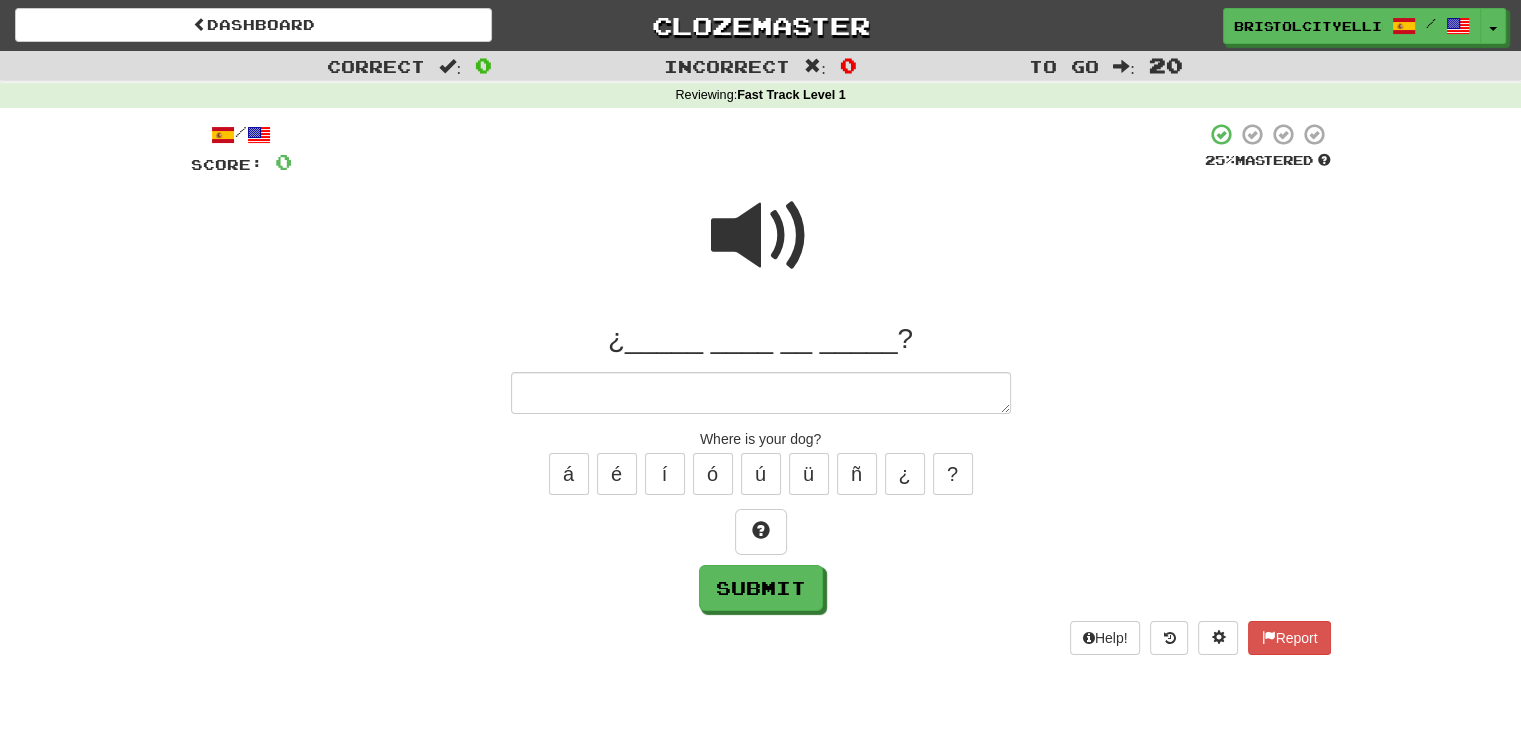 type on "*" 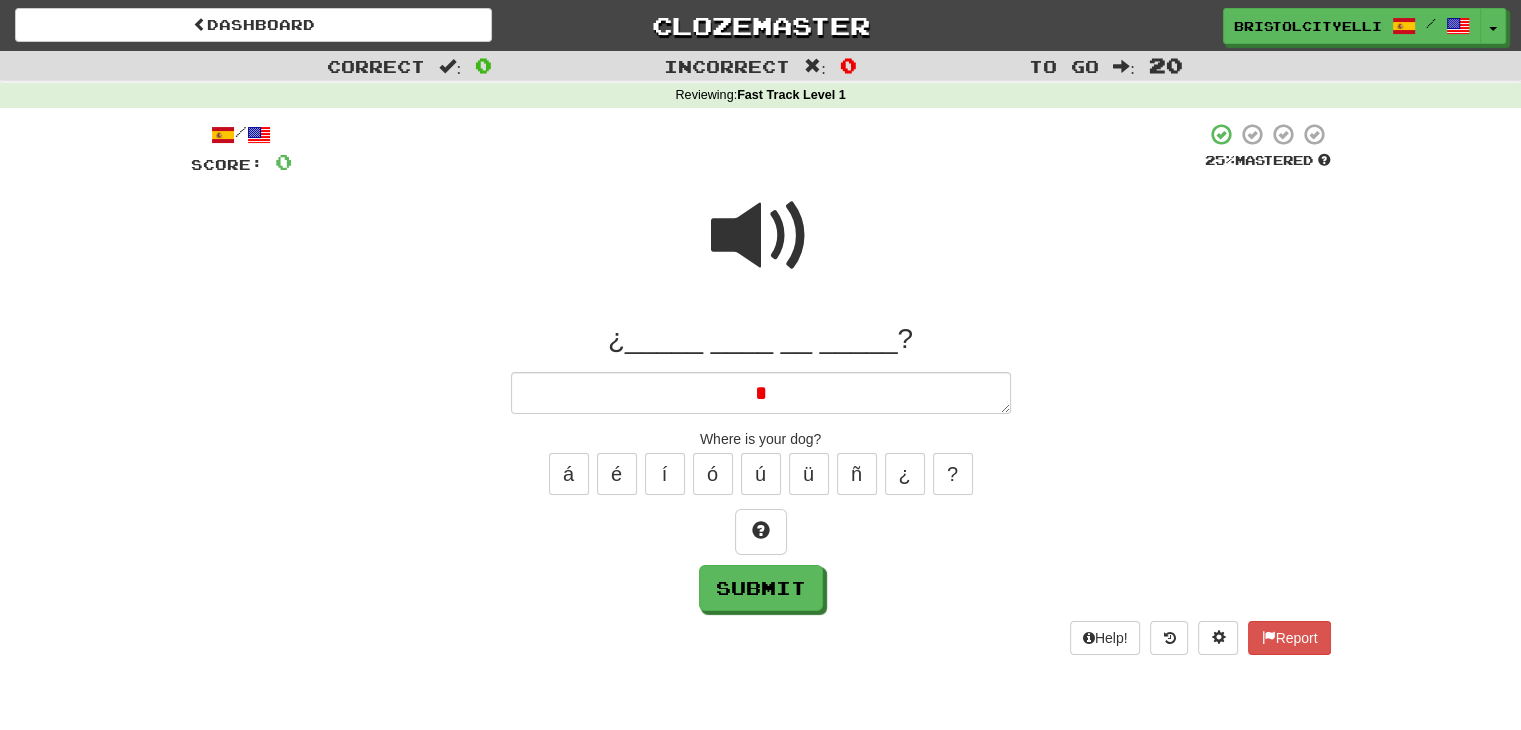 type 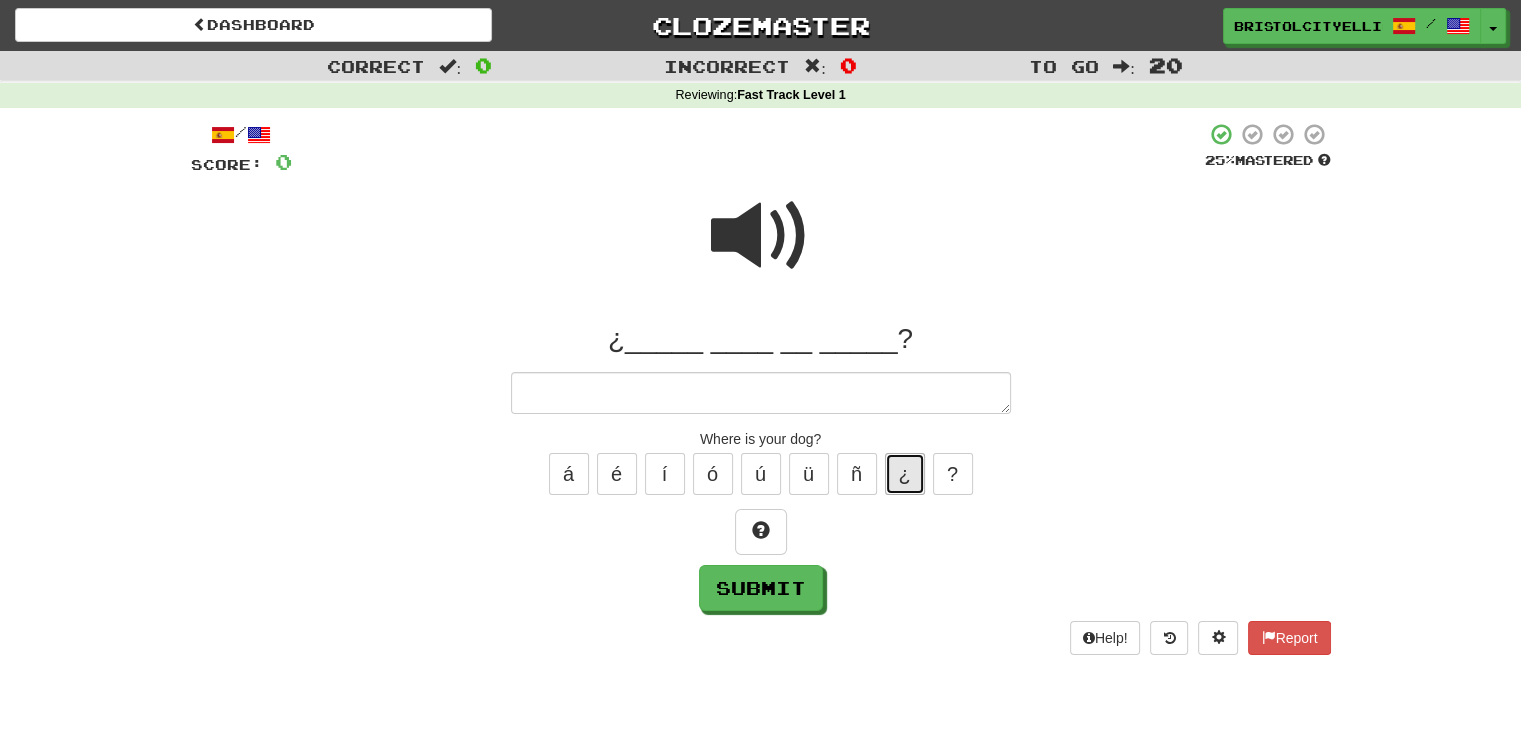 click on "¿" at bounding box center (905, 474) 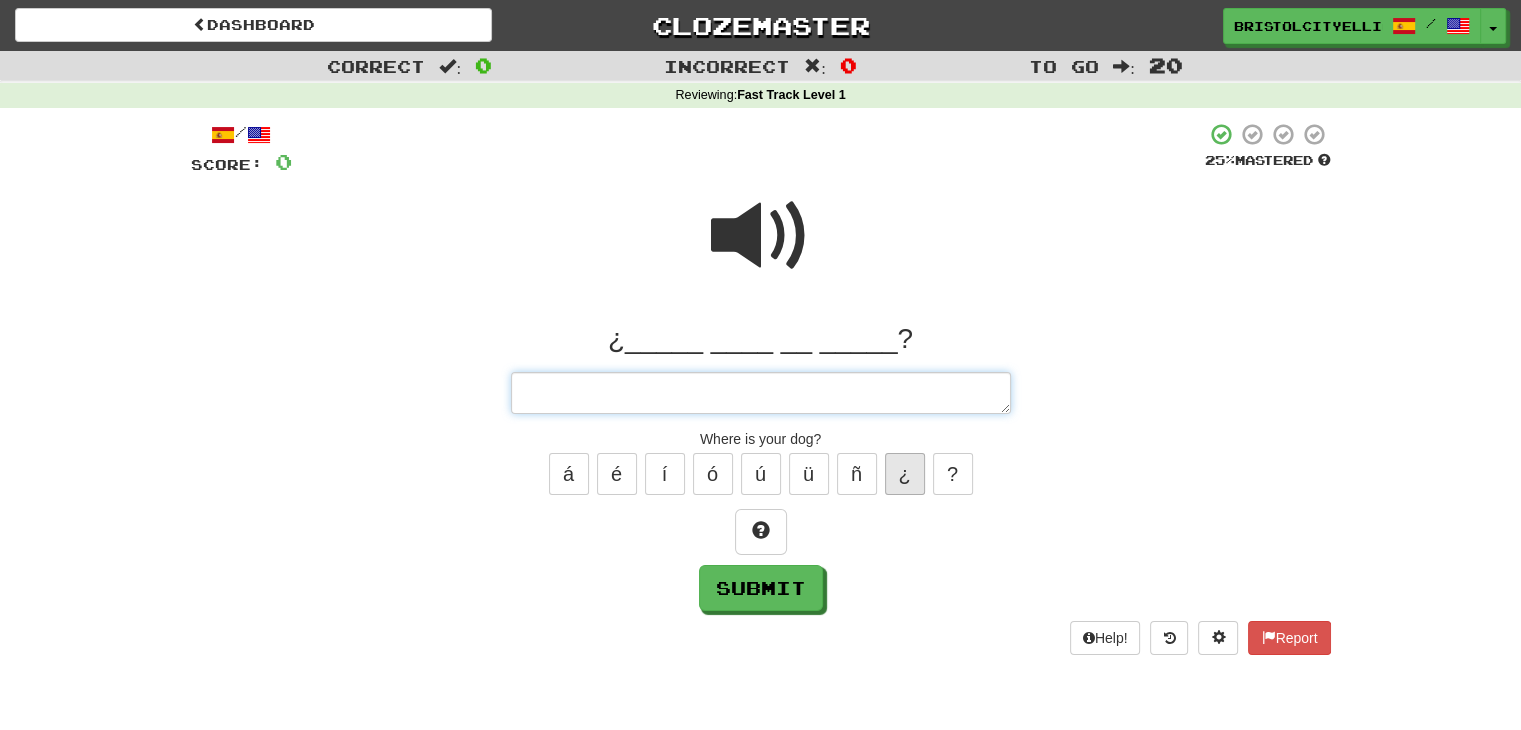 type on "*" 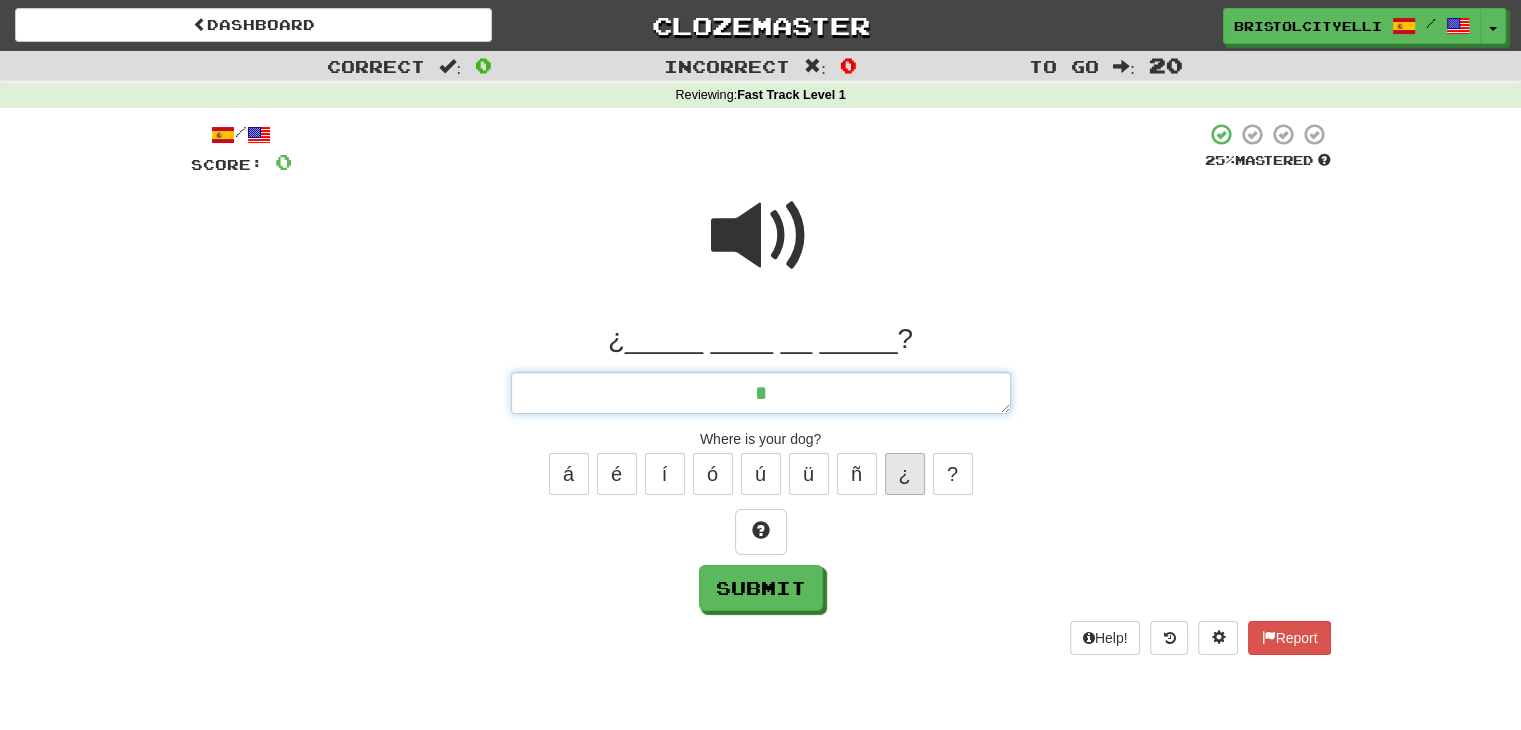 type on "*" 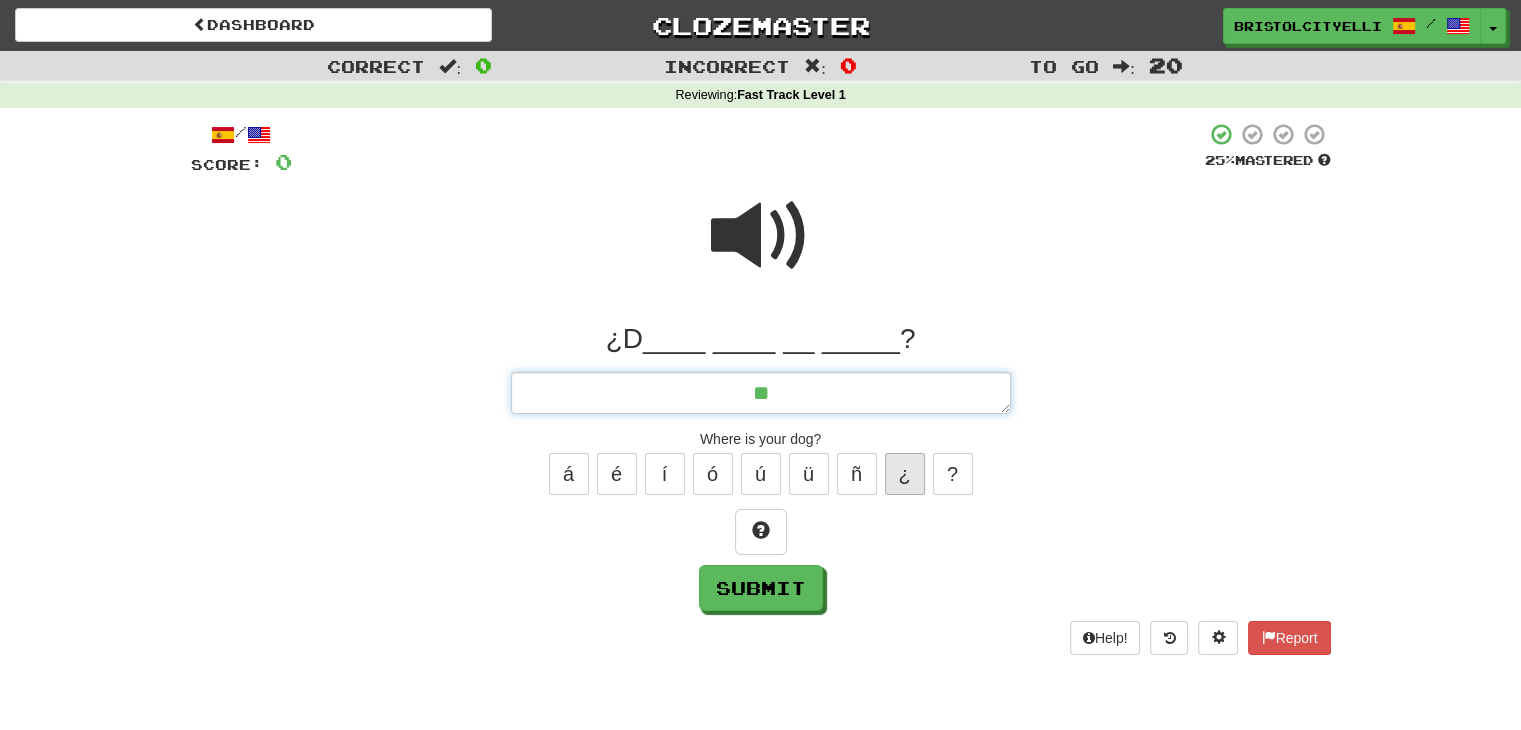 type on "*" 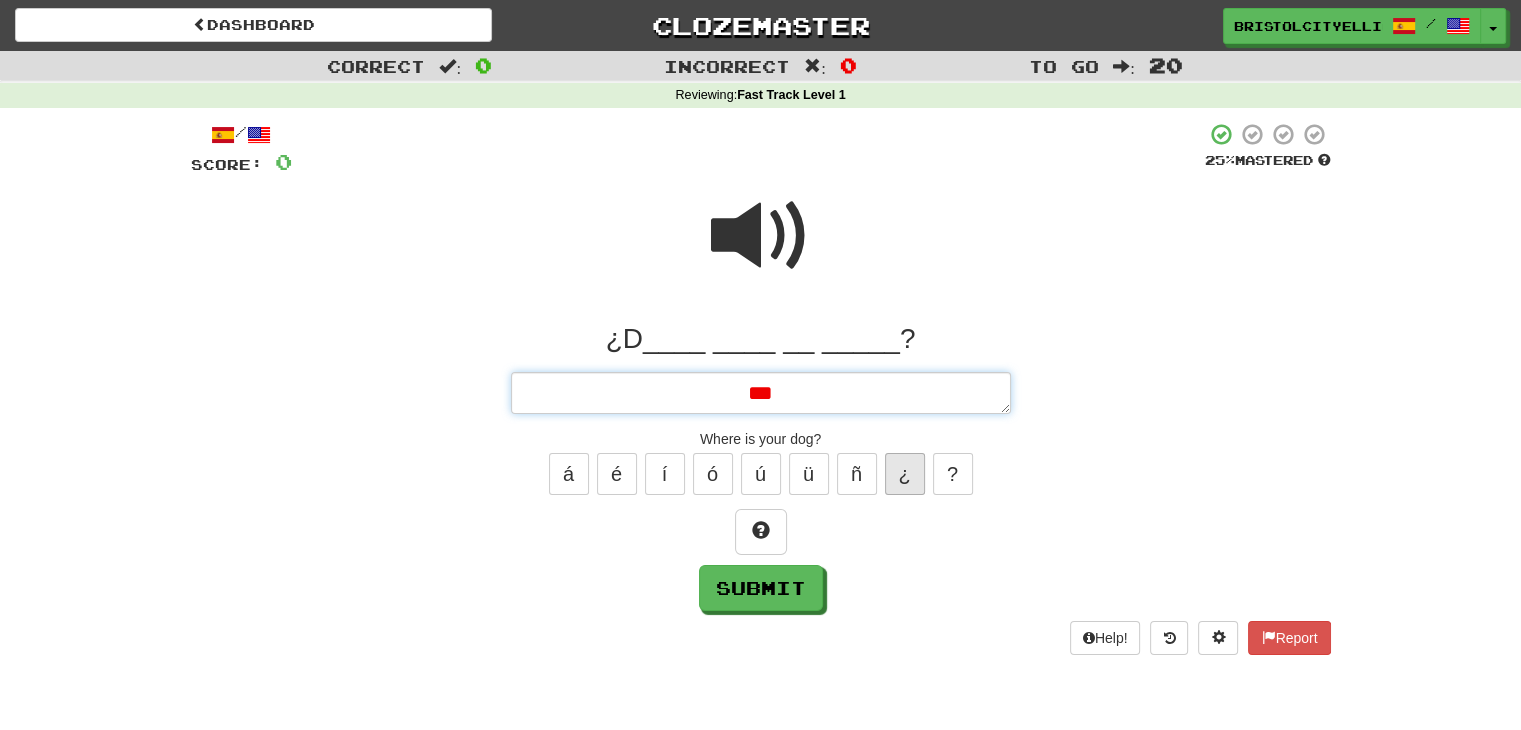 type on "*" 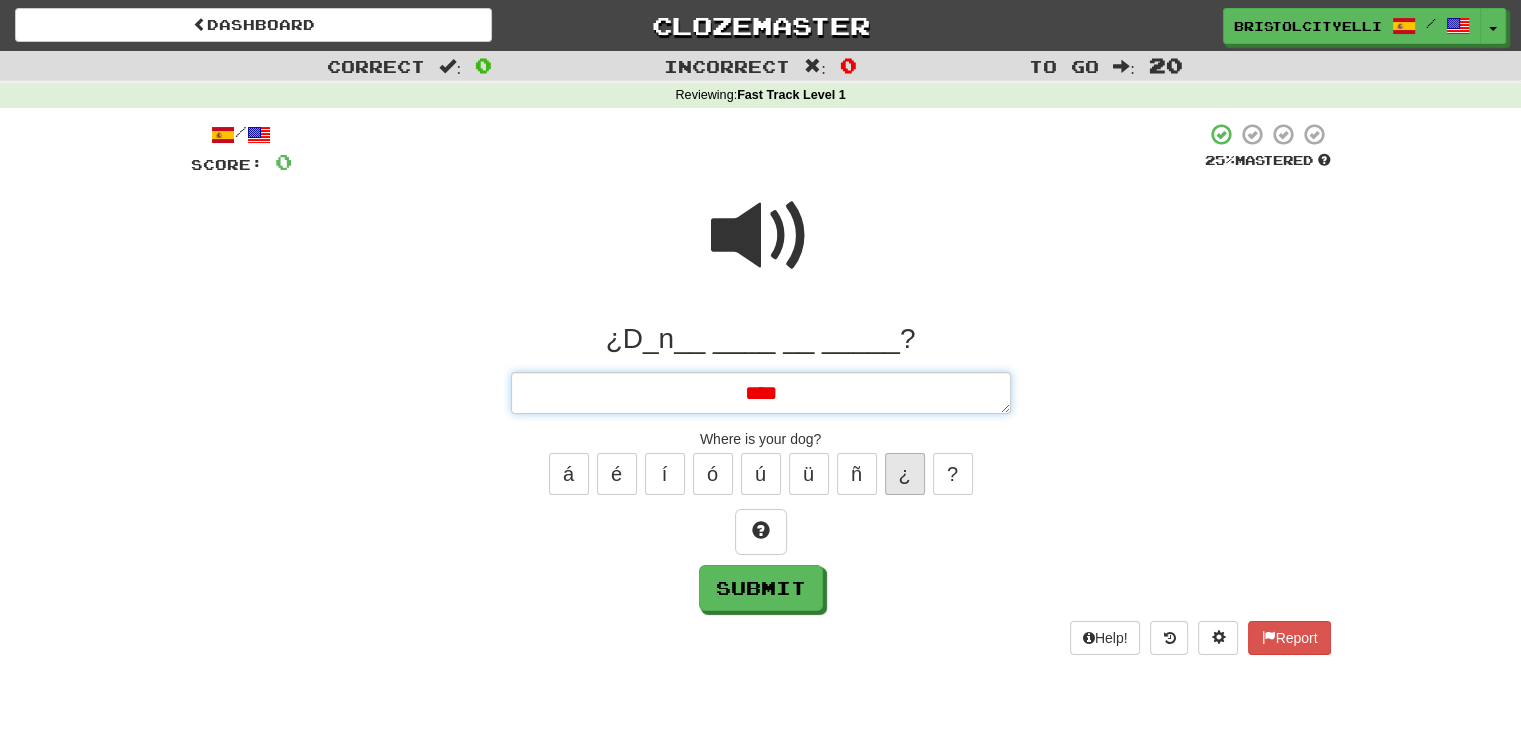 type on "*" 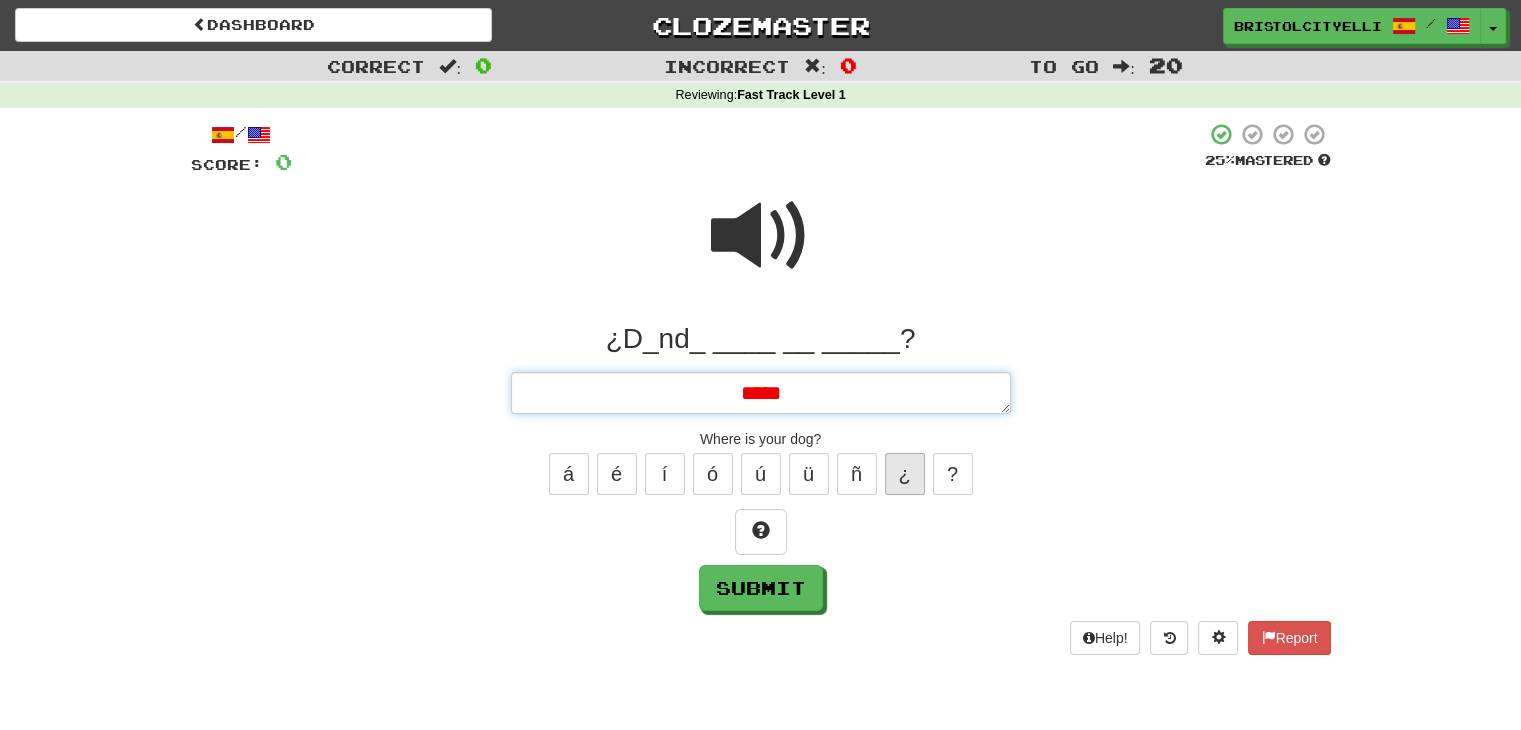 type on "*" 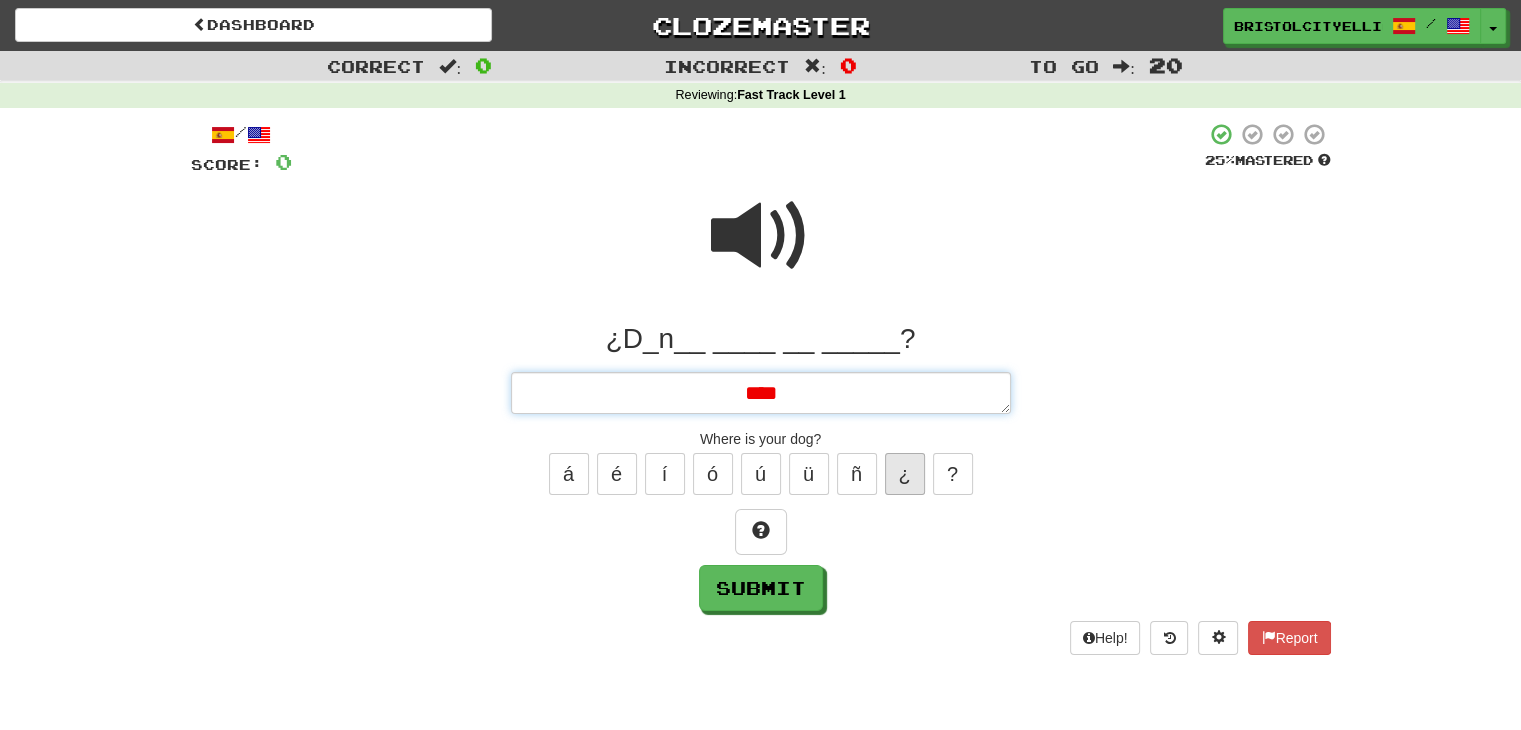 type on "*" 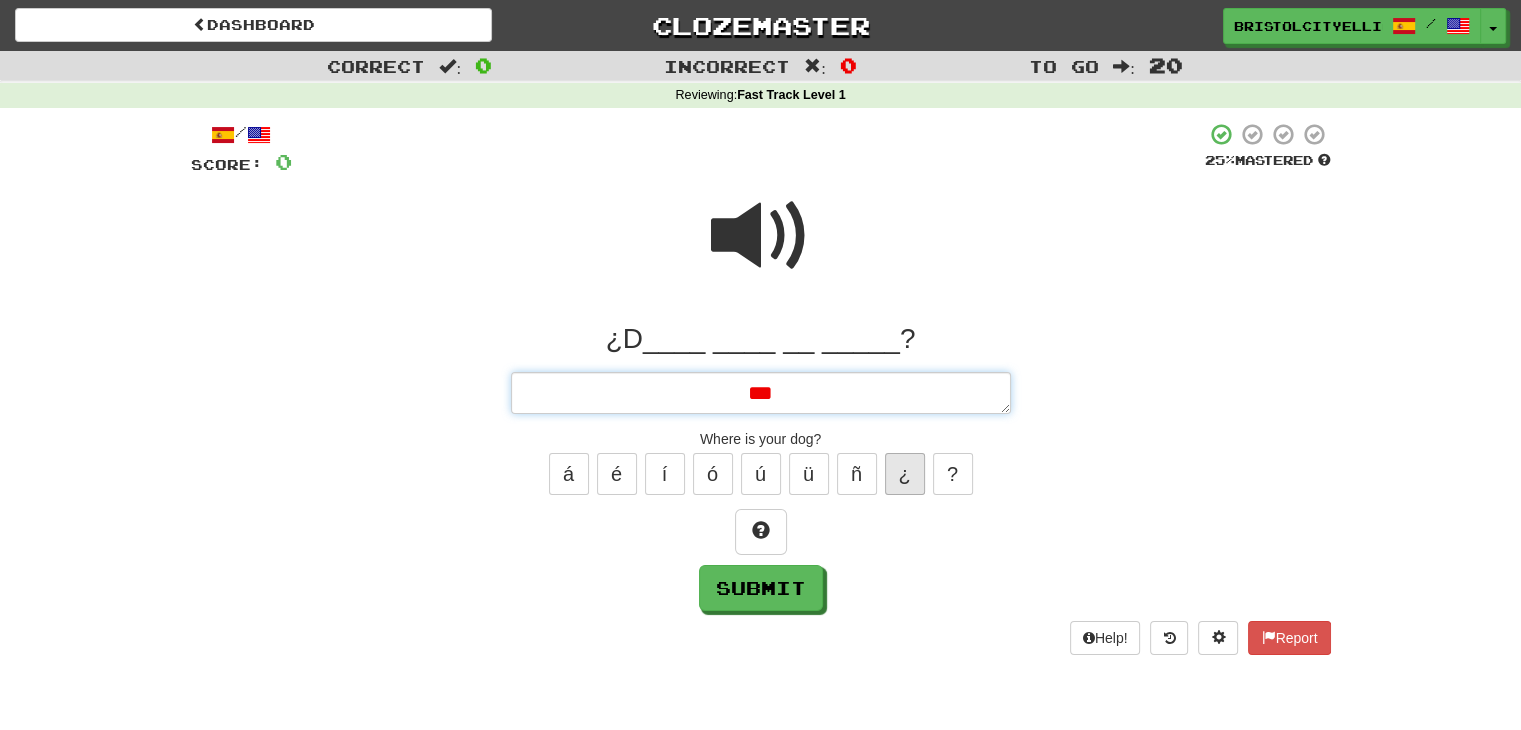 type on "*" 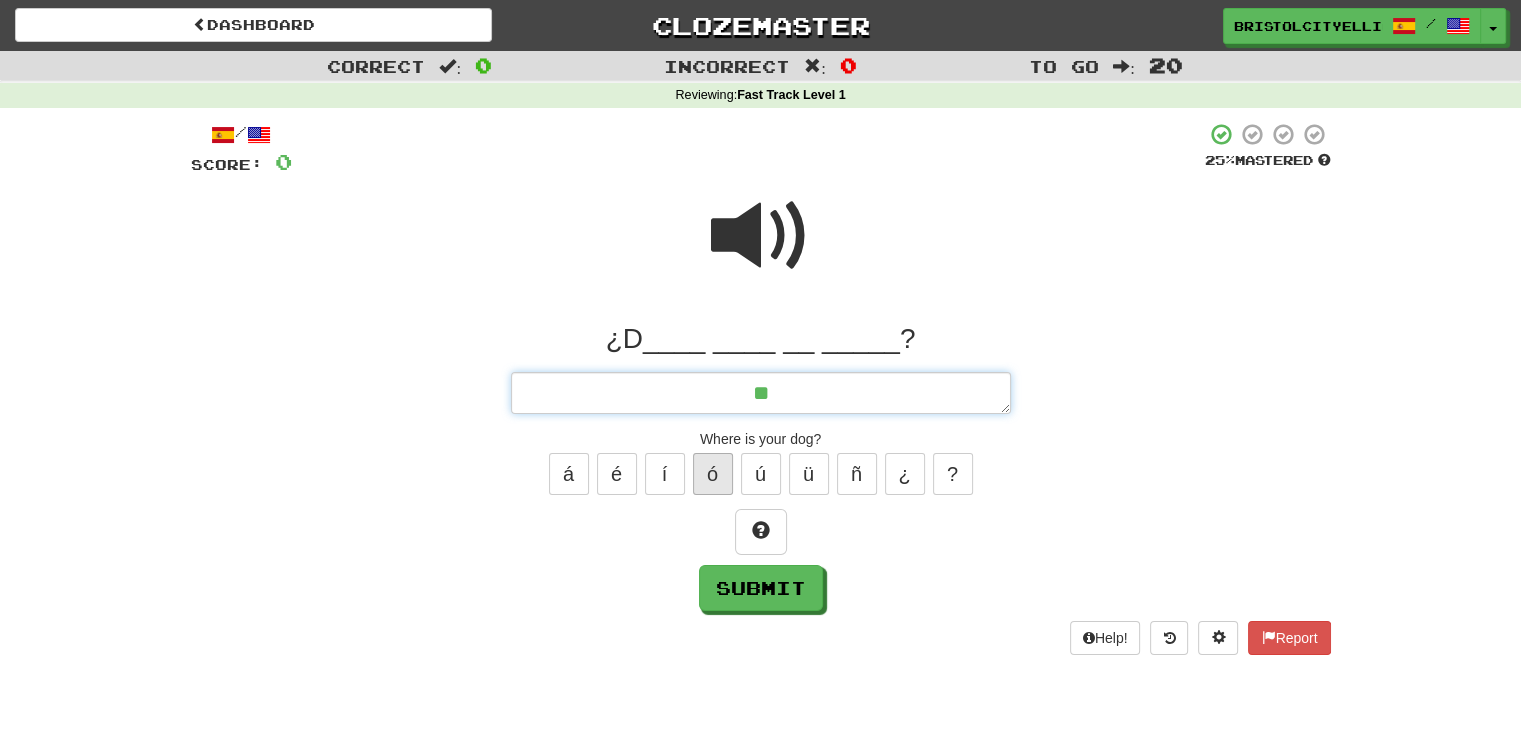 type on "**" 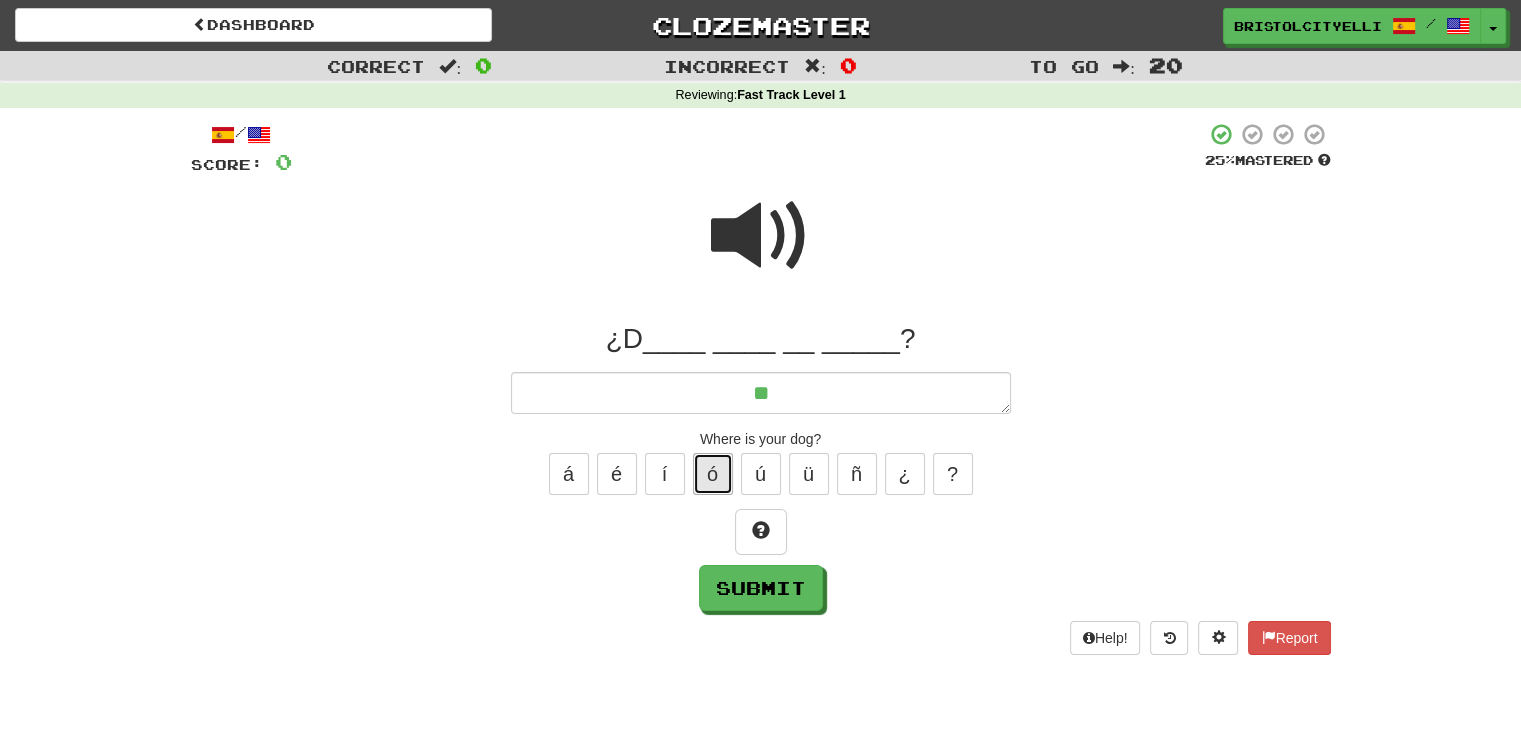 click on "ó" at bounding box center [713, 474] 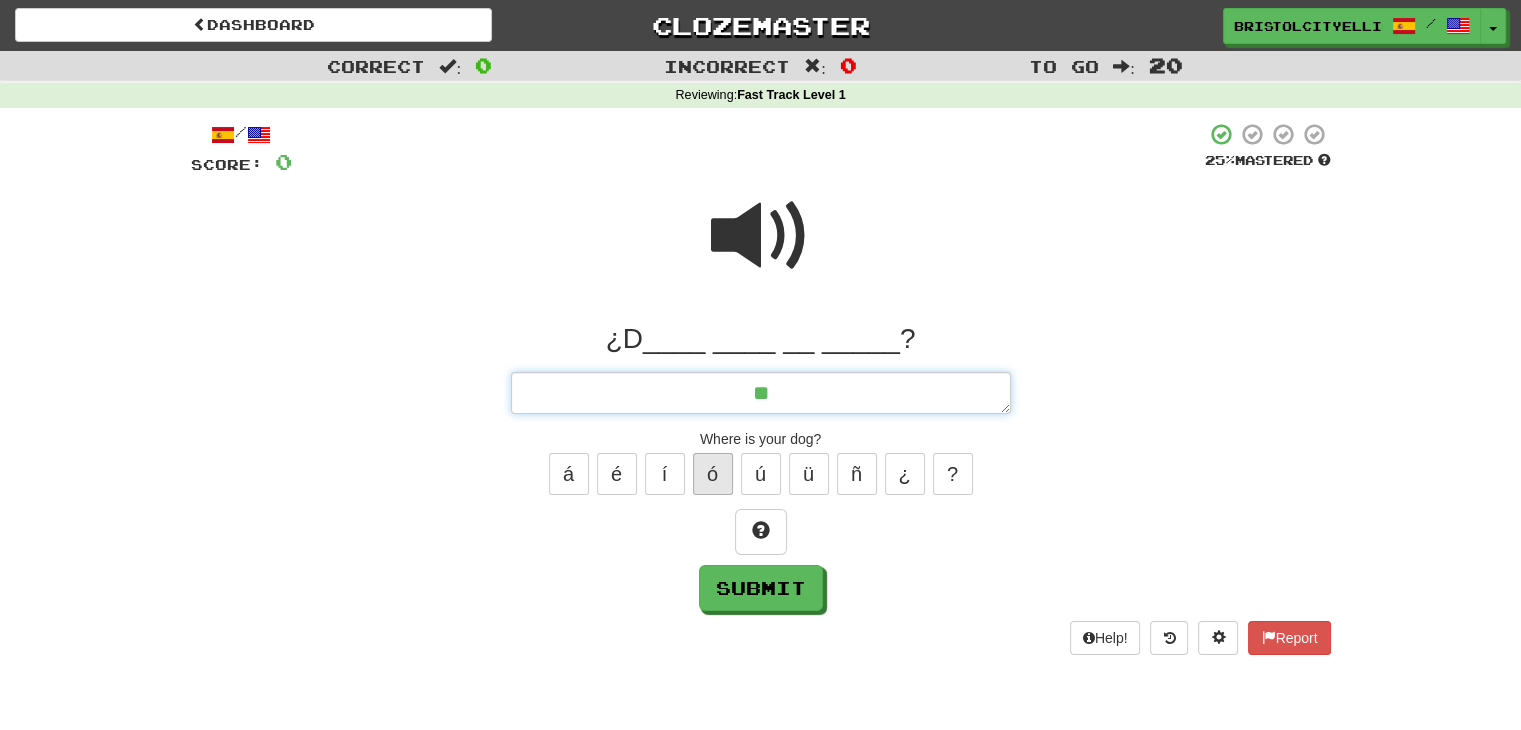 type on "*" 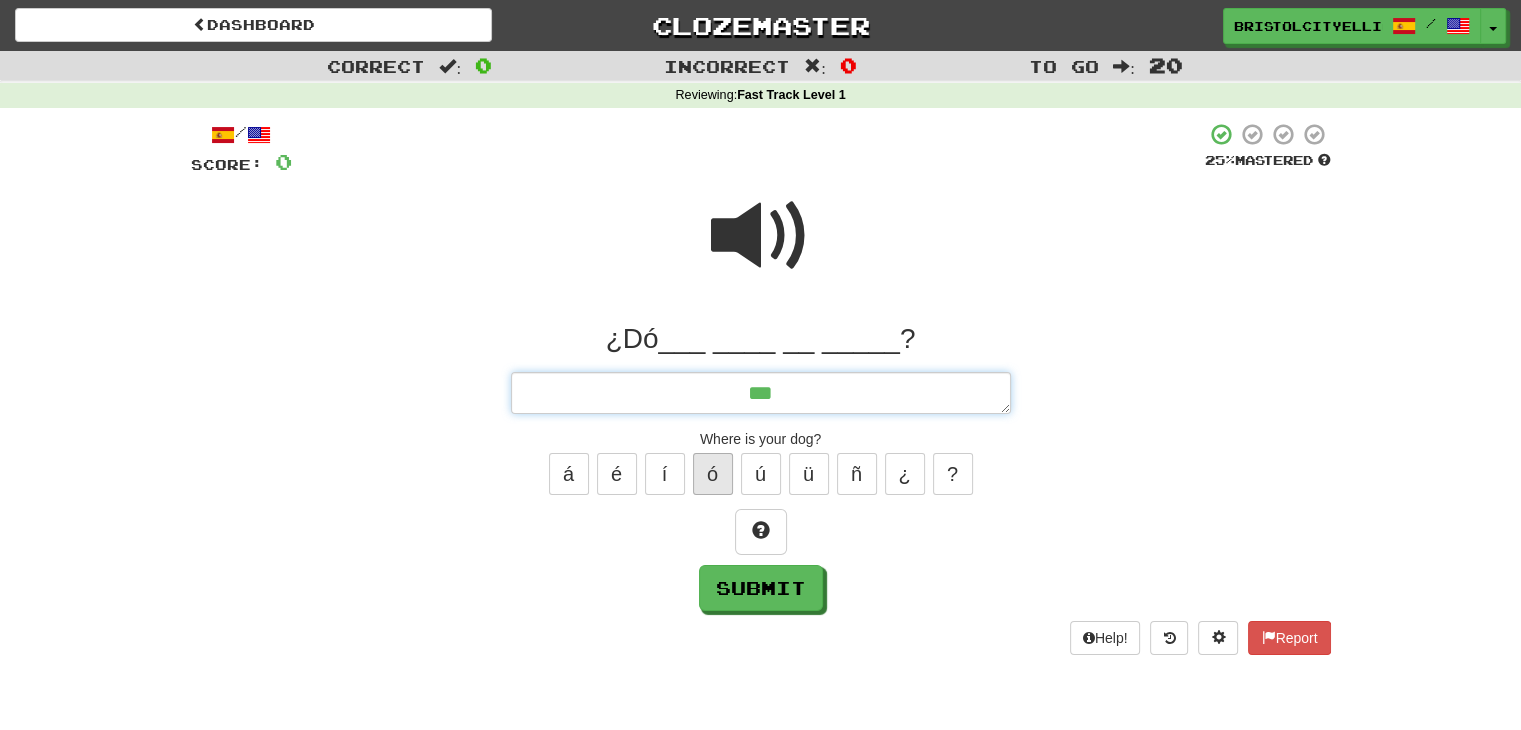 type on "*" 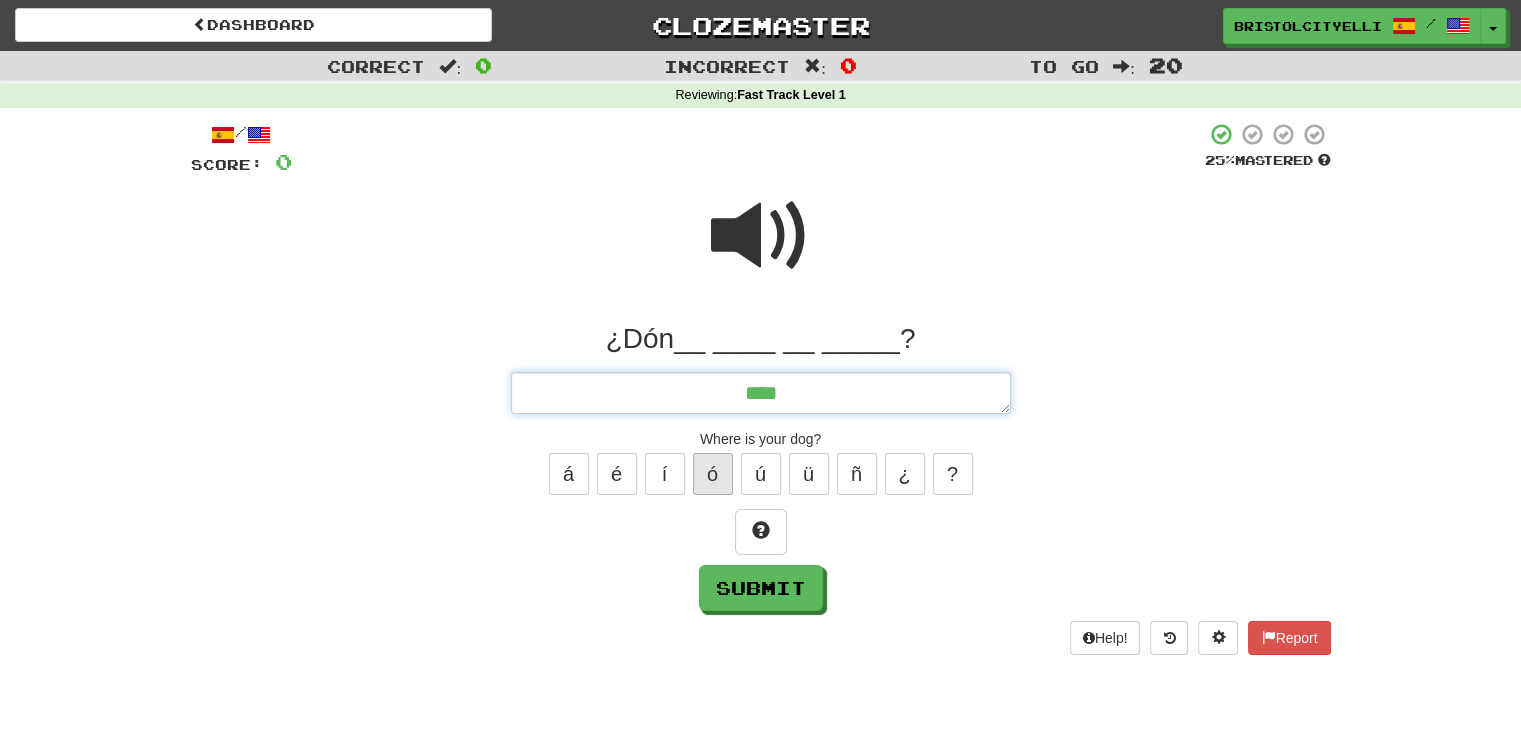 type on "*" 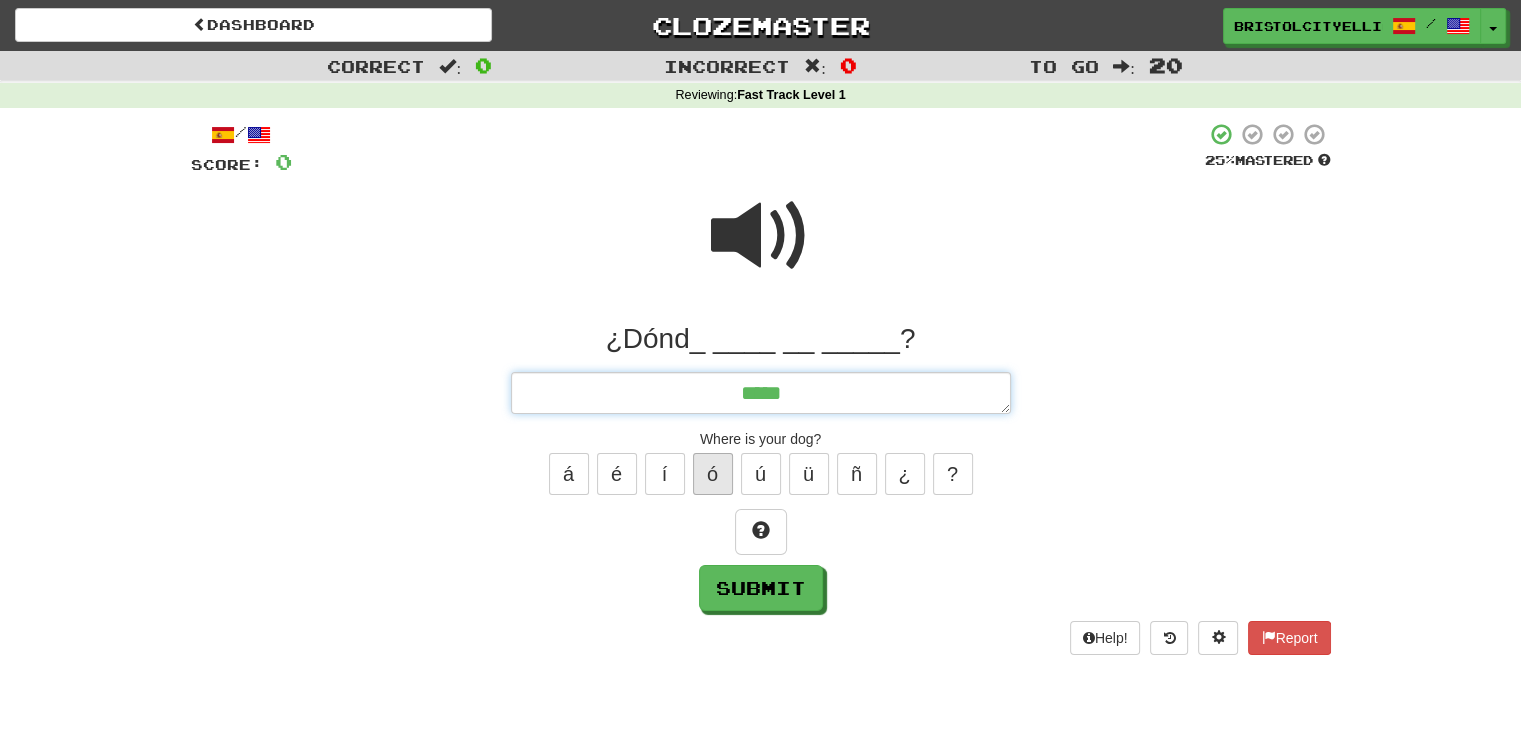 type on "*" 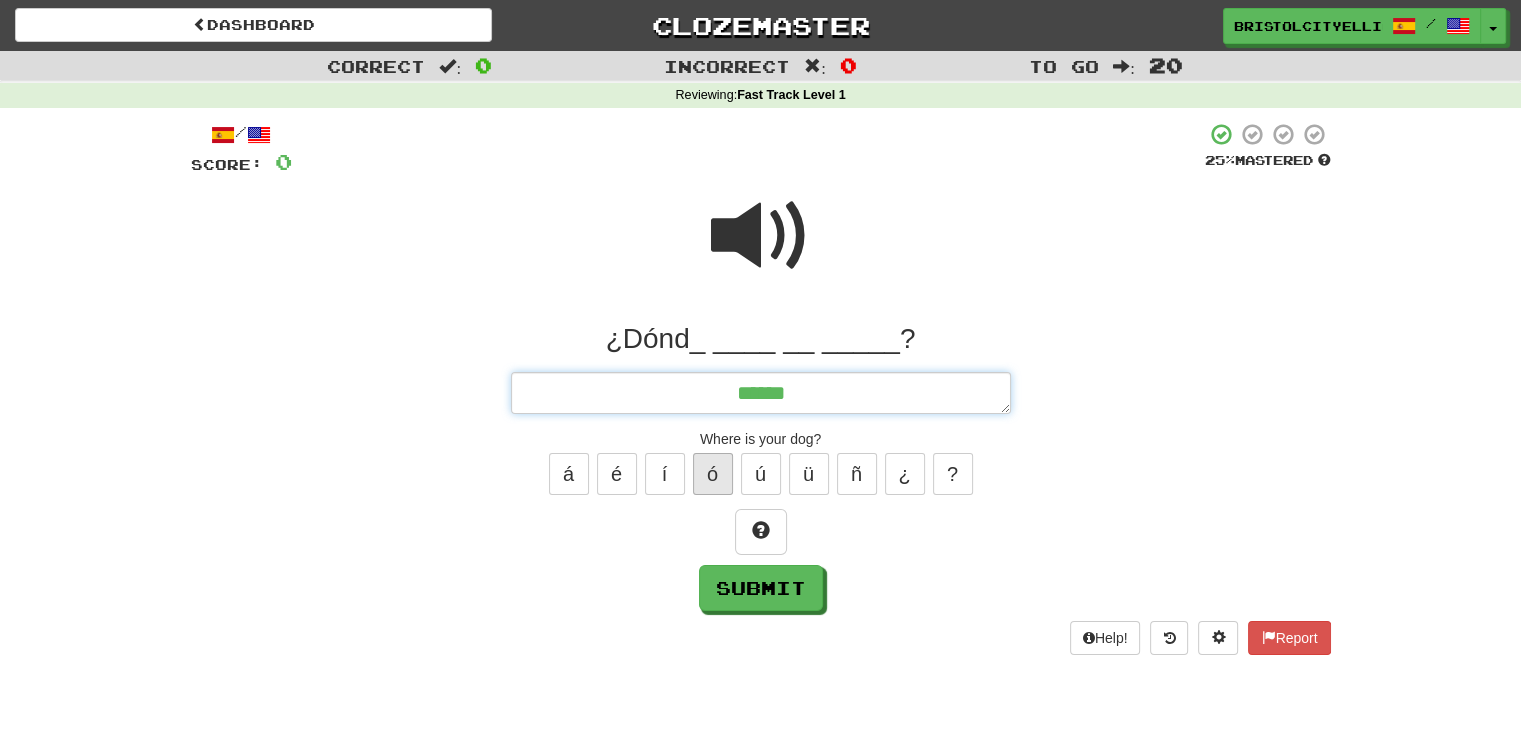 type on "*" 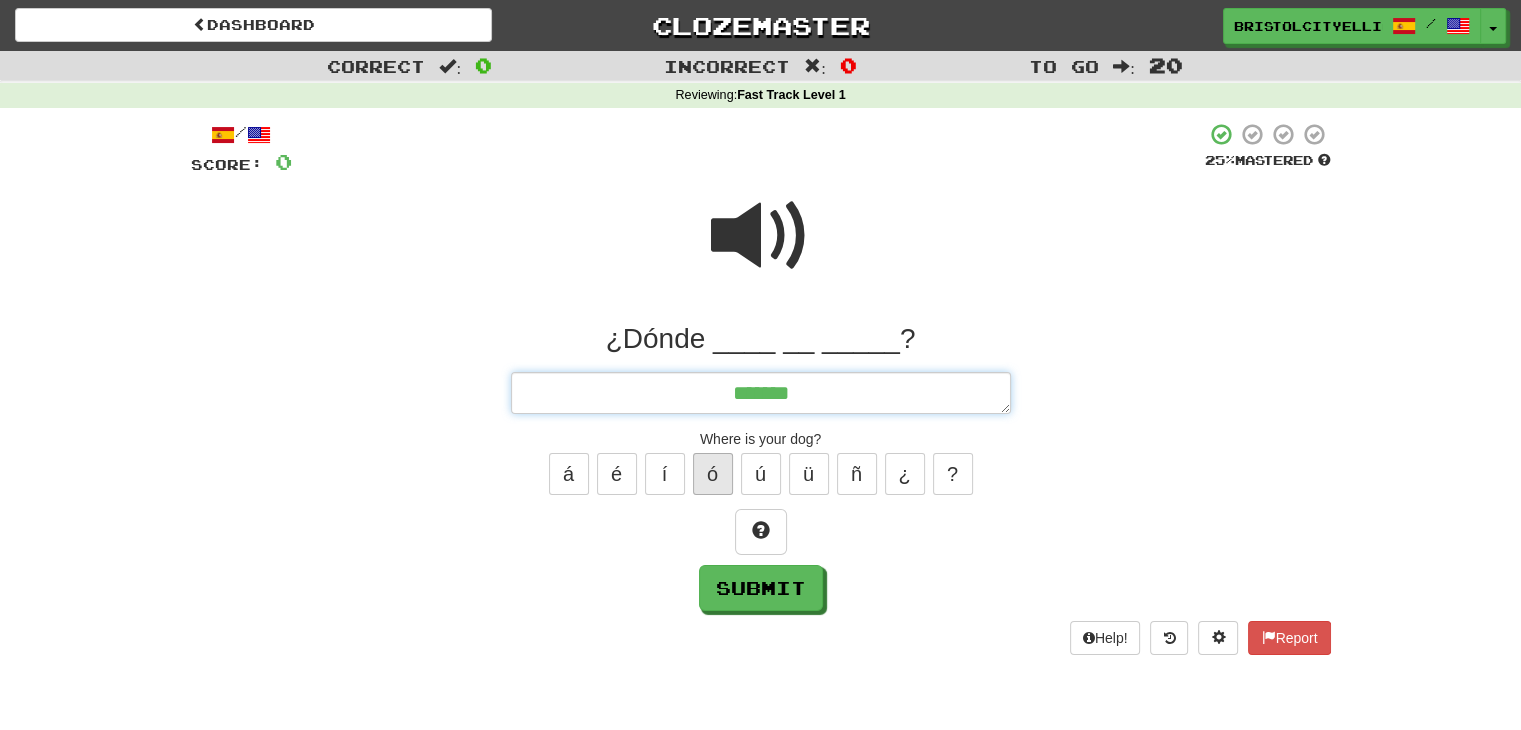 type on "*" 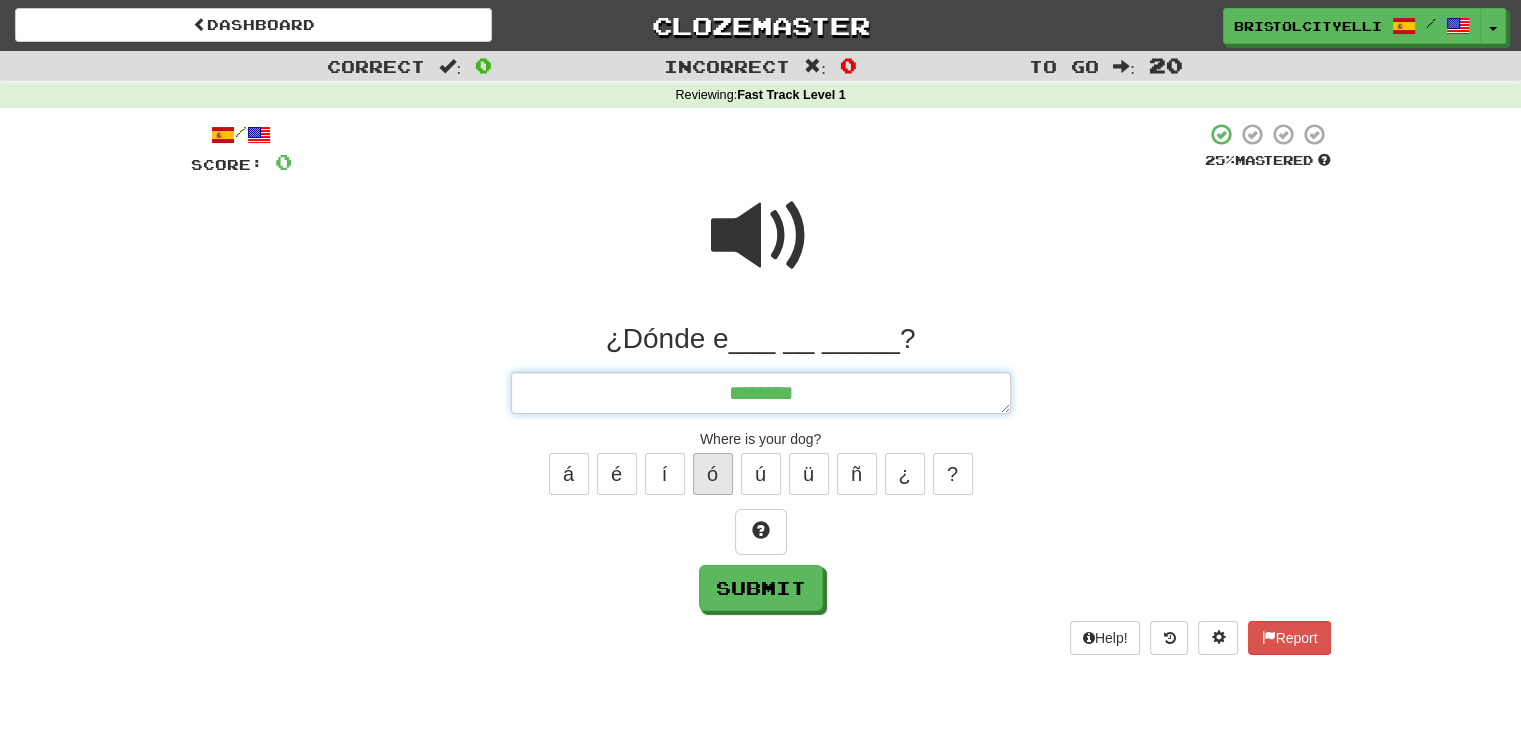 type on "*" 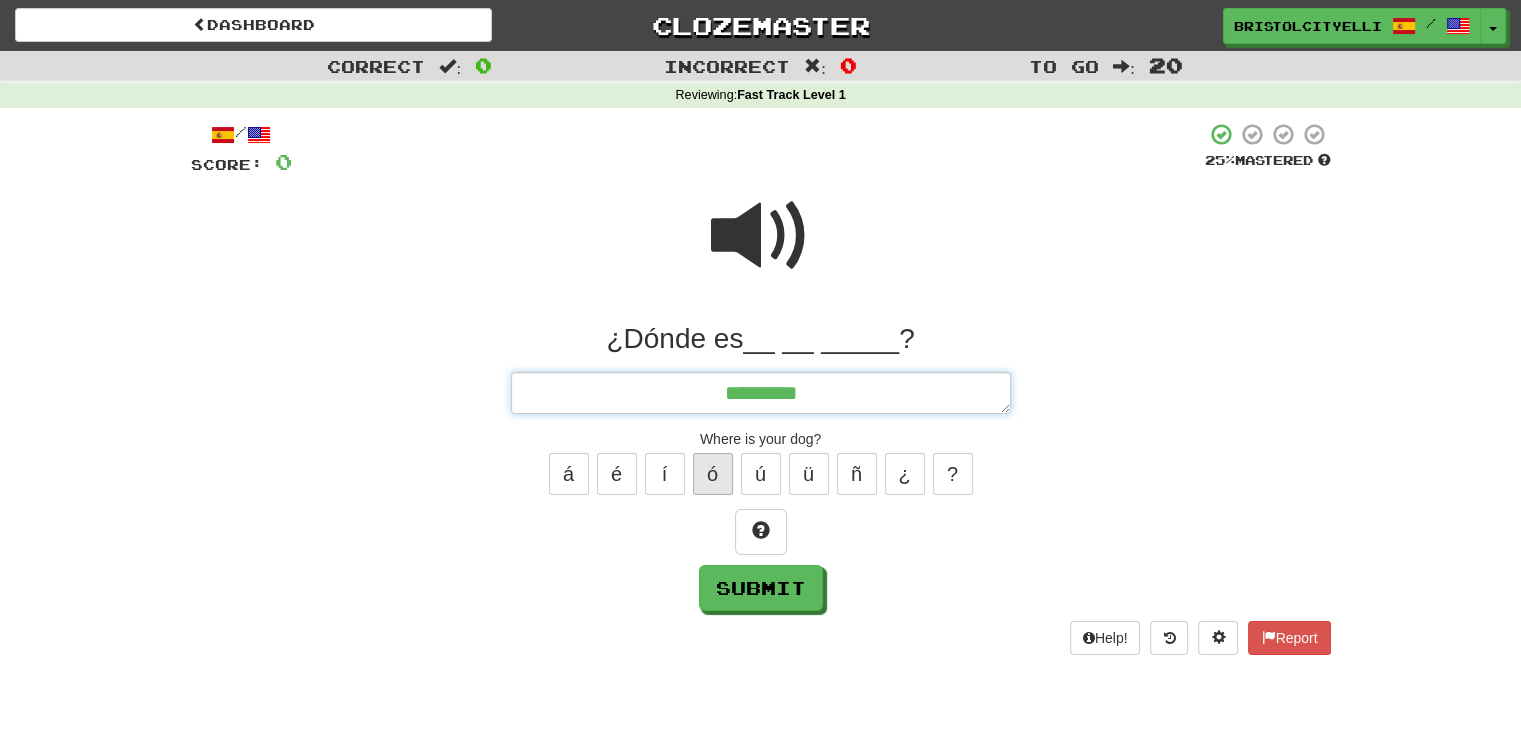 type on "*" 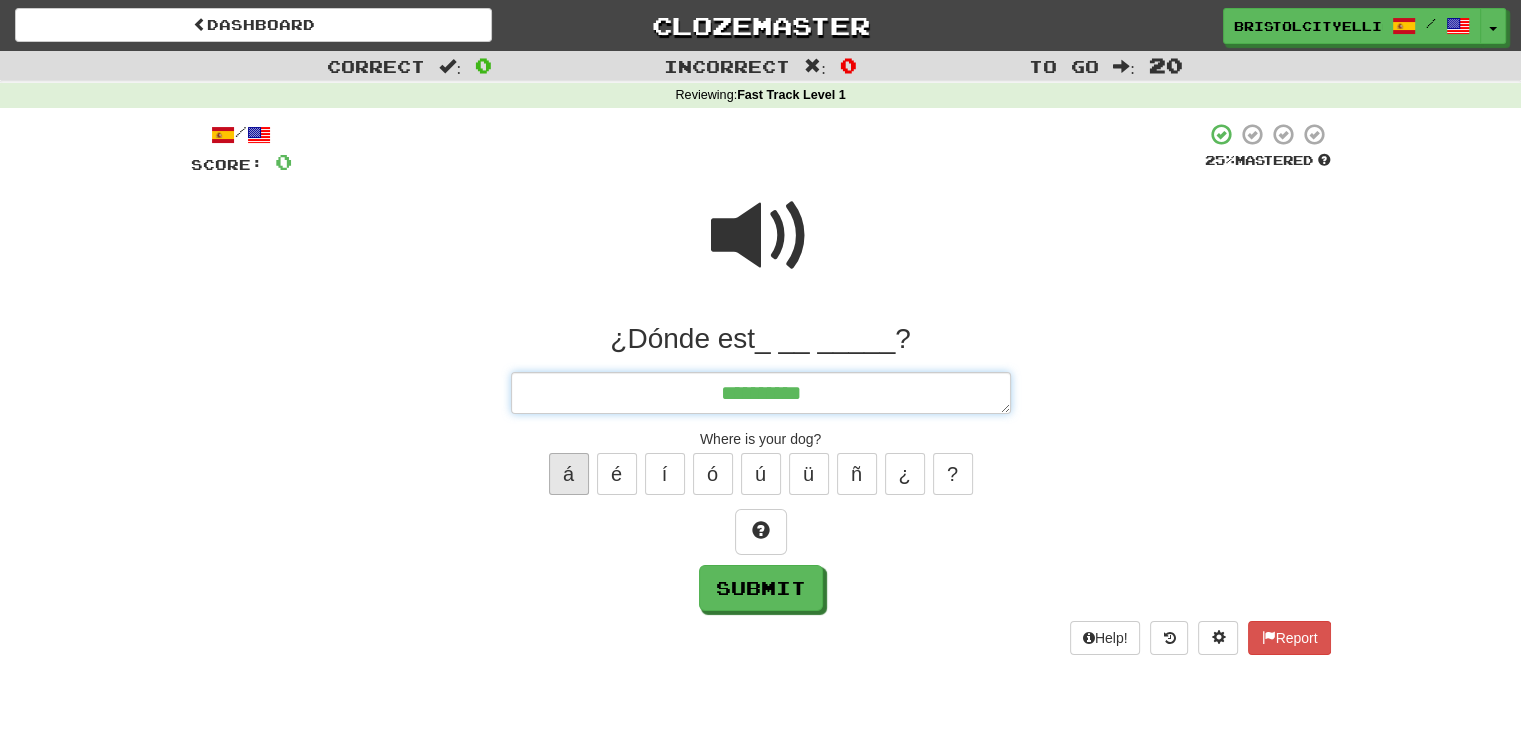 type on "**********" 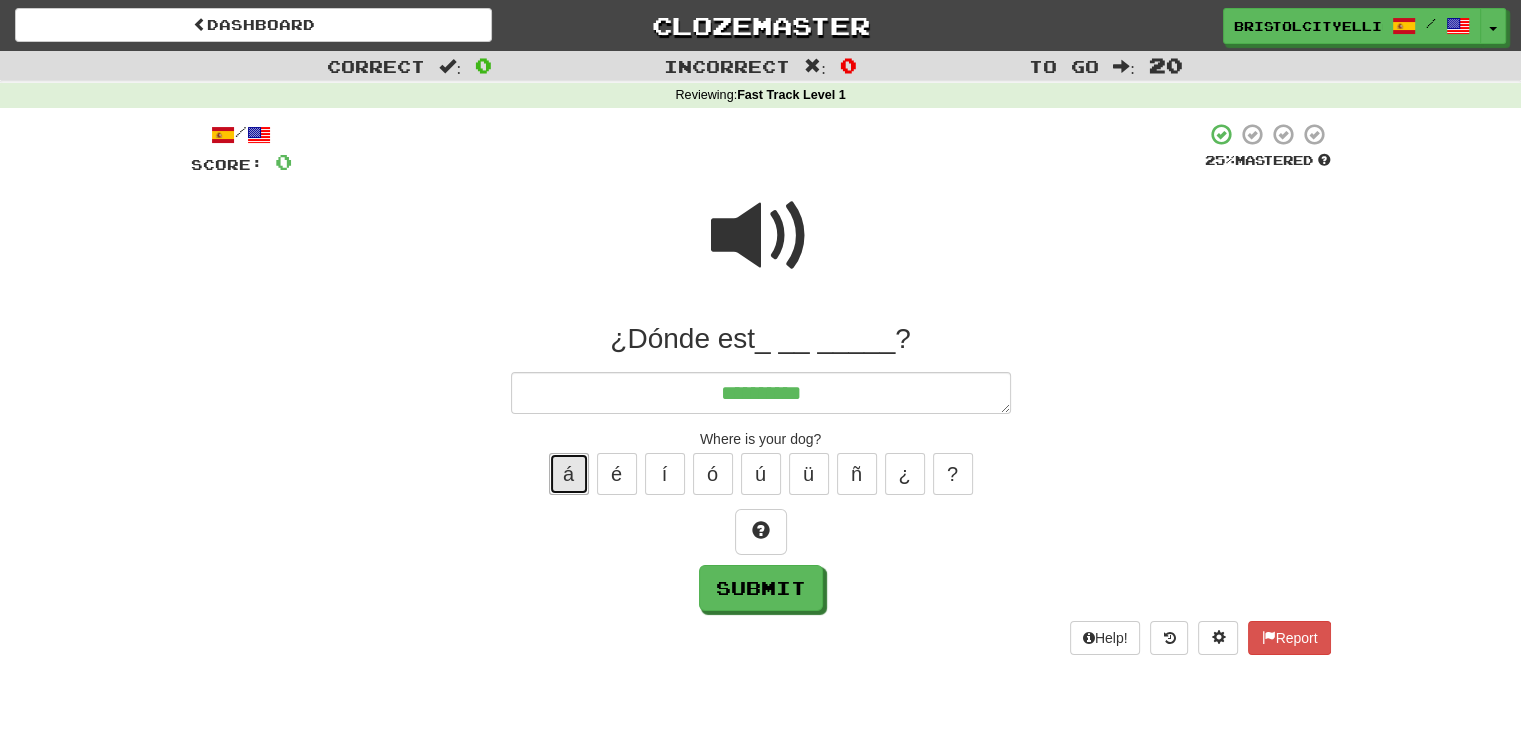 click on "á" at bounding box center [569, 474] 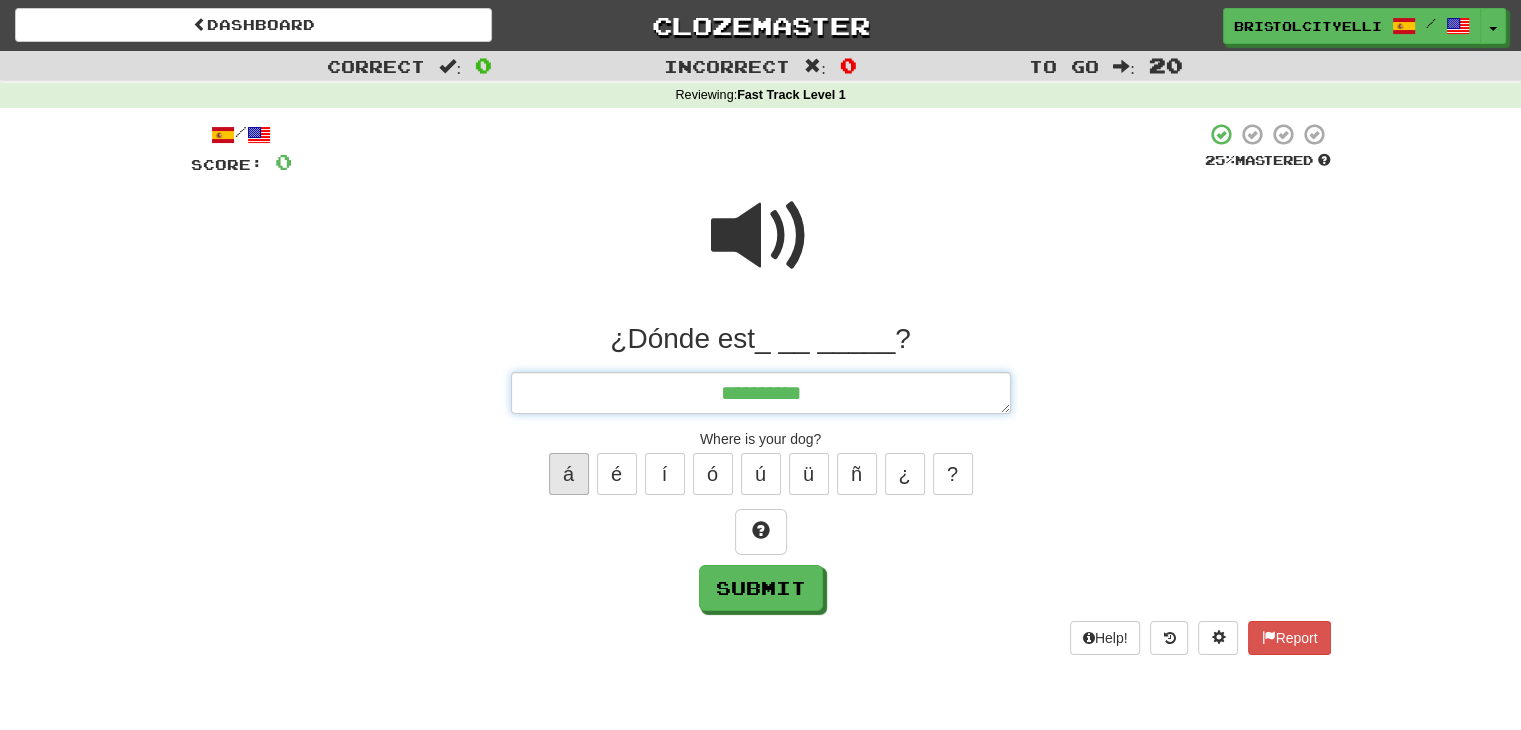 type on "*" 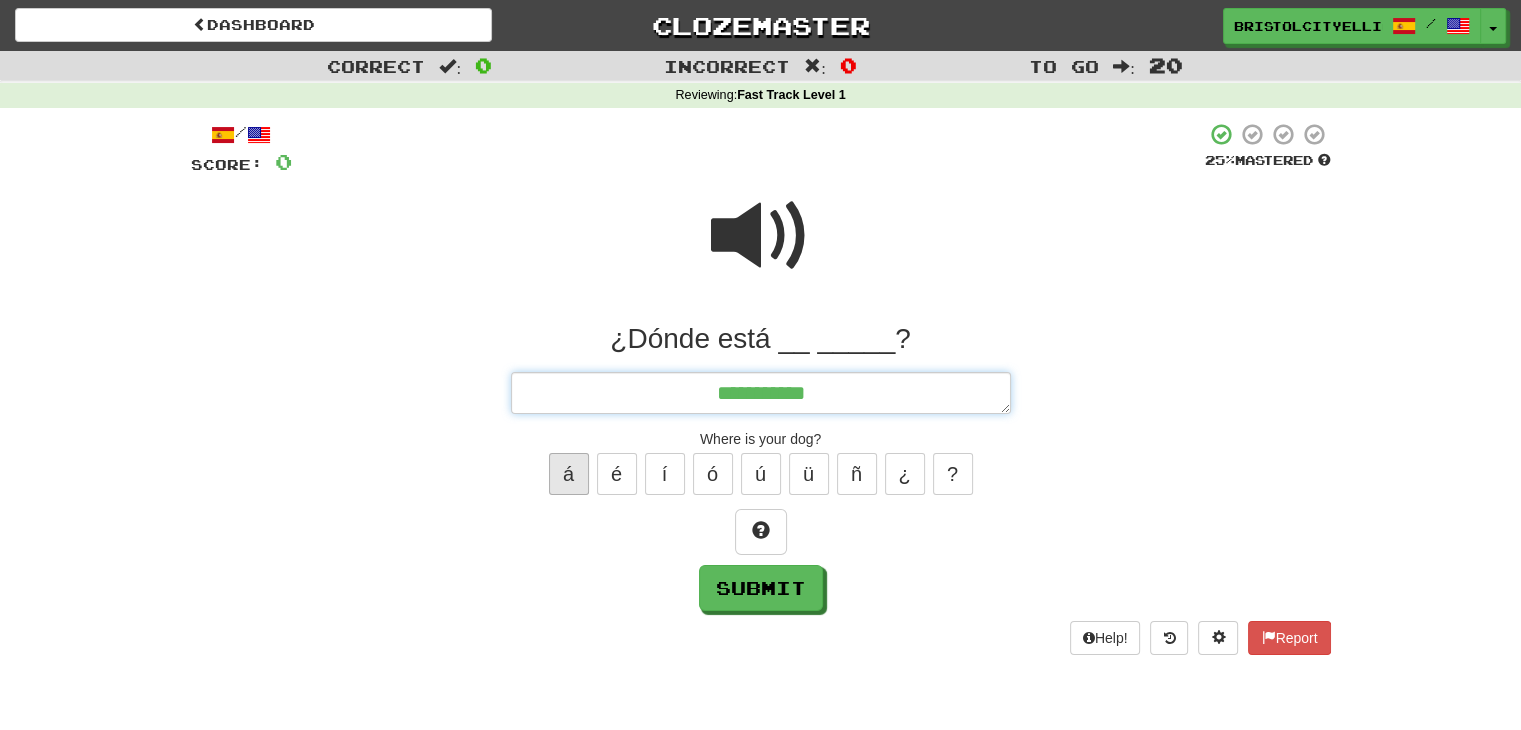 type on "*" 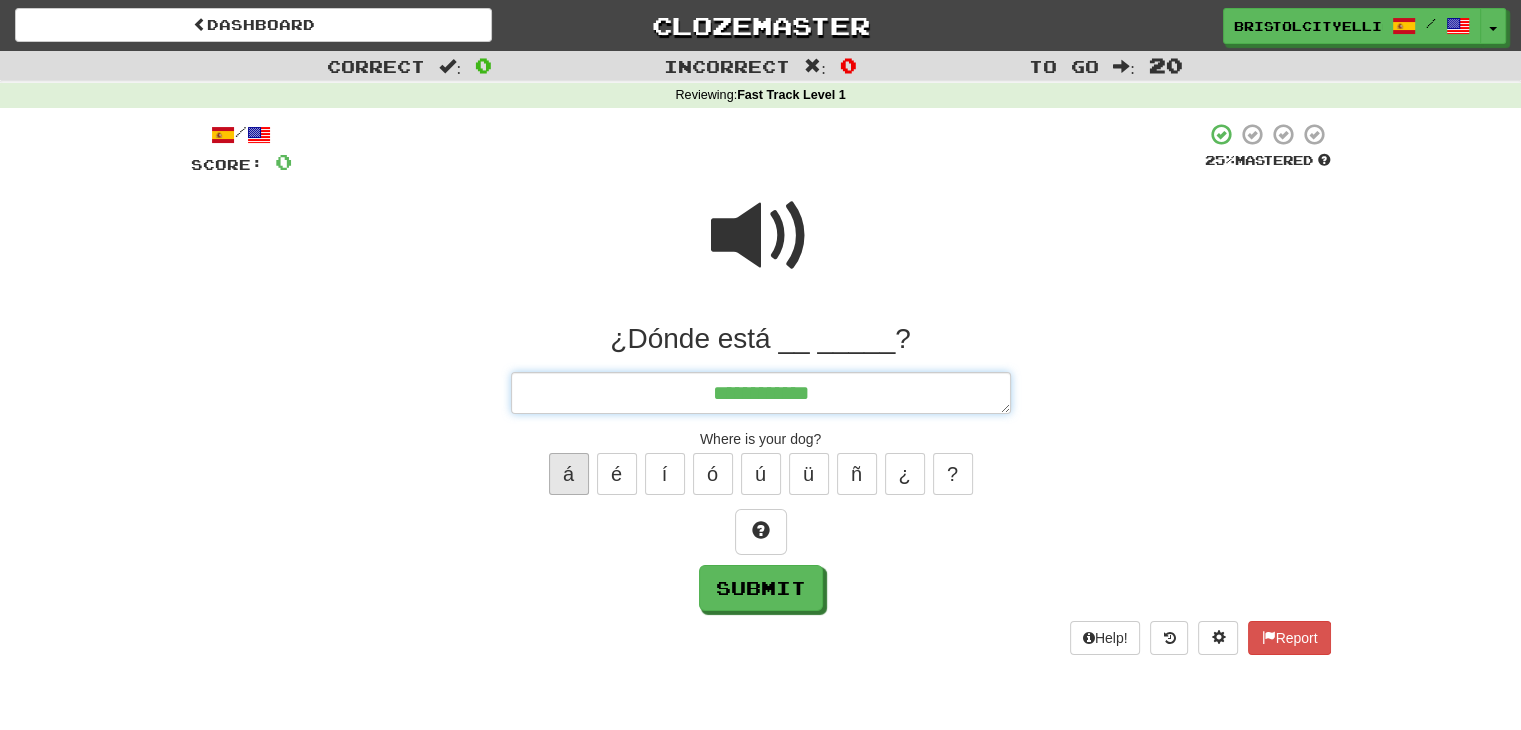 type on "*" 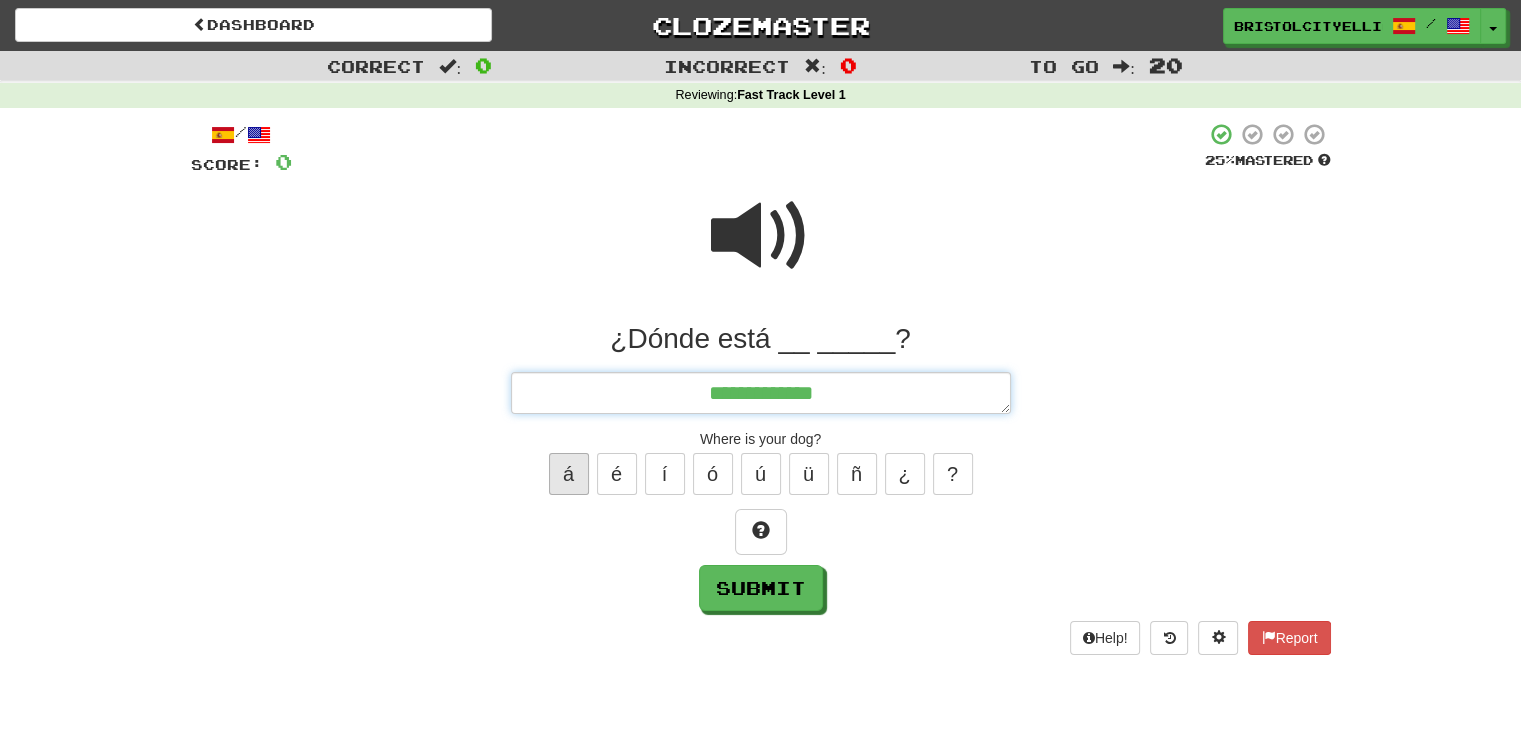 type on "*" 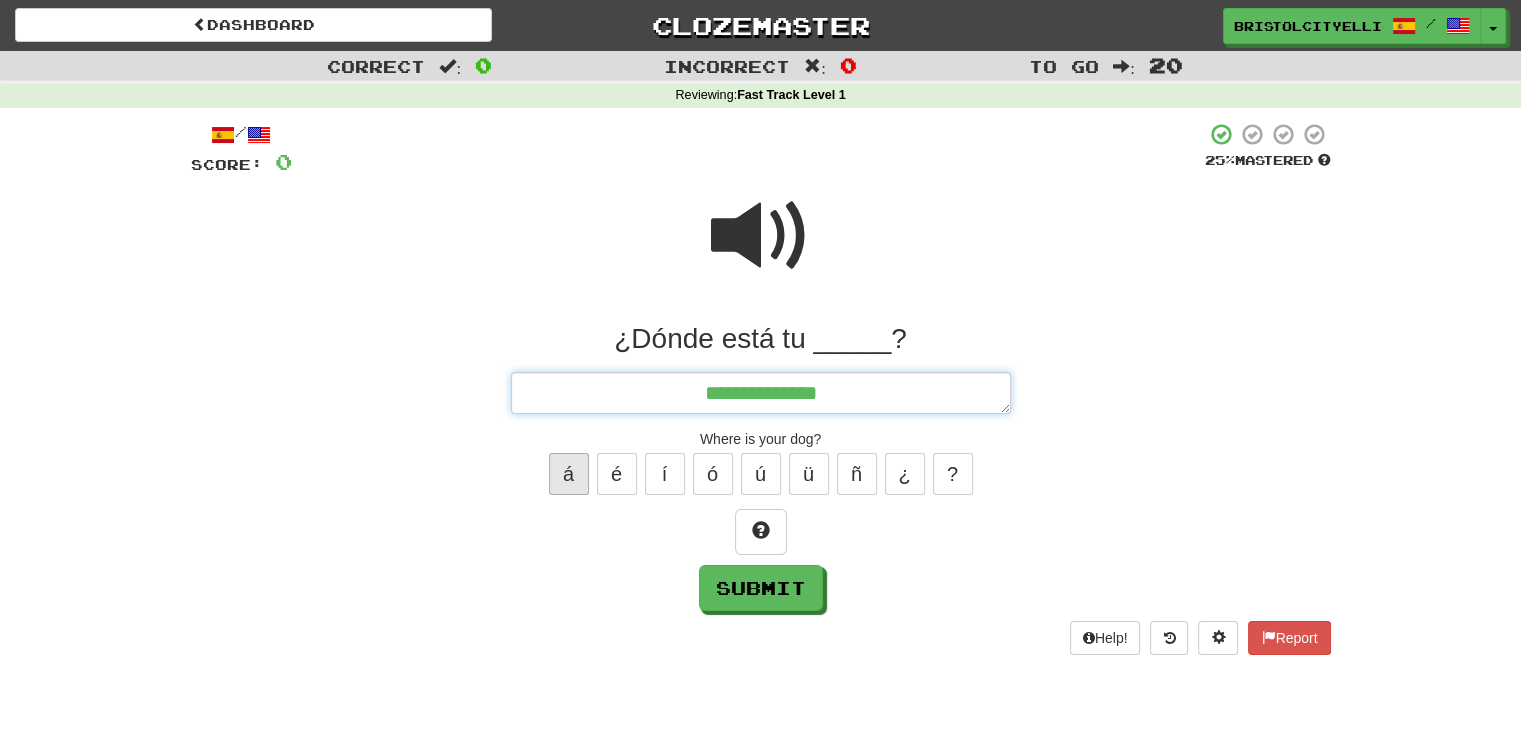 type on "*" 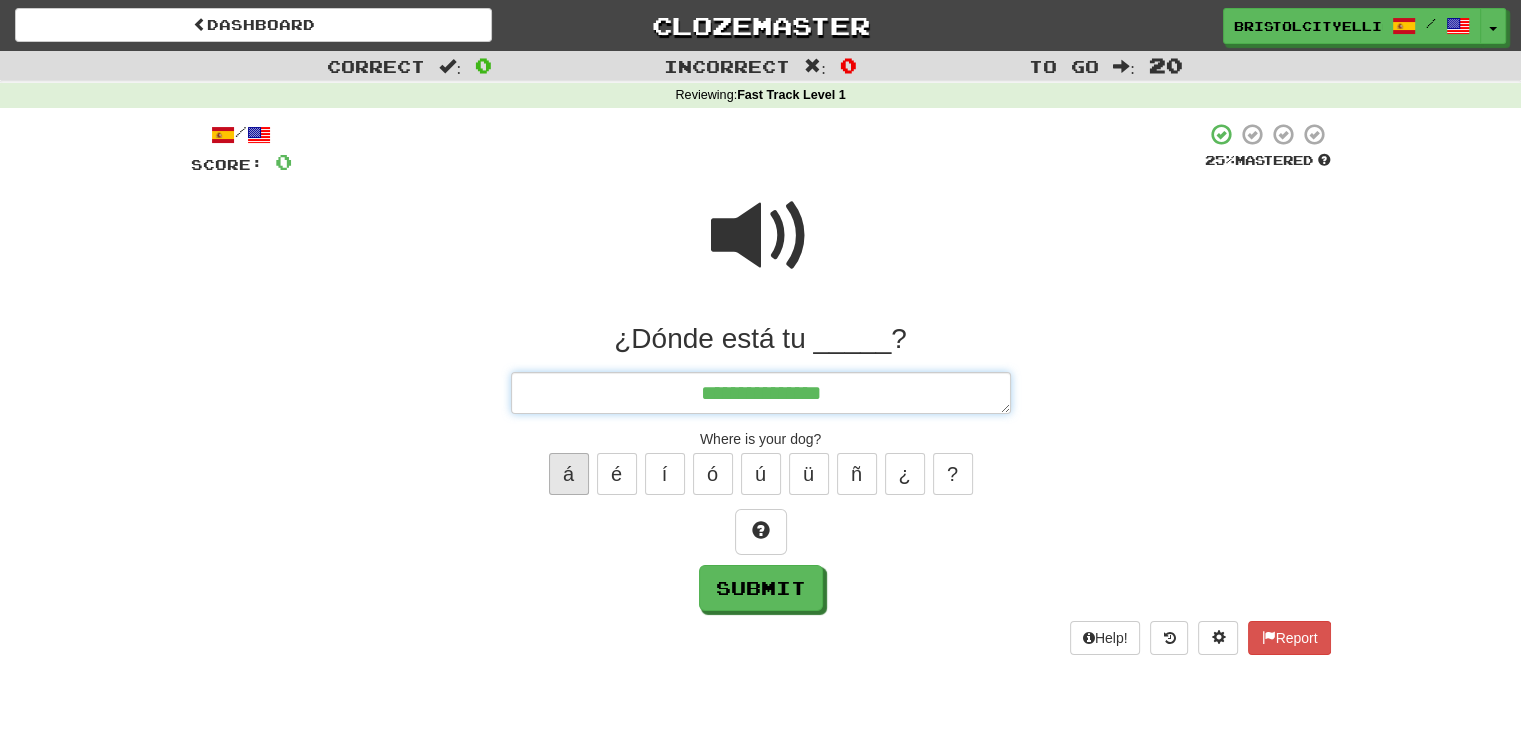 type on "*" 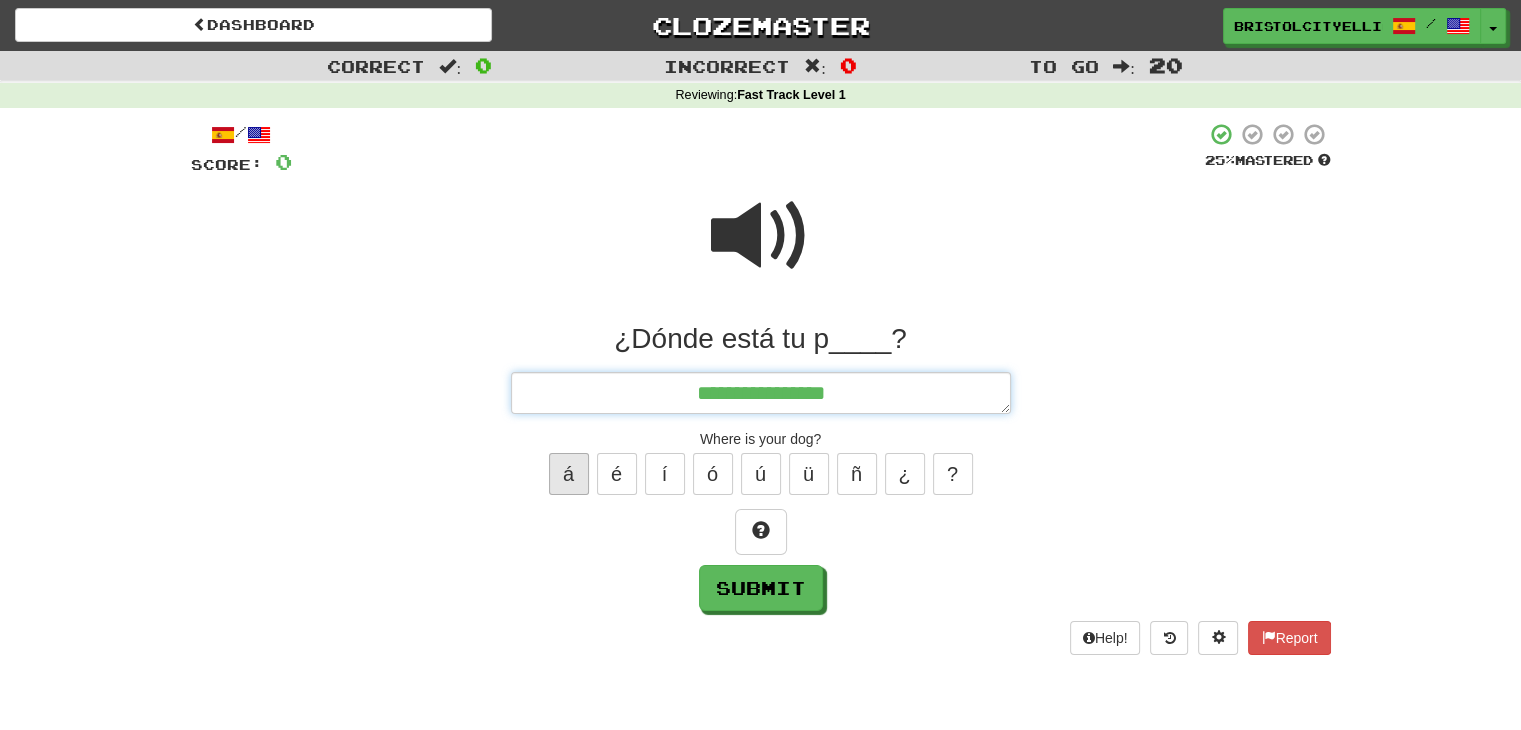 type on "*" 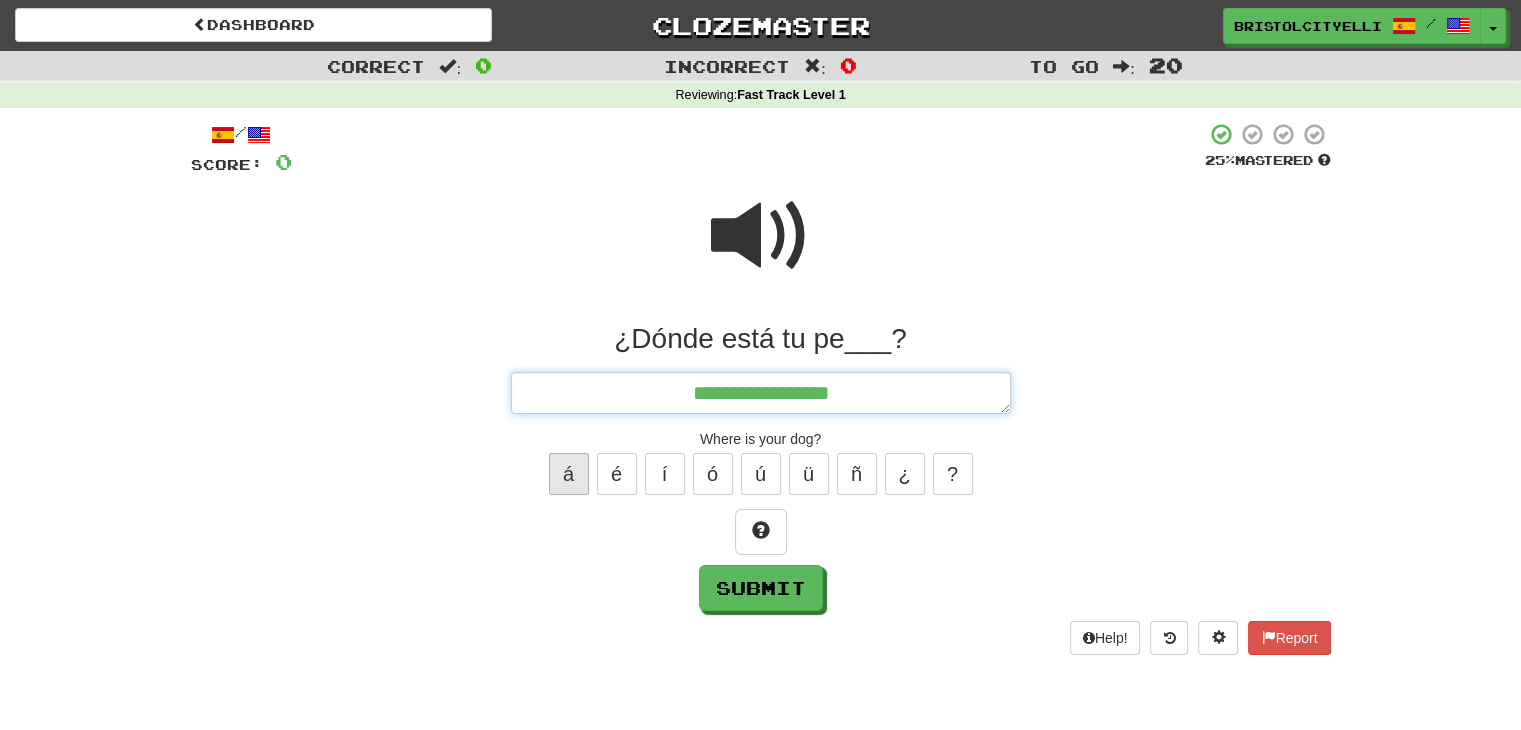 type on "*" 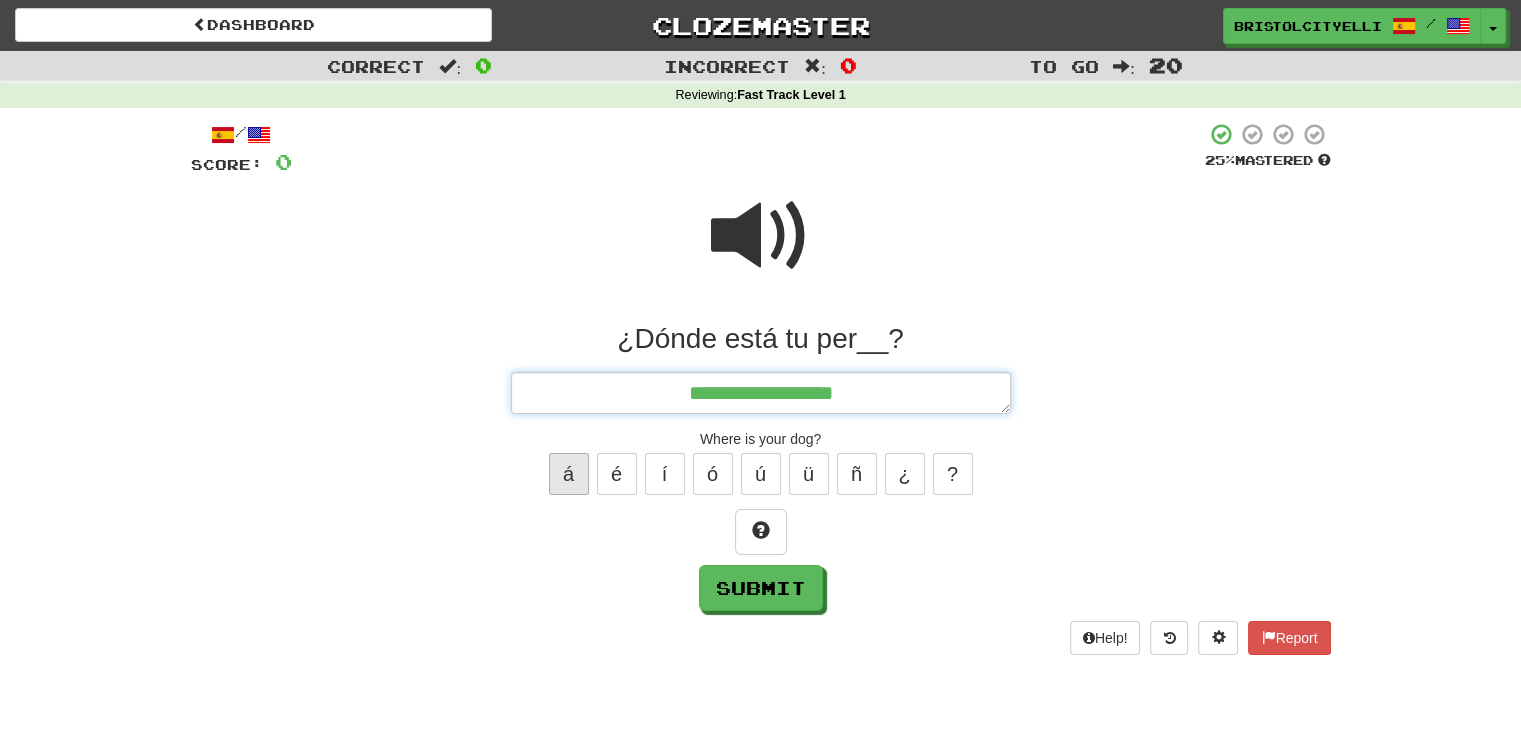 type on "*" 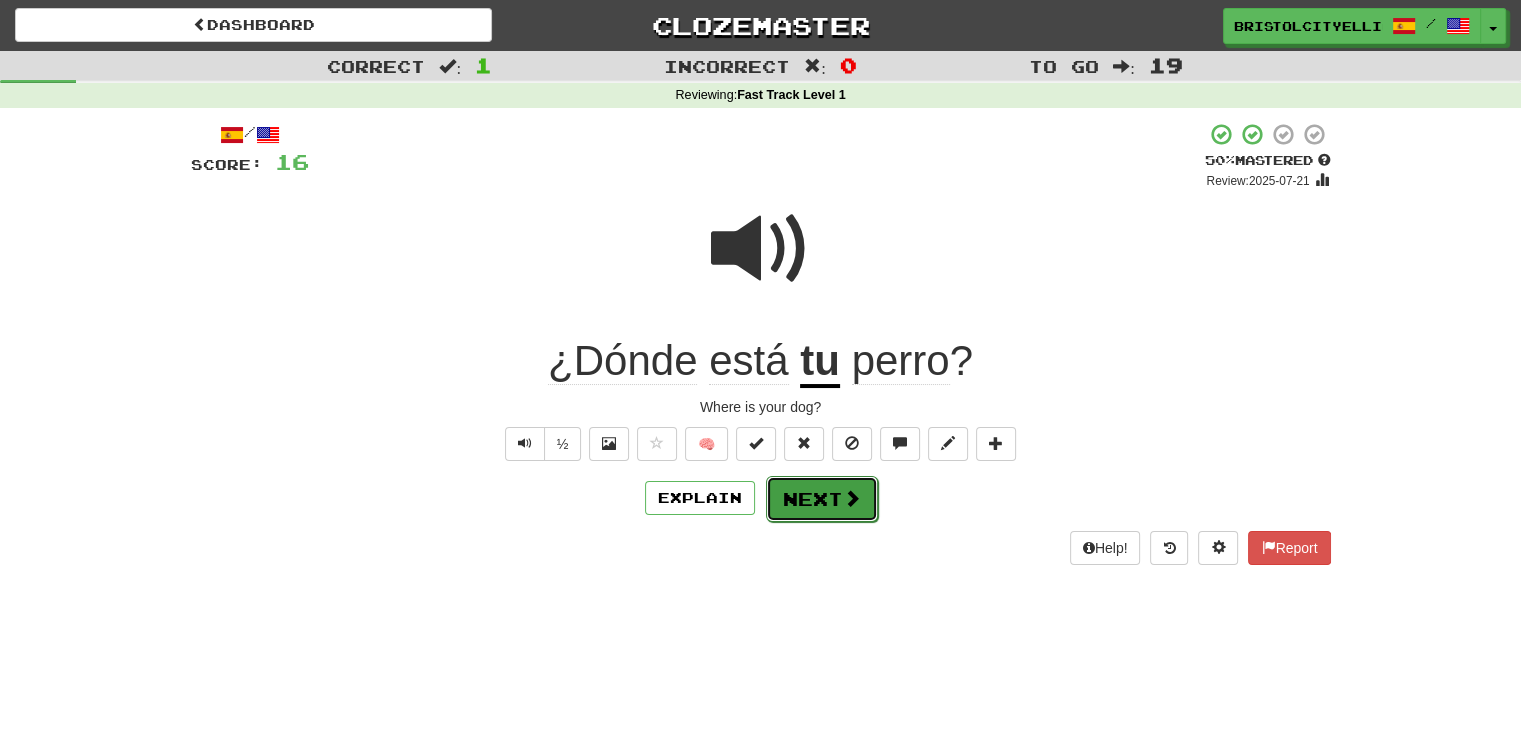 click on "Next" at bounding box center [822, 499] 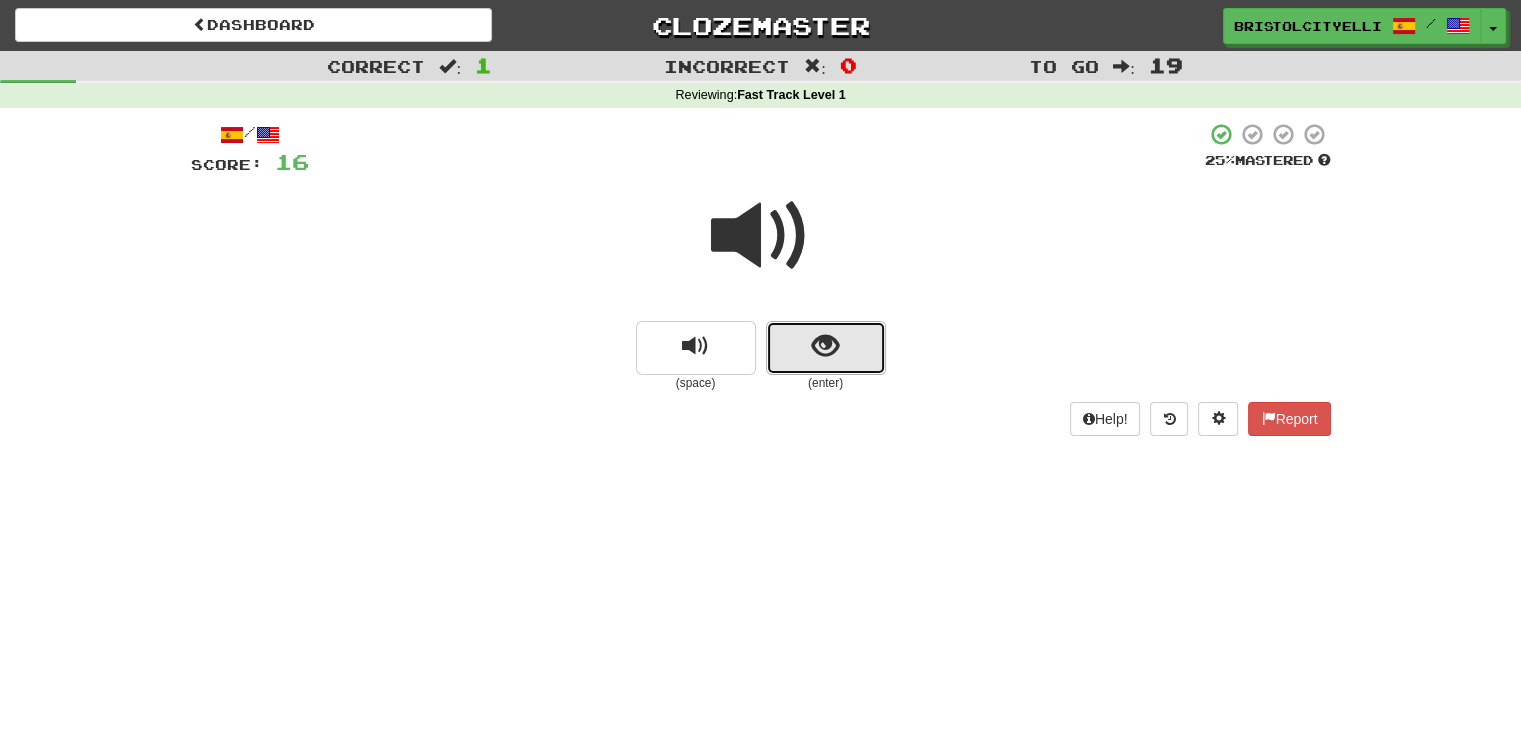 click at bounding box center (826, 348) 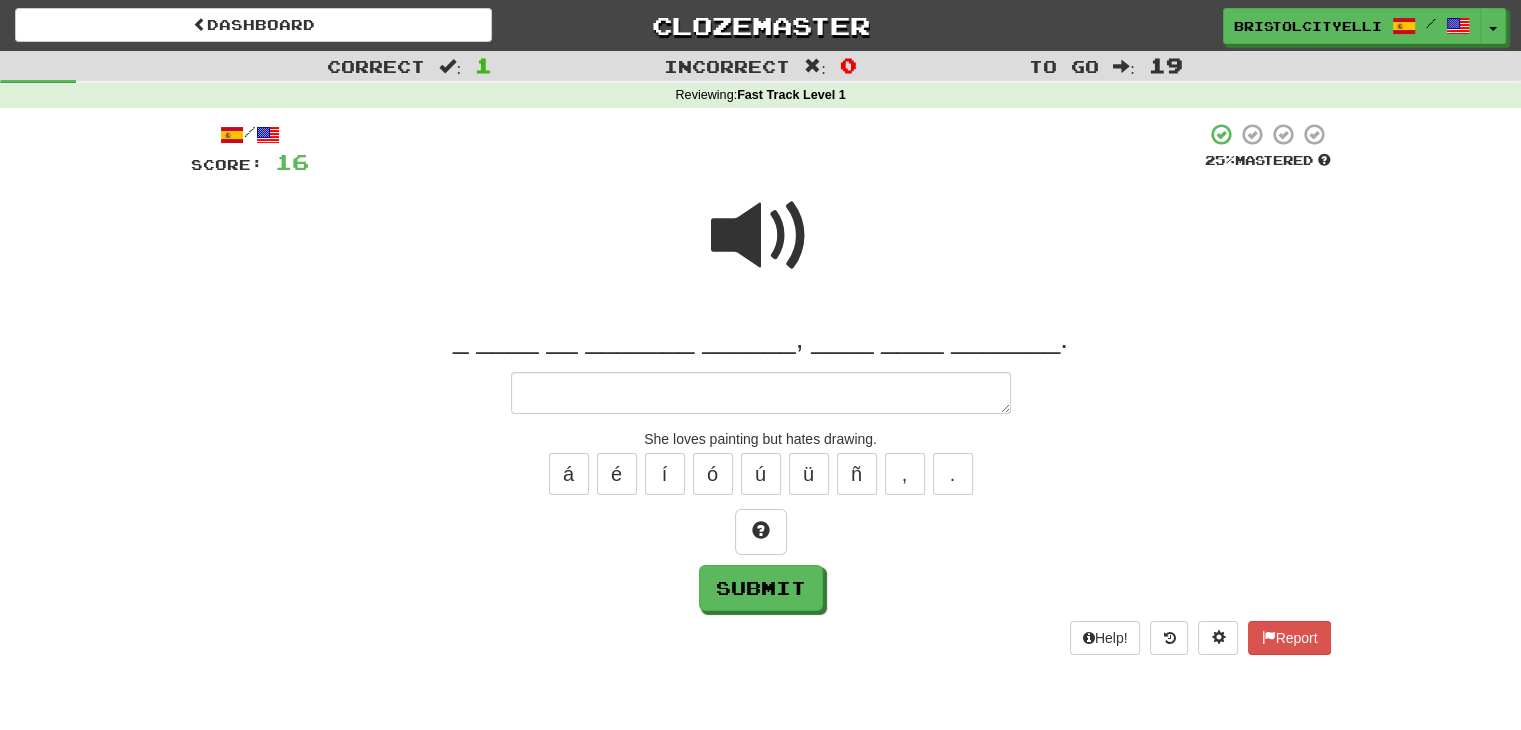 type on "*" 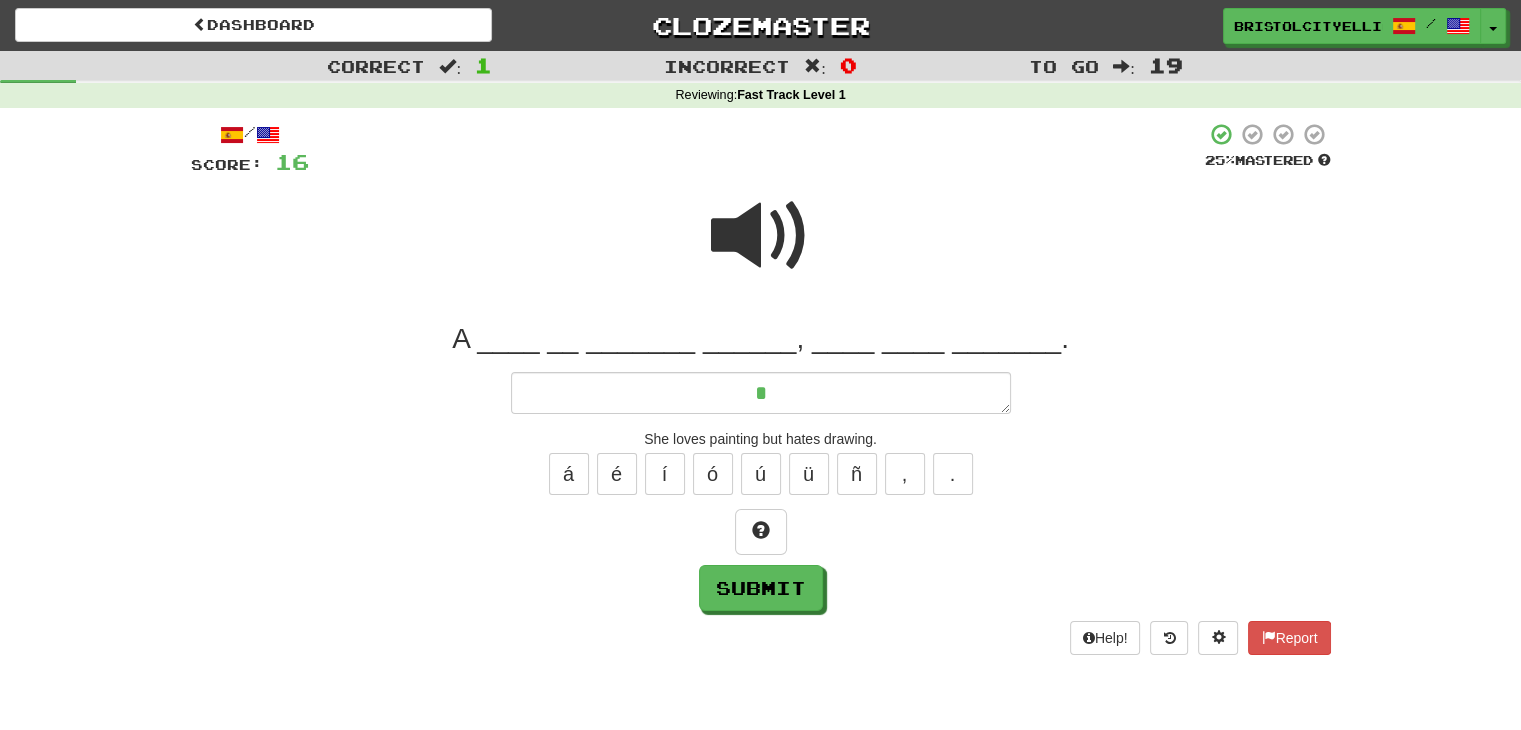 type on "*" 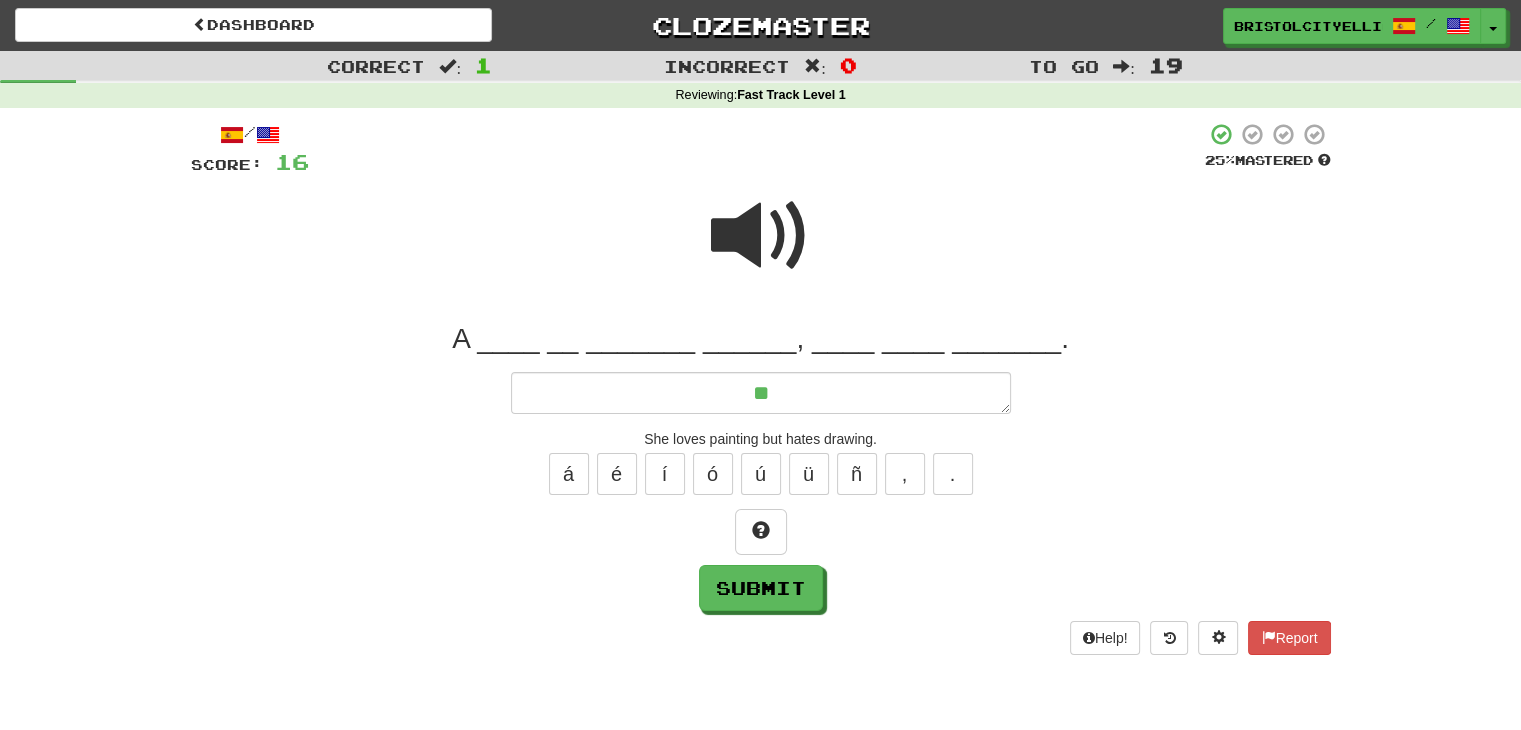 type on "*" 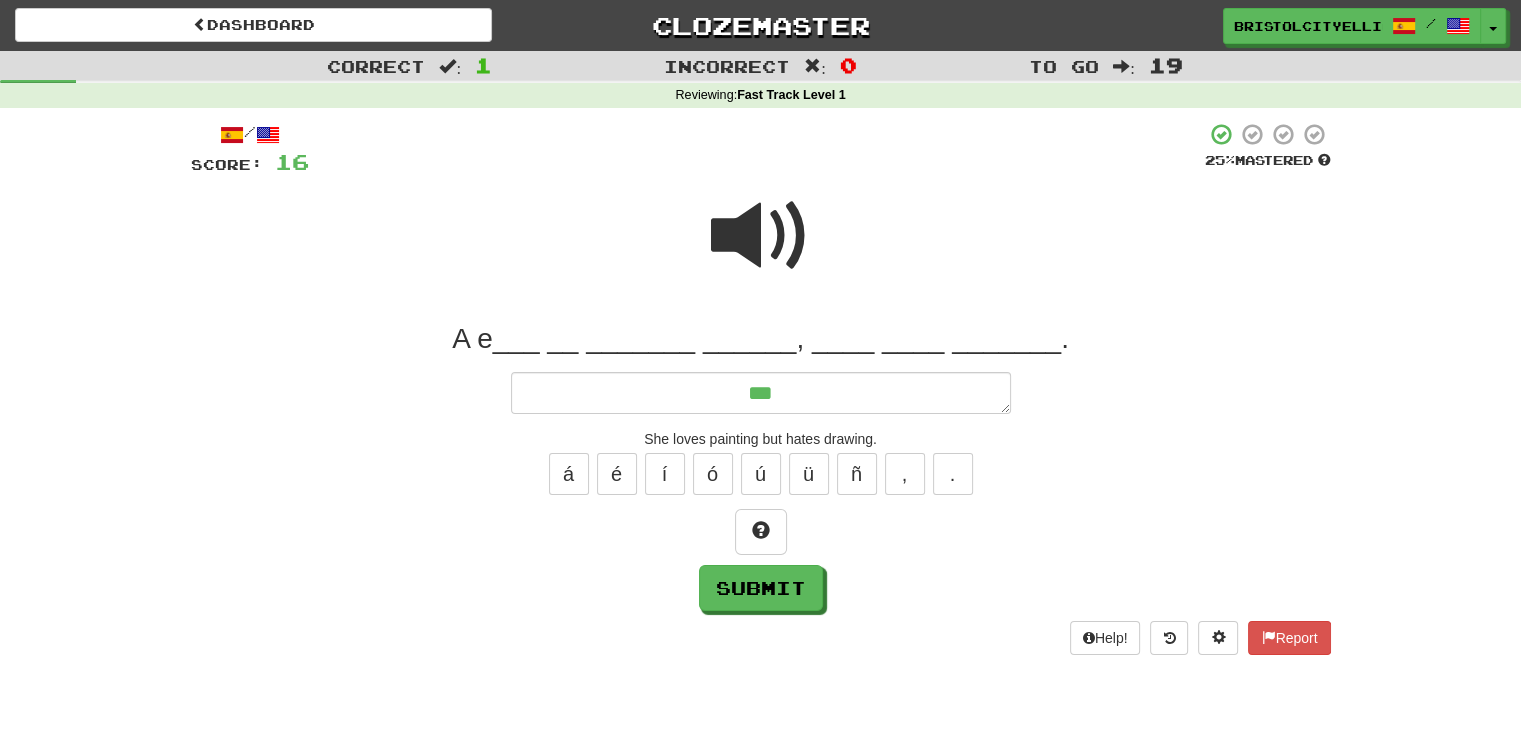 type on "*" 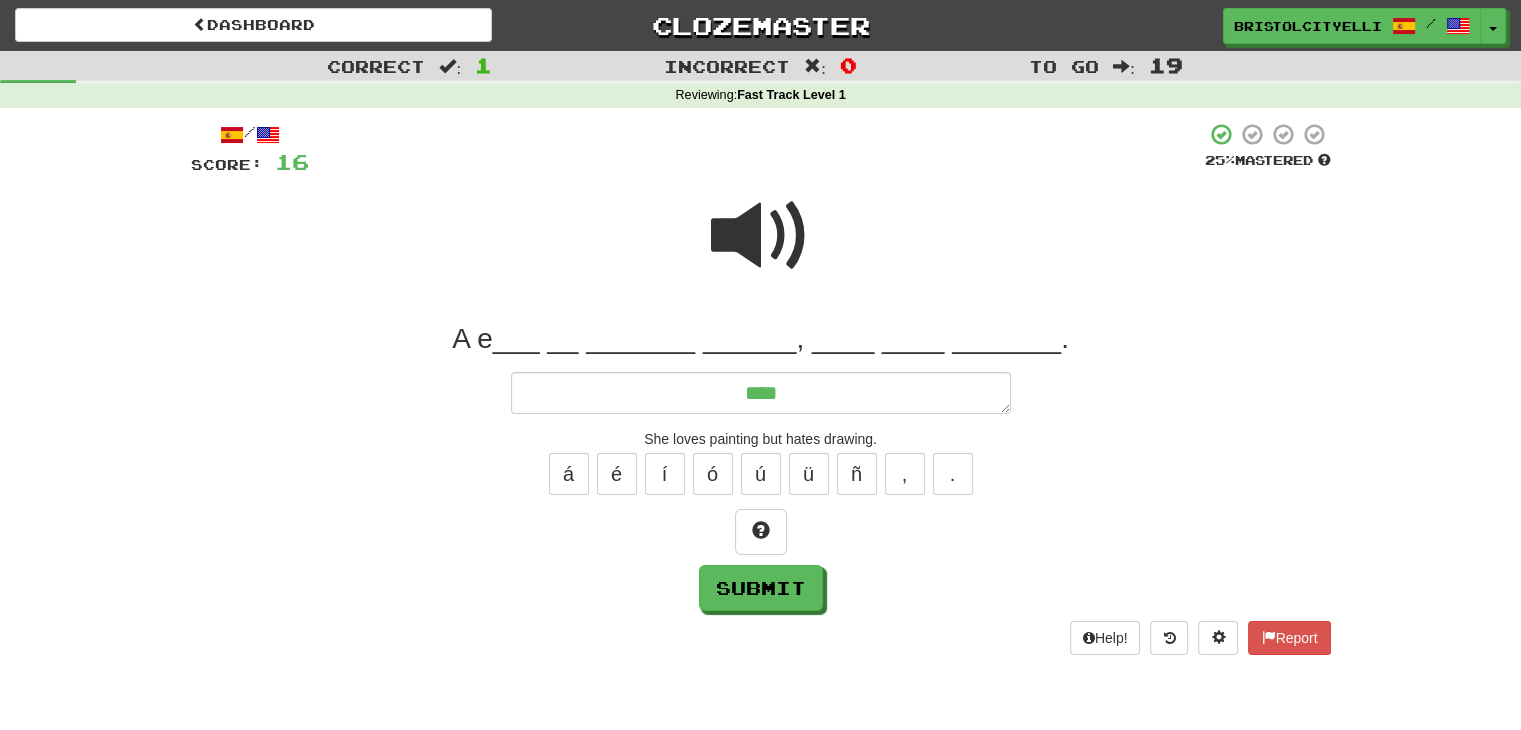 type on "*" 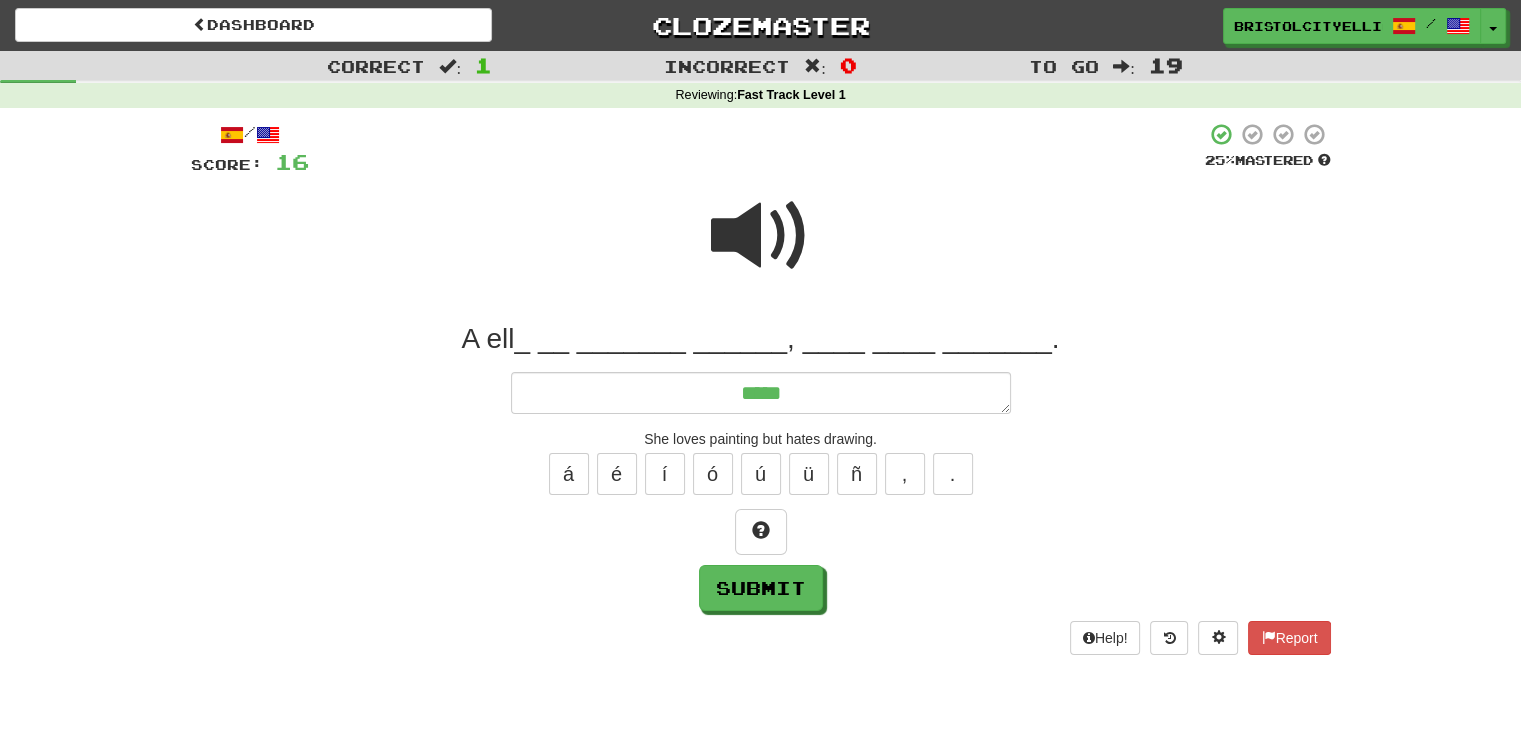 type on "*" 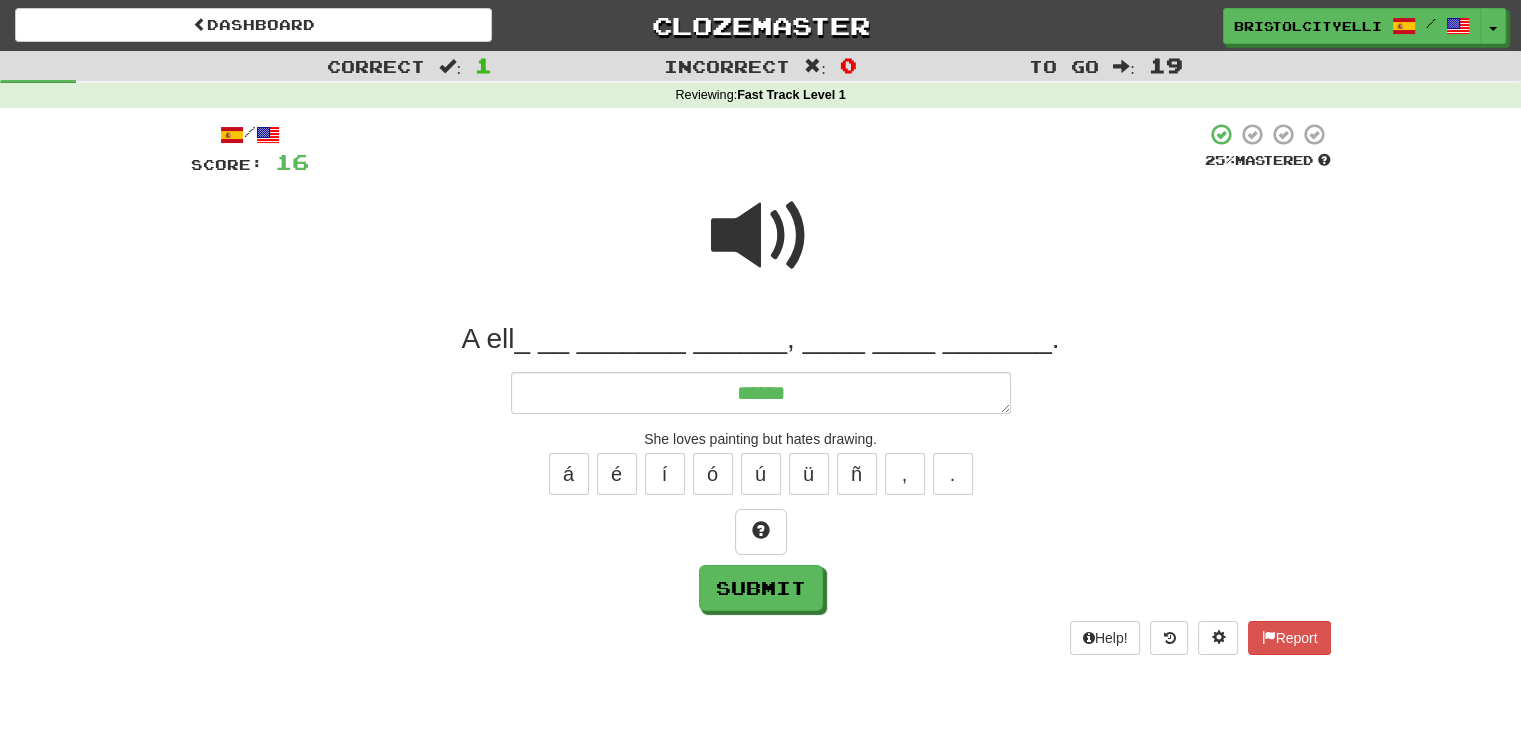 type on "*" 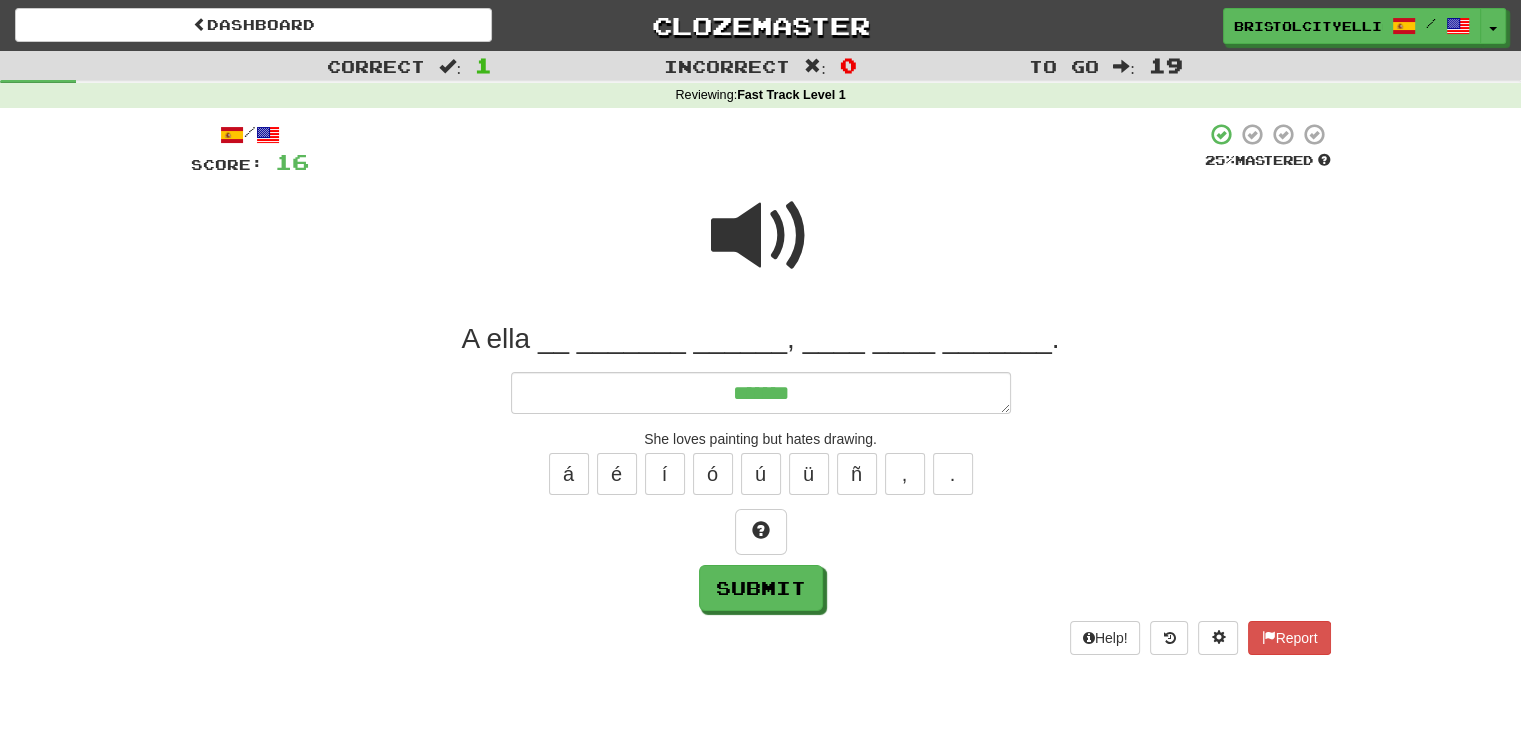 type on "*" 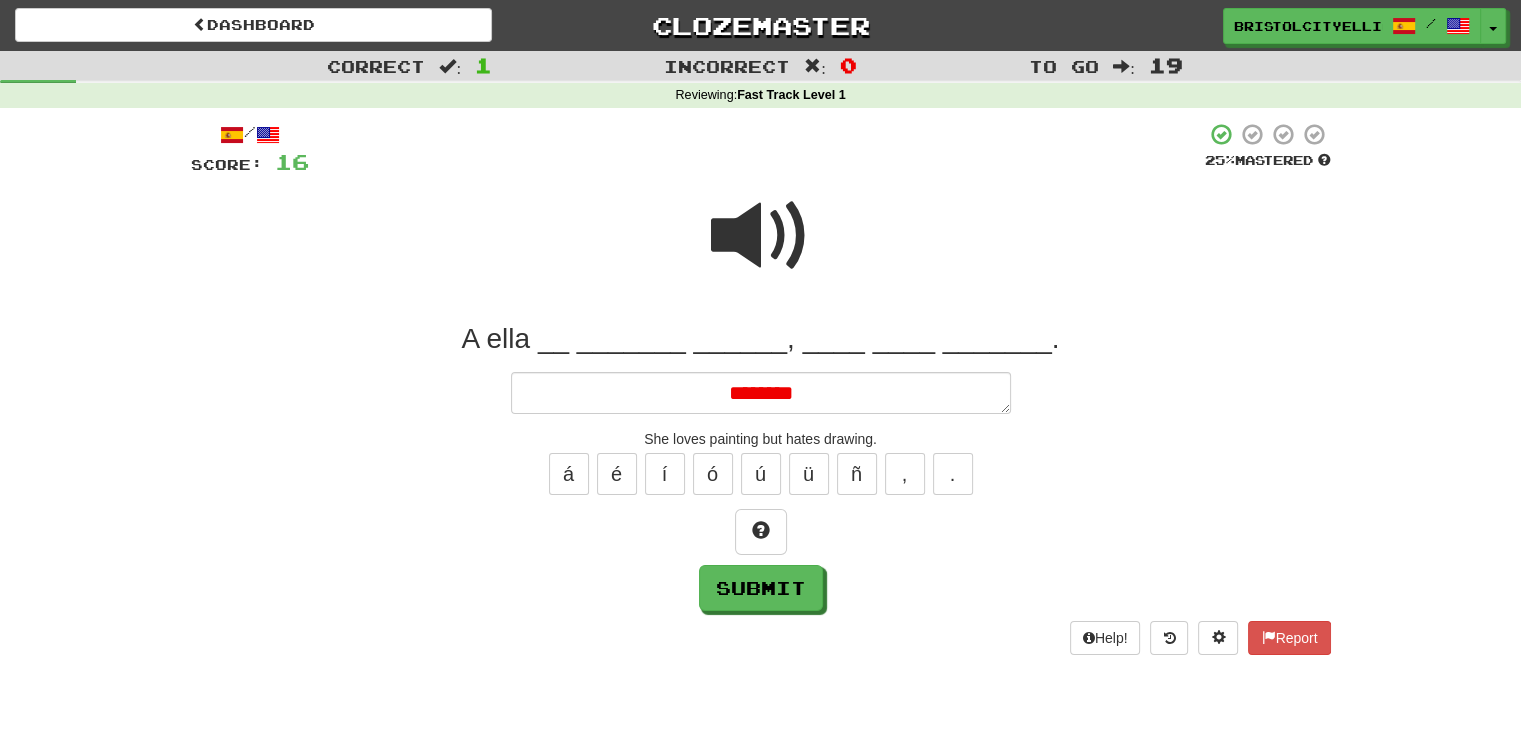 type on "*" 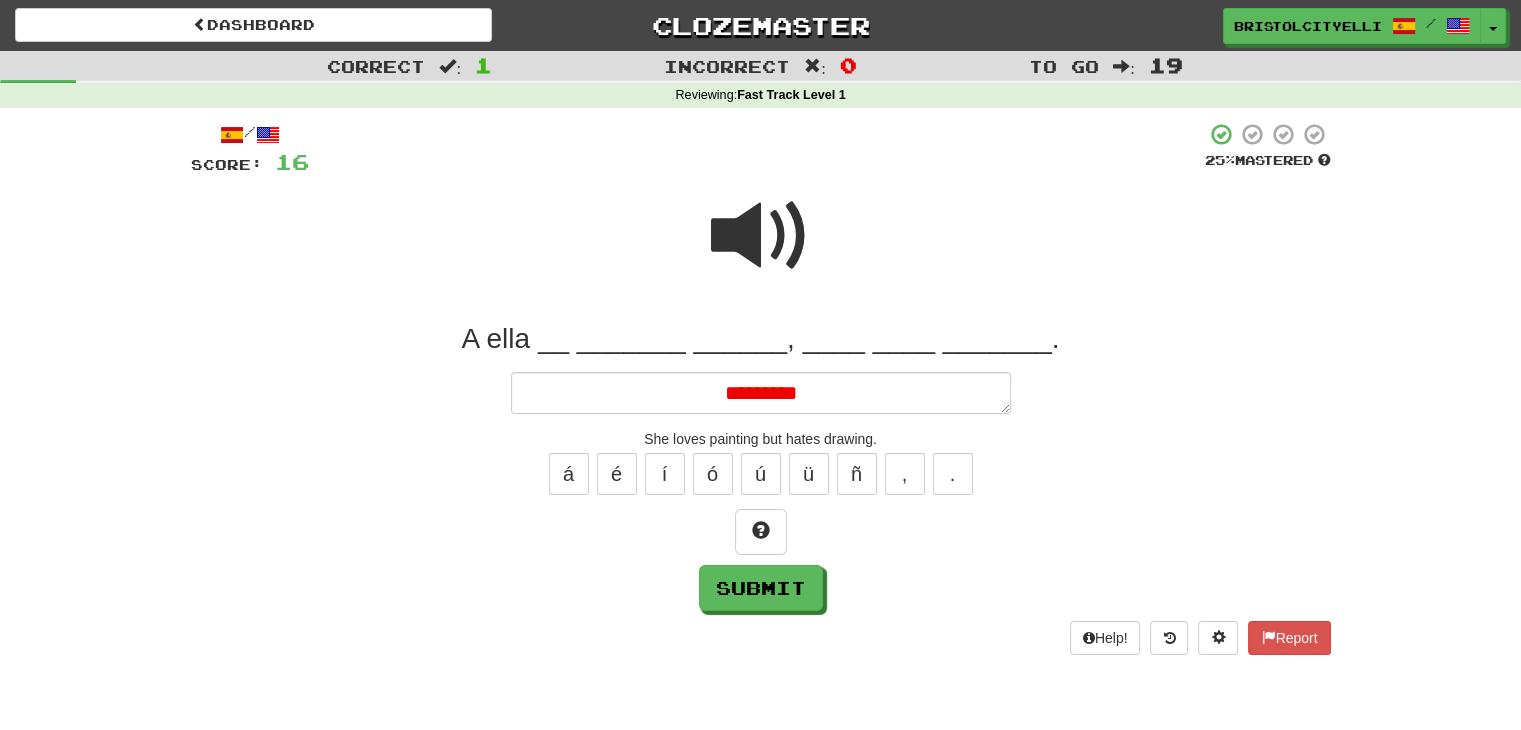 type on "*" 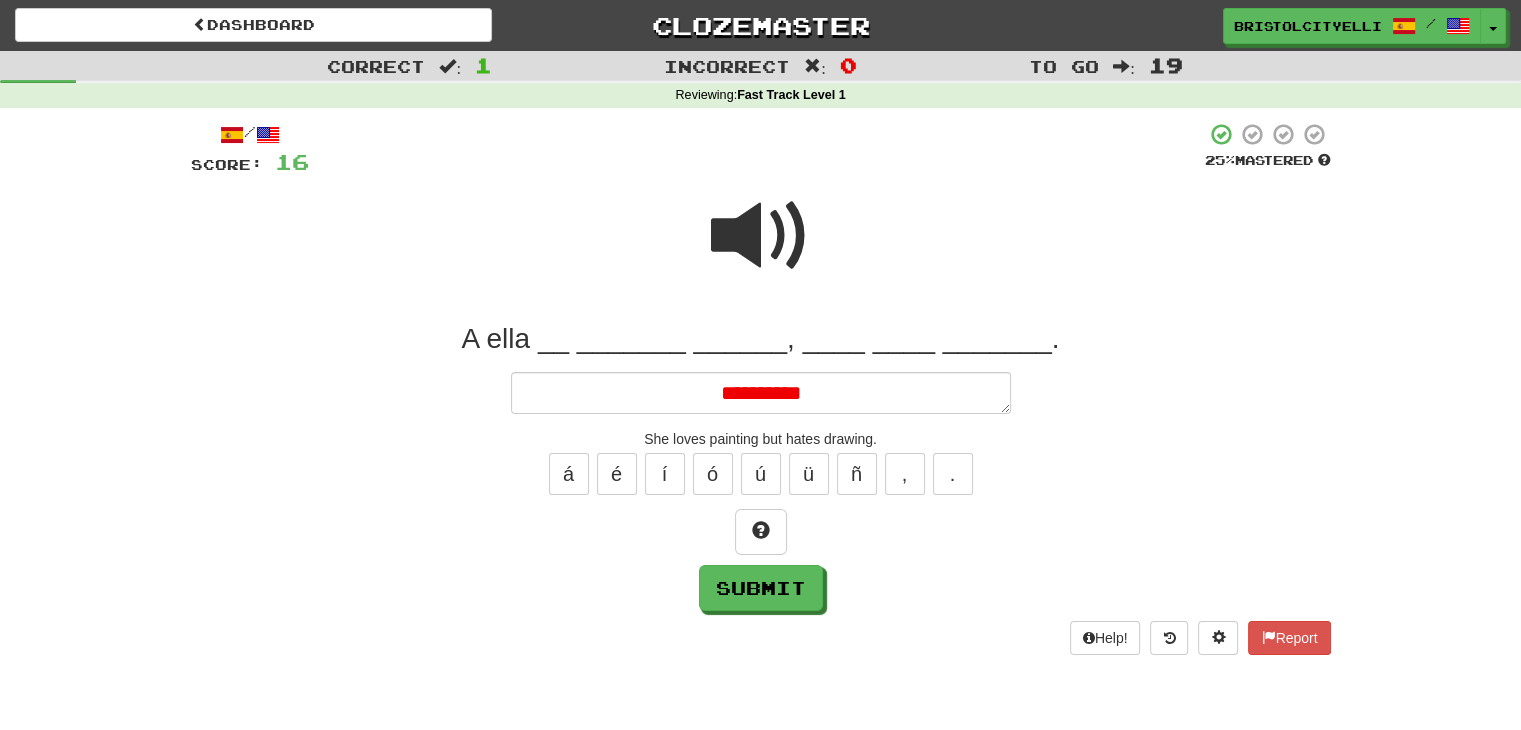 type on "*" 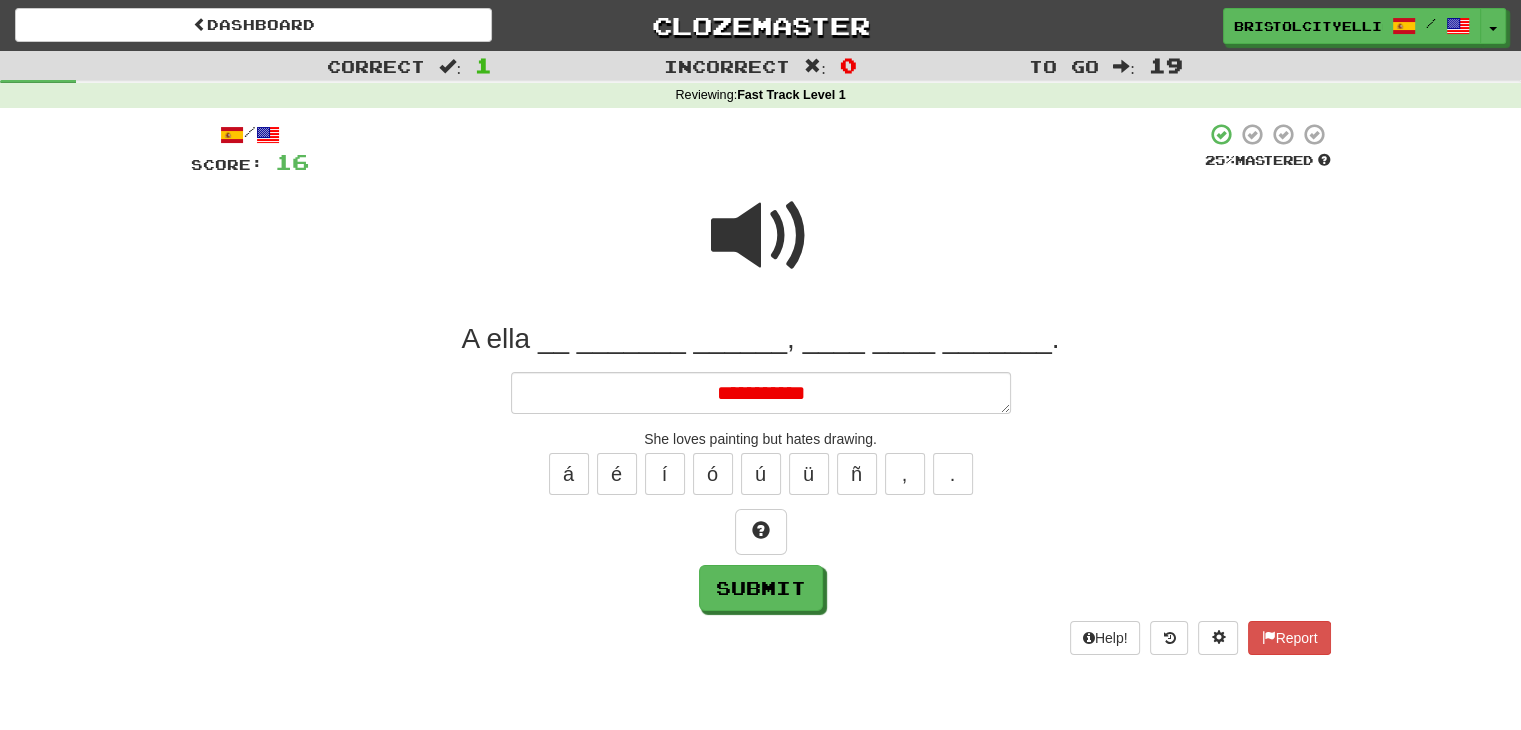 type on "*" 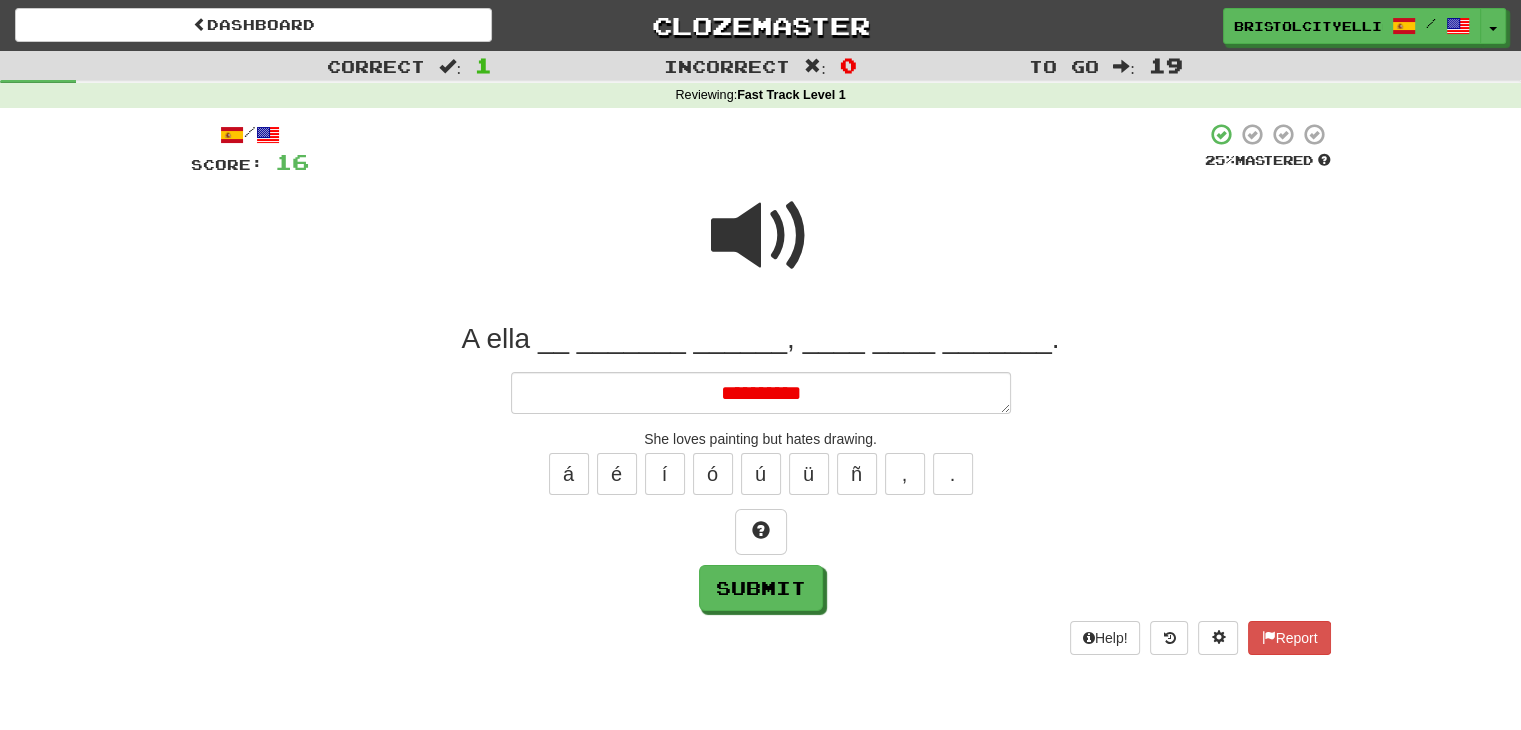type on "*" 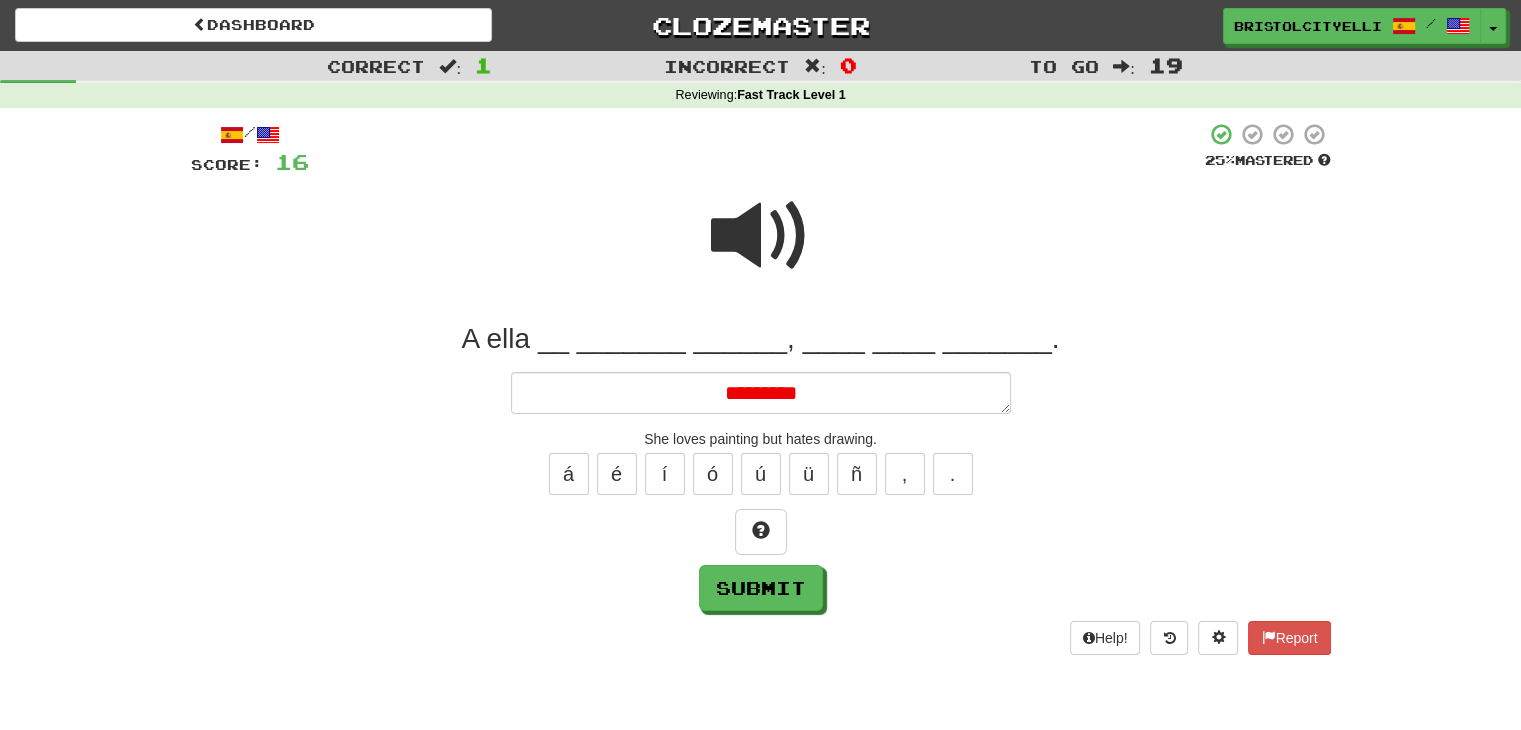 type on "*" 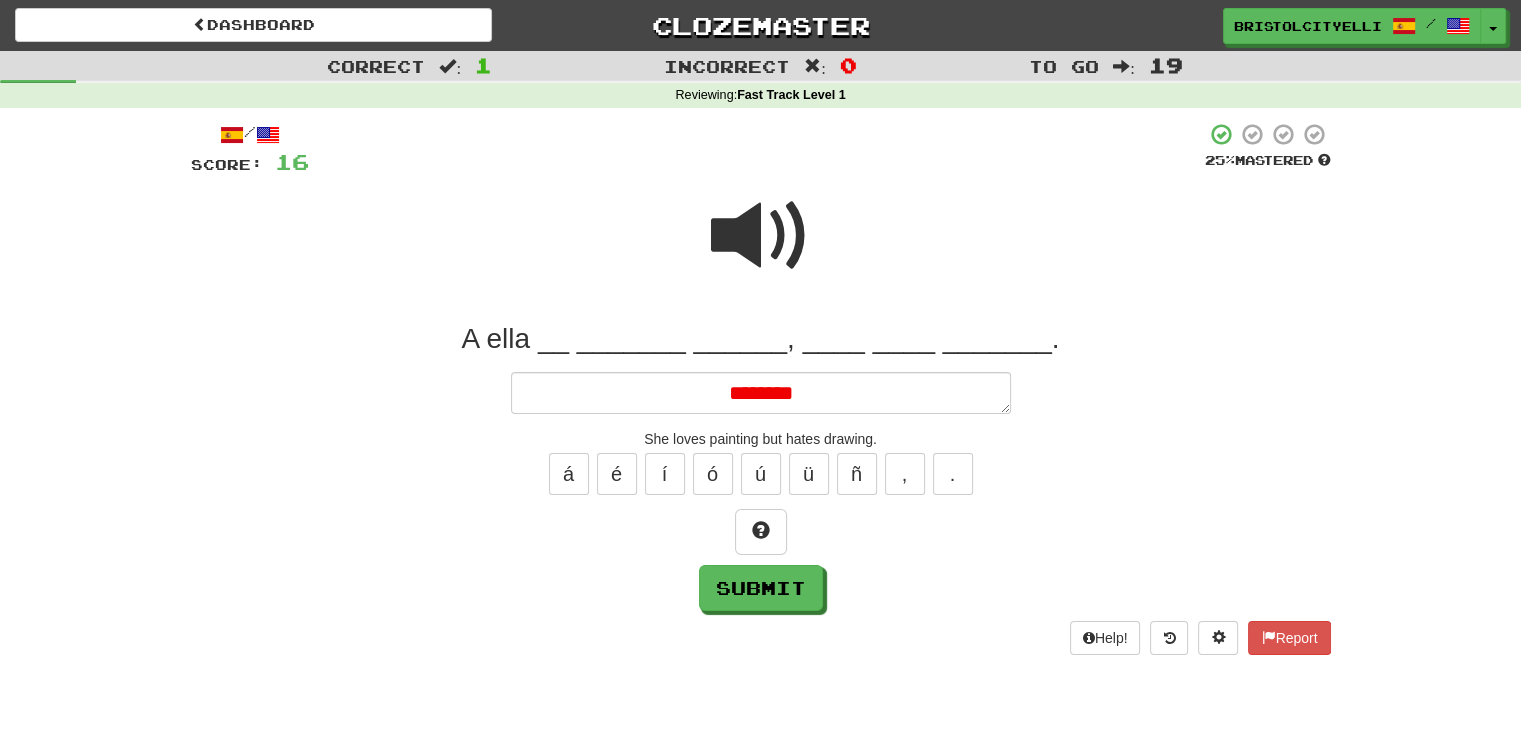 type on "*" 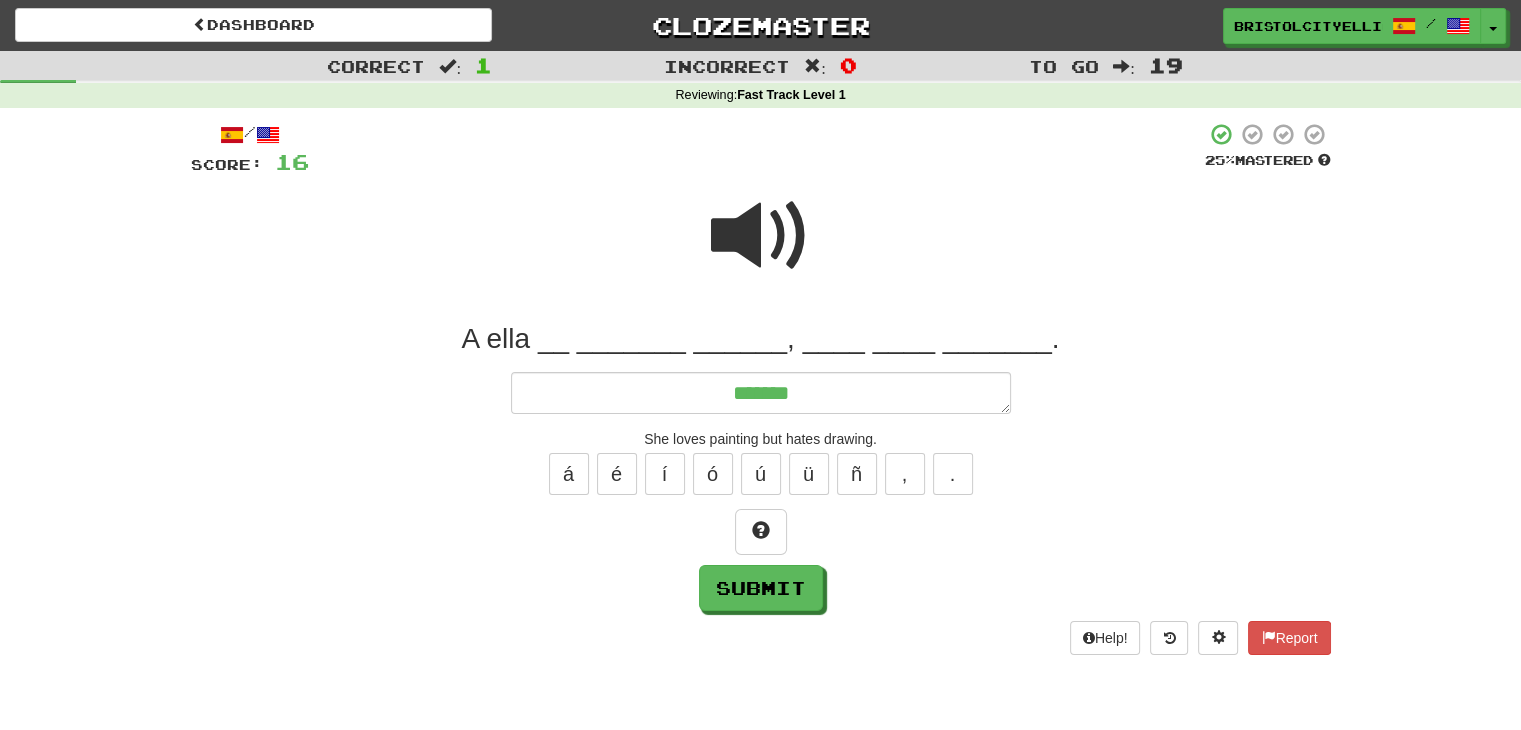 type on "*" 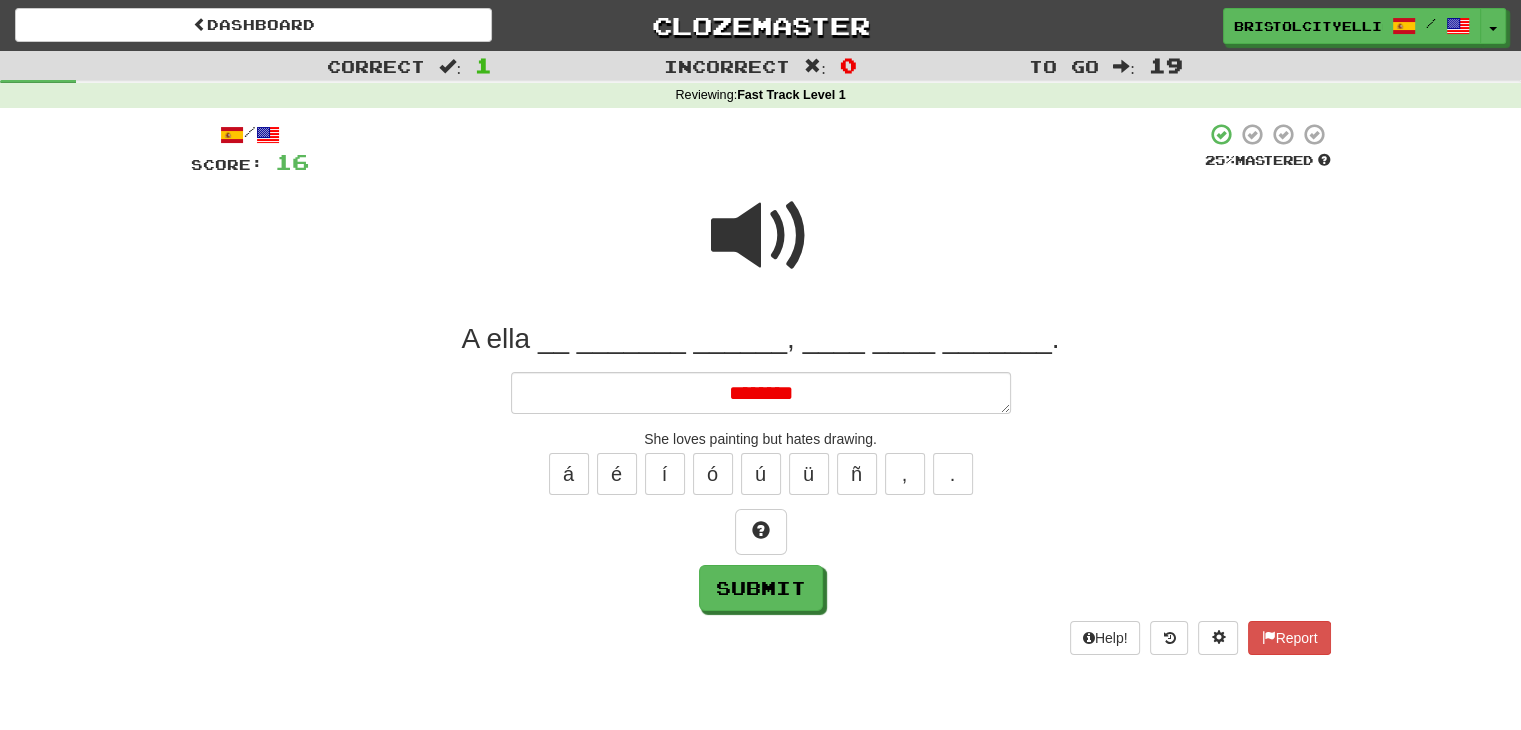 type on "*" 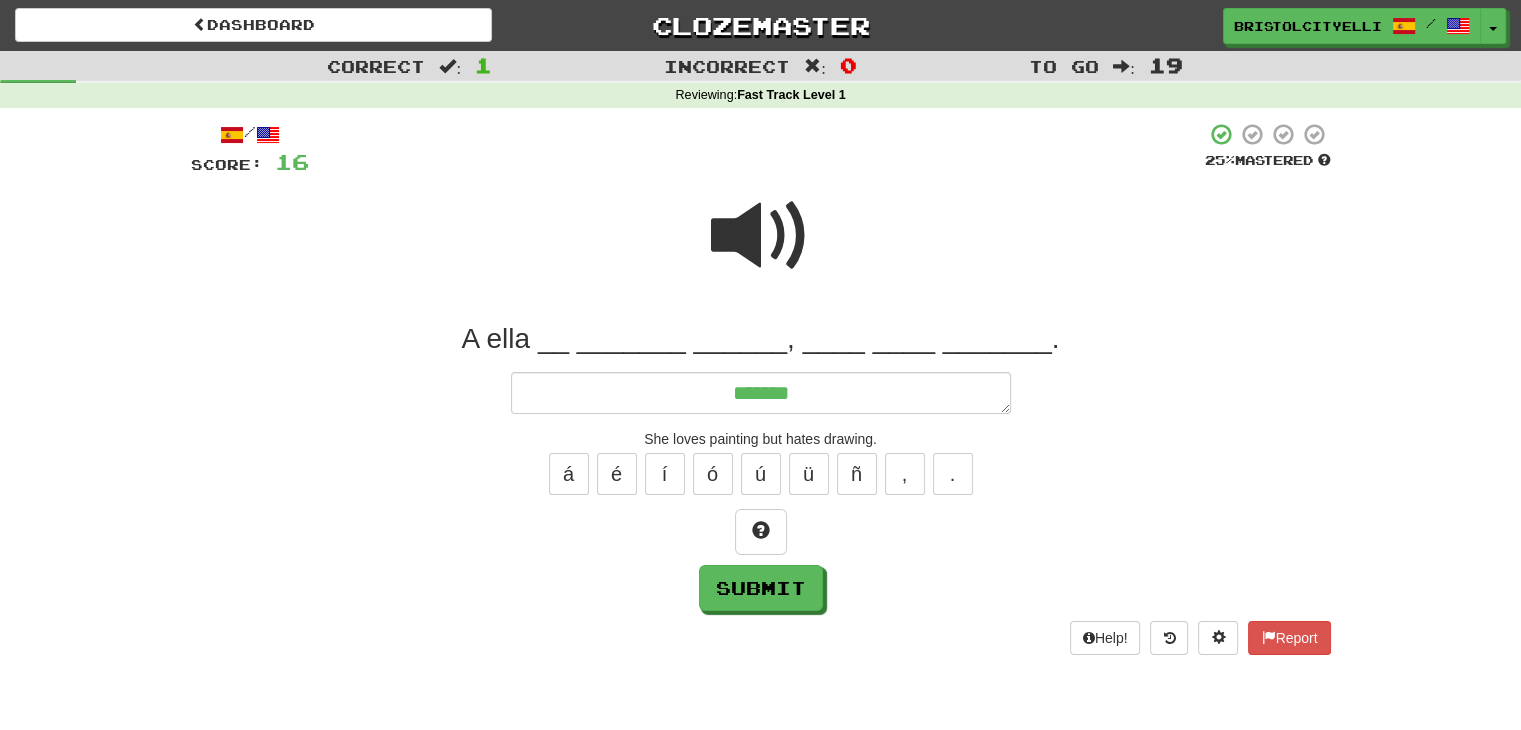 type on "*" 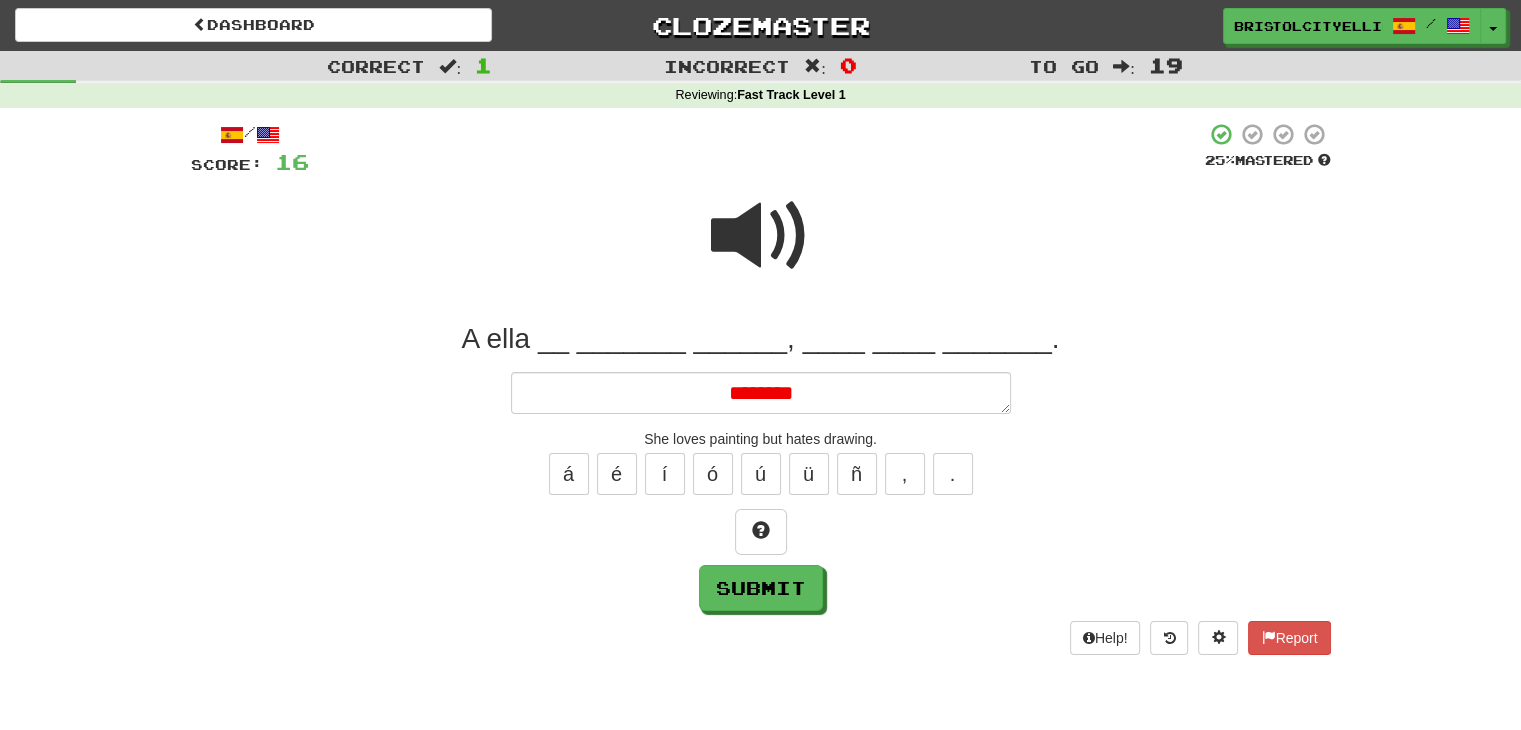 type on "*" 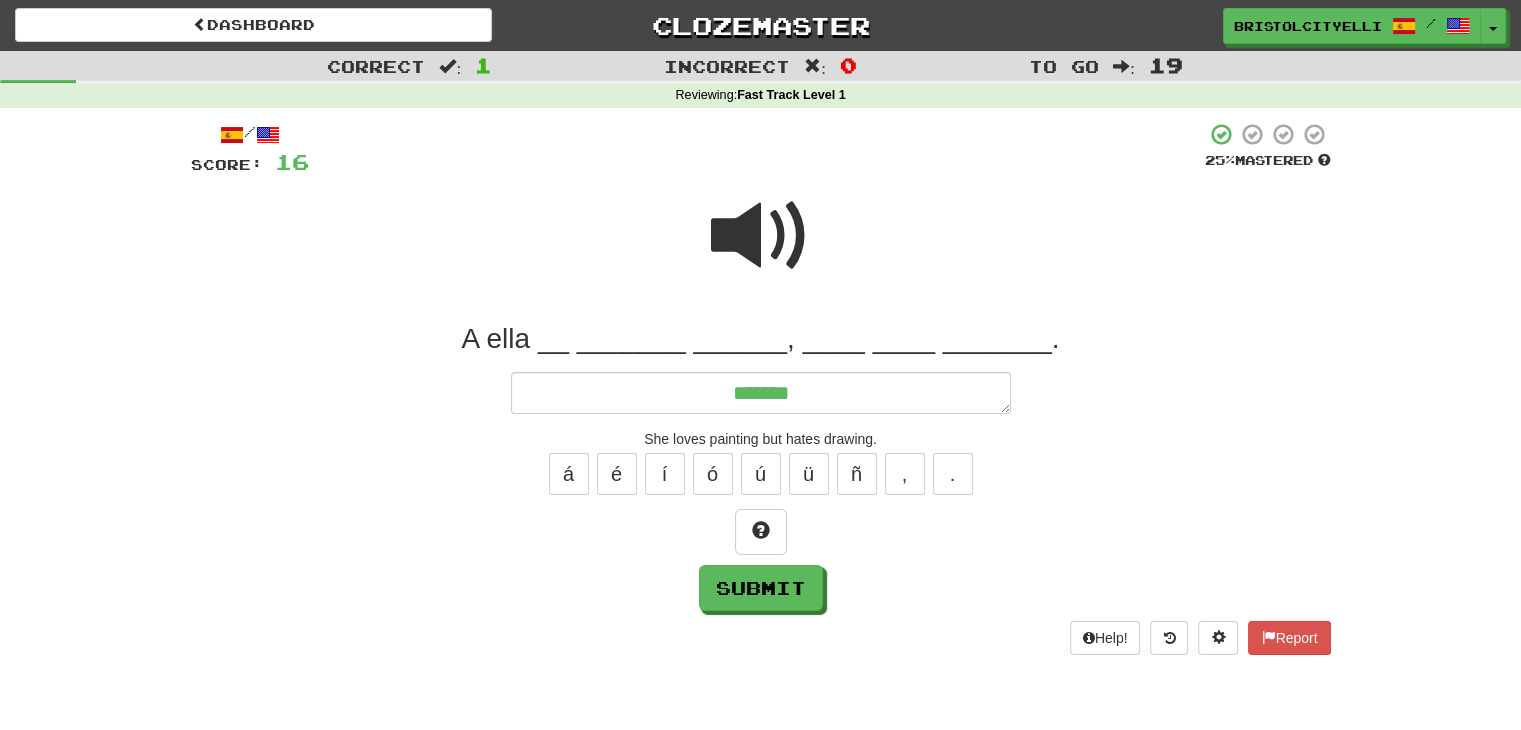 type on "*" 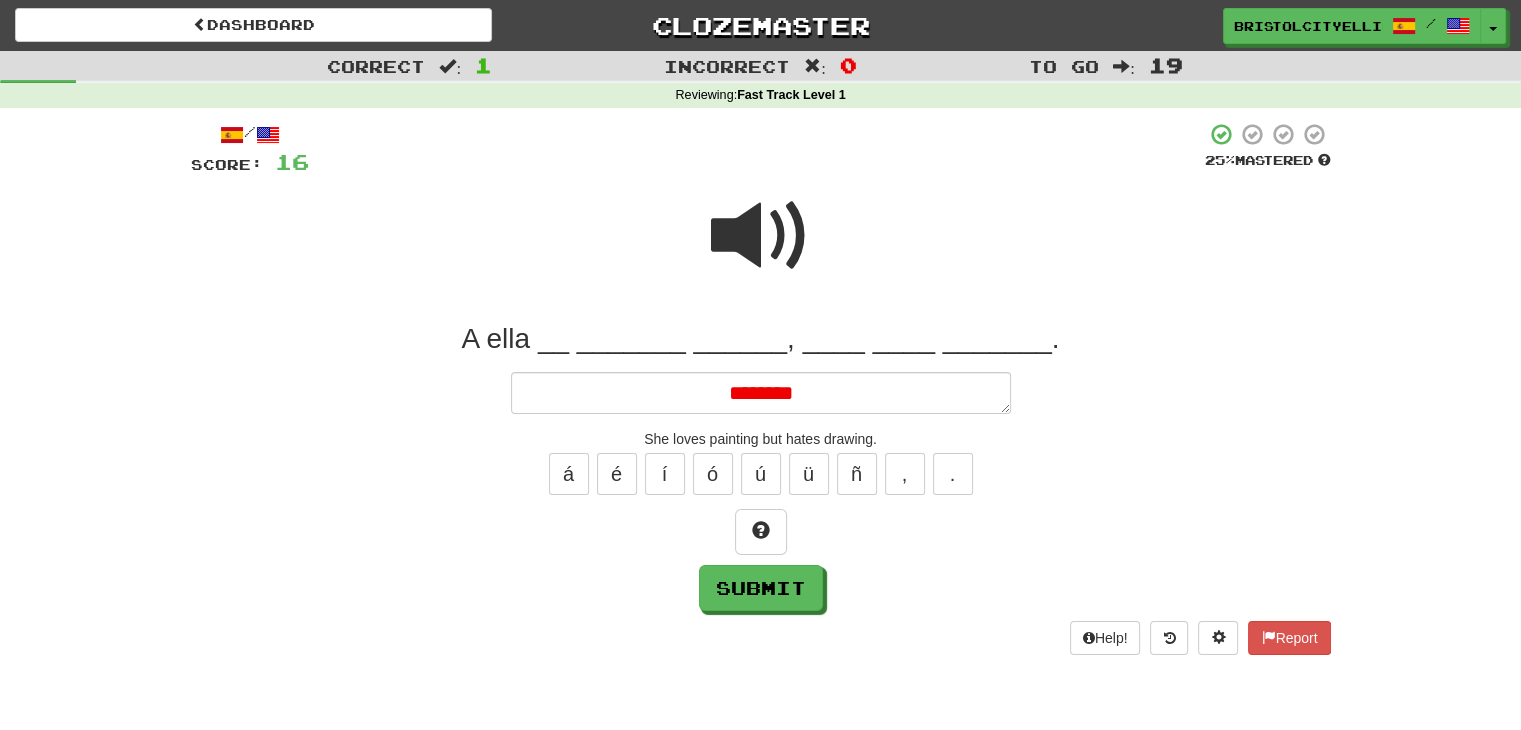 type on "*" 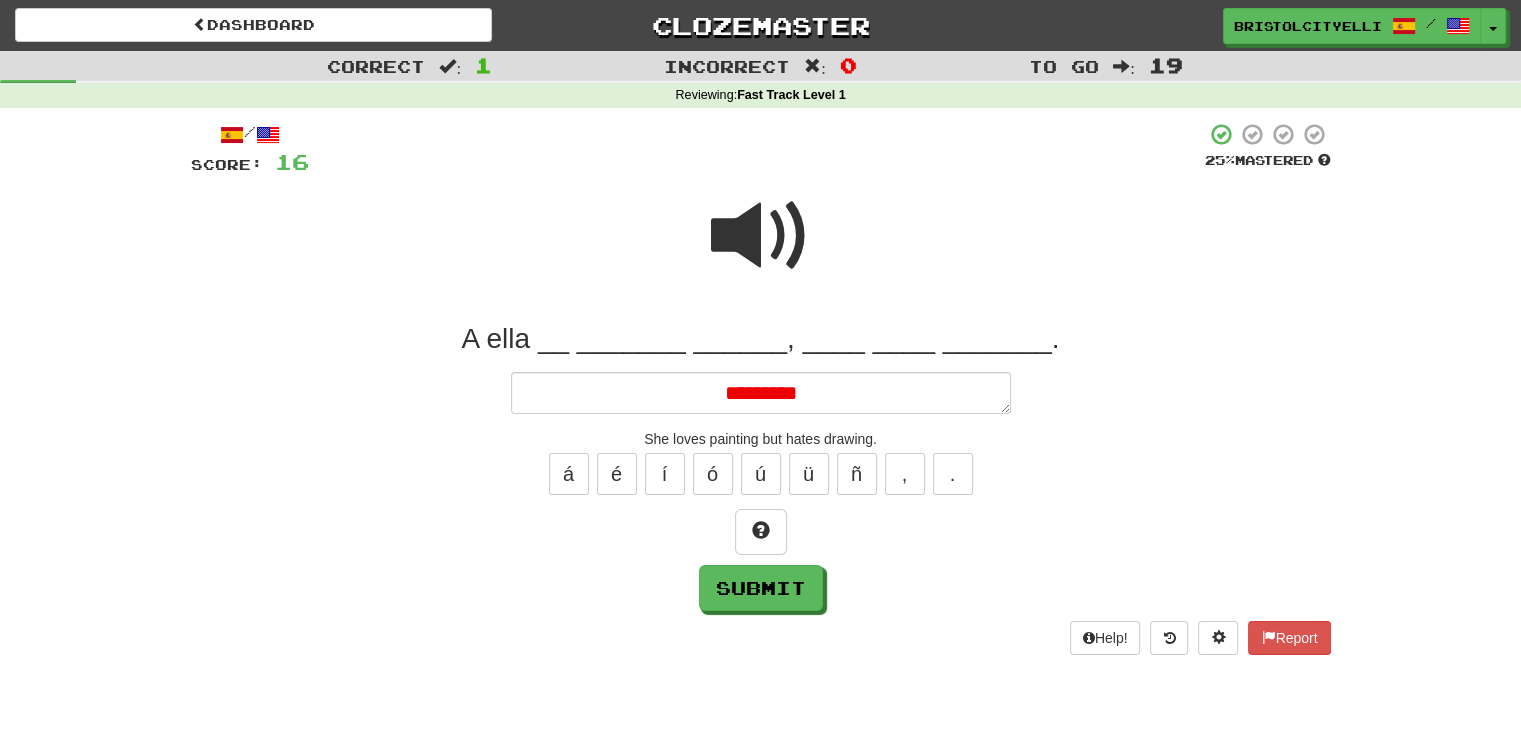 type on "*" 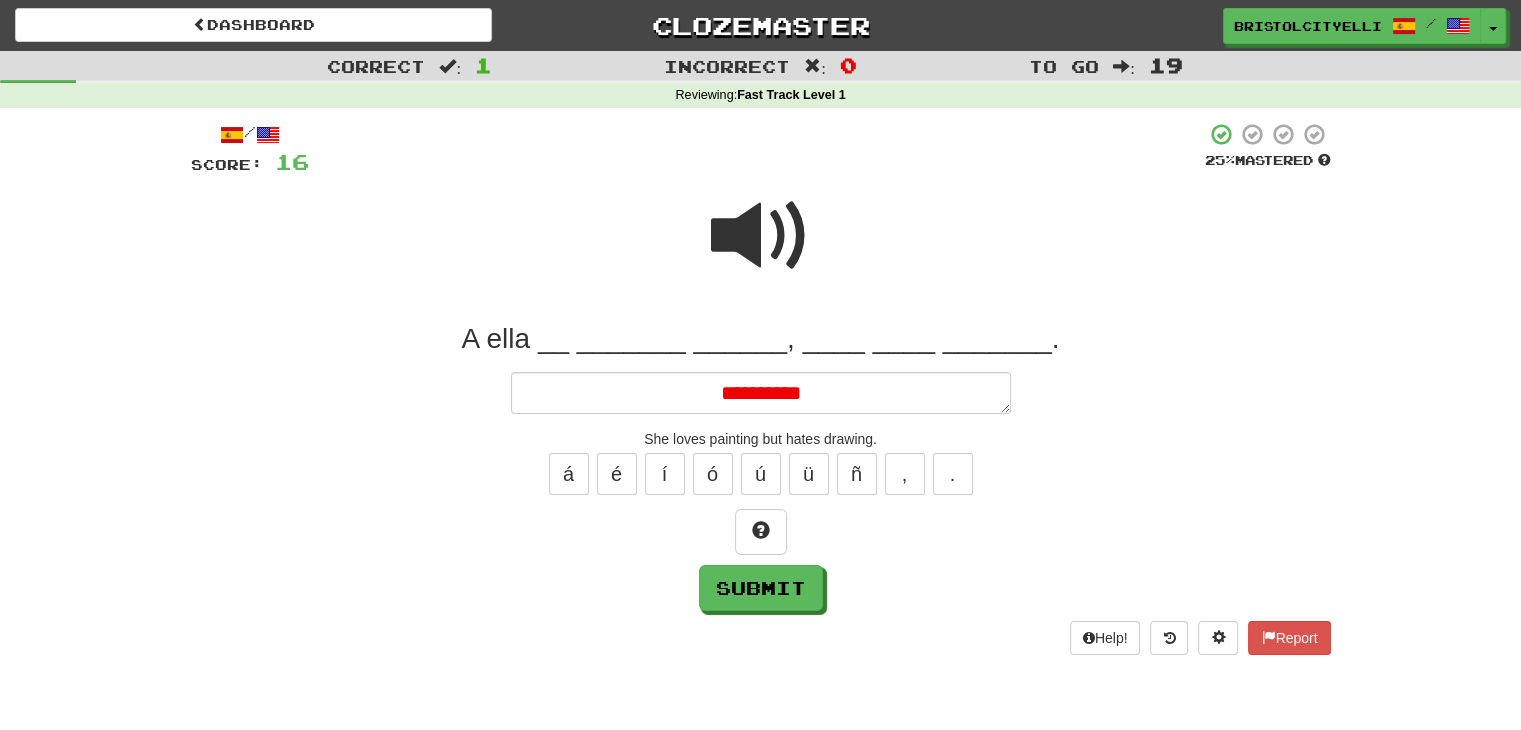 type on "*" 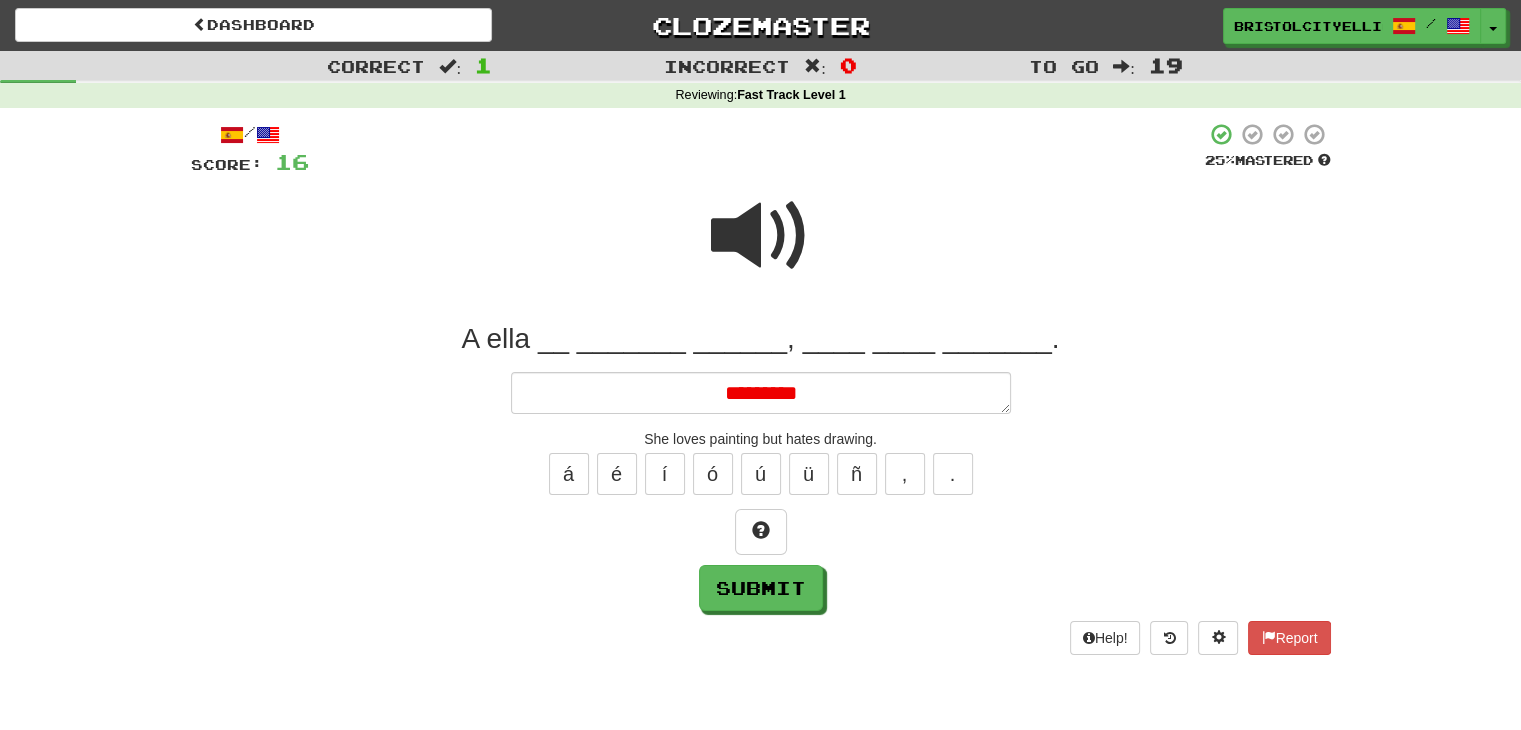 type on "*" 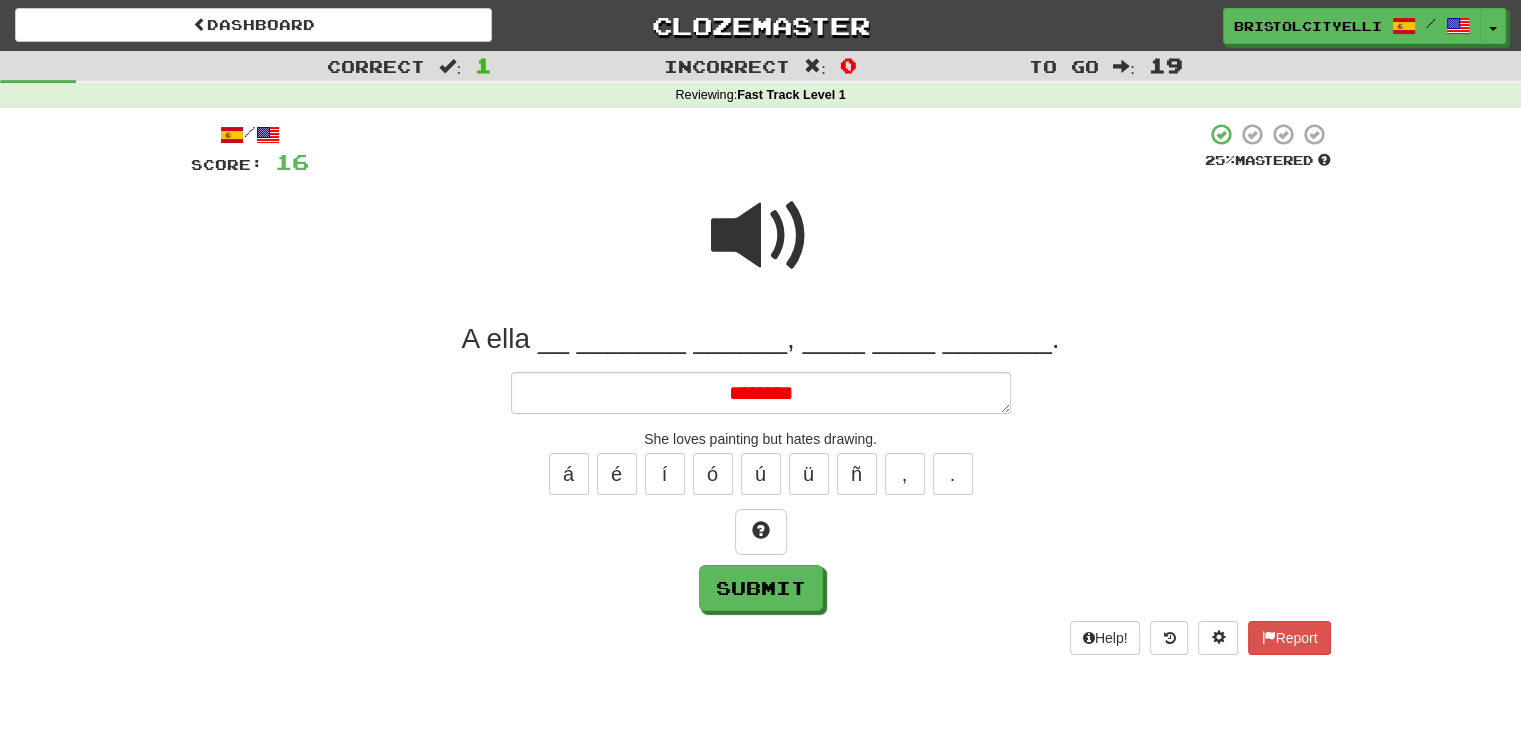 type on "*" 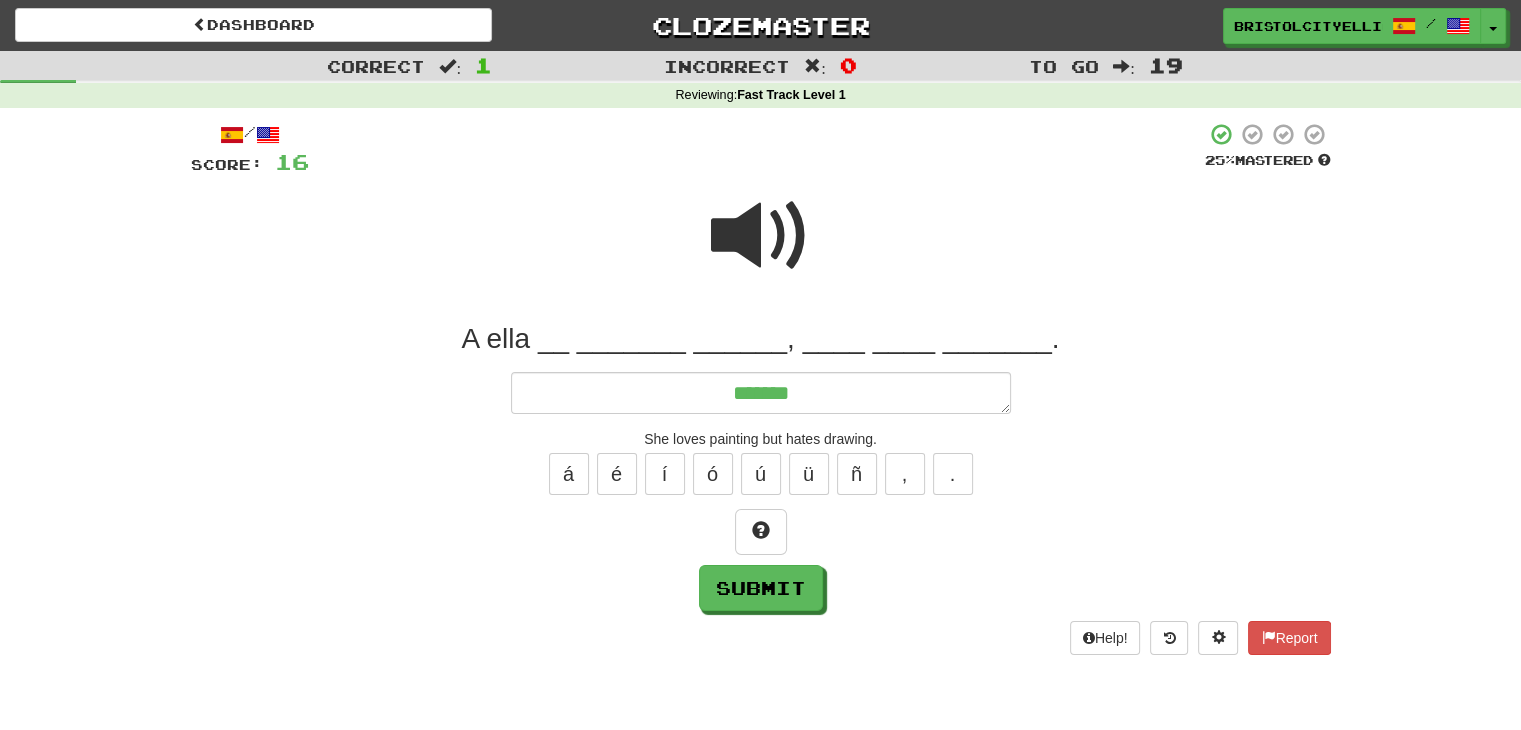 type on "*" 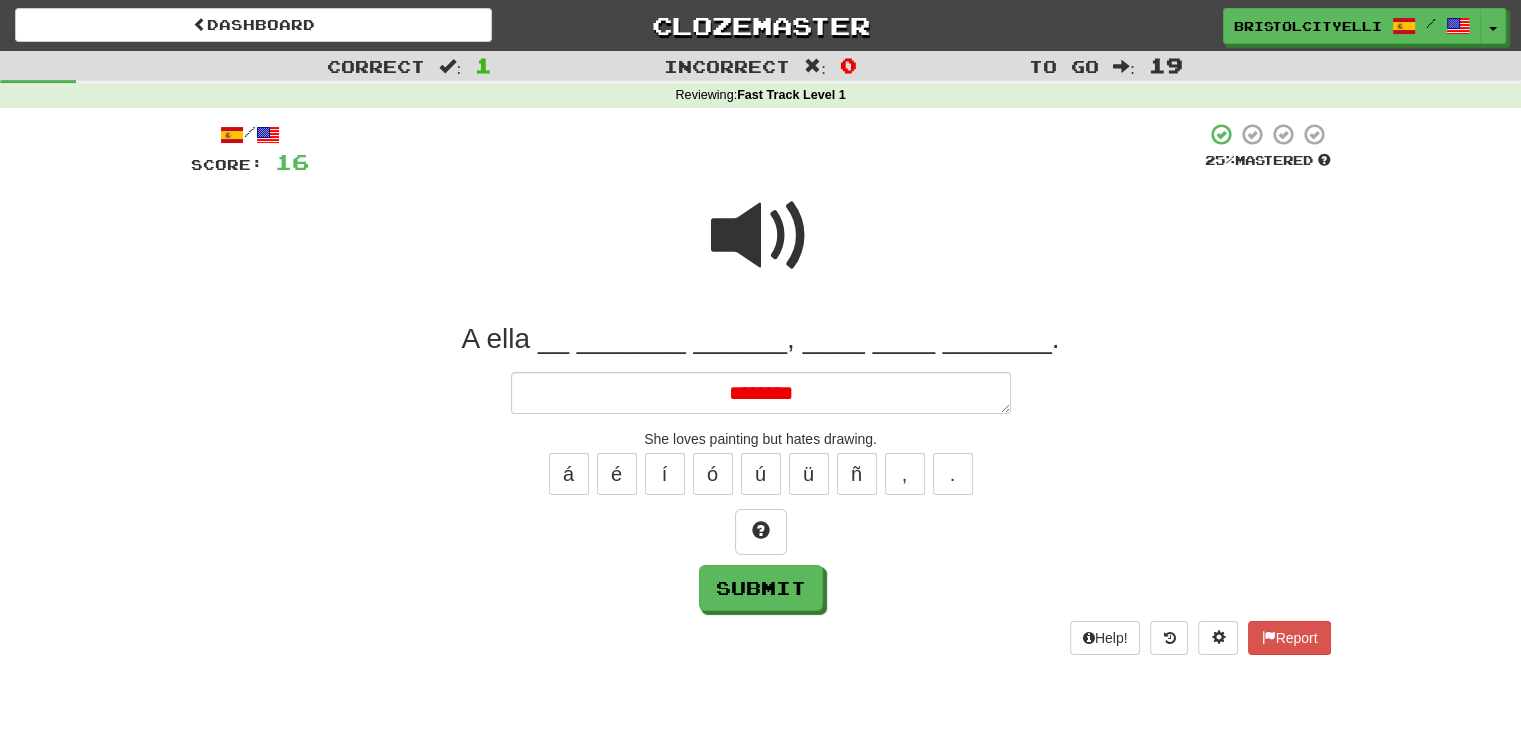 type on "*" 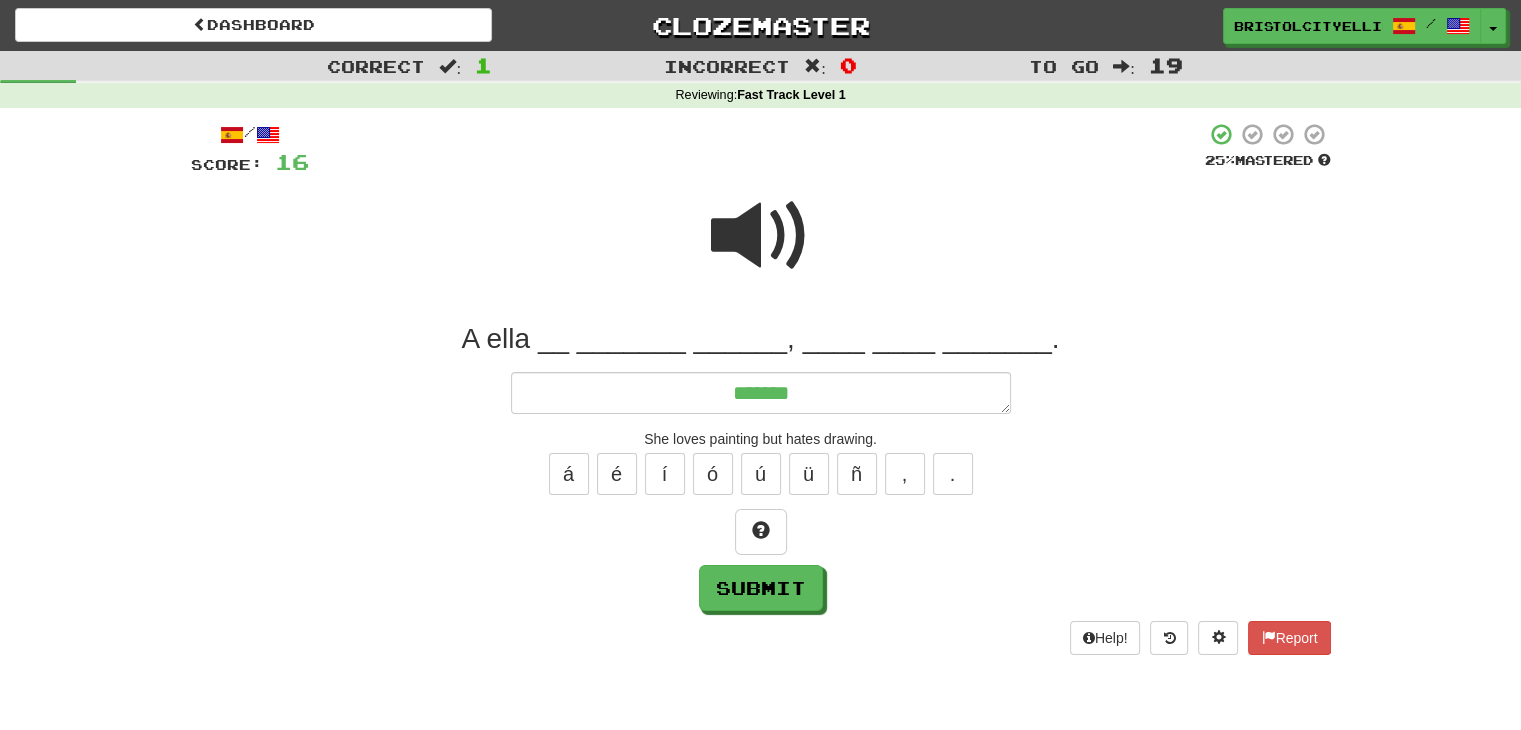 type on "*" 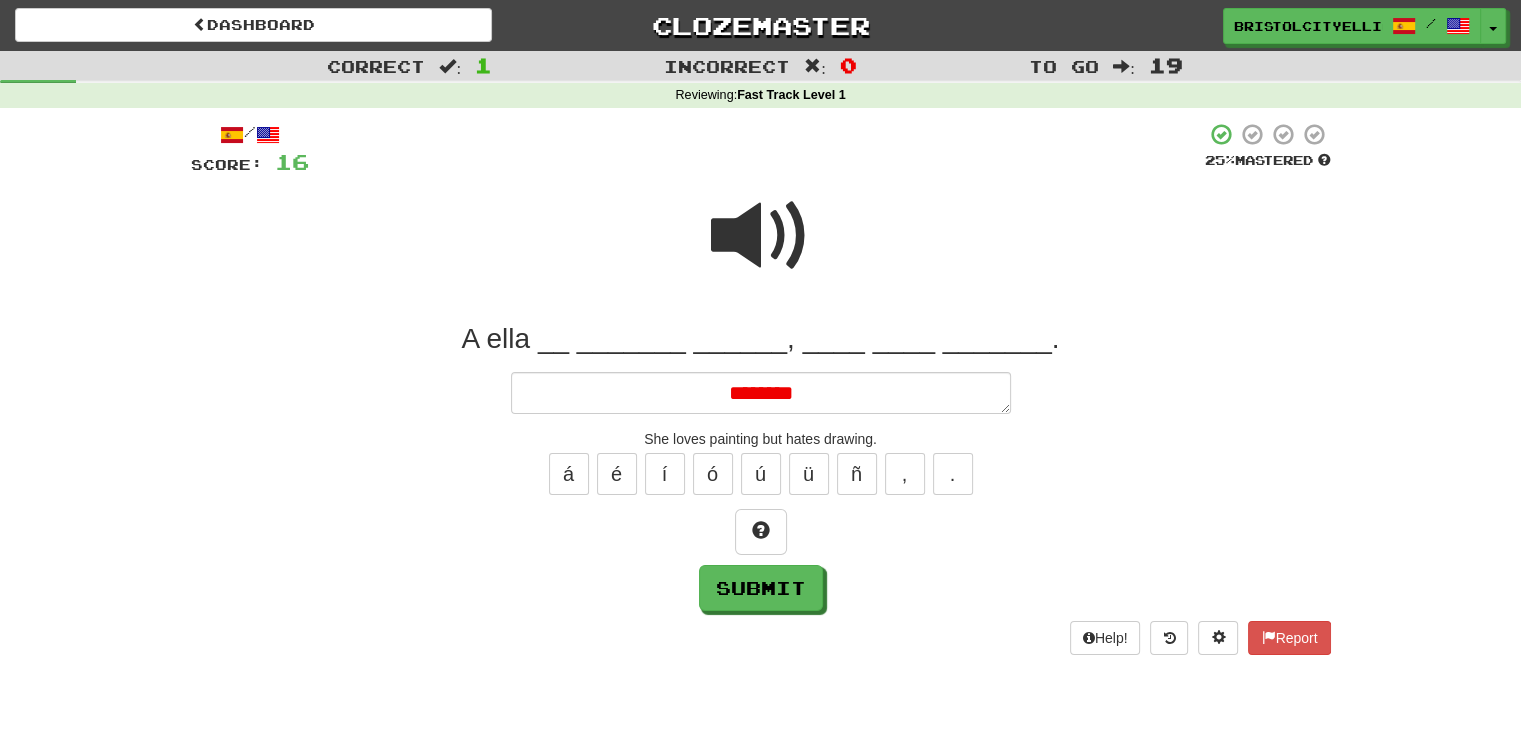 type on "*" 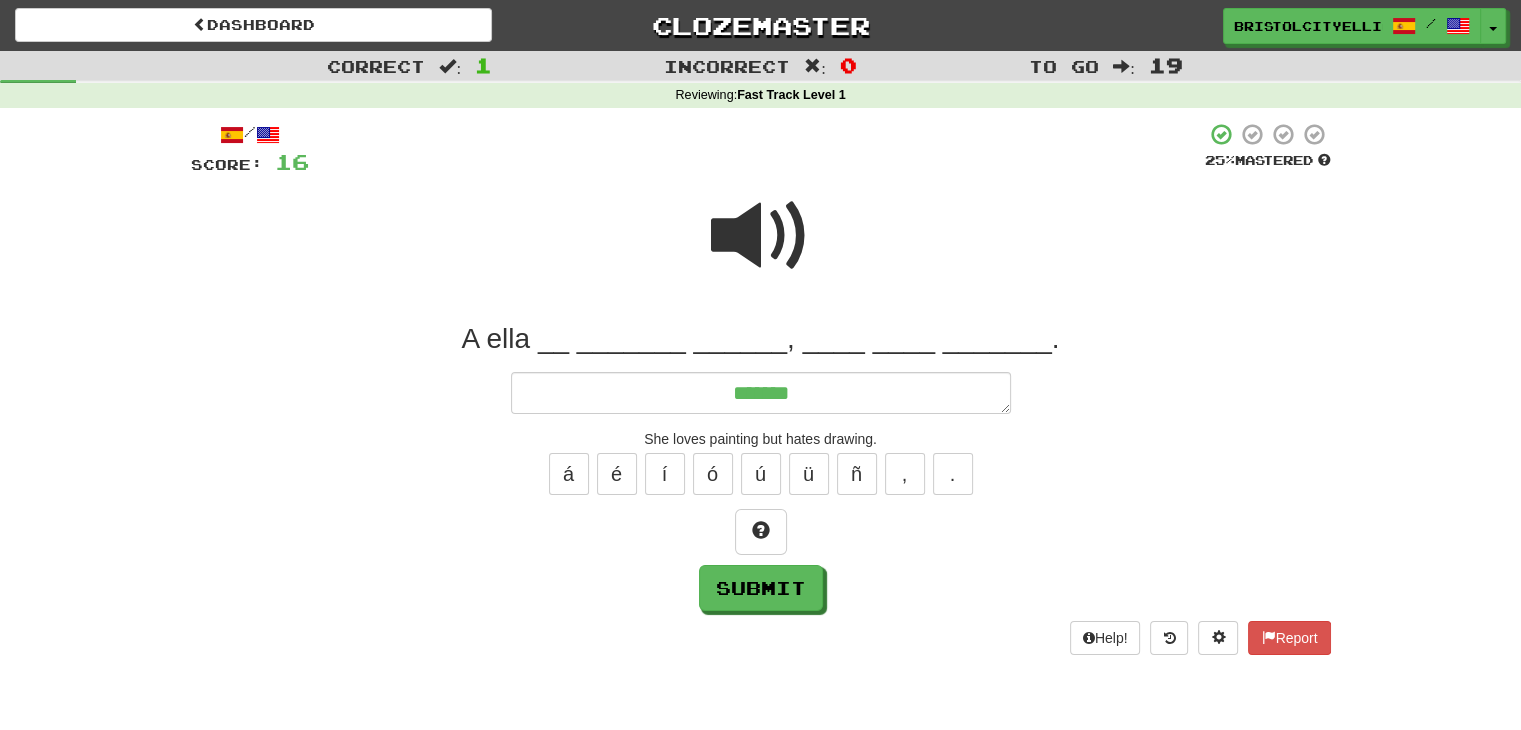 type on "******" 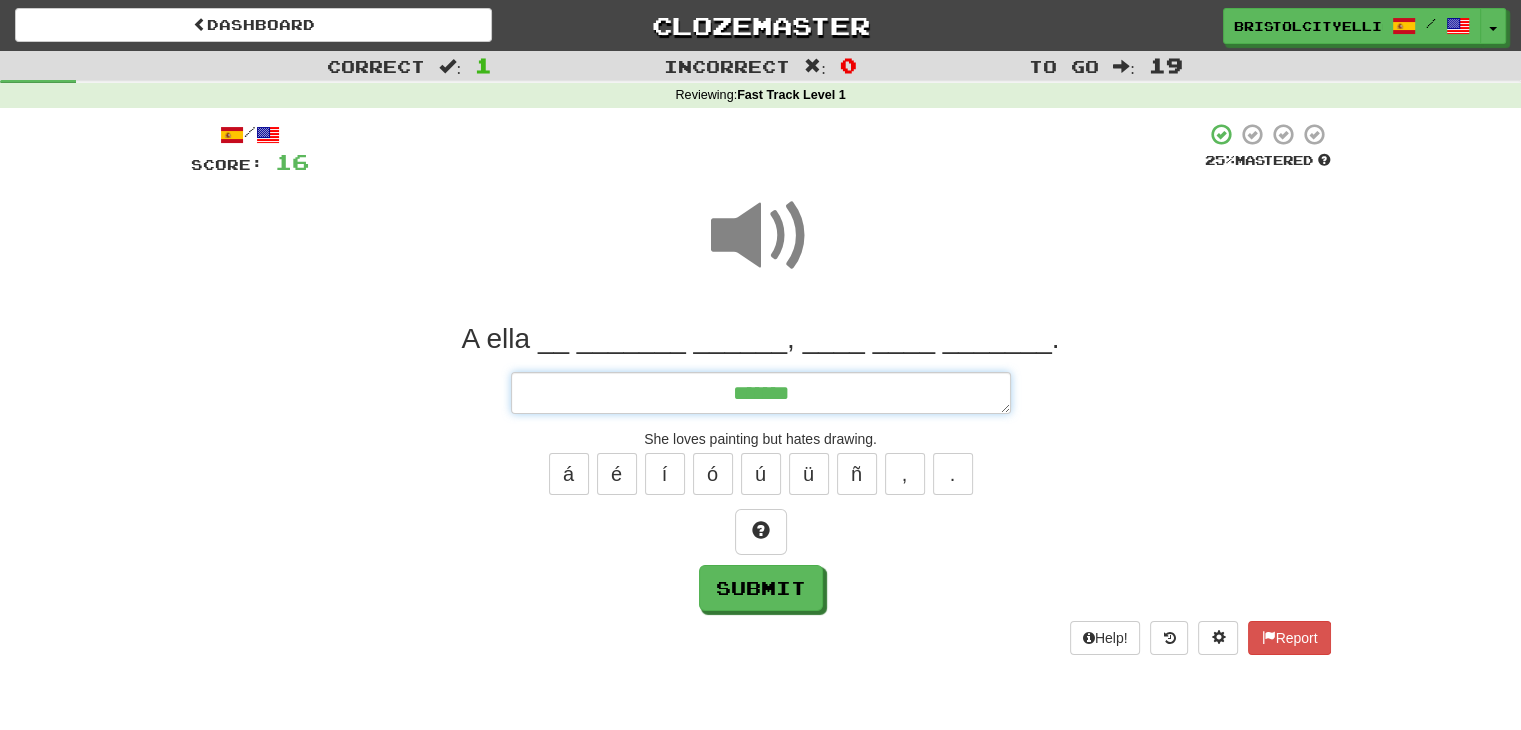 click on "******" at bounding box center (761, 393) 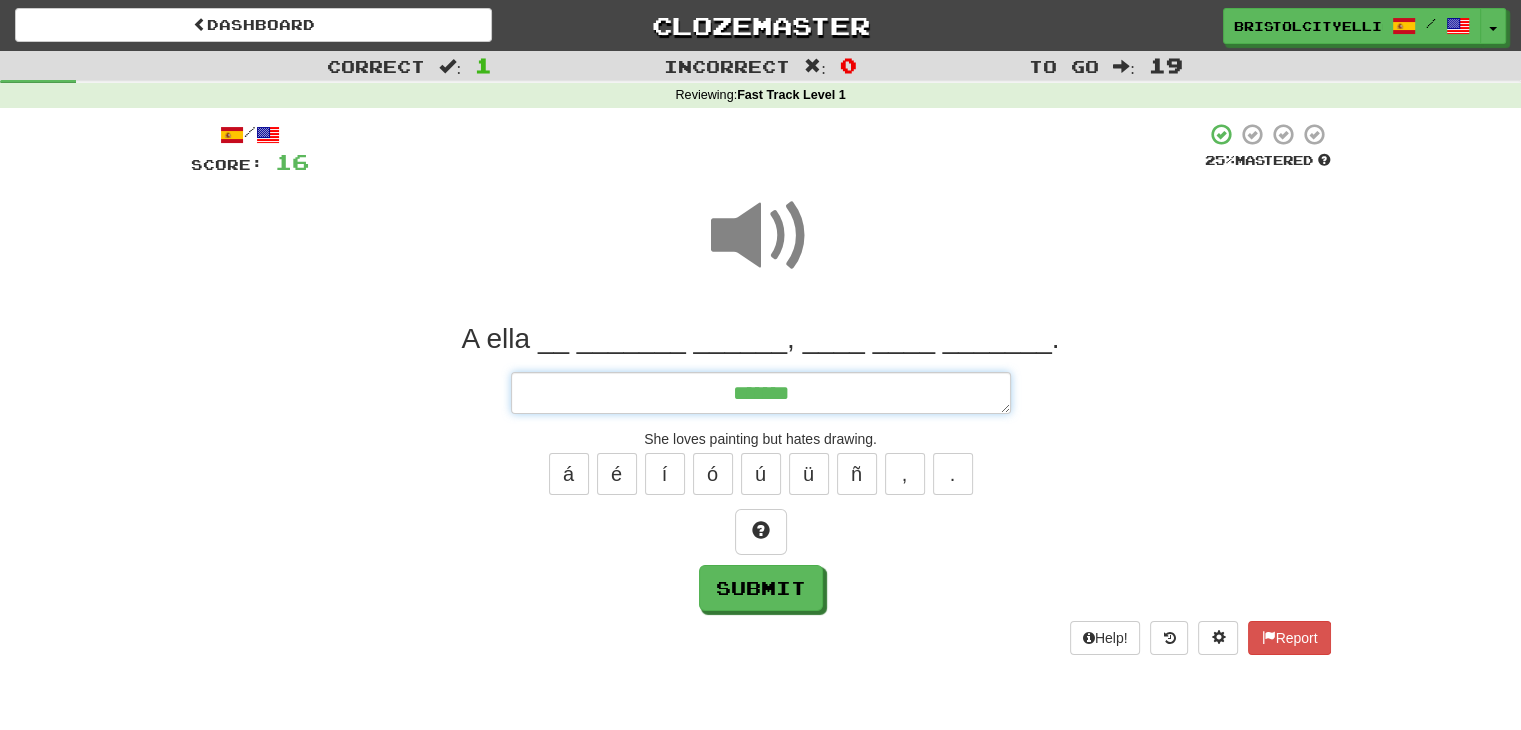type on "*" 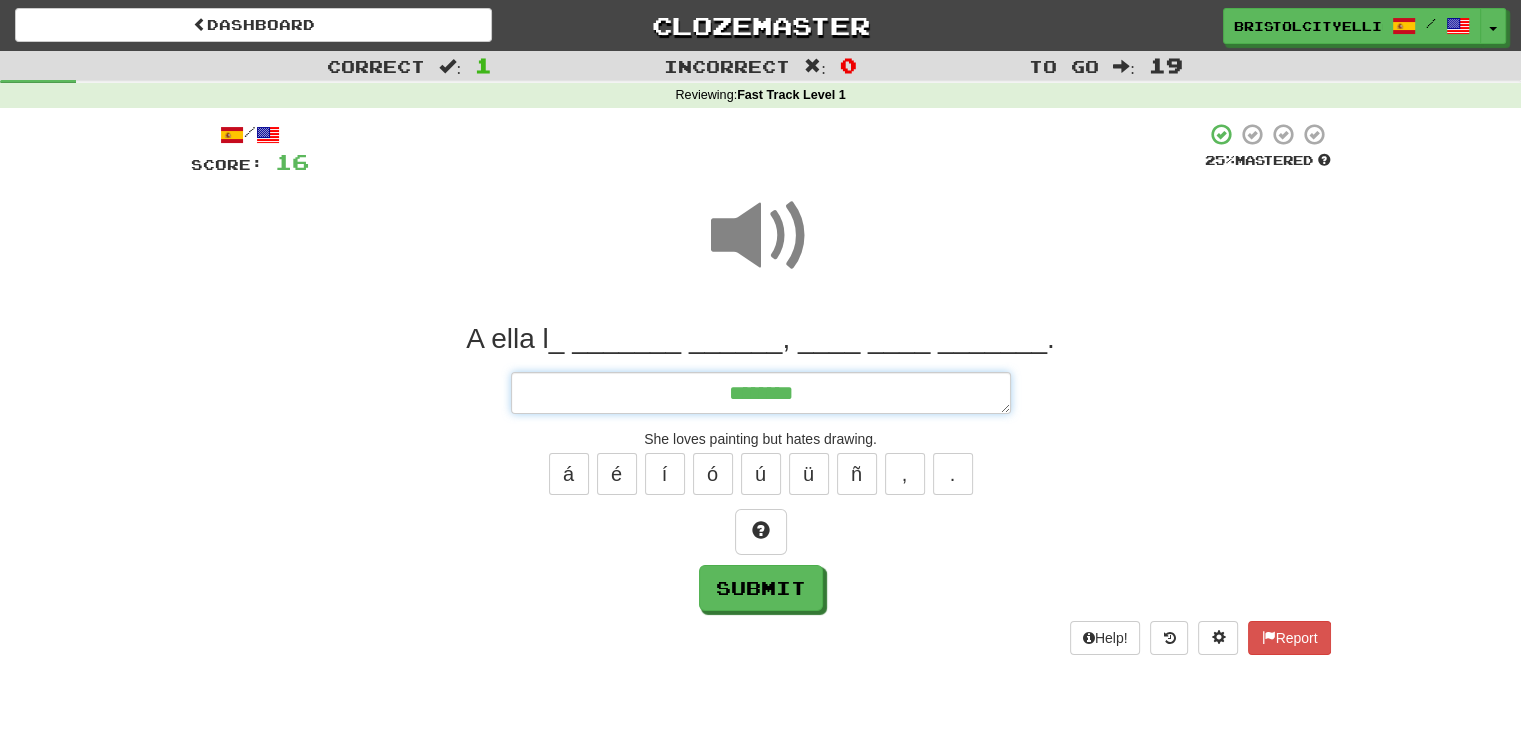 type on "*" 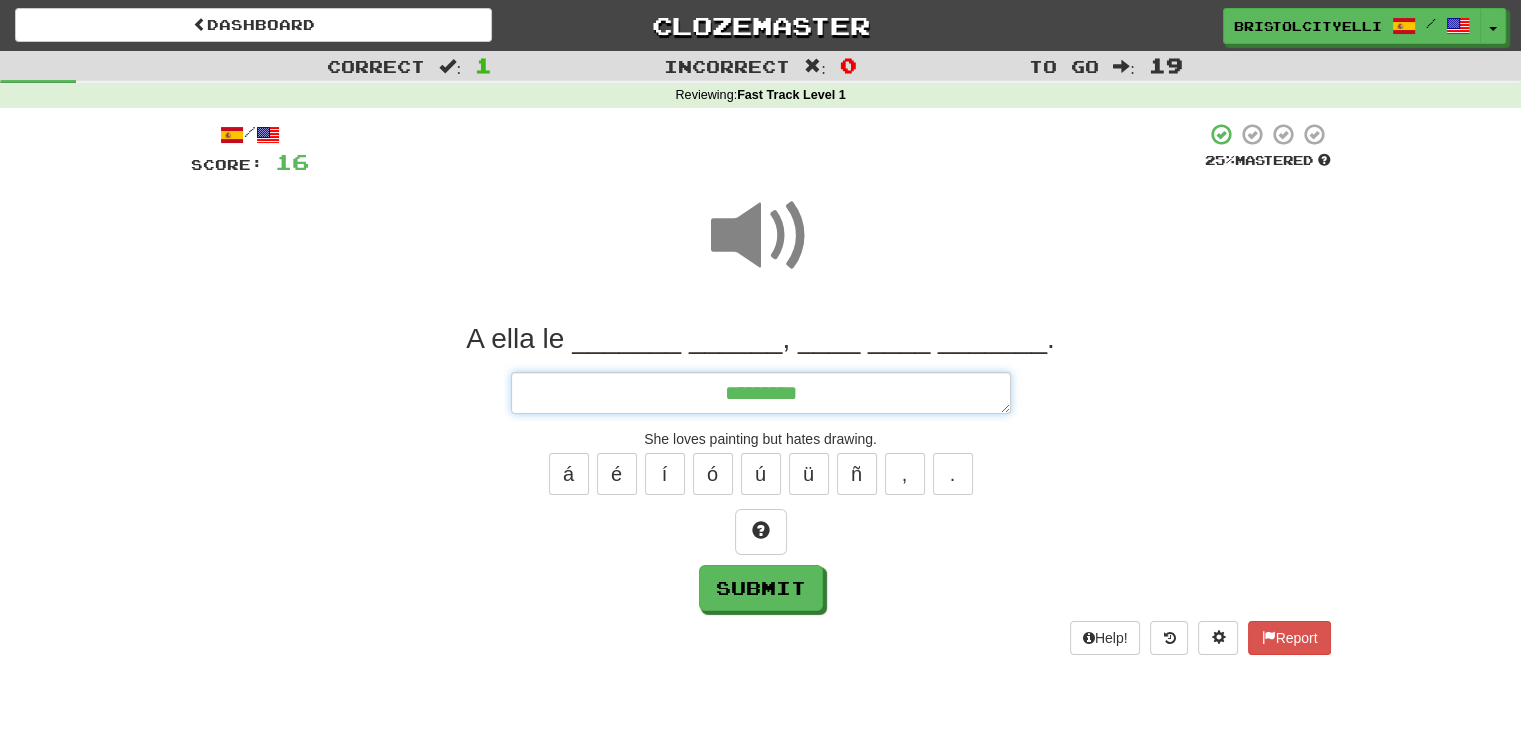type on "*" 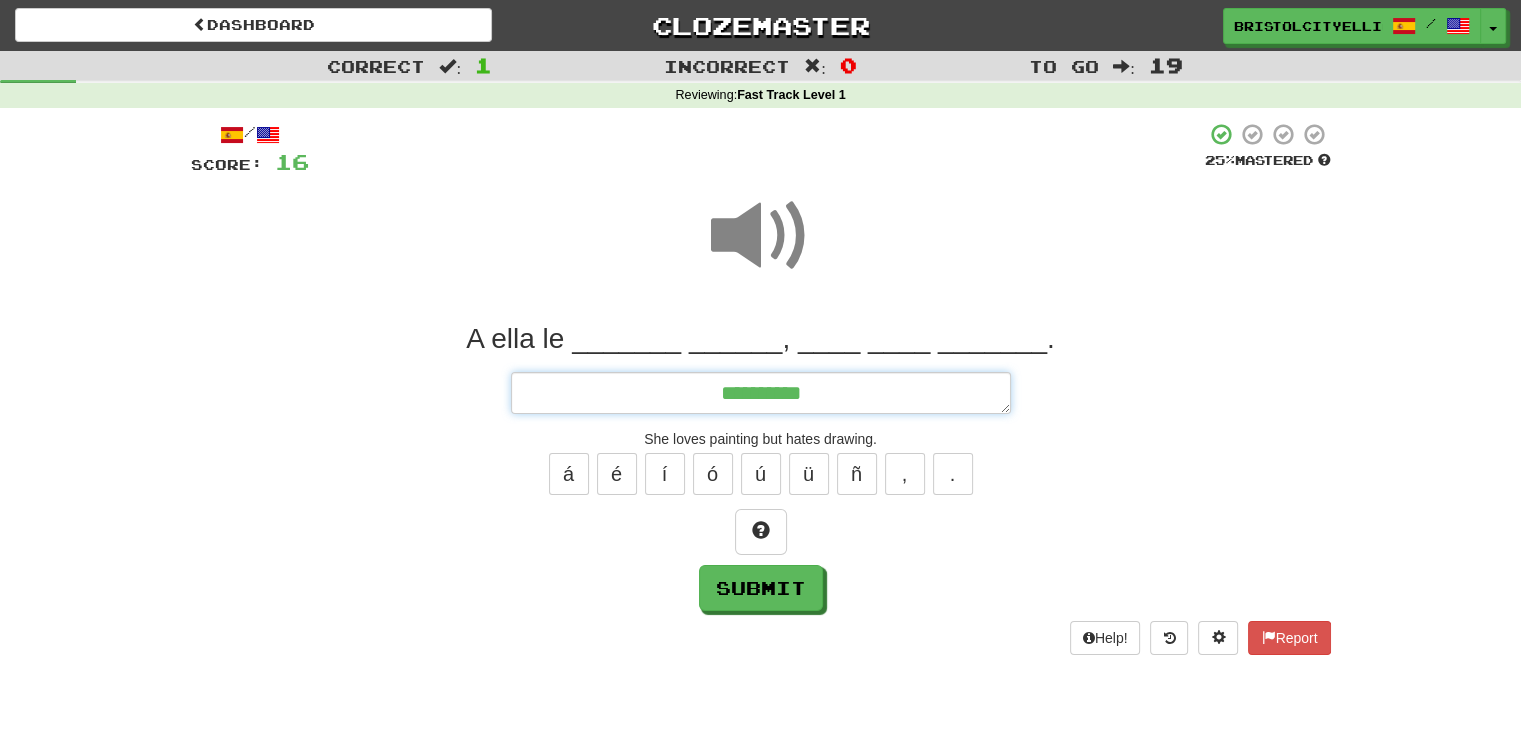 type on "*" 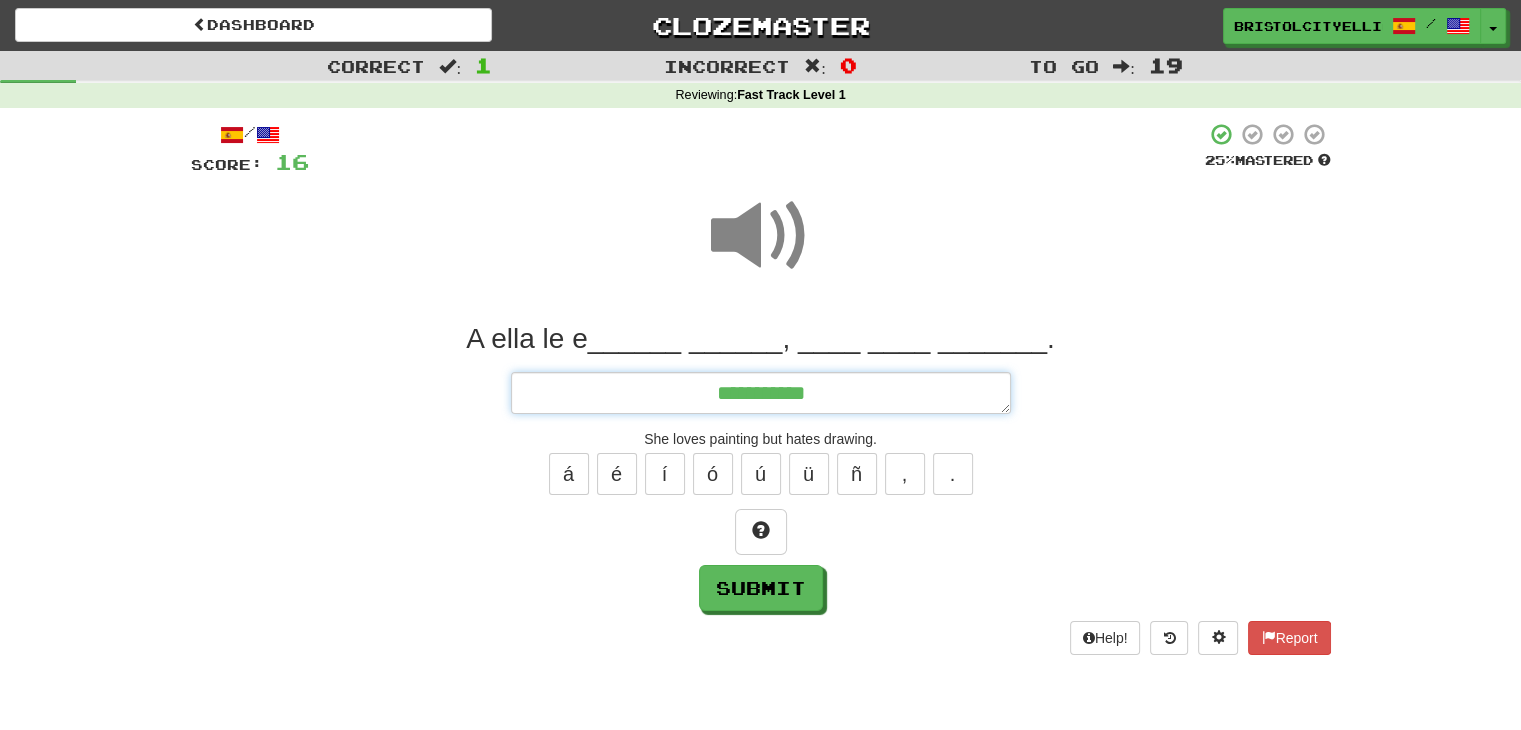 type on "*" 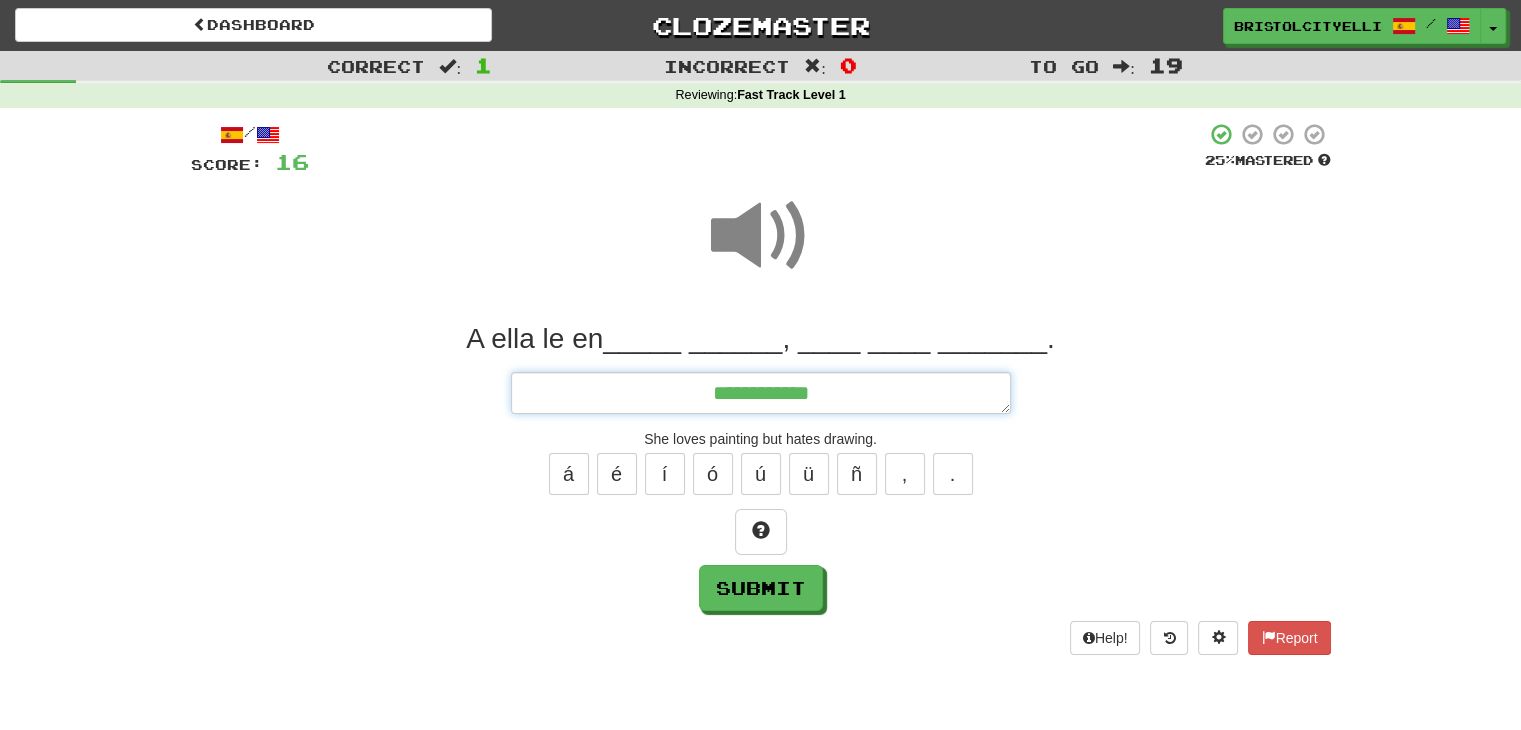 type on "*" 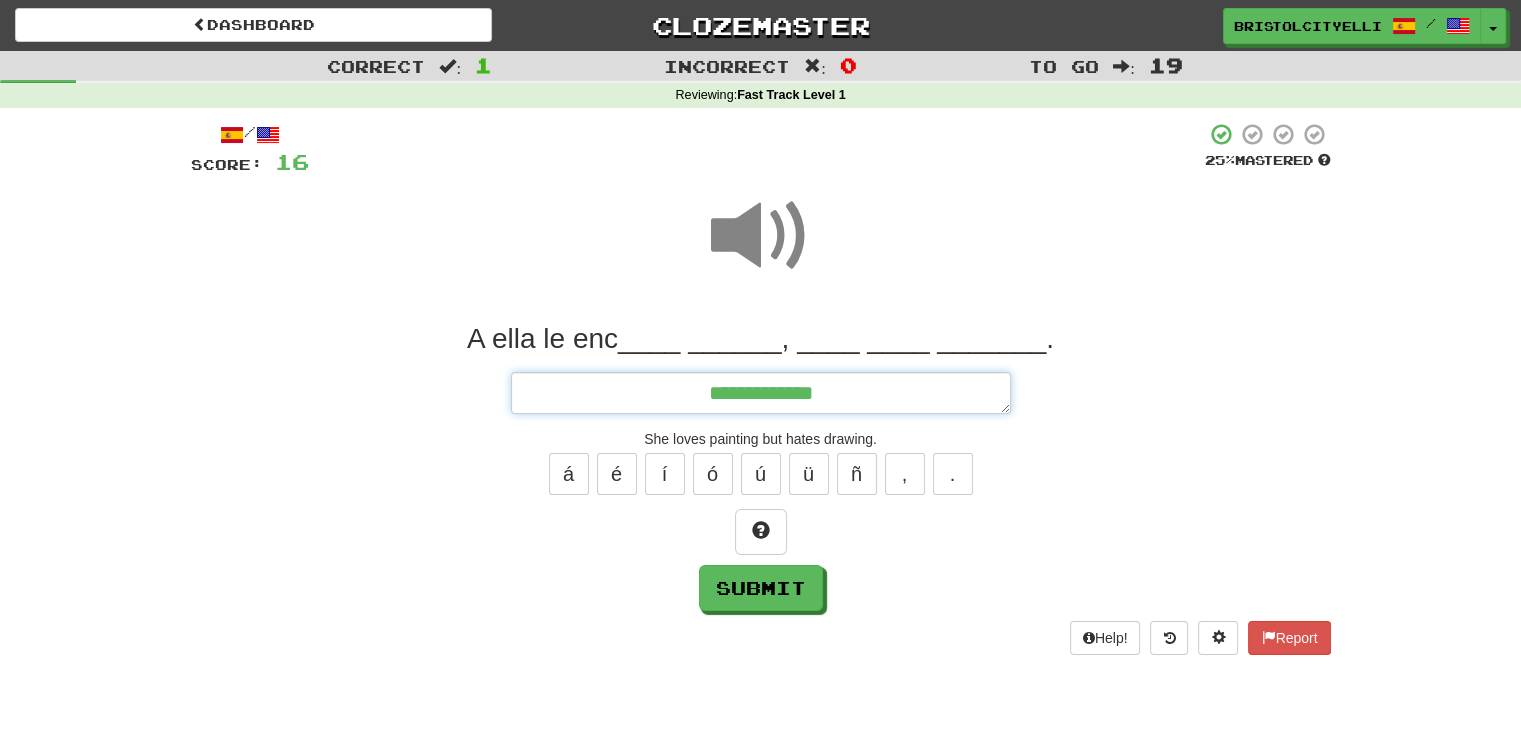 type on "*" 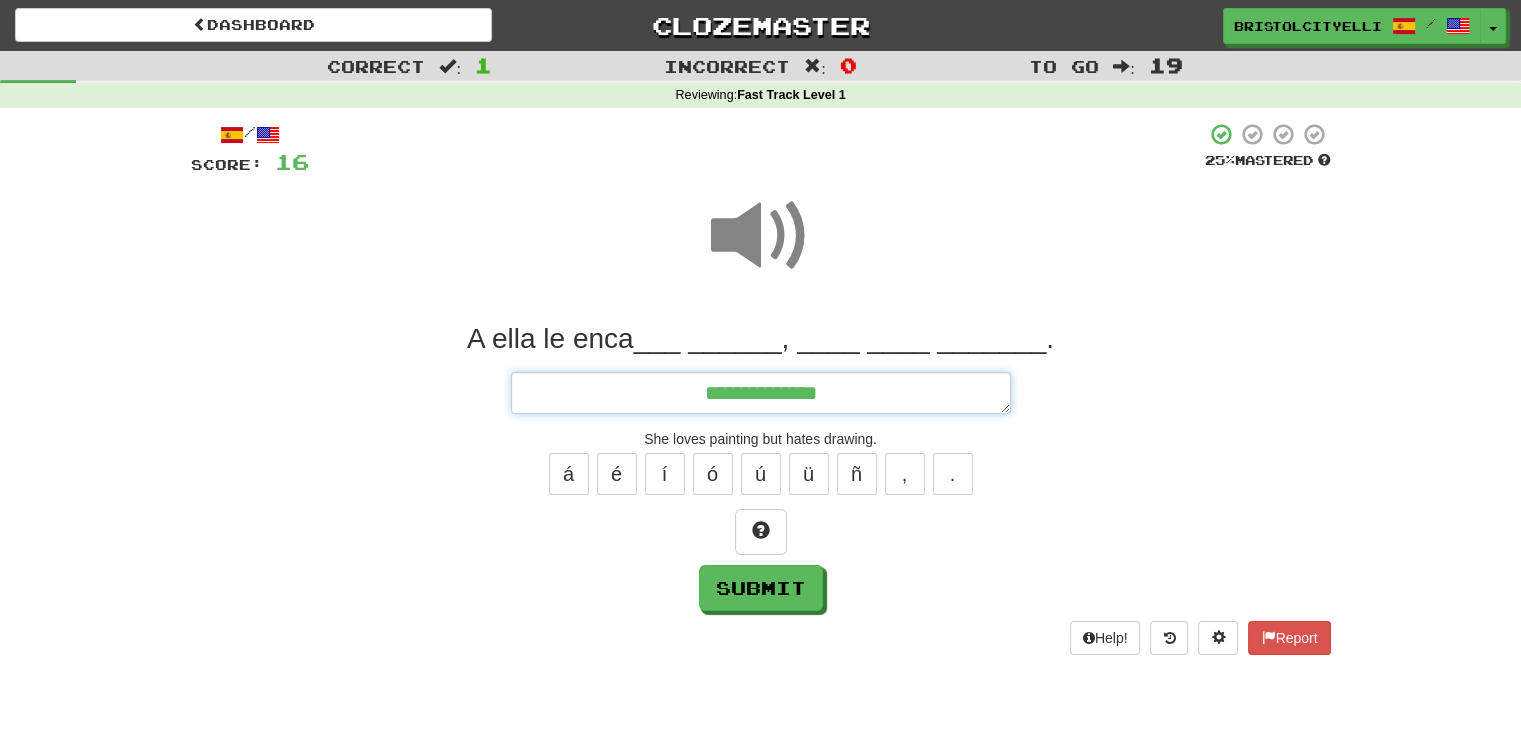 type on "*" 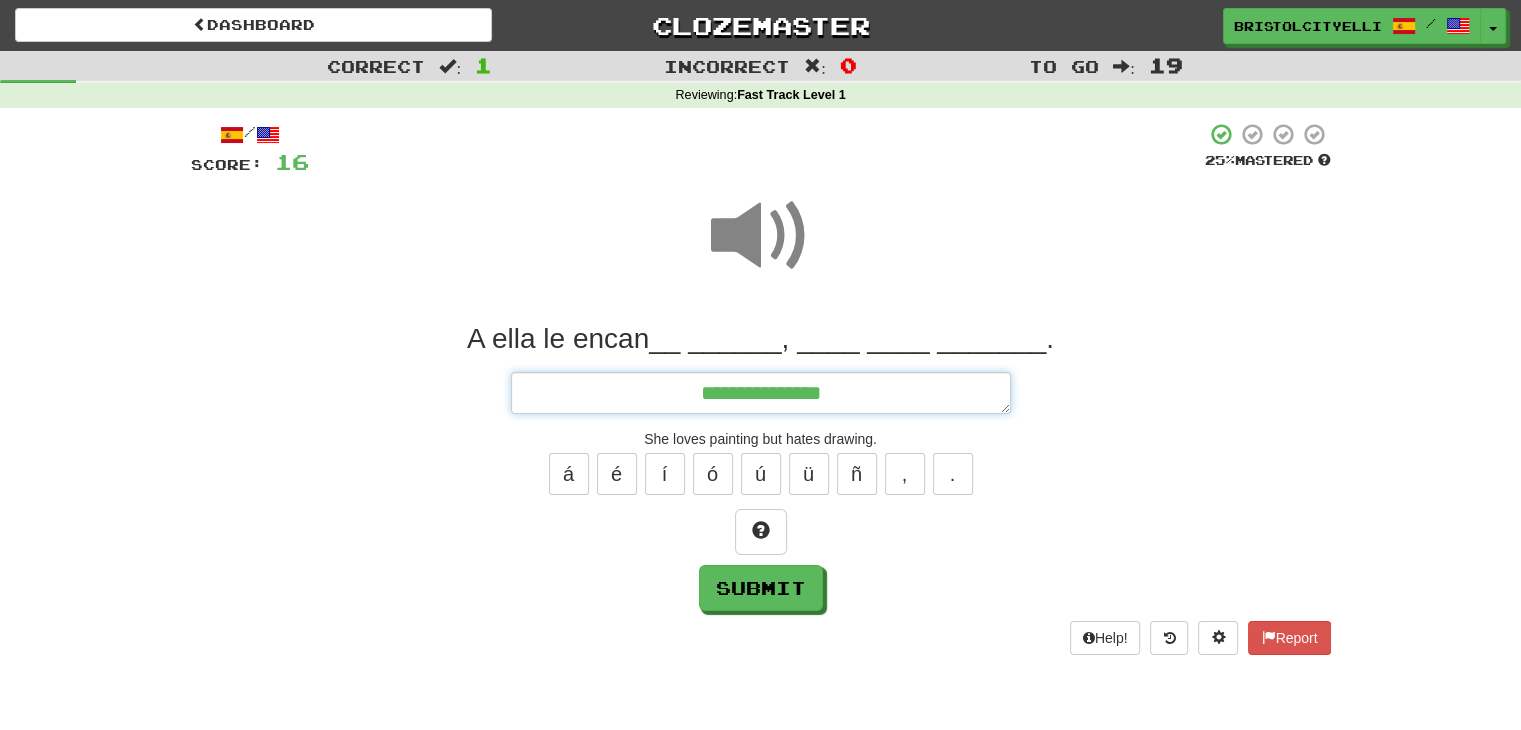 type on "*" 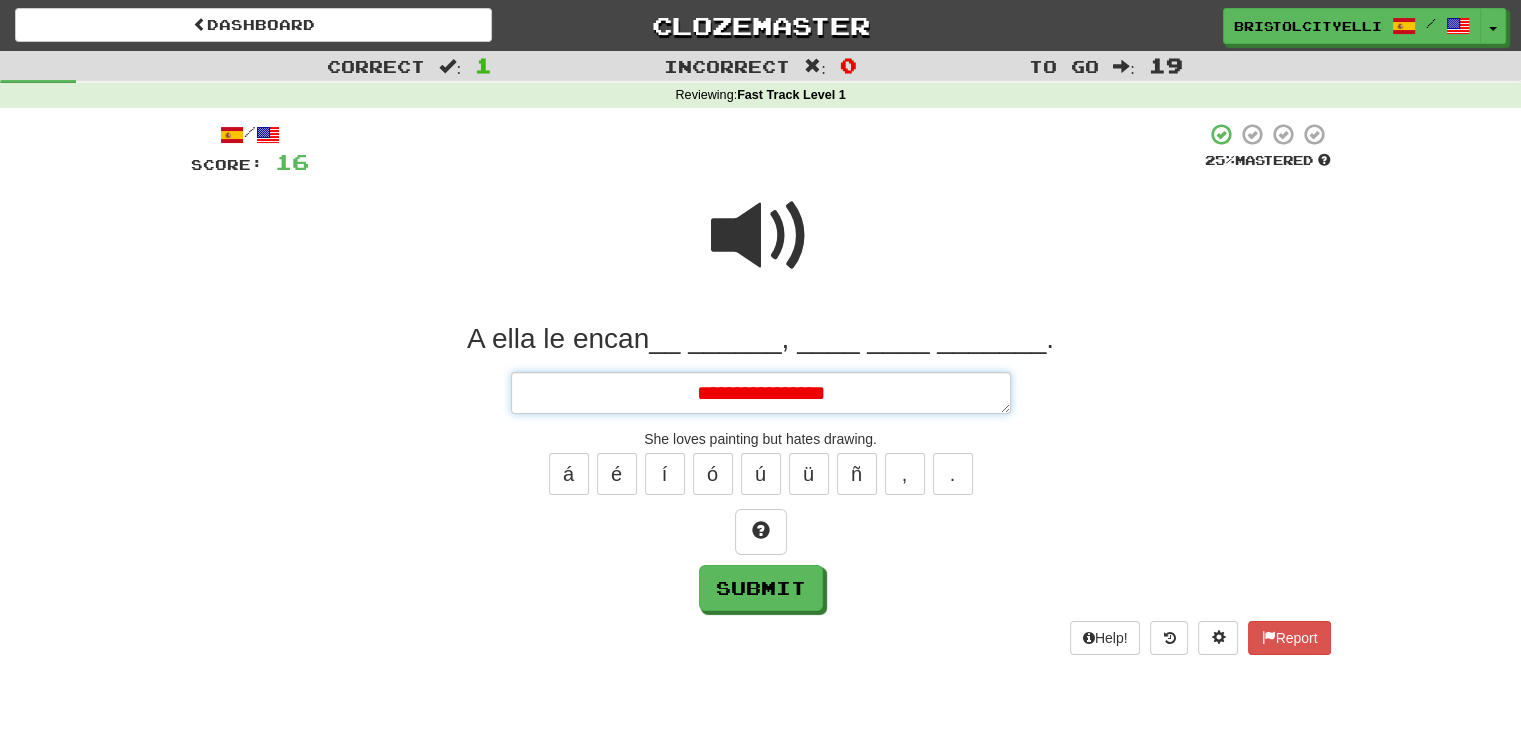 type on "*" 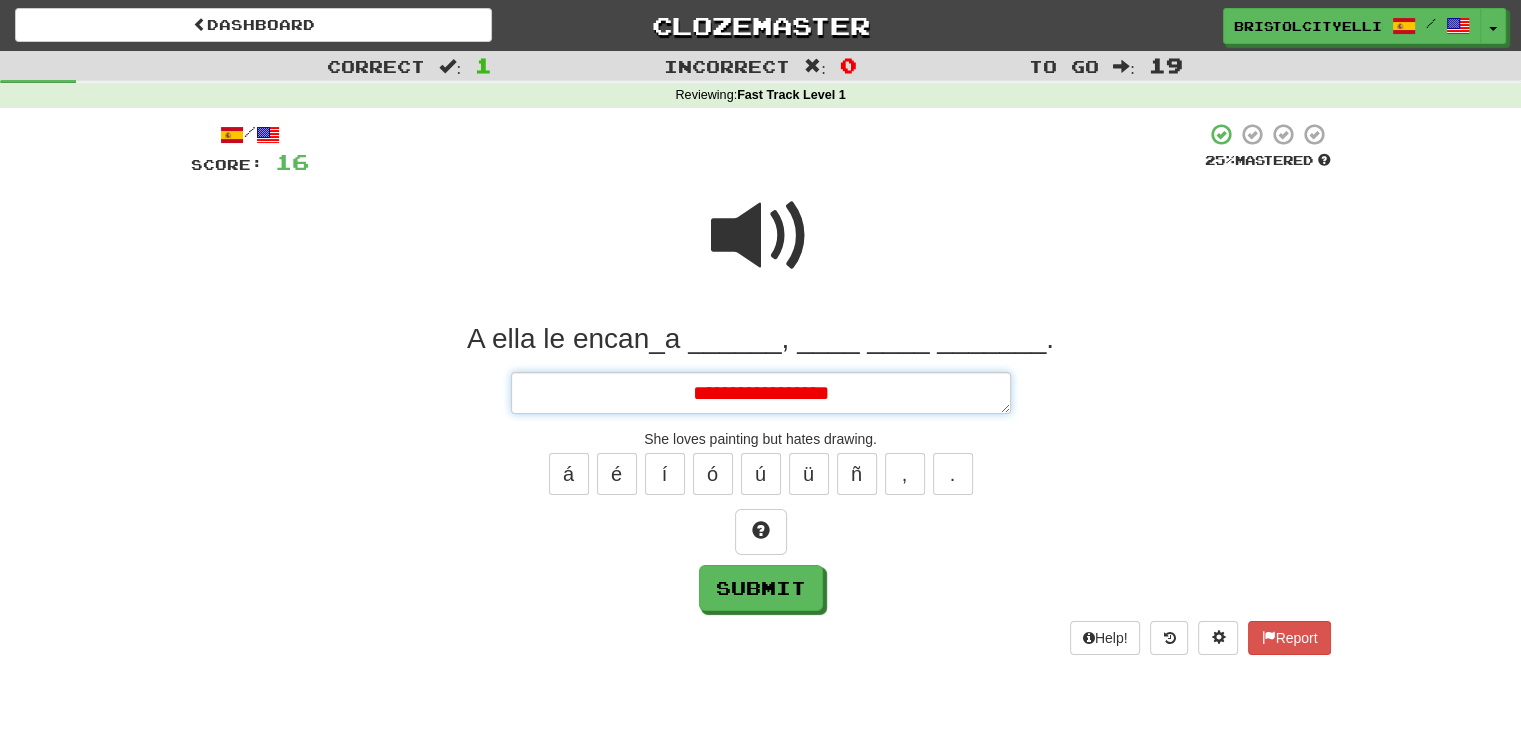 type on "*" 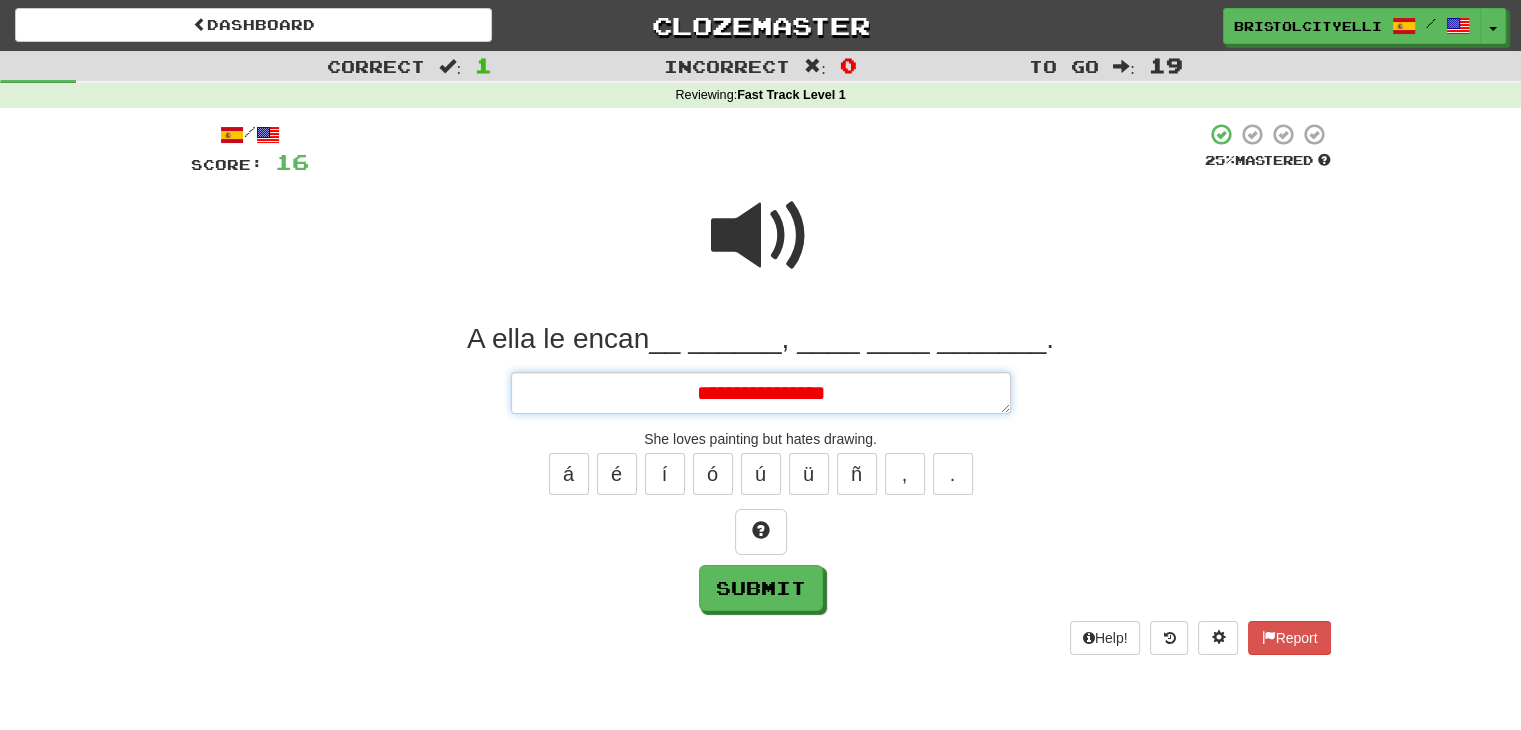 type on "*" 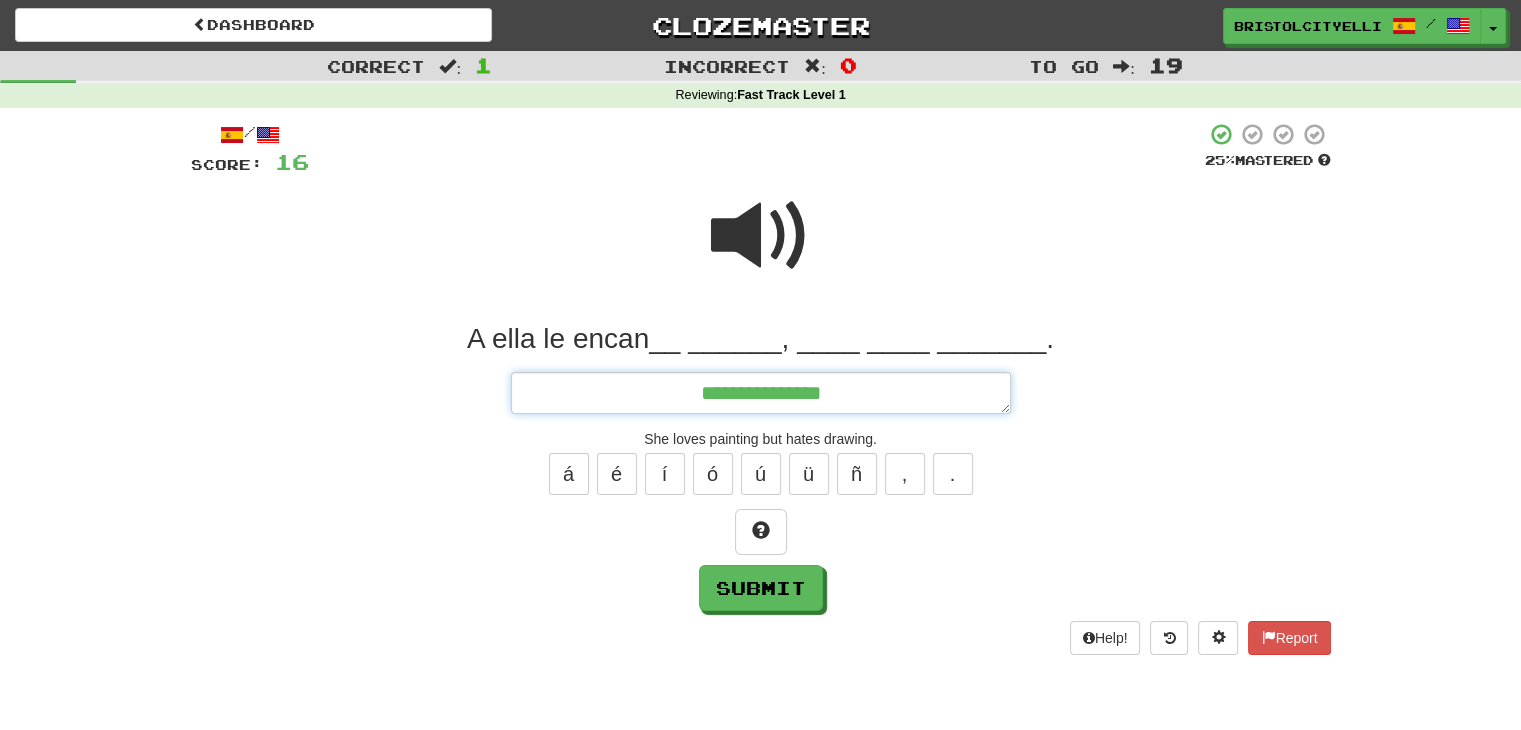 type on "*" 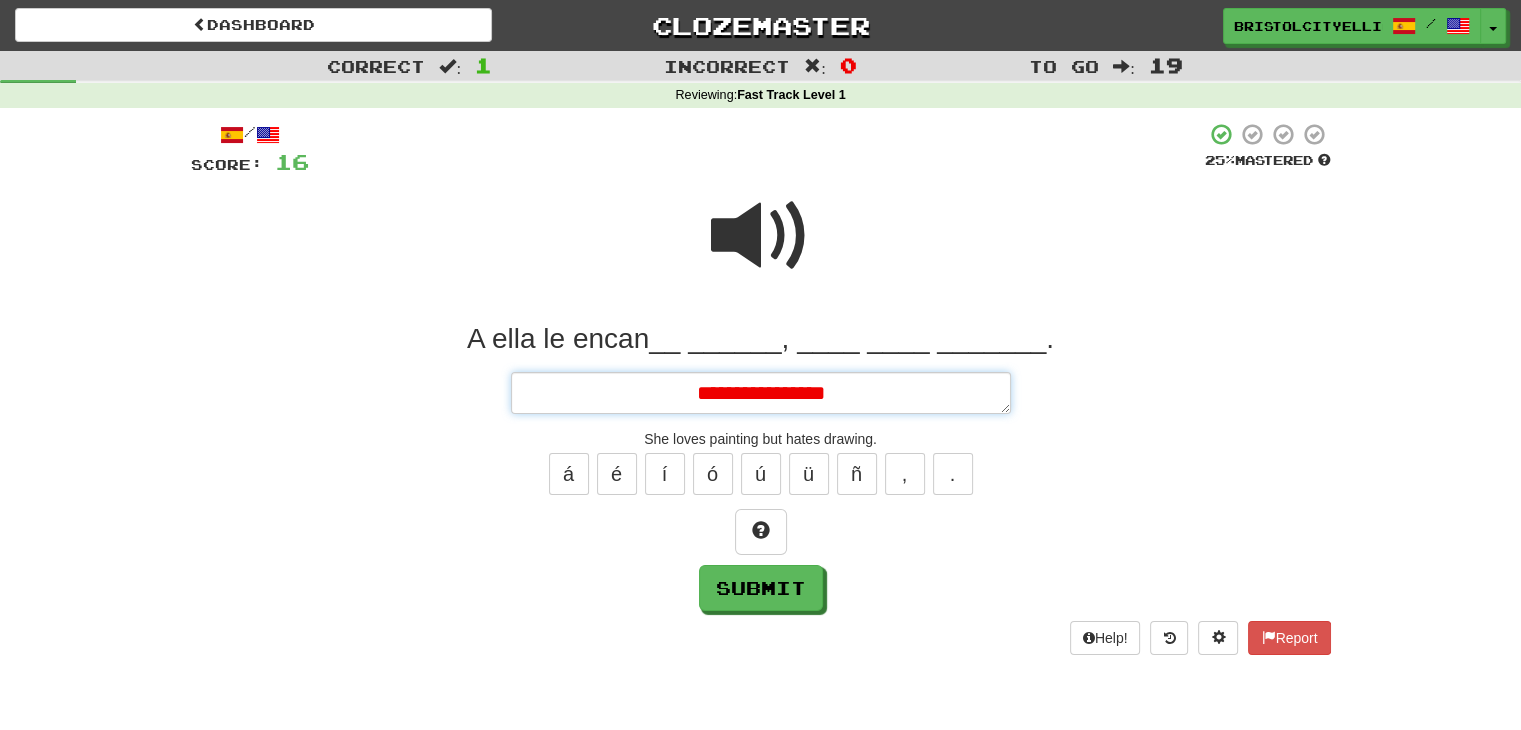 type on "*" 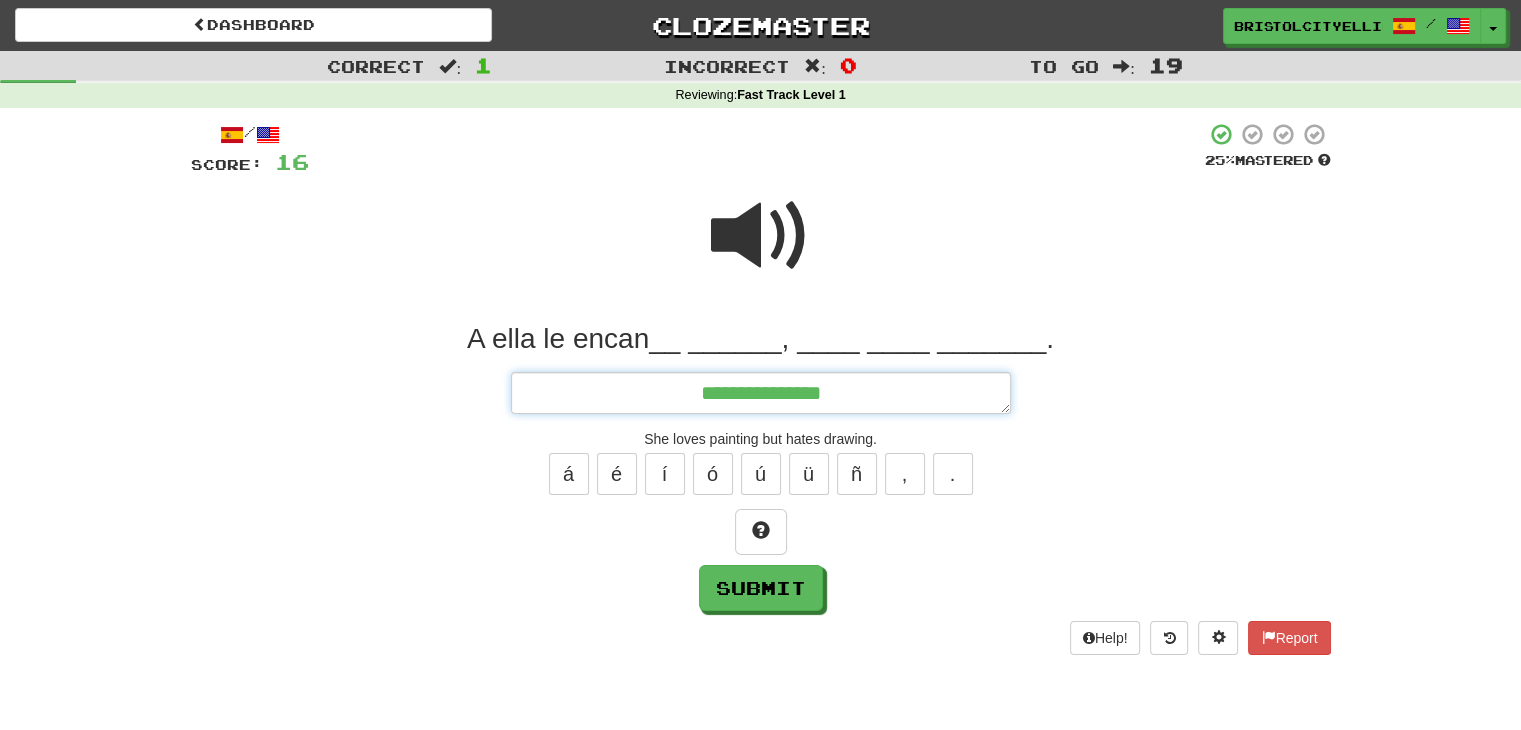 type on "*" 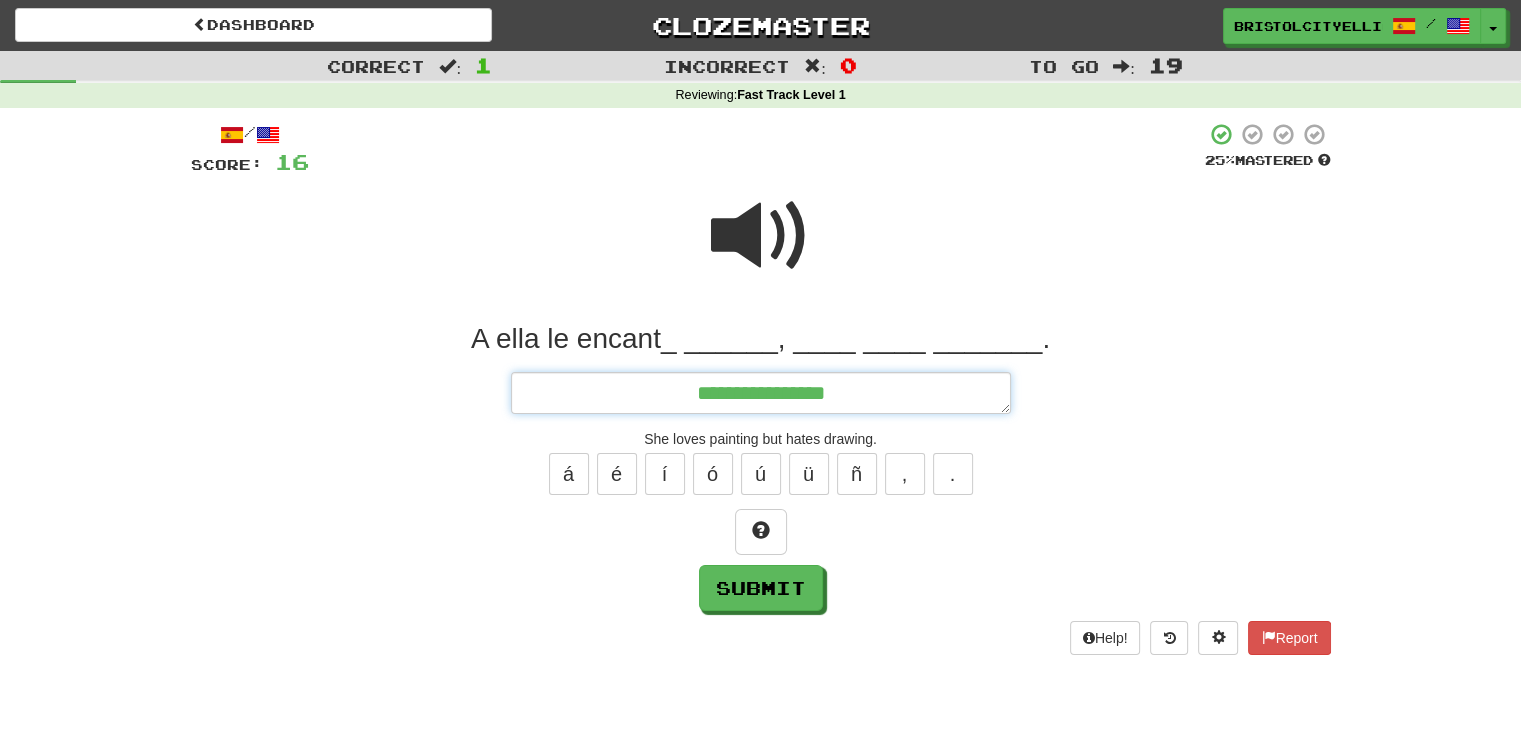 type on "*" 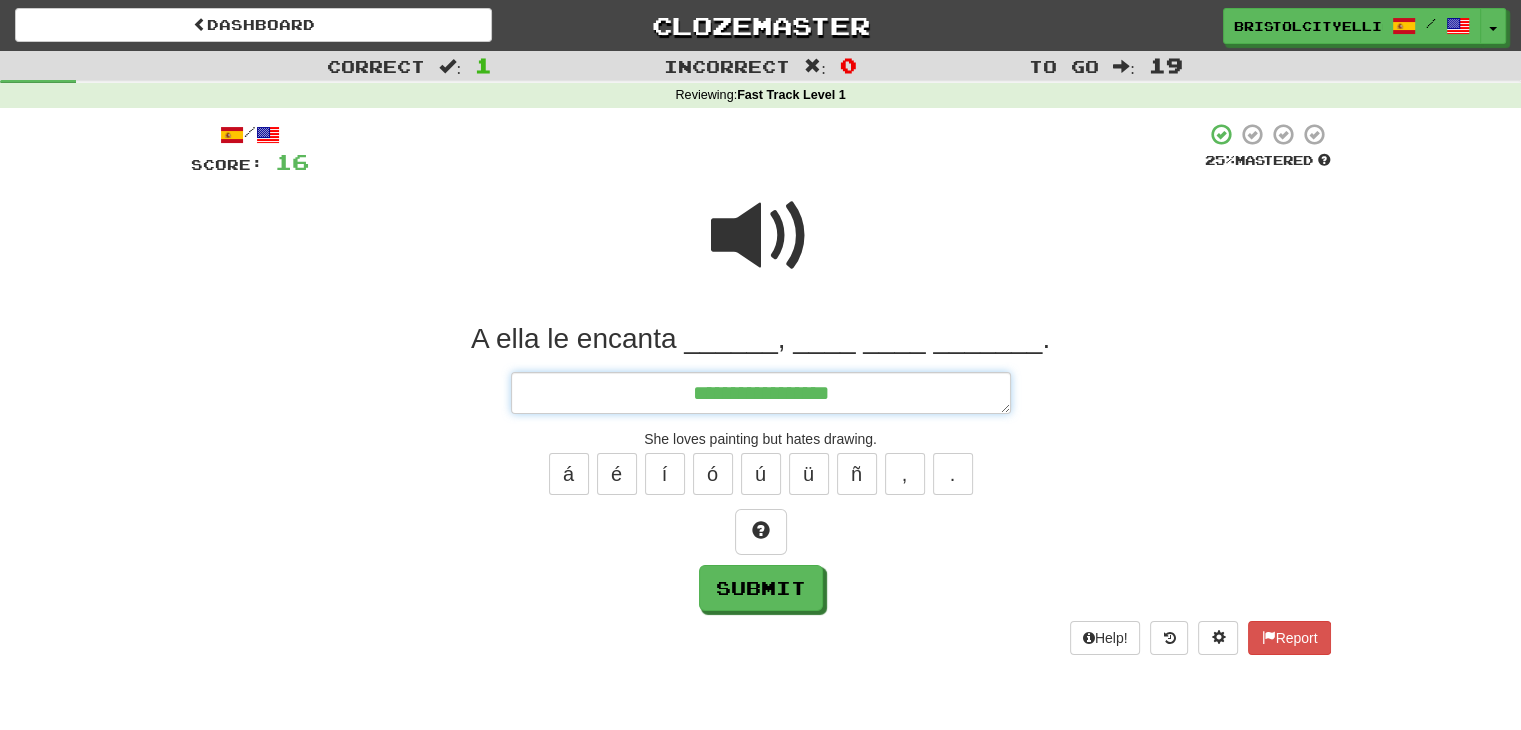 type on "*" 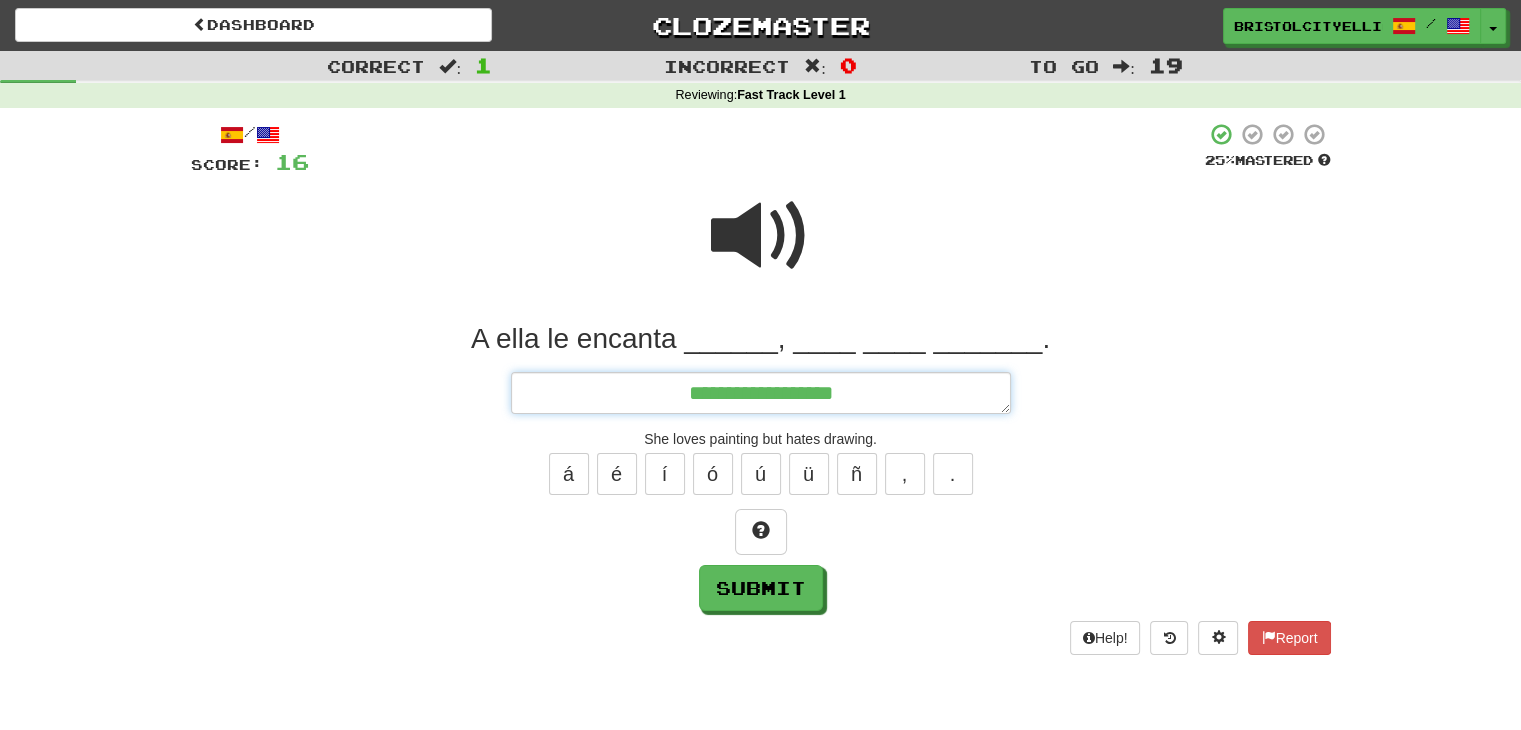 type on "*" 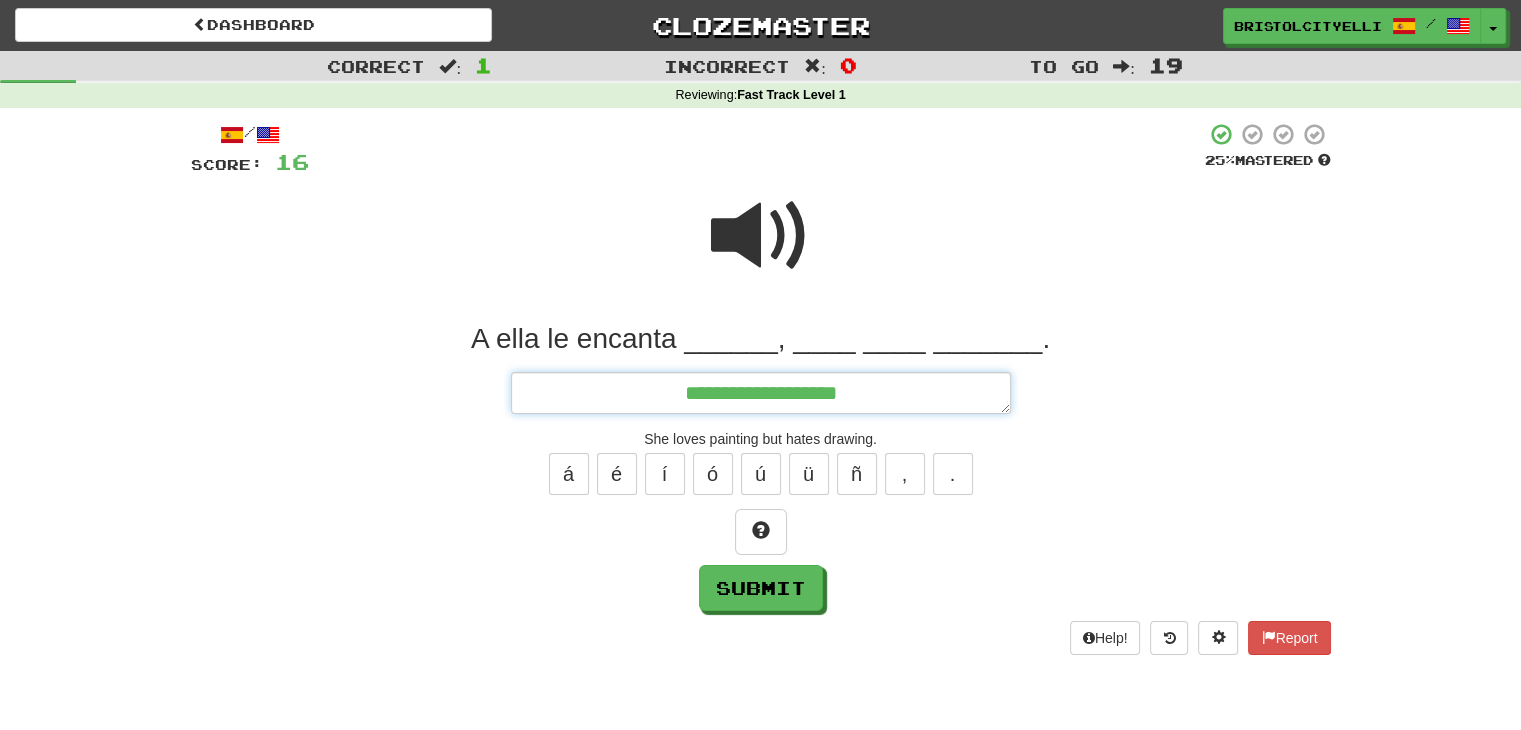 type on "*" 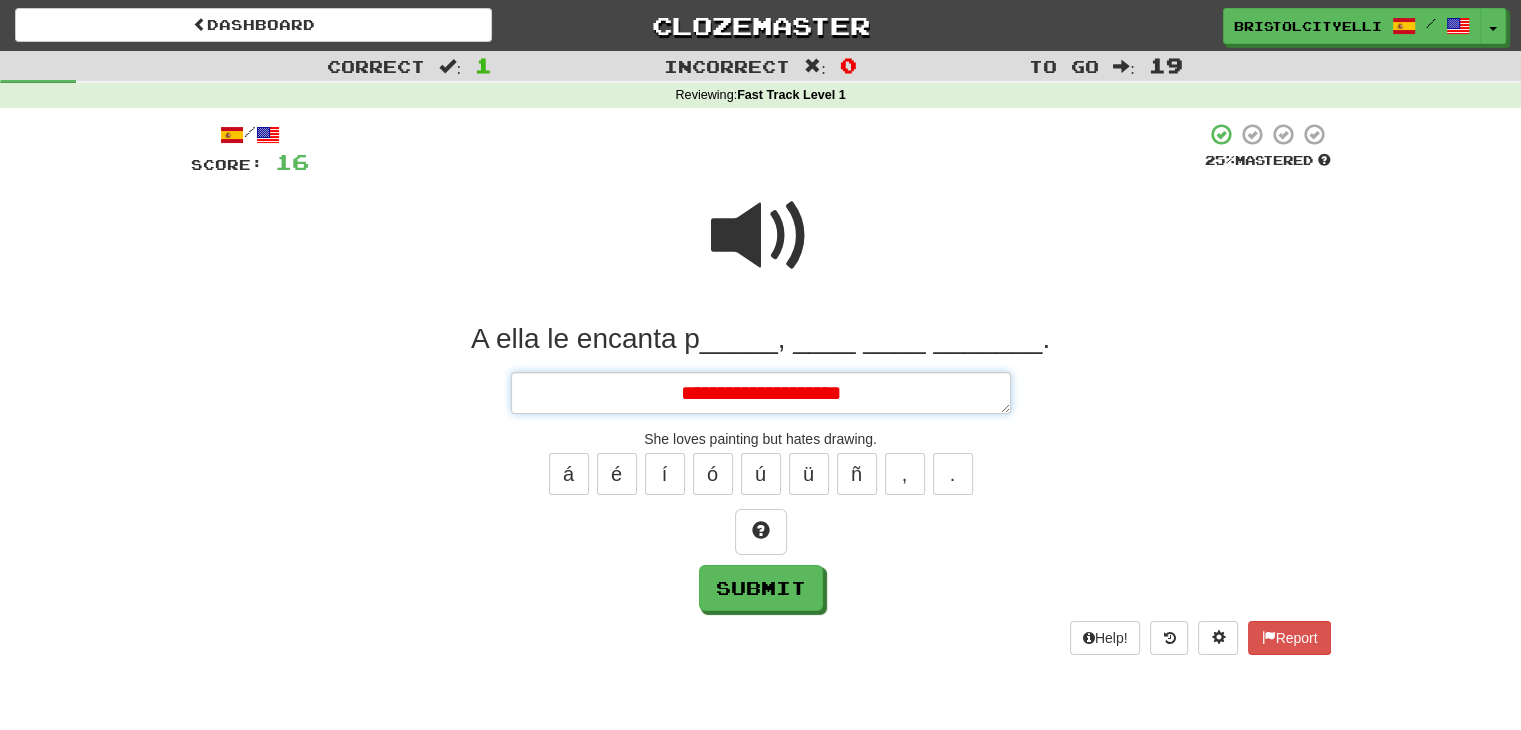 type on "*" 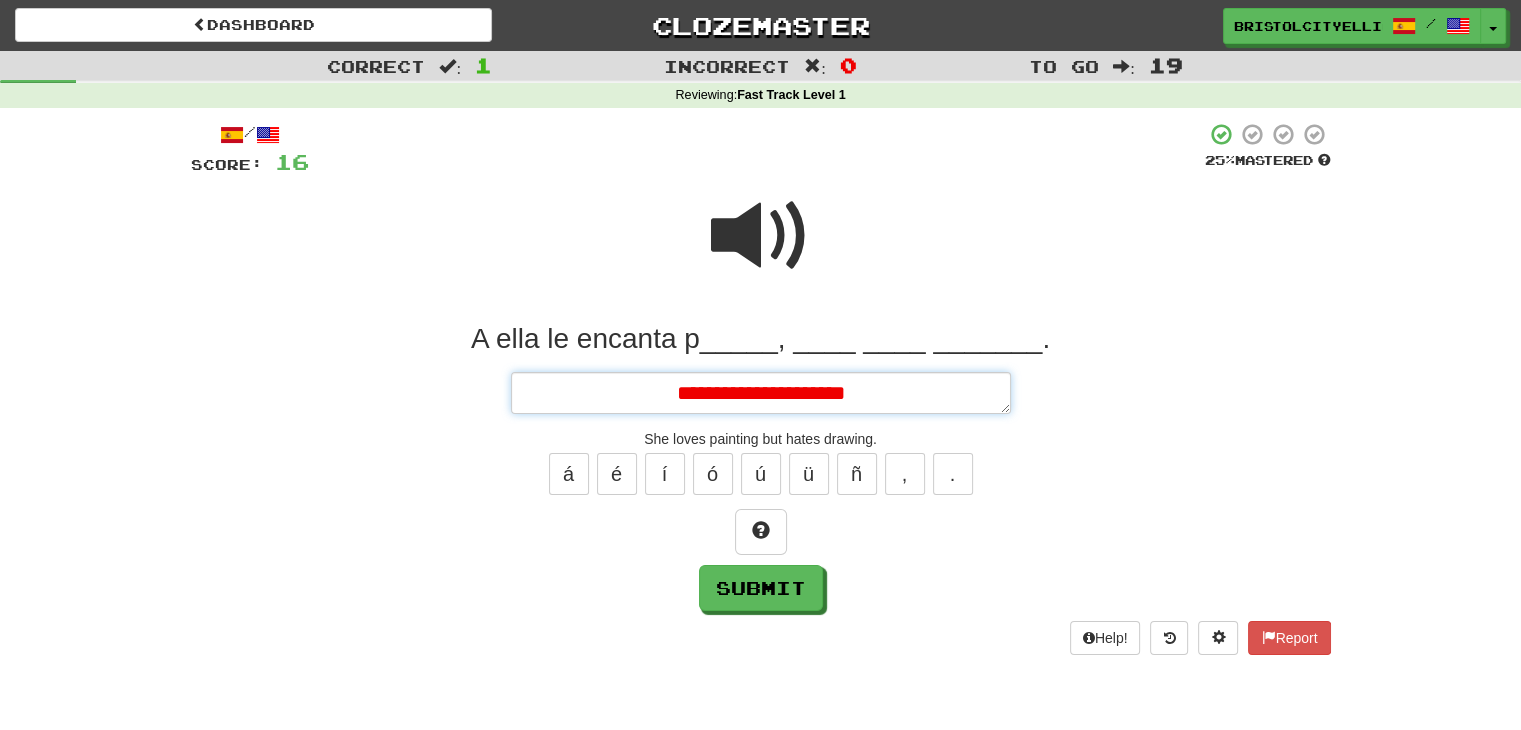 type on "*" 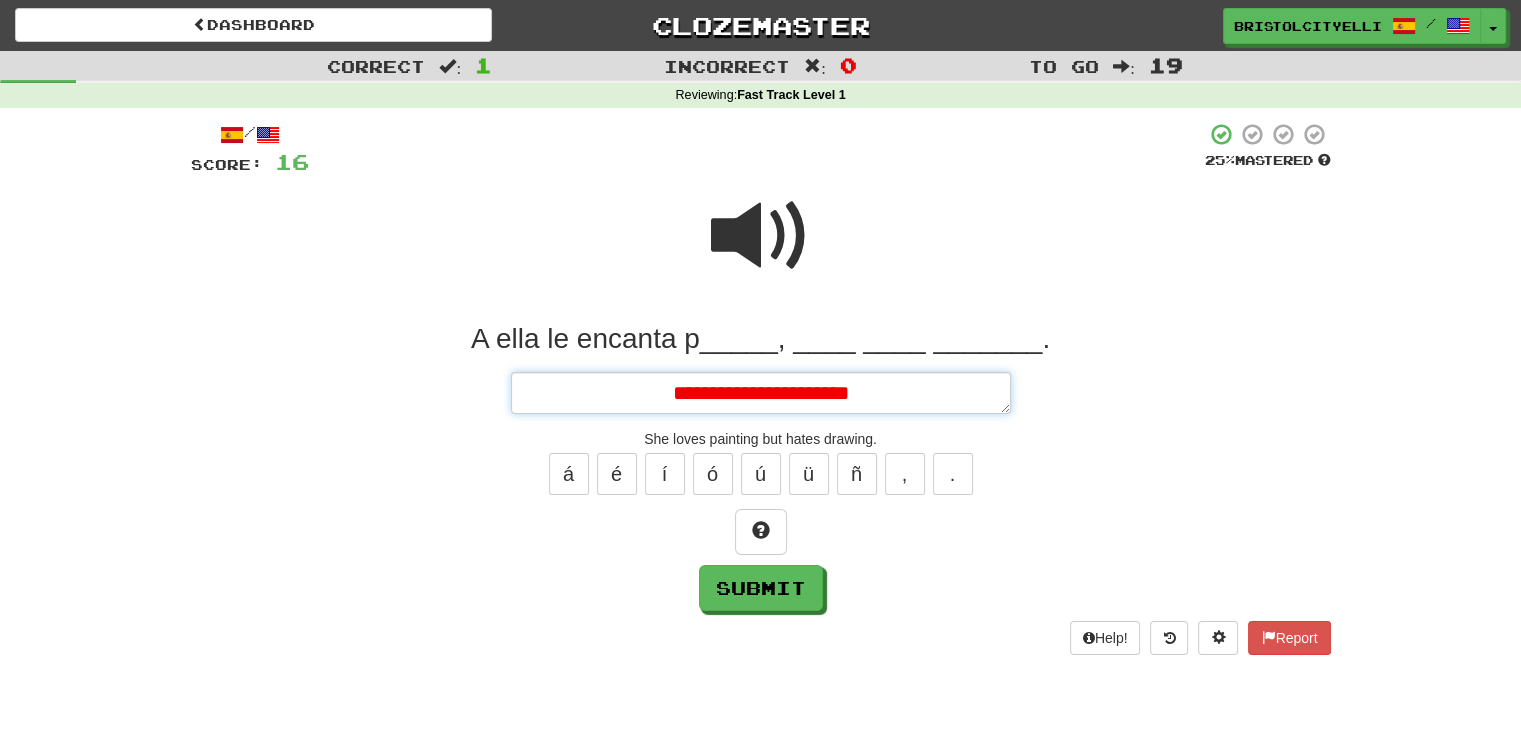 type on "*" 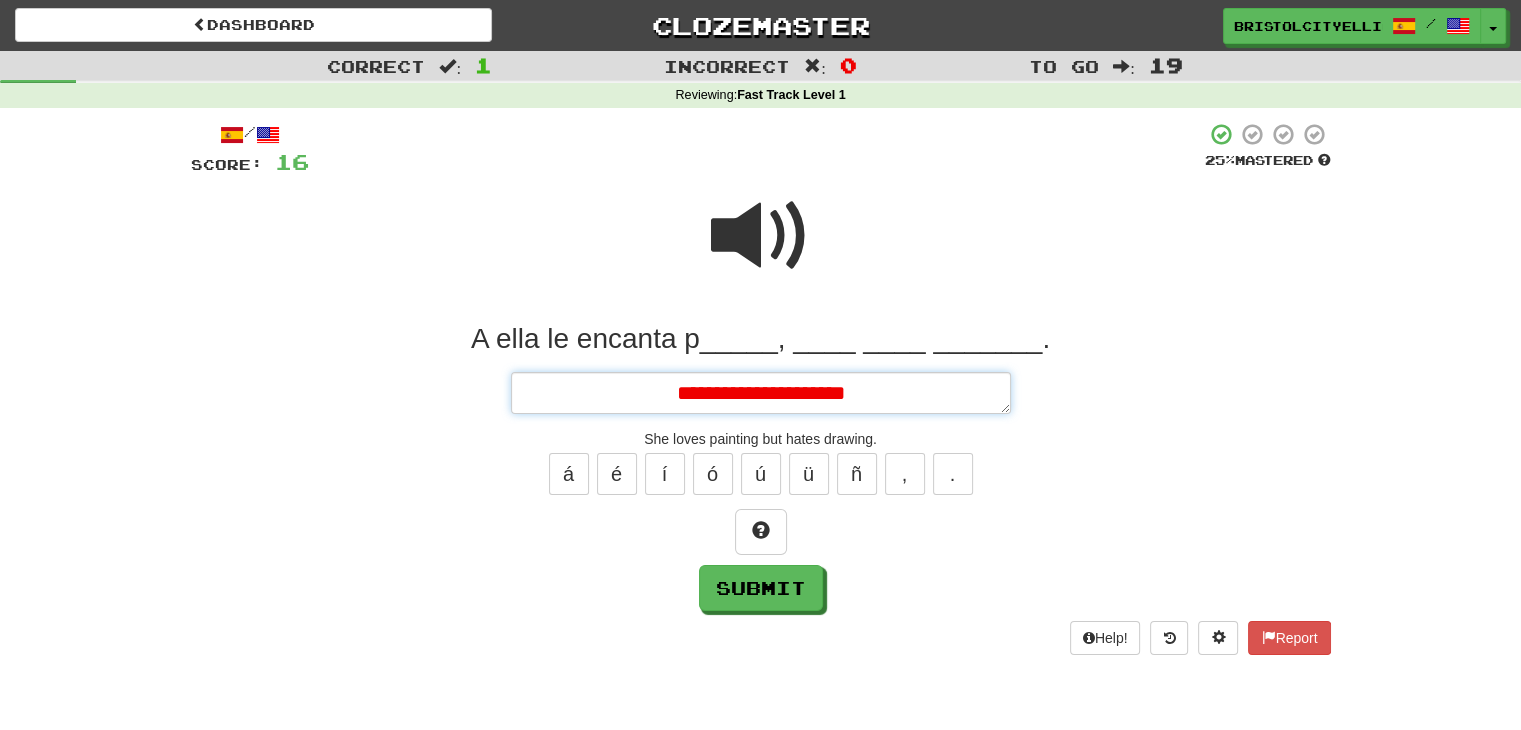 type on "*" 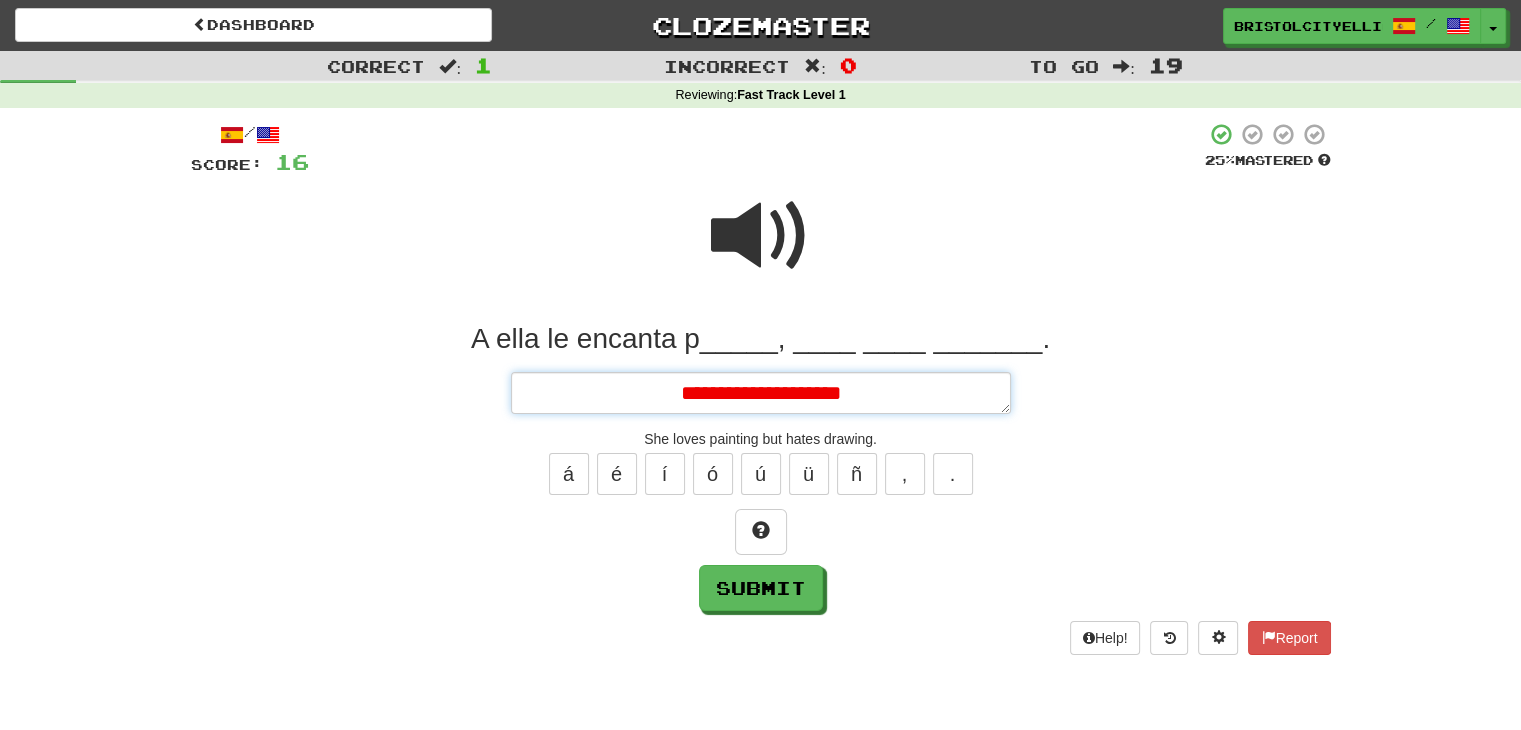 type on "*" 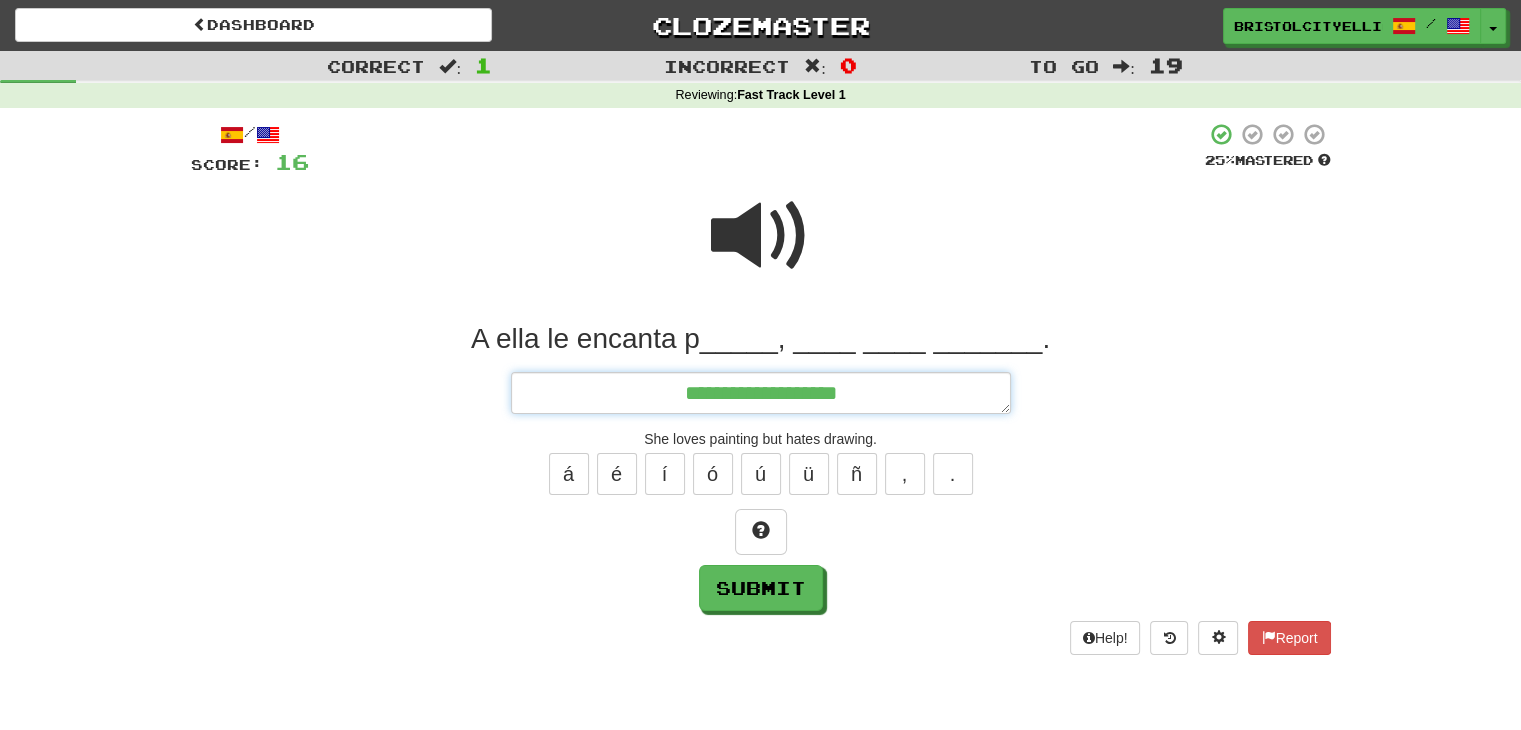type on "*" 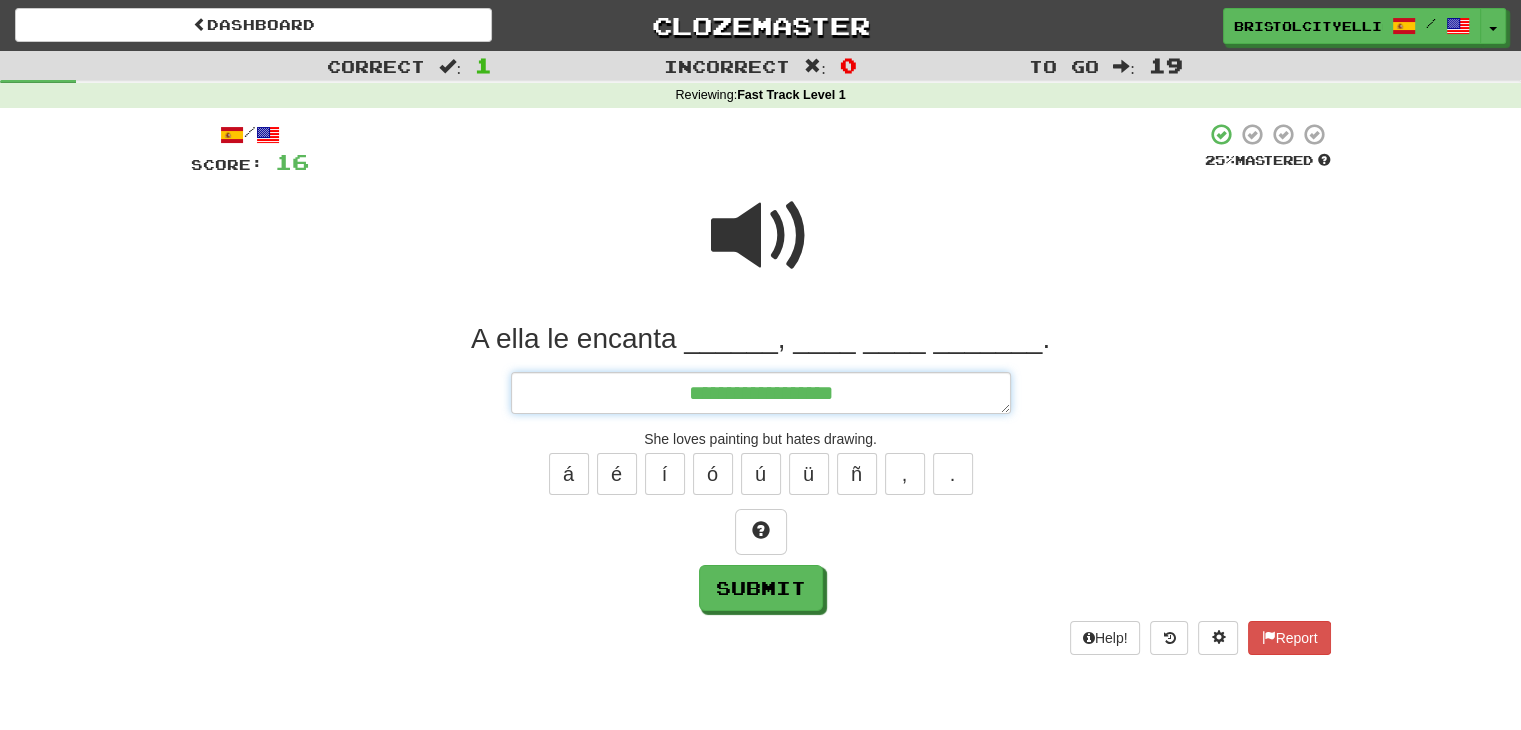 type on "*" 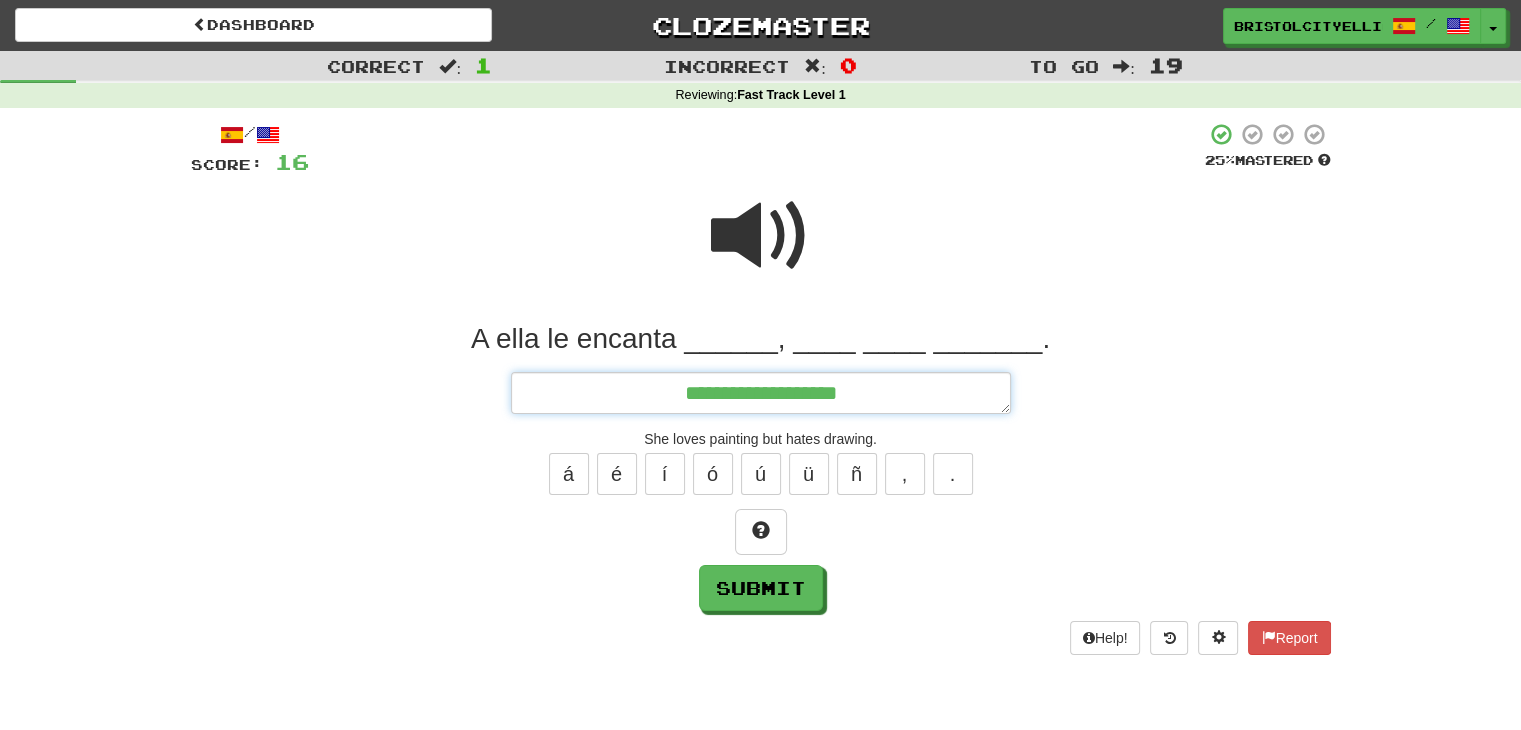 type on "*" 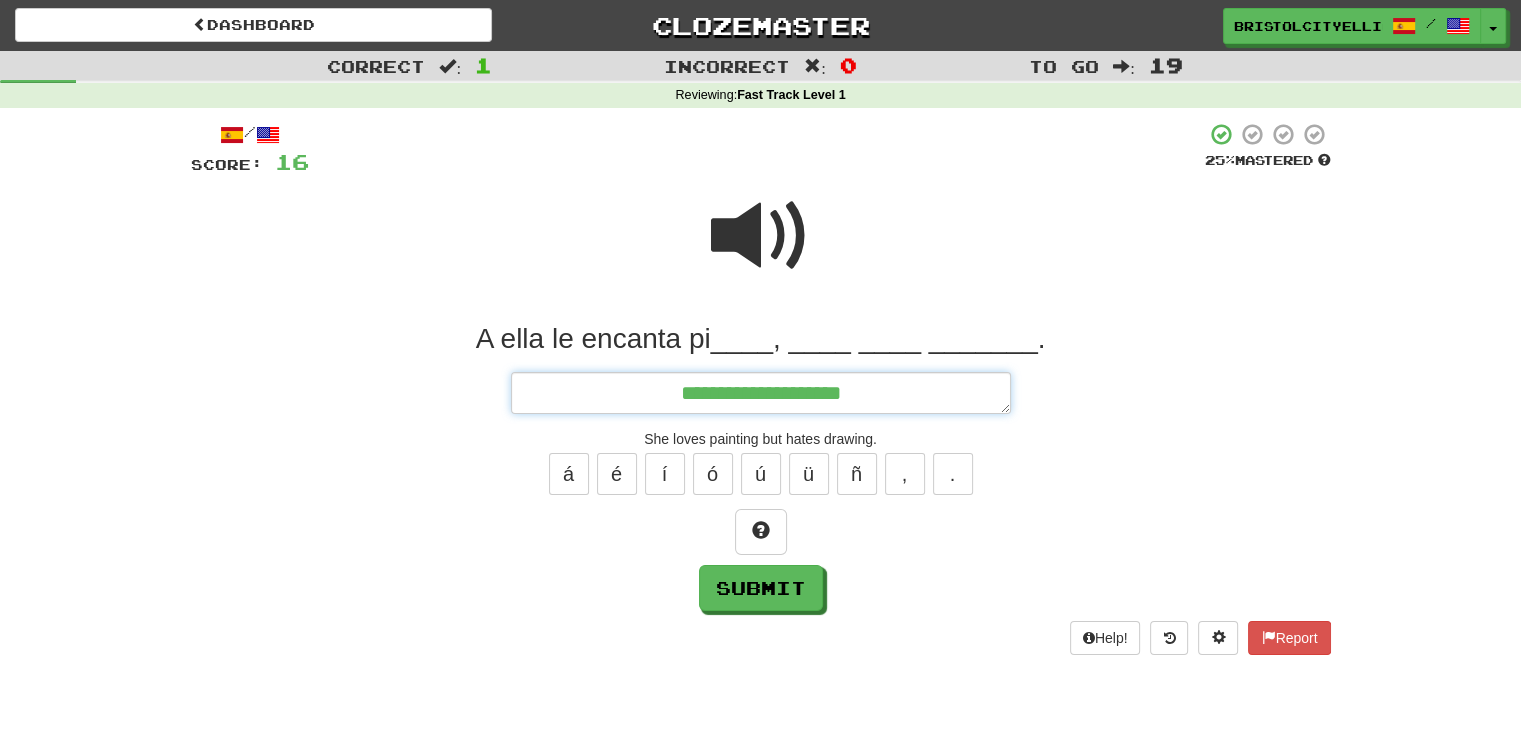 type on "*" 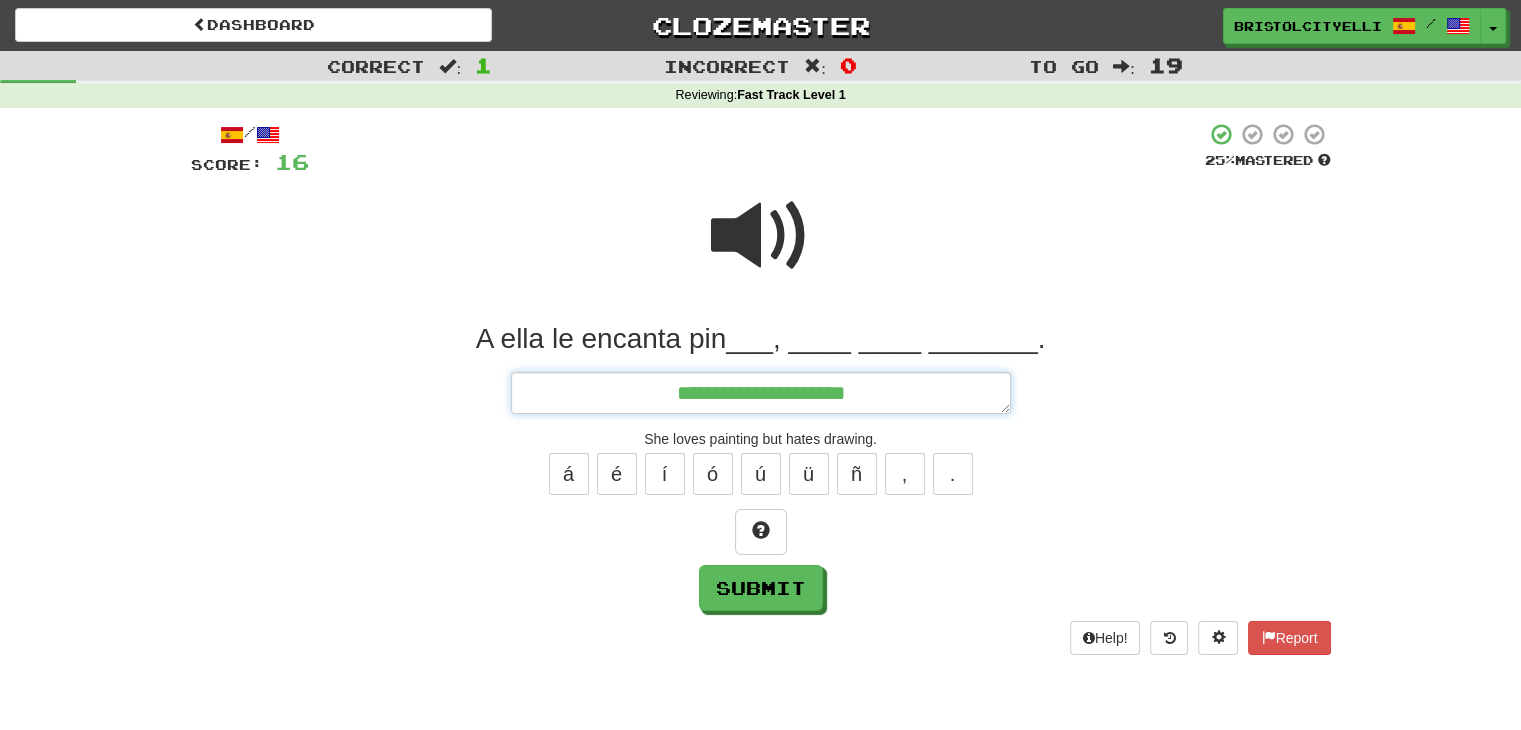 type on "*" 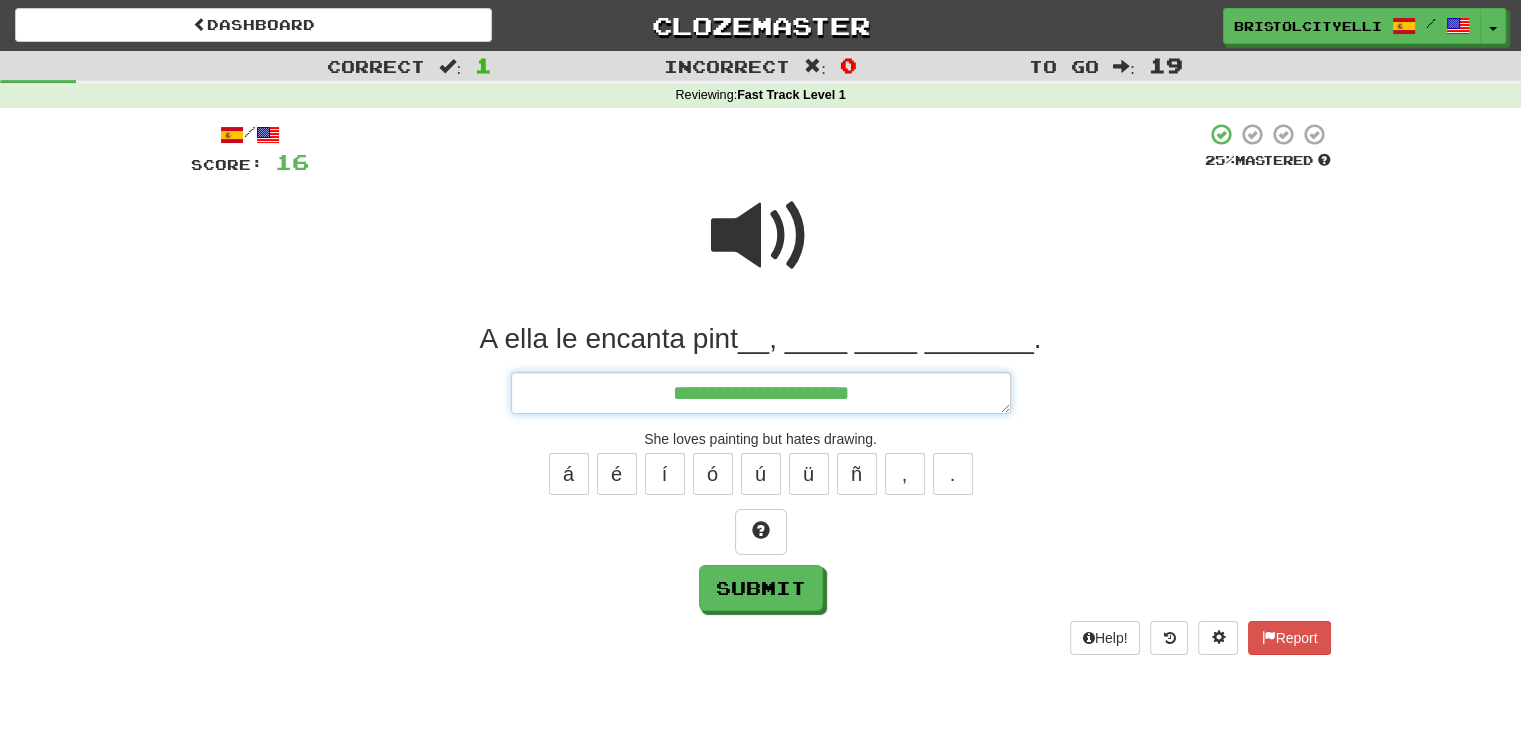 type on "*" 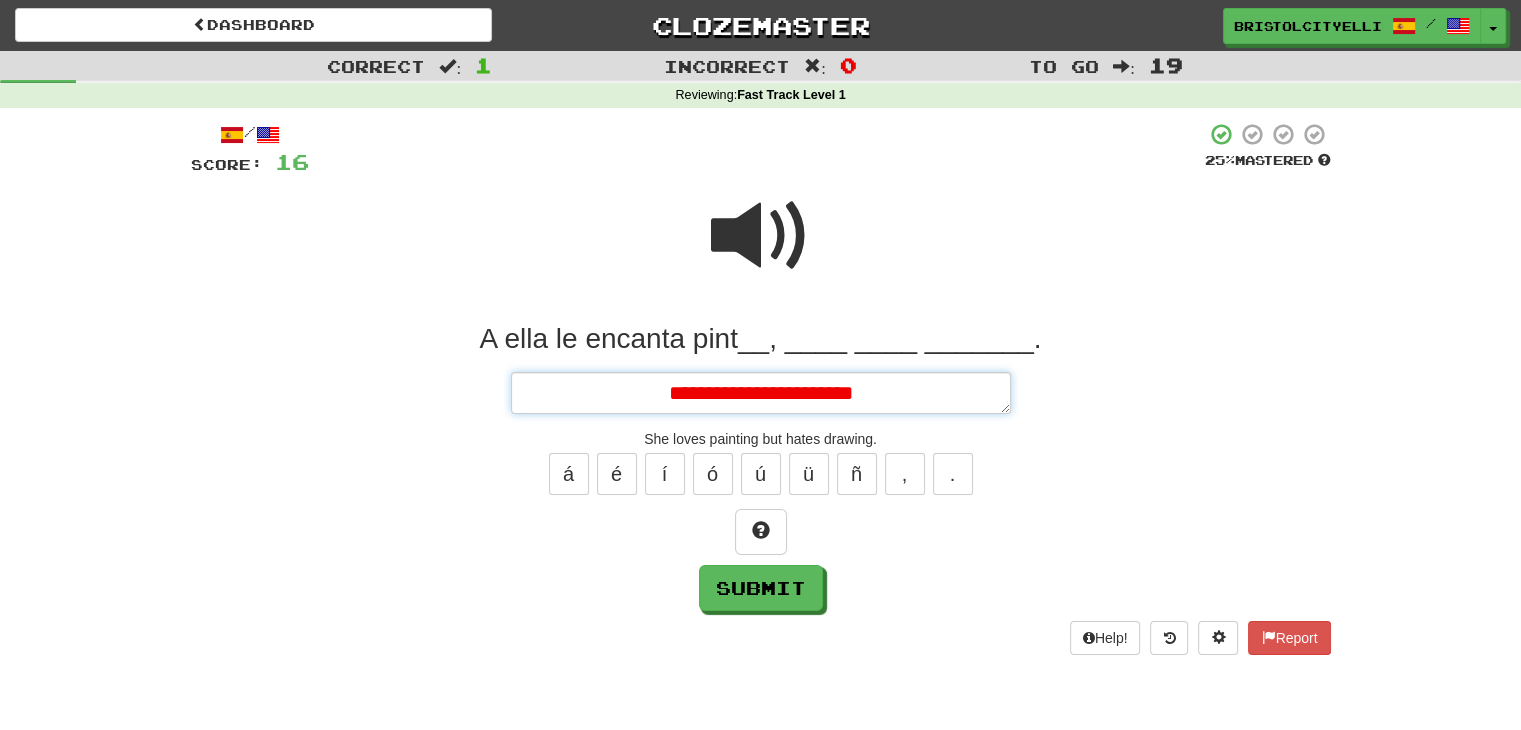type on "*" 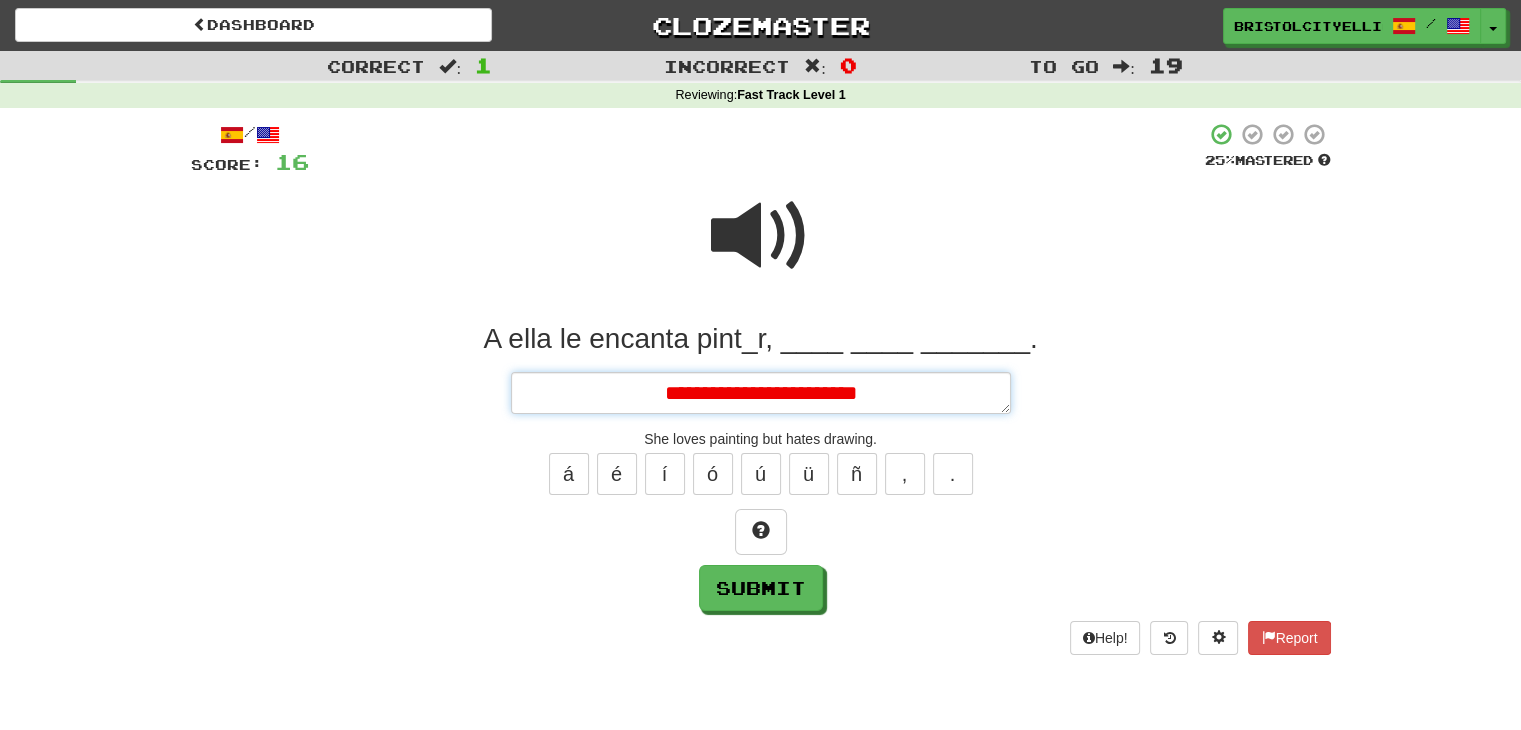 type on "*" 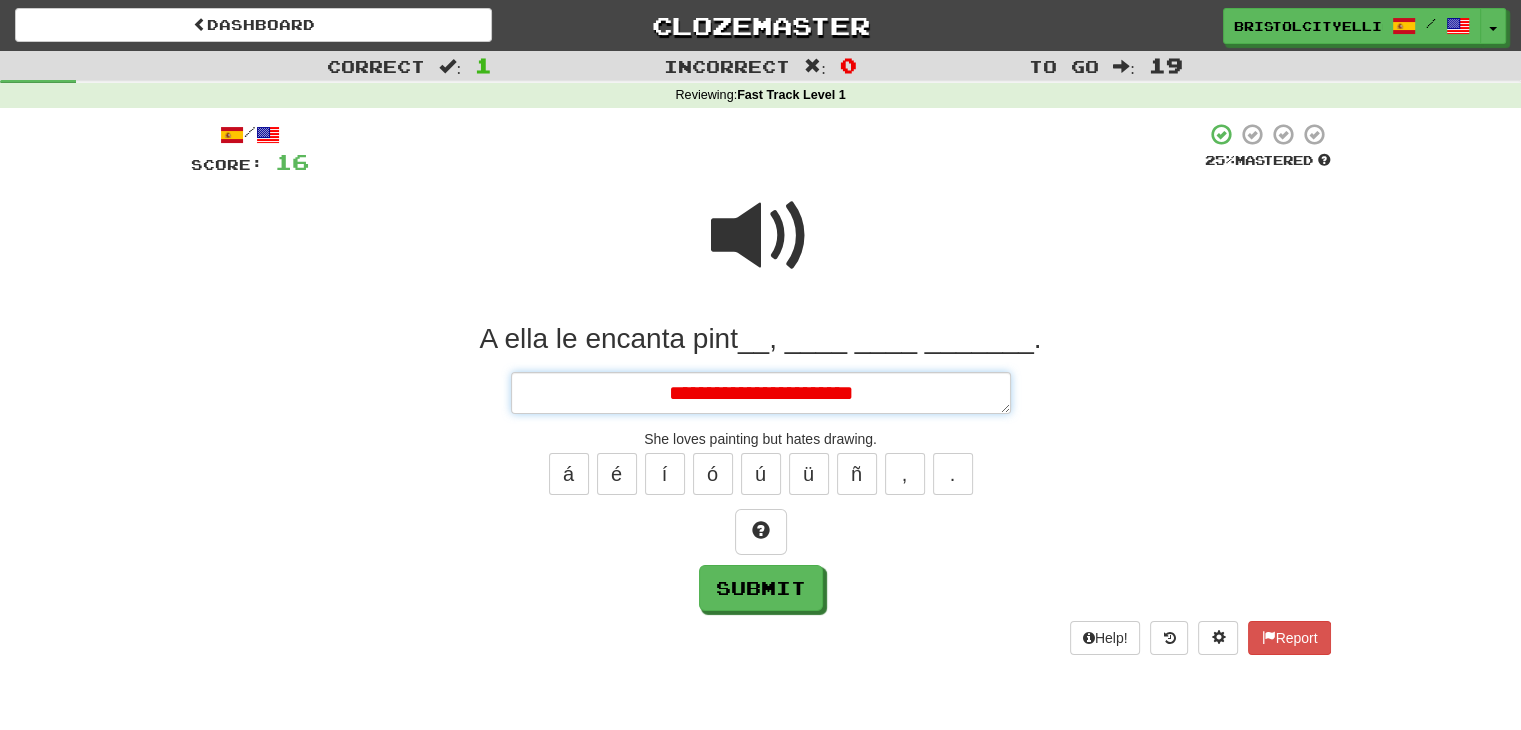 type on "*" 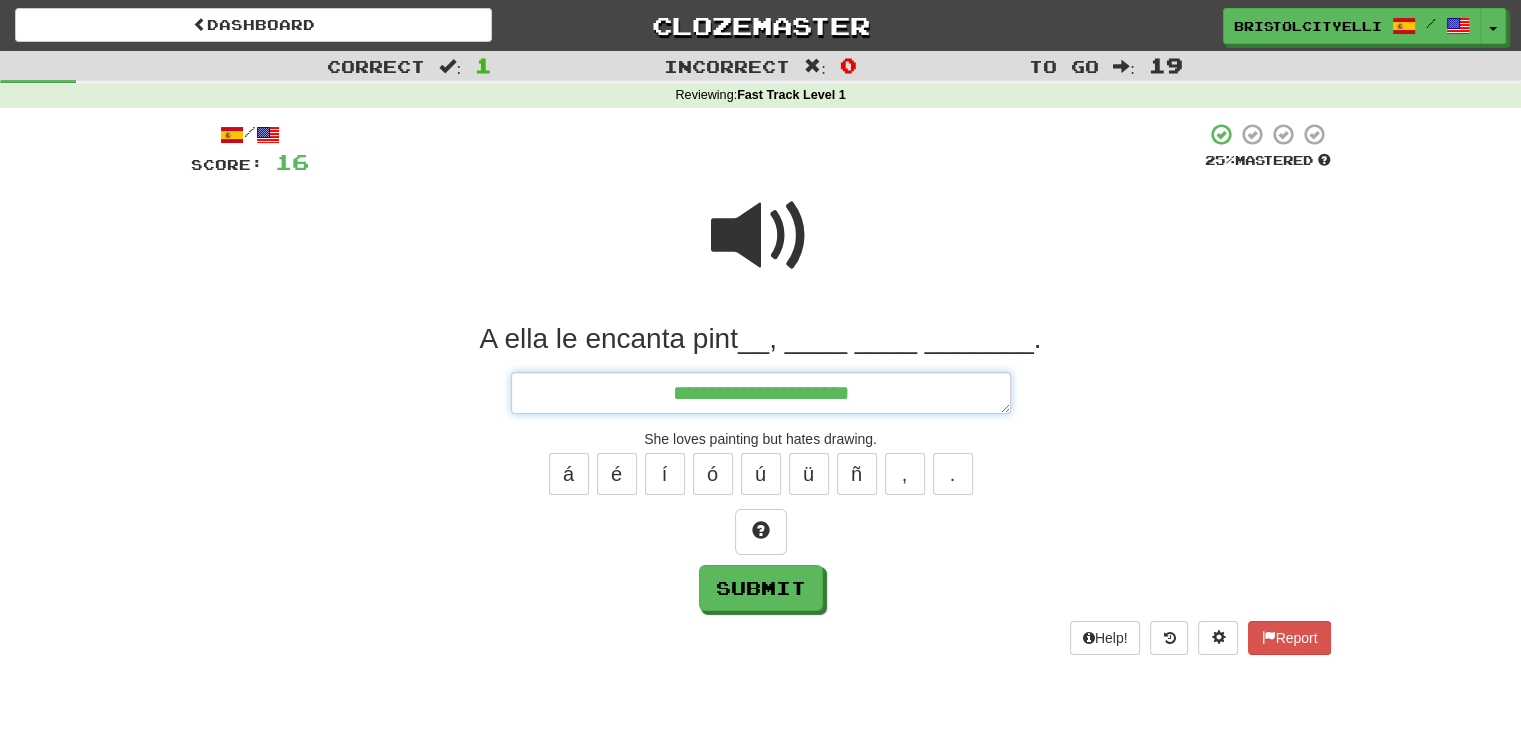 type on "**********" 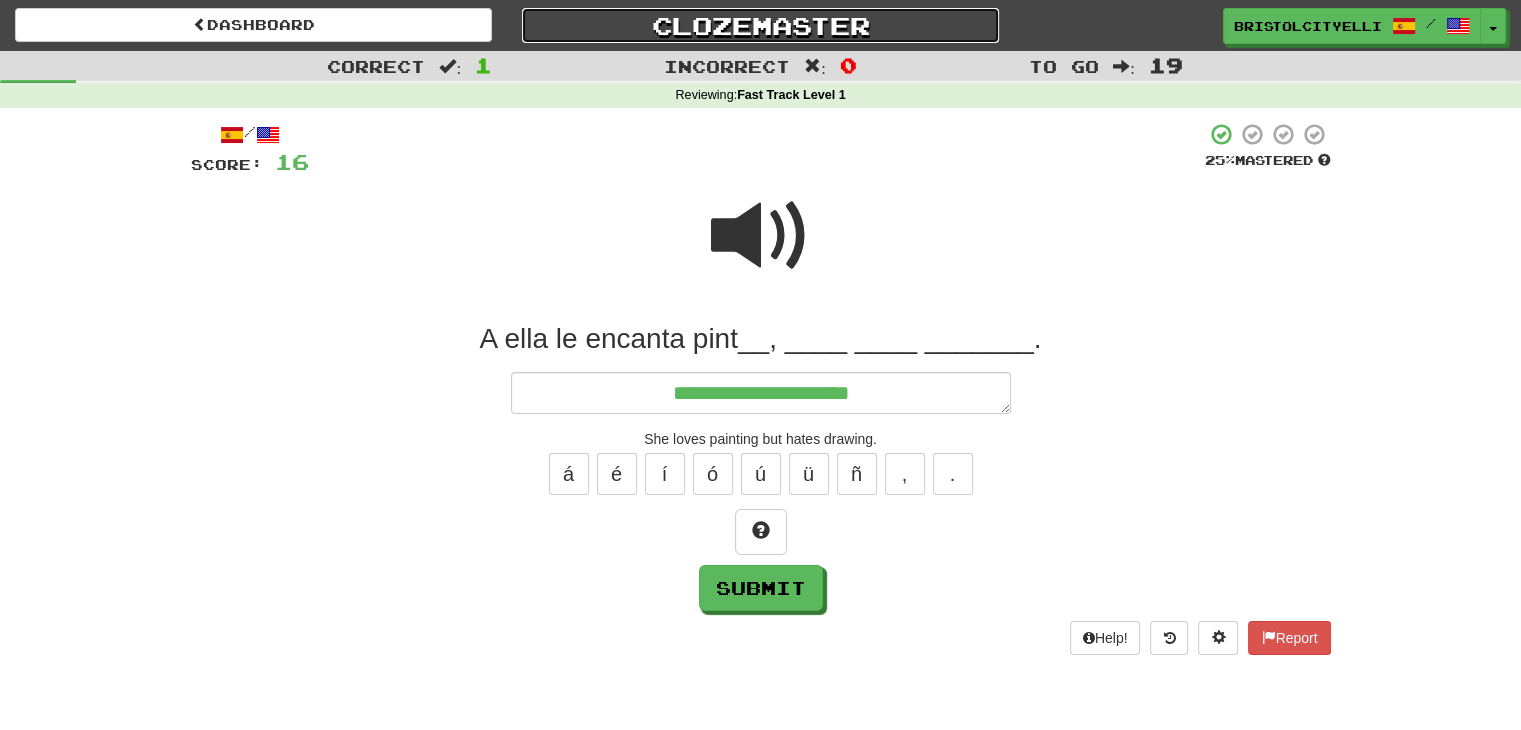click on "Clozemaster" at bounding box center [760, 25] 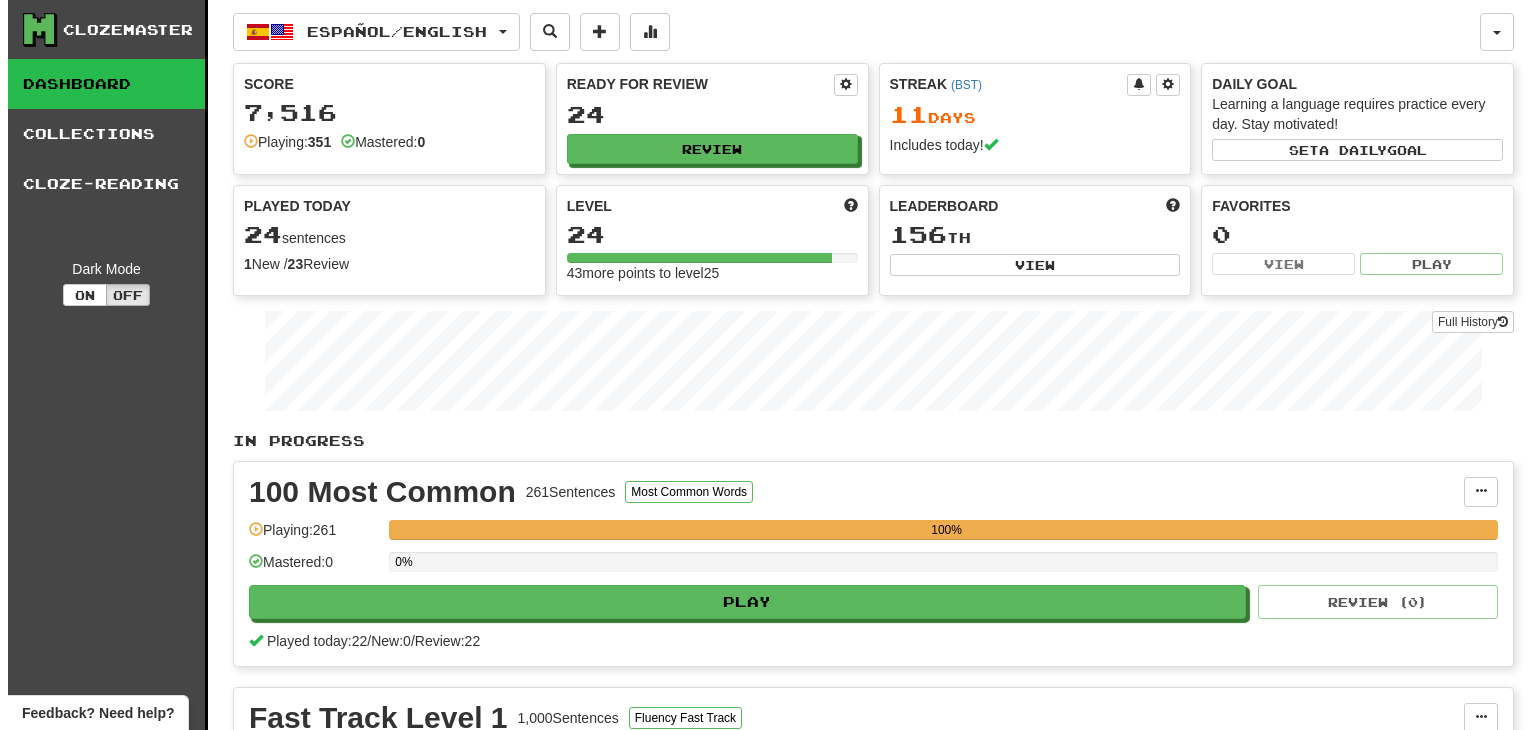 scroll, scrollTop: 0, scrollLeft: 0, axis: both 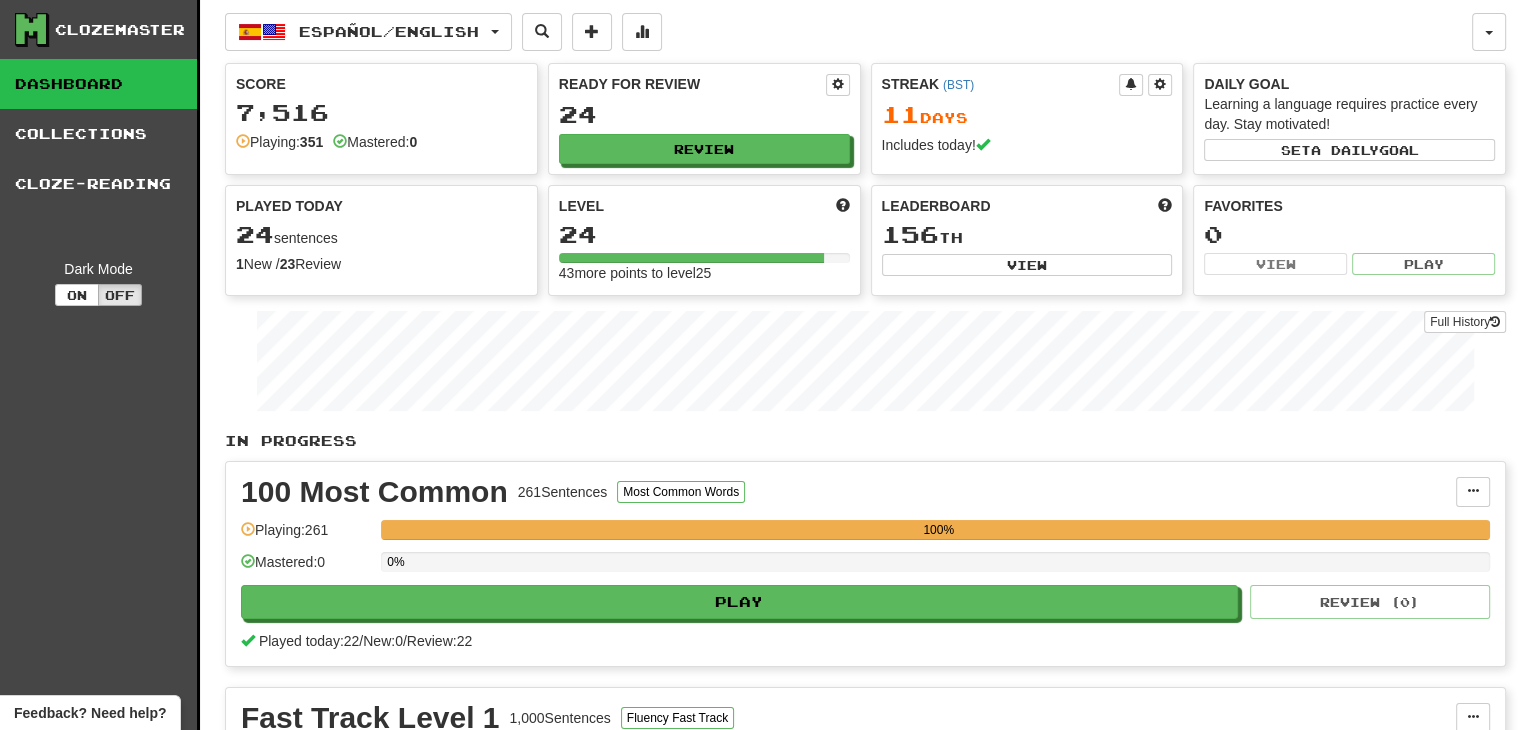 click on "Ready for Review 24   Review" at bounding box center (704, 119) 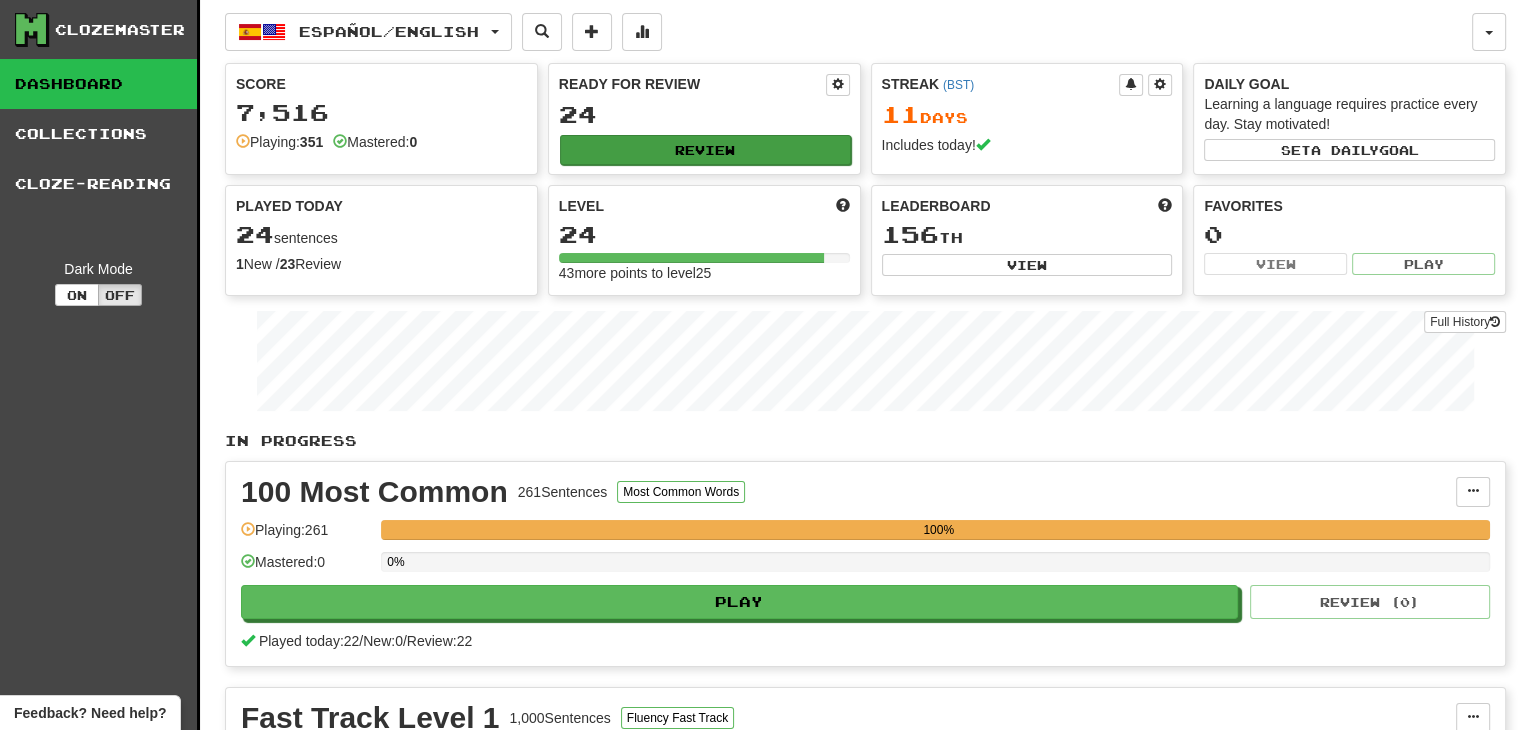 click on "Ready for Review 24   Review" at bounding box center [704, 119] 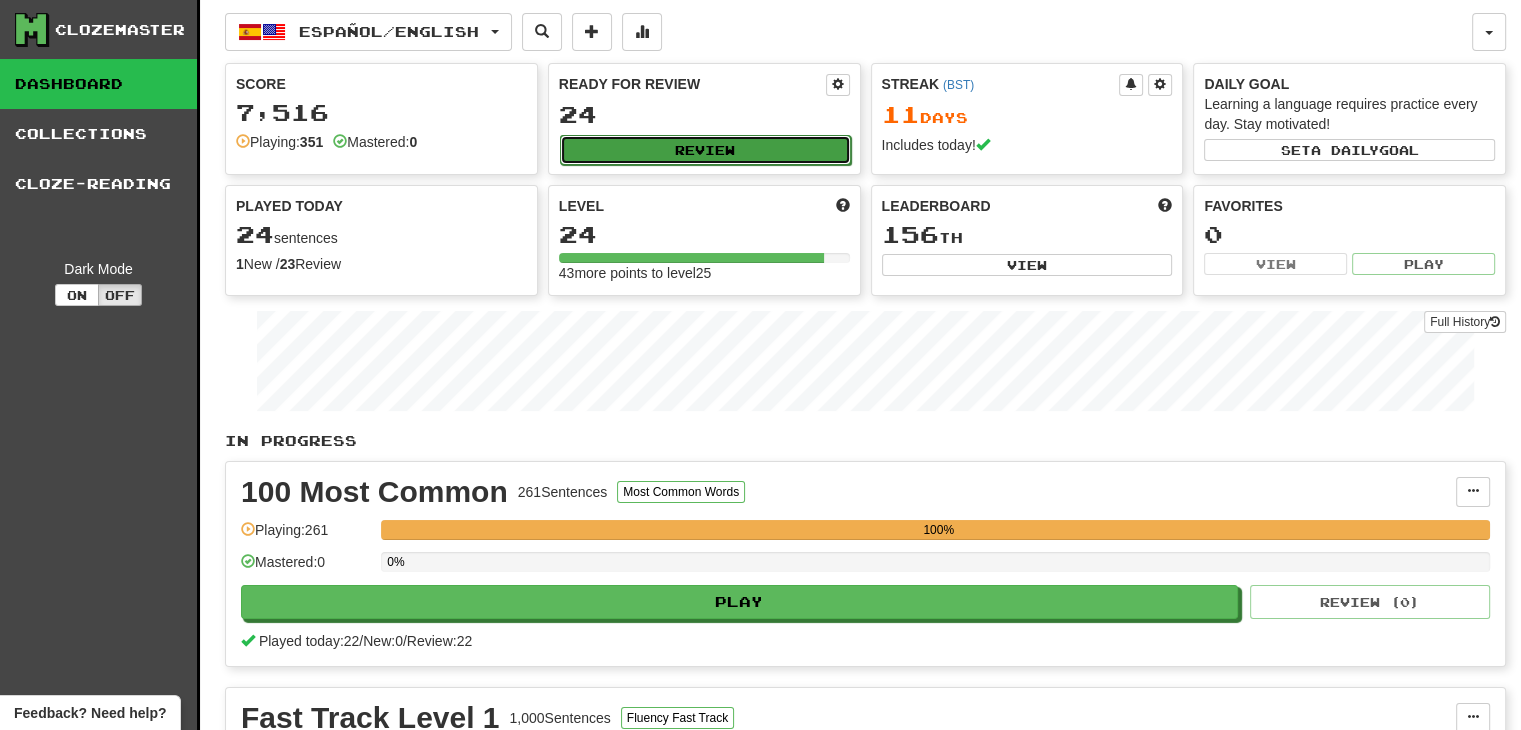 click on "Review" at bounding box center (705, 150) 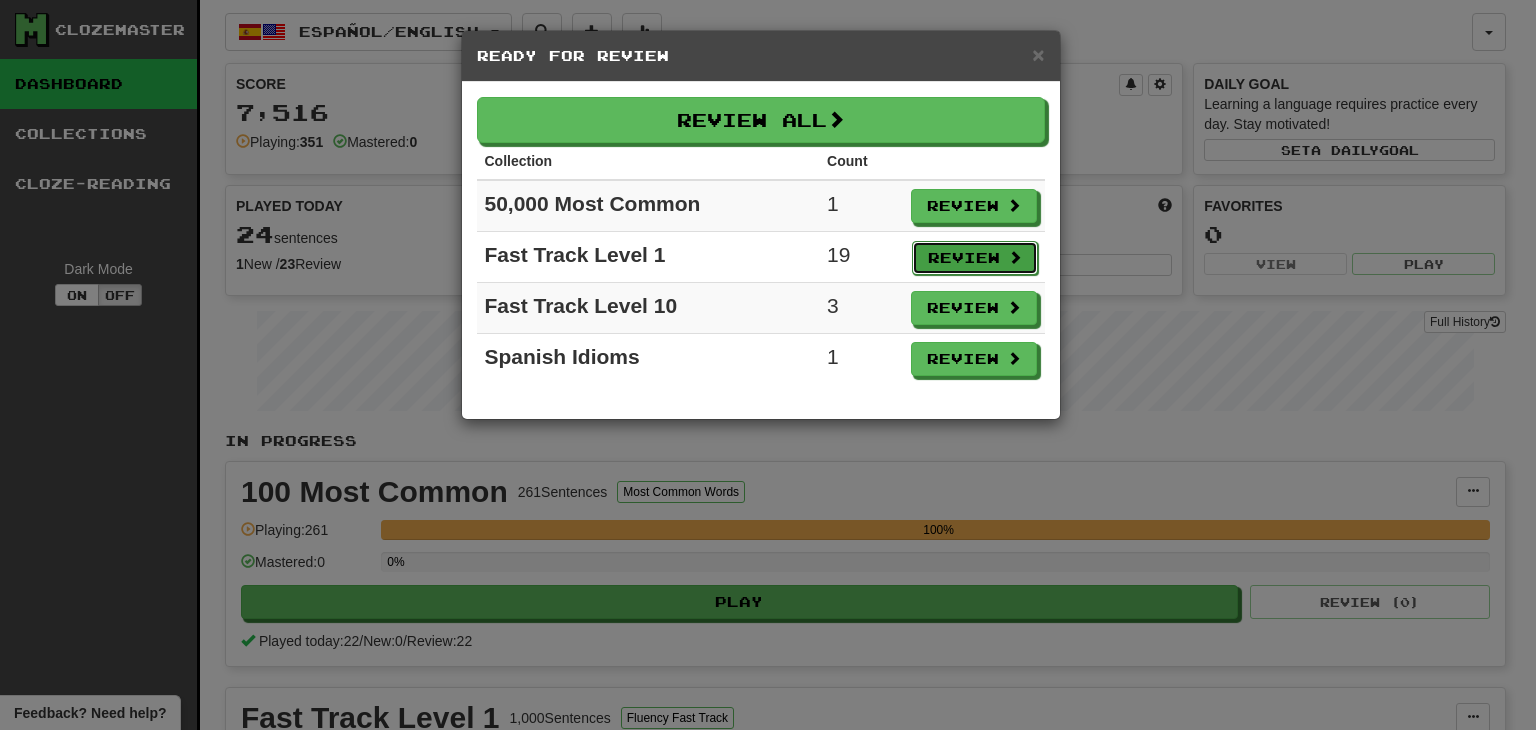click on "Review" at bounding box center (975, 258) 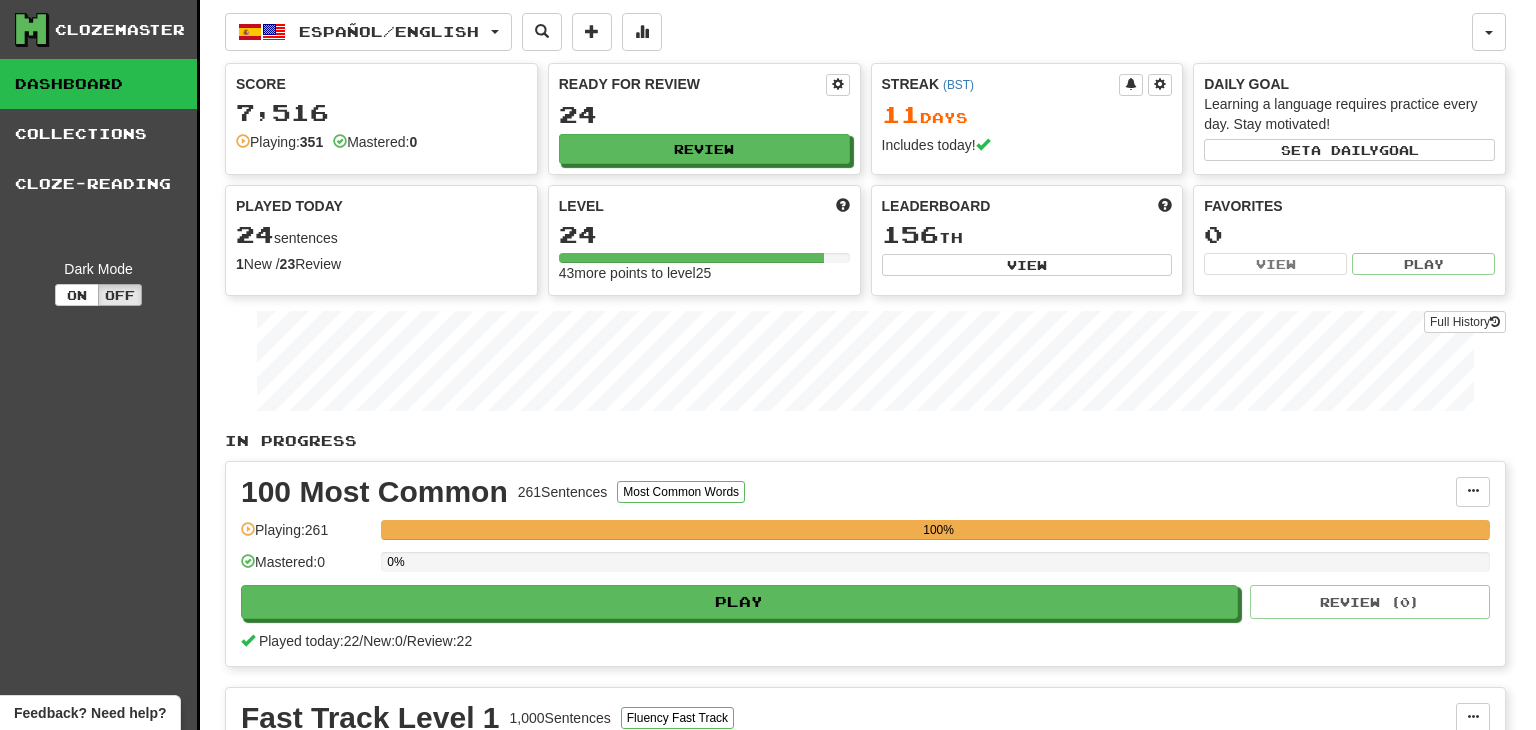 select on "**" 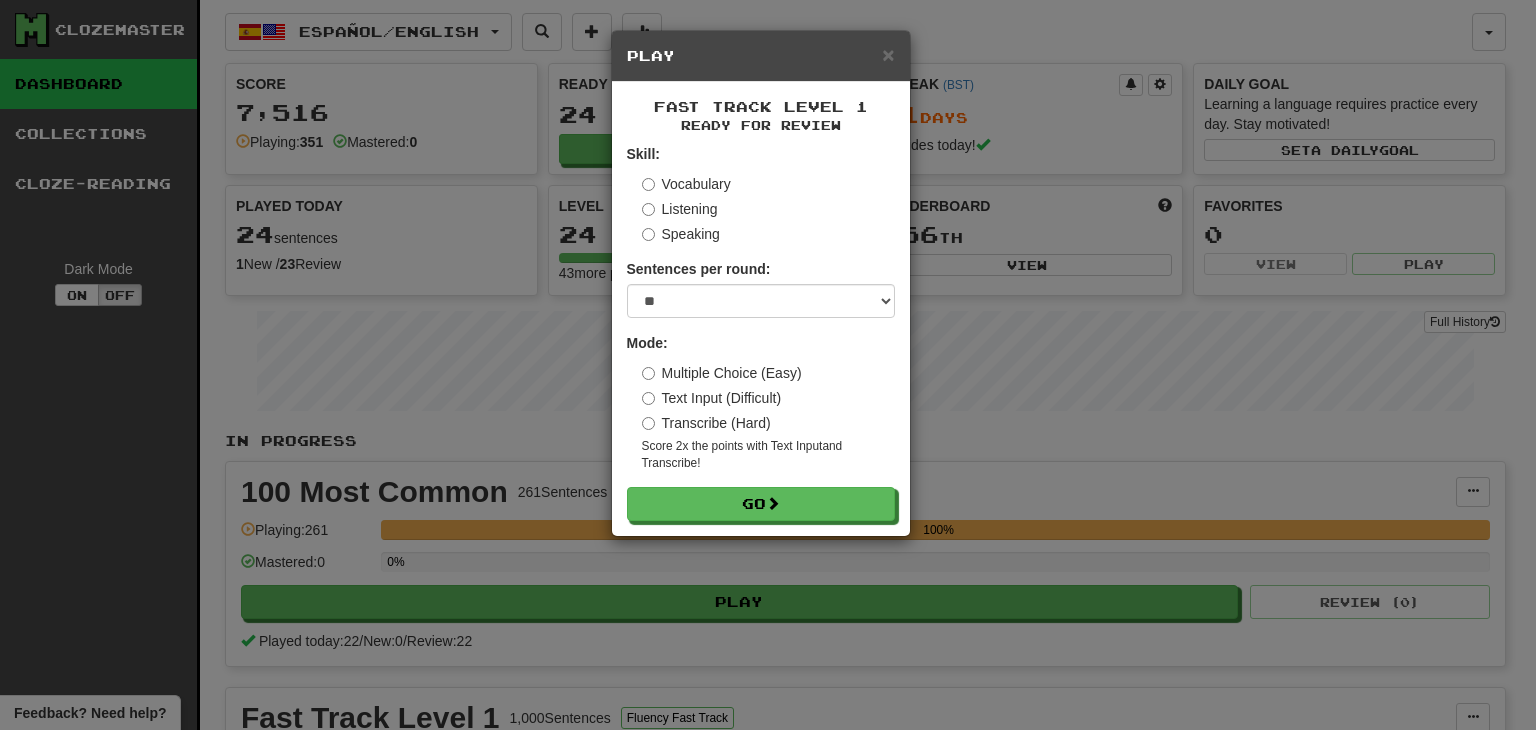 drag, startPoint x: 806, startPoint y: 483, endPoint x: 676, endPoint y: 422, distance: 143.60014 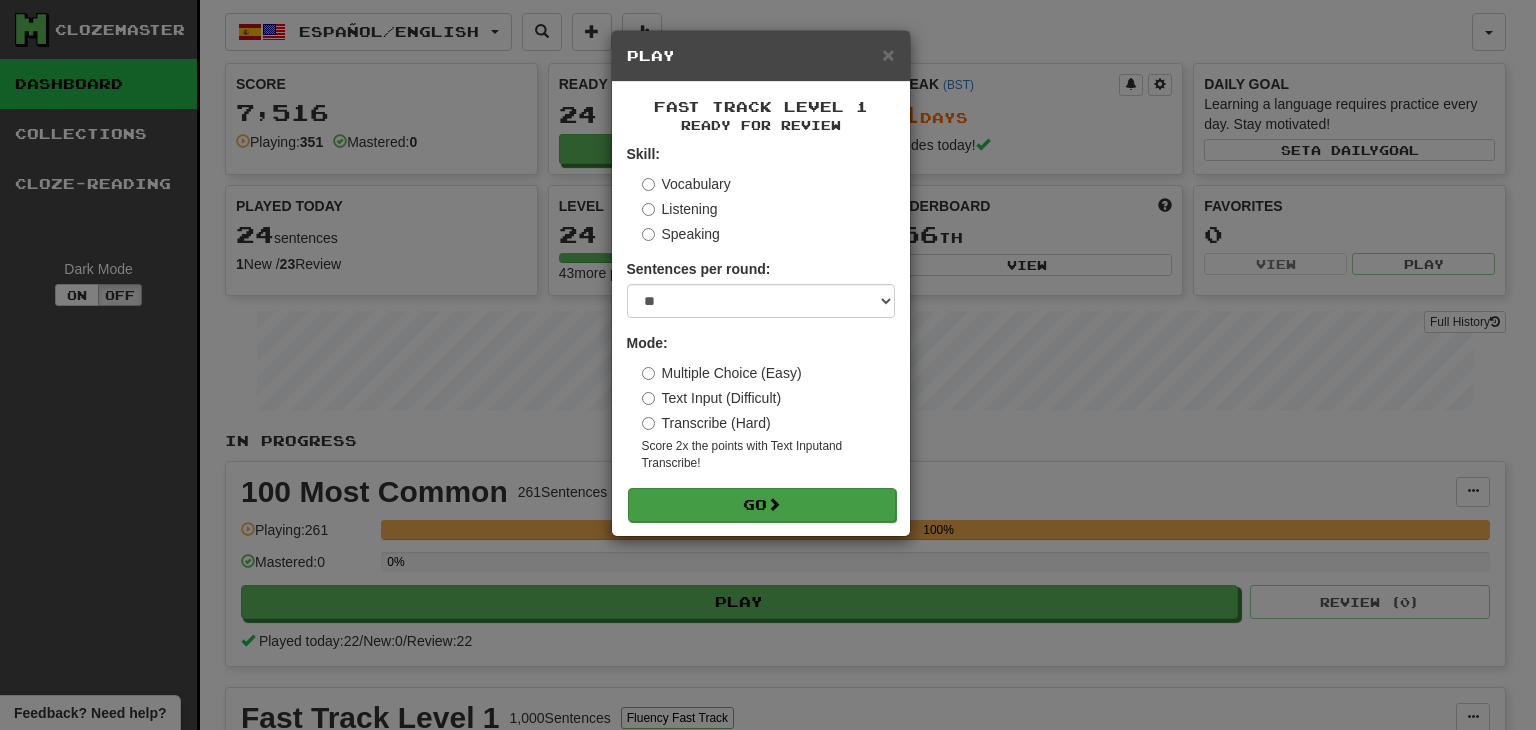 click on "Skill: Vocabulary Listening Speaking Sentences per round: * ** ** ** ** ** *** ******** Mode: Multiple Choice (Easy) Text Input (Difficult) Transcribe (Hard) Score 2x the points with Text Input  and Transcribe ! Go" at bounding box center (761, 332) 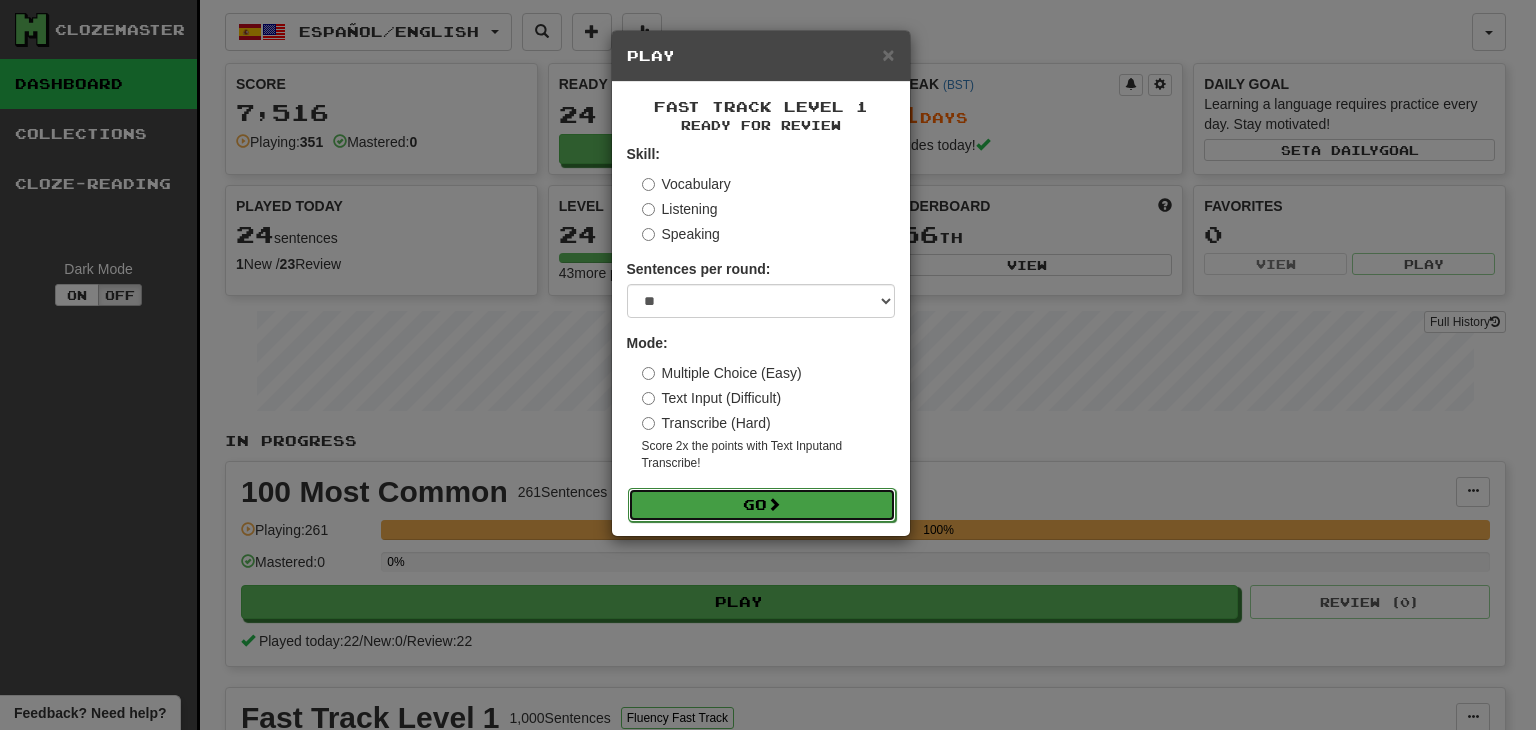 click on "Go" at bounding box center [762, 505] 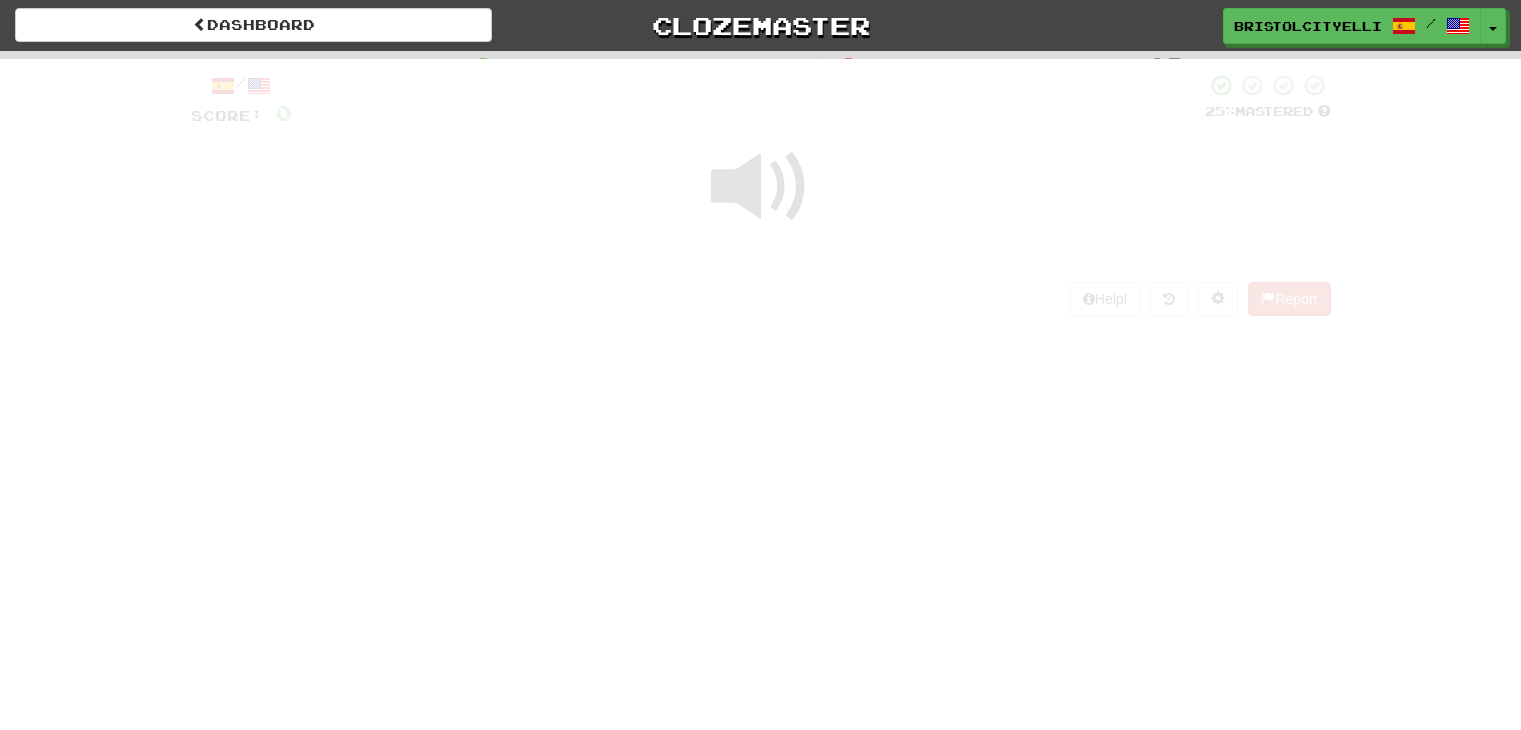 scroll, scrollTop: 0, scrollLeft: 0, axis: both 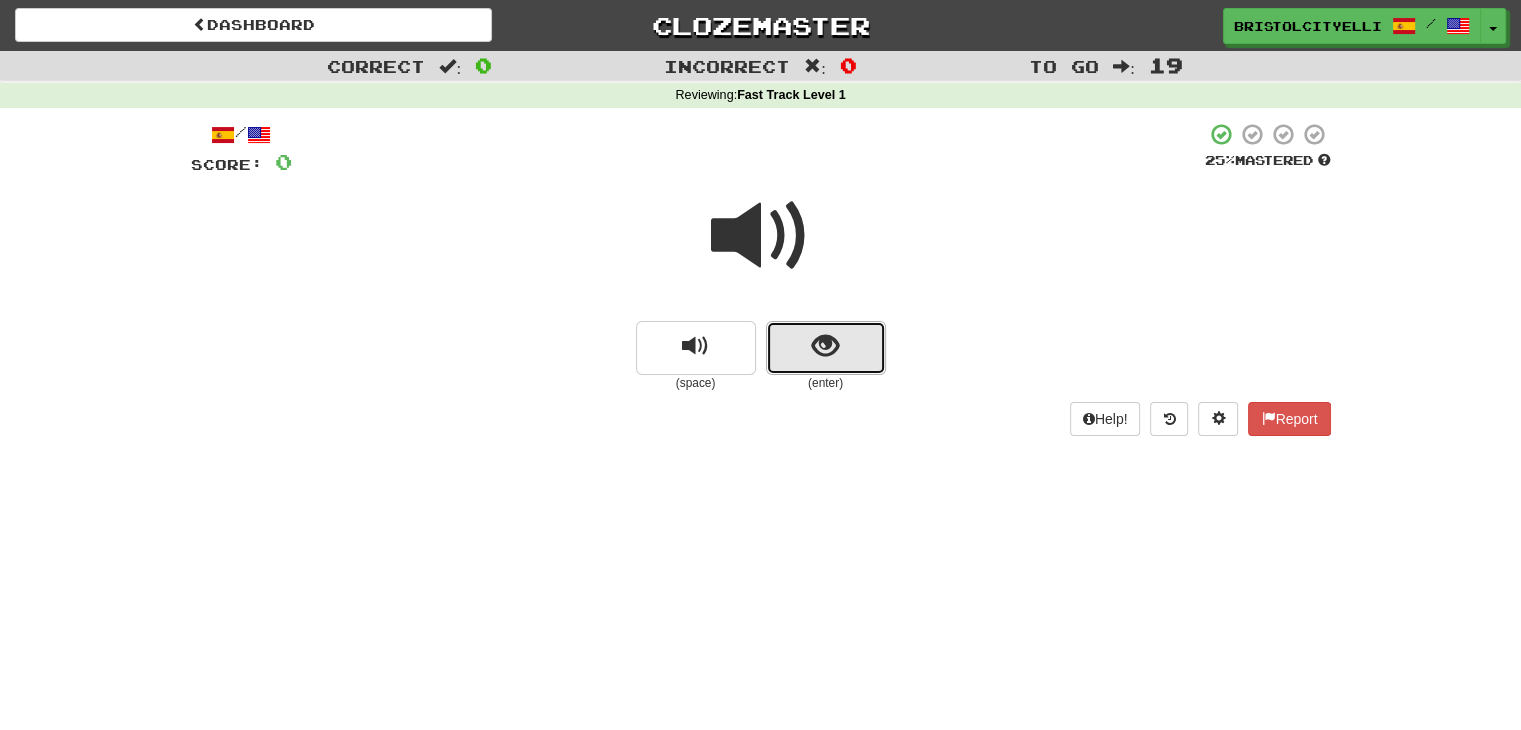 click at bounding box center (826, 348) 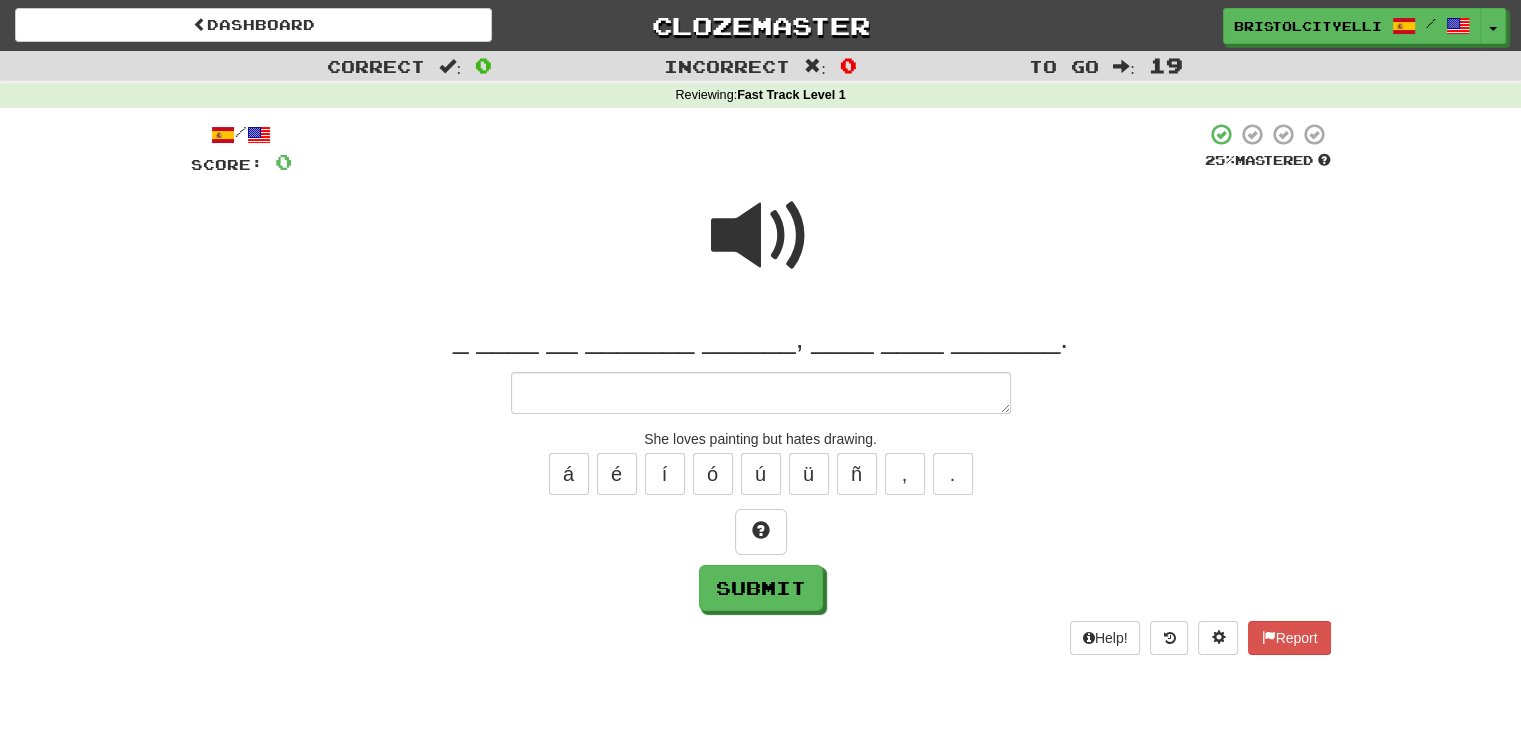 type on "*" 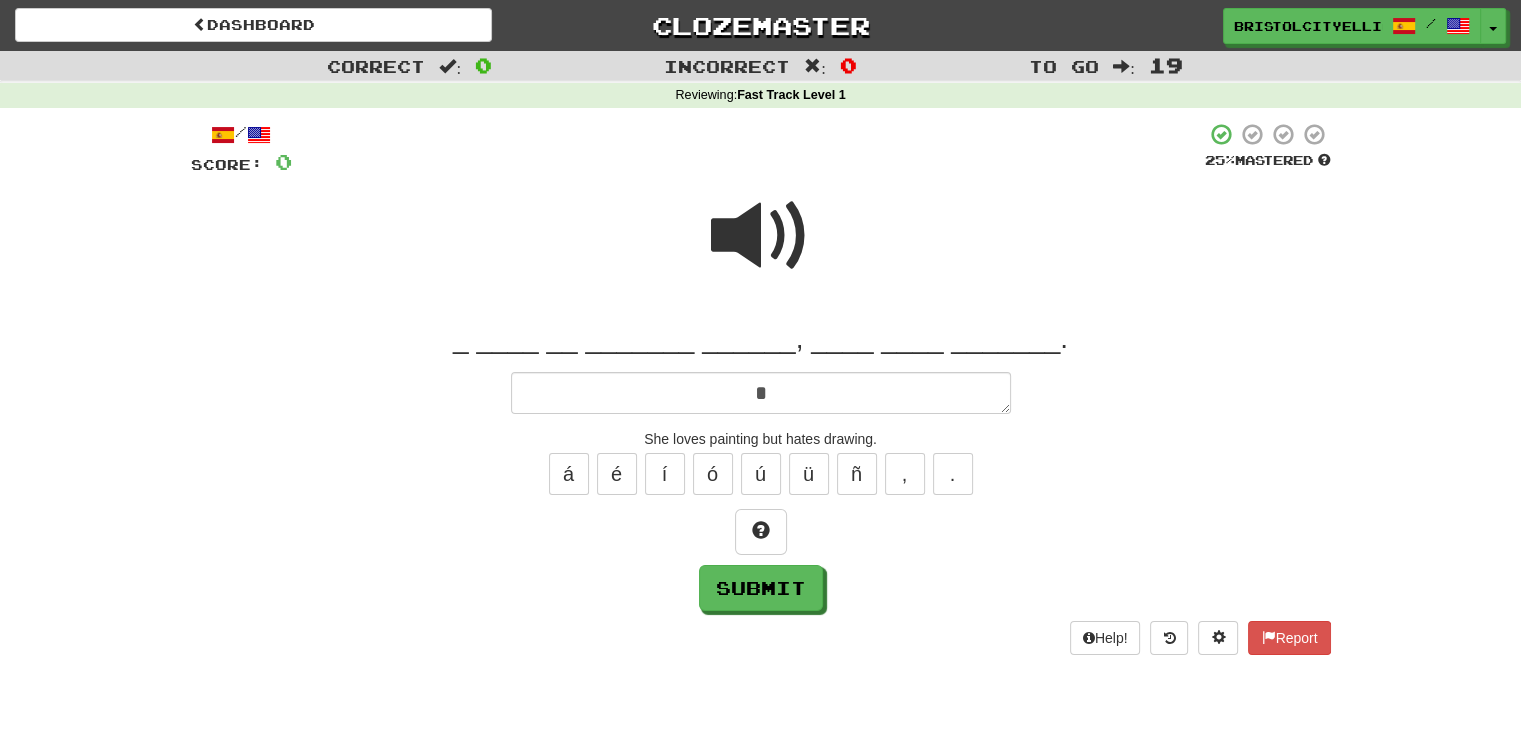 type on "*" 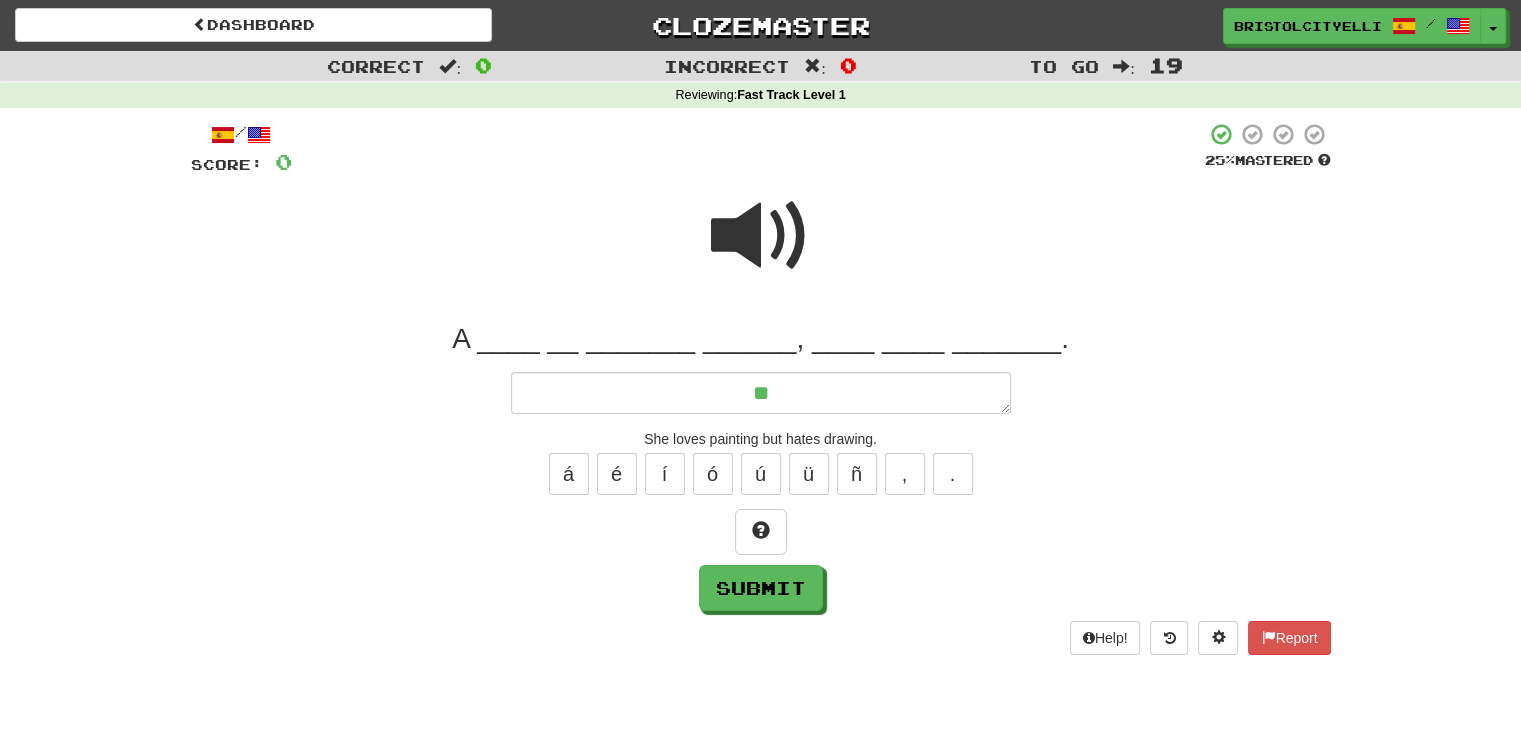 type on "*" 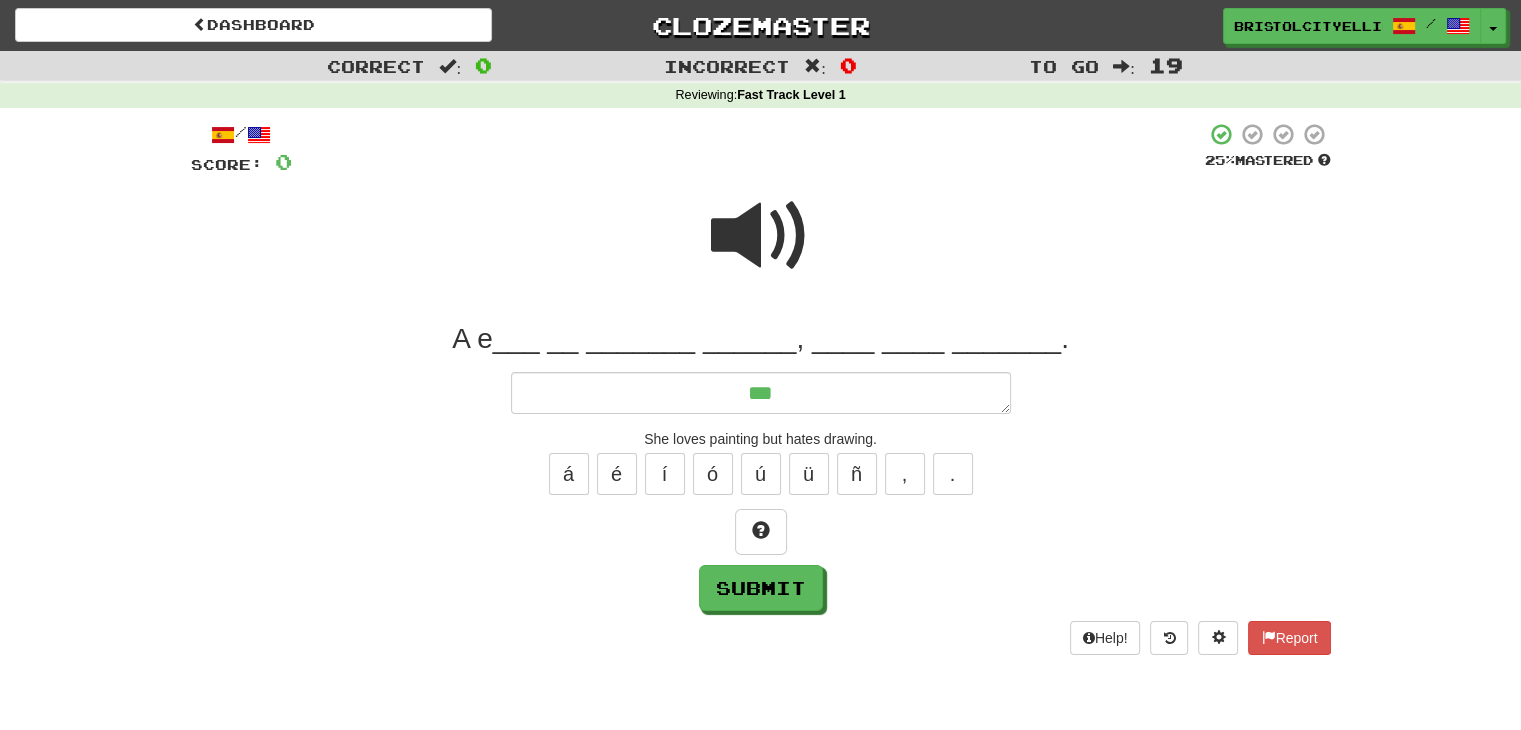 type on "*" 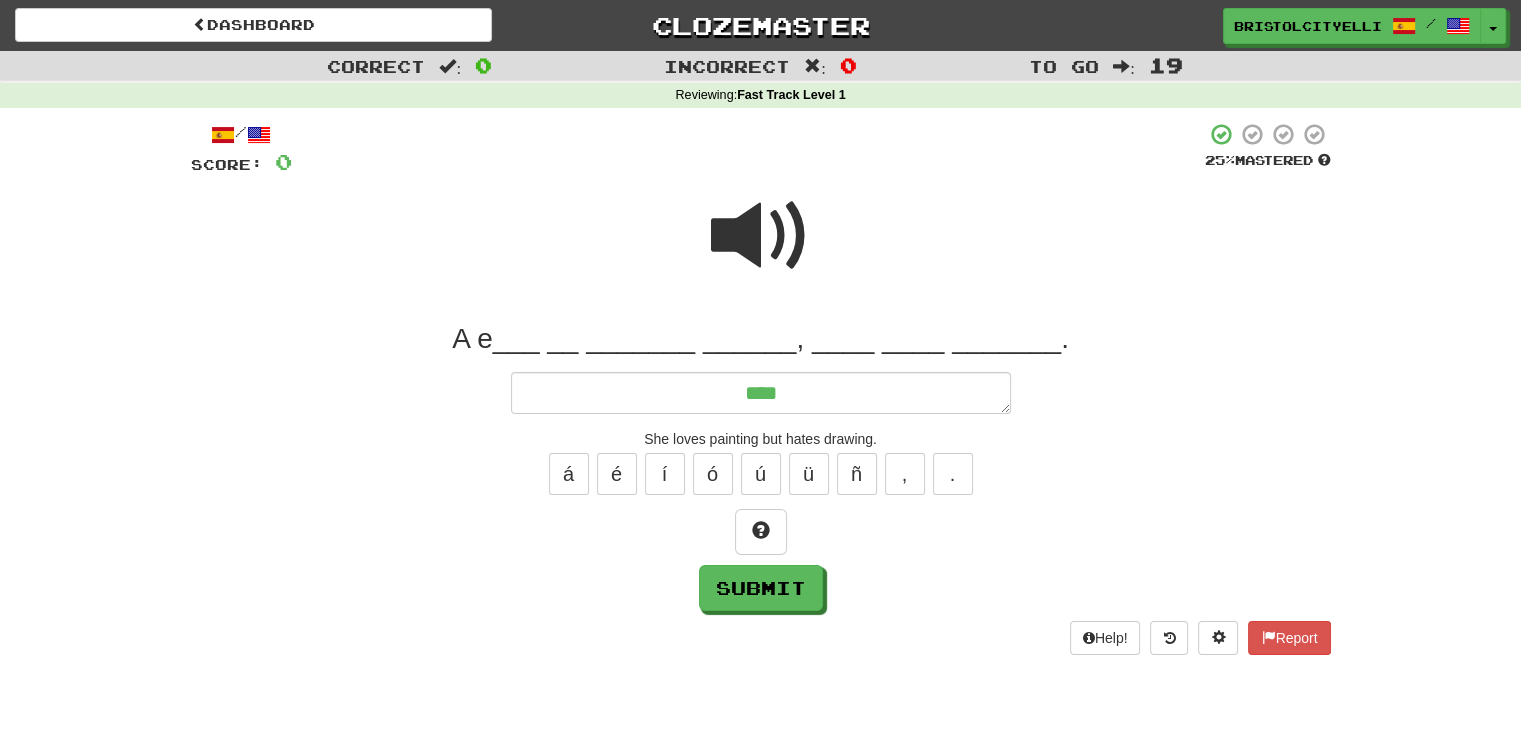 type on "*" 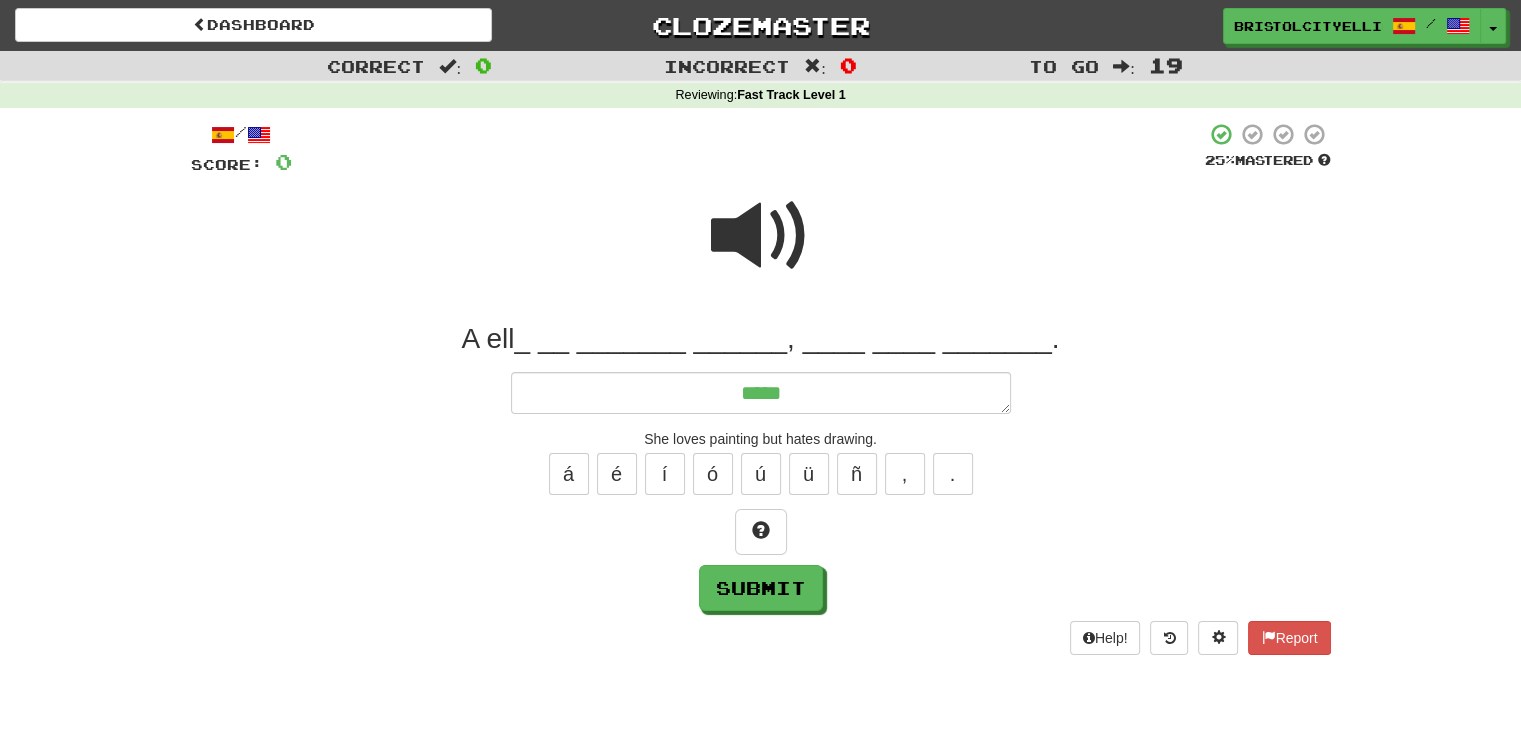 type on "*" 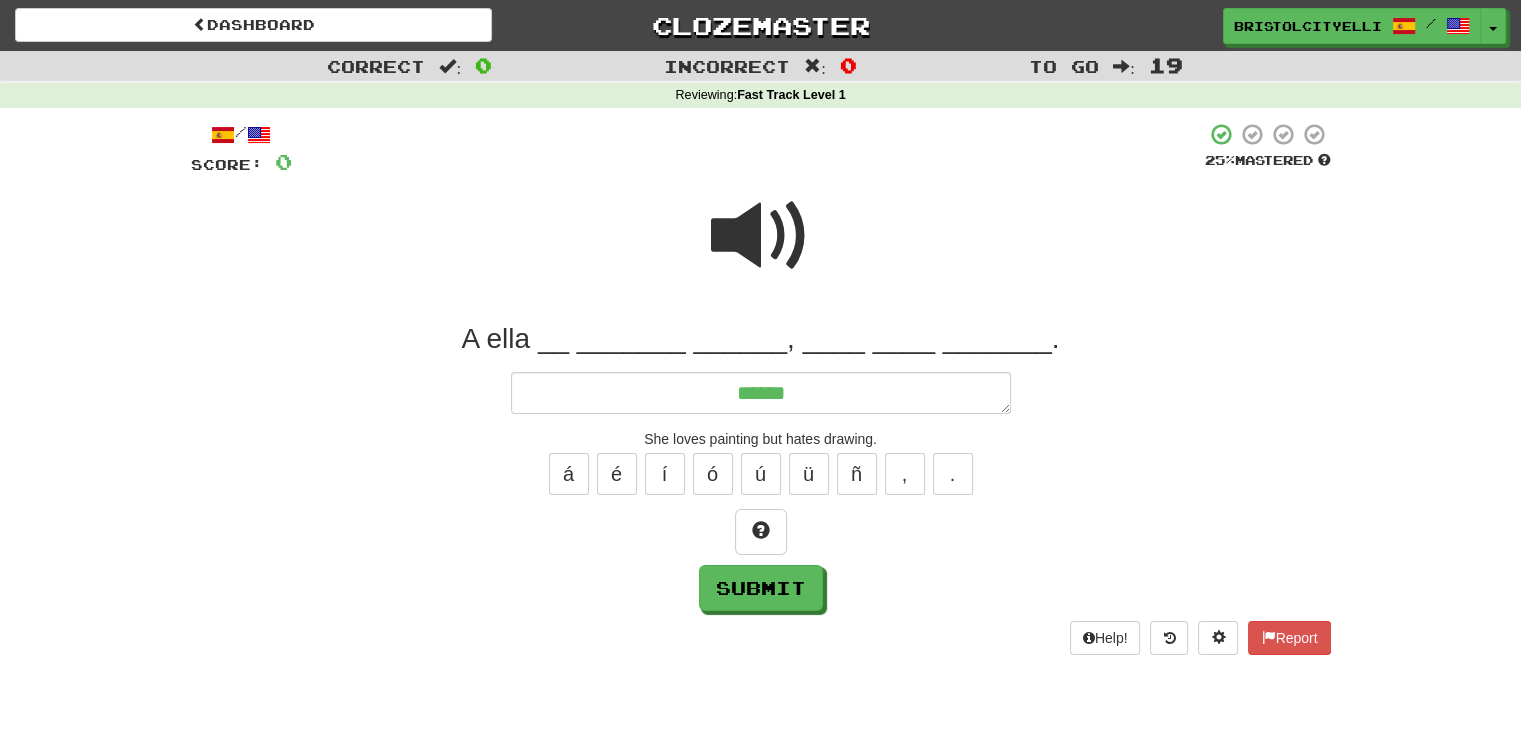 type on "*" 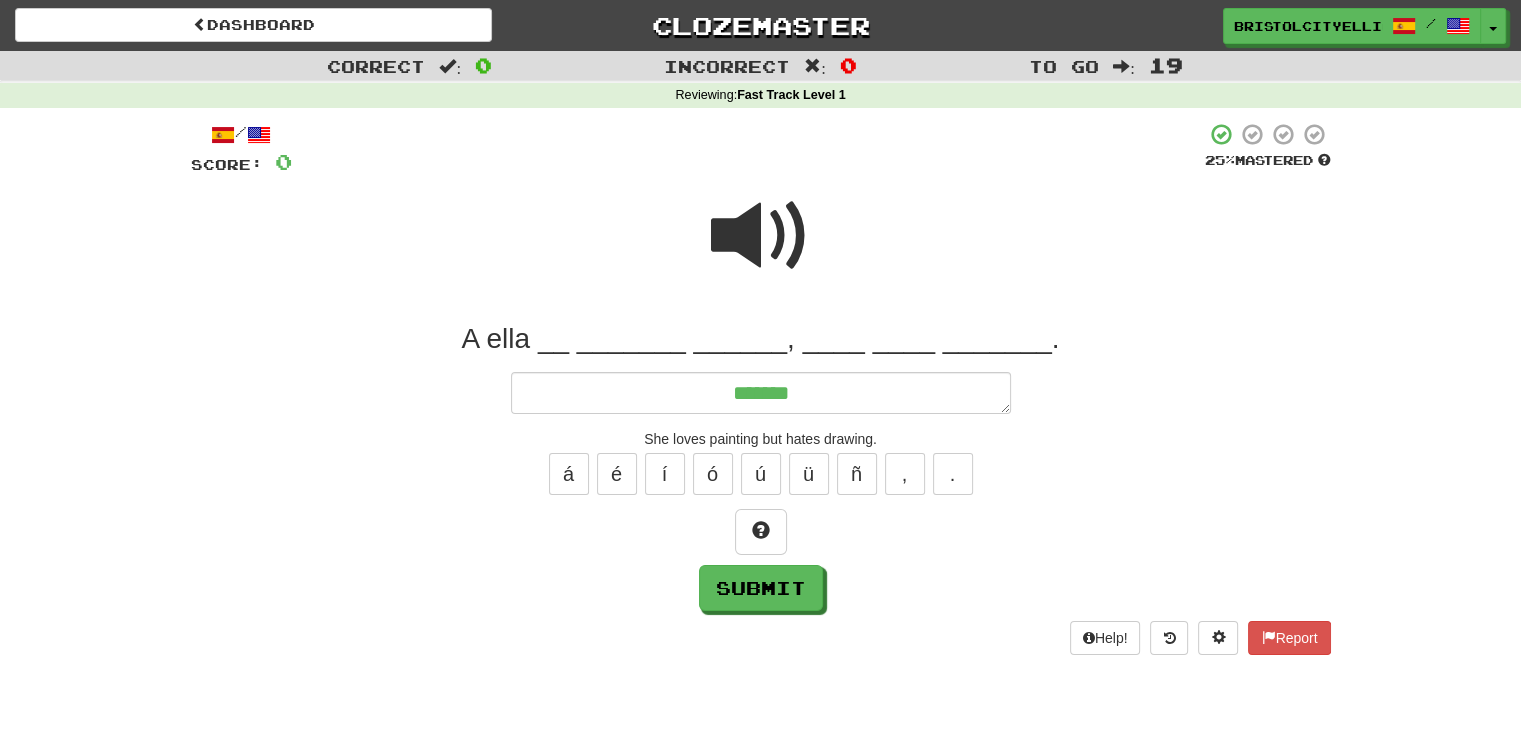 type on "*" 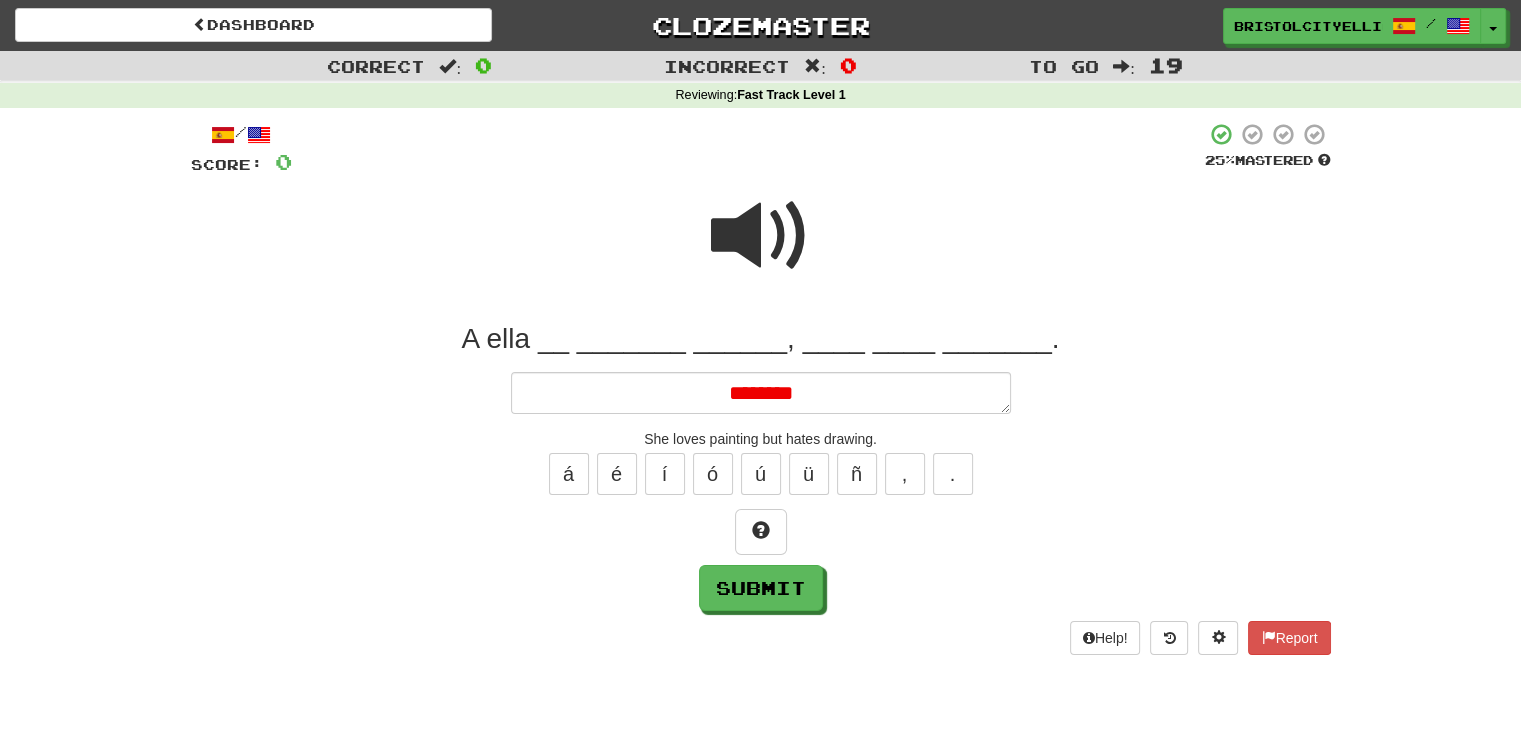 type on "*" 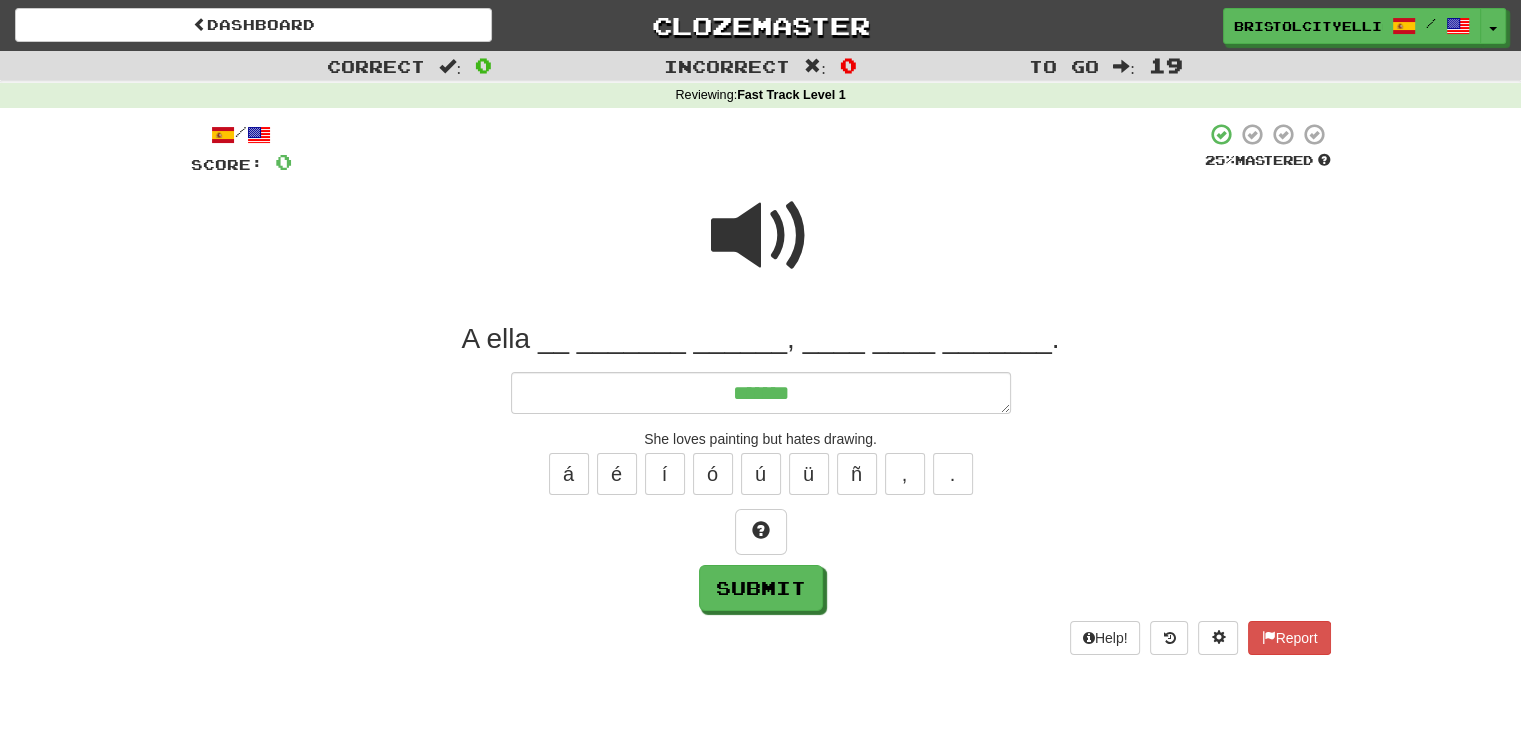 type on "*" 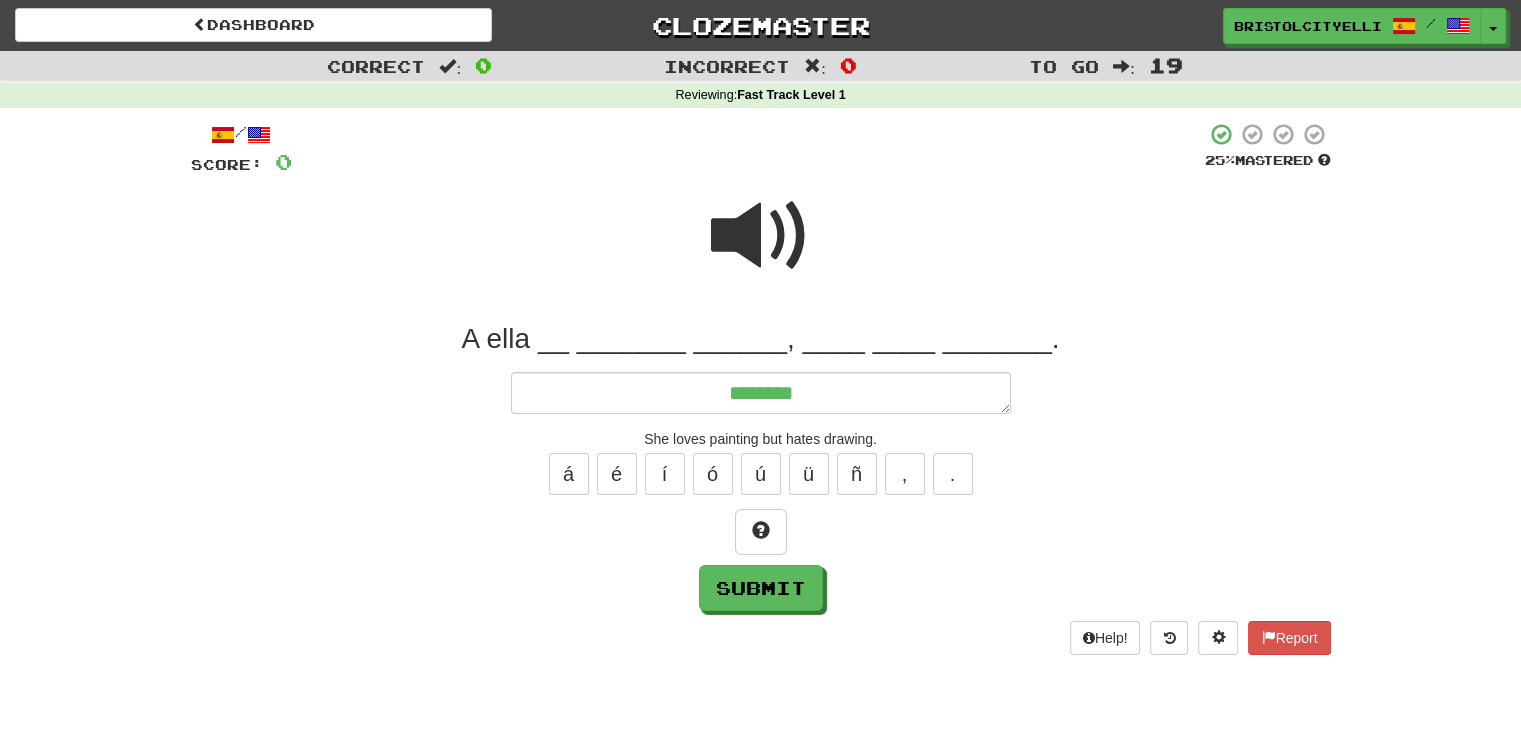 type on "*" 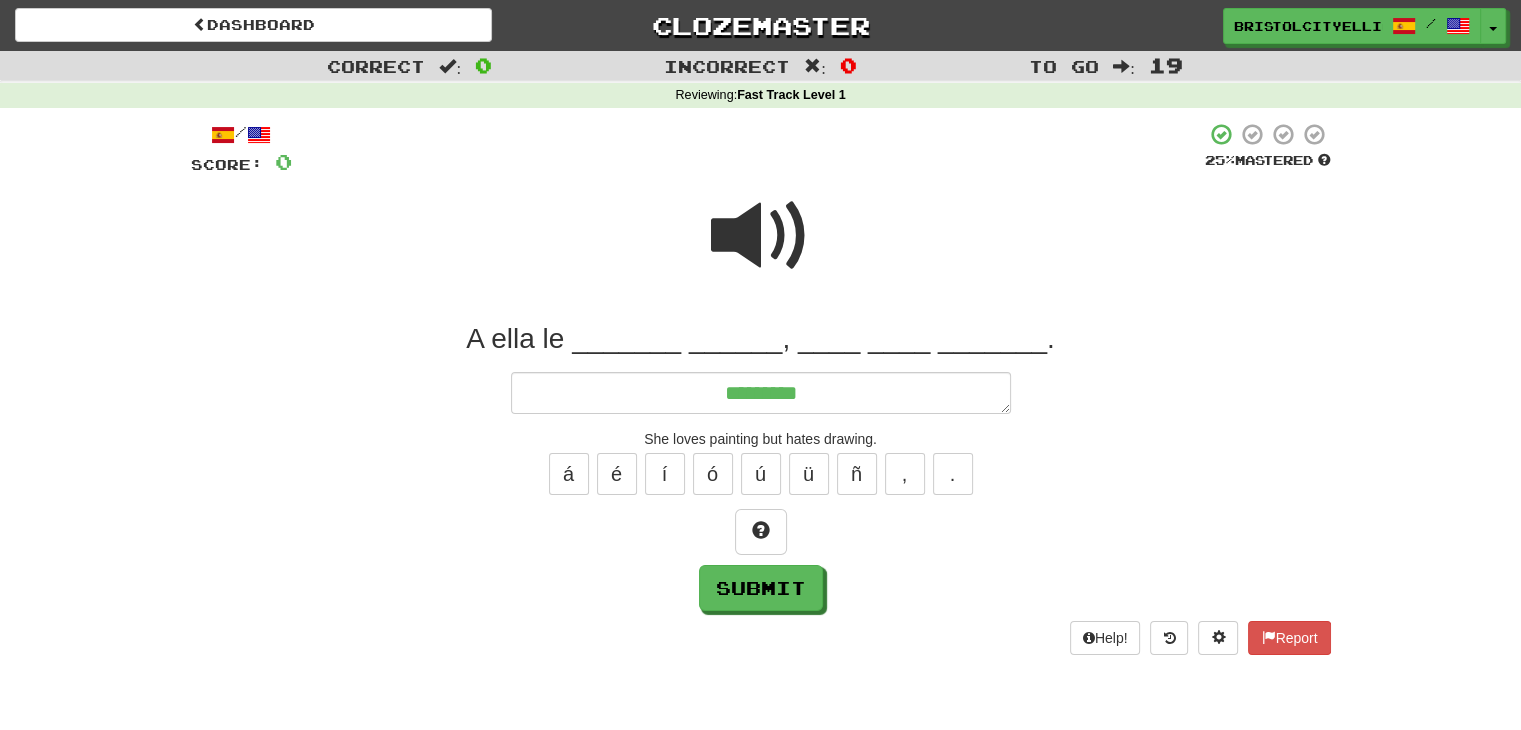 type on "*" 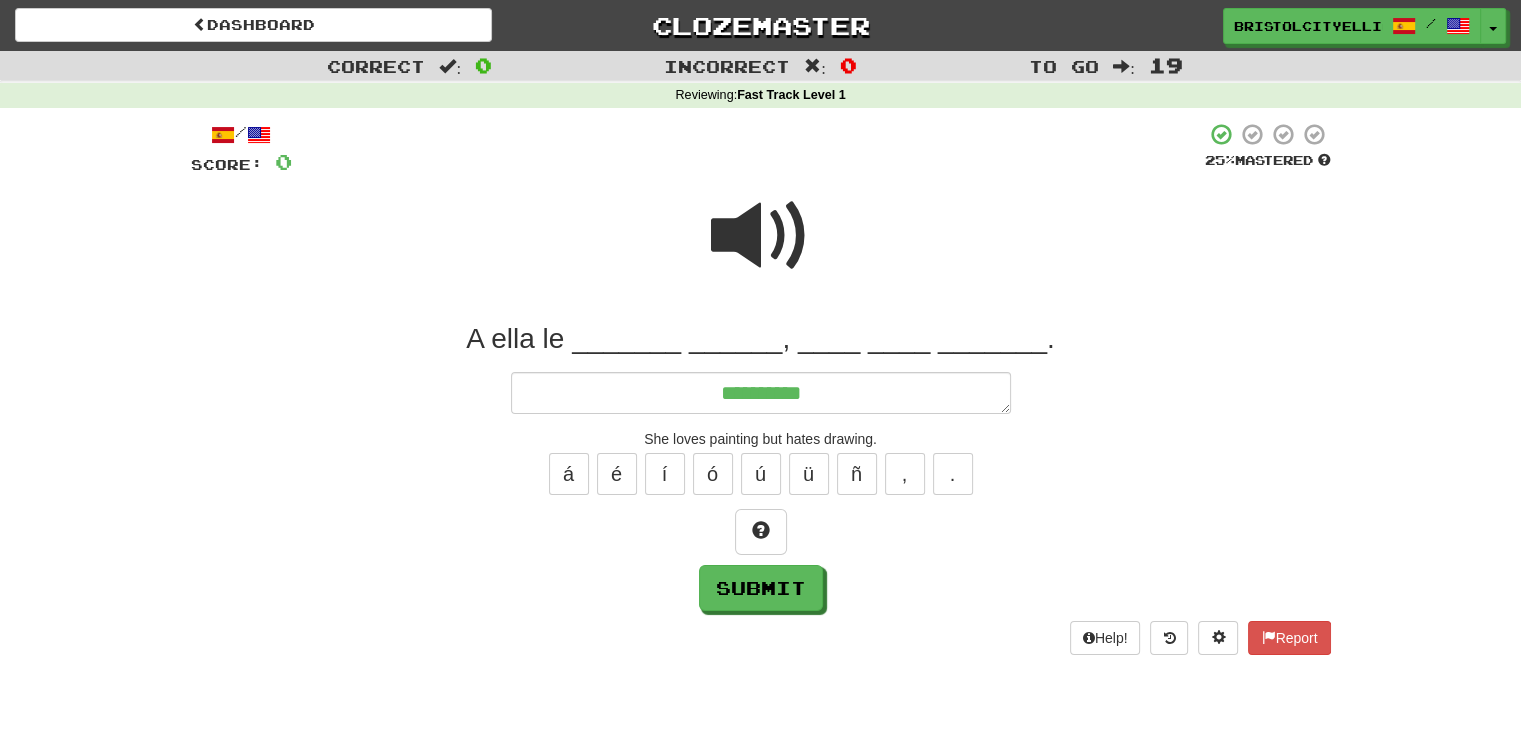 type on "*" 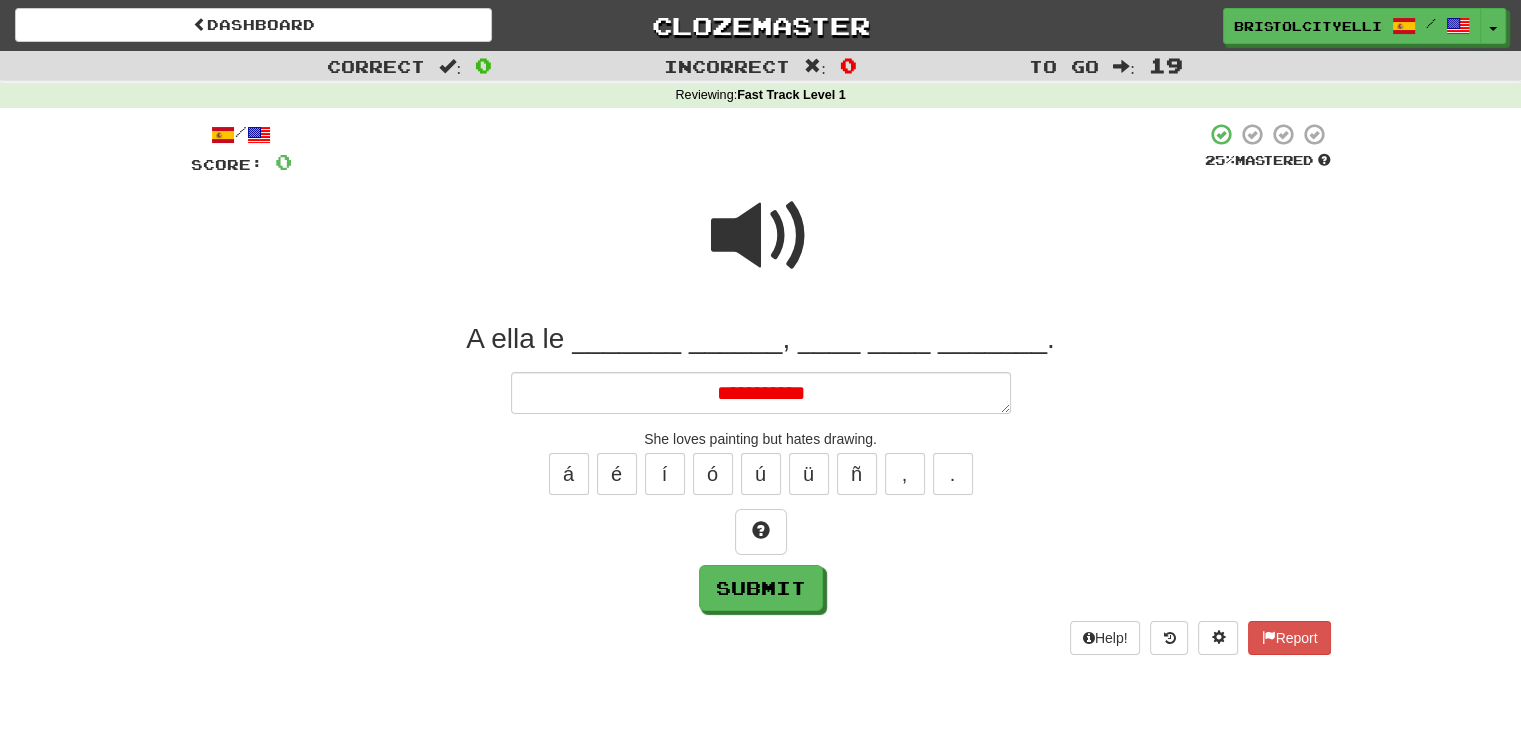 type on "*" 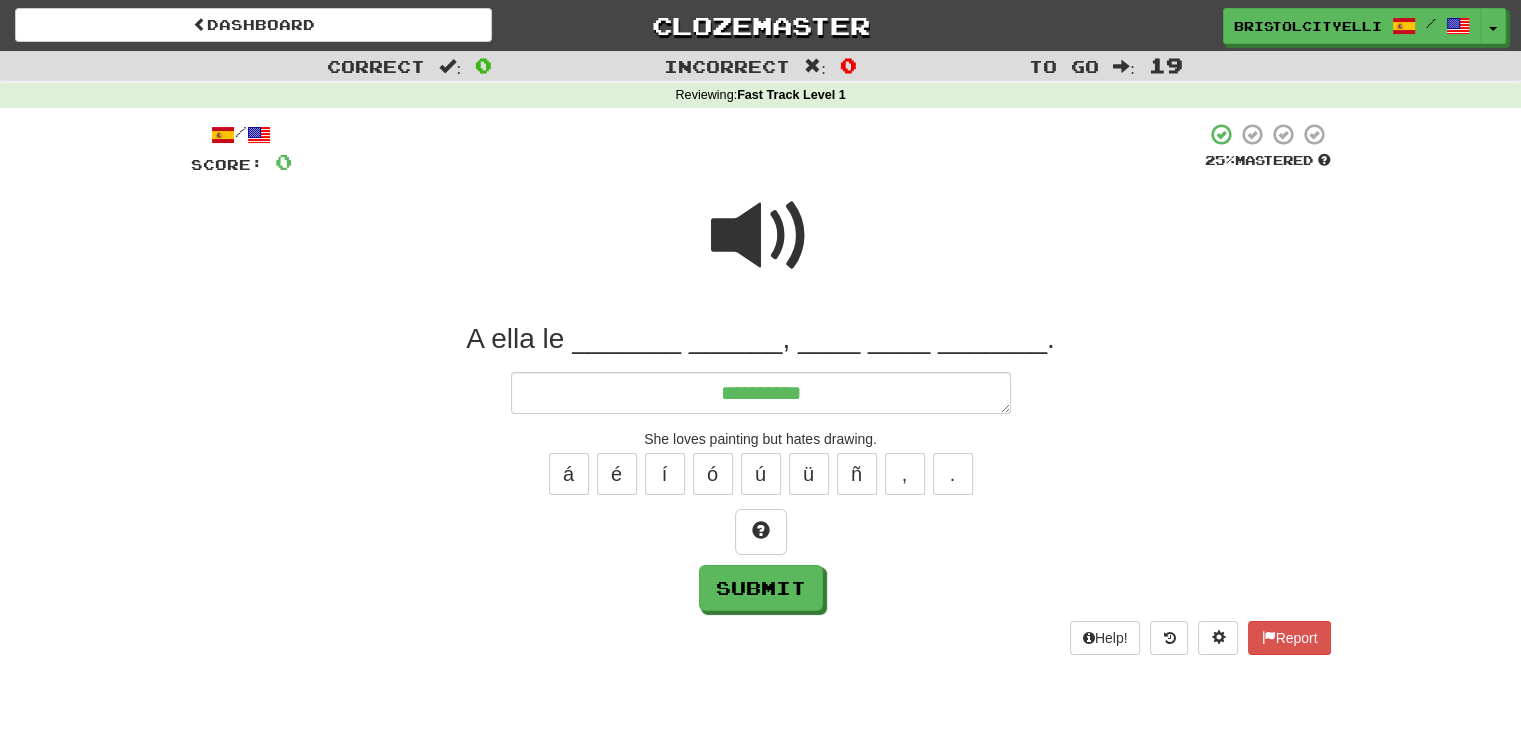 type on "*" 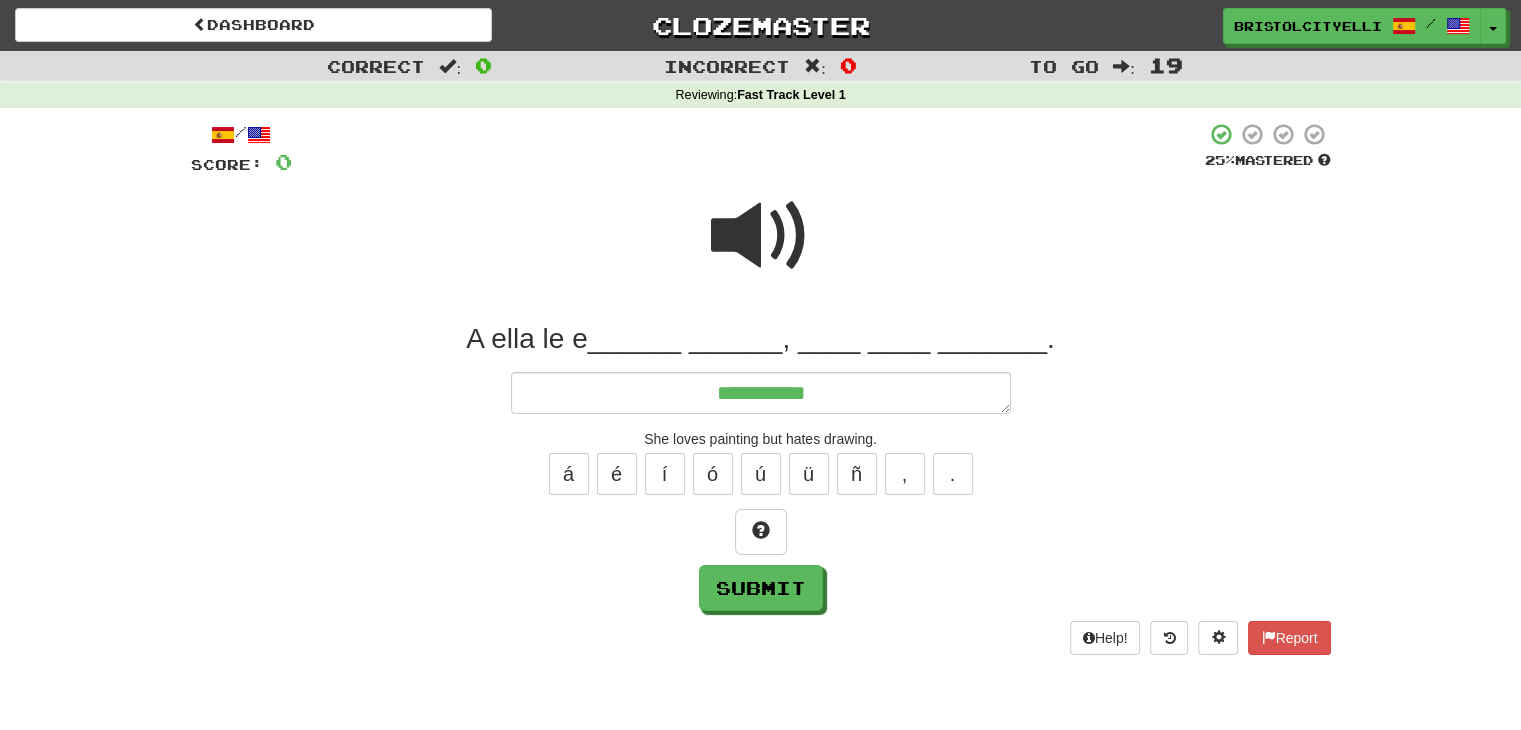 type on "*" 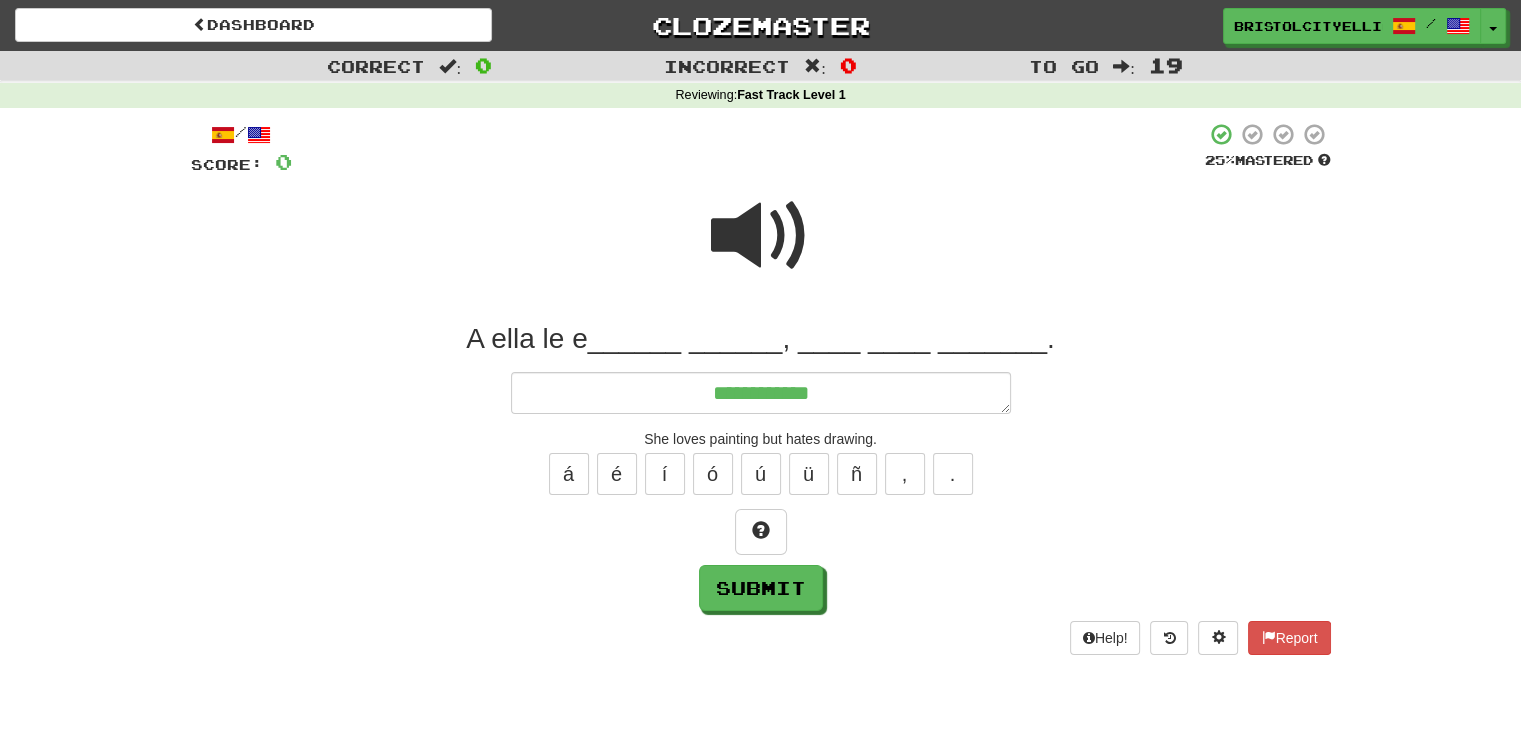 type on "*" 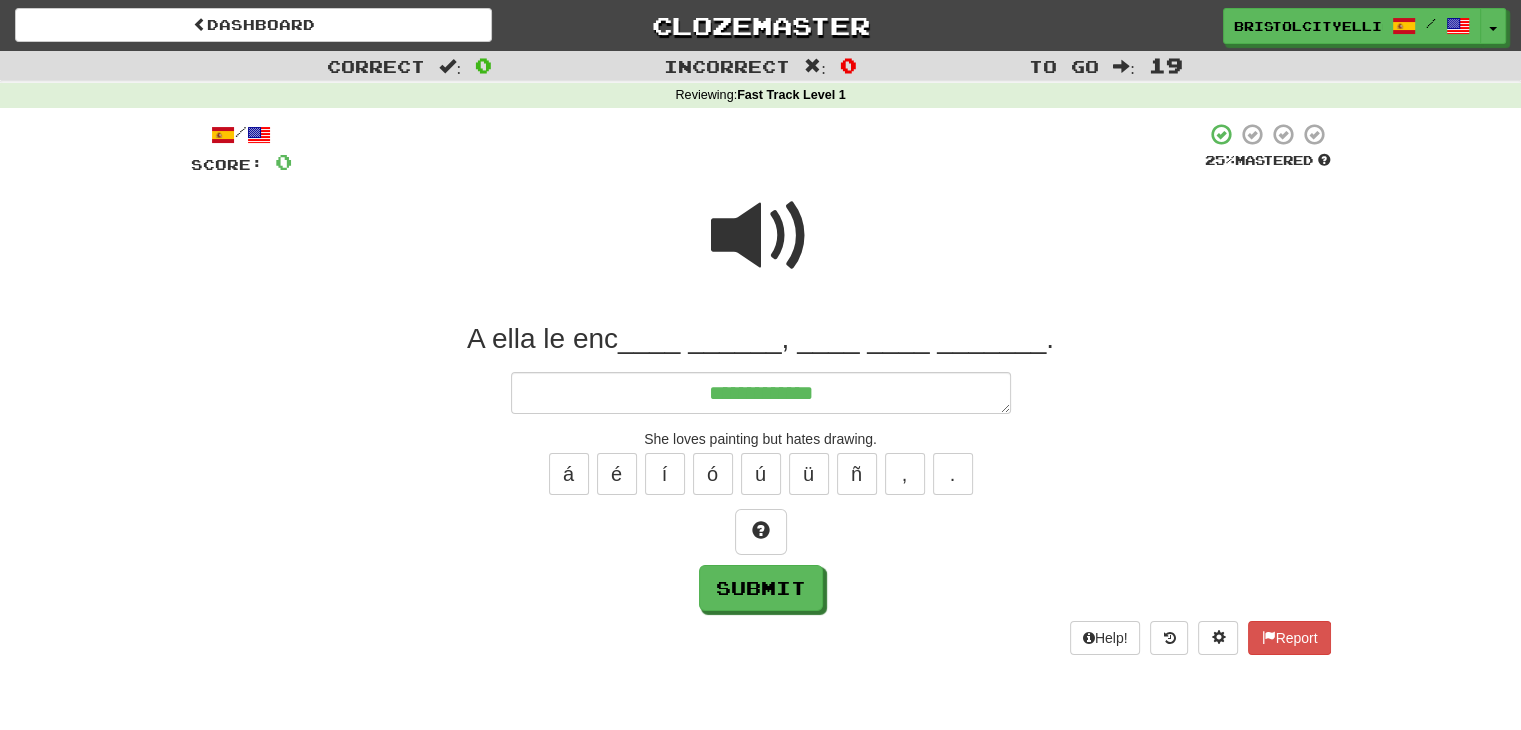 type on "*" 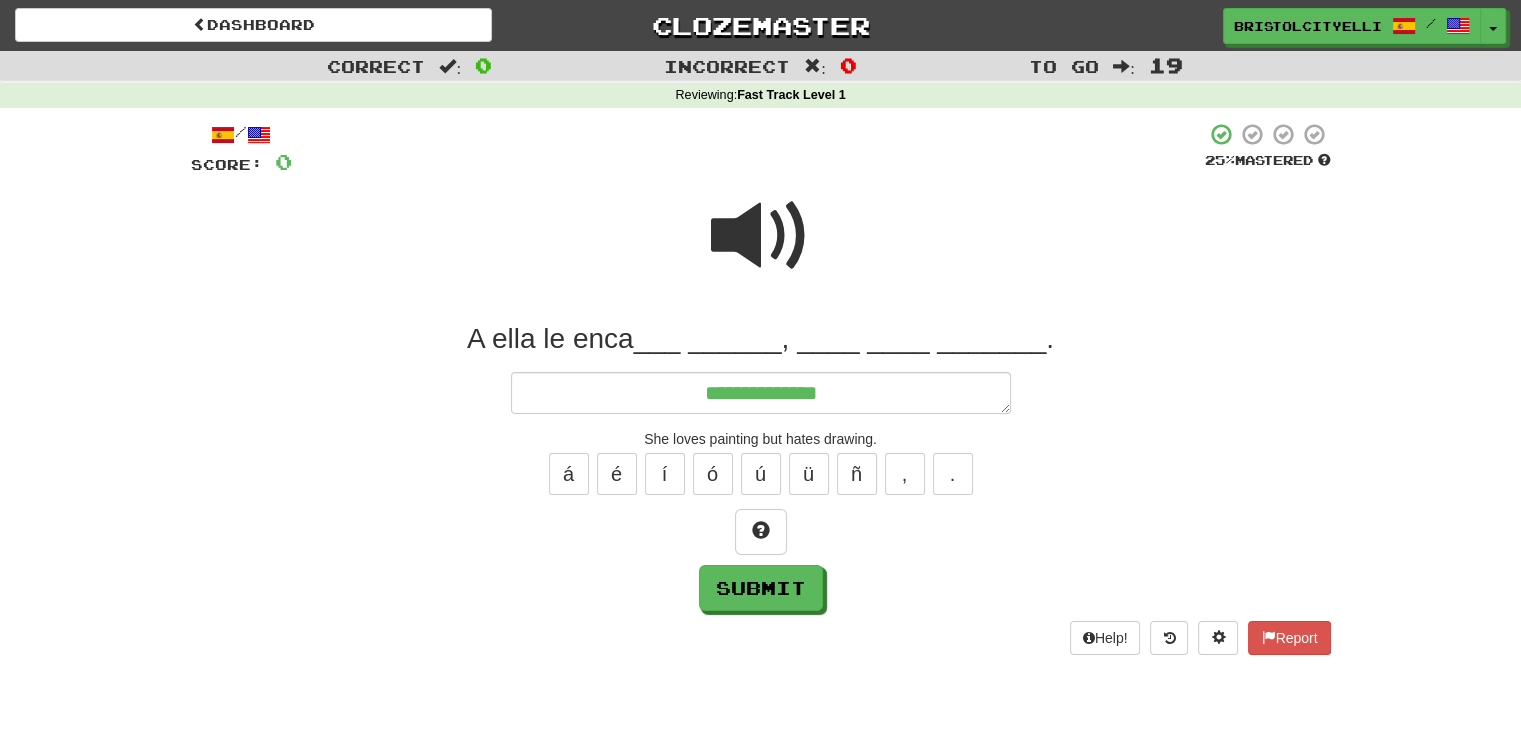 type on "*" 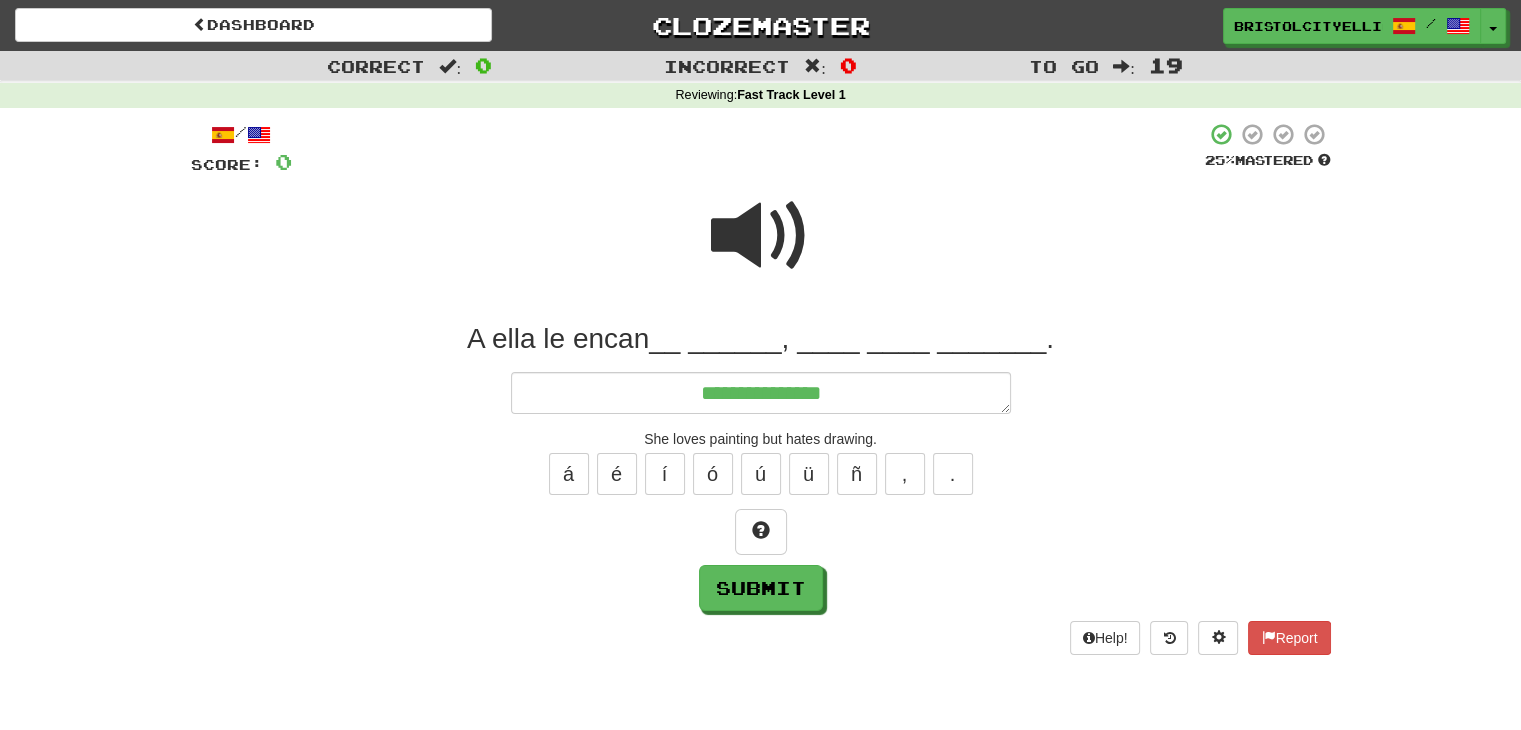 type on "*" 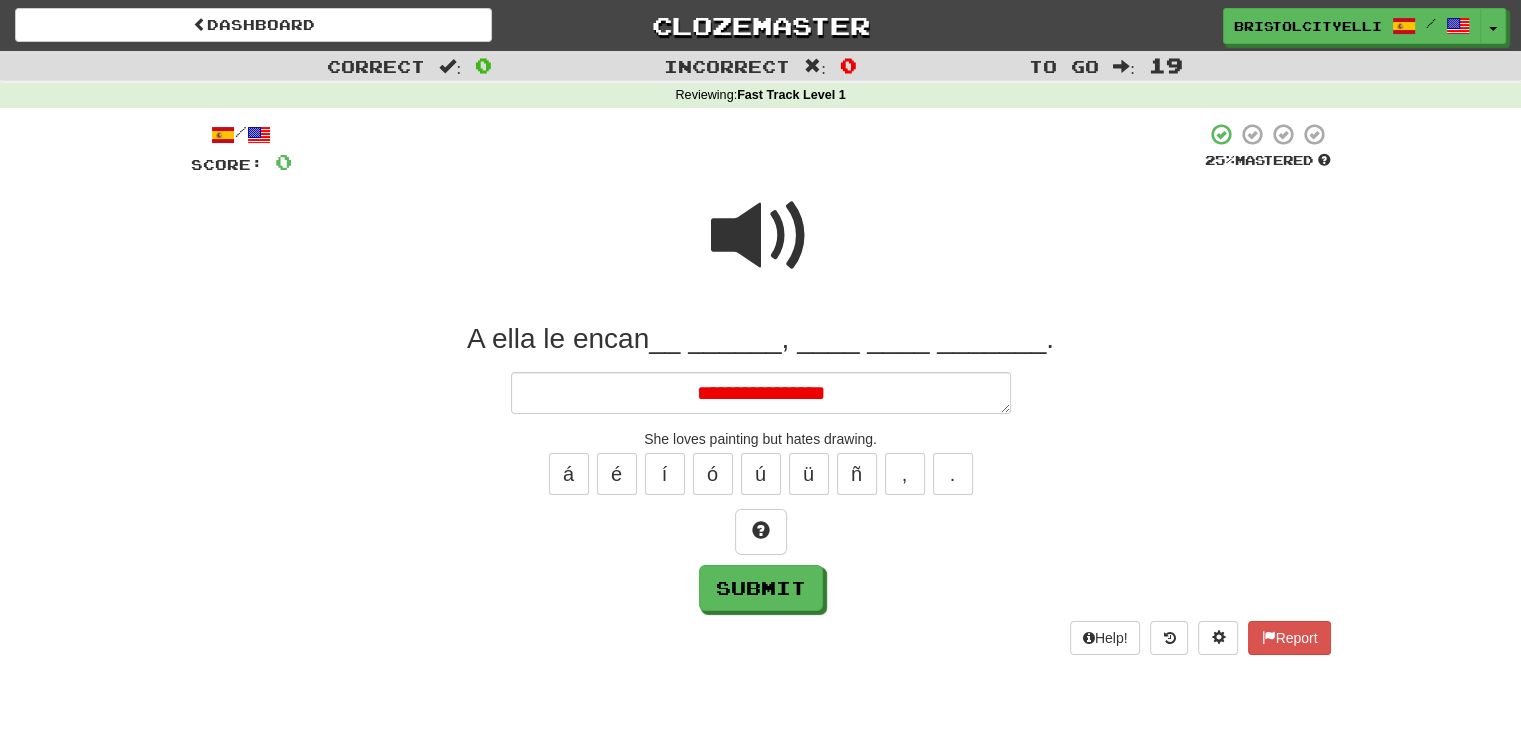 type on "*" 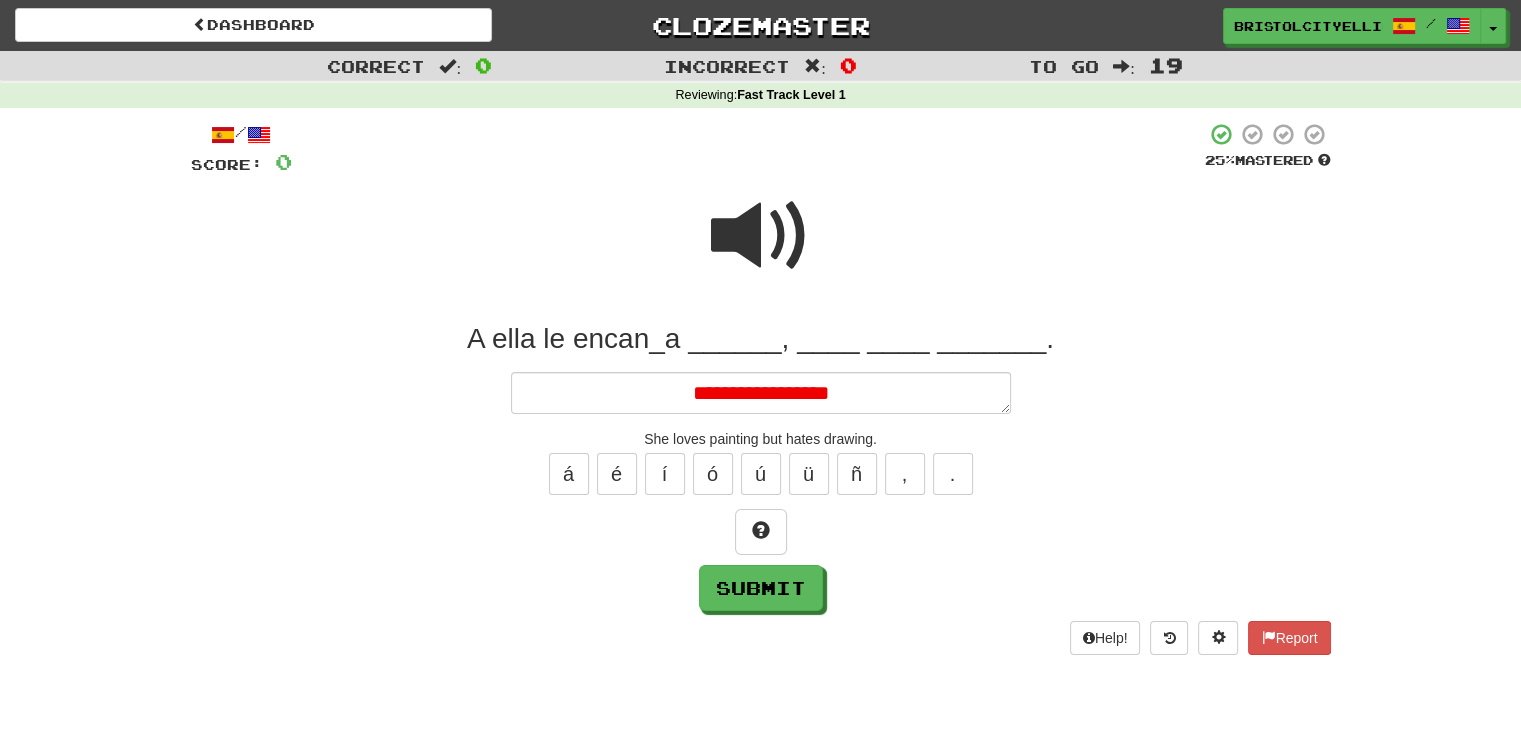 type on "*" 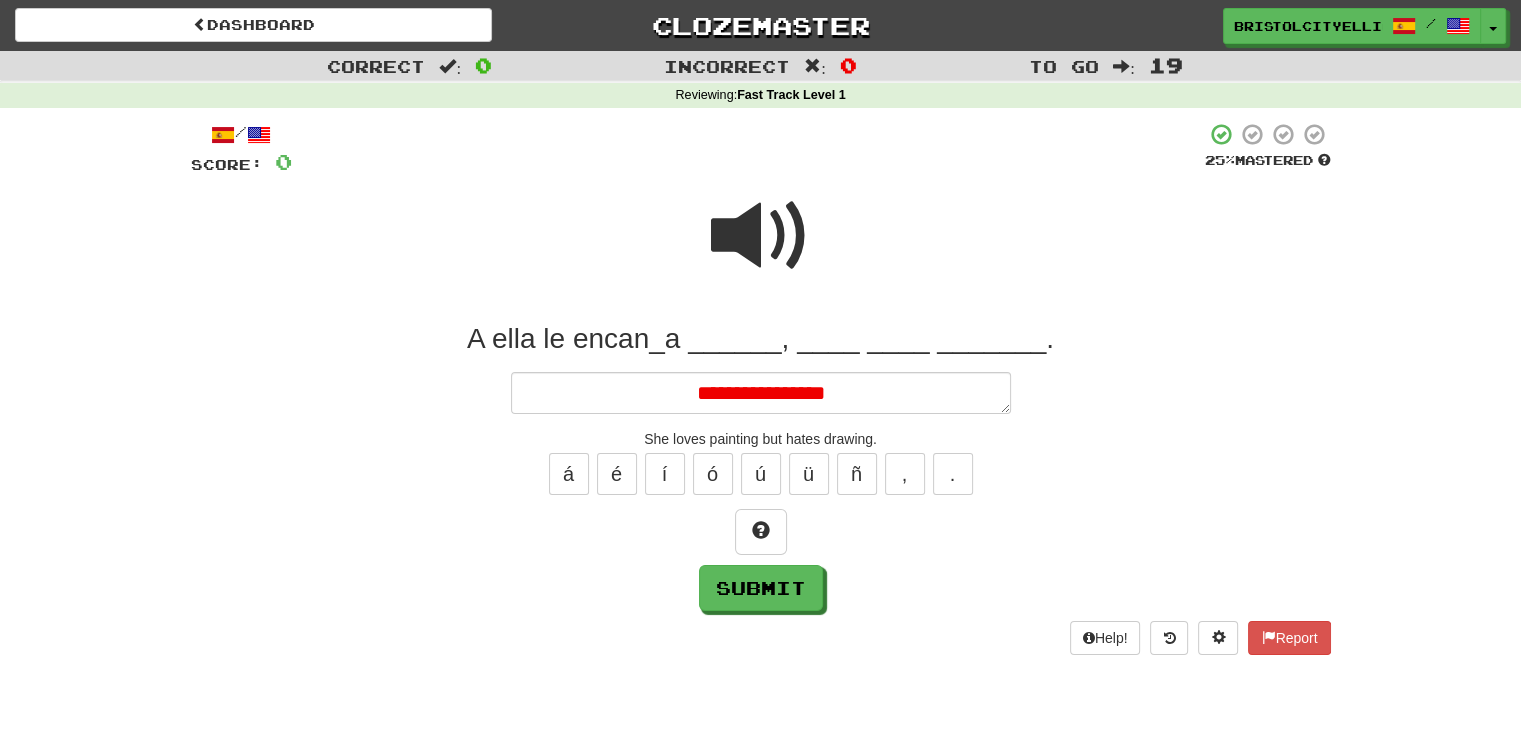 type on "*" 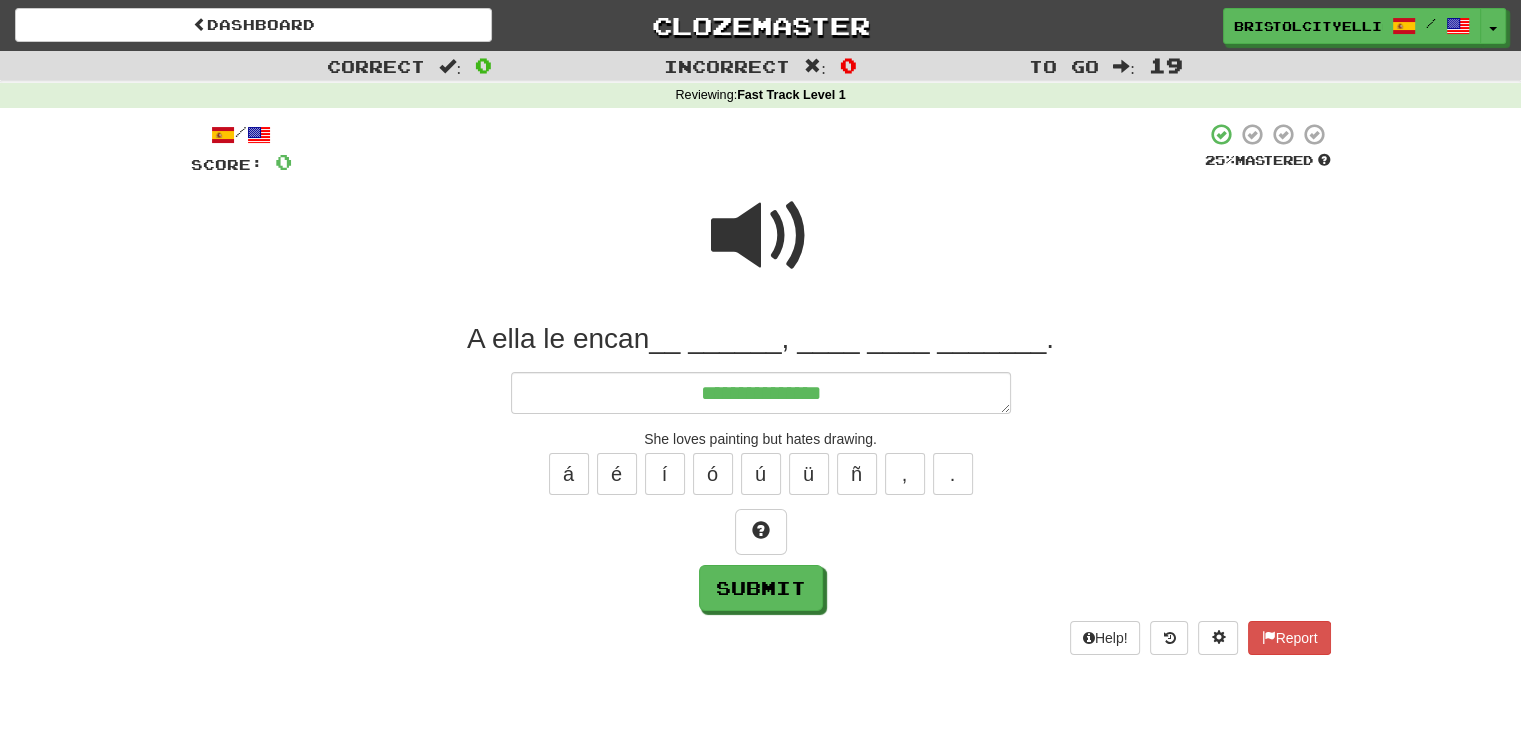 type on "*" 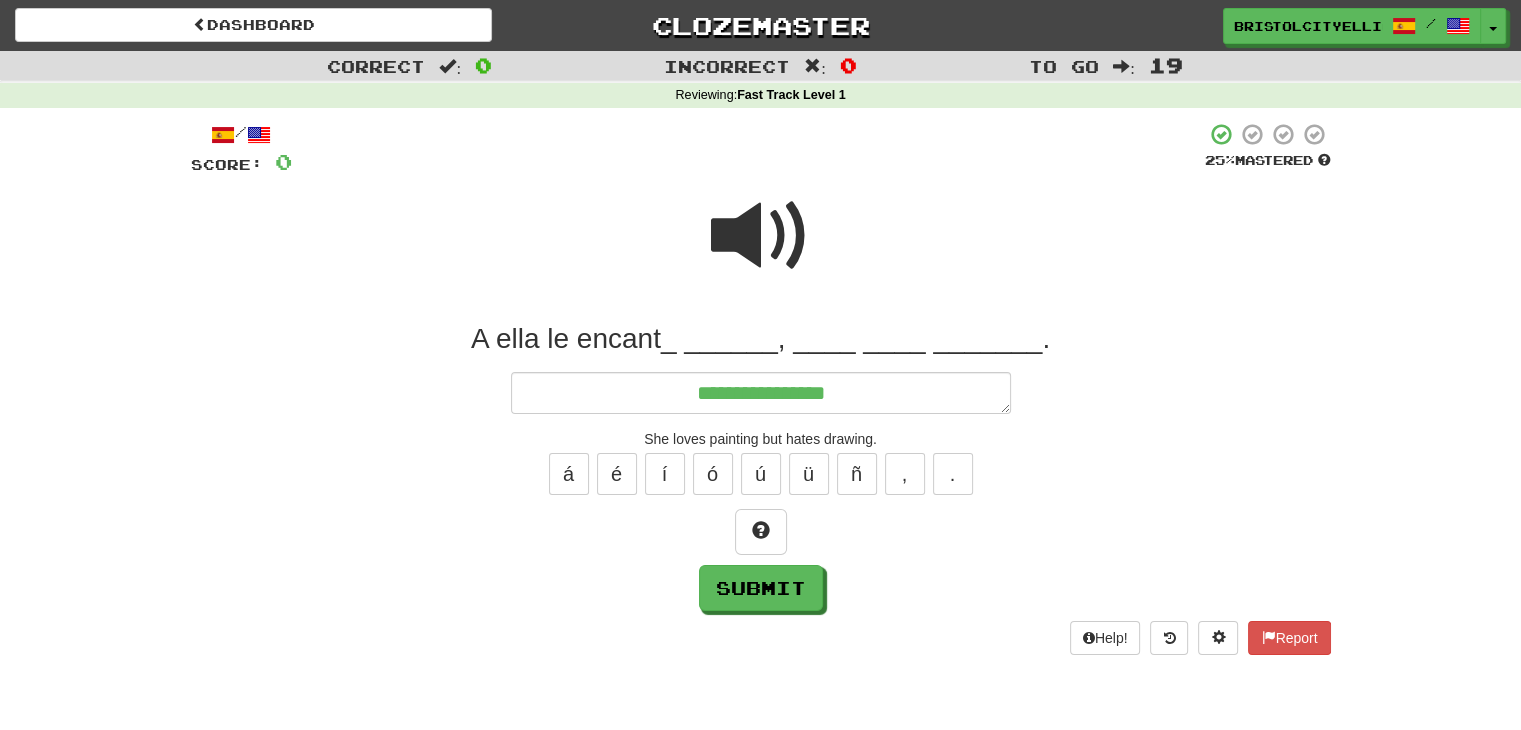 type on "*" 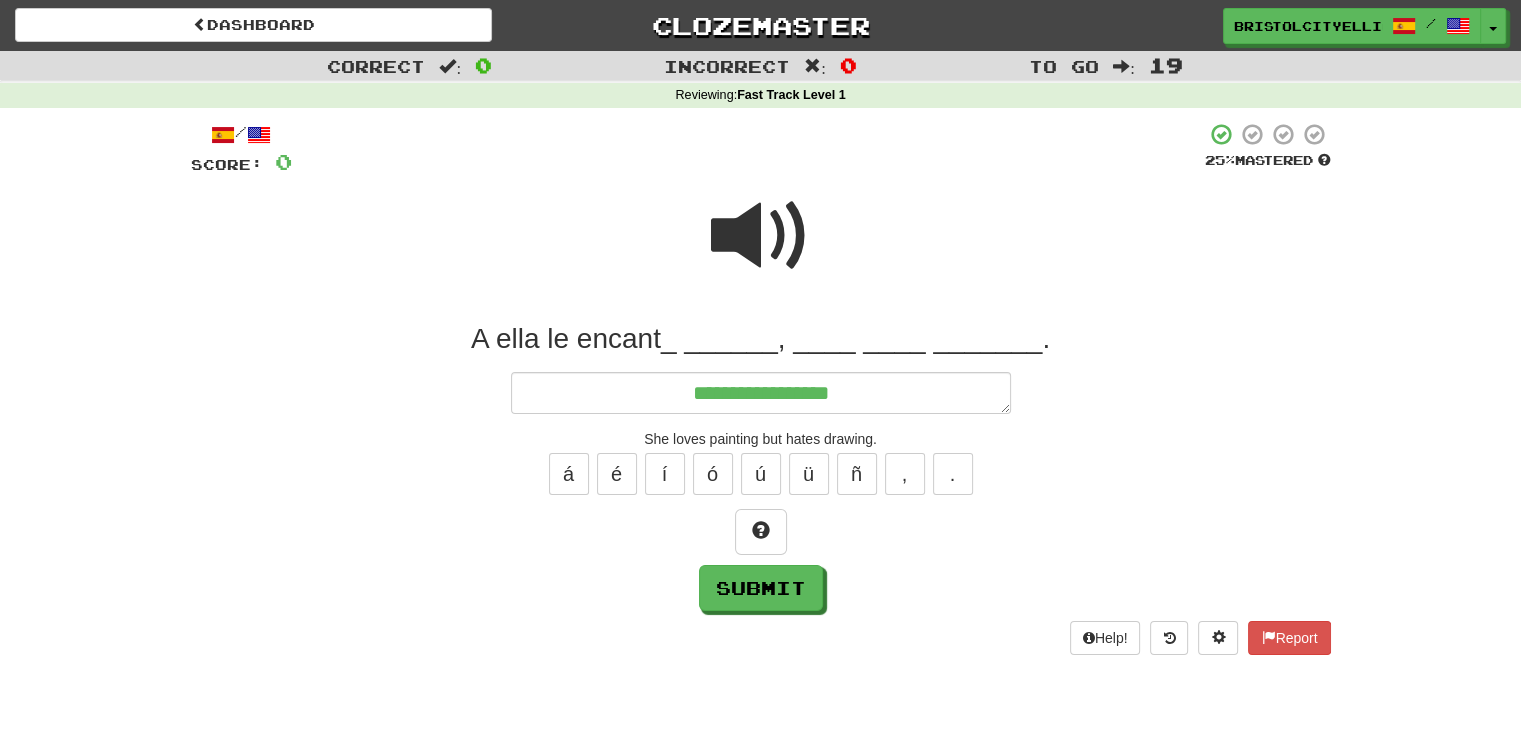 type on "*" 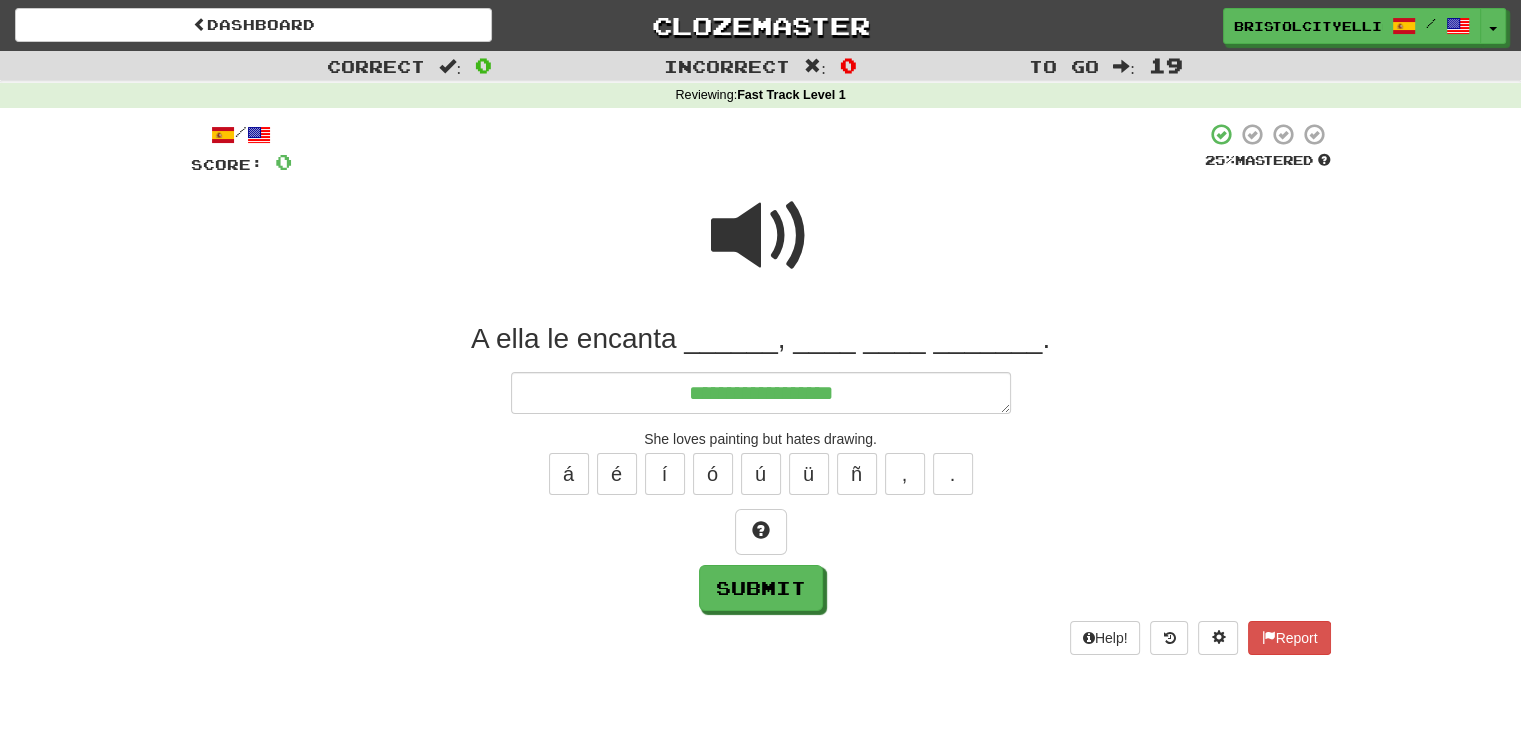 type on "*" 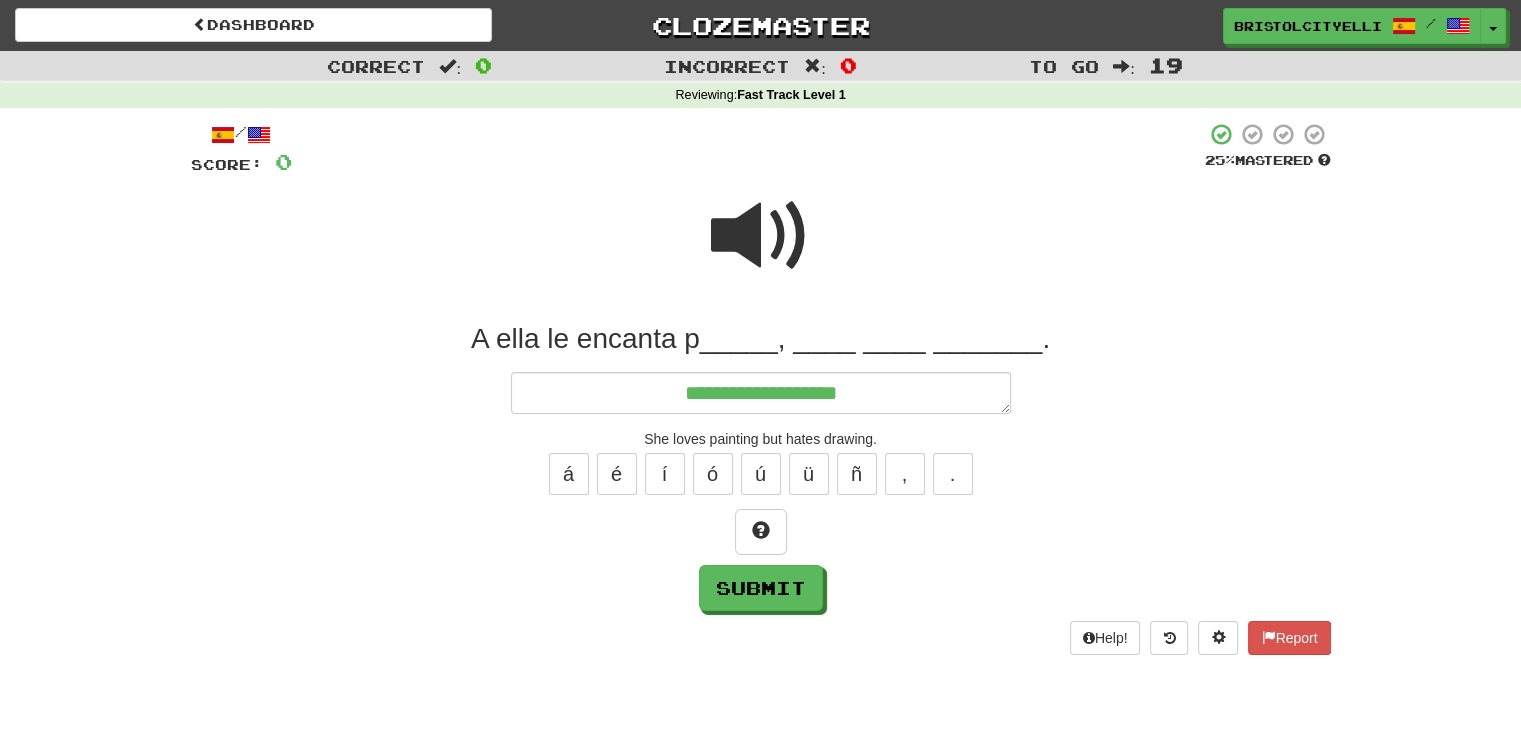type on "*" 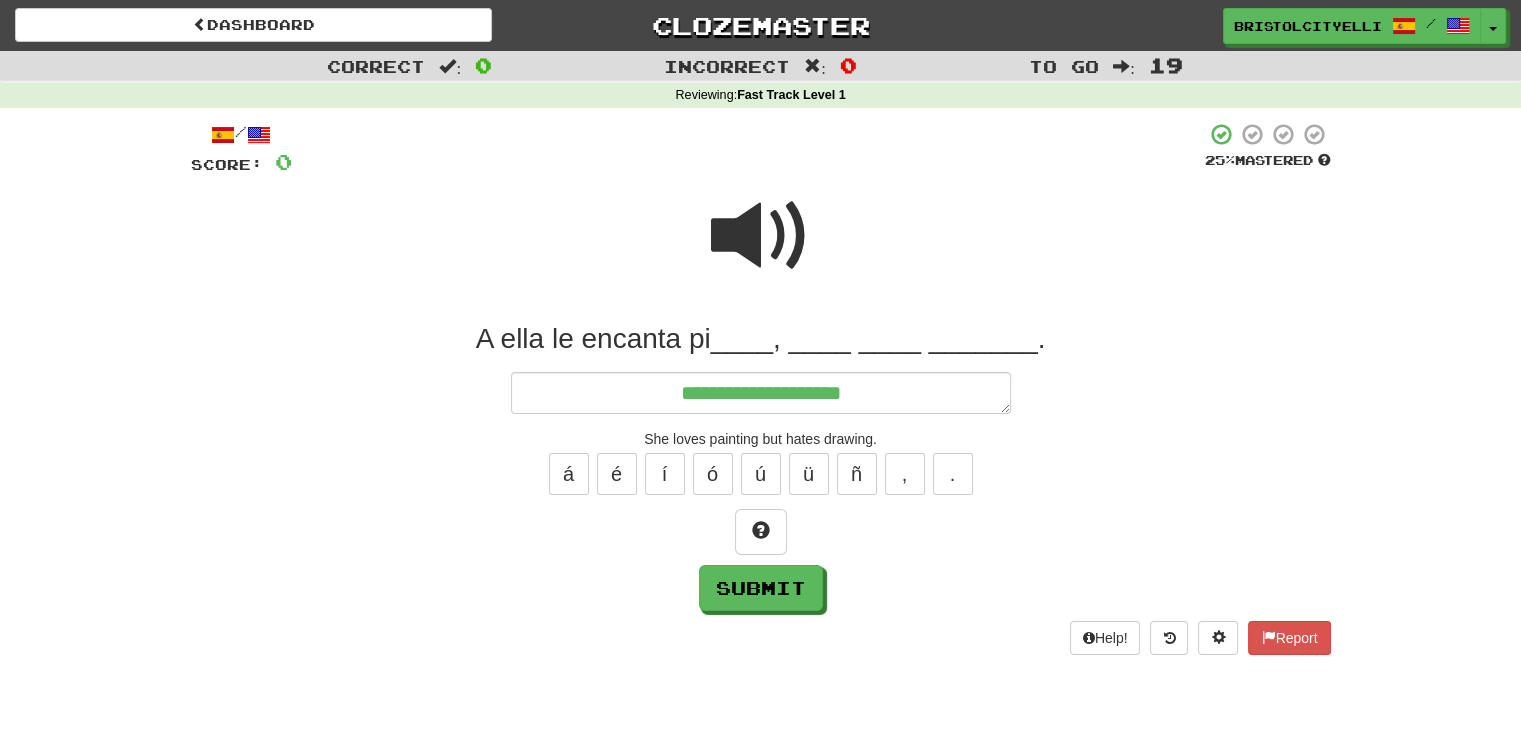 type on "*" 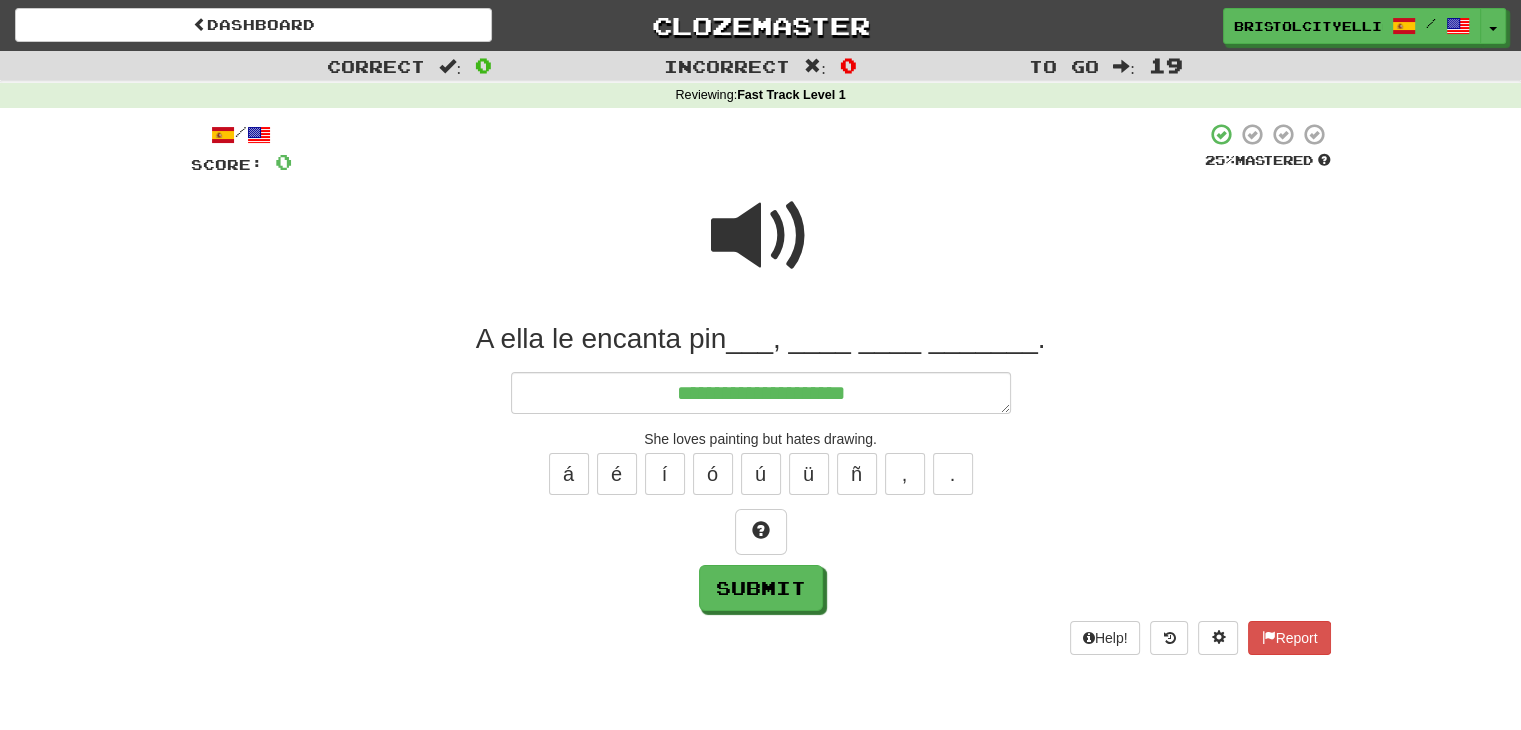 type on "*" 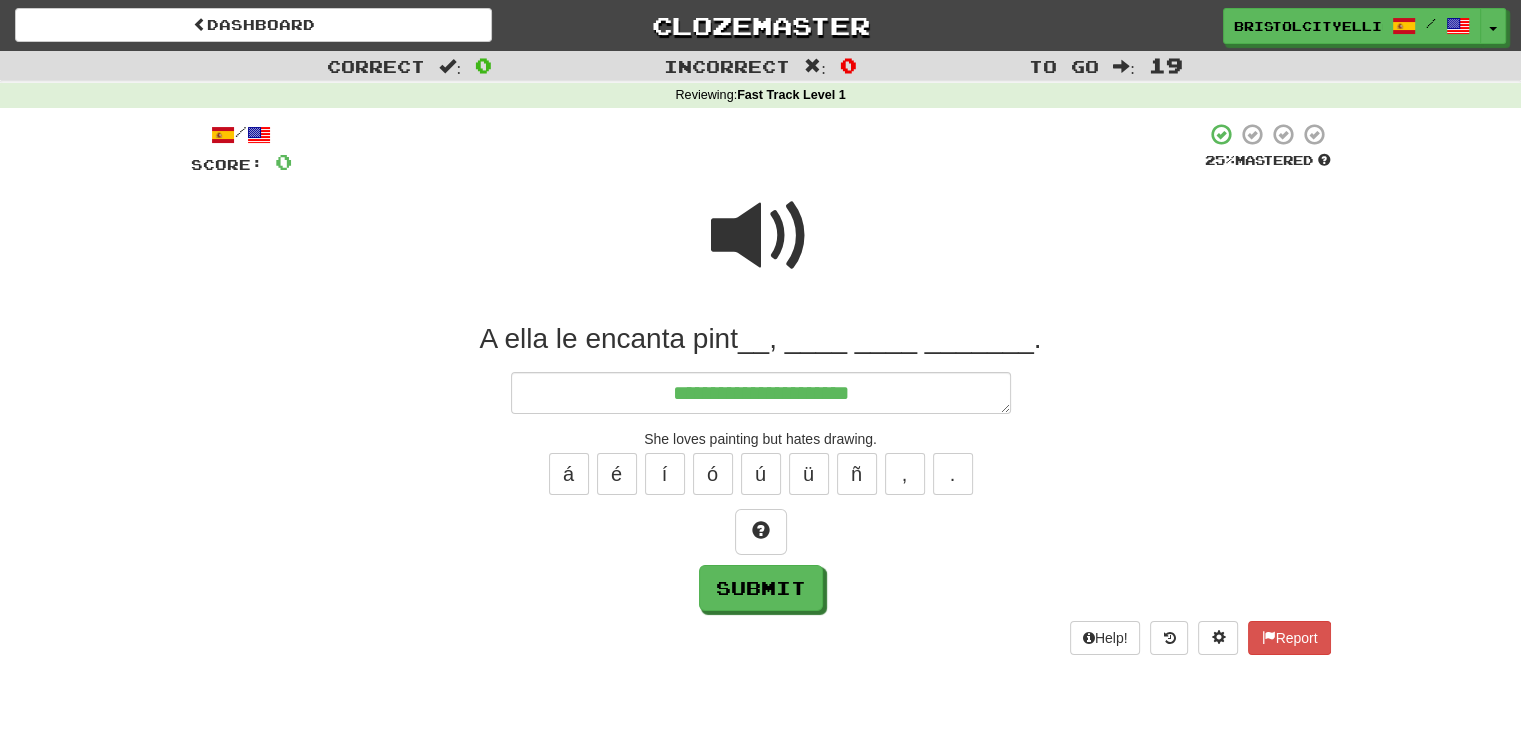 type on "*" 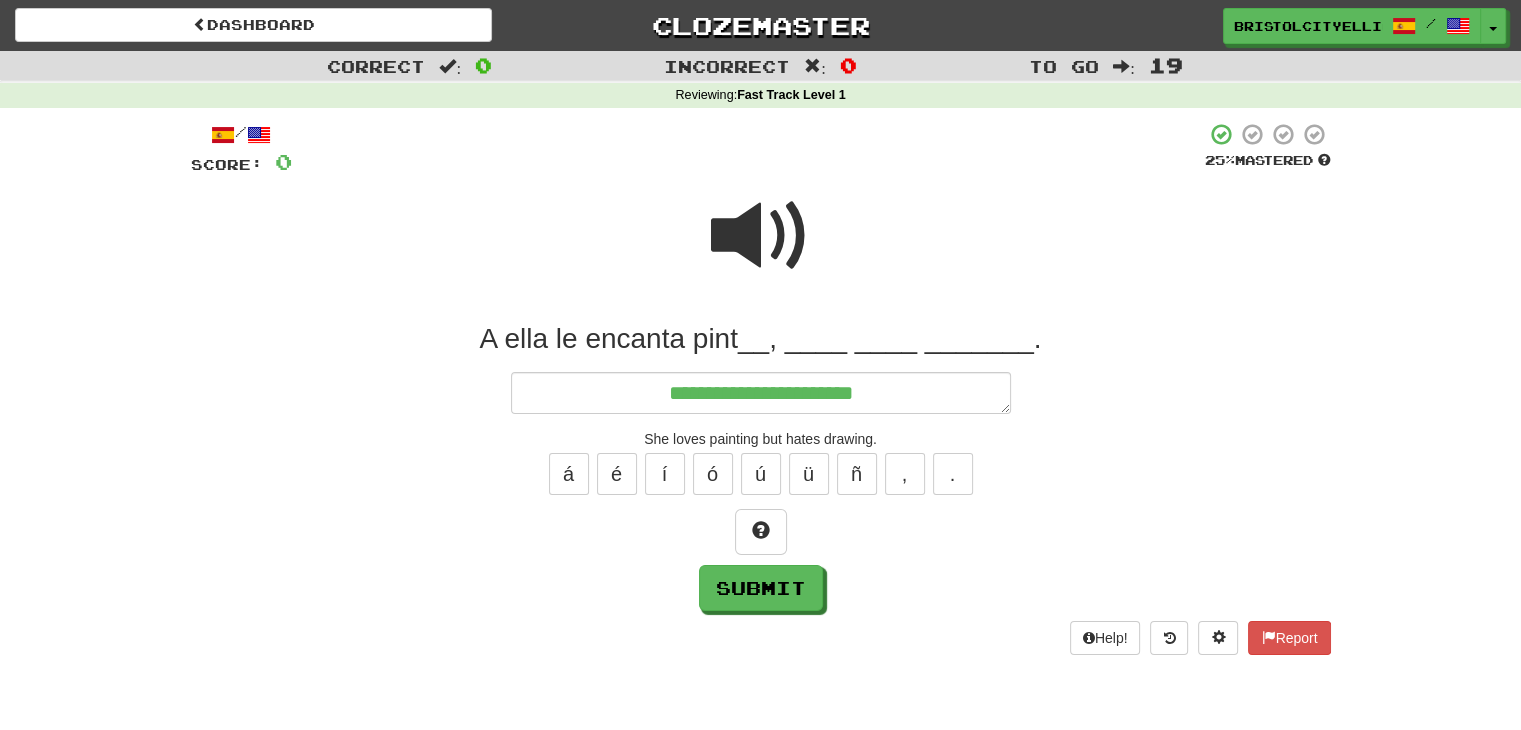 type on "*" 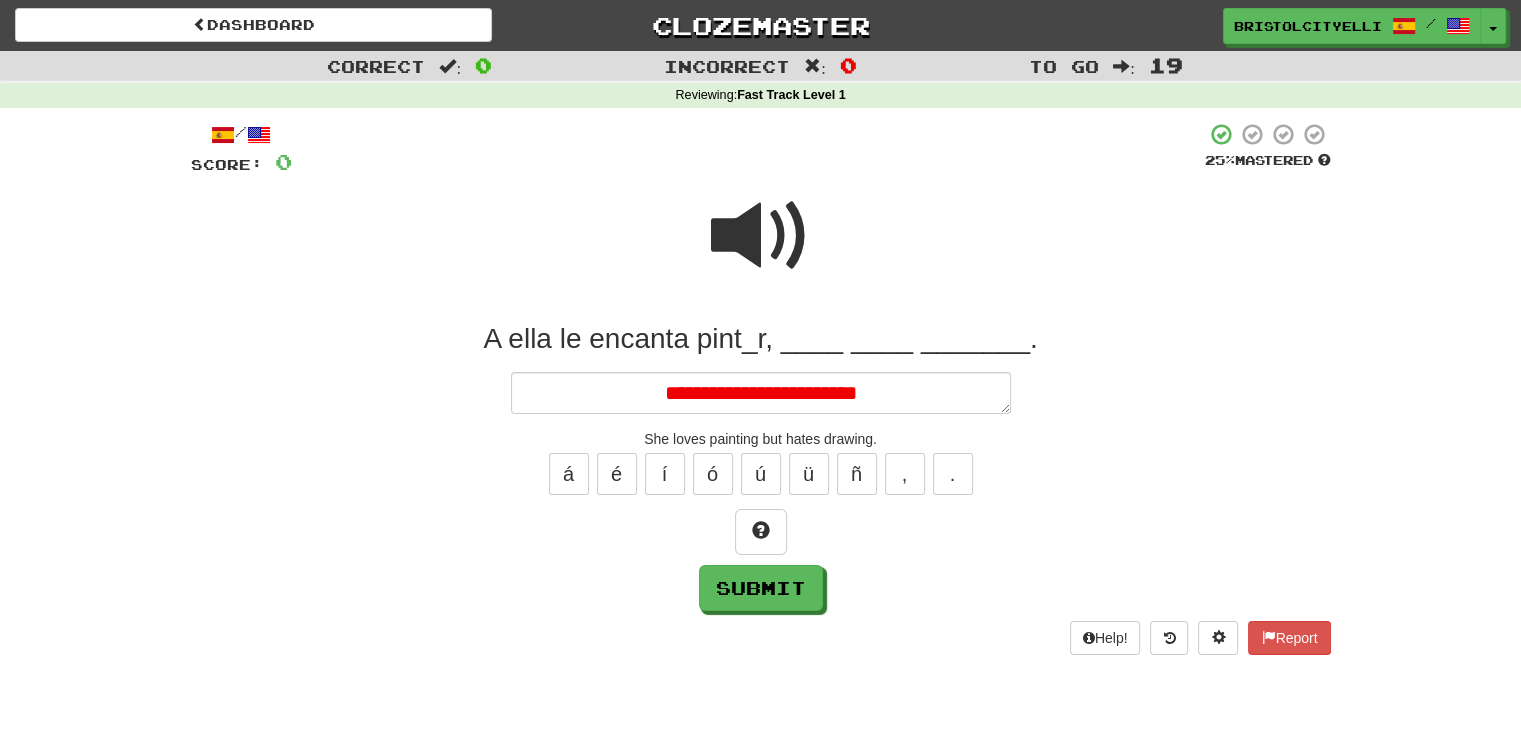 type on "*" 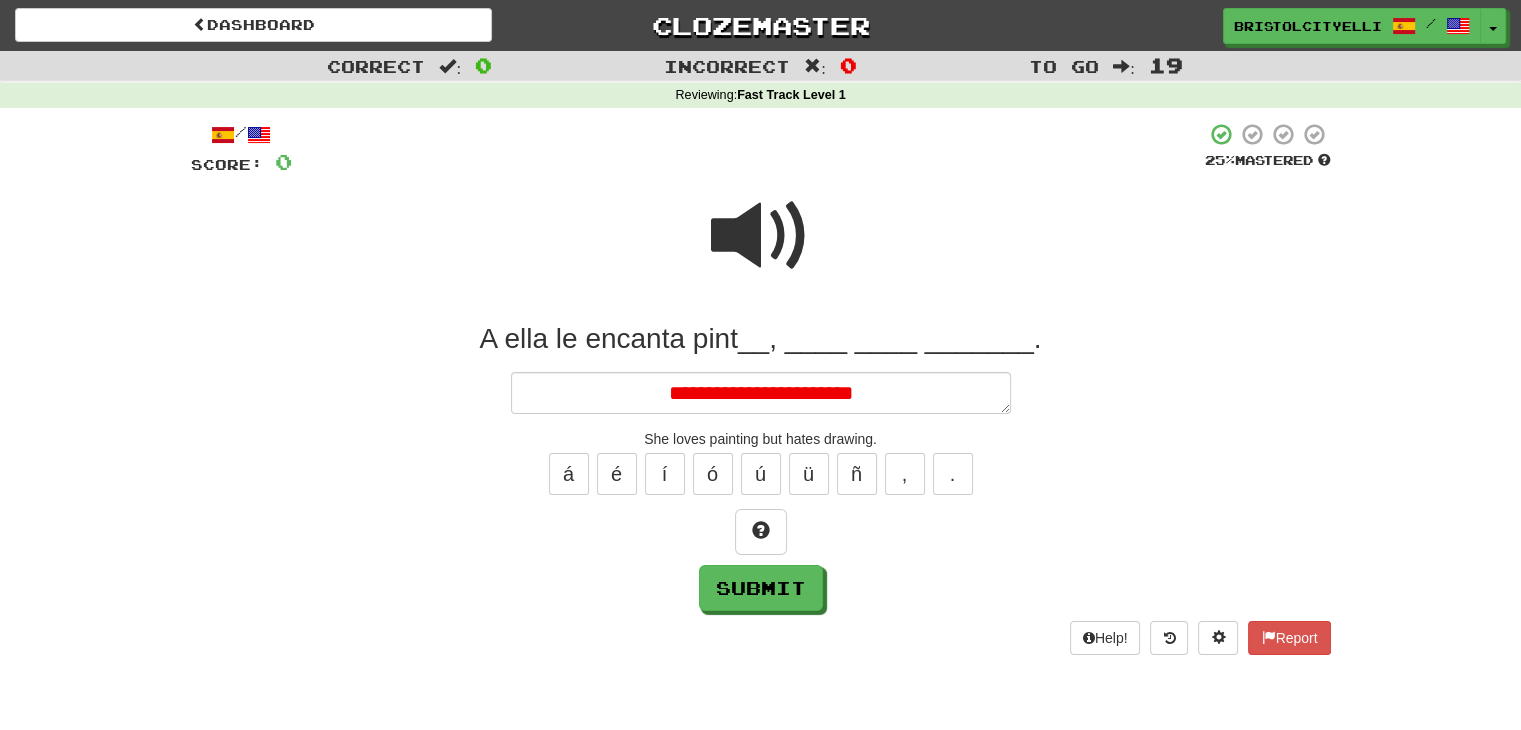 type on "*" 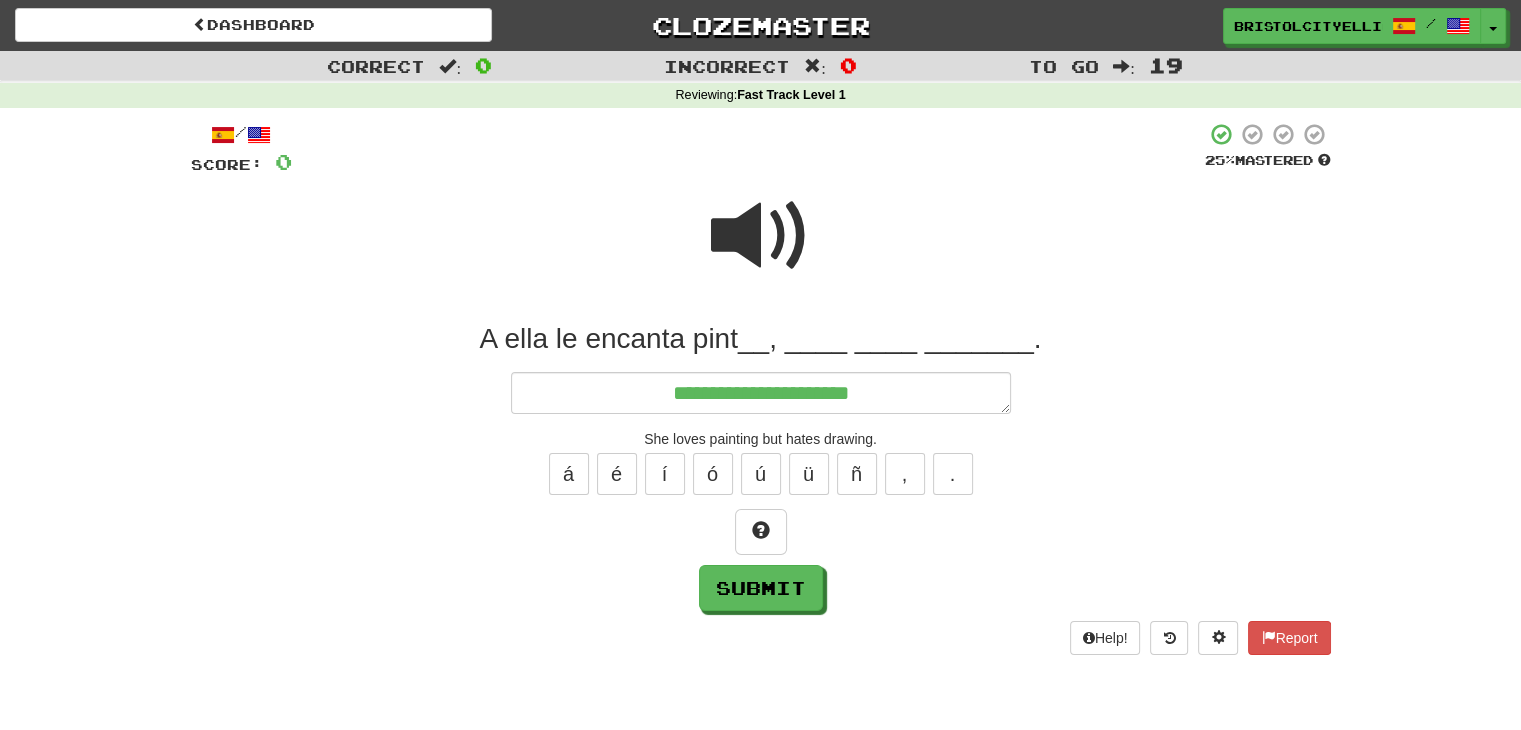 type on "*" 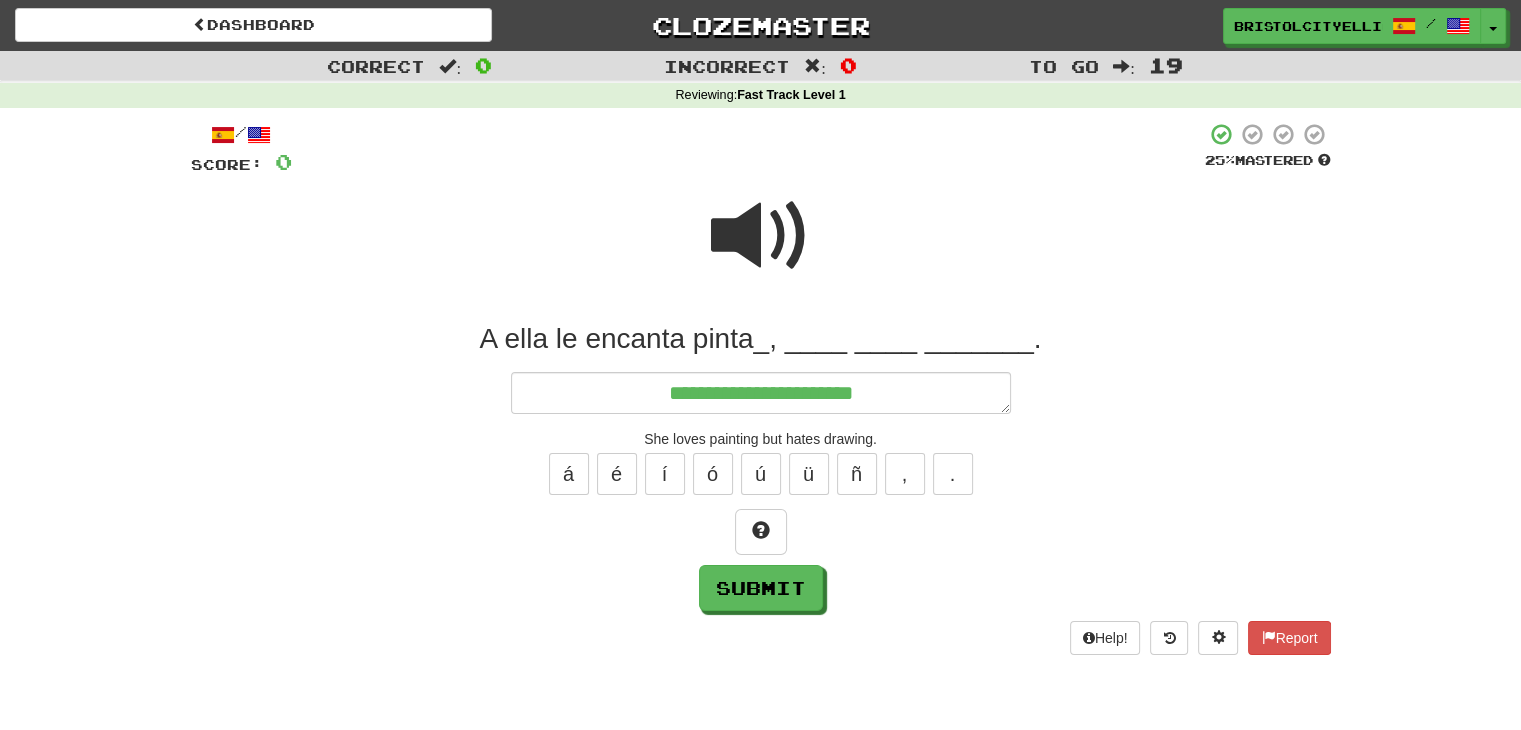 type on "*" 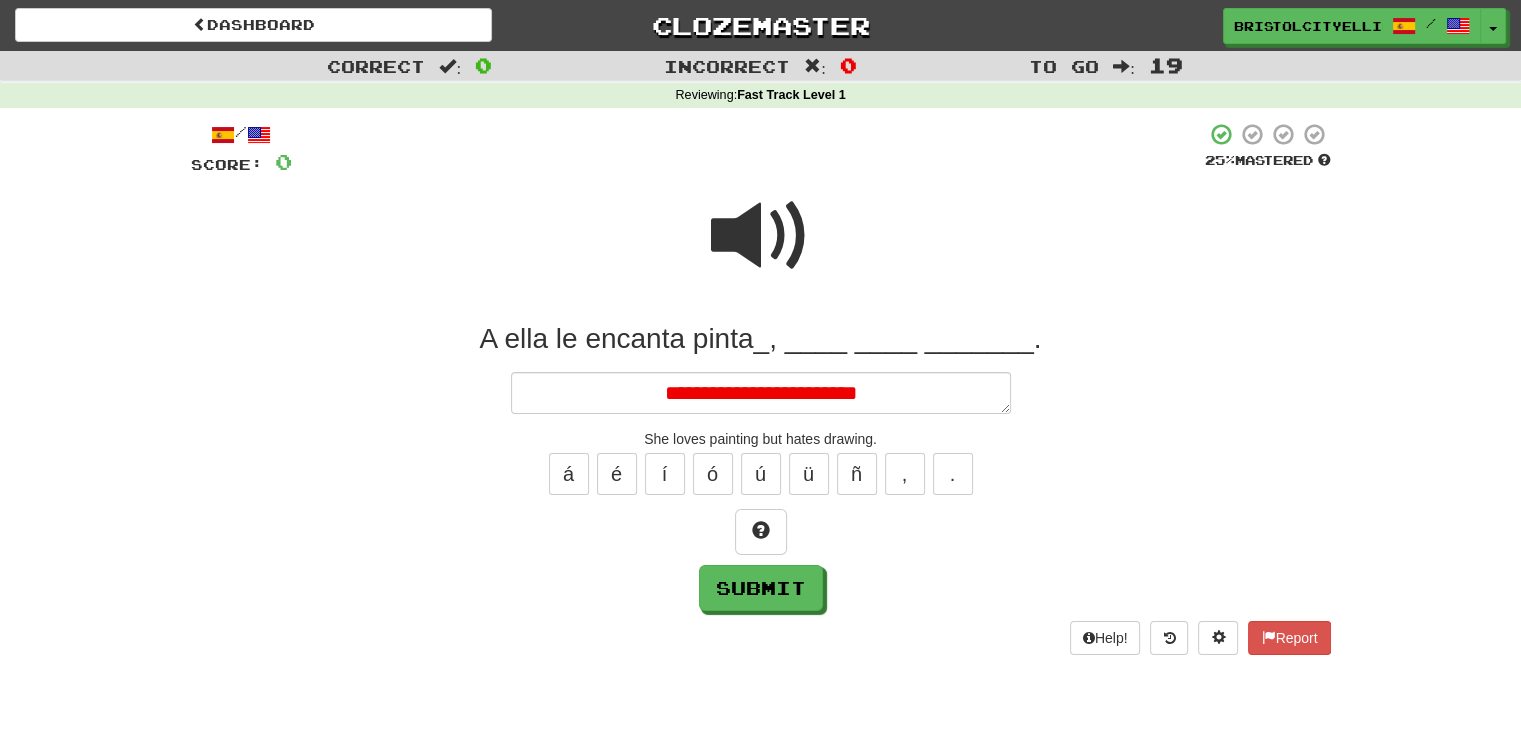 type on "*" 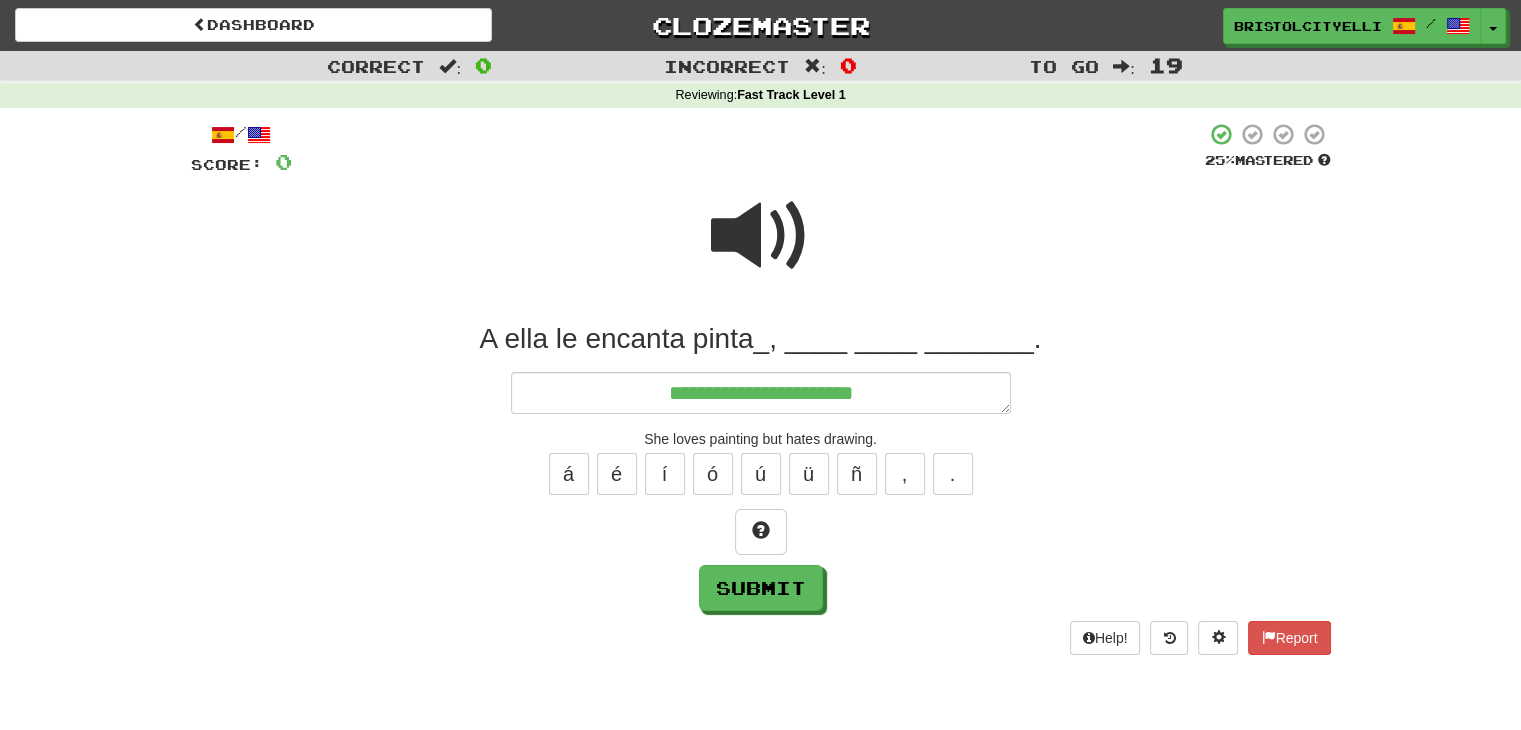 type on "*" 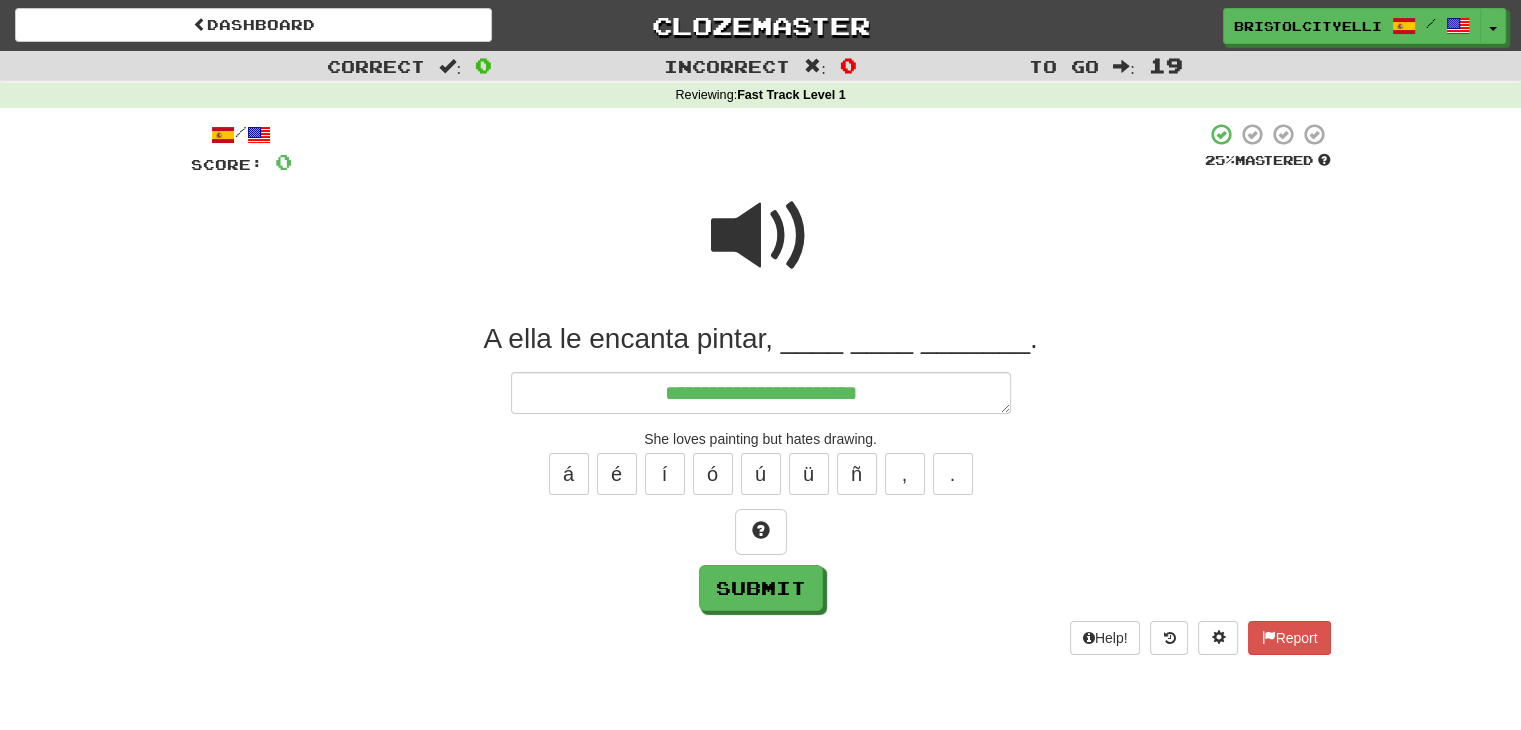type on "*" 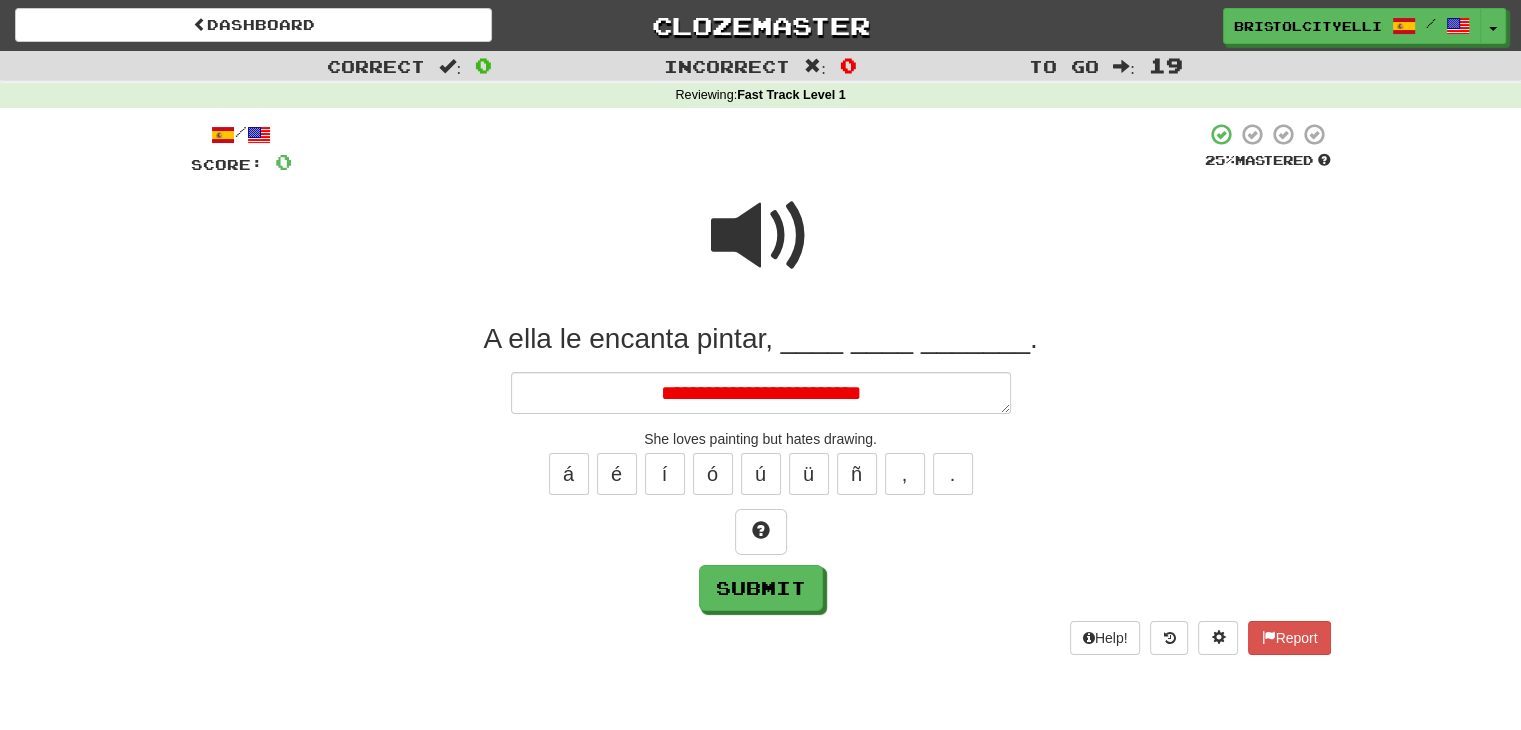 type on "*" 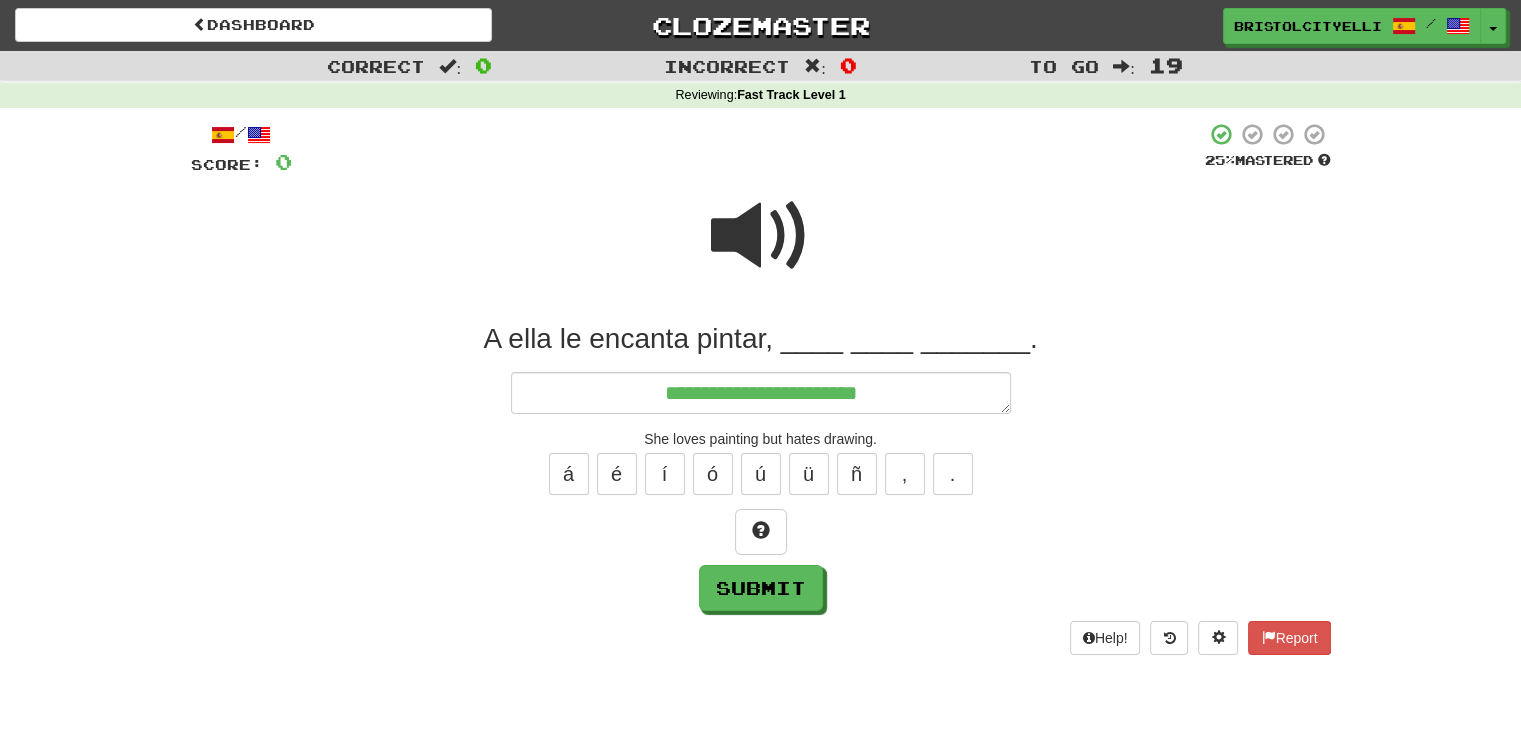 type on "*" 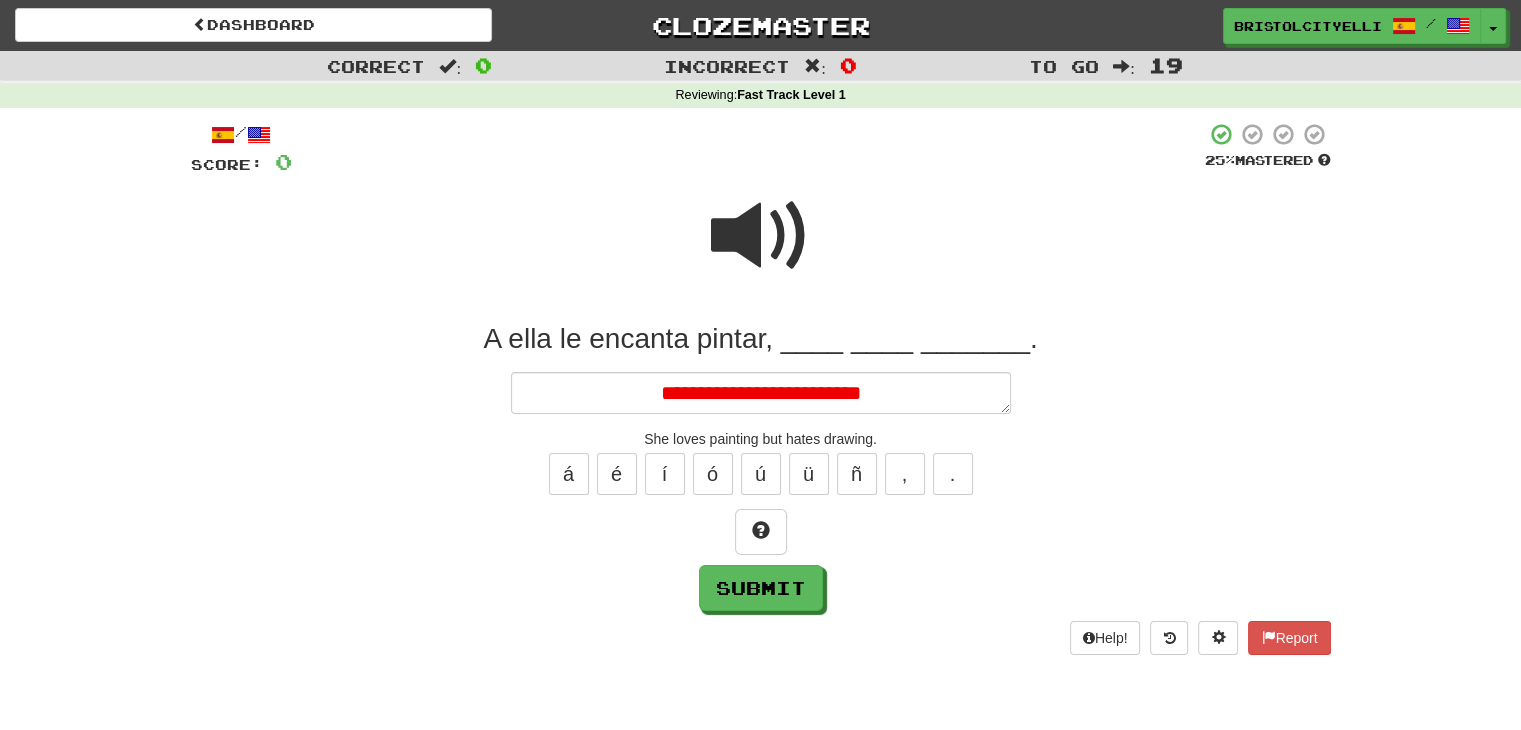 type on "*" 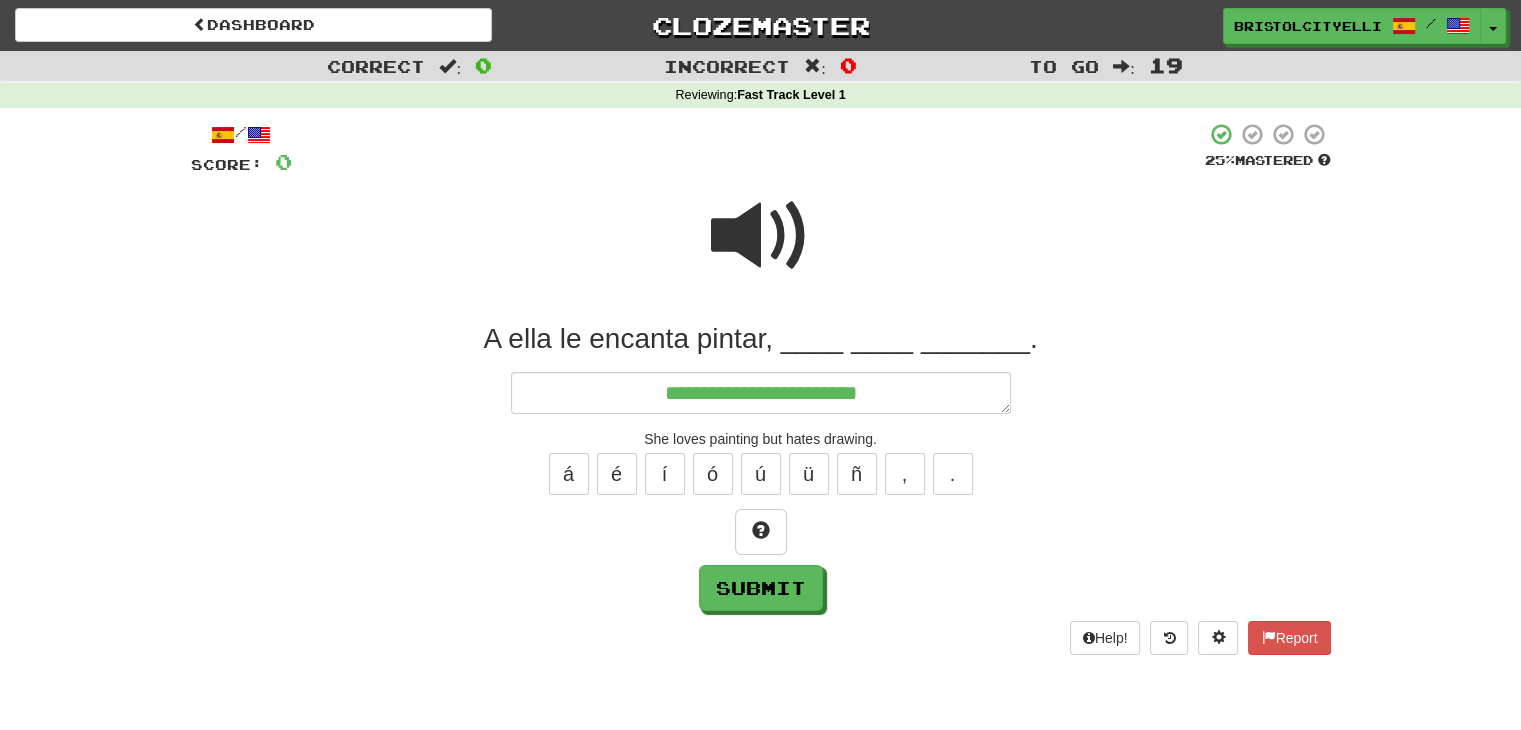 type on "*" 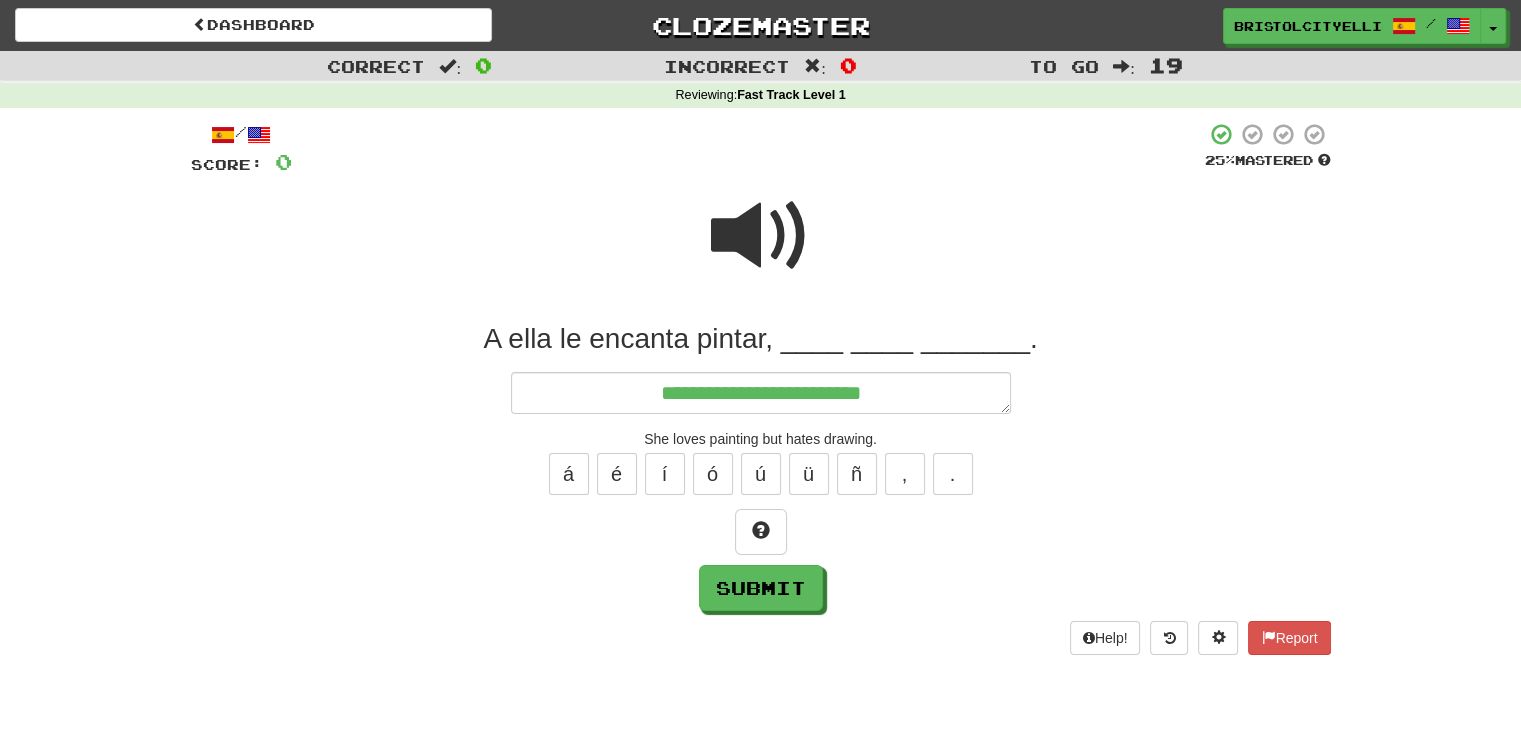 type on "*" 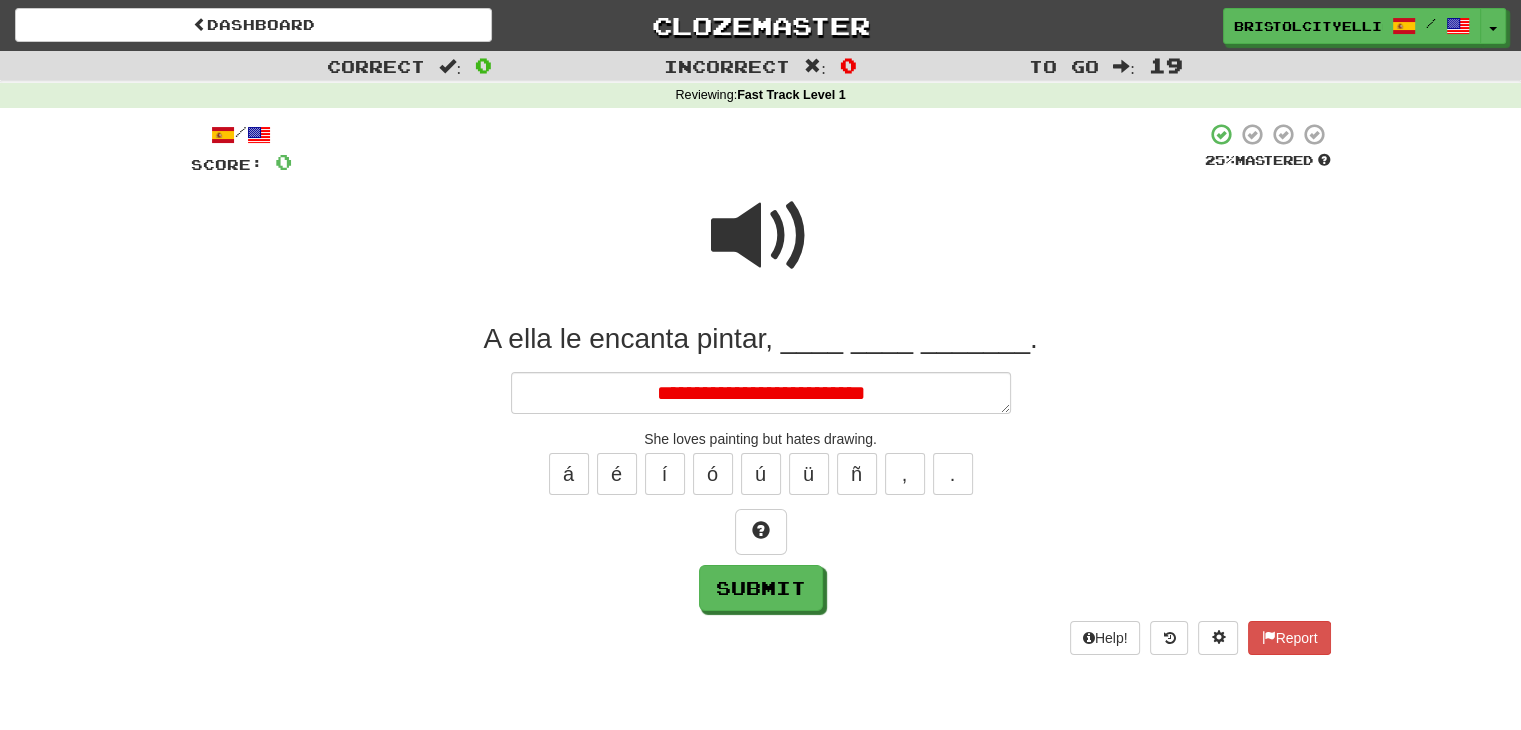 type on "*" 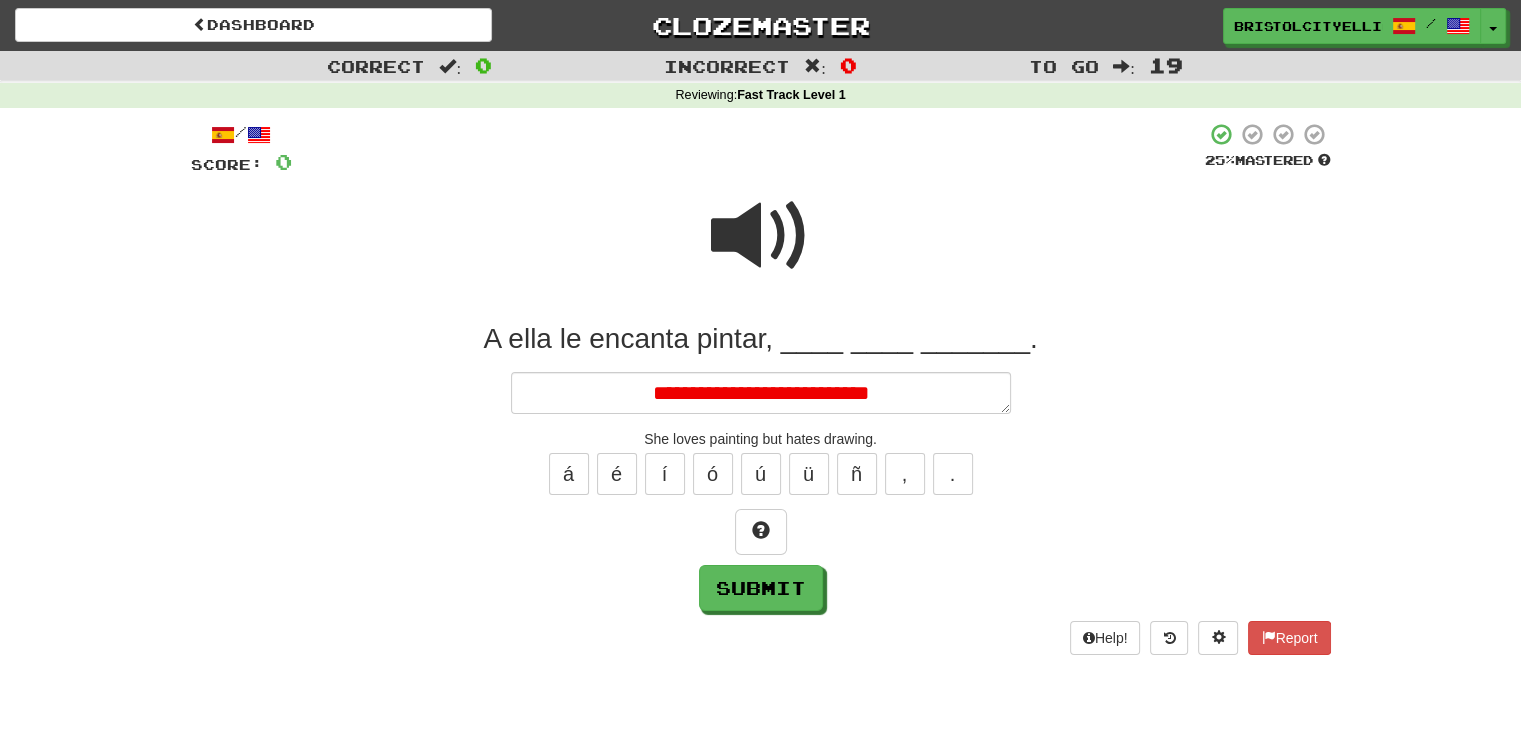 type on "*" 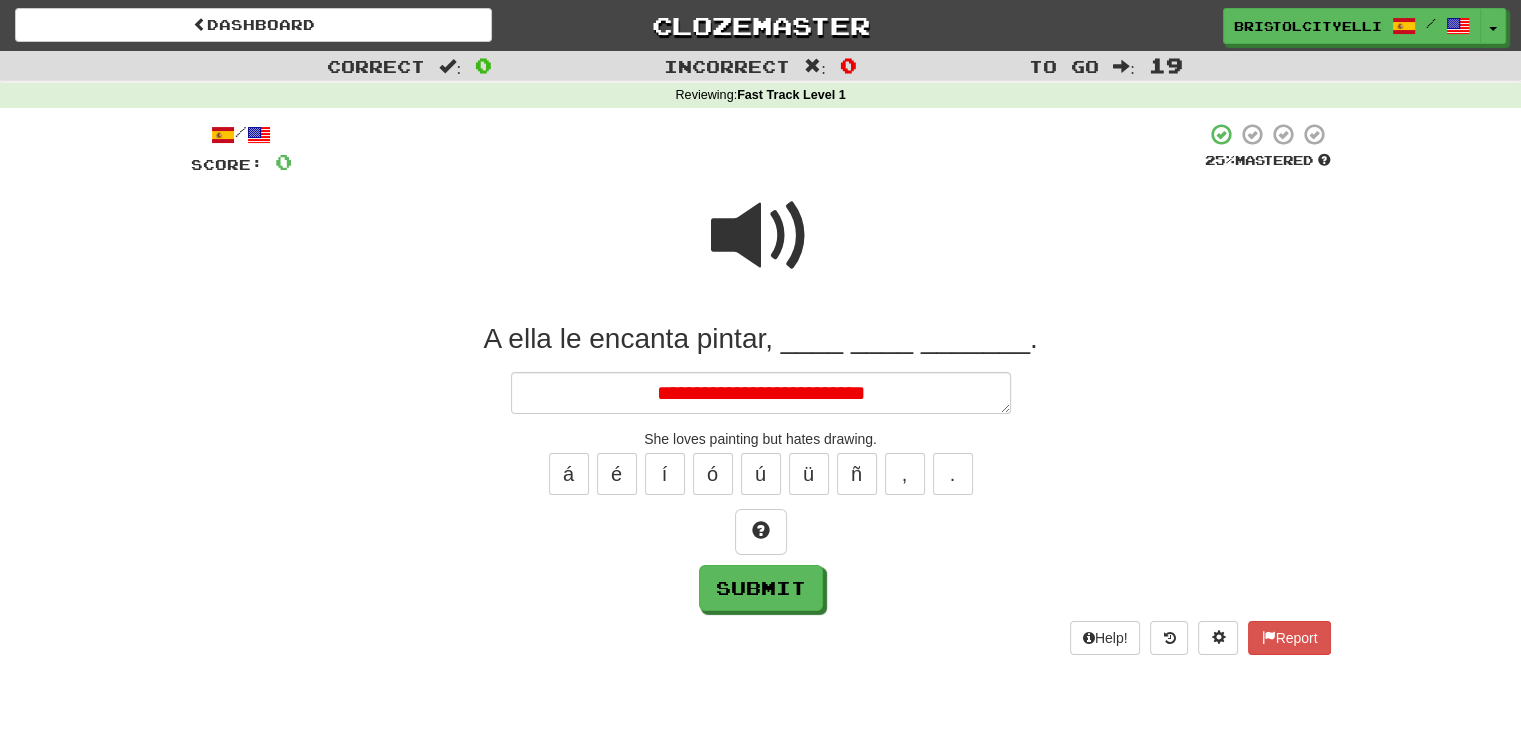type on "*" 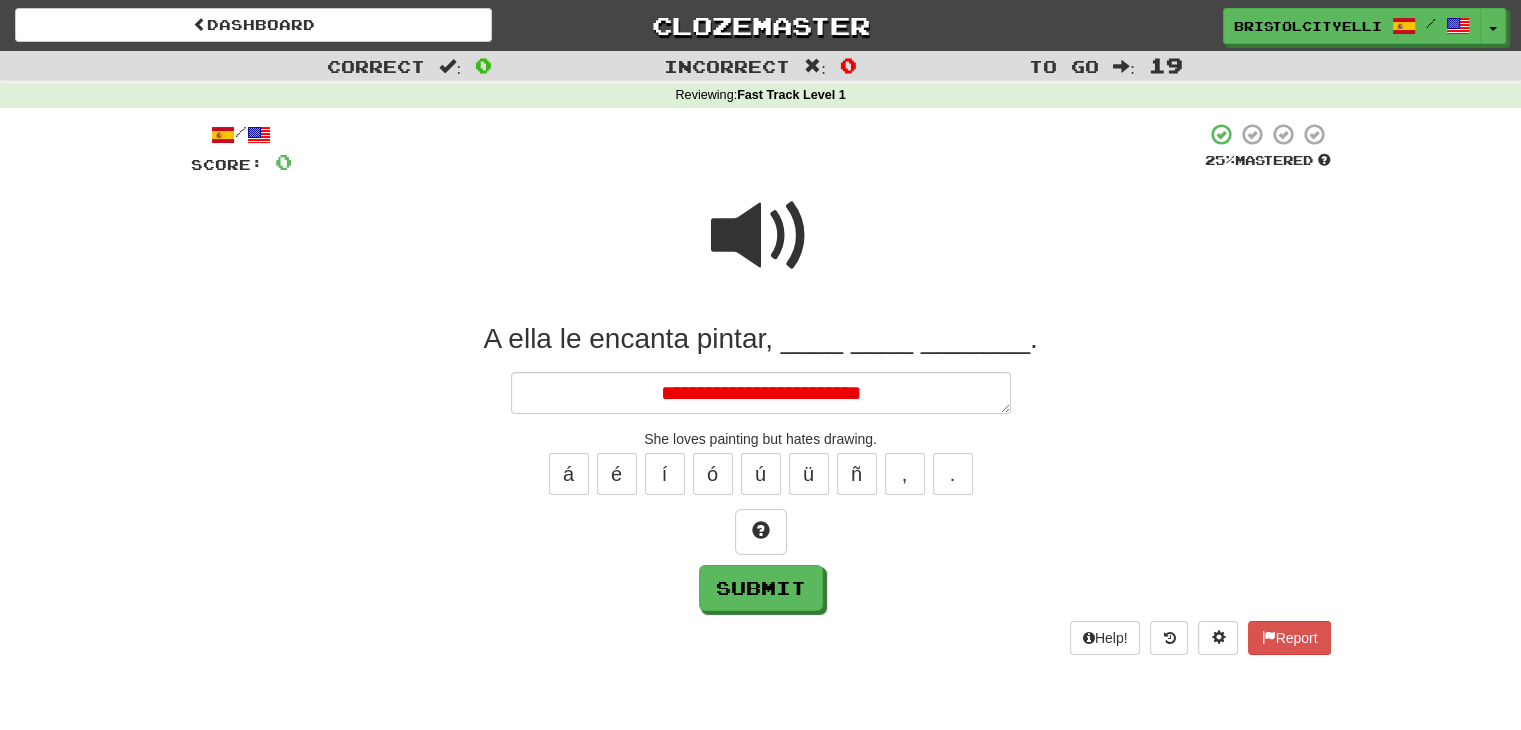 type on "*" 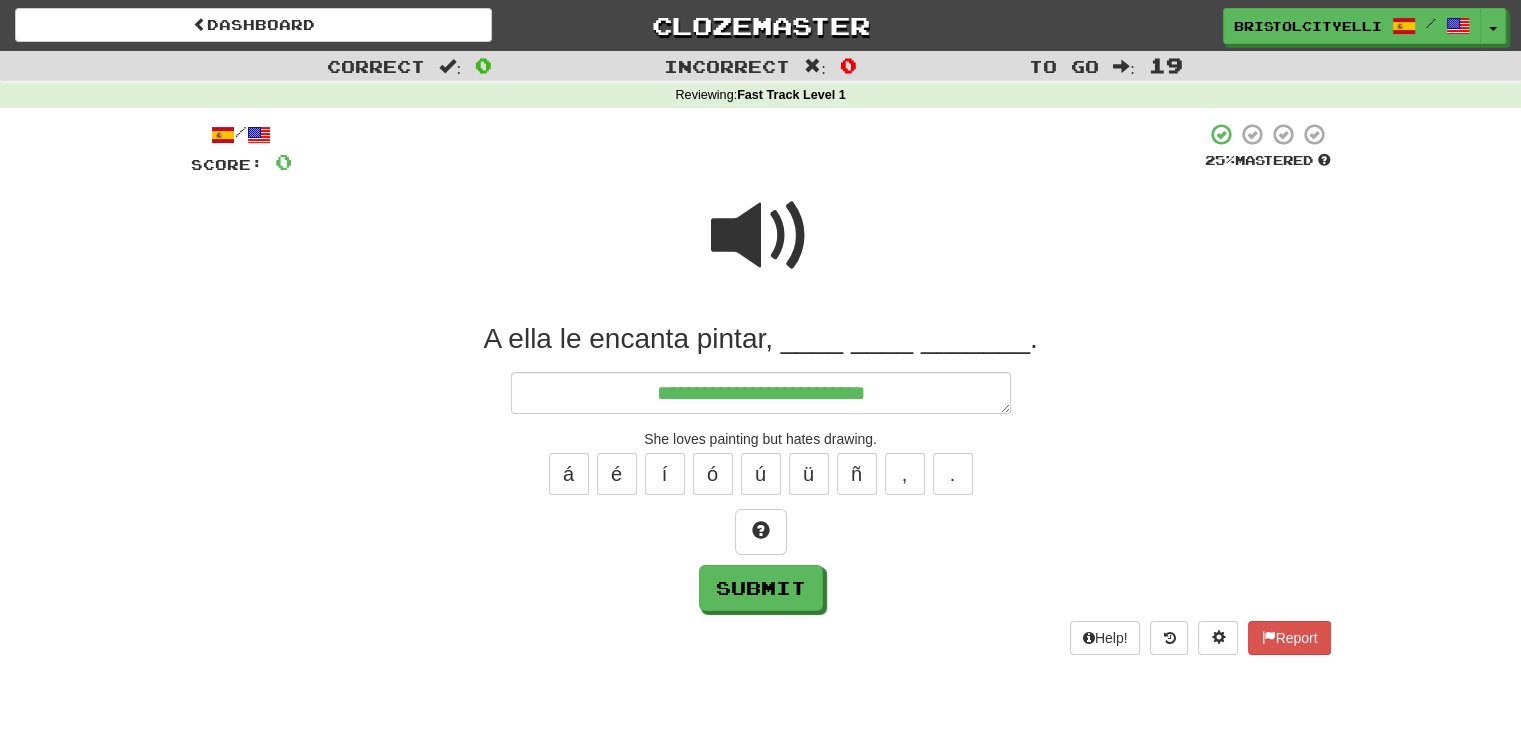 type on "*" 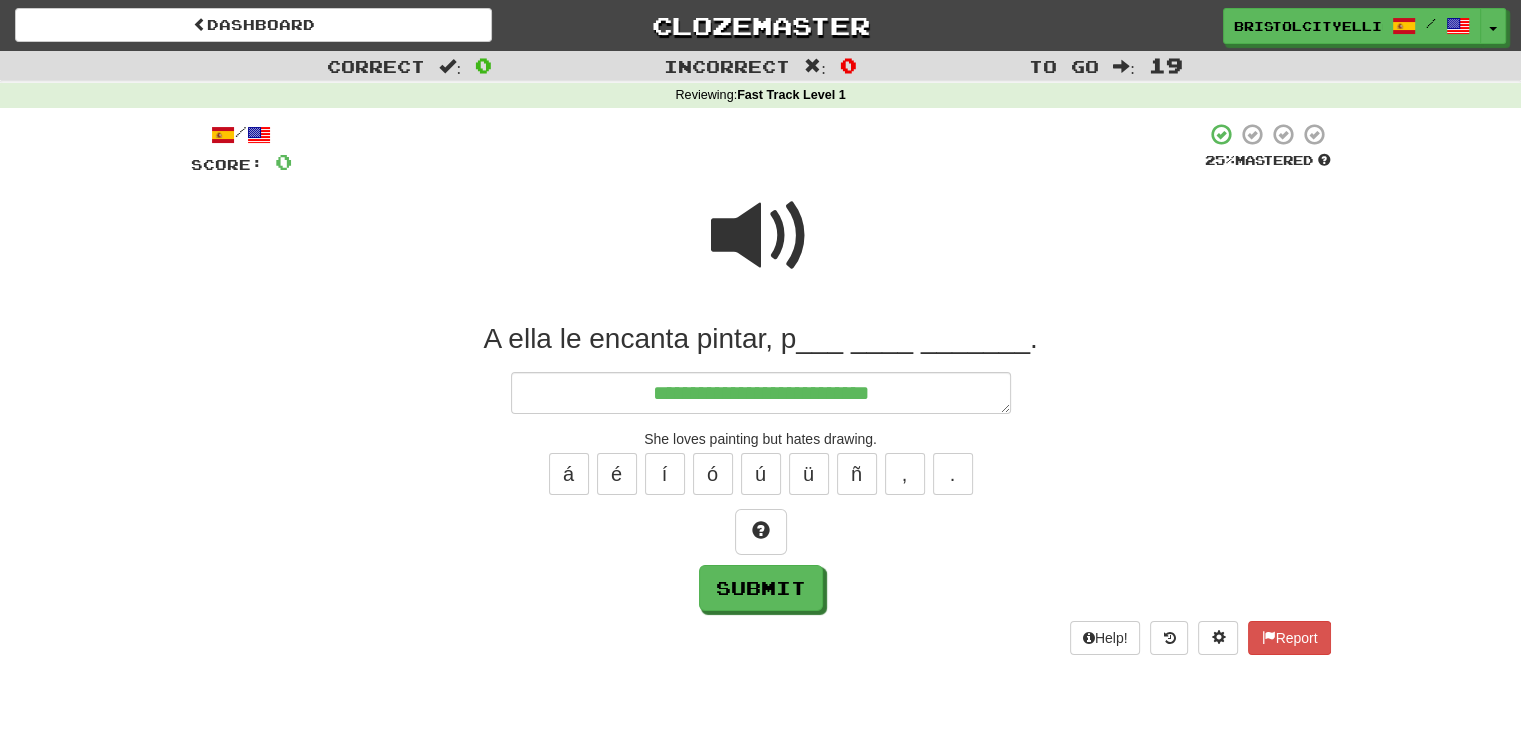 type on "*" 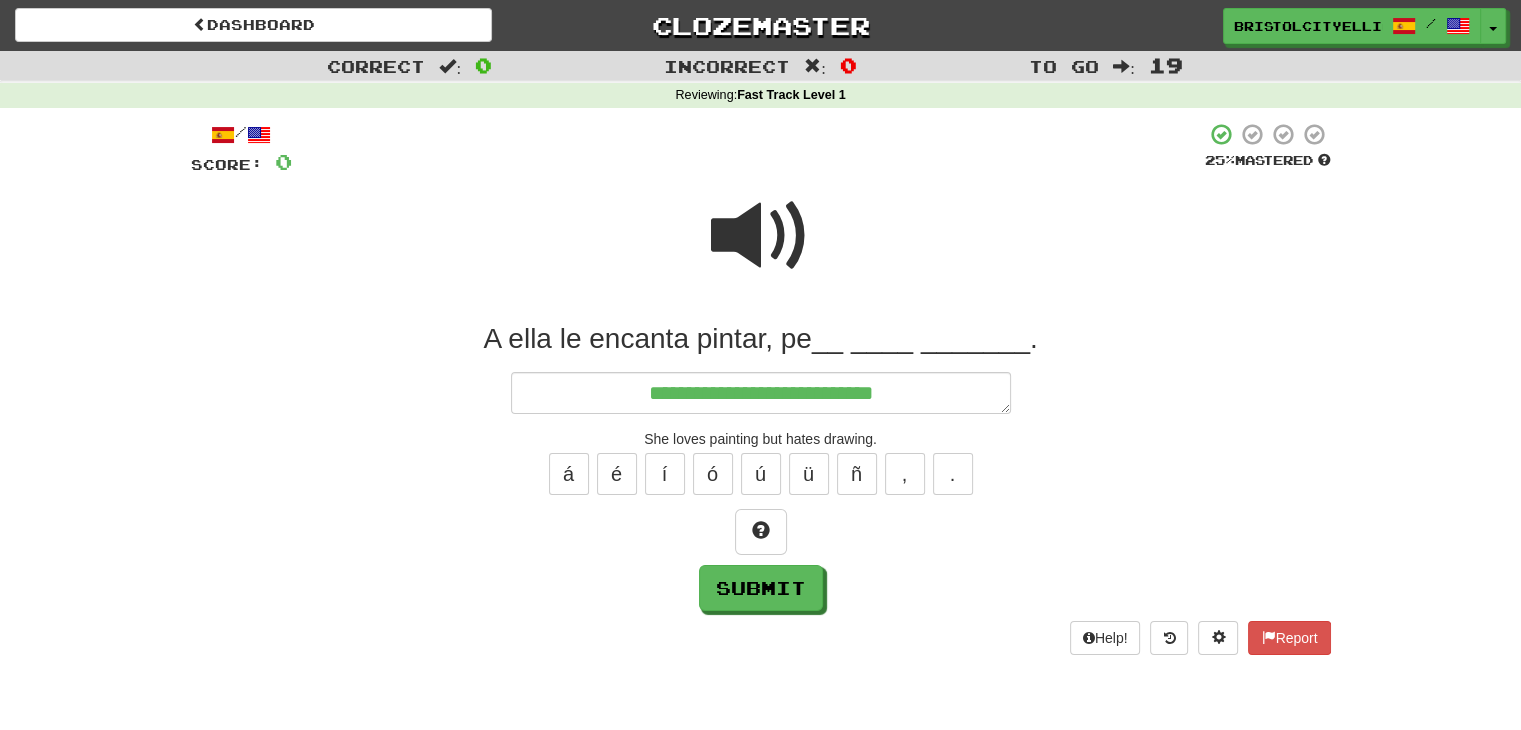 type on "*" 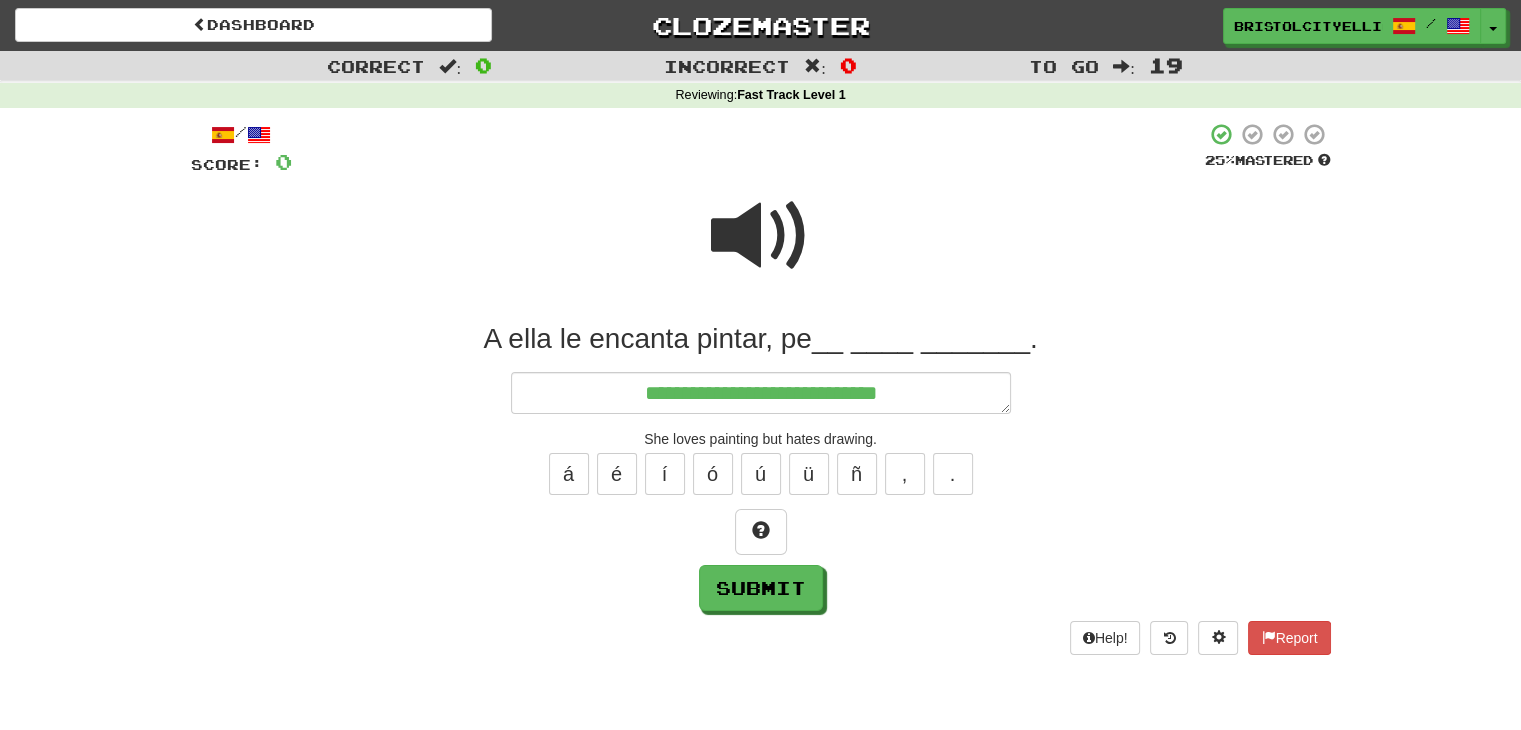 type on "*" 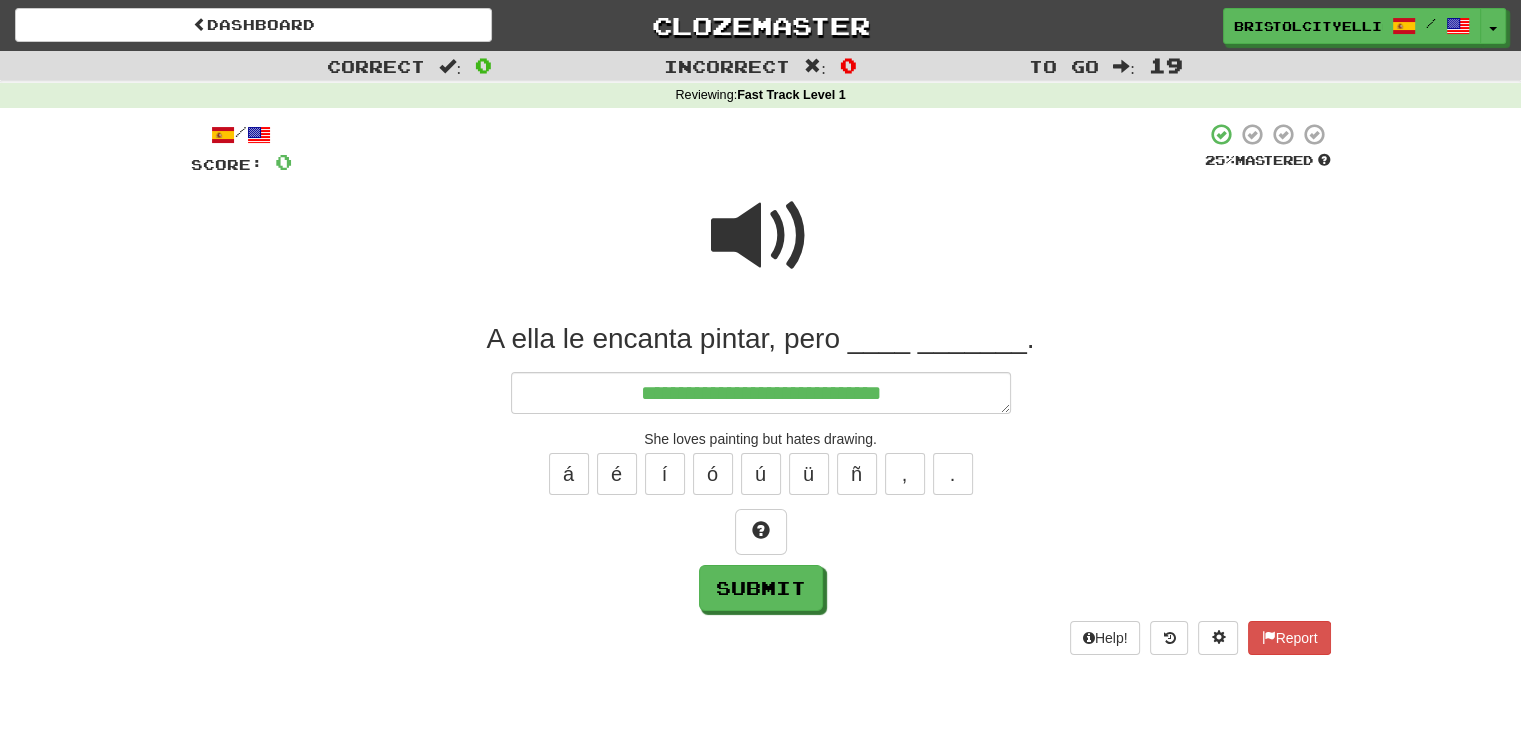 type on "*" 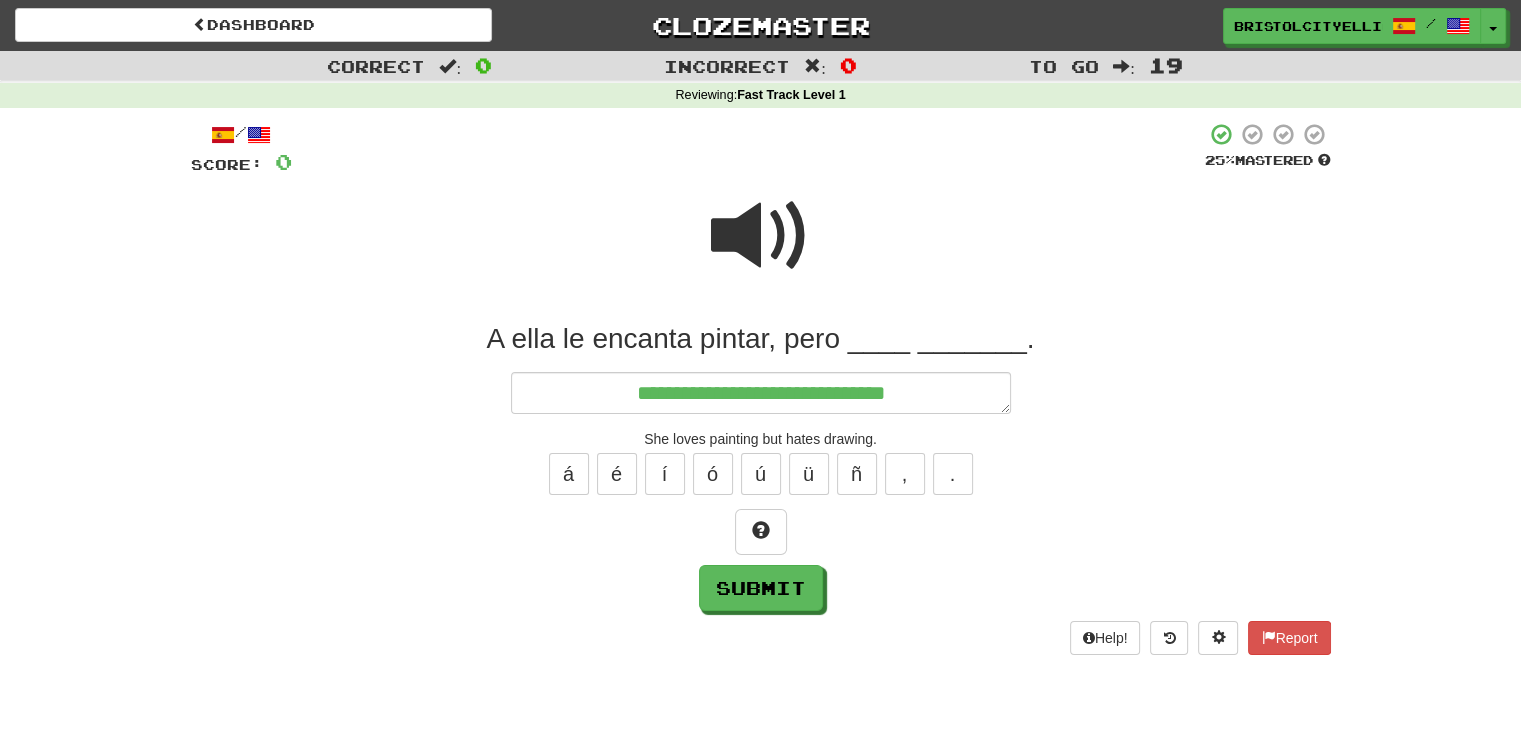 type on "*" 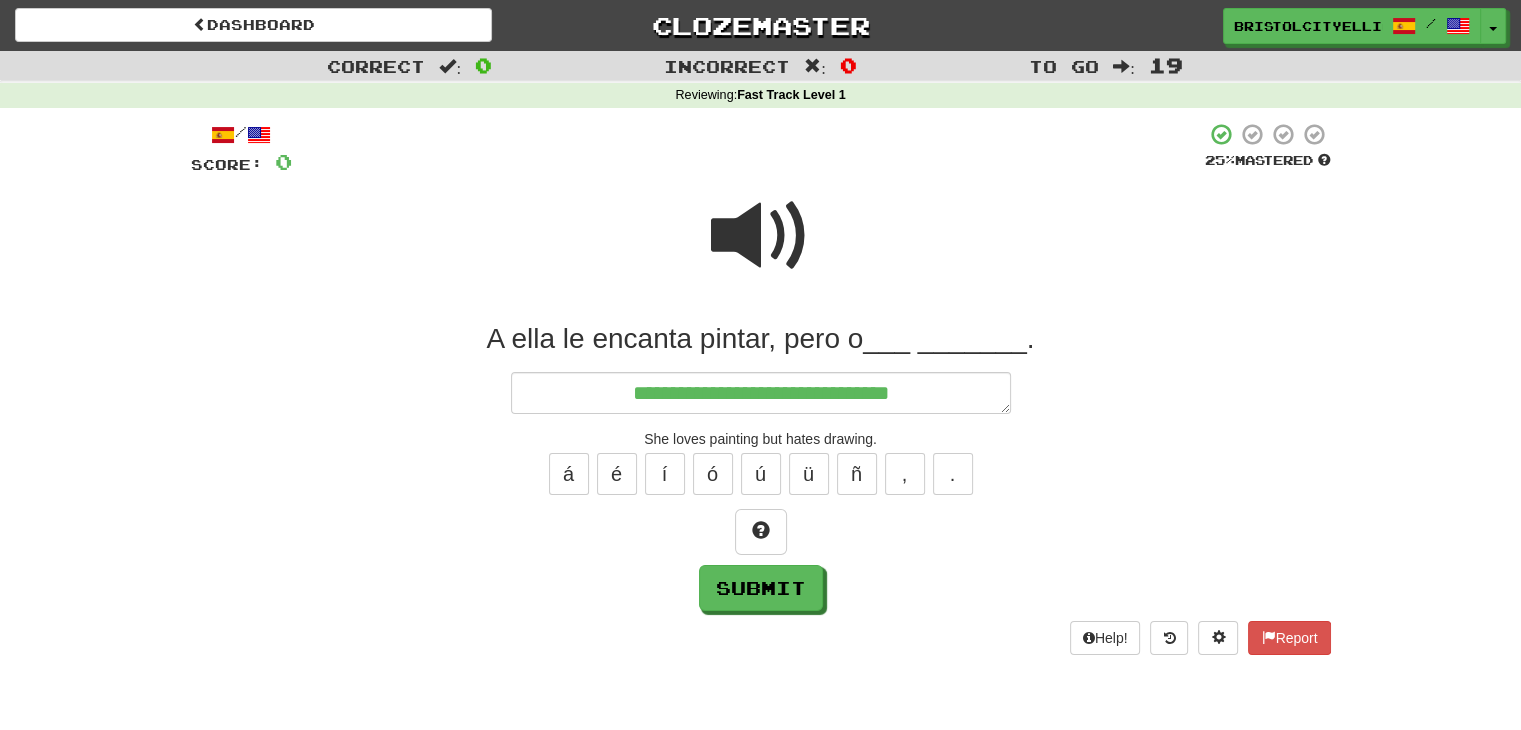 type on "*" 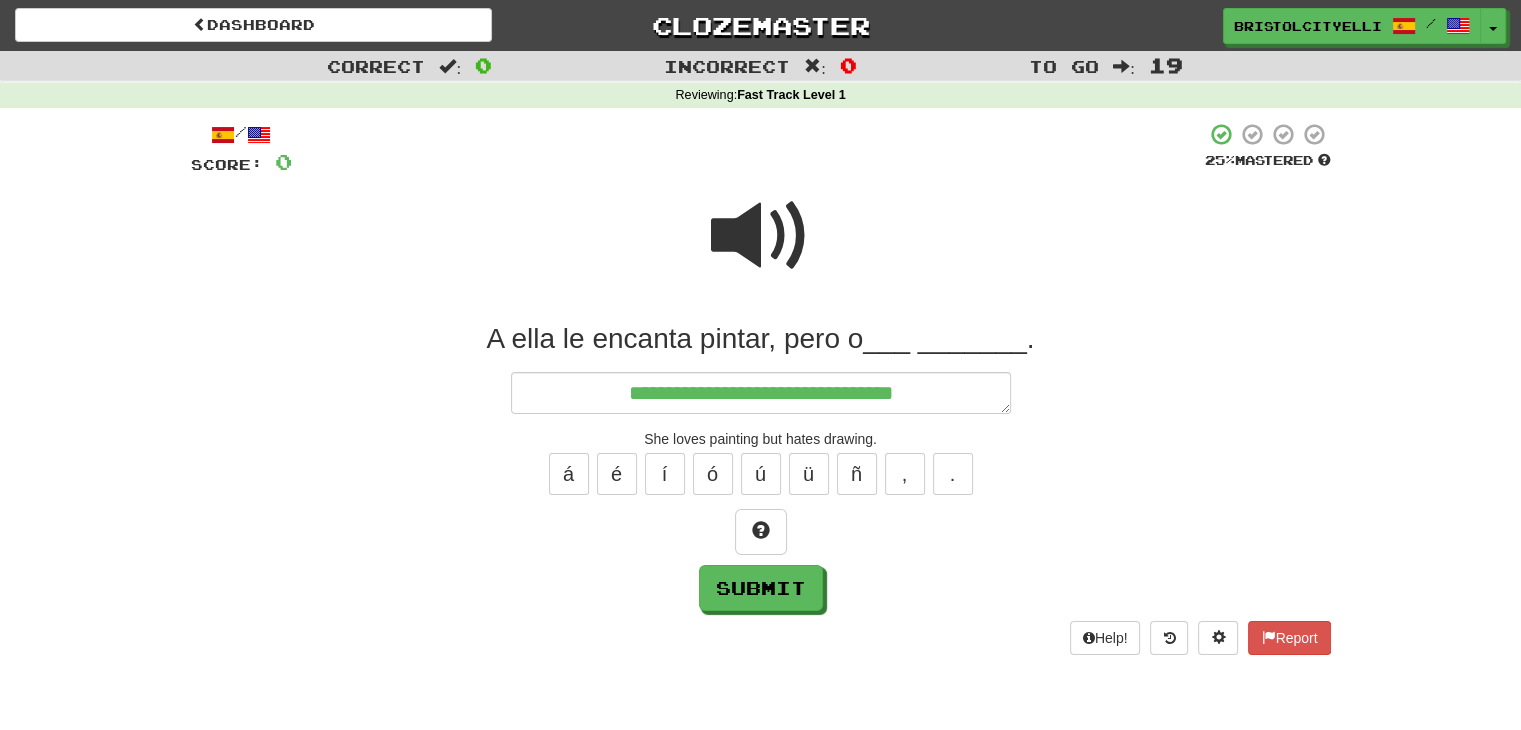 type on "*" 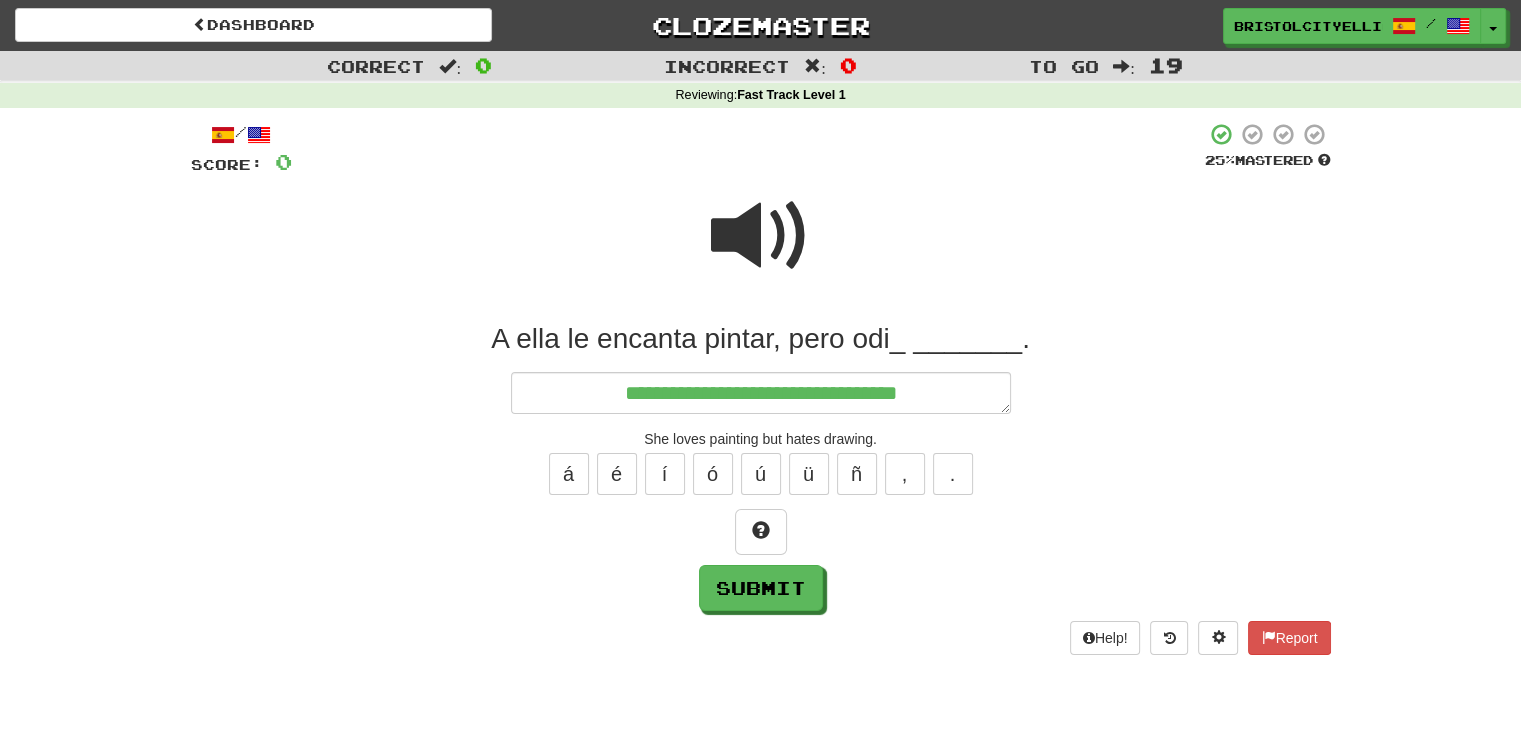 type on "*" 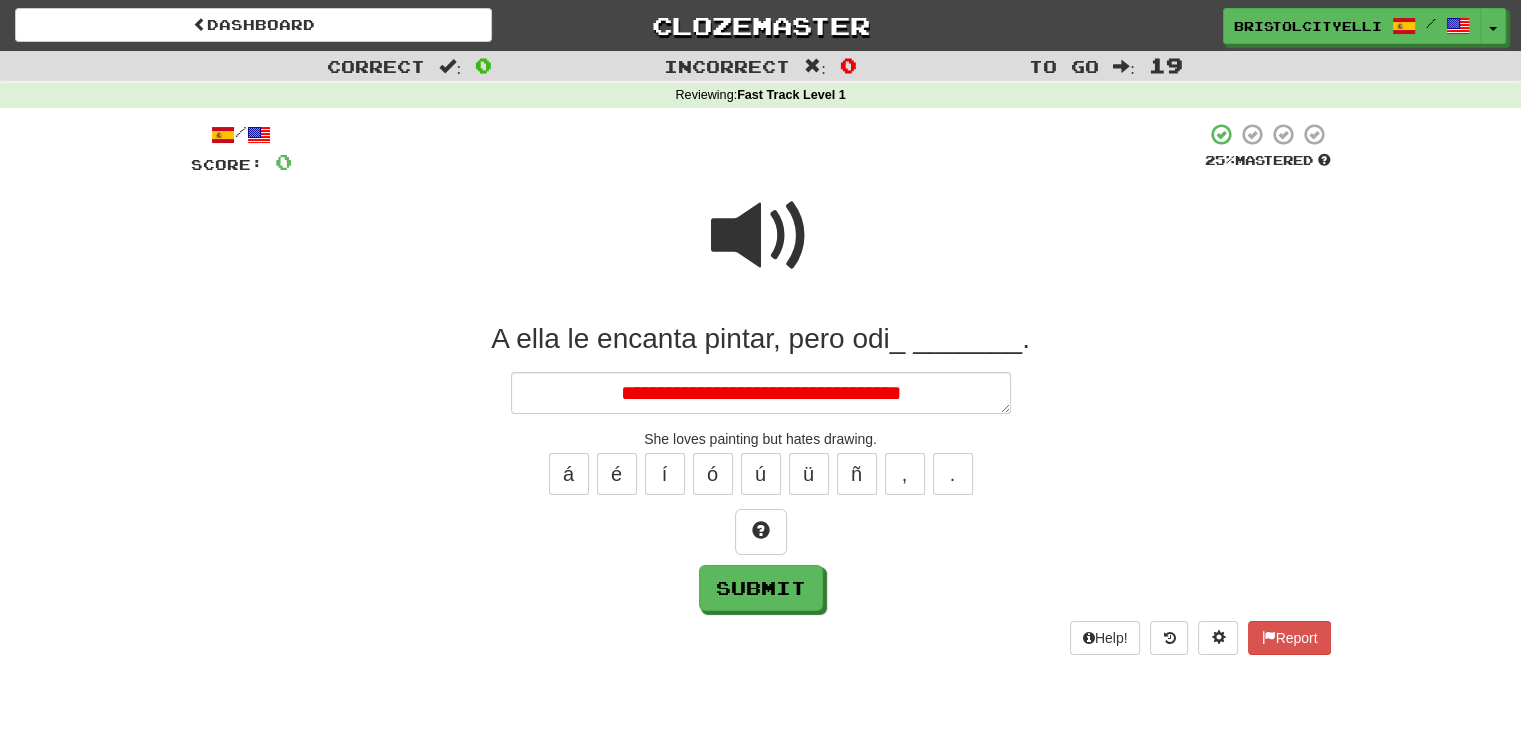 type on "*" 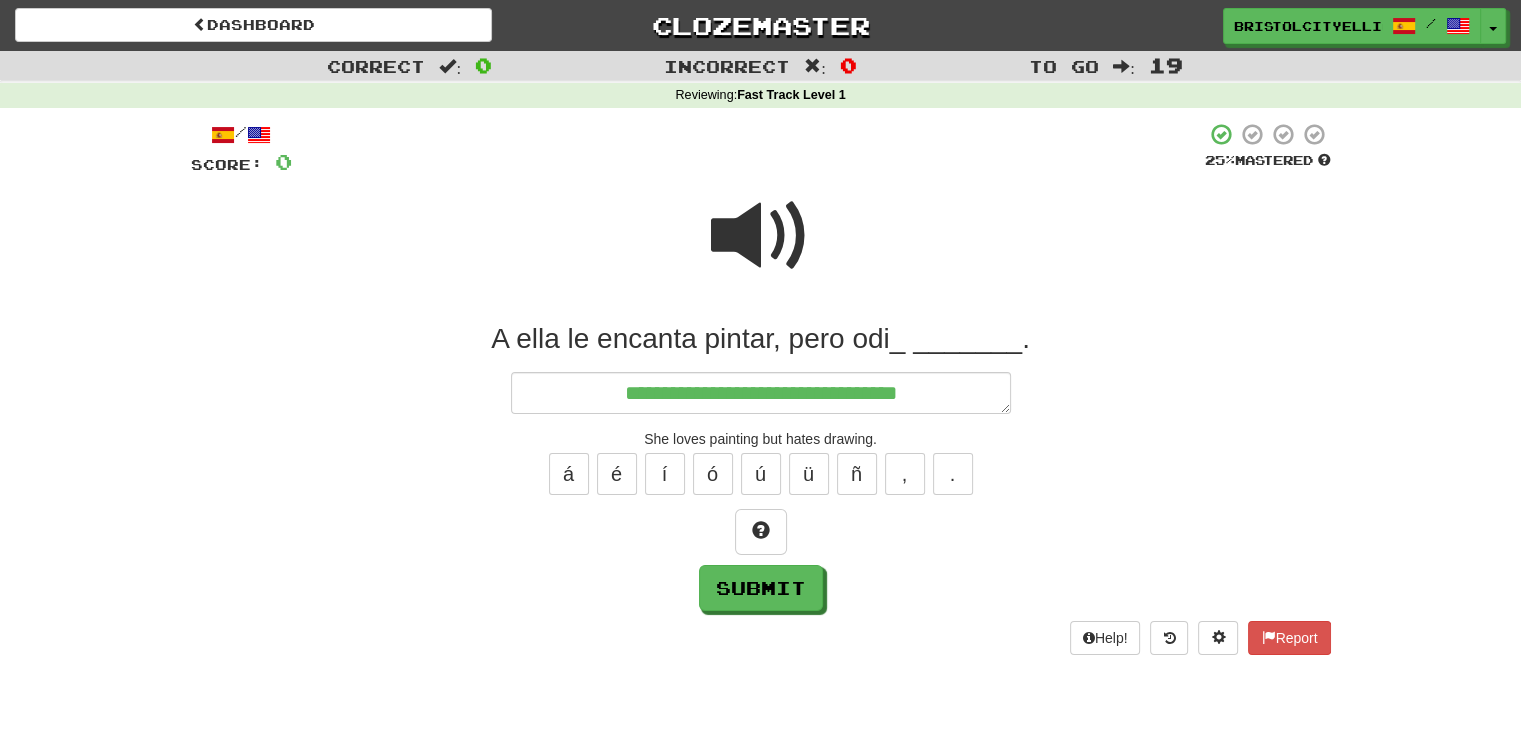 type on "*" 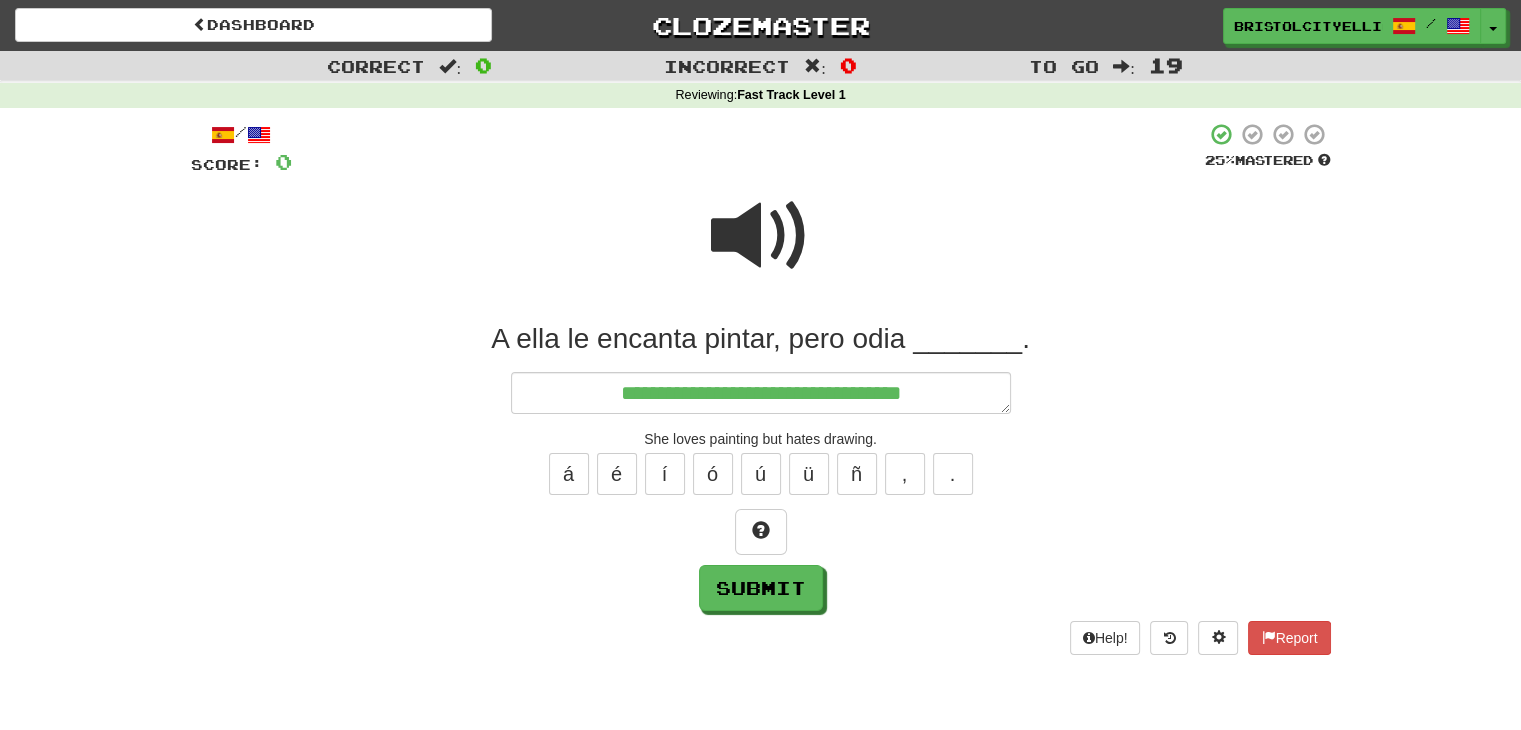 type on "*" 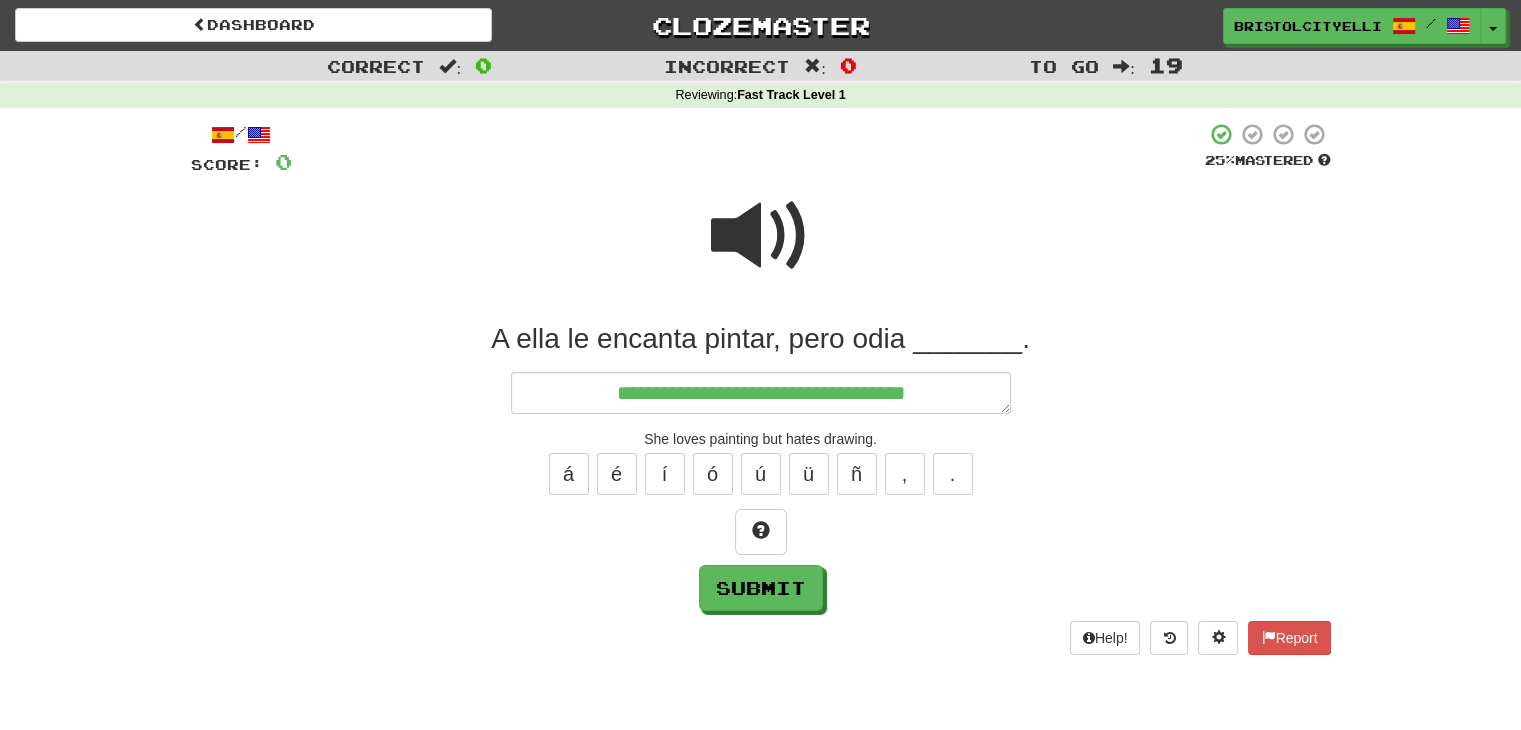 type on "*" 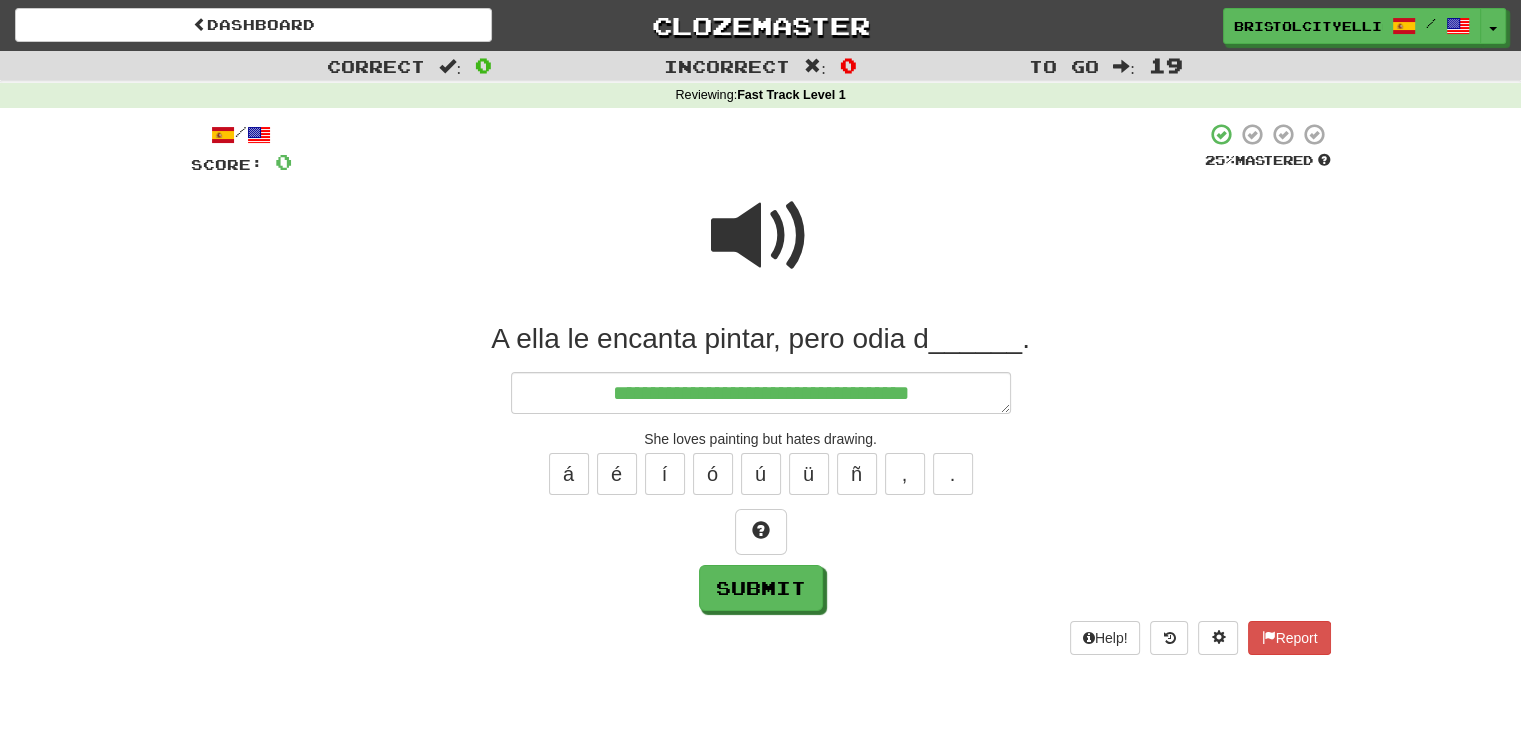 type on "*" 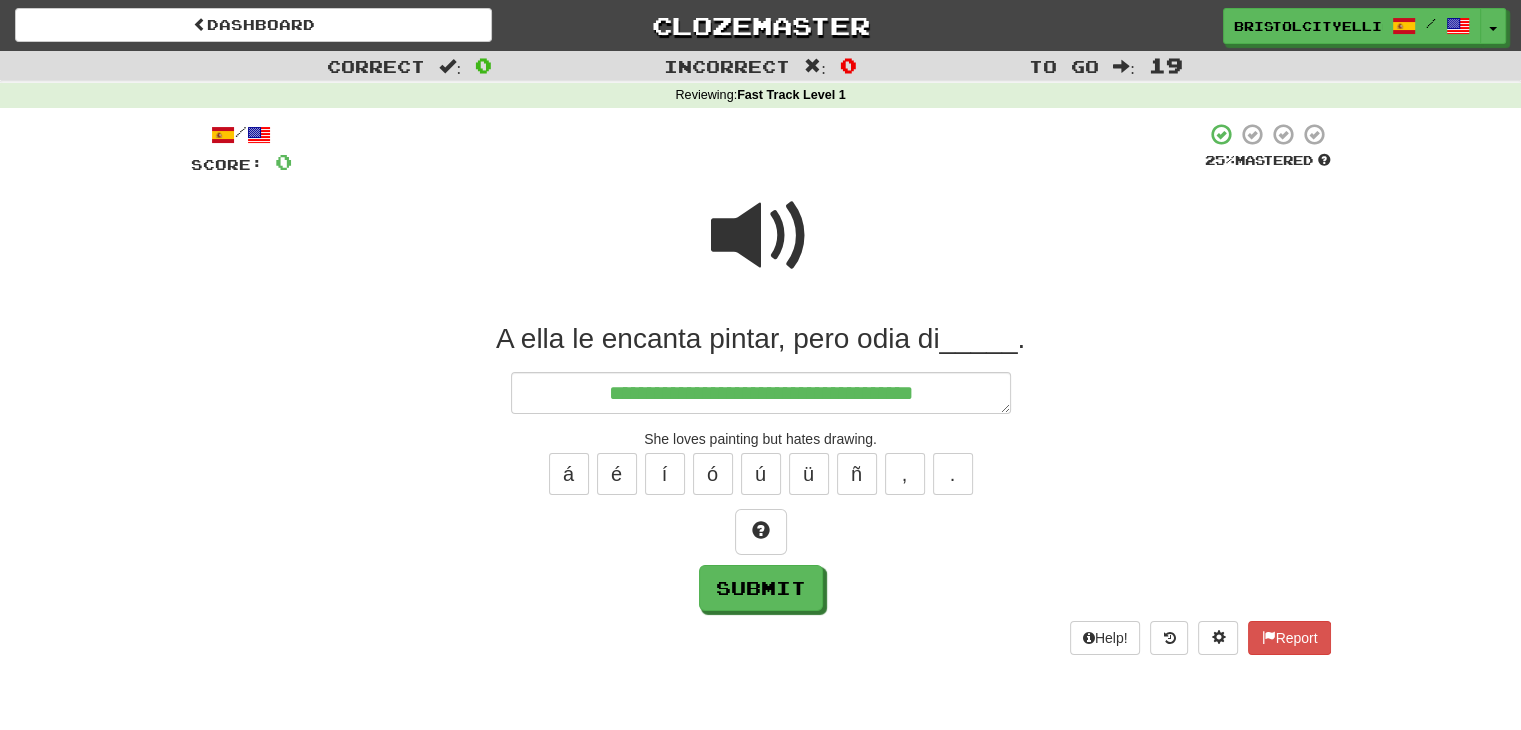 type on "*" 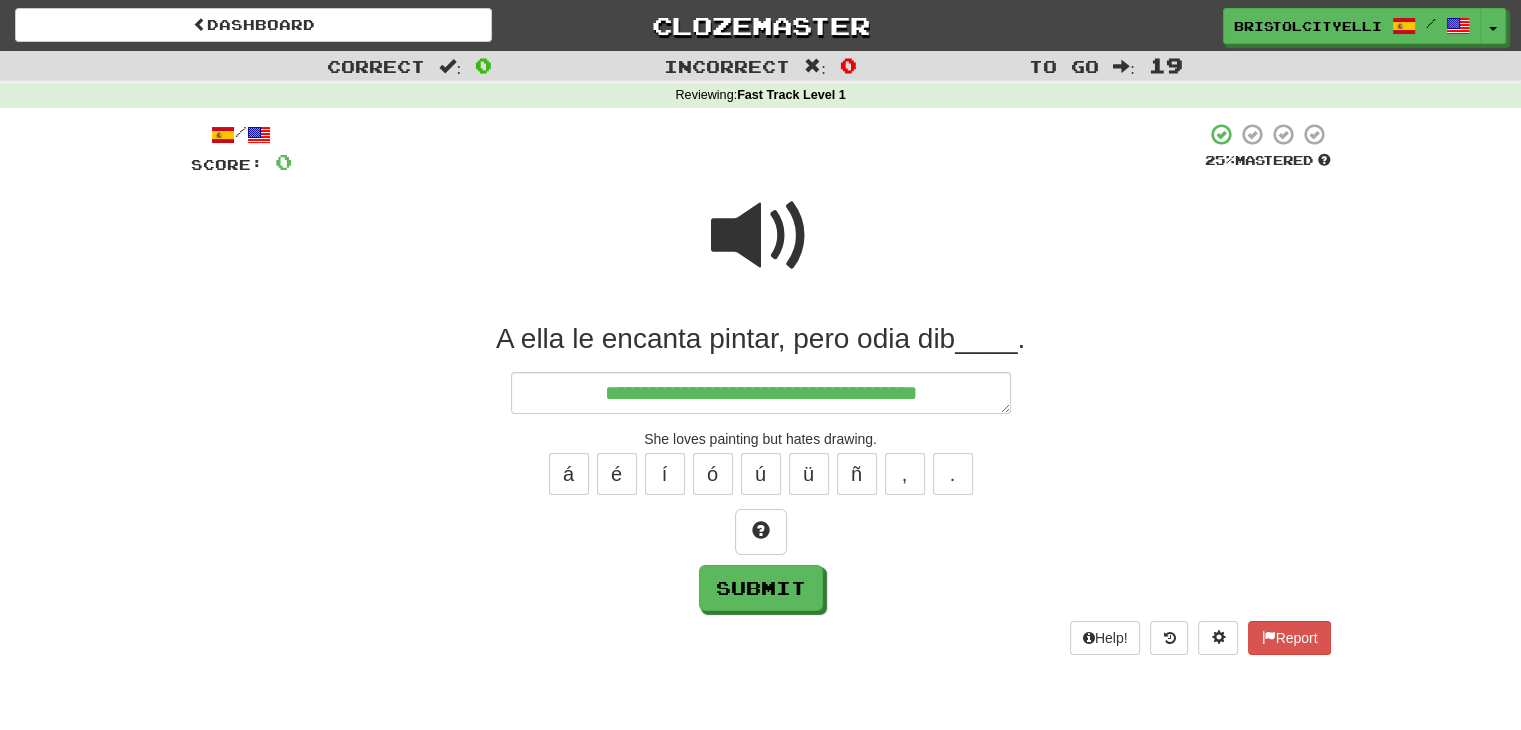 type on "*" 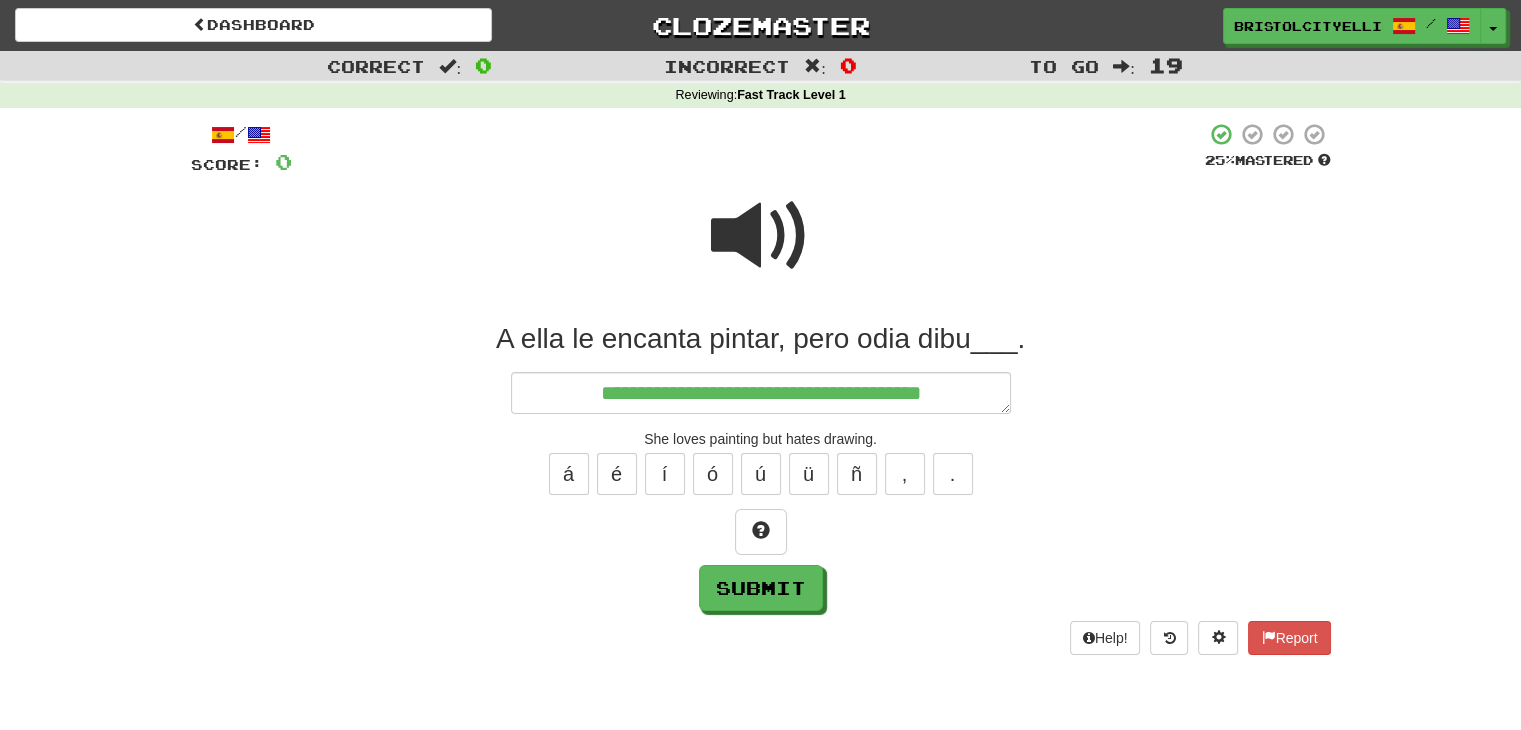 type on "*" 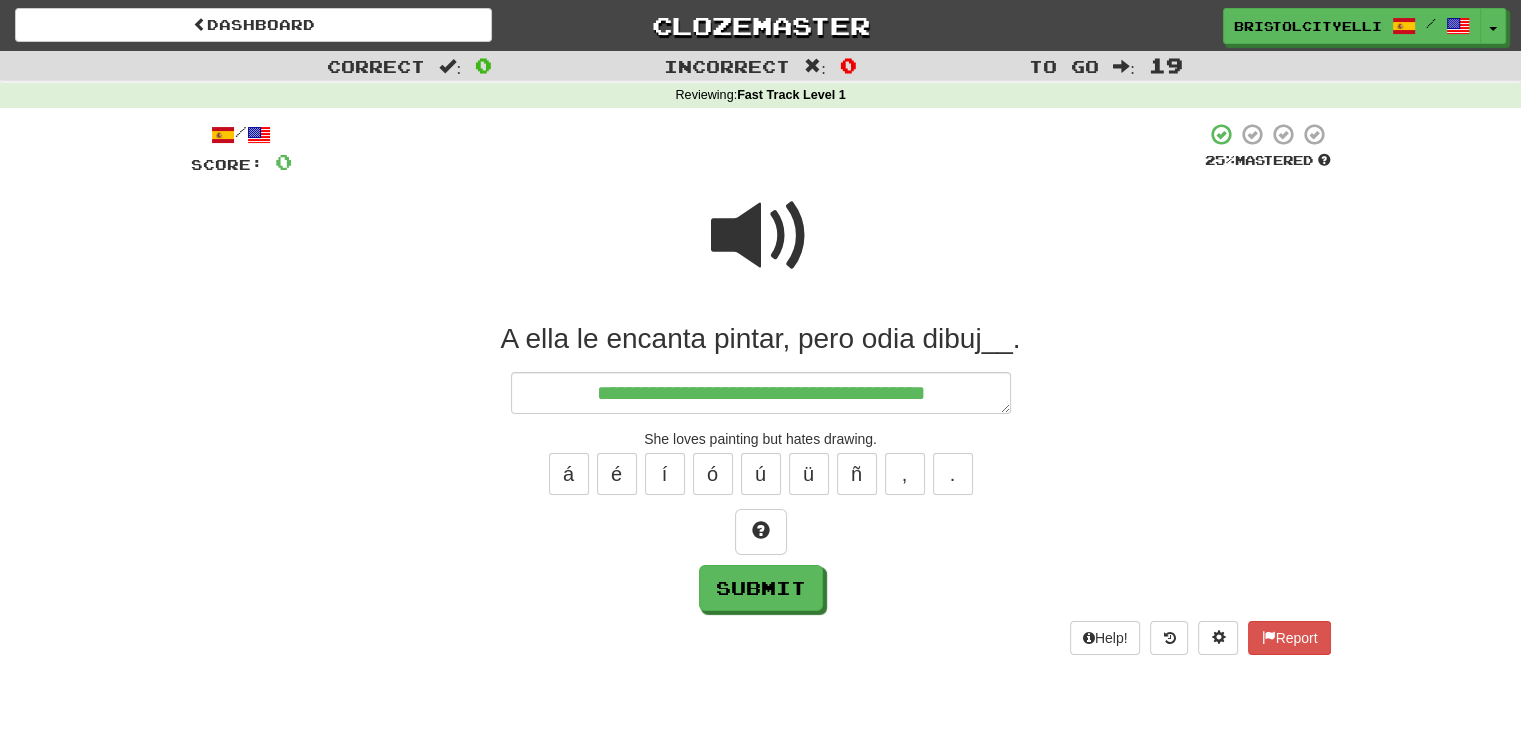 type on "*" 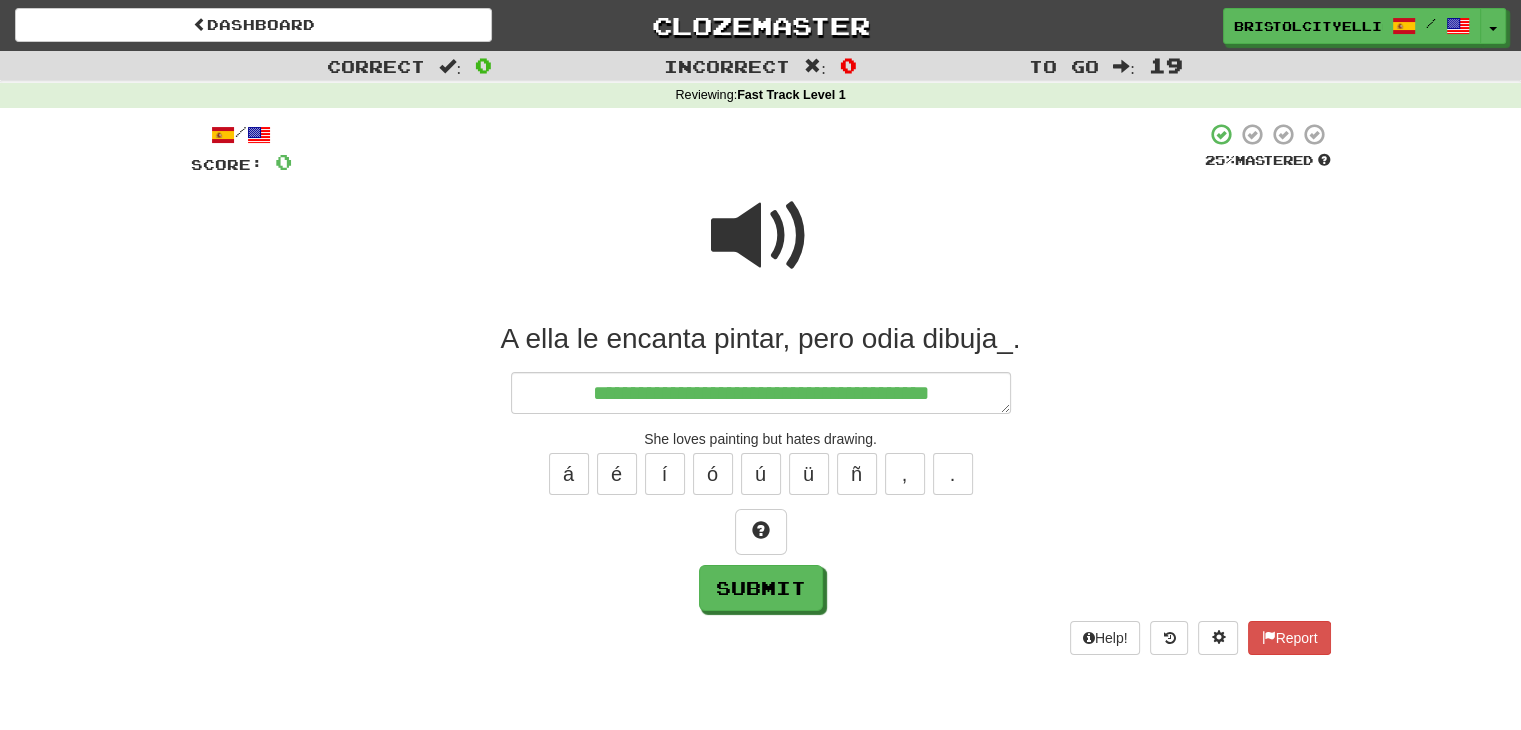type on "**********" 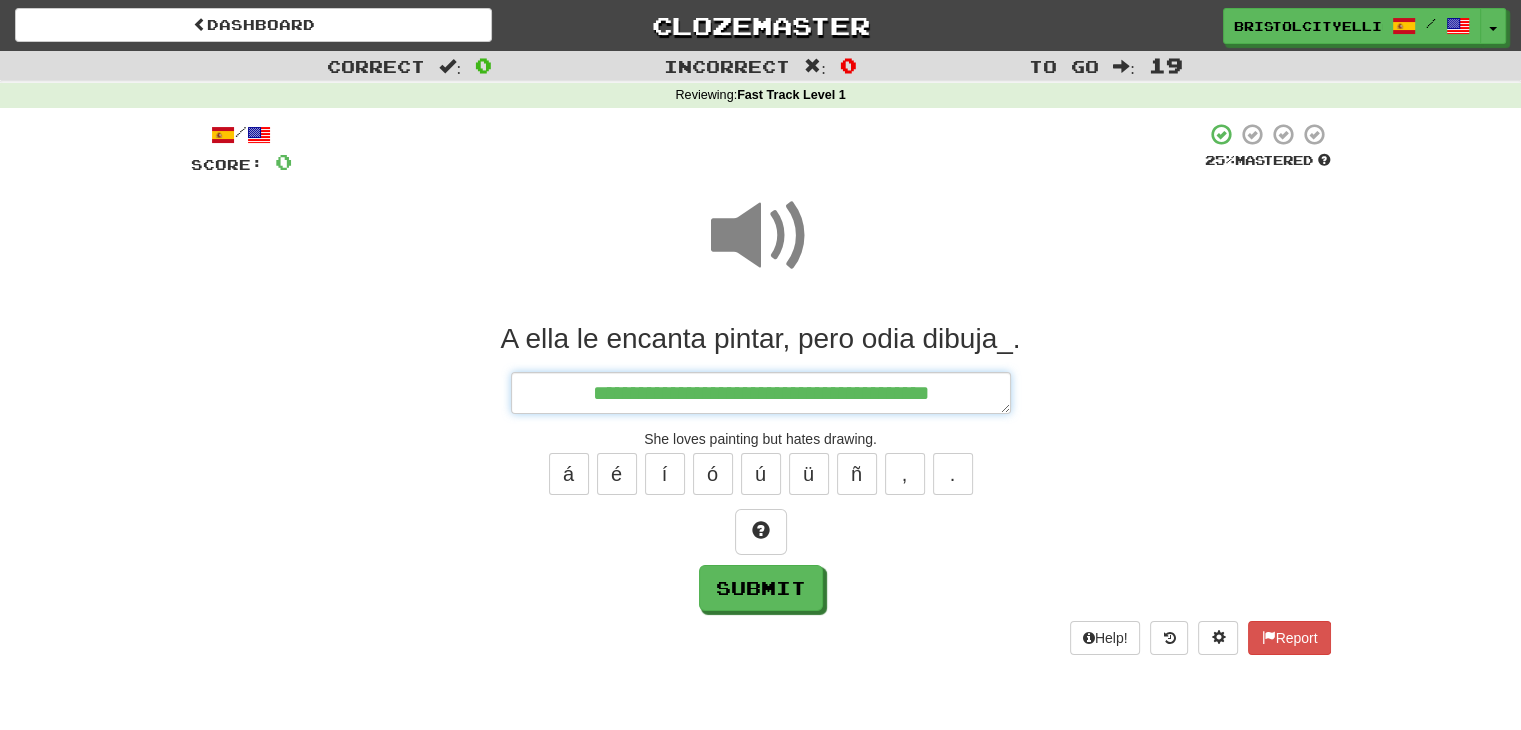 click on "**********" at bounding box center [761, 393] 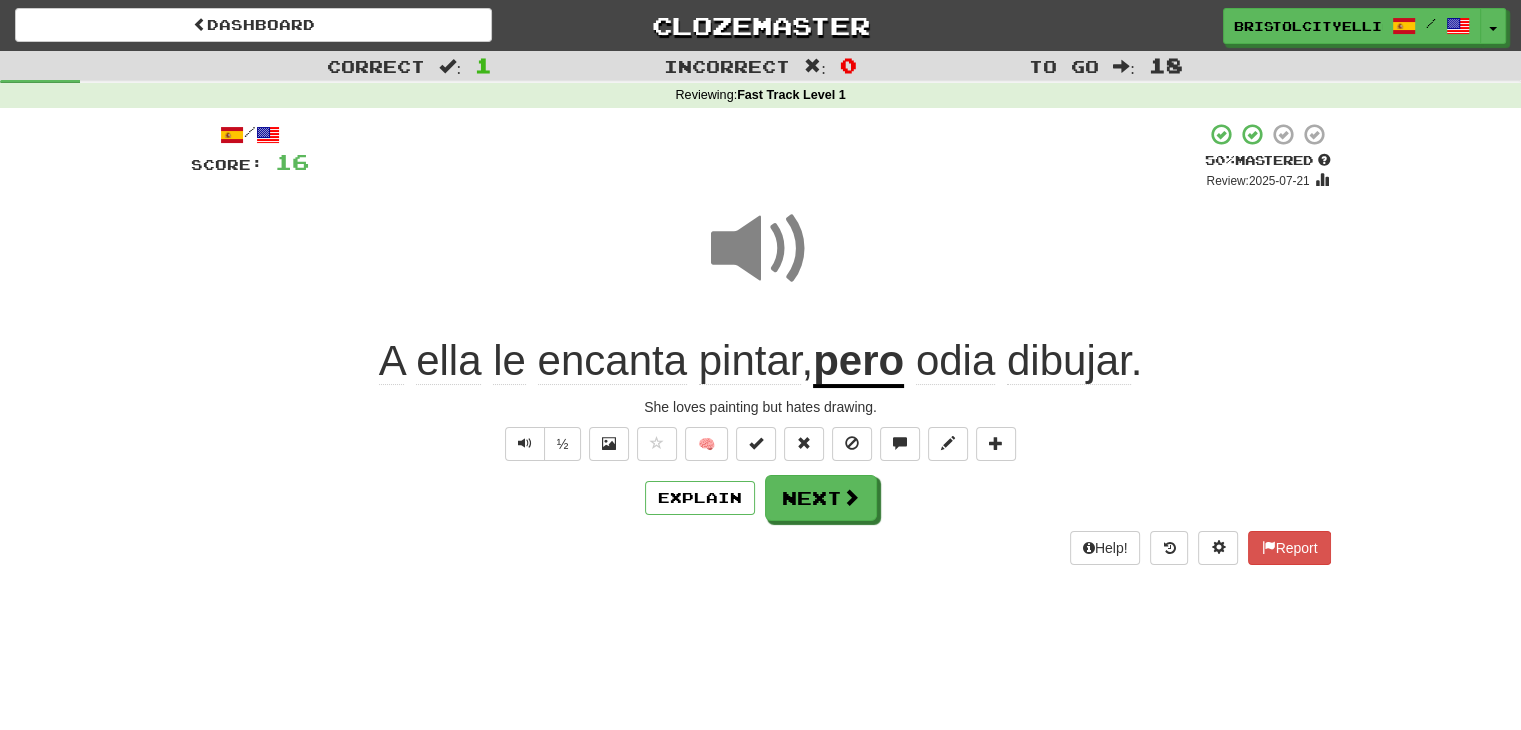 click on "Explain Next" at bounding box center (761, 498) 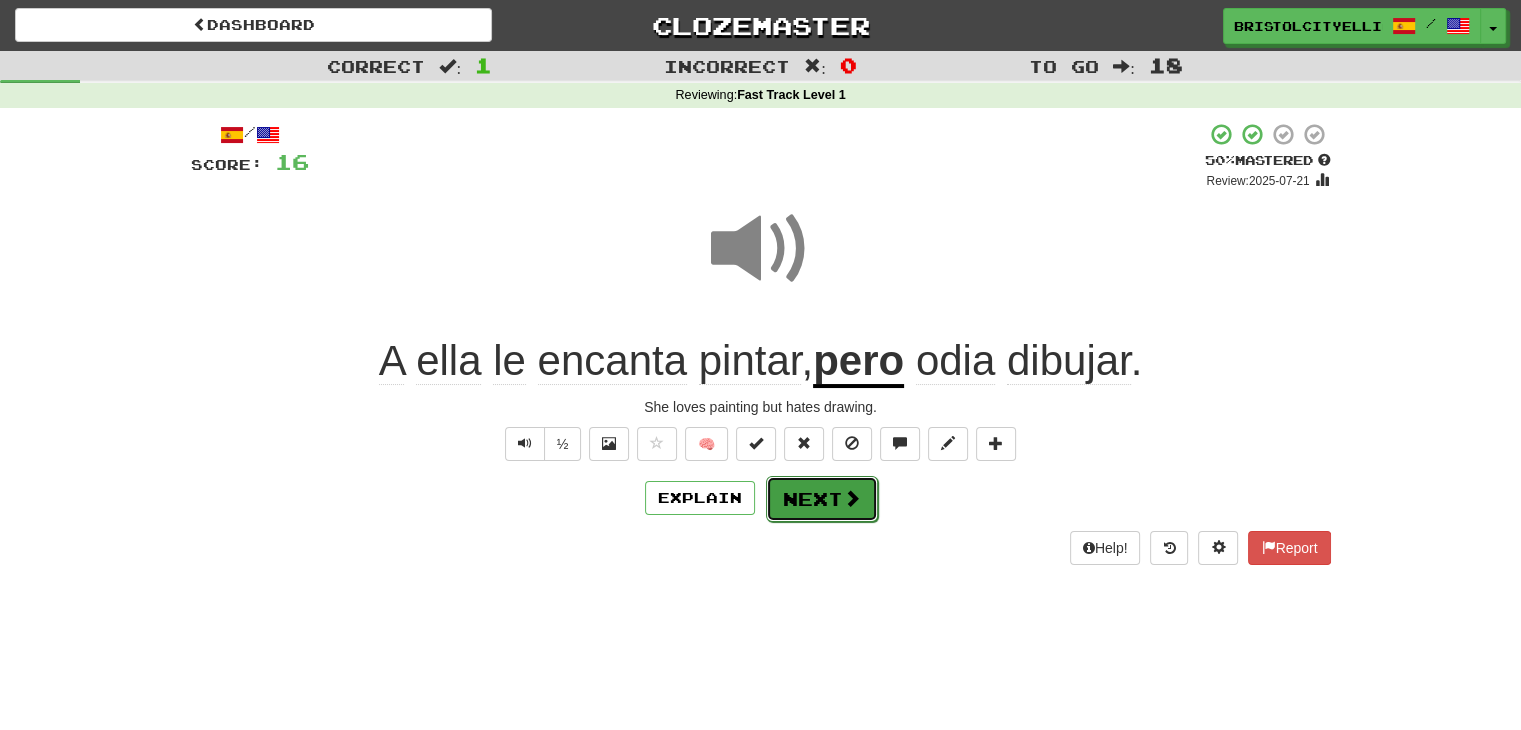 click at bounding box center (852, 498) 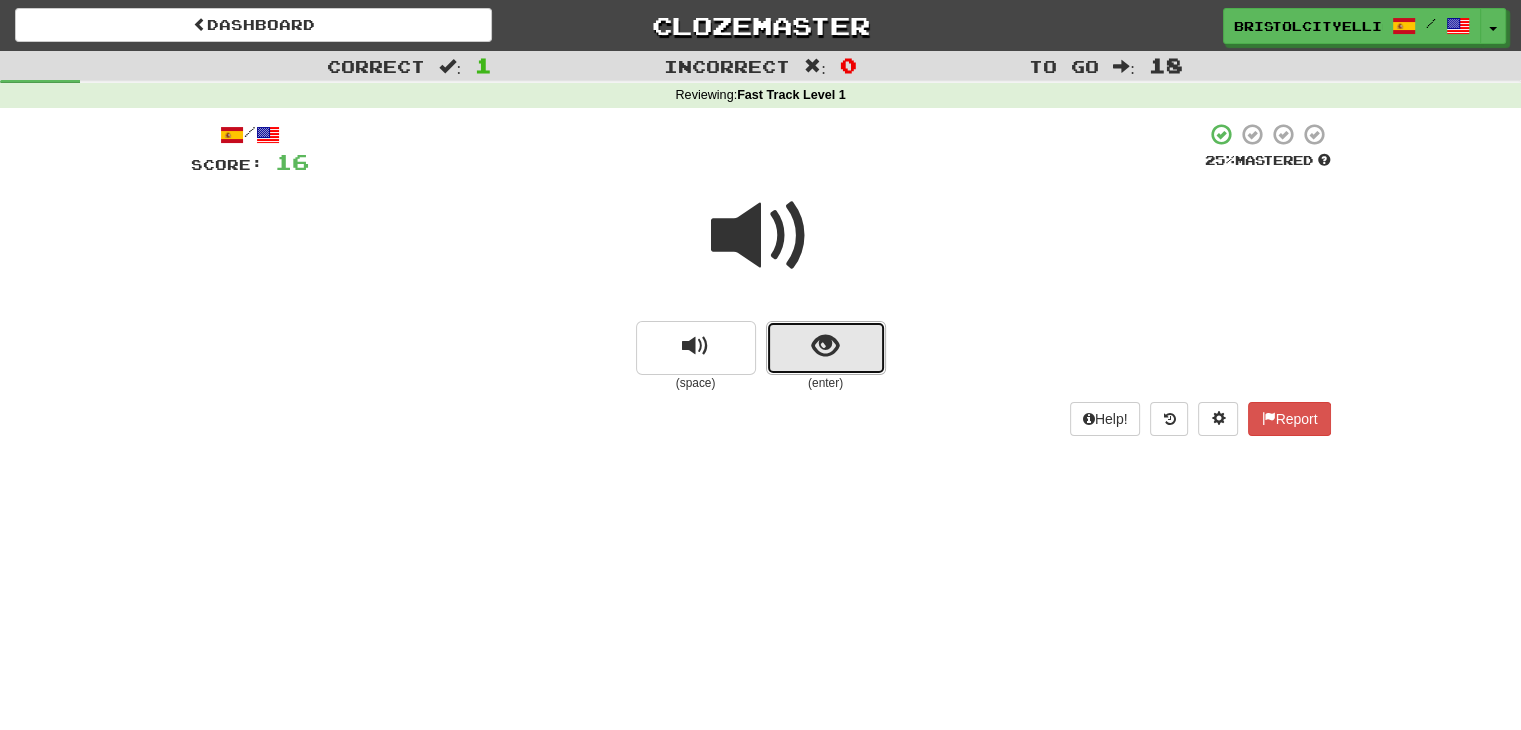 click at bounding box center [826, 348] 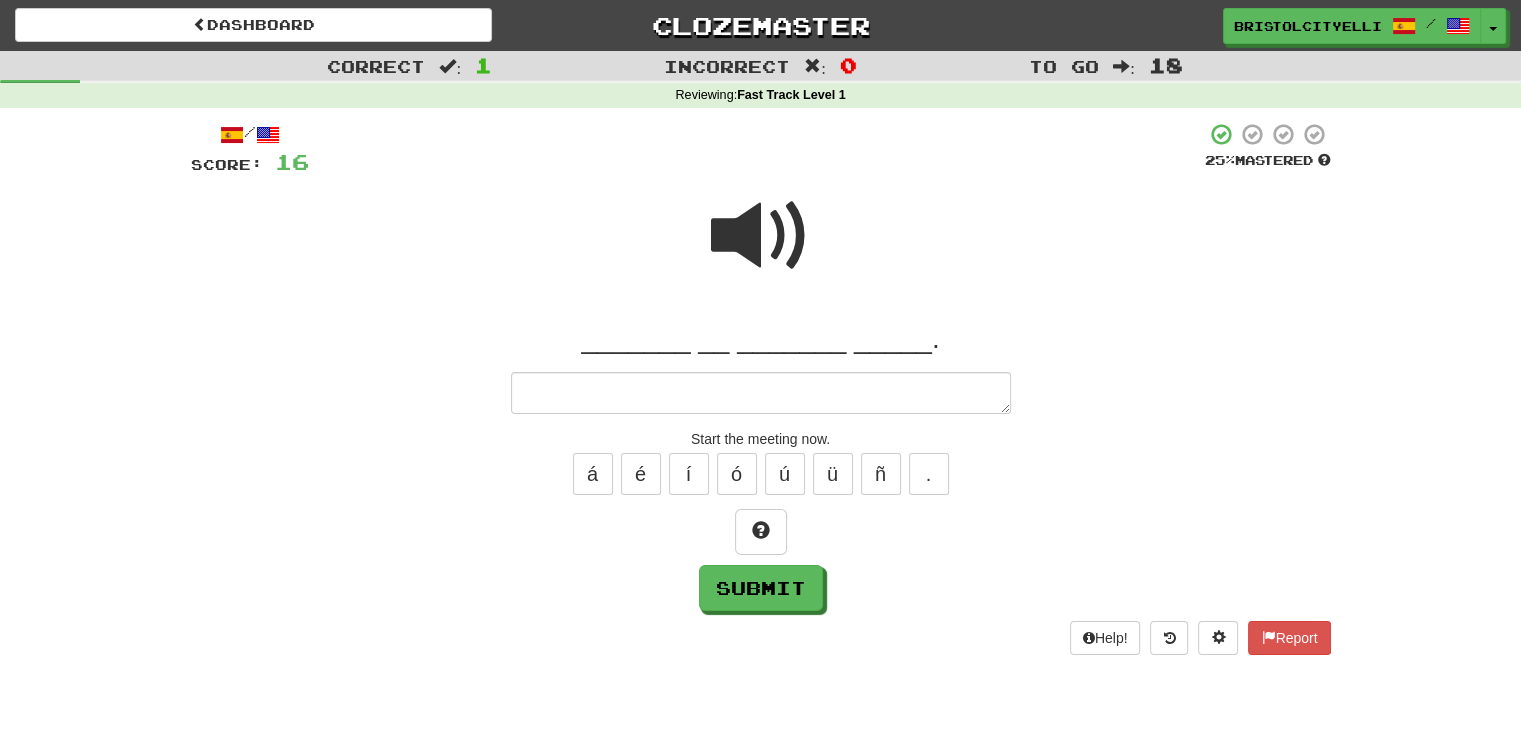 type on "*" 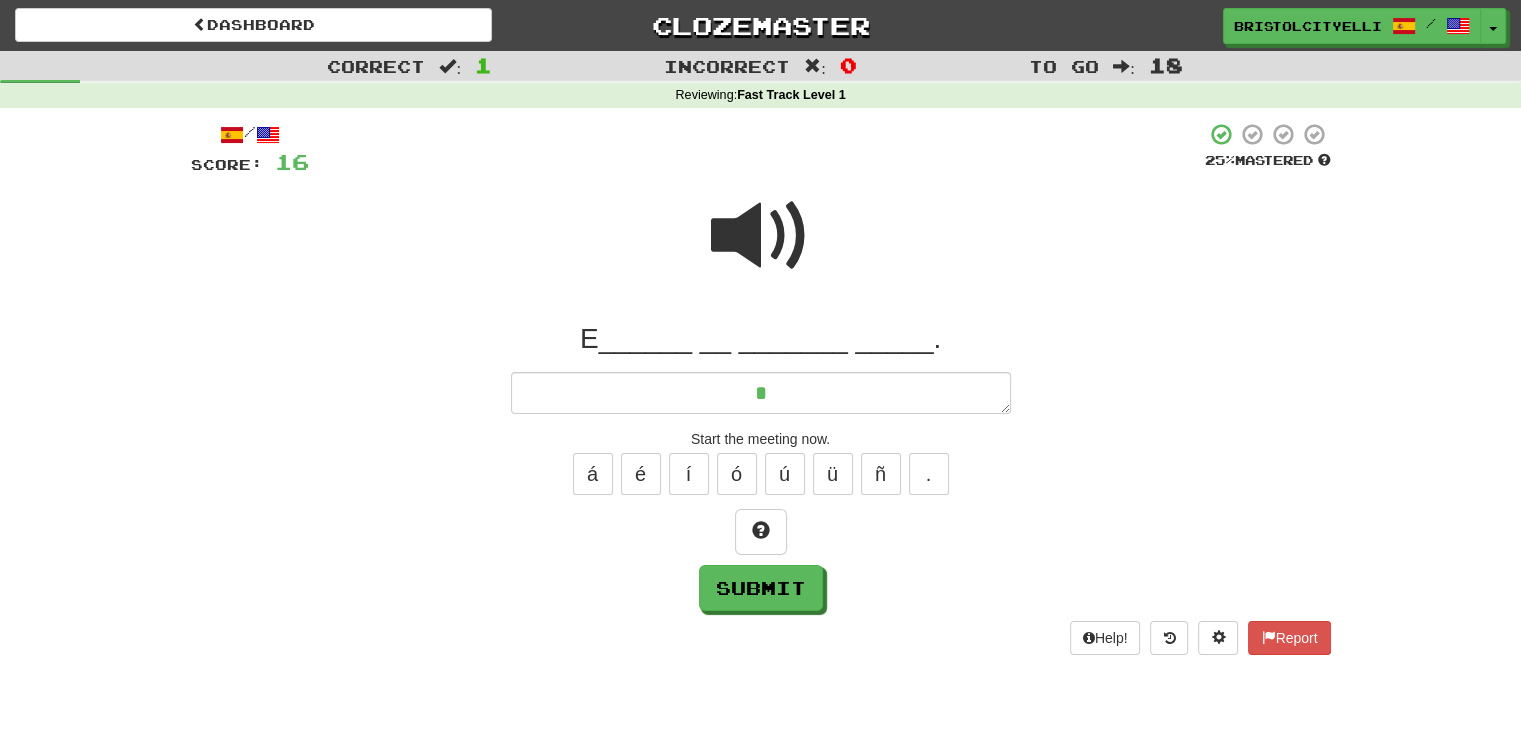type on "*" 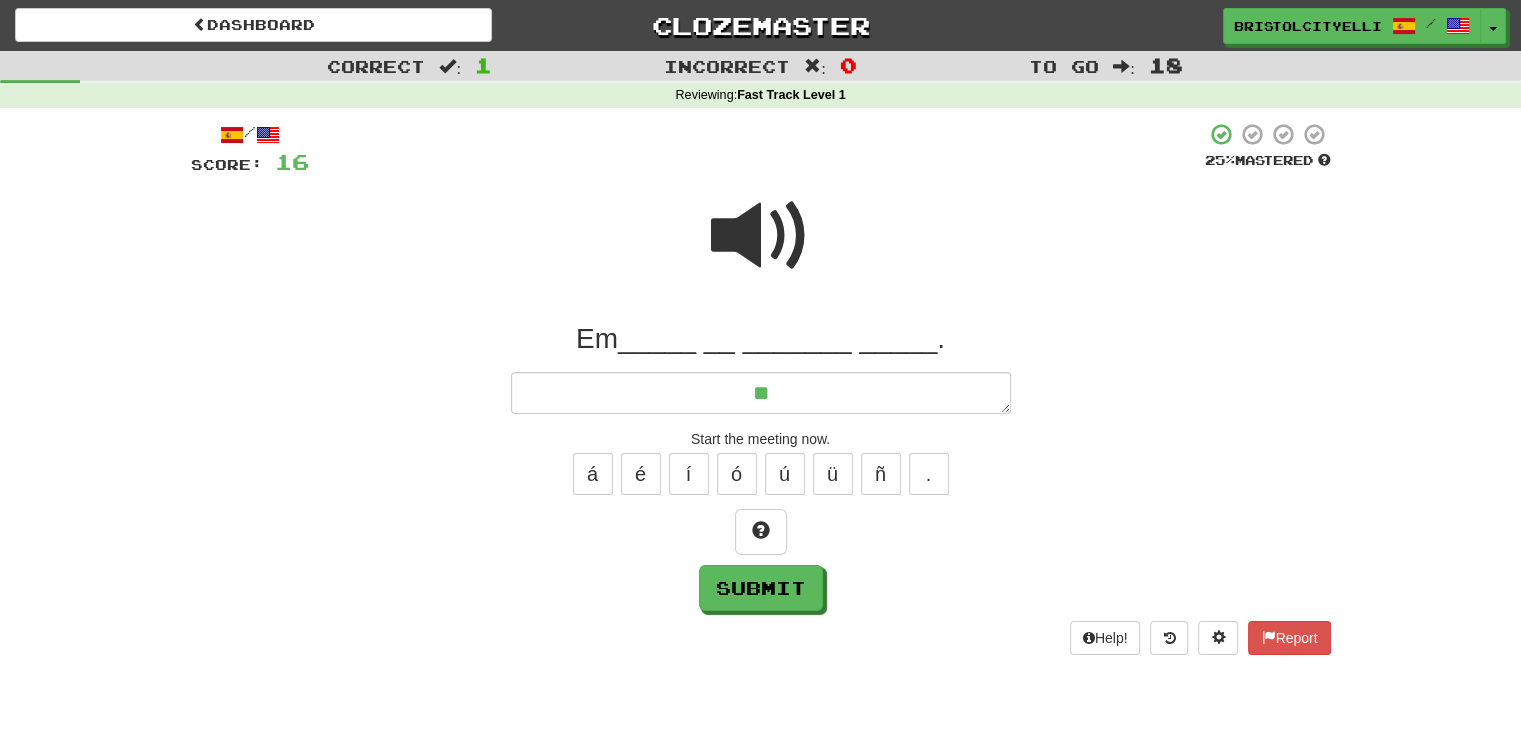 type on "*" 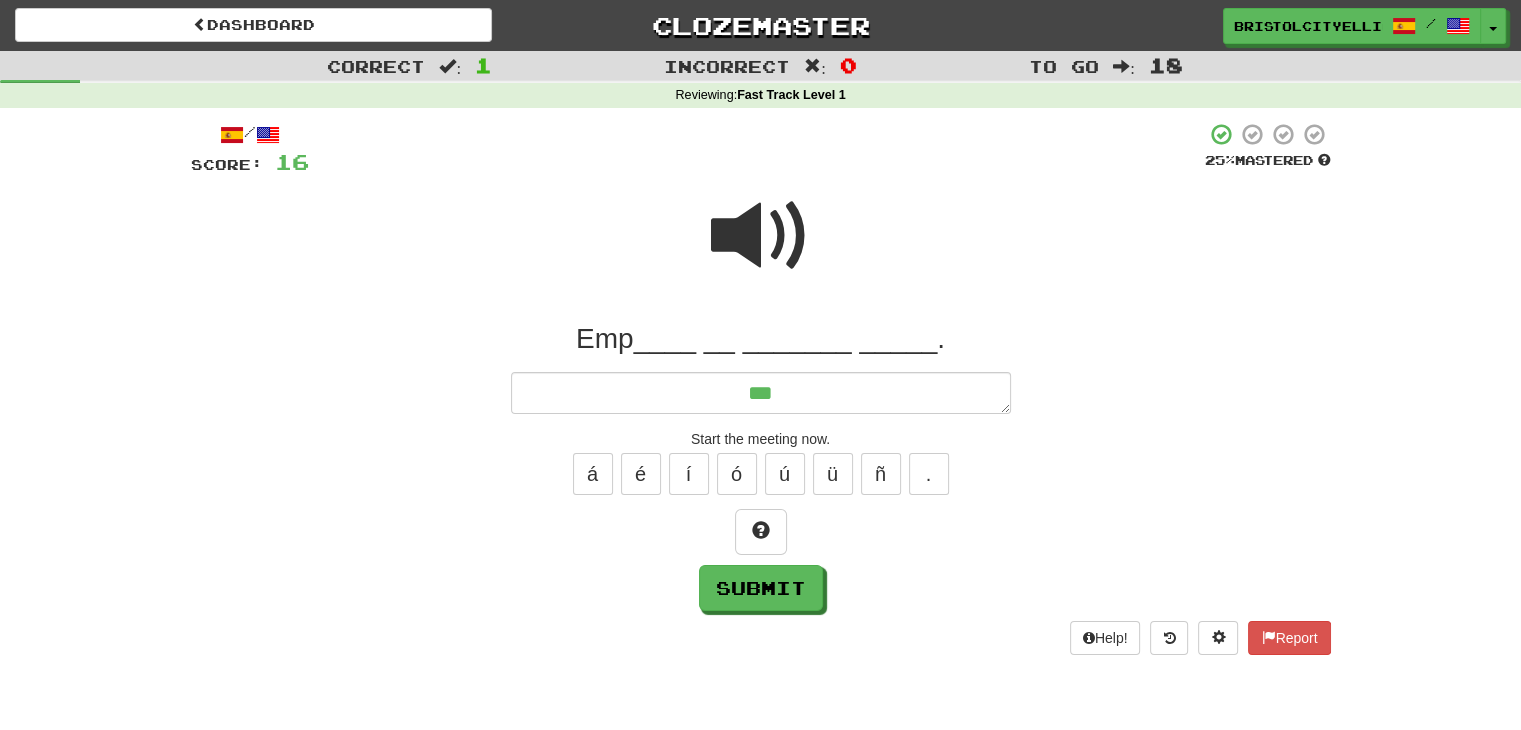 type on "*" 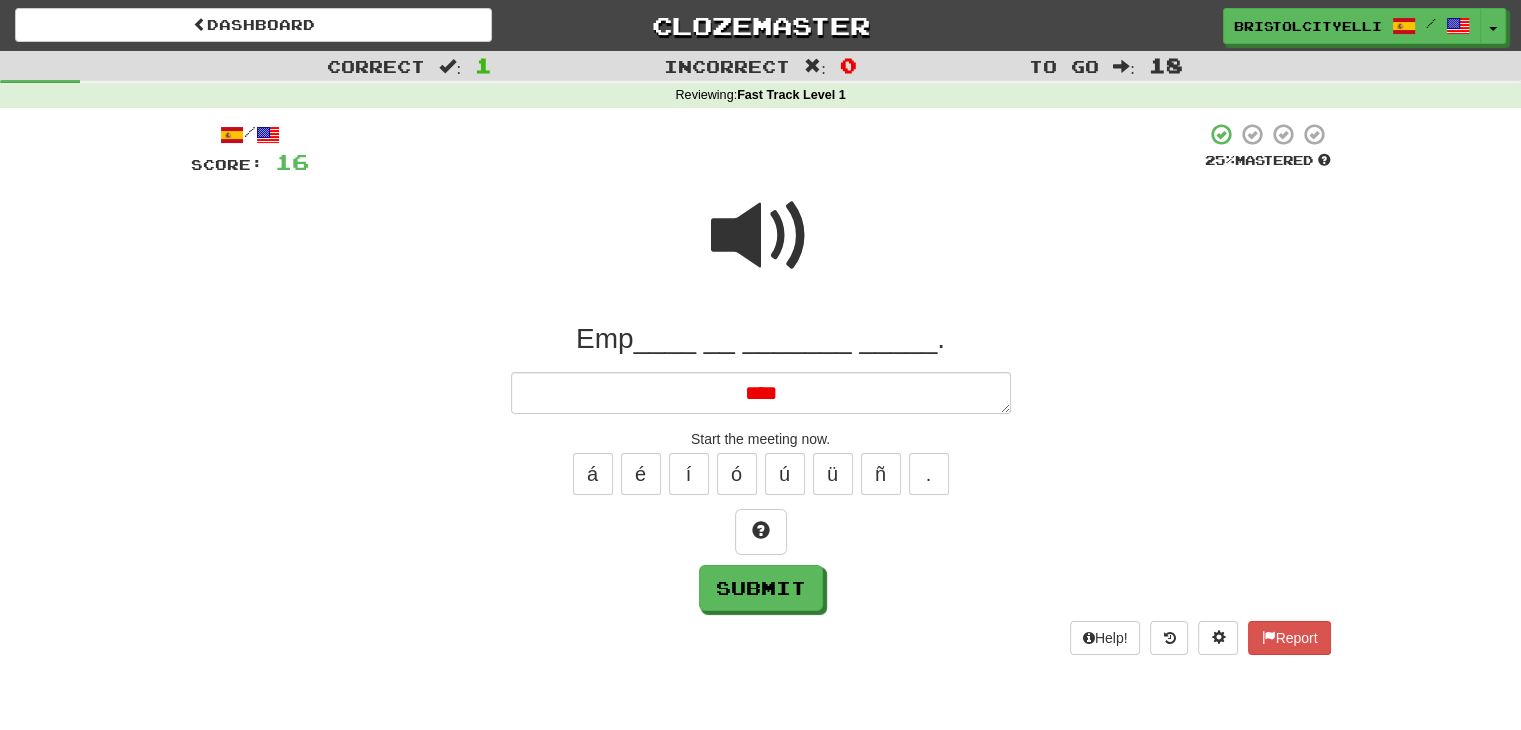 type on "*" 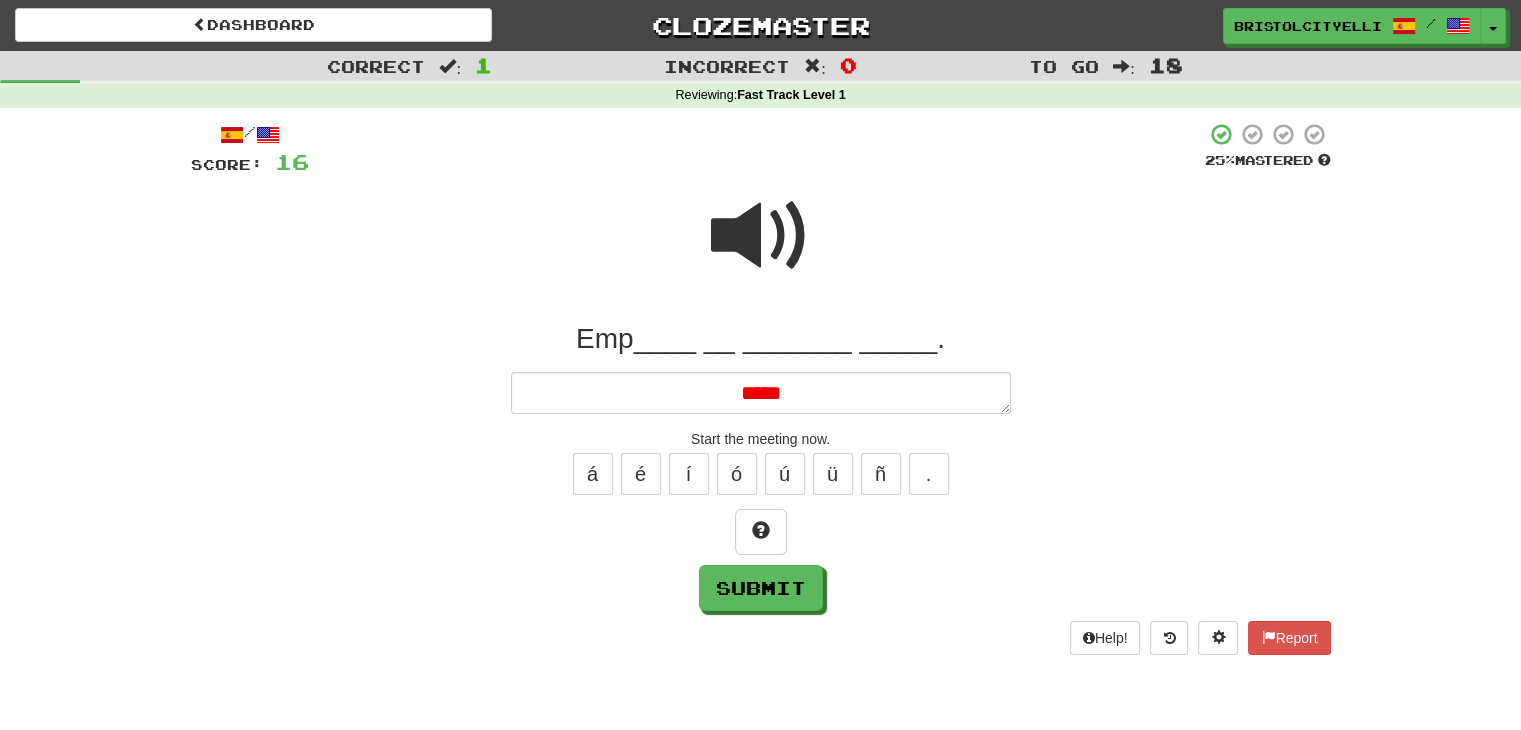 type on "*" 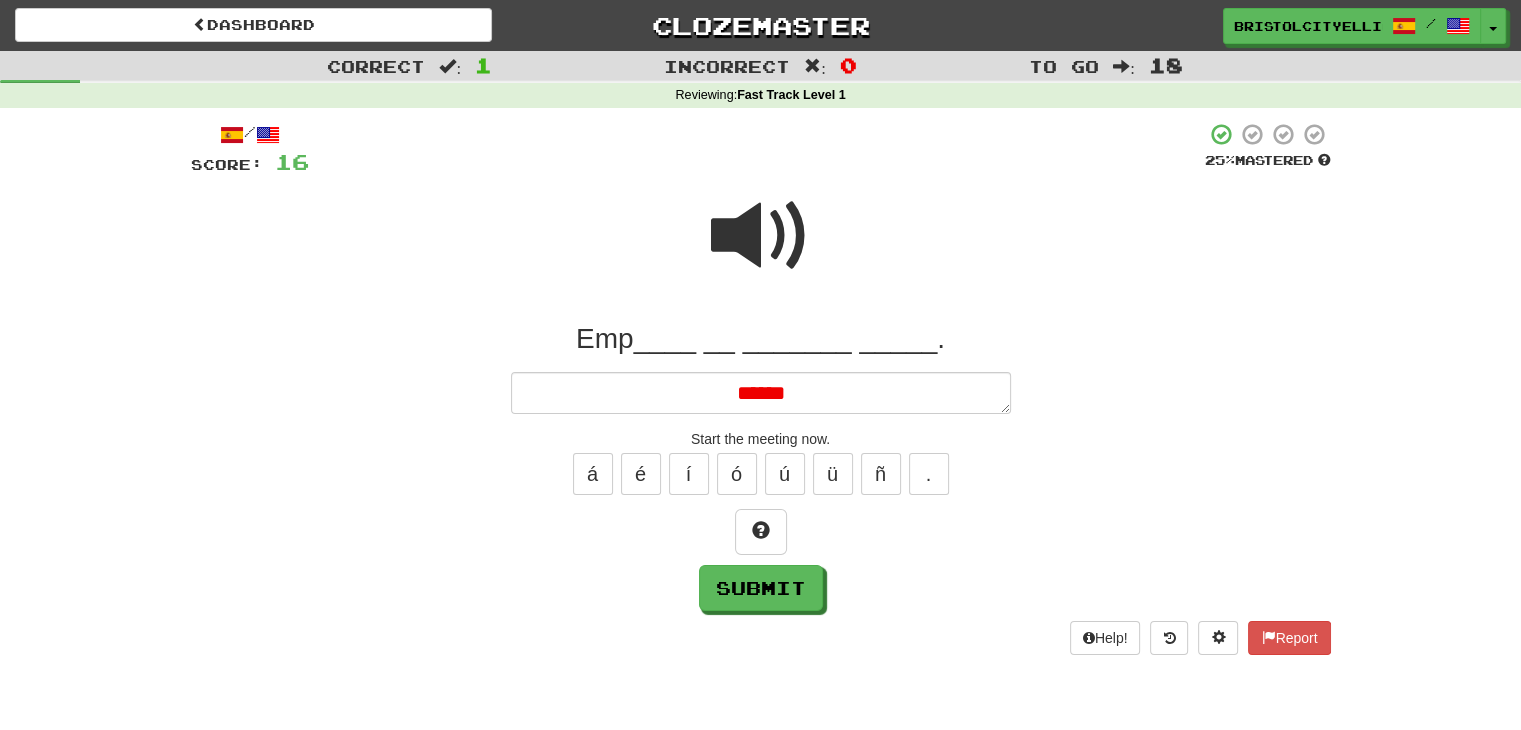 type on "*" 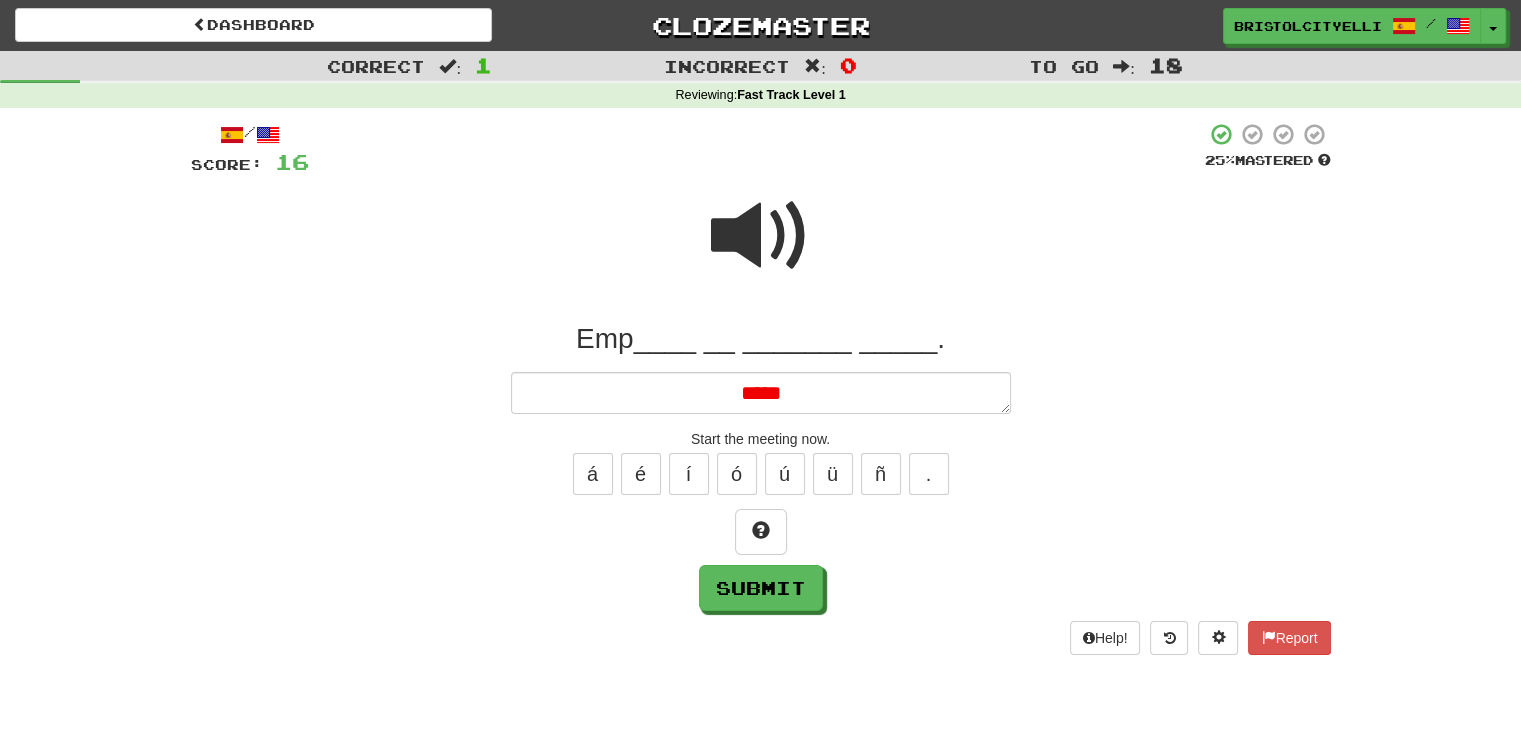 type on "*" 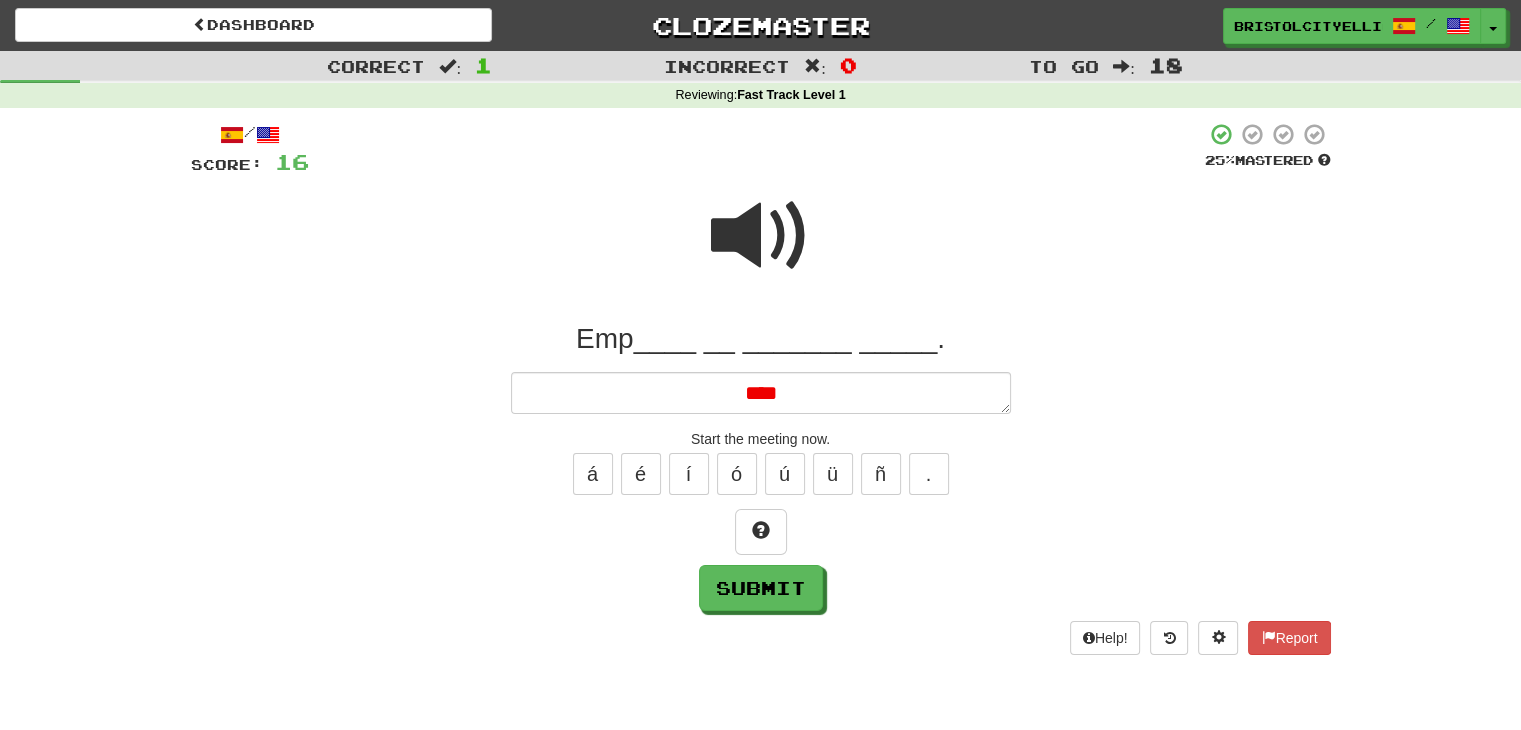 type on "*" 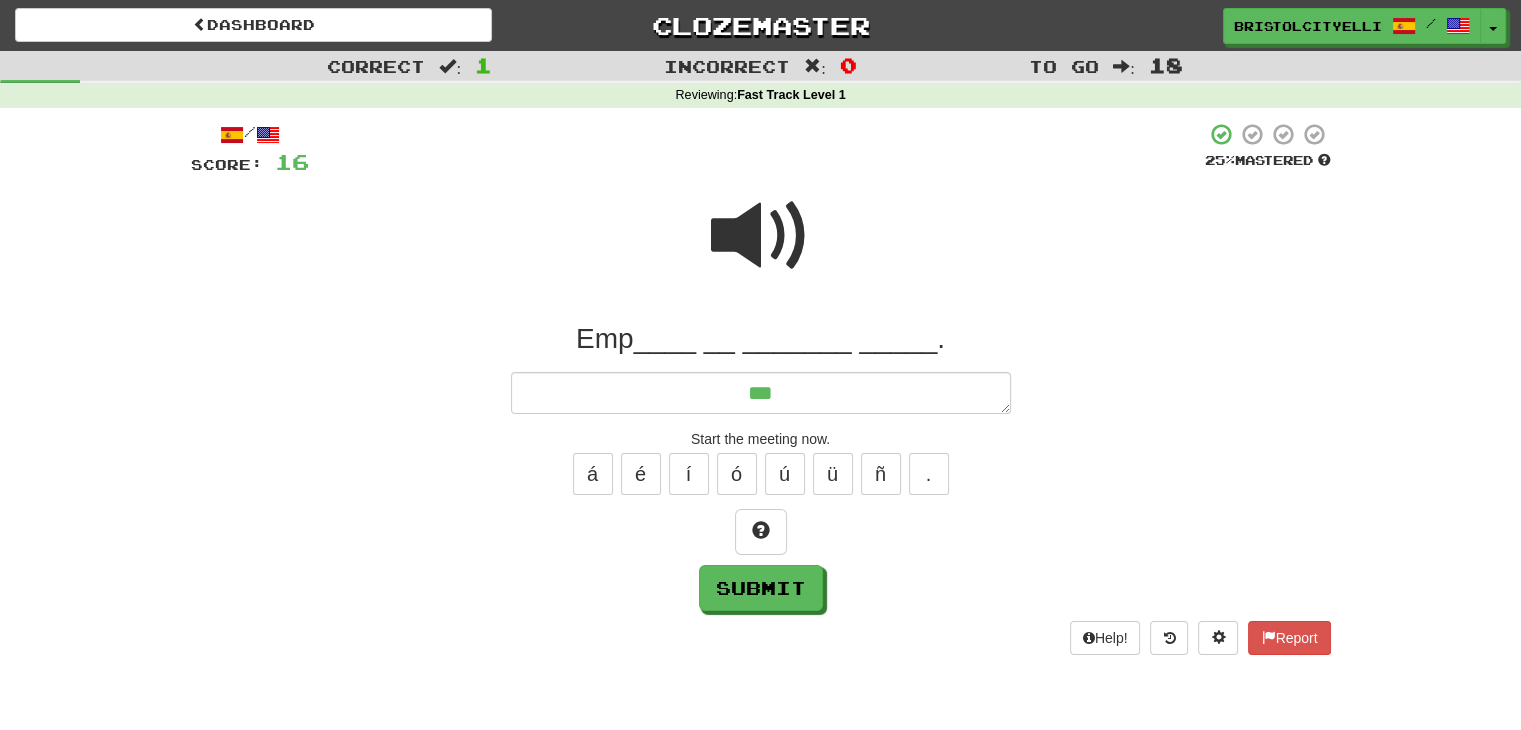 type on "*" 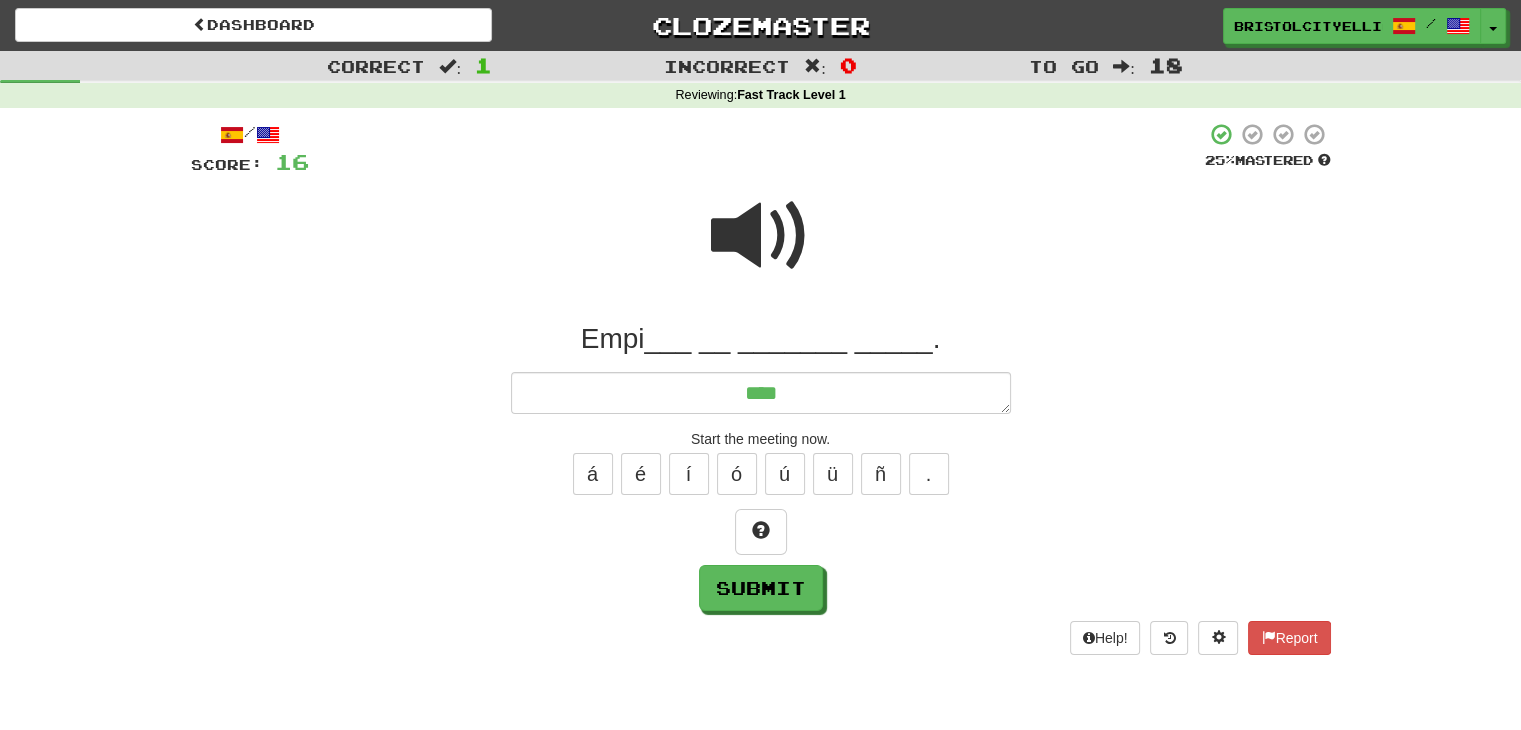 type on "*" 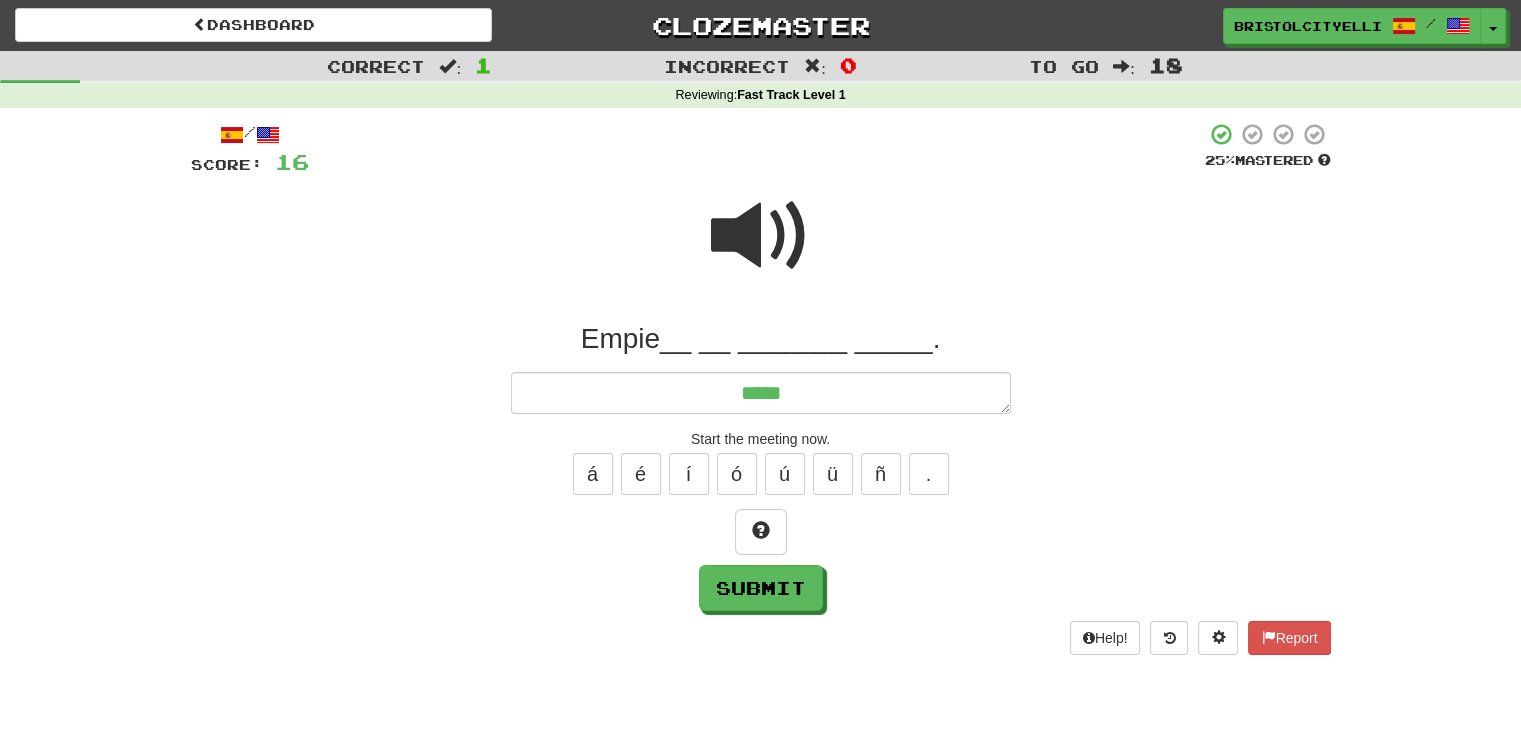 type on "*" 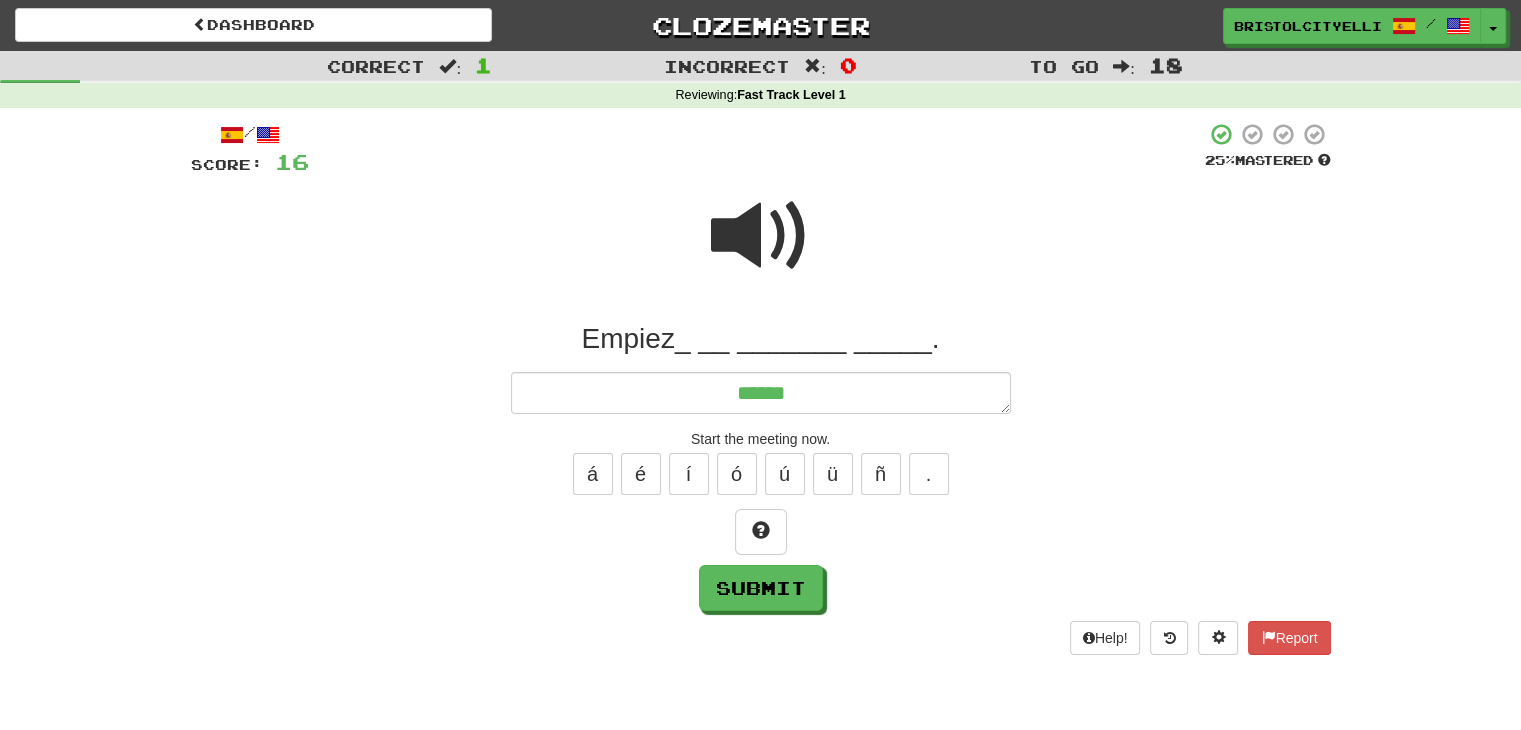 type on "*" 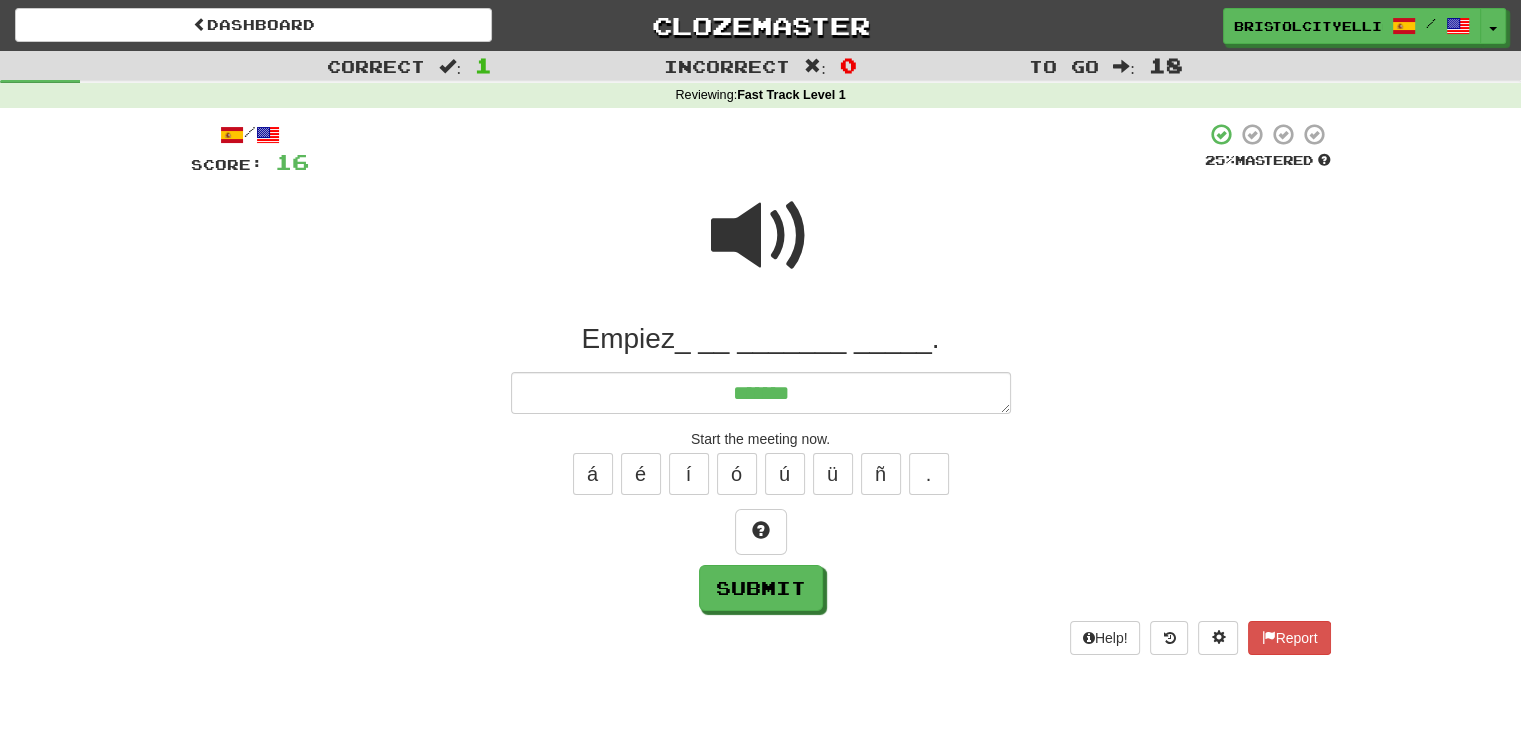 type on "*" 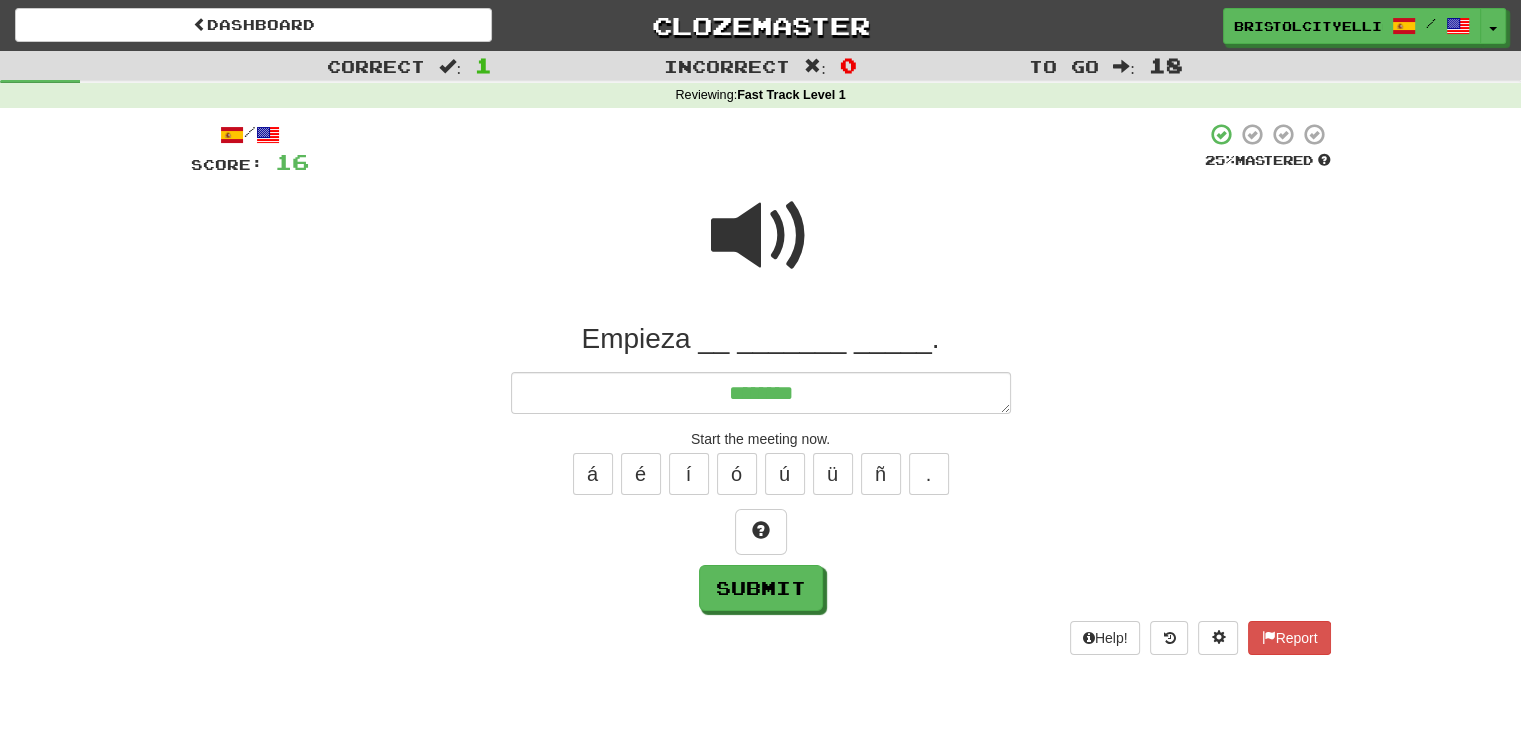 type on "*" 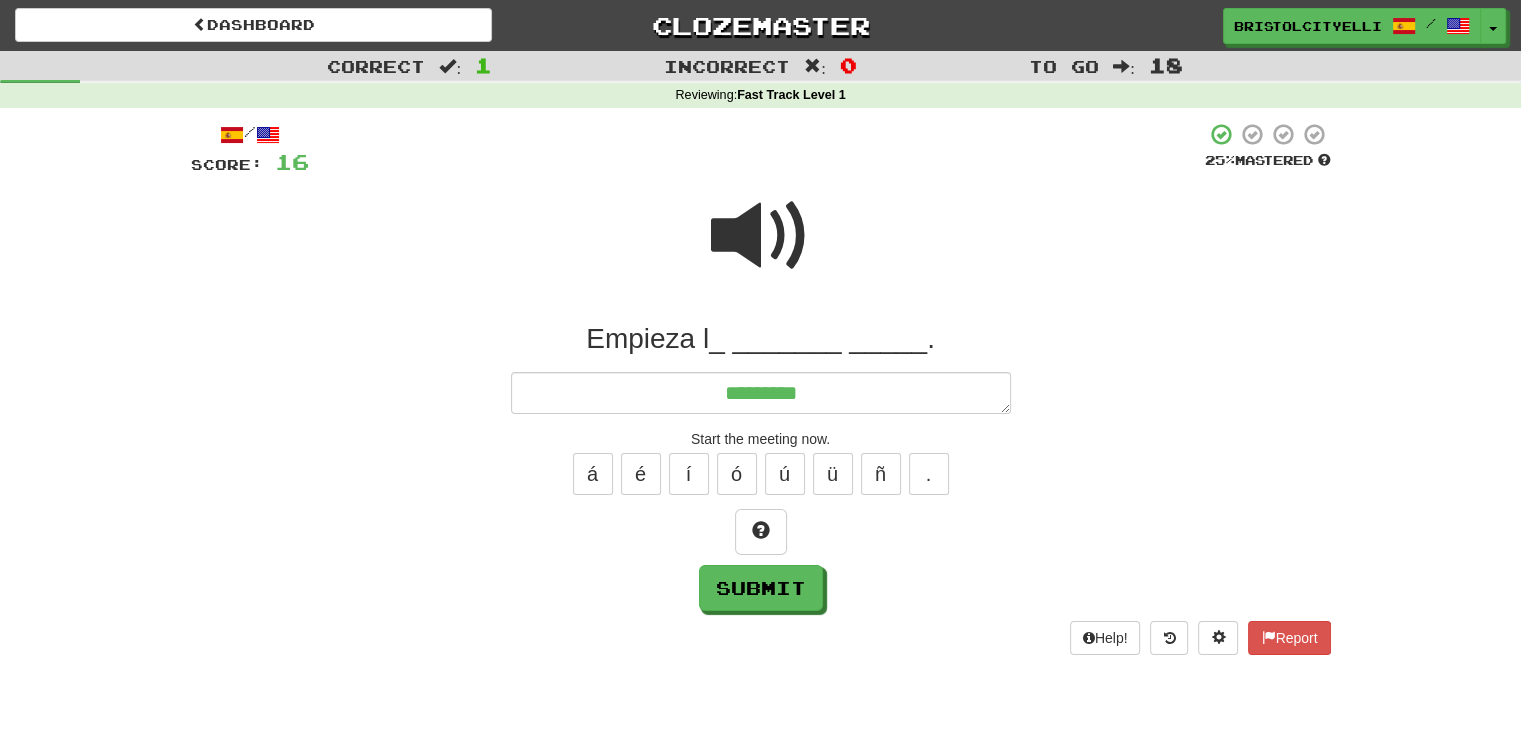 type on "*" 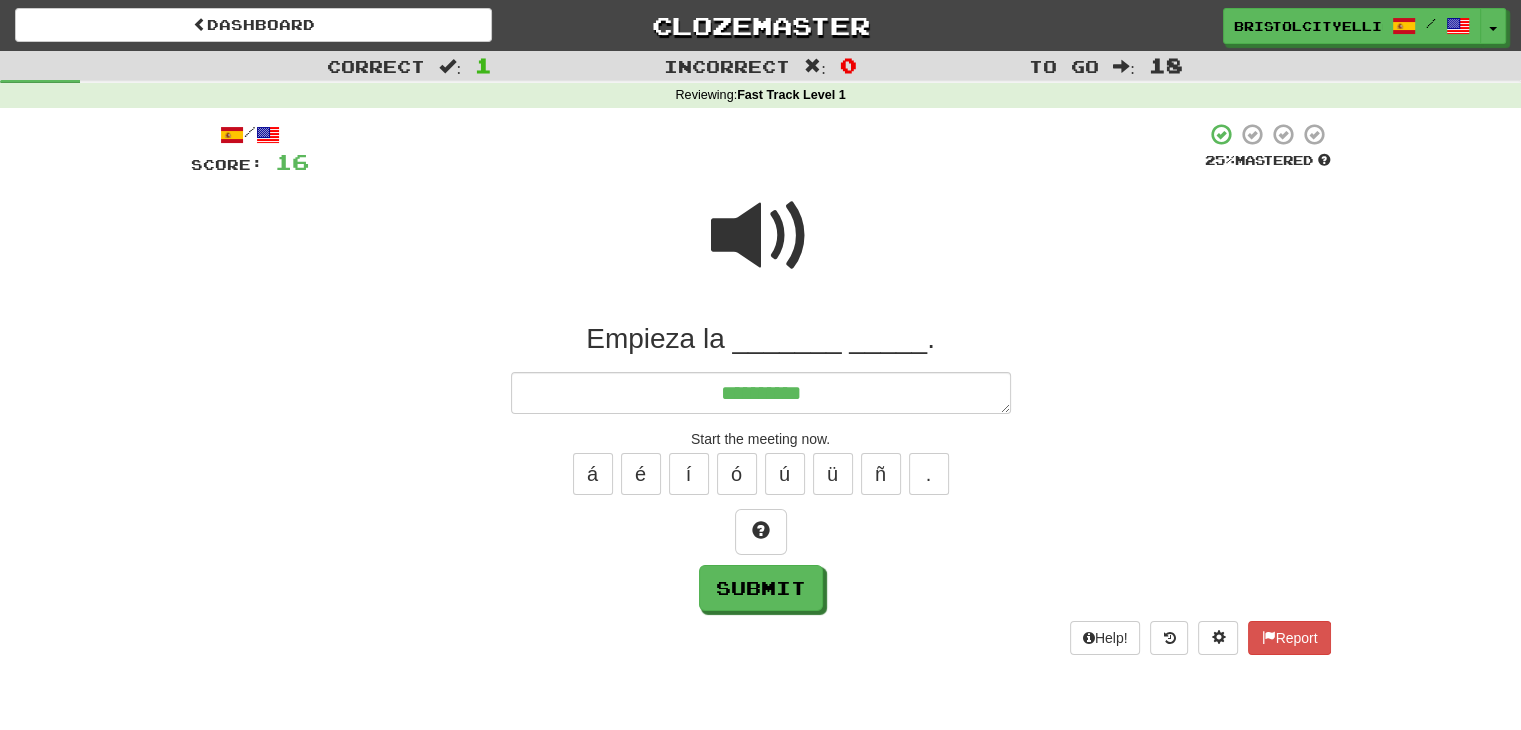 type on "*" 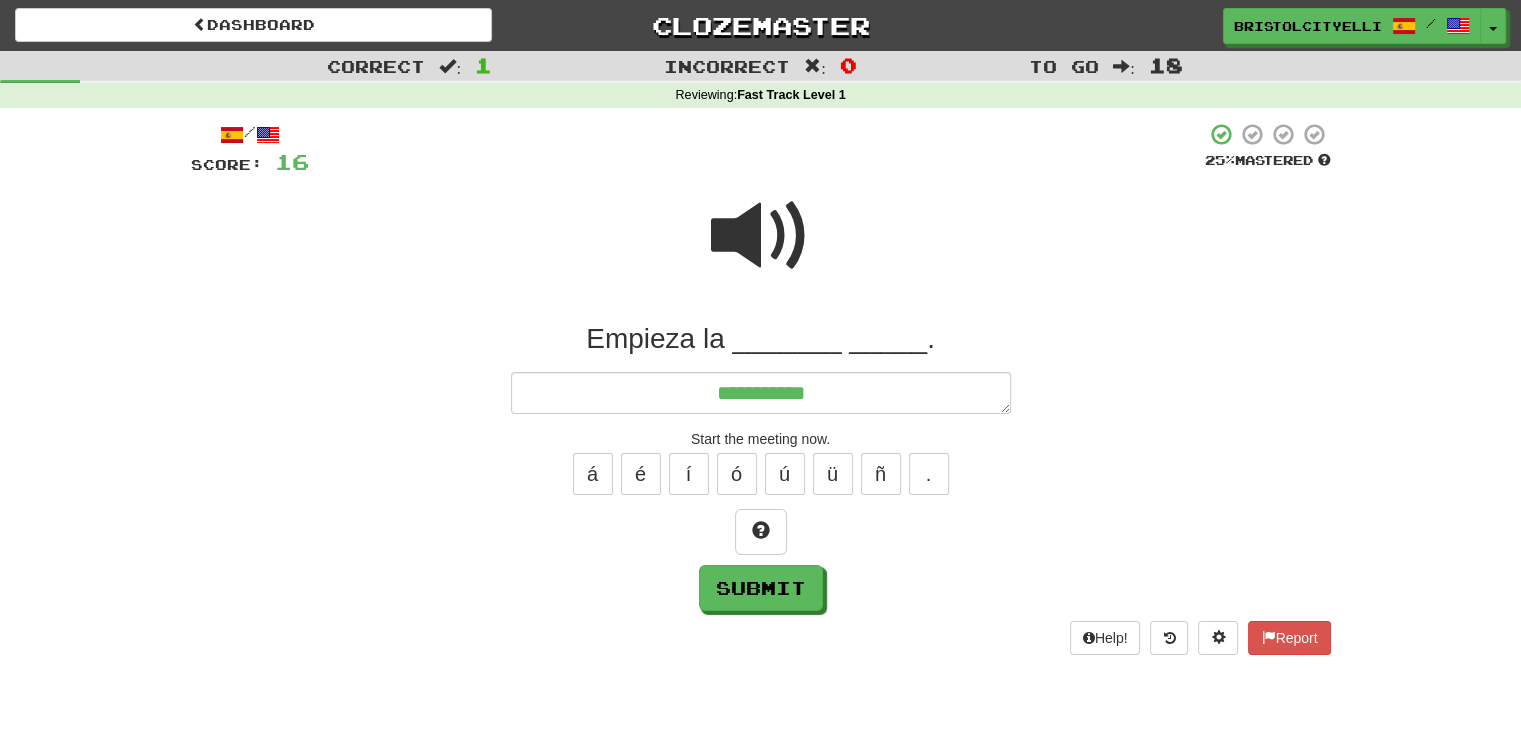 type on "*" 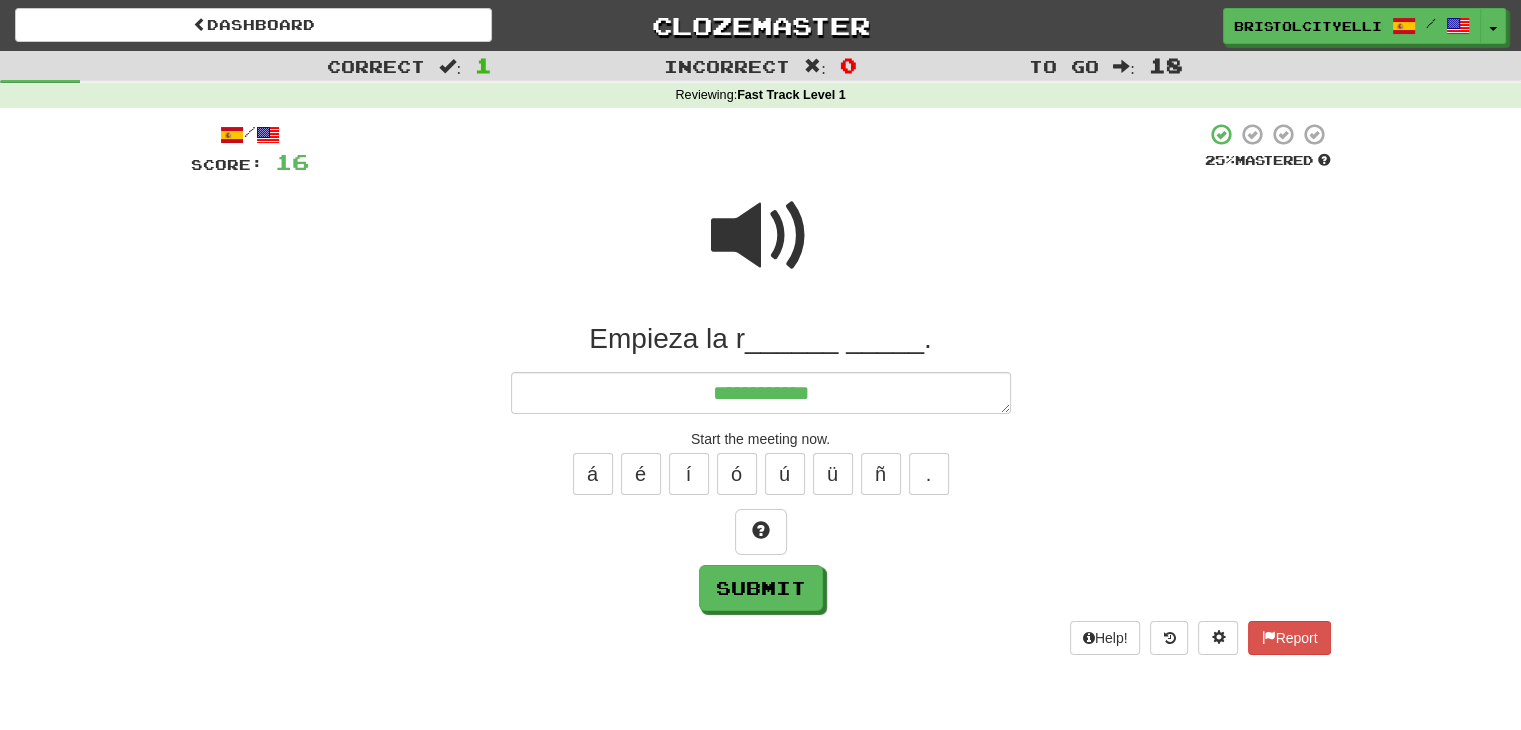 type on "*" 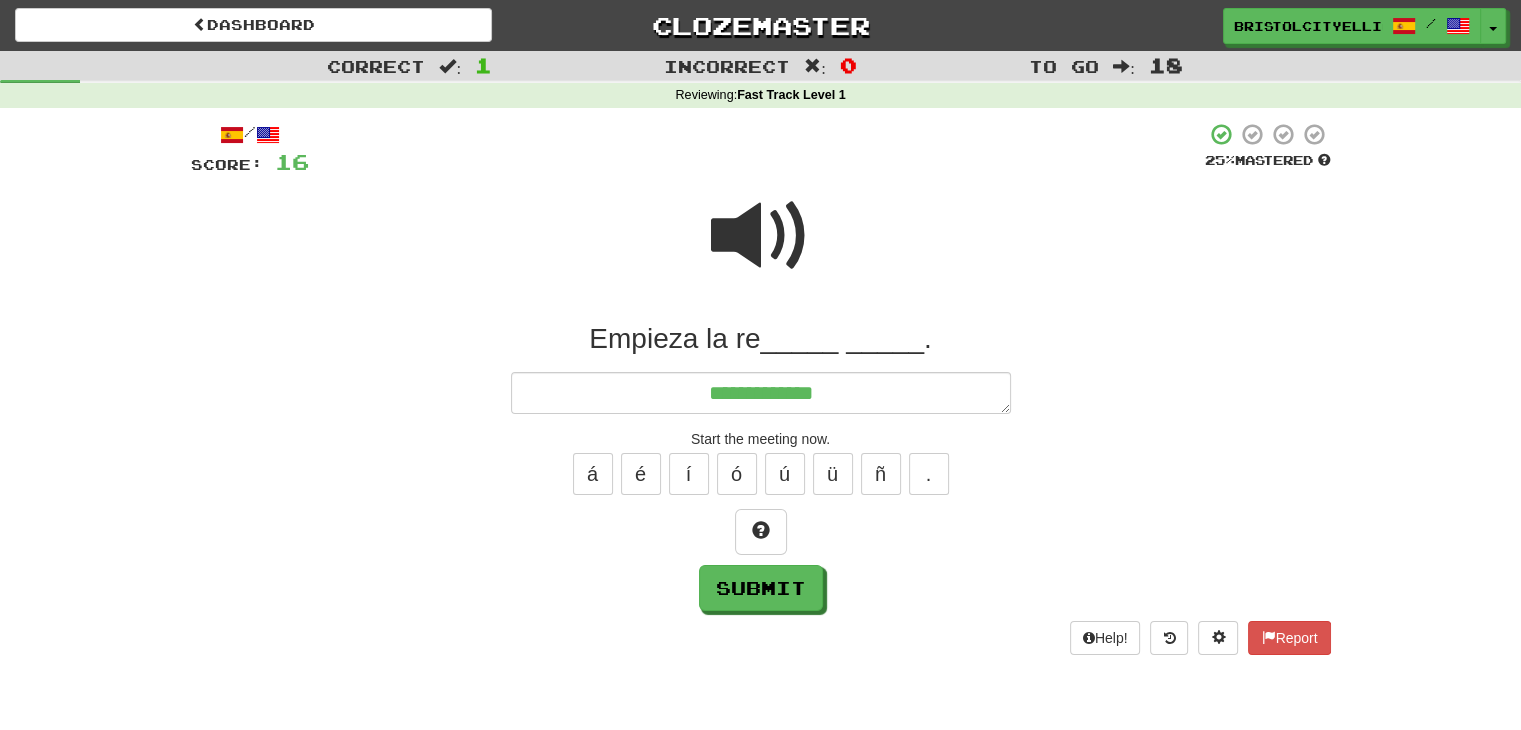 type on "*" 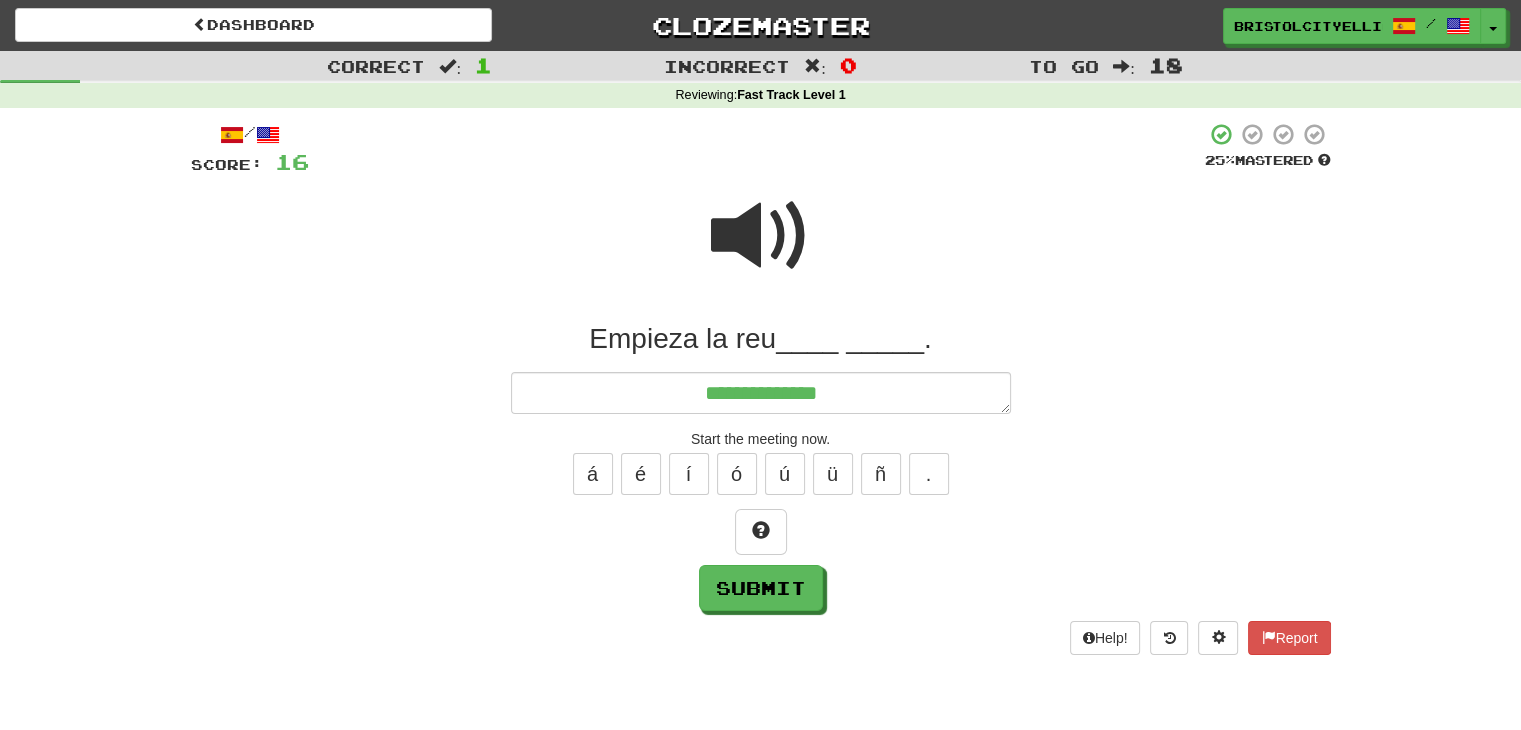 type on "*" 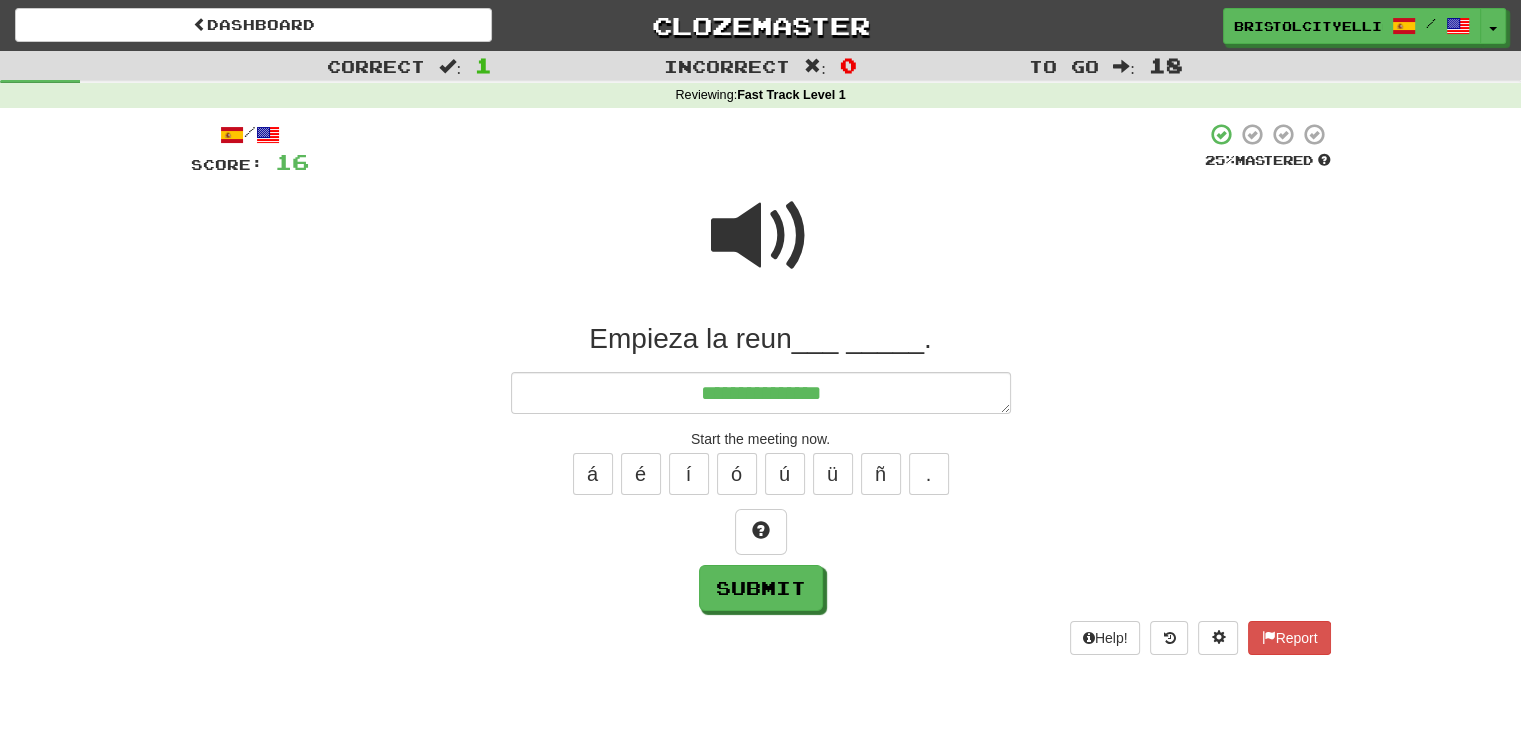 type on "*" 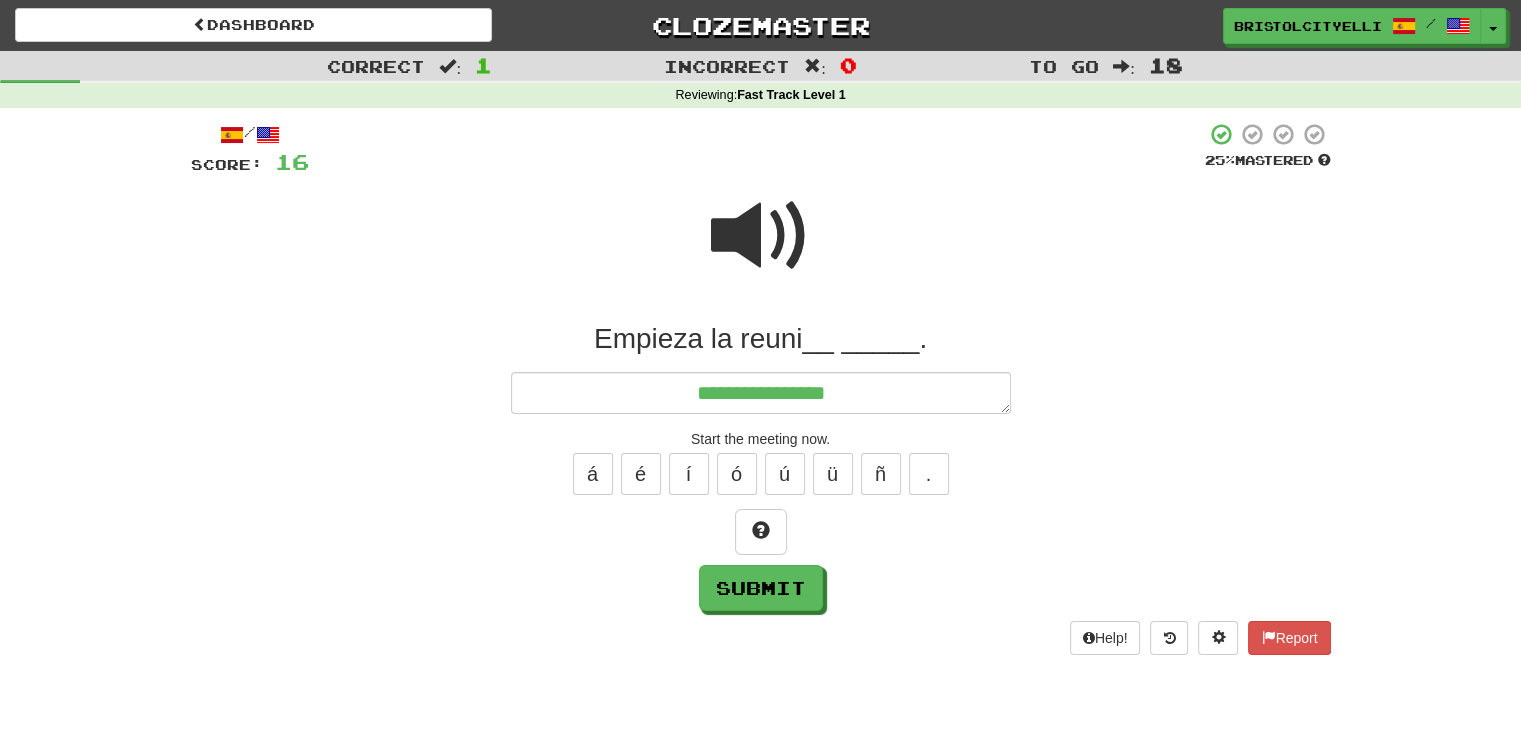 type on "*" 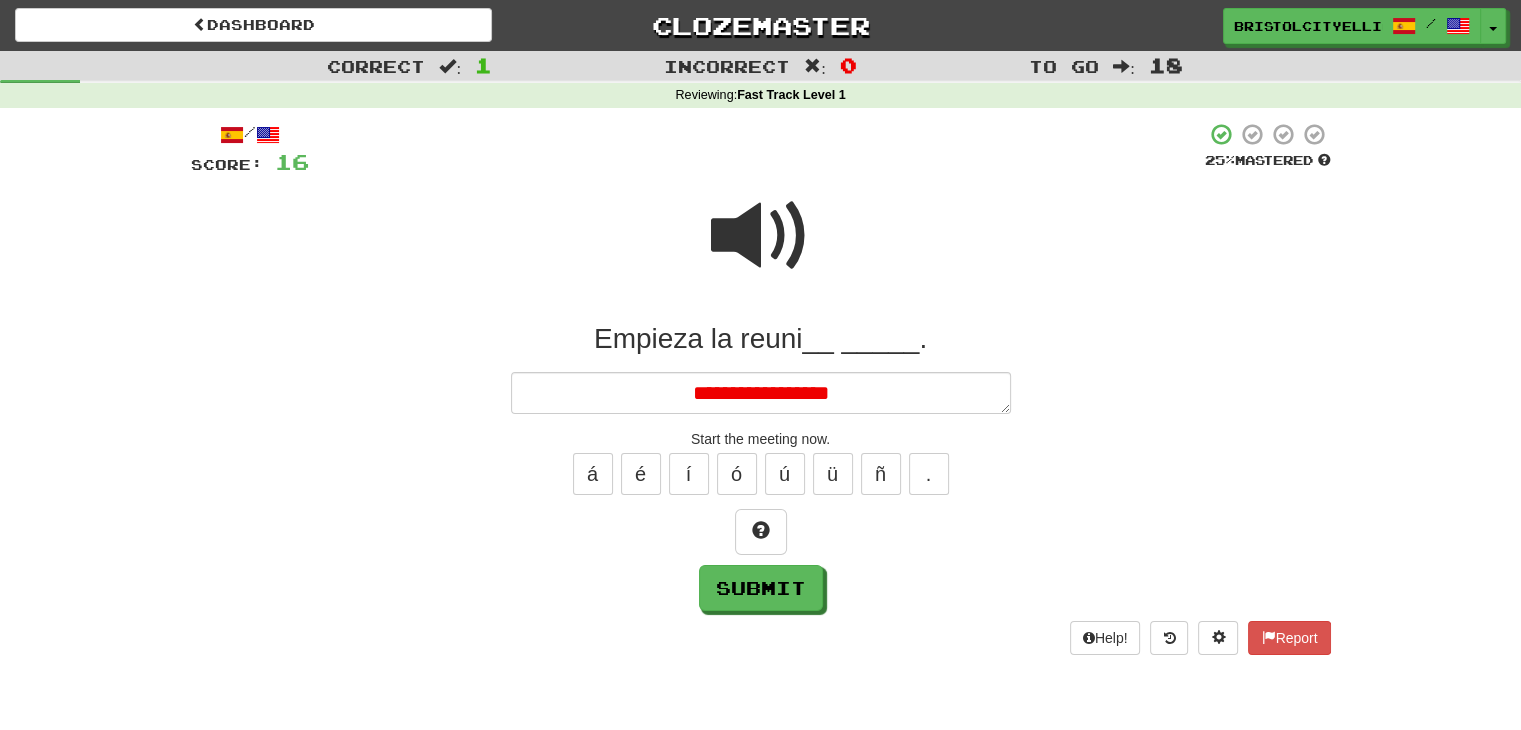 type on "*" 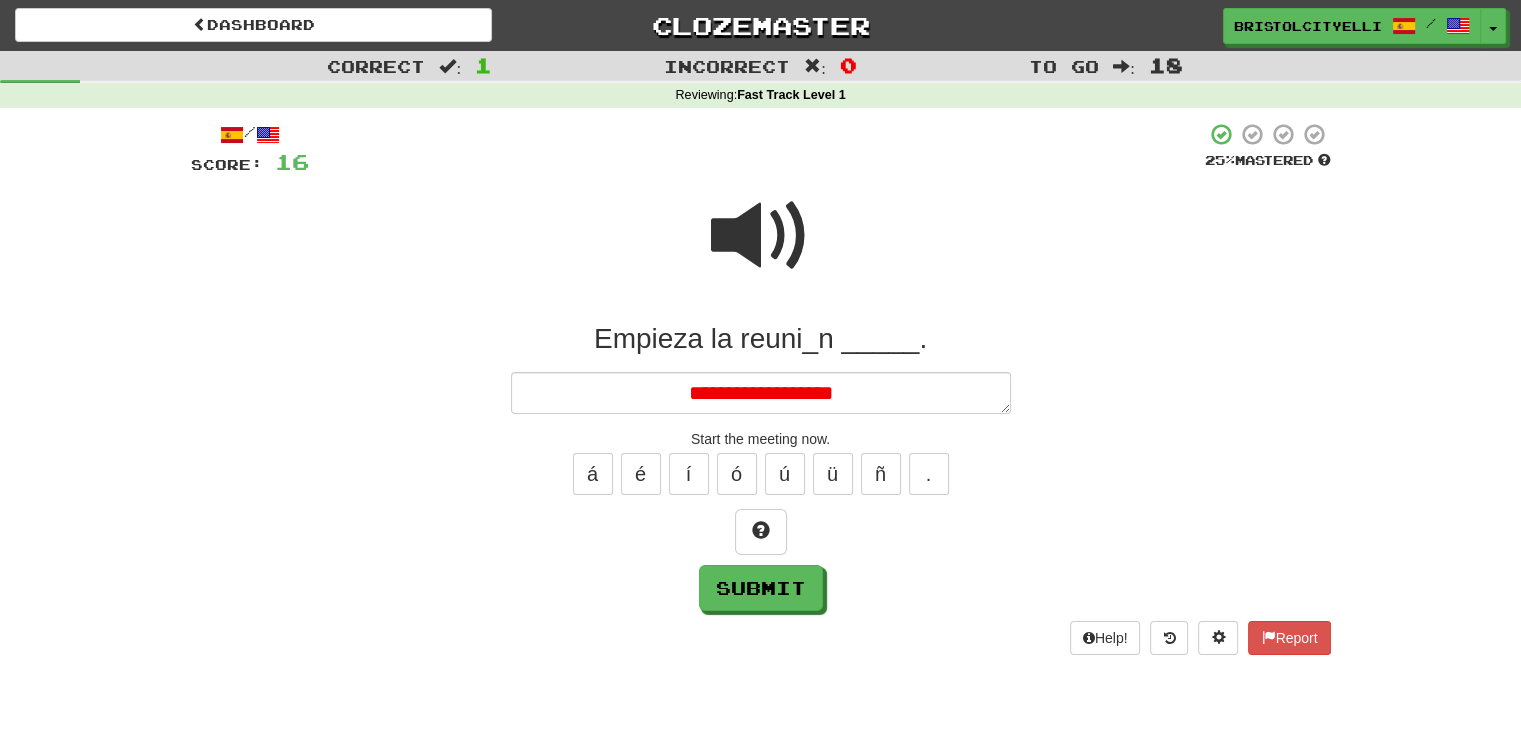 type on "*" 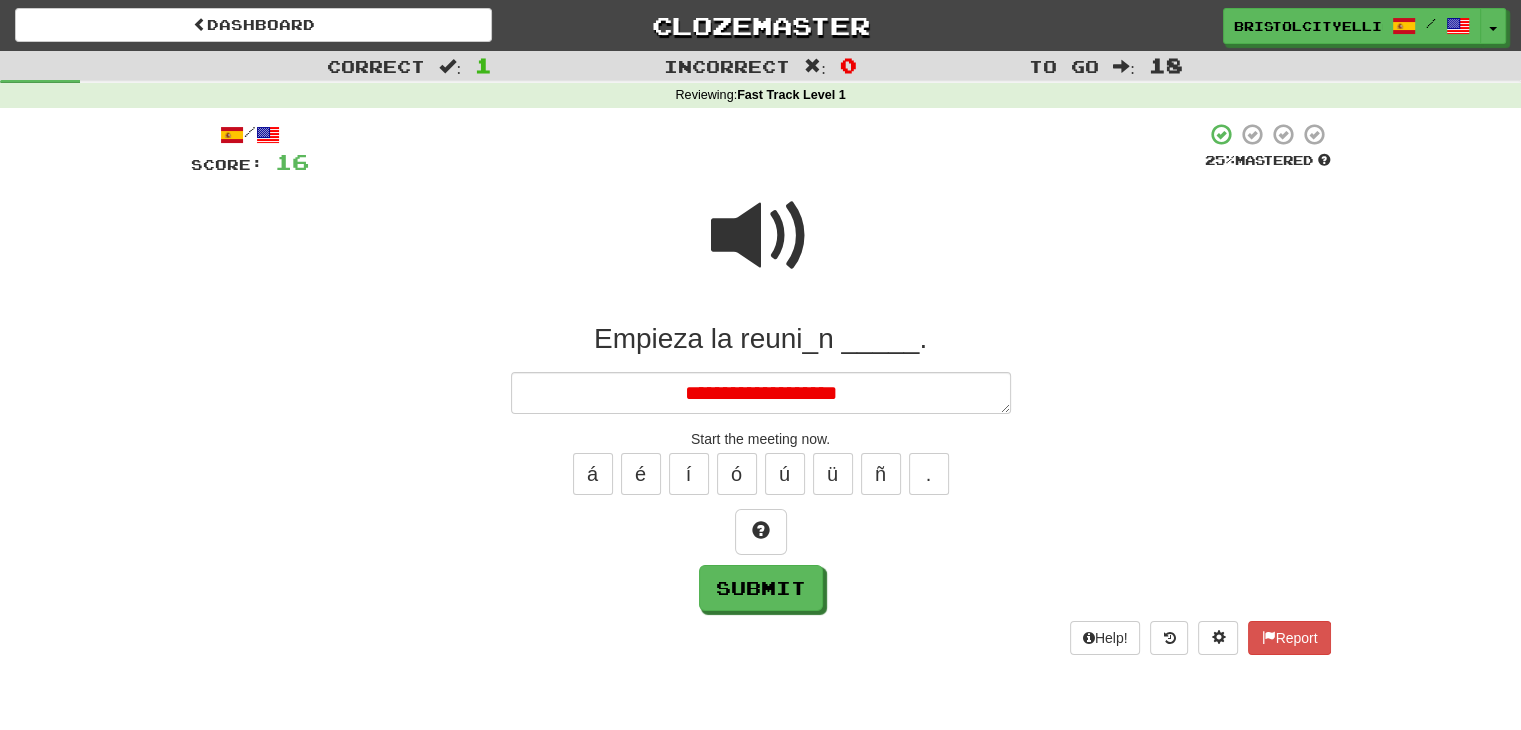 type on "*" 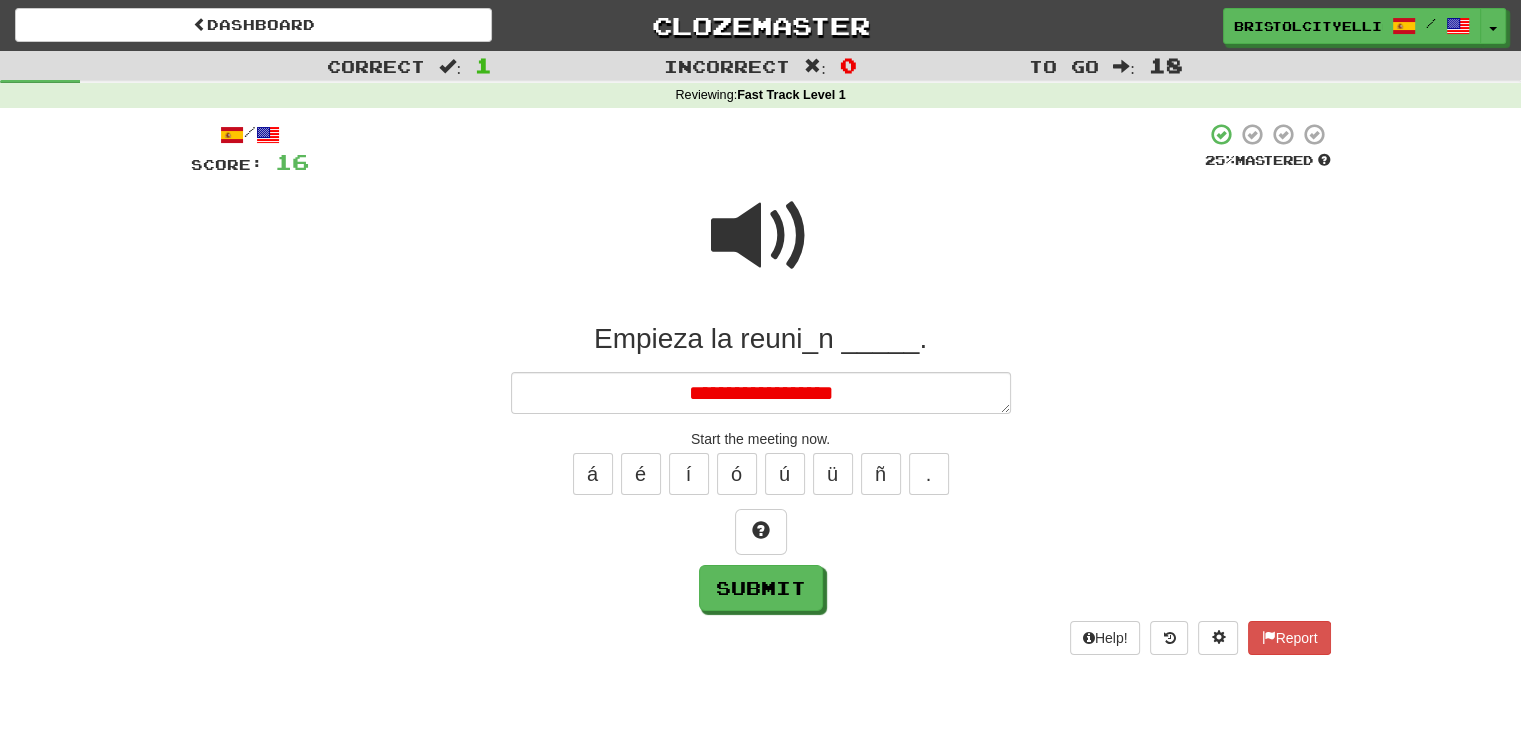 type on "*" 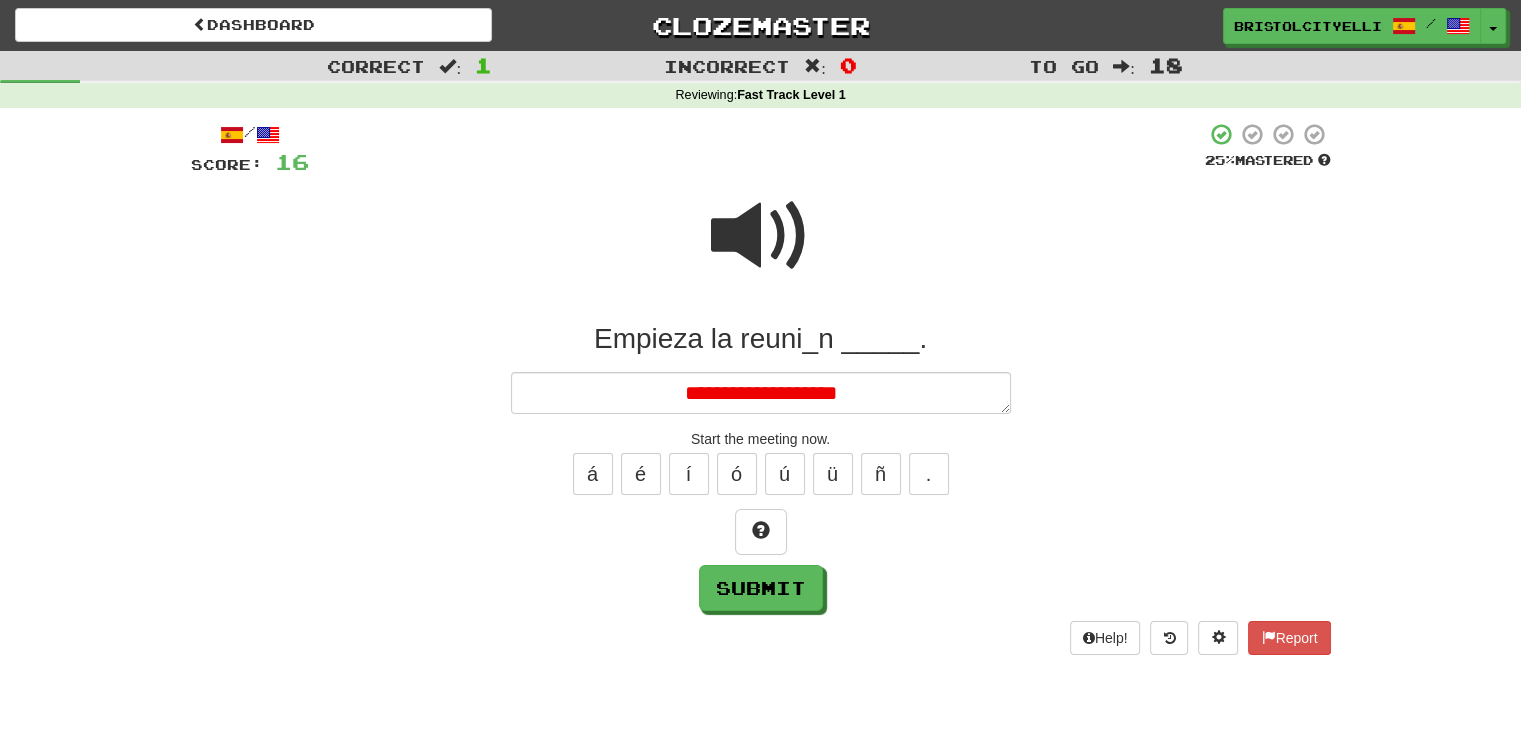 type on "*" 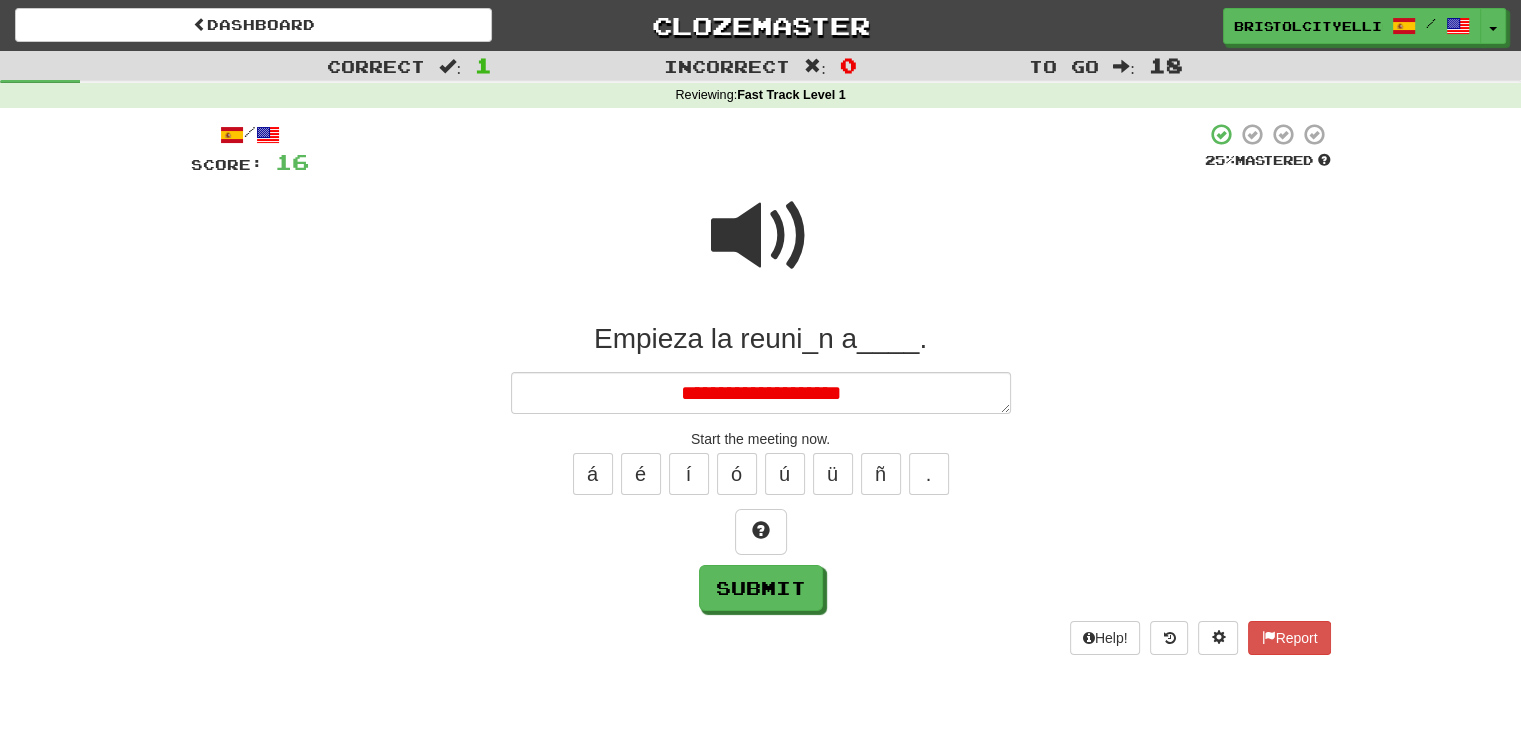 type on "*" 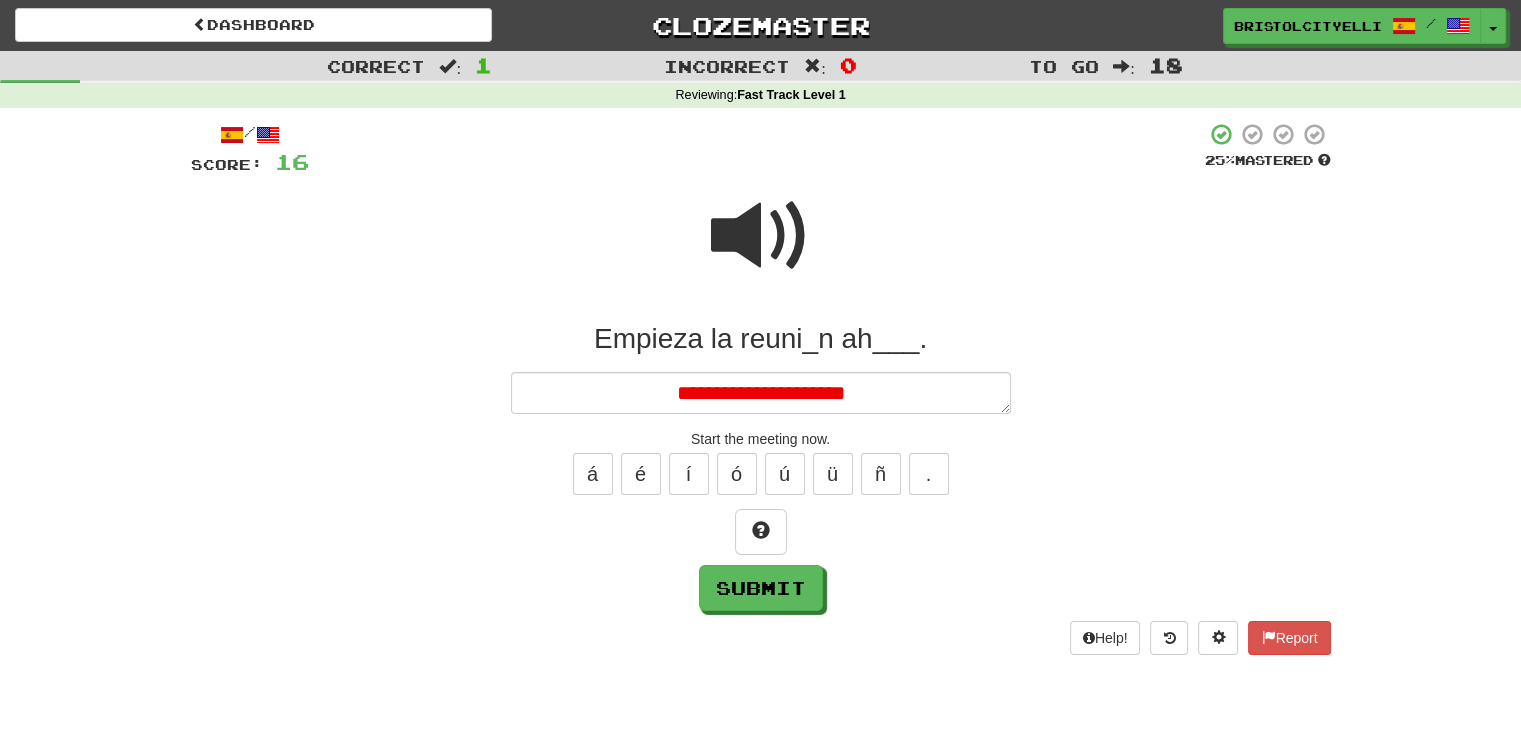 type on "*" 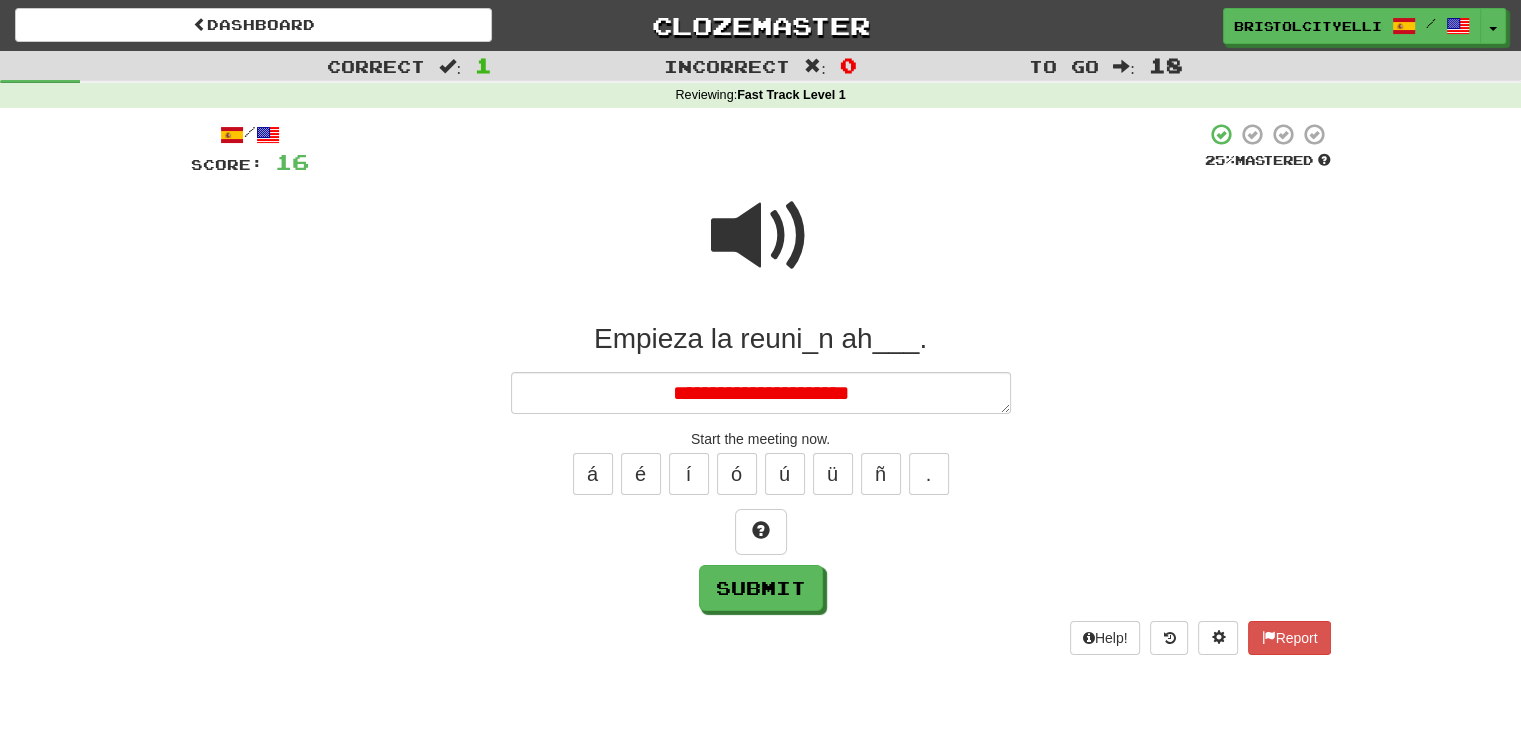 type on "*" 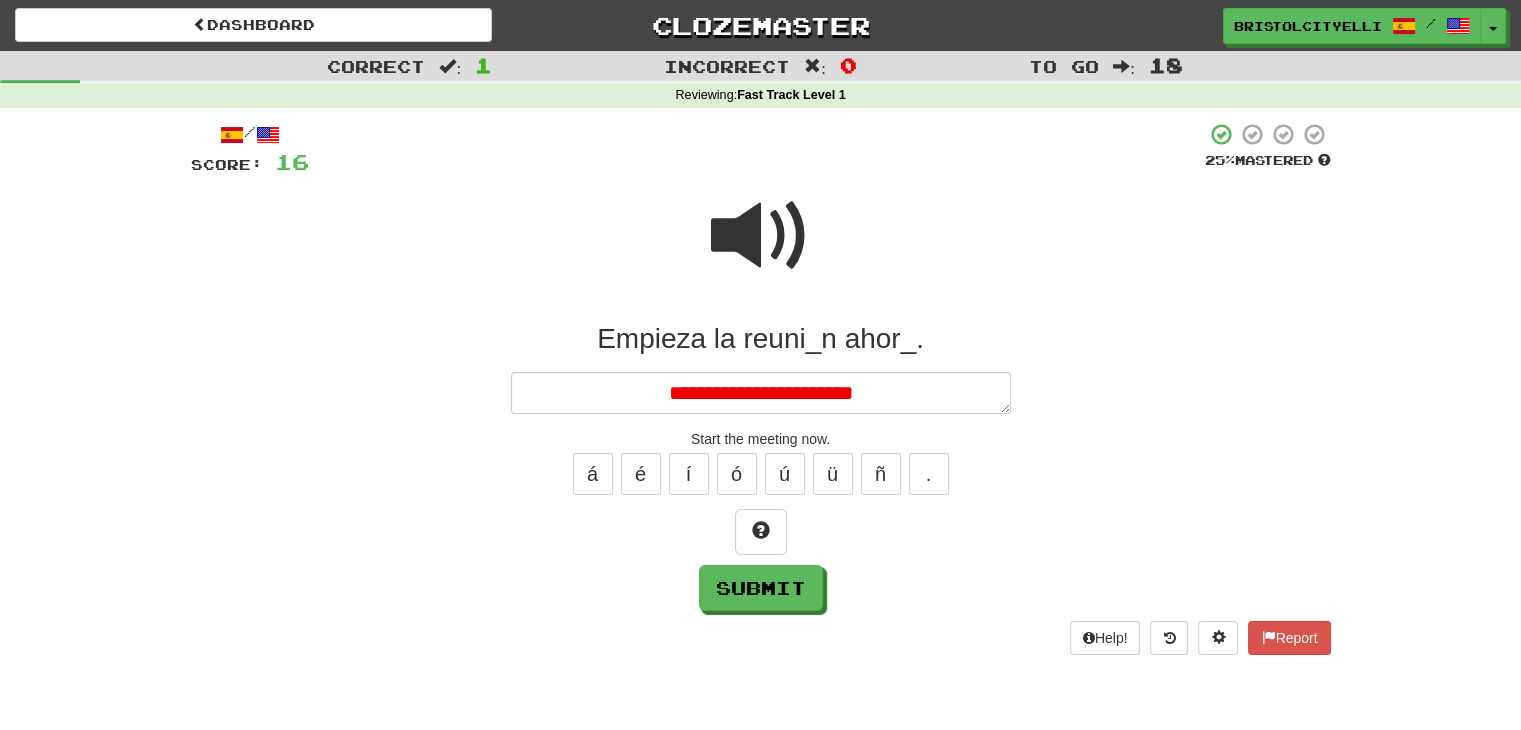 type on "*" 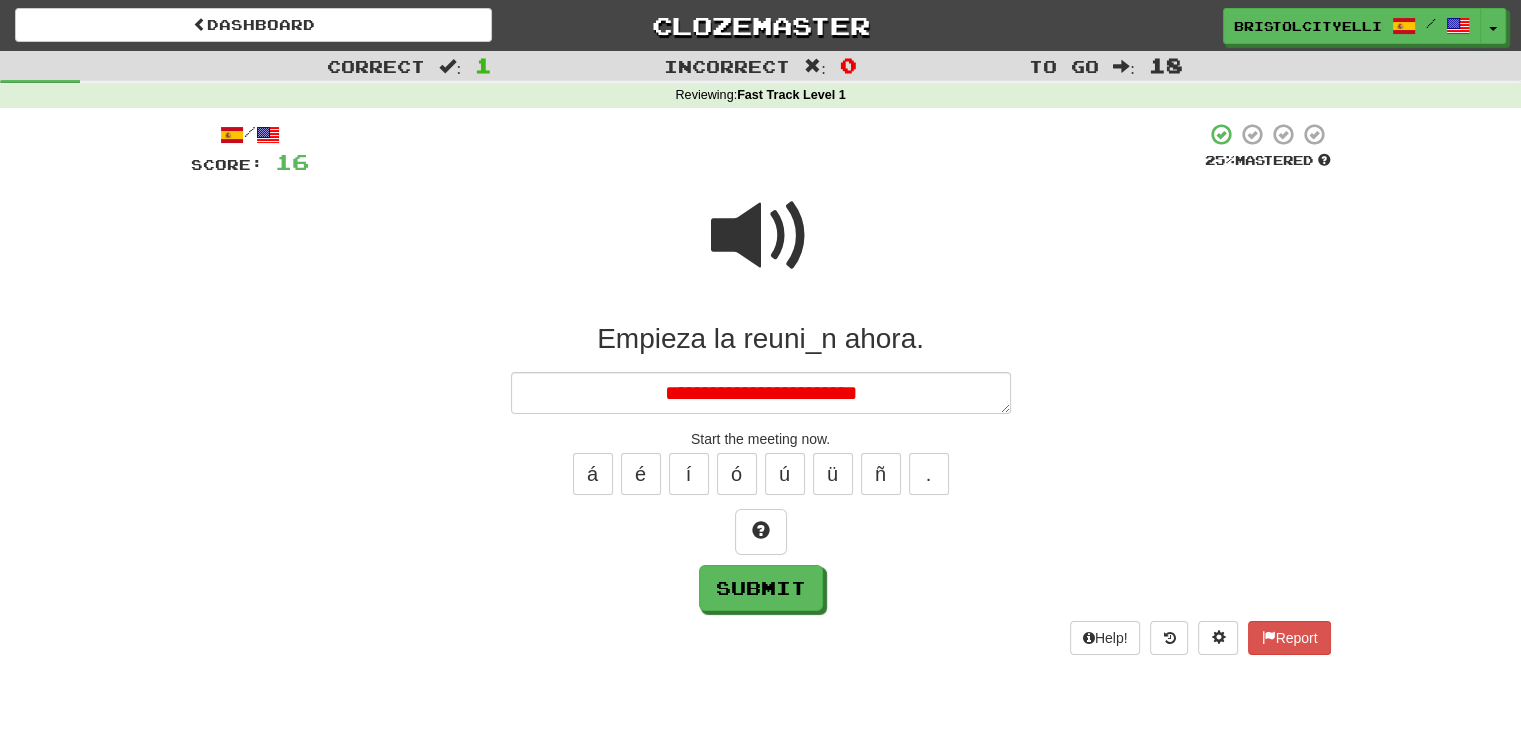 click on "**********" at bounding box center [761, 393] 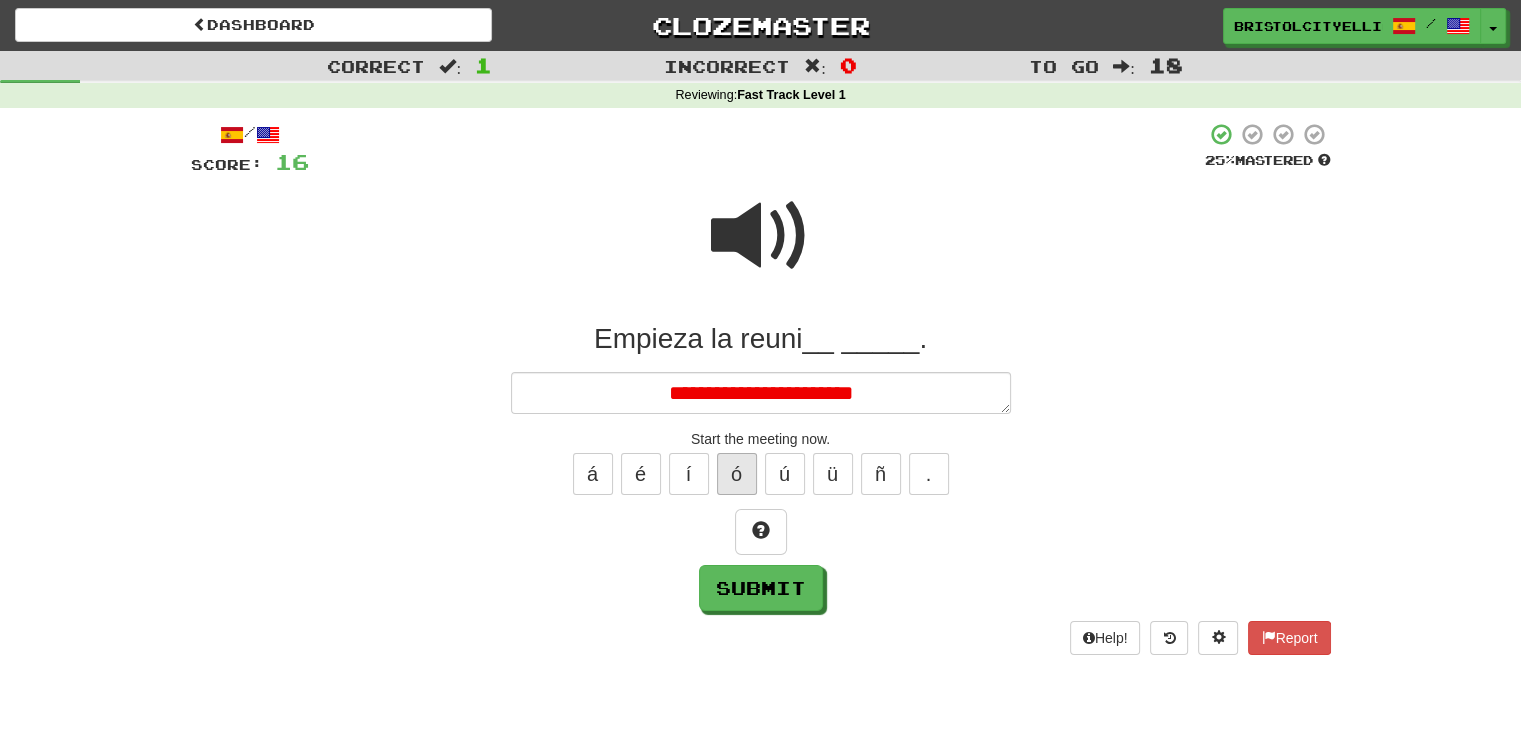 type on "**********" 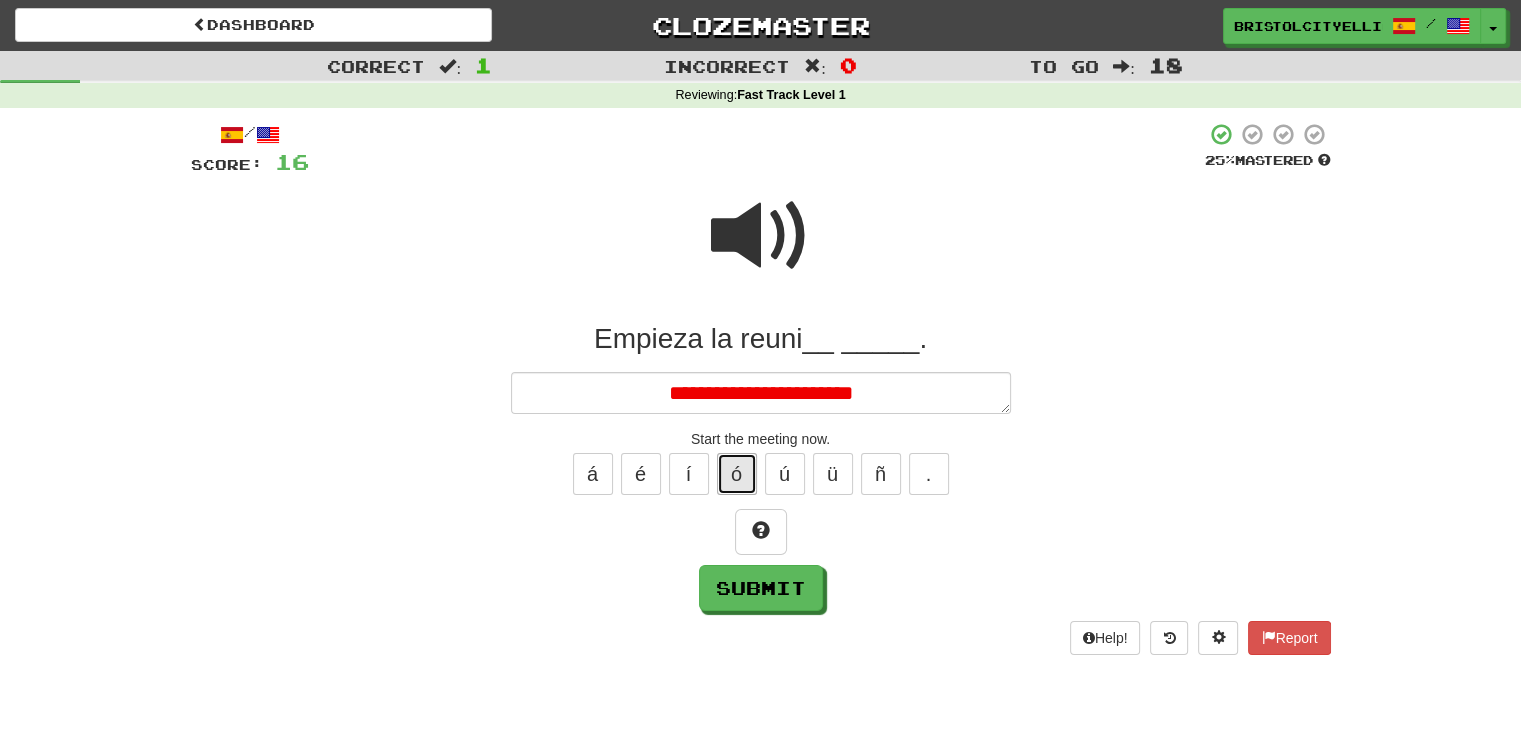 click on "ó" at bounding box center [737, 474] 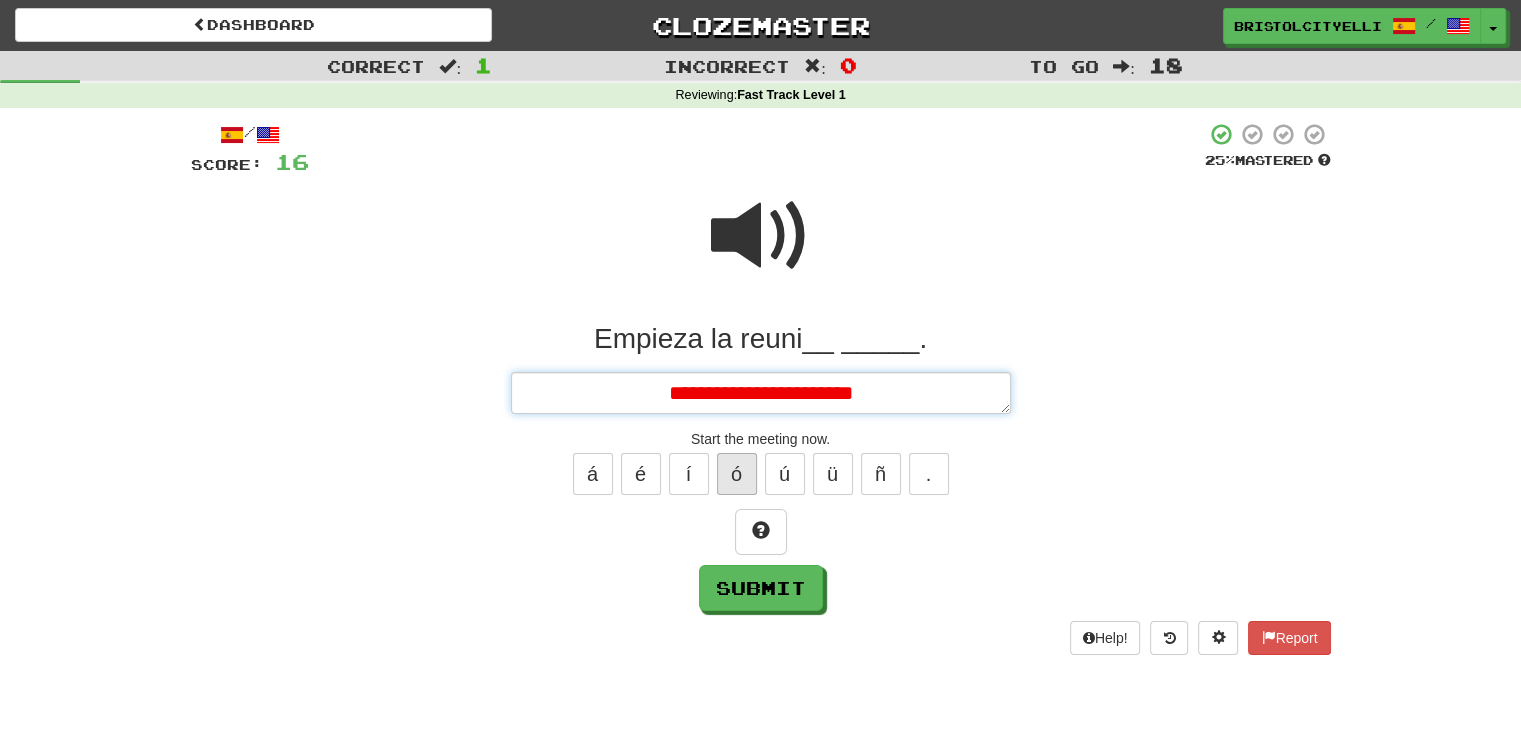 type on "*" 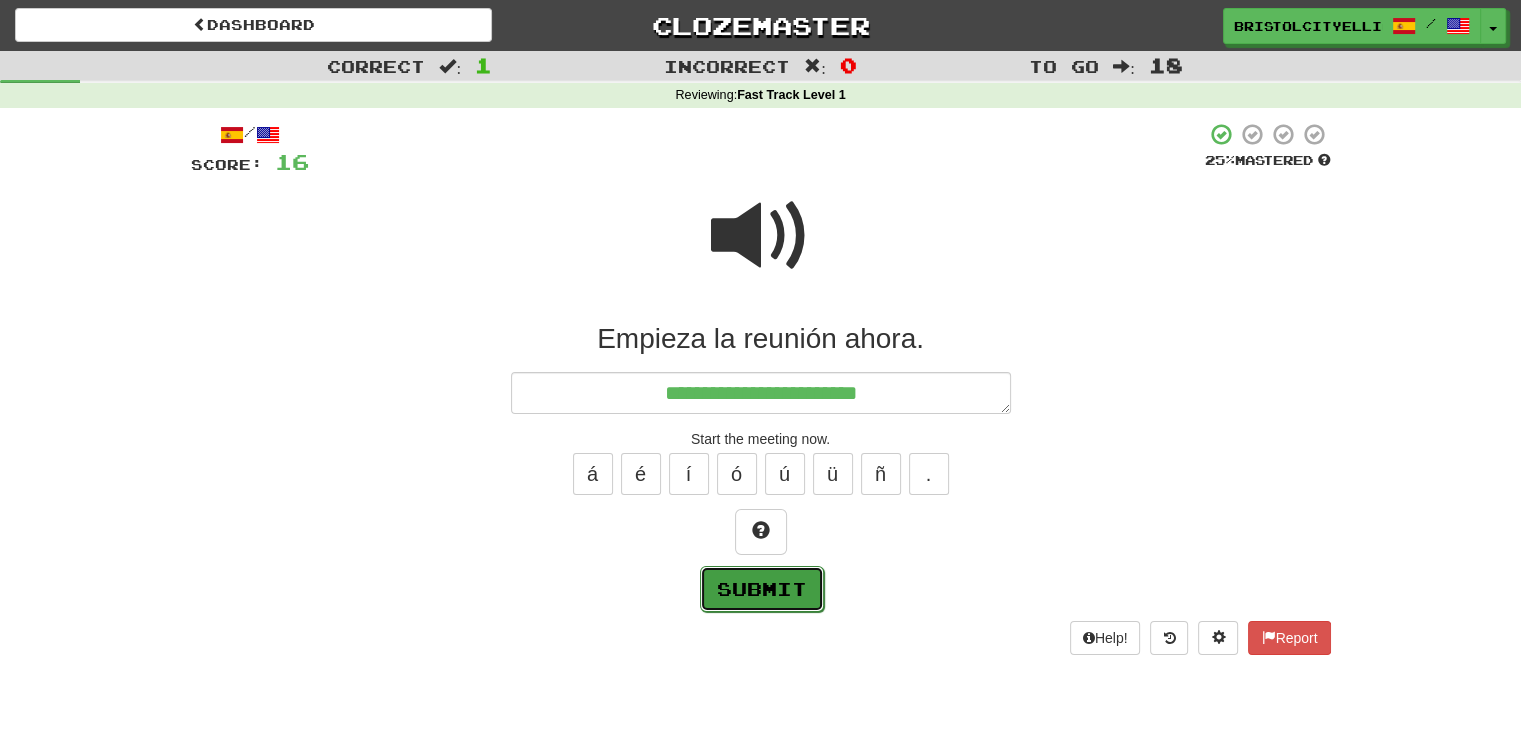 click on "Submit" at bounding box center (762, 589) 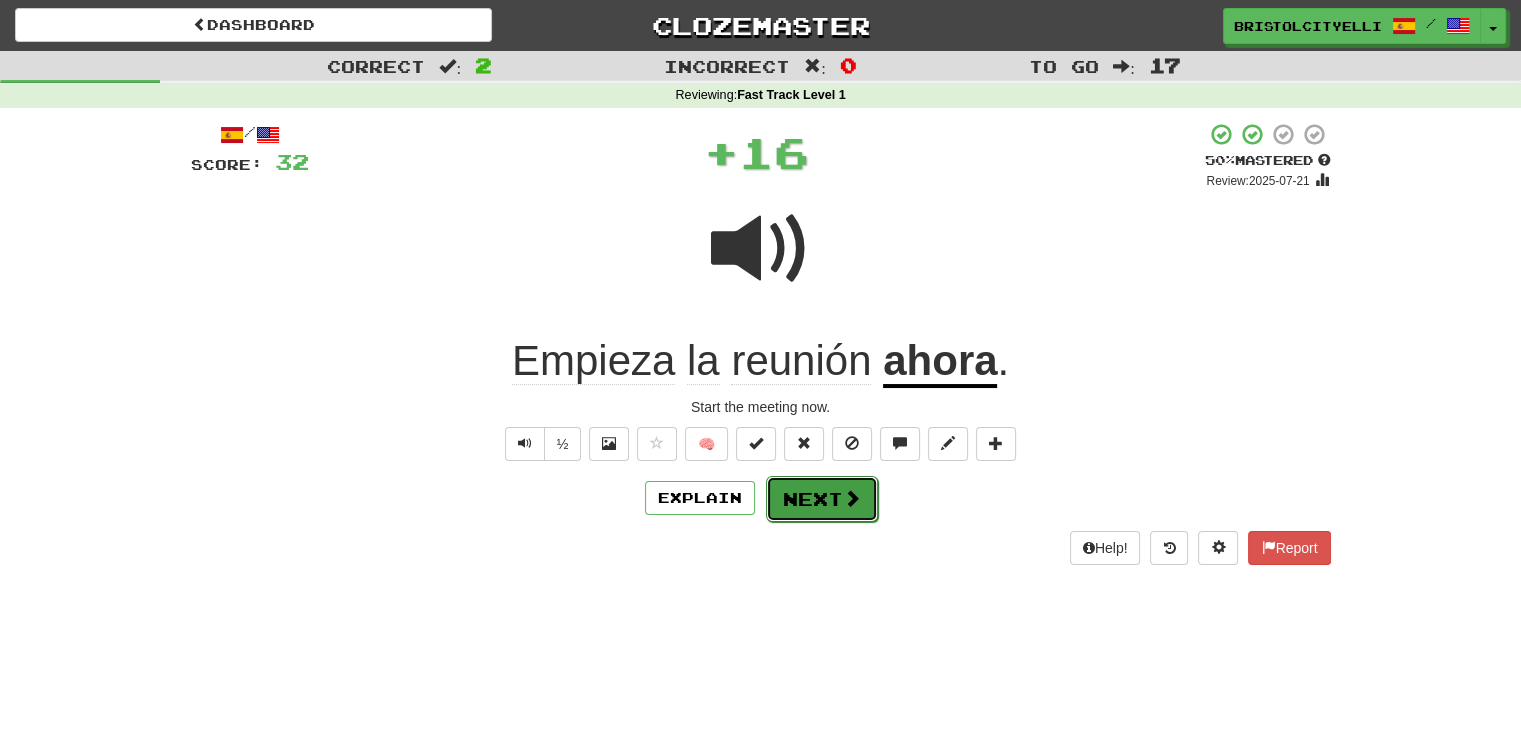 click on "Next" at bounding box center [822, 499] 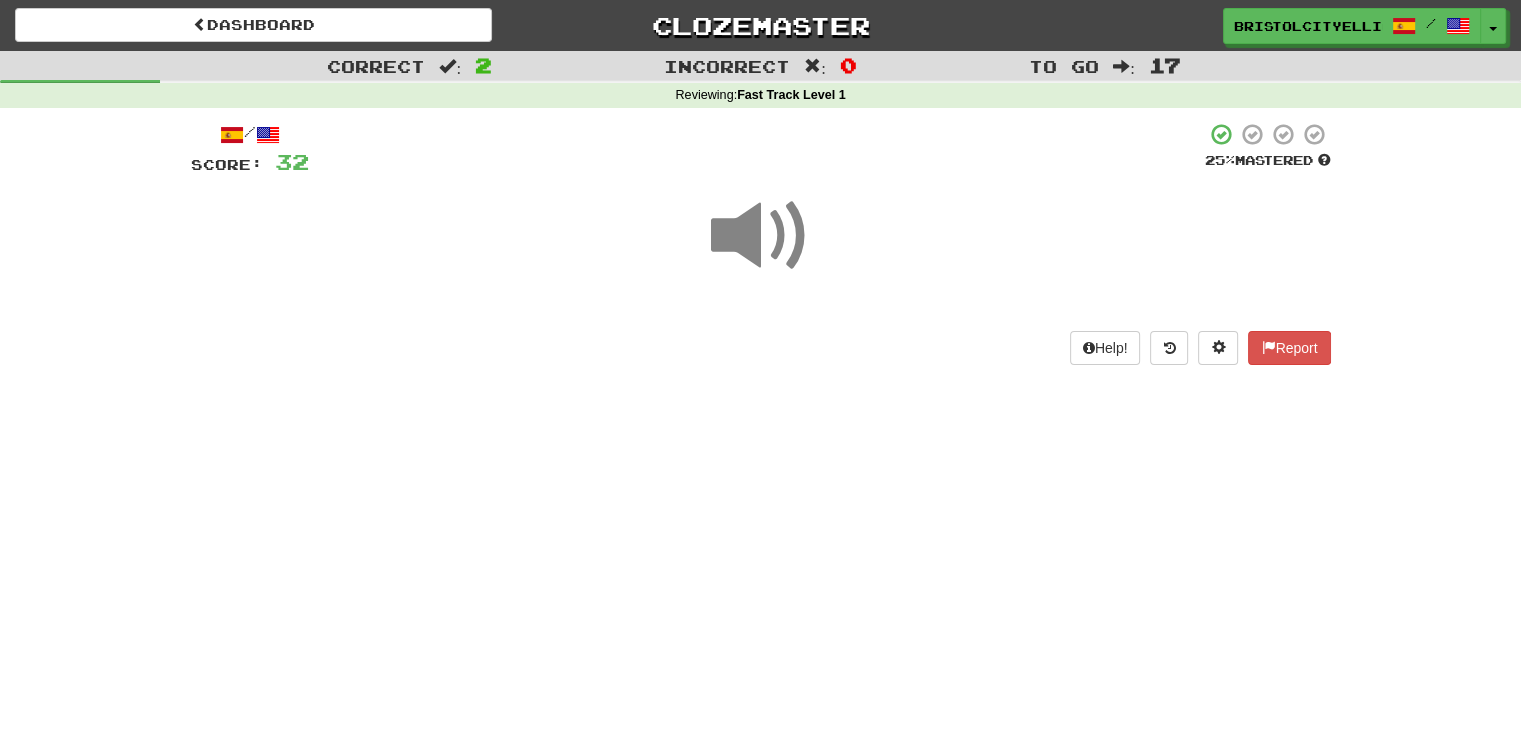 click at bounding box center [761, 236] 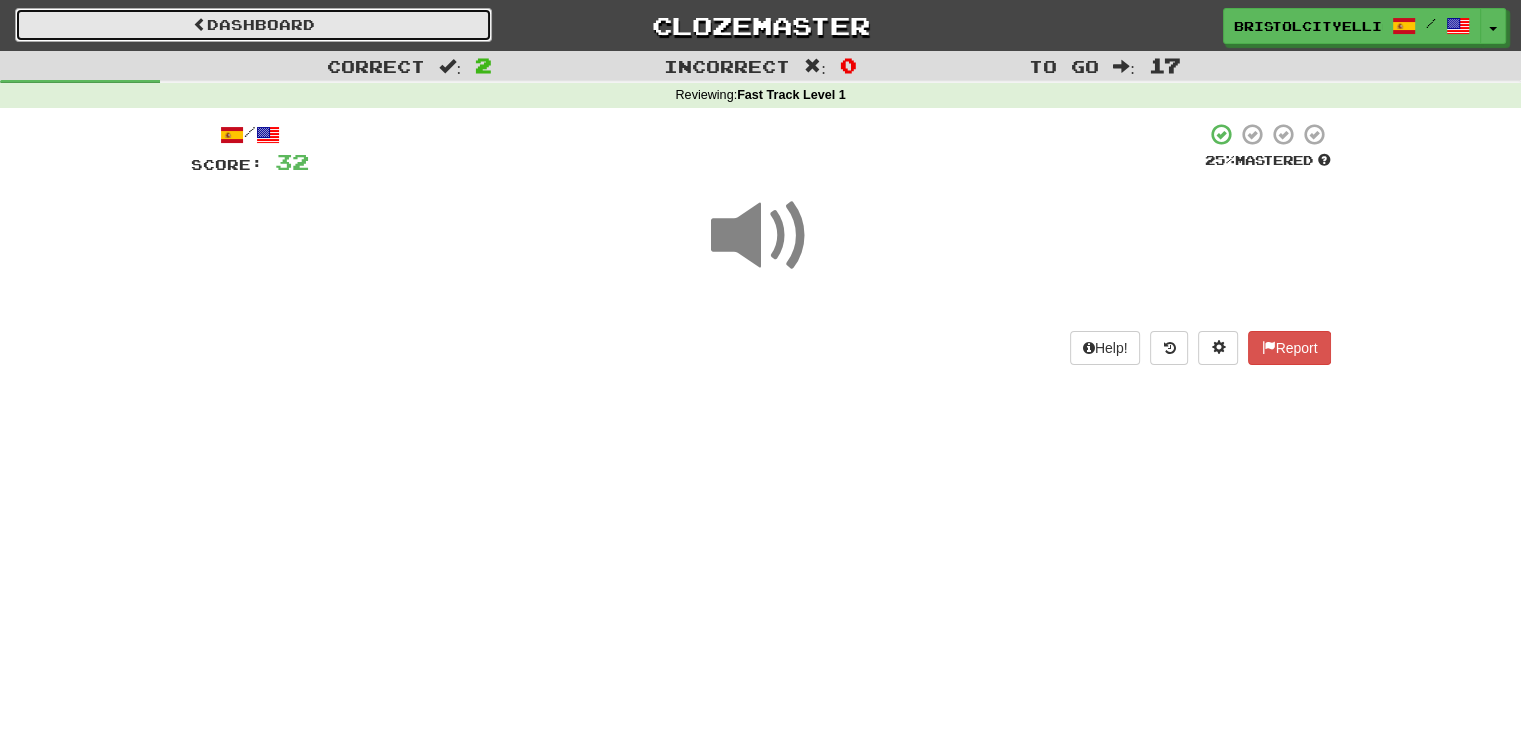 click on "Dashboard" at bounding box center (253, 25) 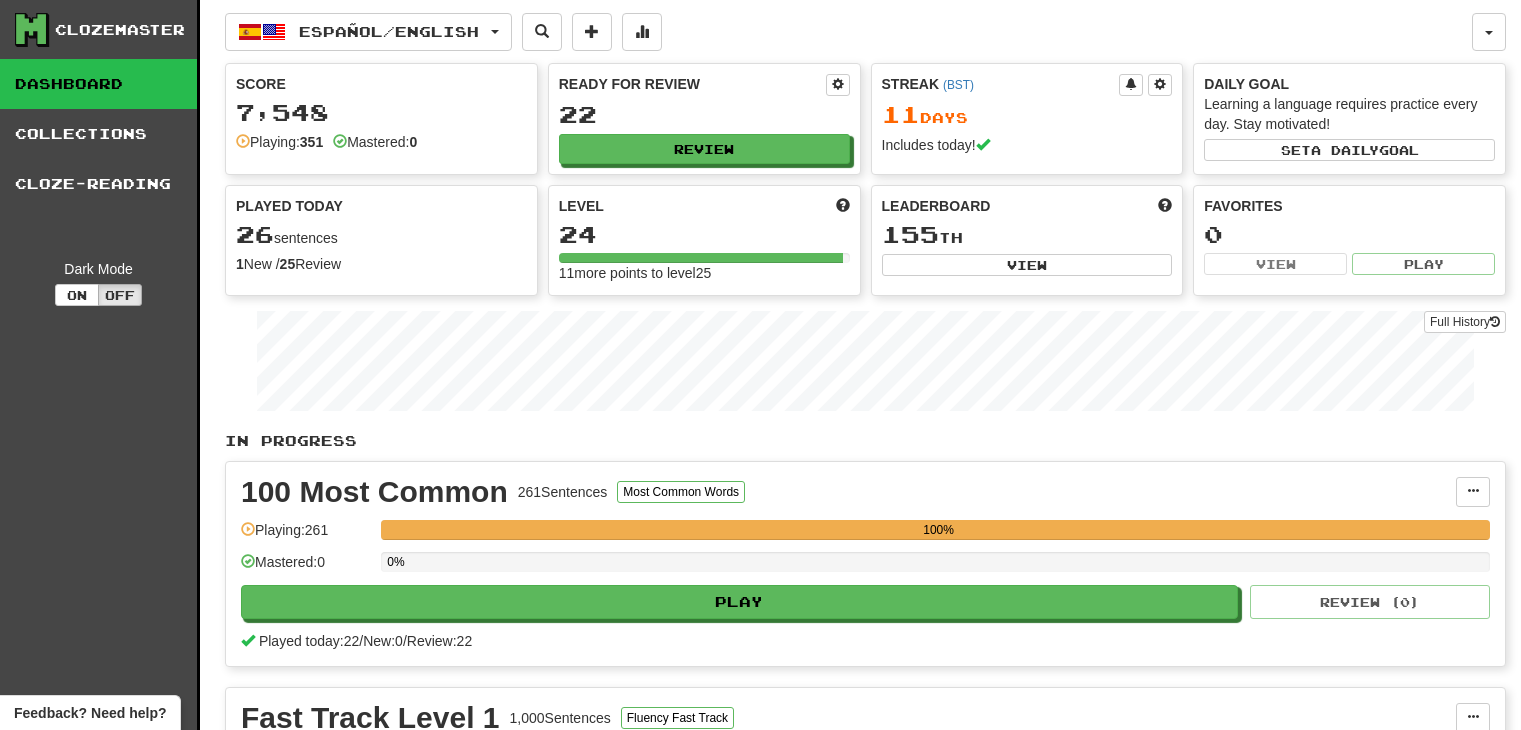 scroll, scrollTop: 0, scrollLeft: 0, axis: both 